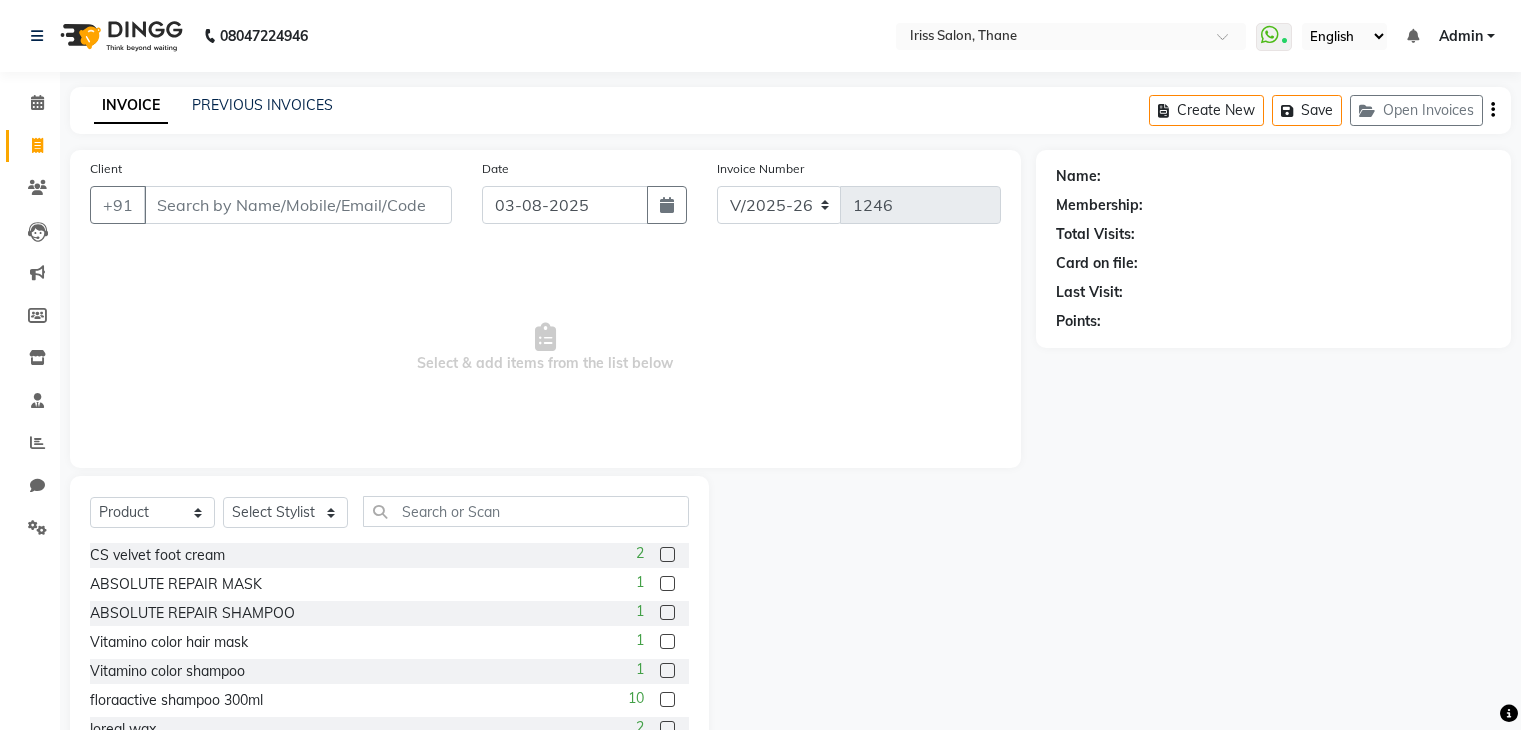 select on "7676" 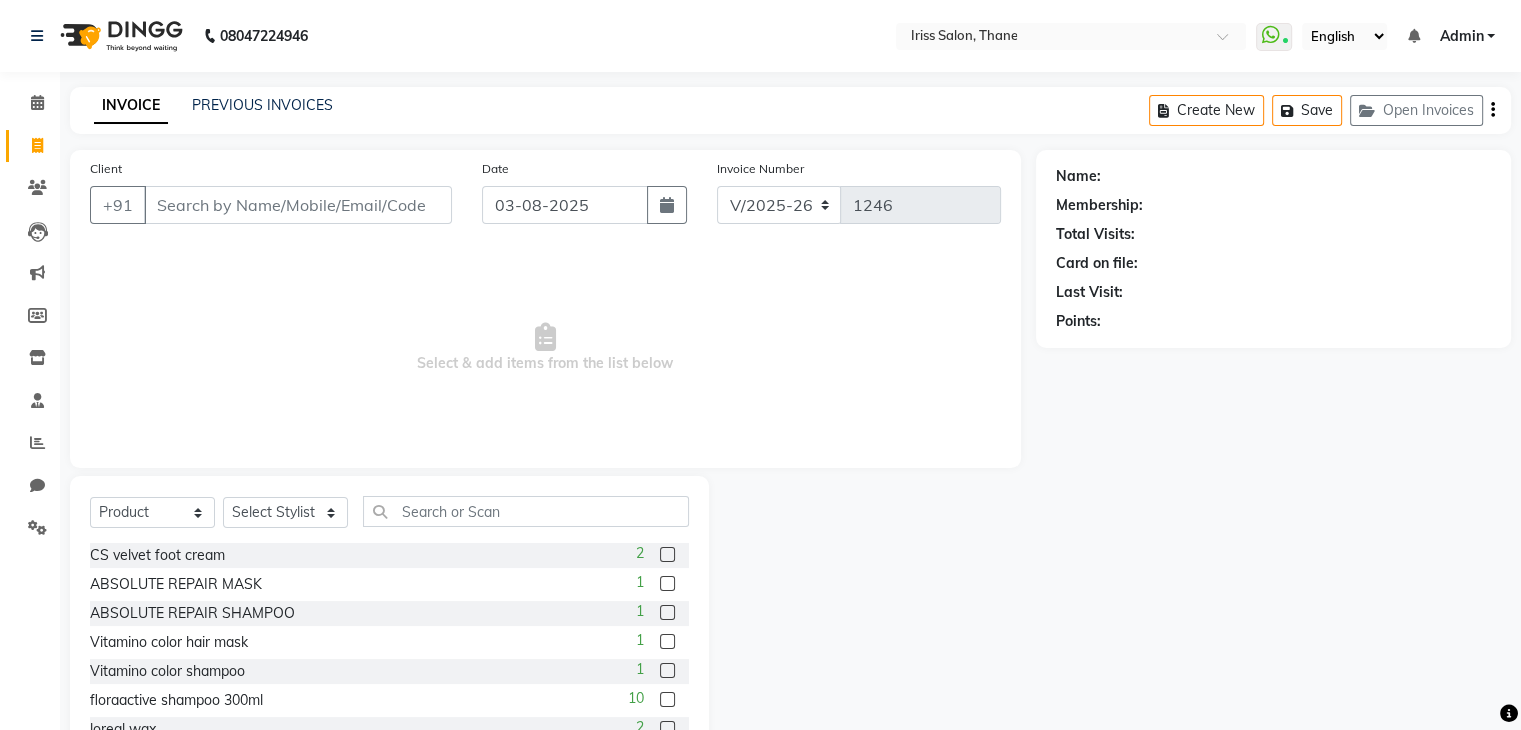 scroll, scrollTop: 0, scrollLeft: 0, axis: both 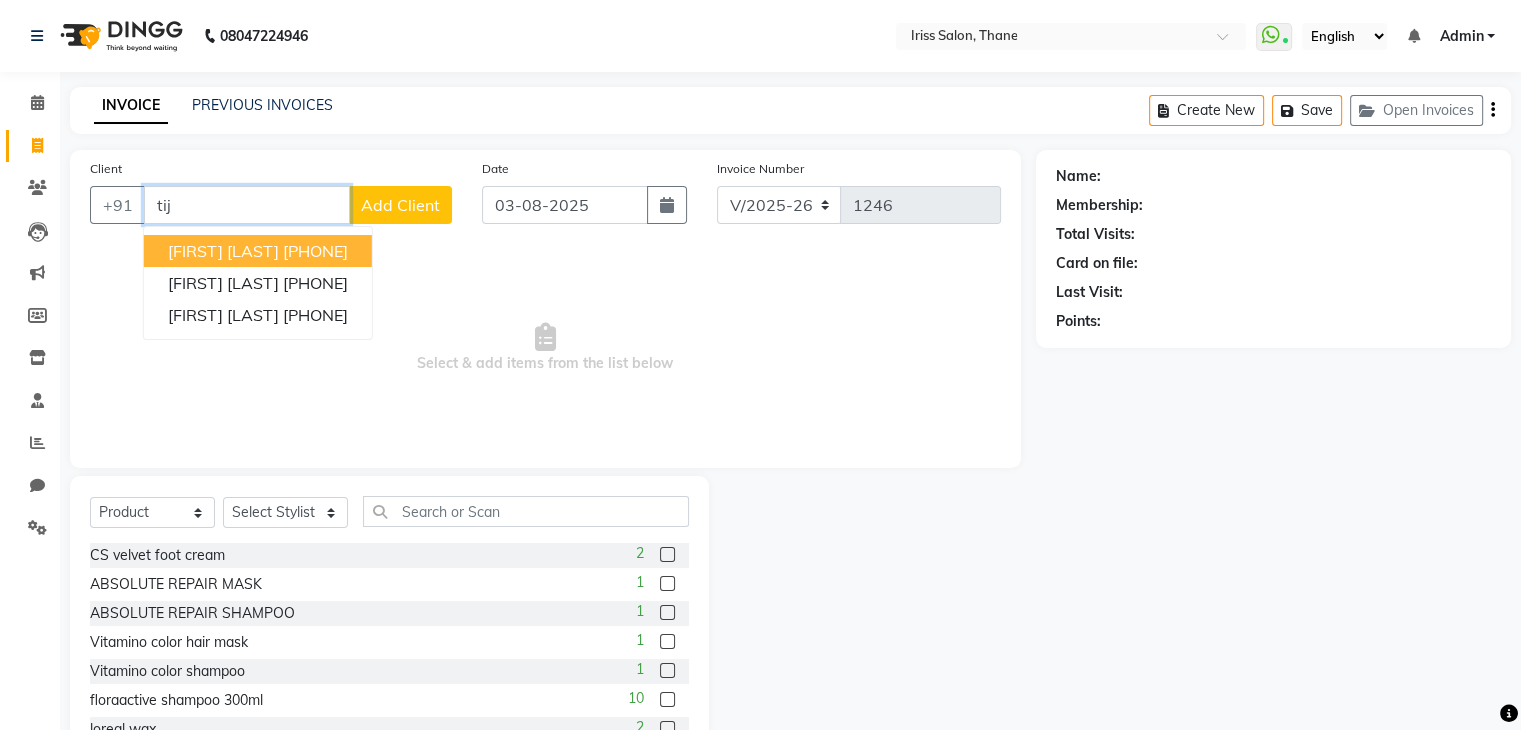 click on "[FIRST] [LAST]" at bounding box center [223, 251] 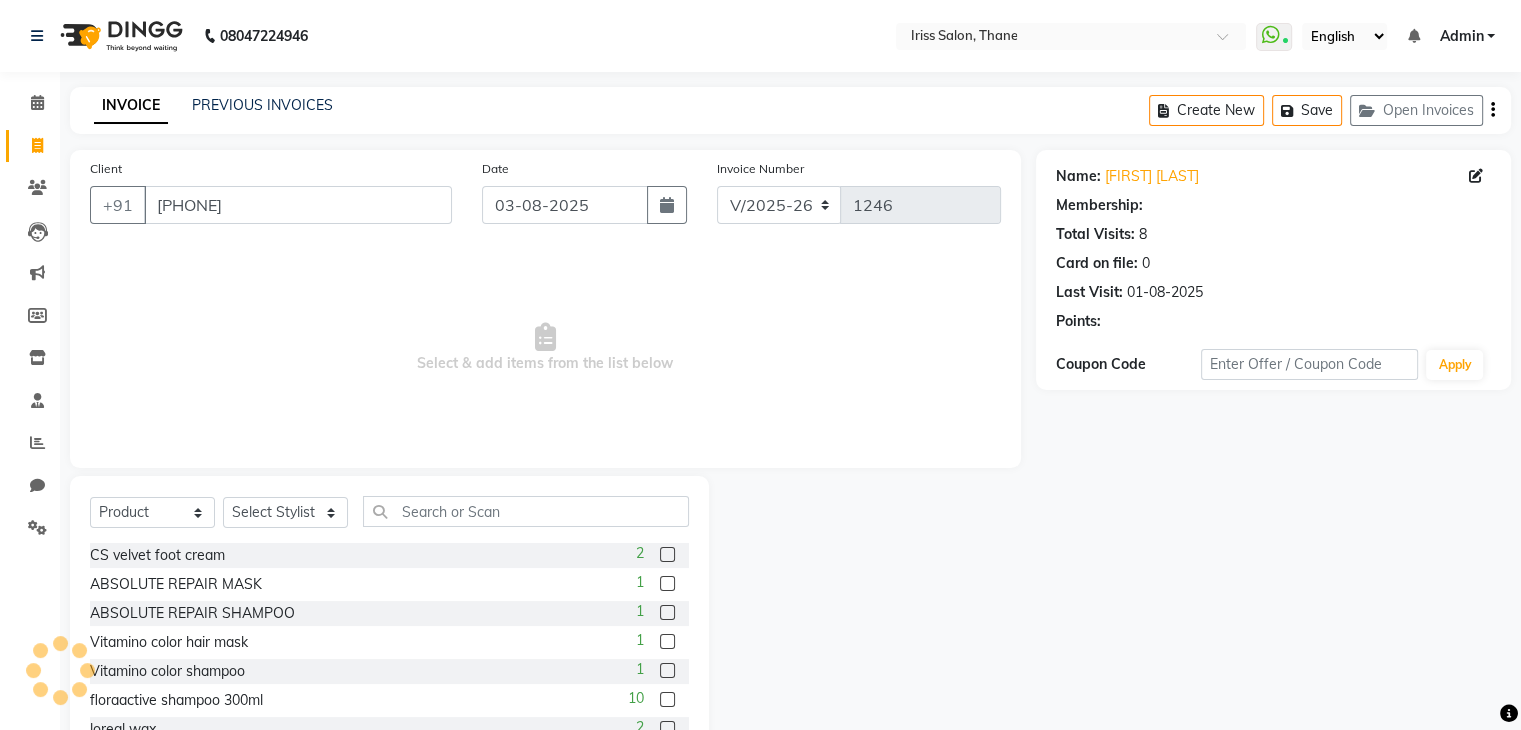 select on "1: Object" 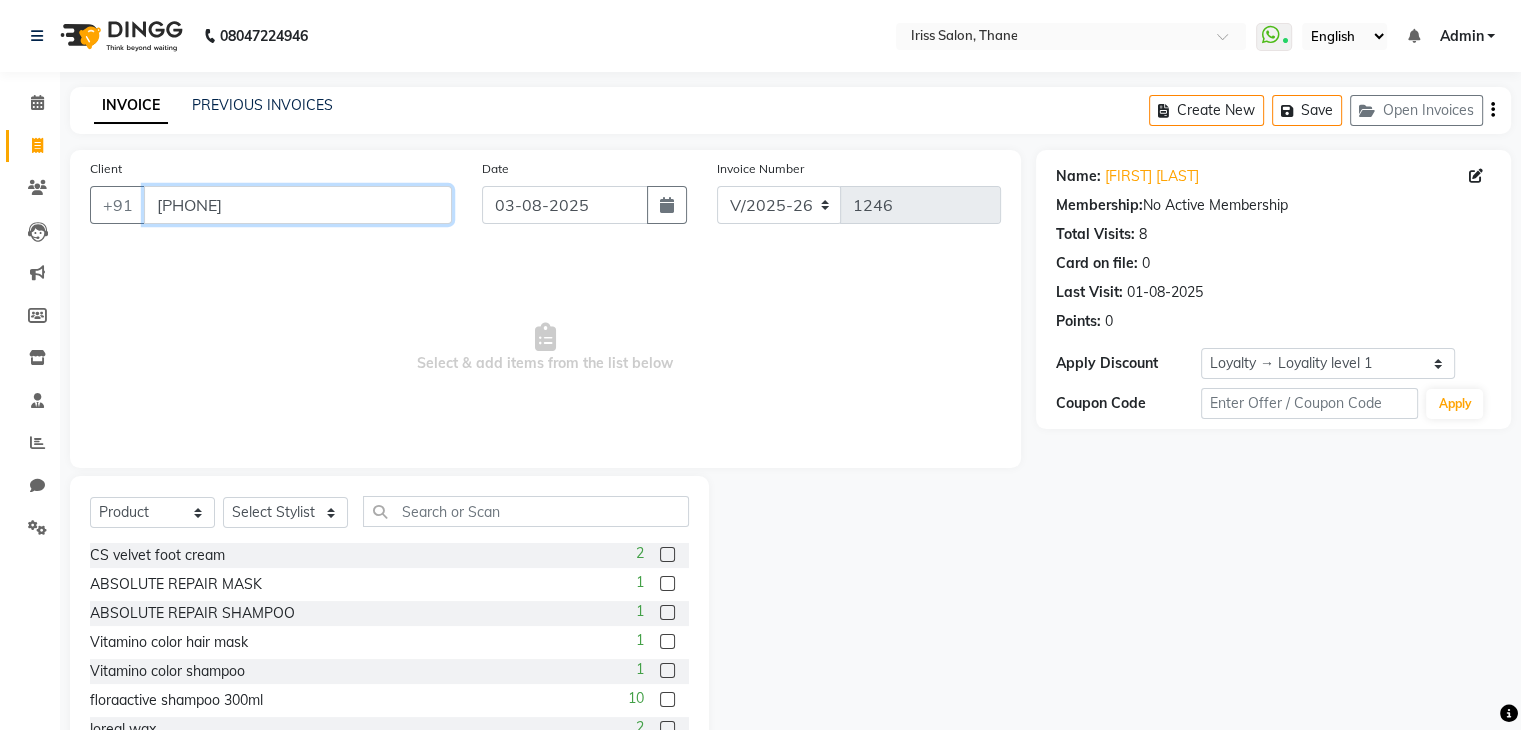 click on "[PHONE]" at bounding box center [298, 205] 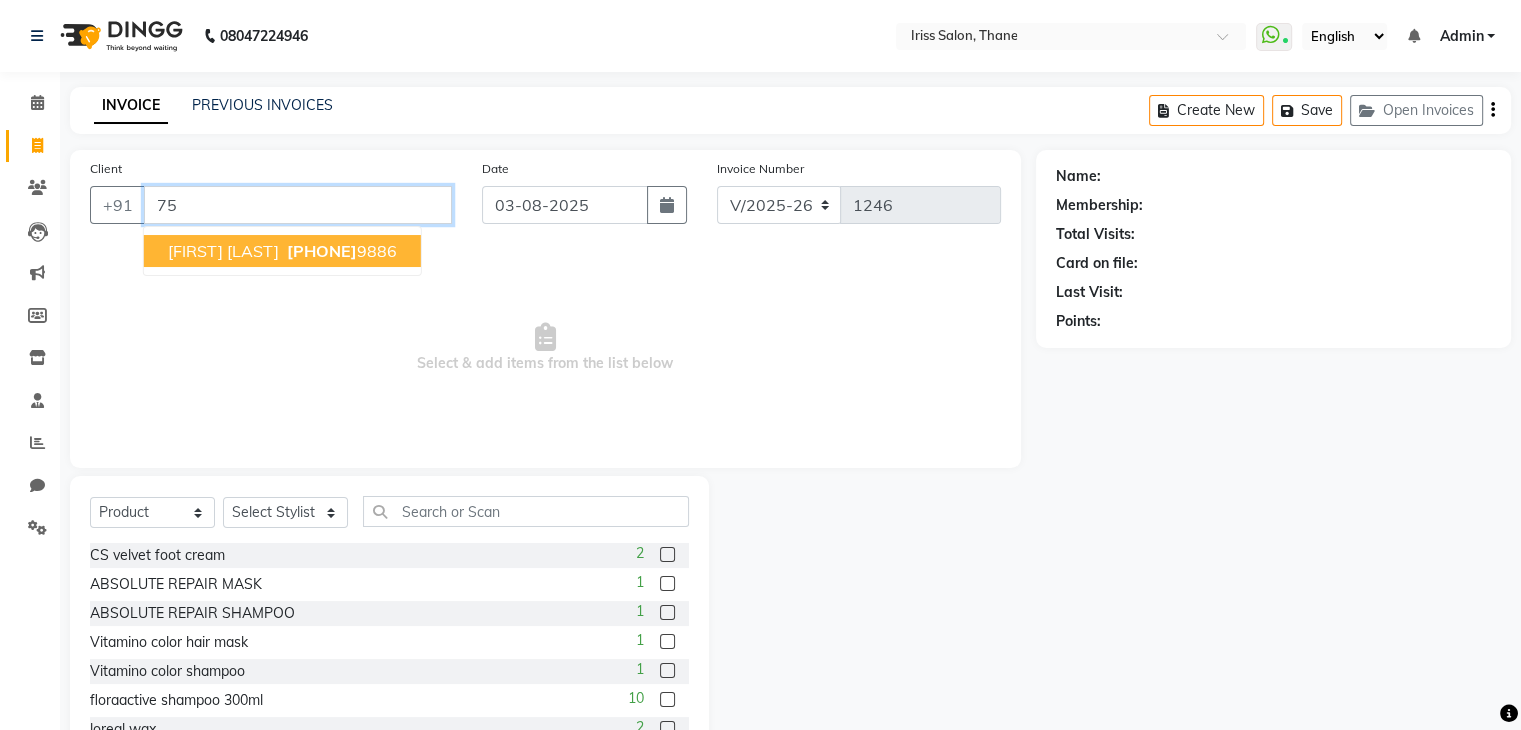 type on "7" 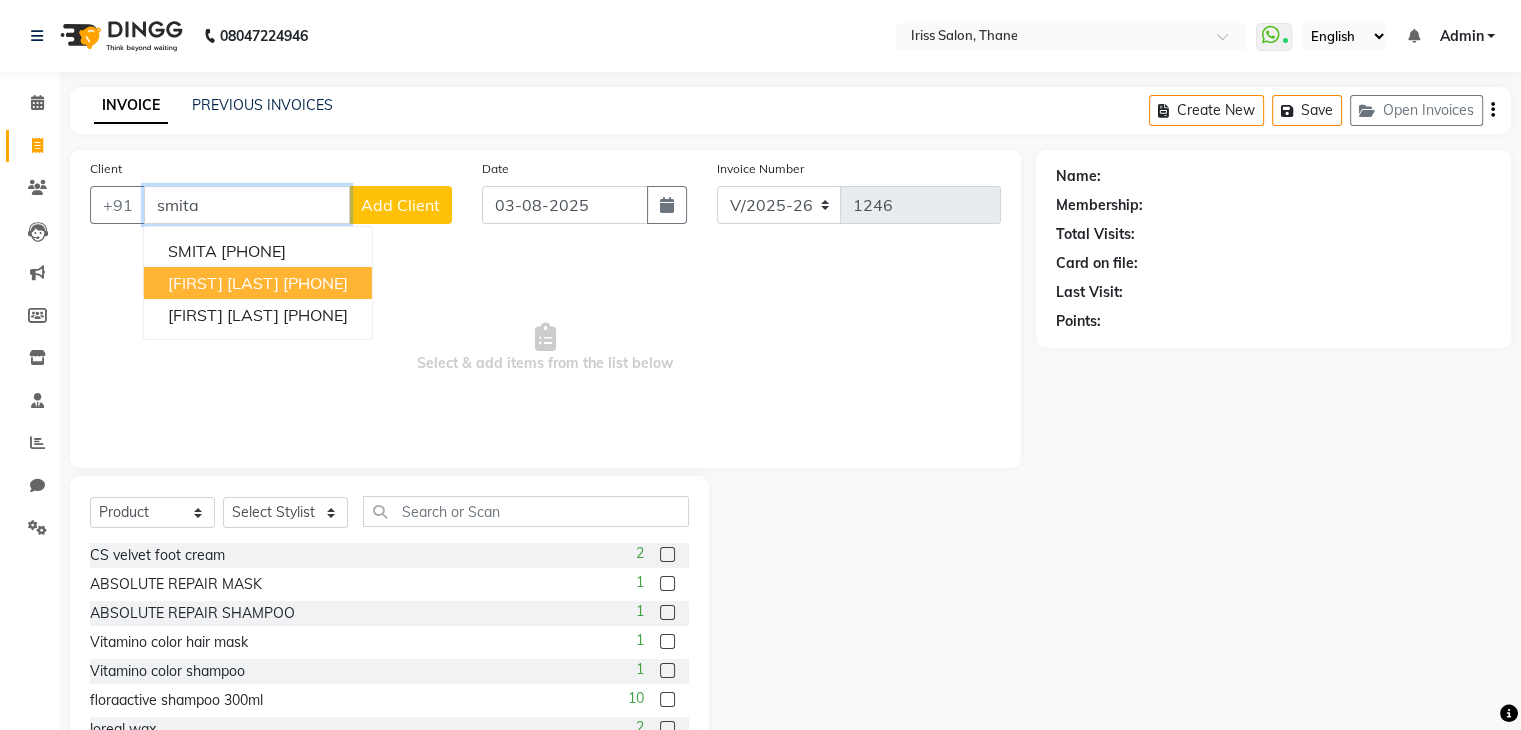 click on "[PHONE]" at bounding box center (315, 283) 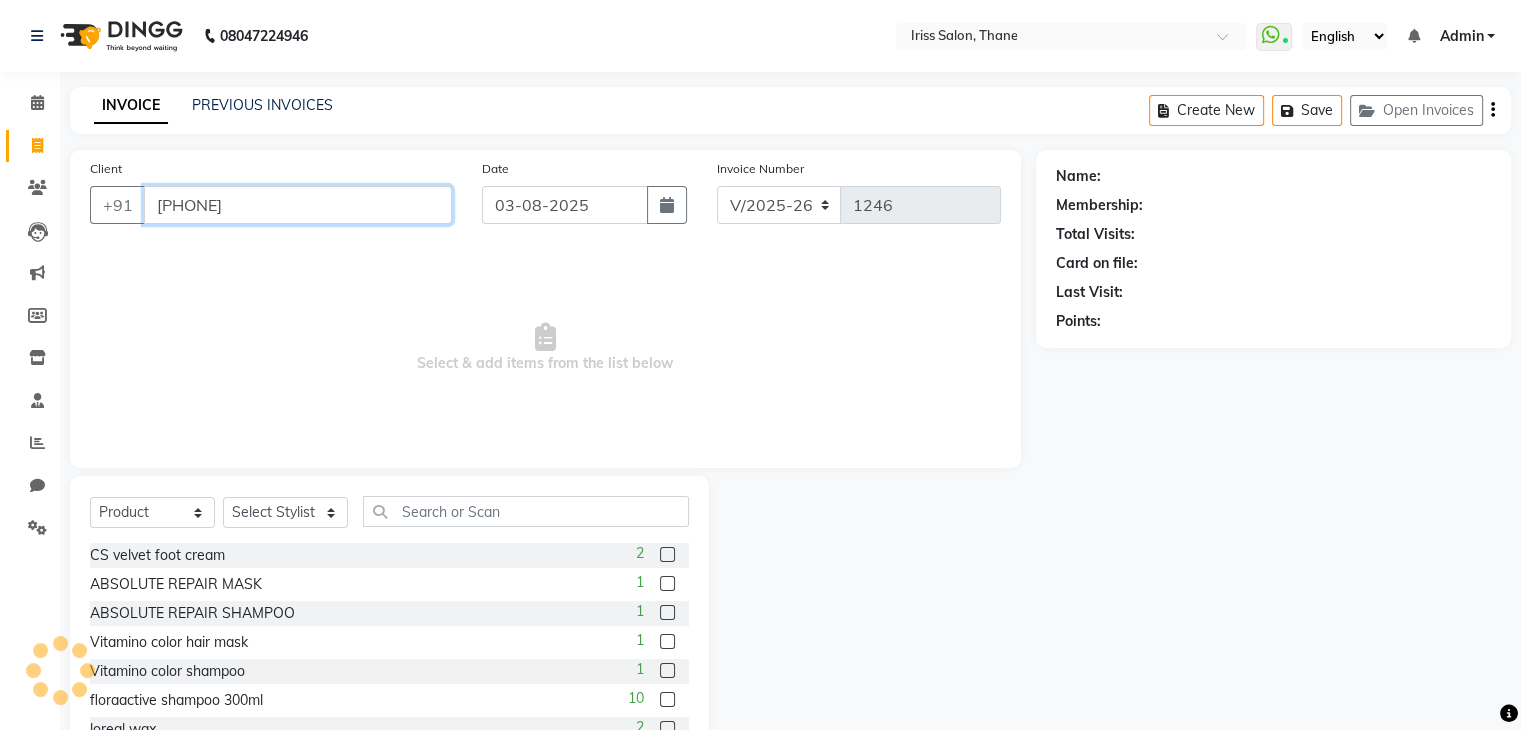type on "[PHONE]" 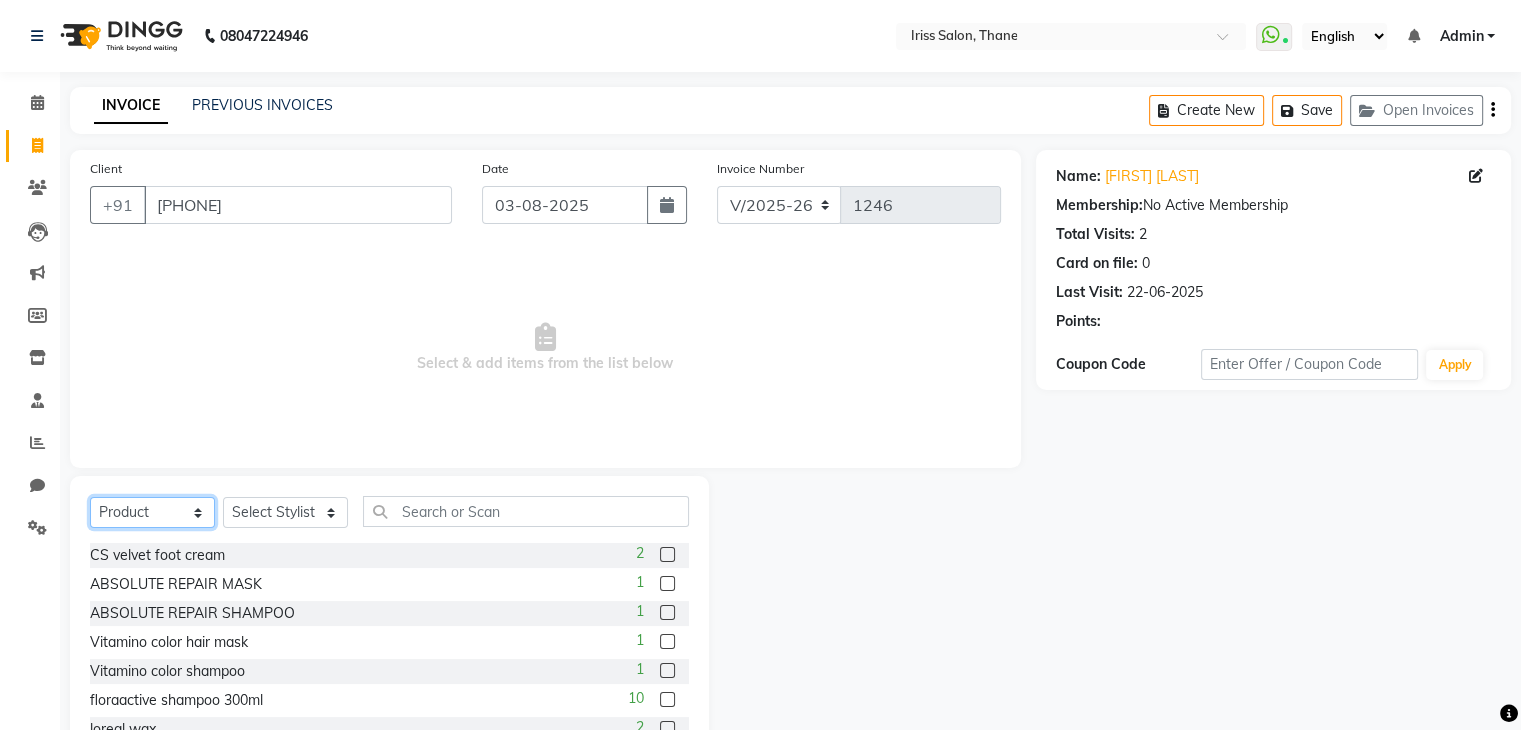 click on "Select  Service  Product  Membership  Package Voucher Prepaid Gift Card" 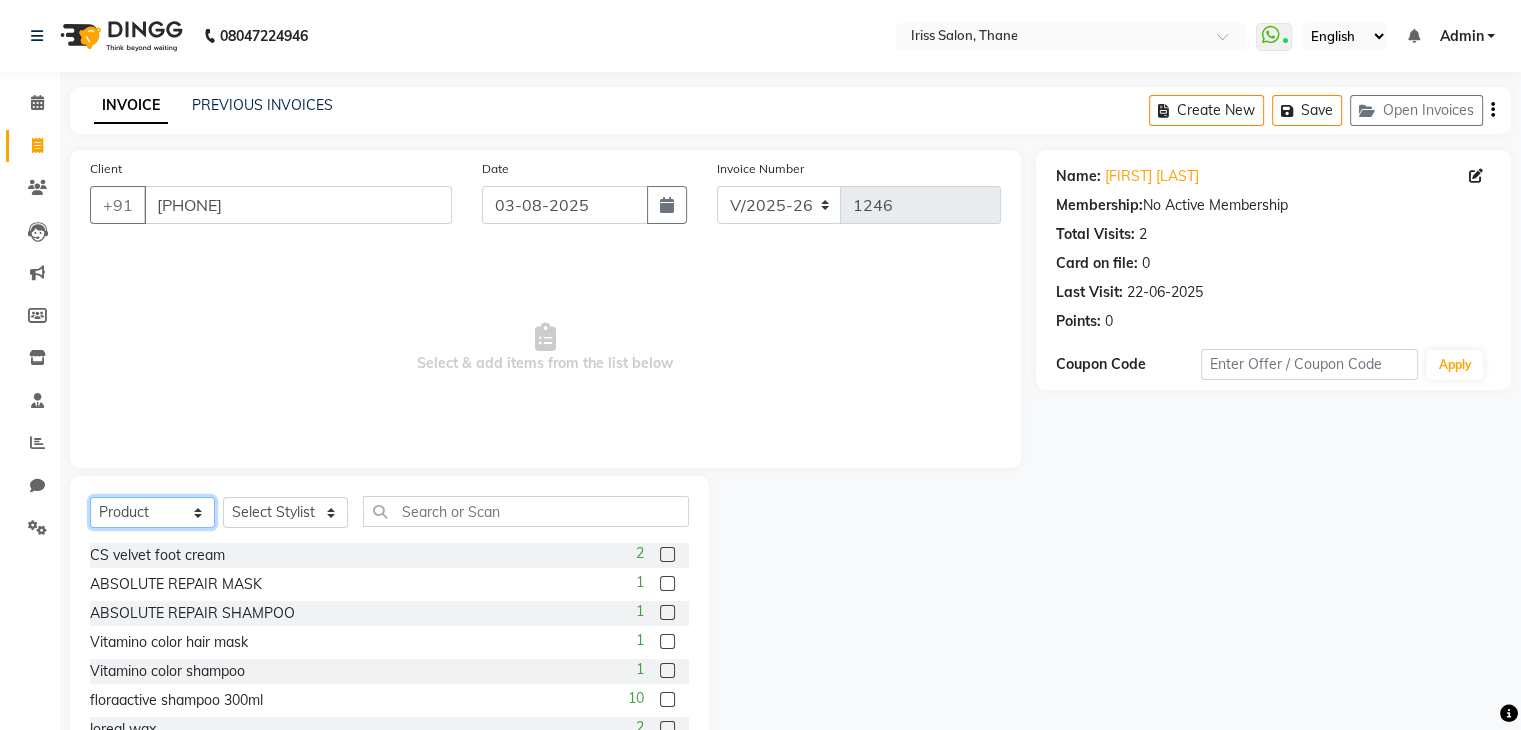 click on "Select  Service  Product  Membership  Package Voucher Prepaid Gift Card" 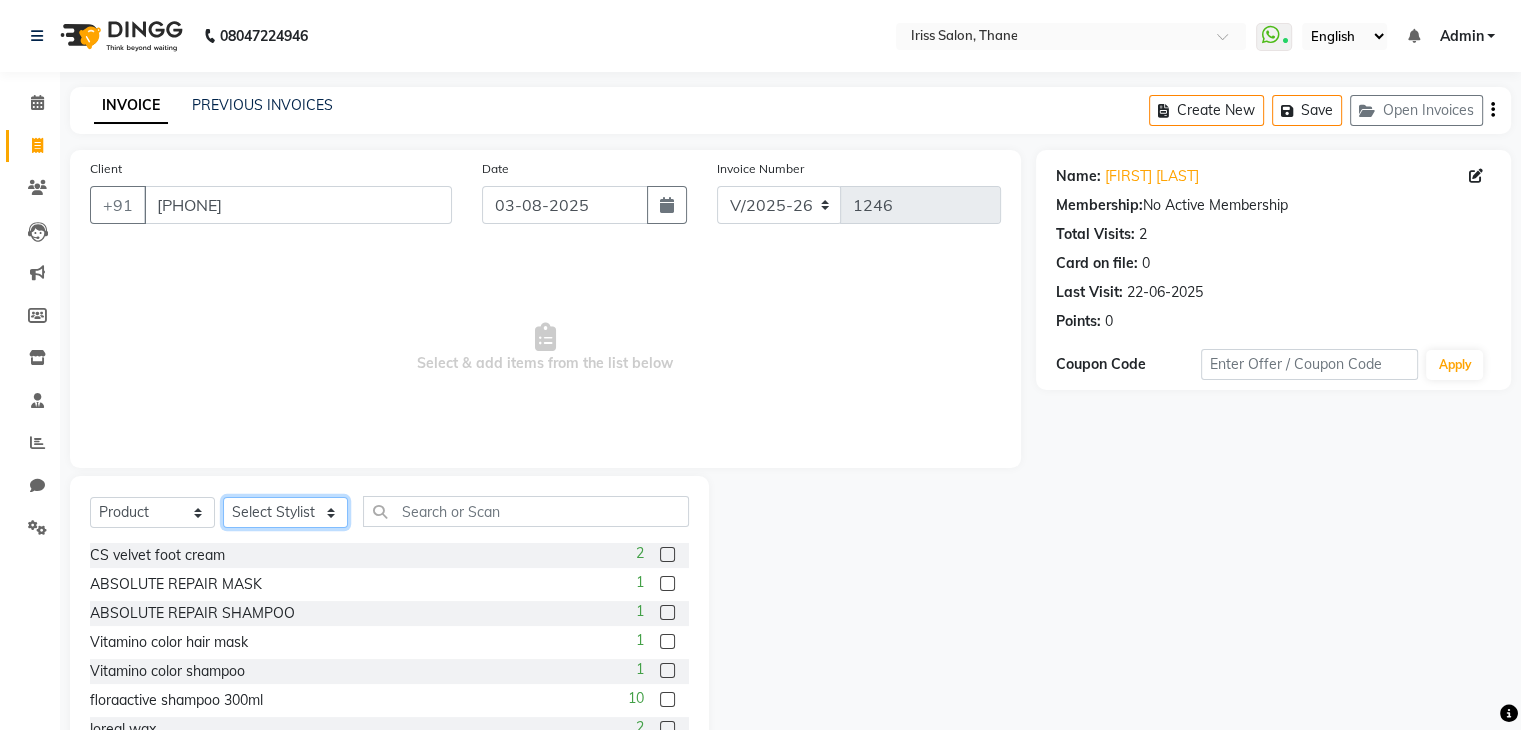 click on "Select Stylist [FIRST] [LAST] [FIRST] [LAST] [FIRST] [LAST] [FIRST] [LAST] [FIRST] [LAST] [FIRST] [LAST] [FIRST] [LAST]" 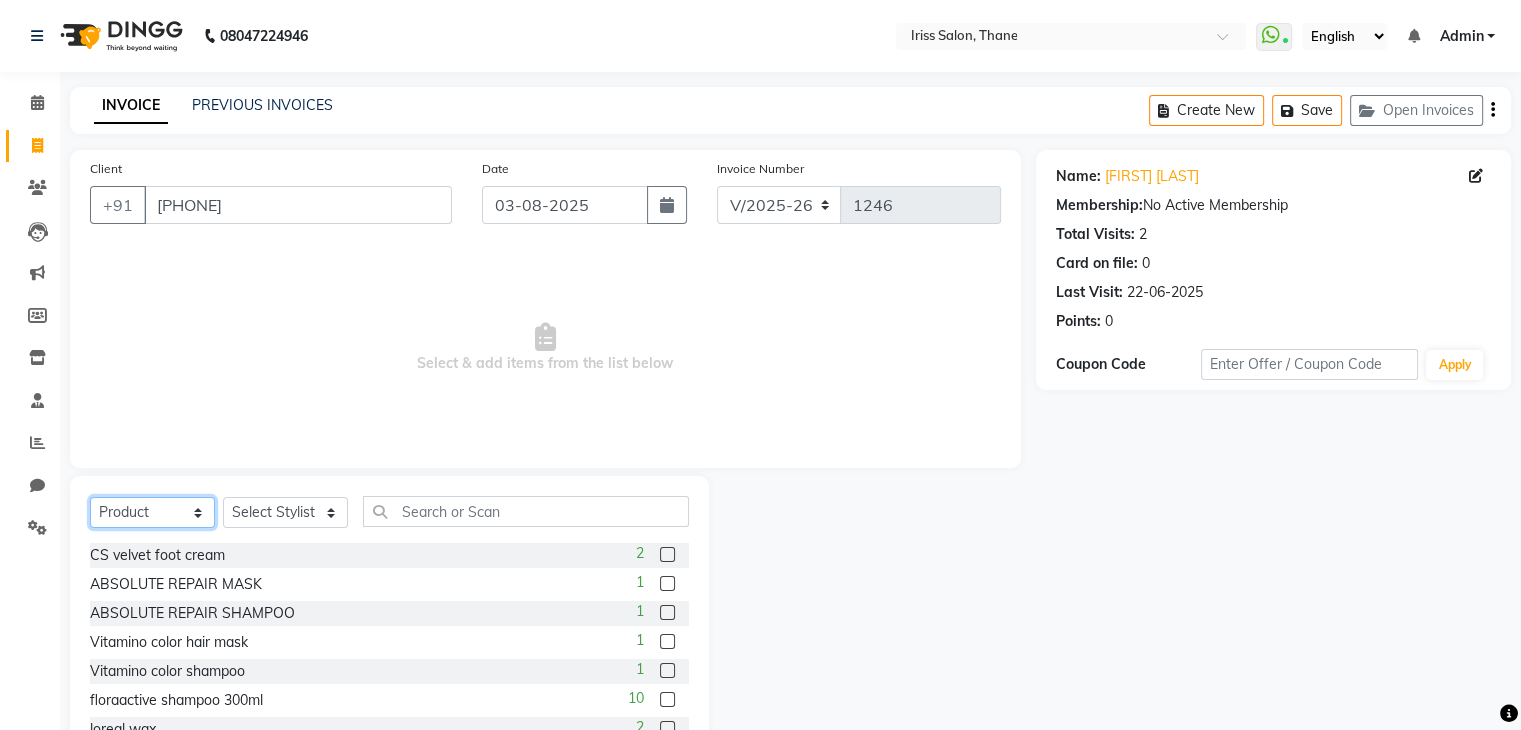 click on "Select  Service  Product  Membership  Package Voucher Prepaid Gift Card" 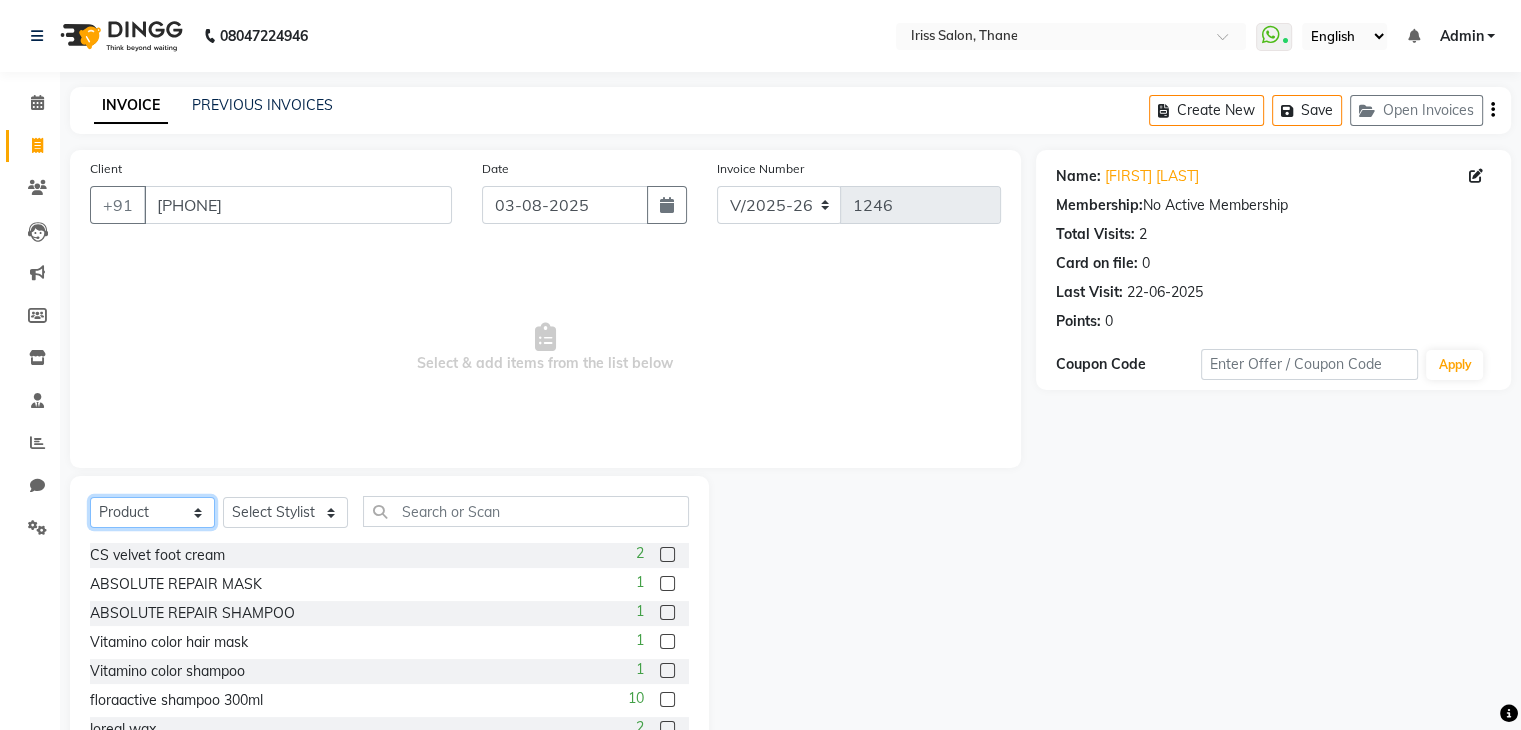 select on "service" 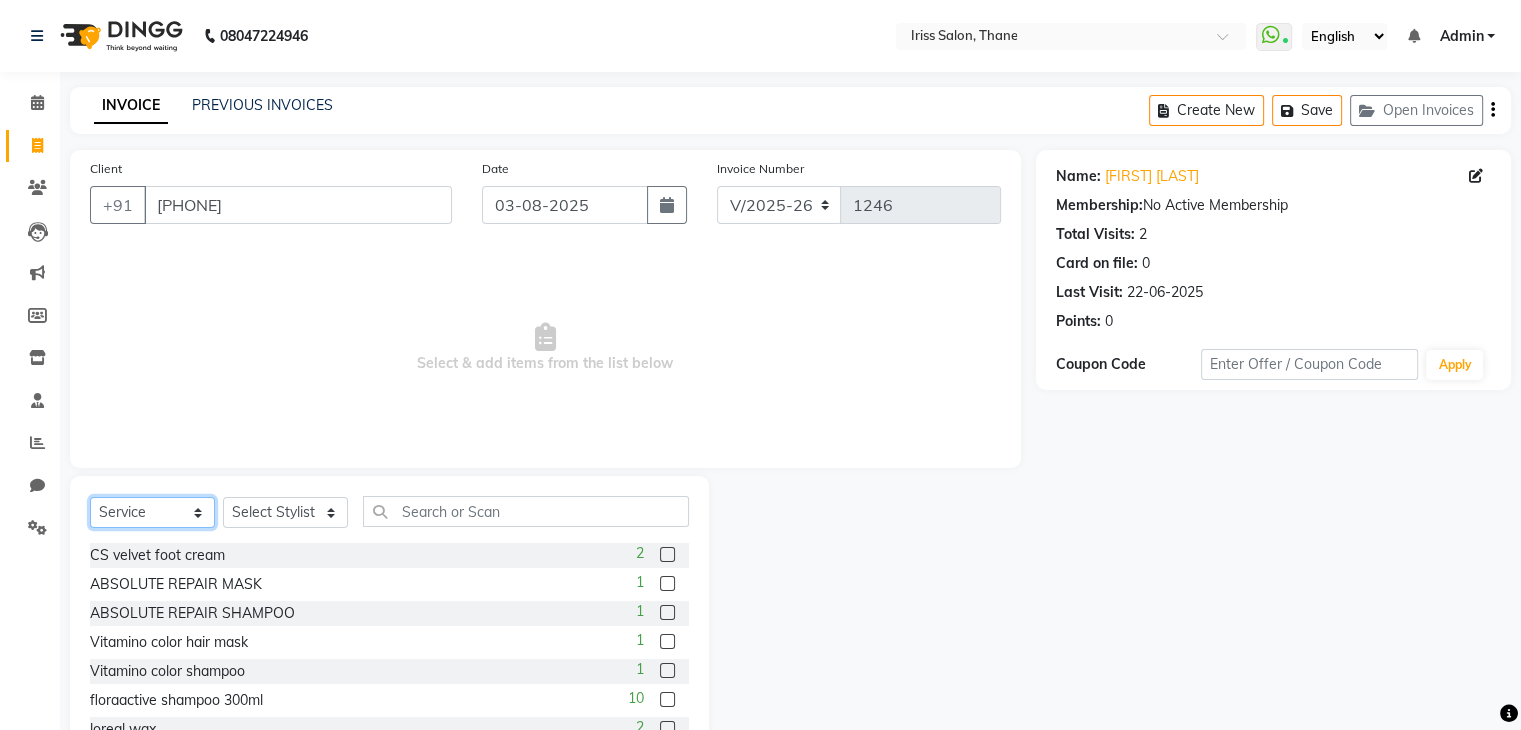 click on "Select  Service  Product  Membership  Package Voucher Prepaid Gift Card" 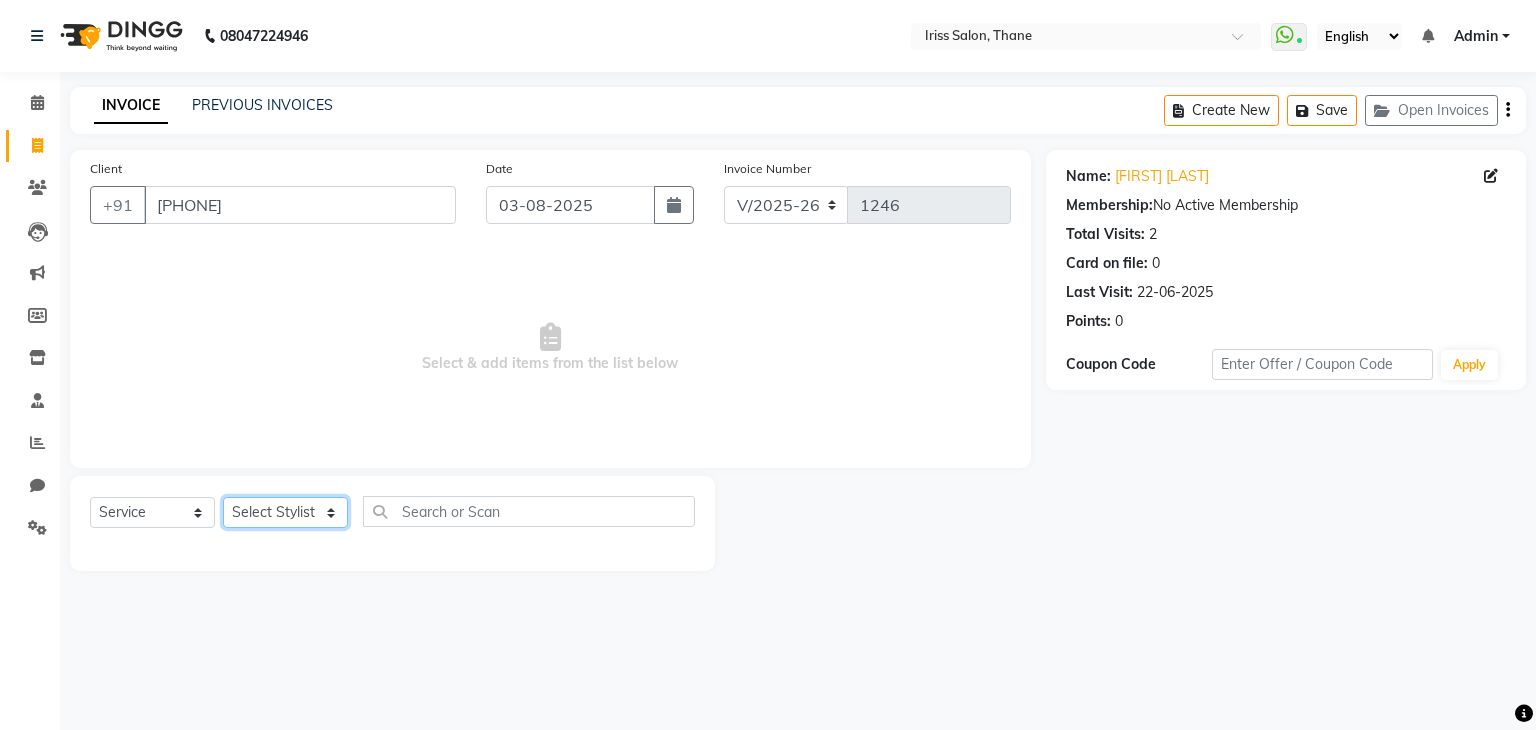 click on "Select Stylist [FIRST] [LAST] [FIRST] [LAST] [FIRST] [LAST] [FIRST] [LAST] [FIRST] [LAST] [FIRST] [LAST] [FIRST] [LAST]" 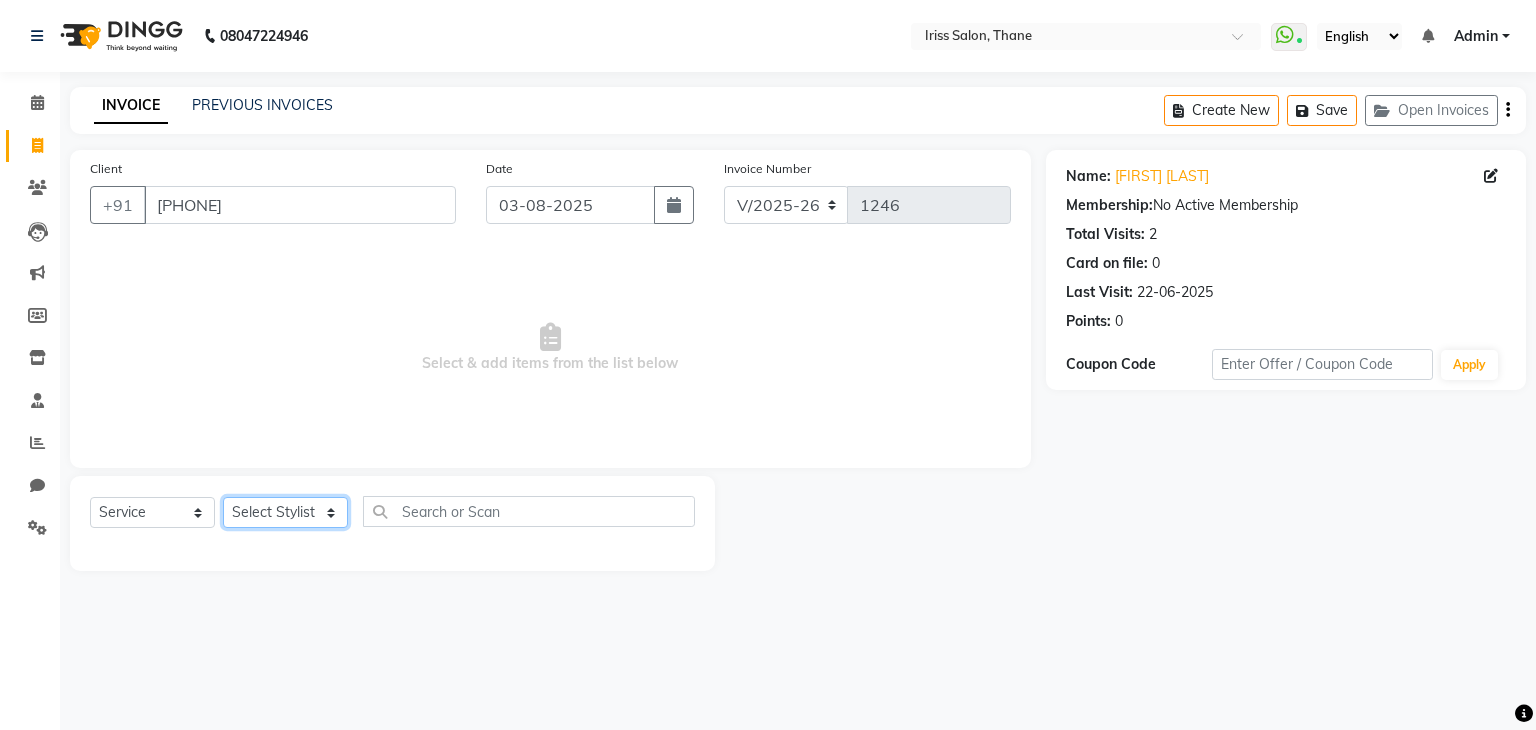 select on "[PHONE]" 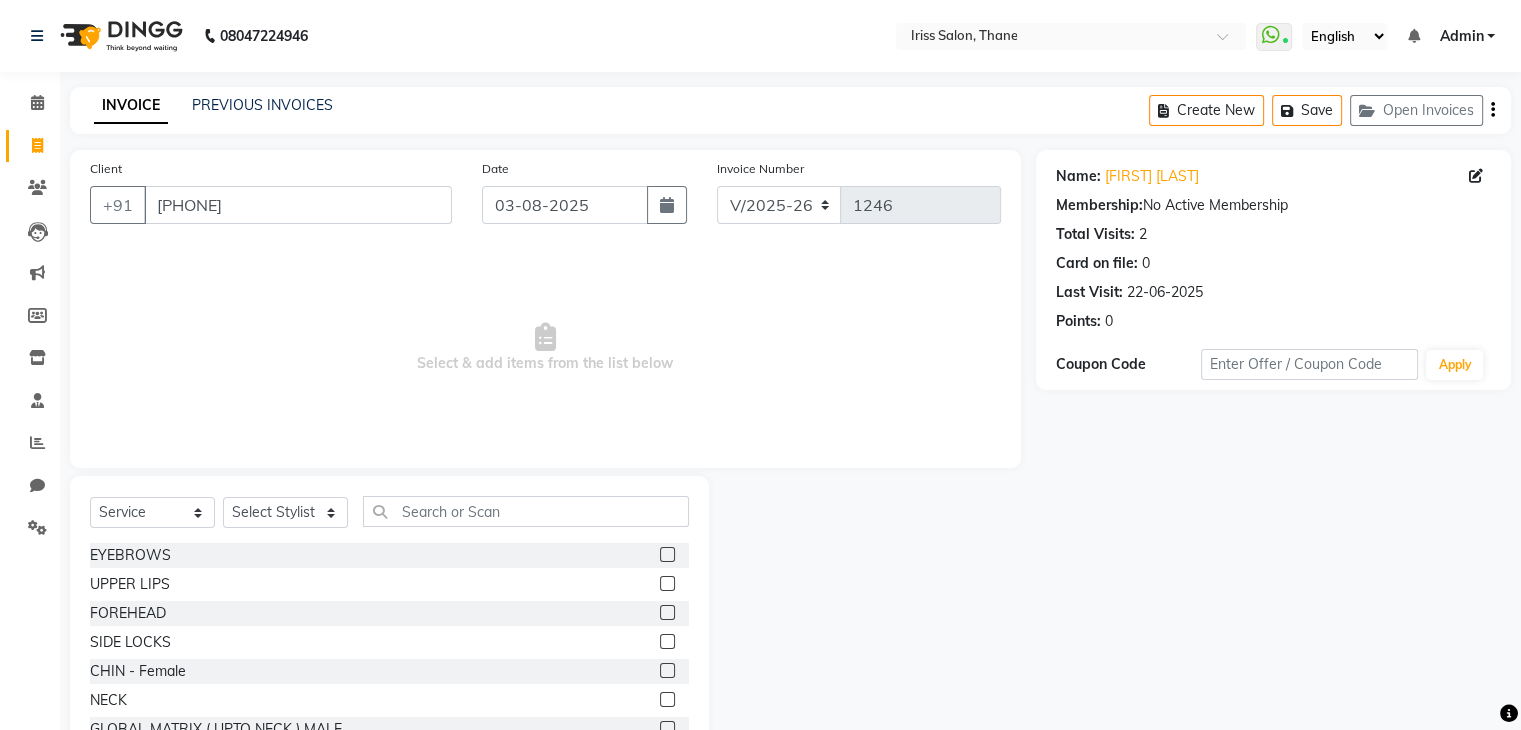 click 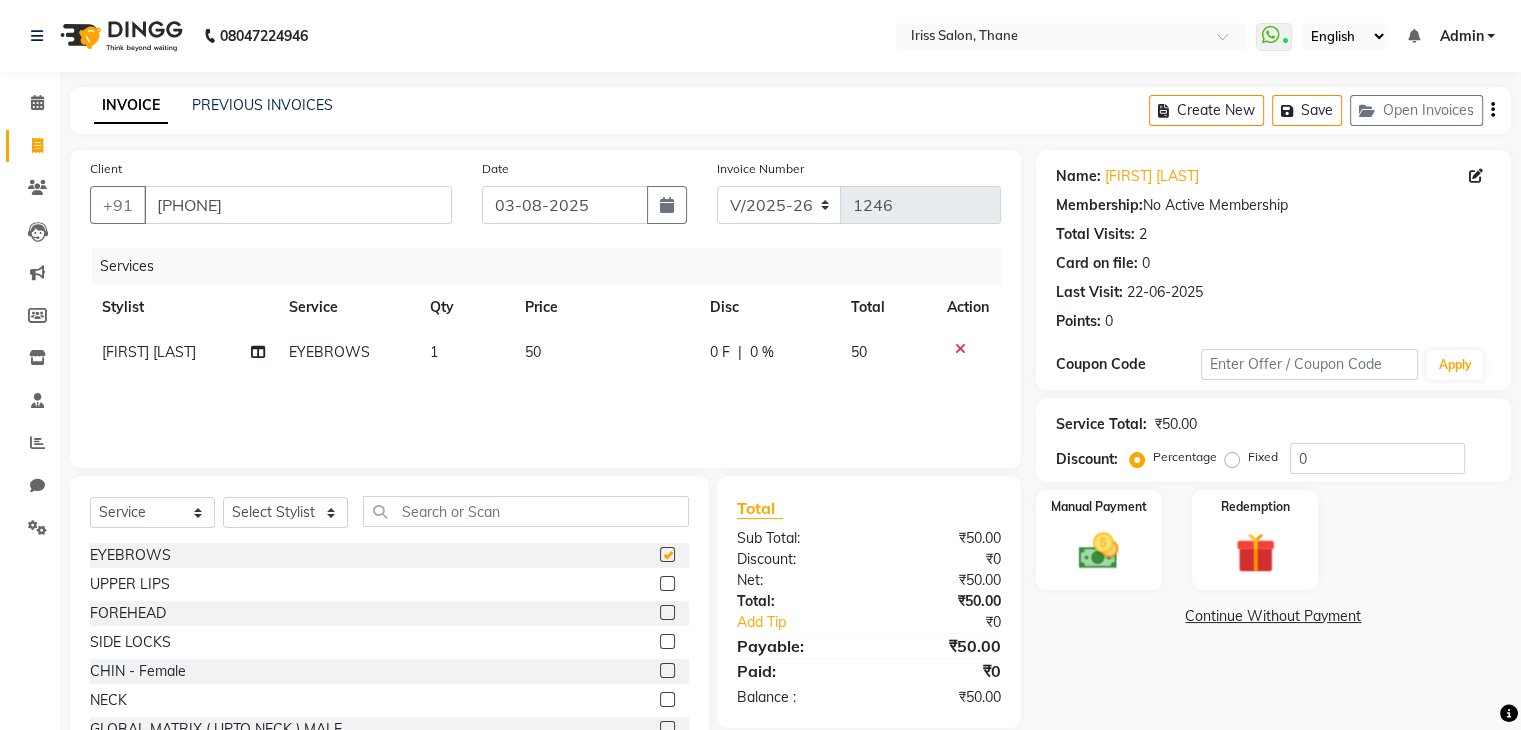 checkbox on "false" 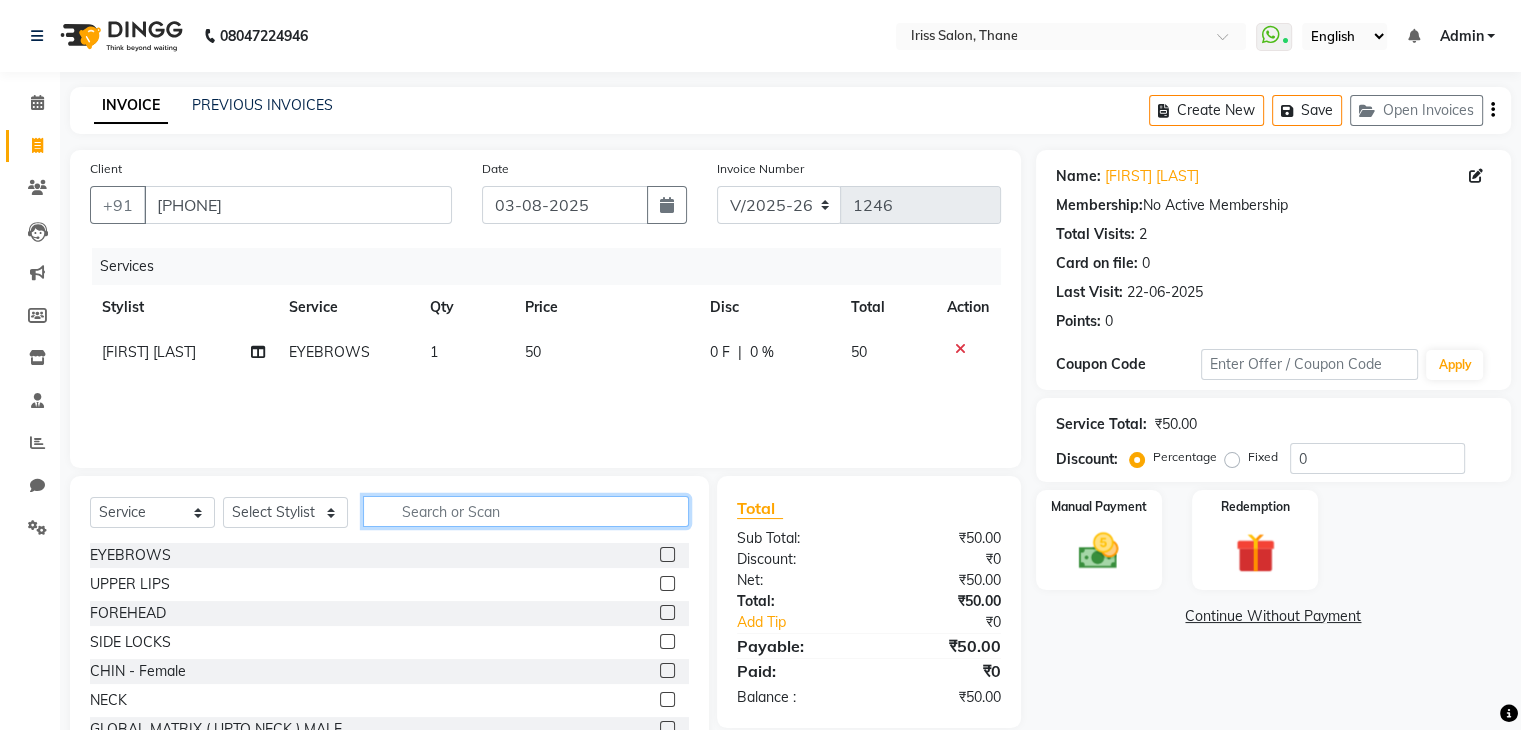 click 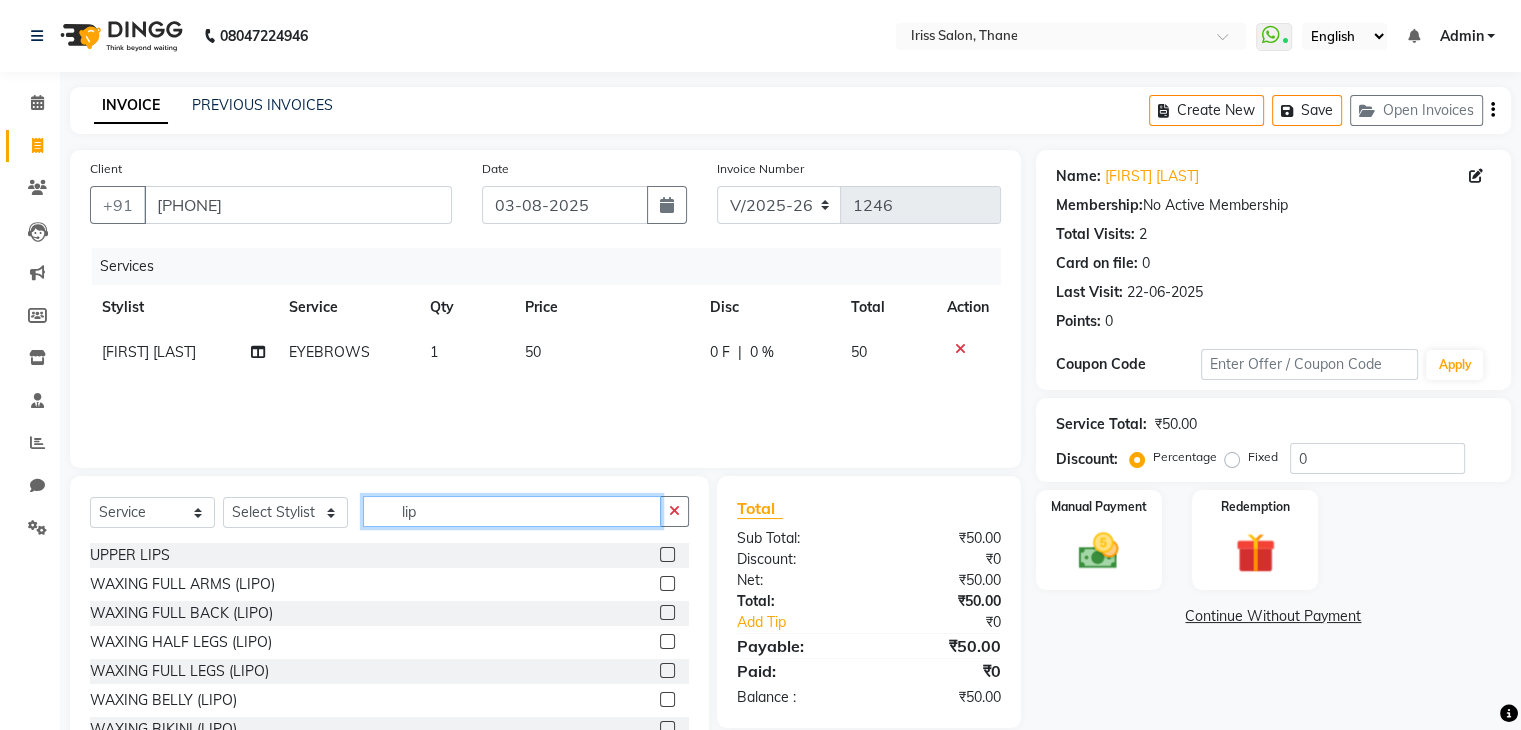 type on "lip" 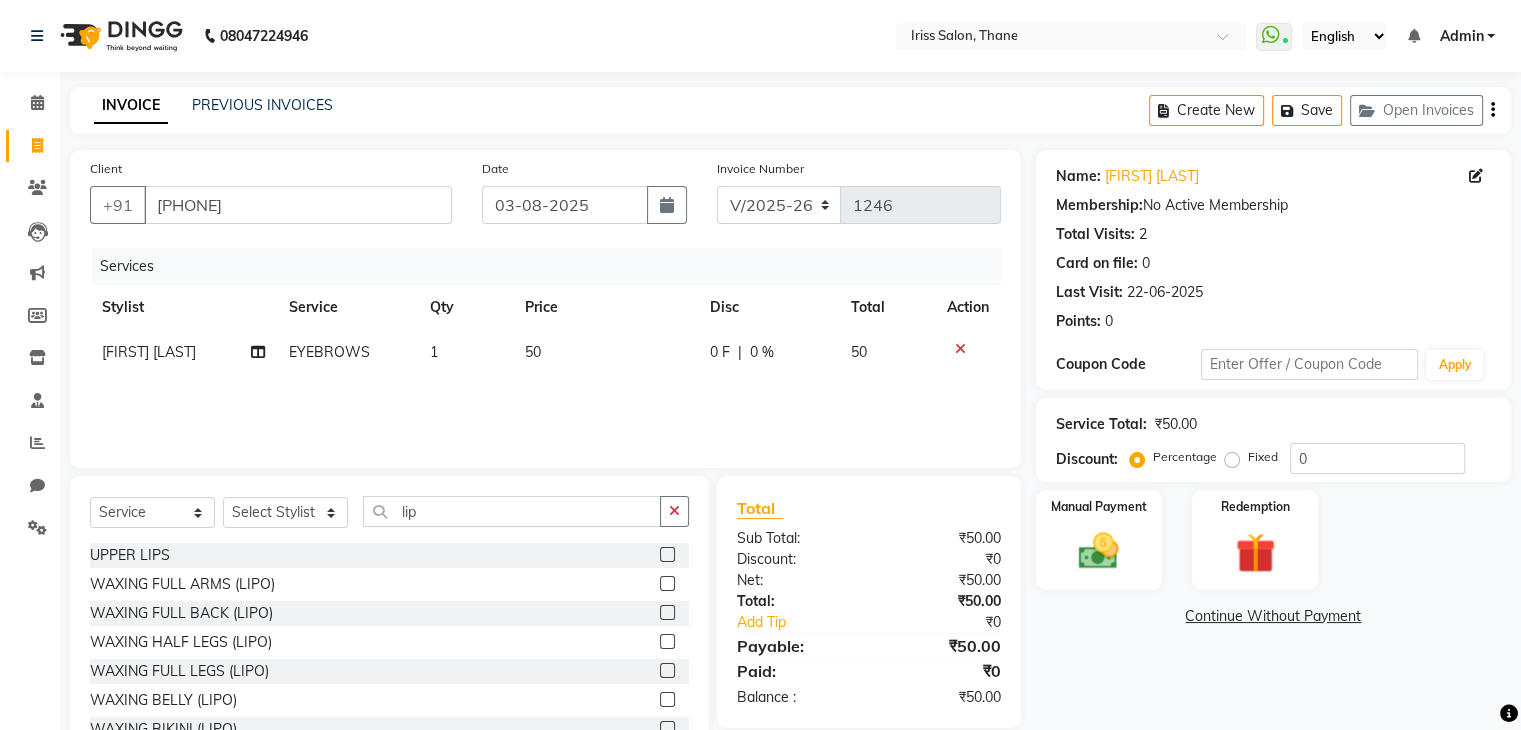 click 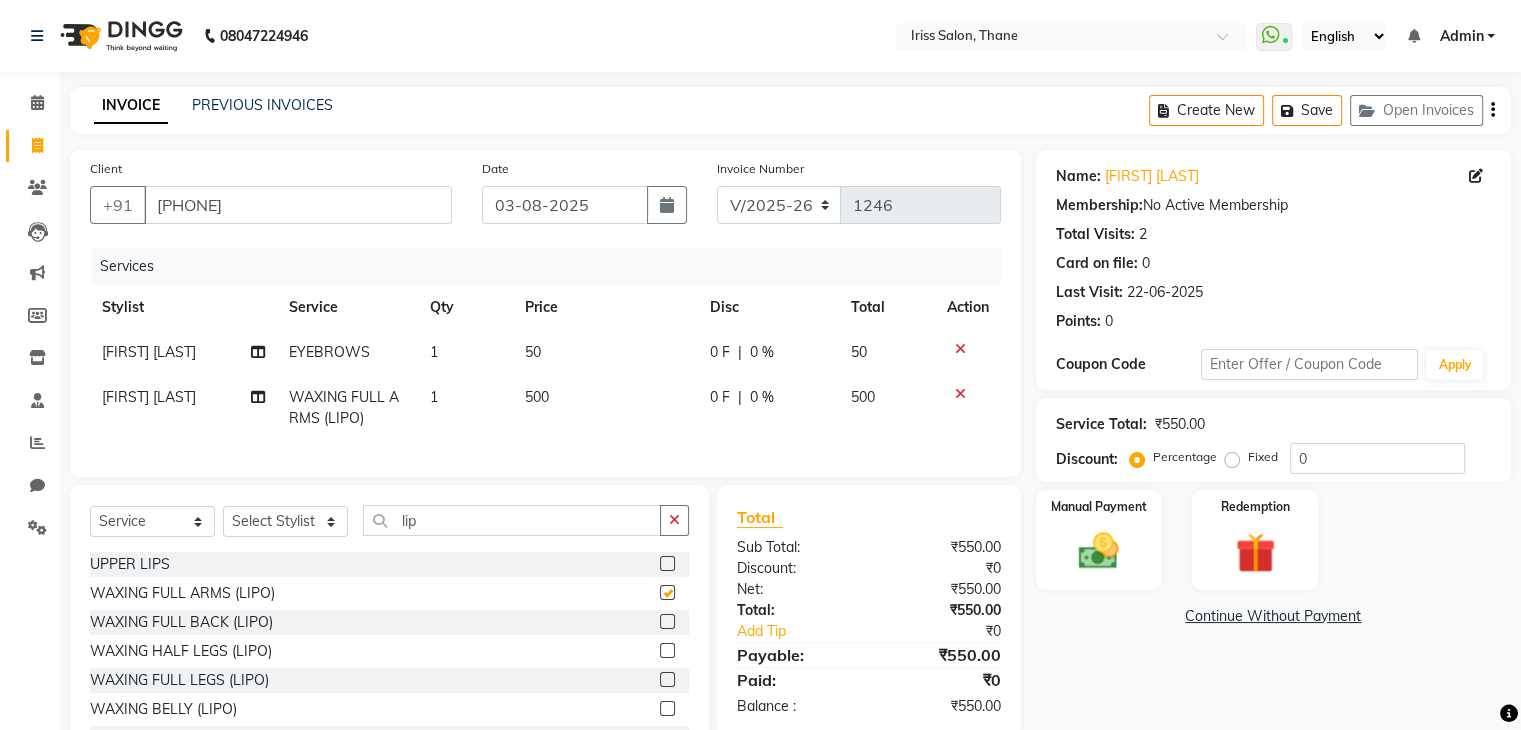 checkbox on "false" 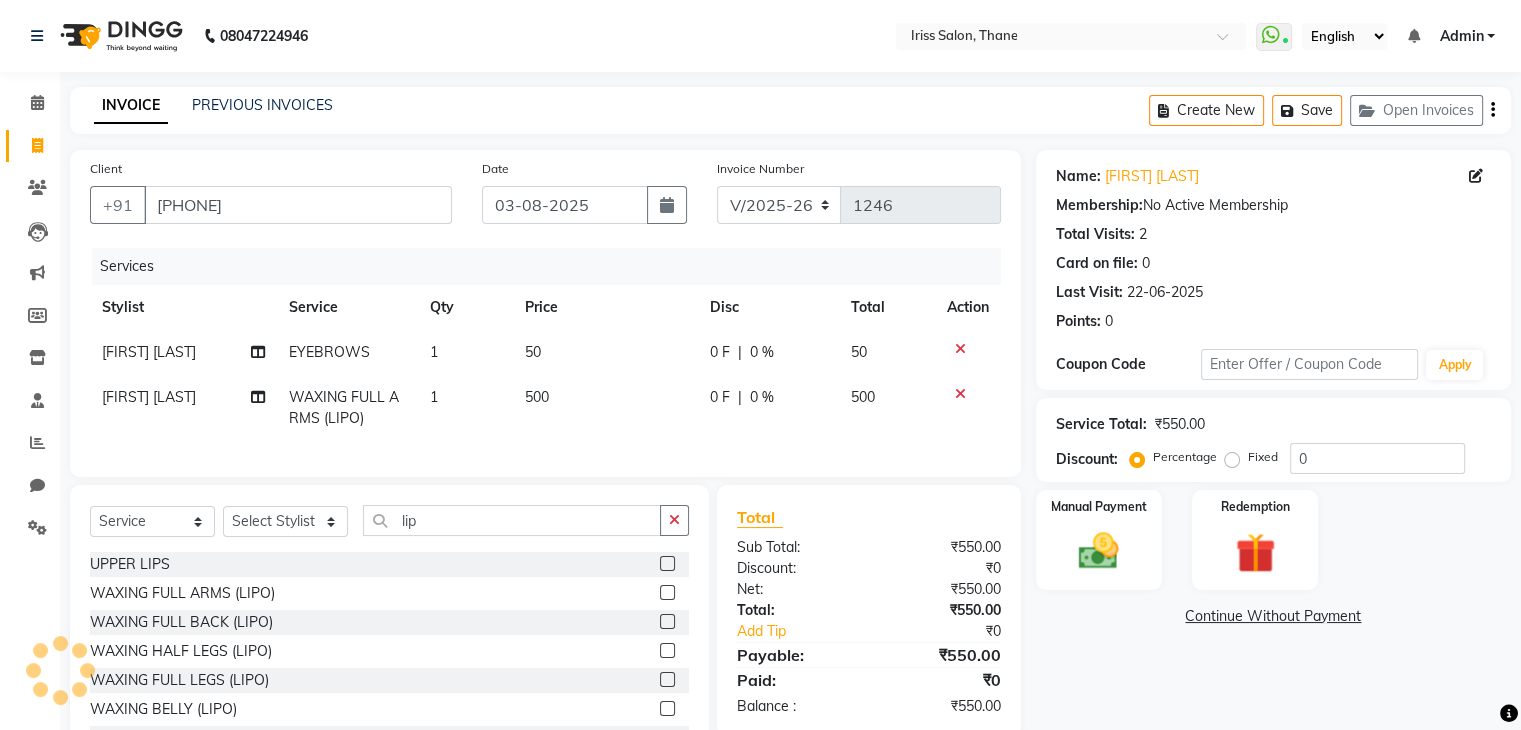 click 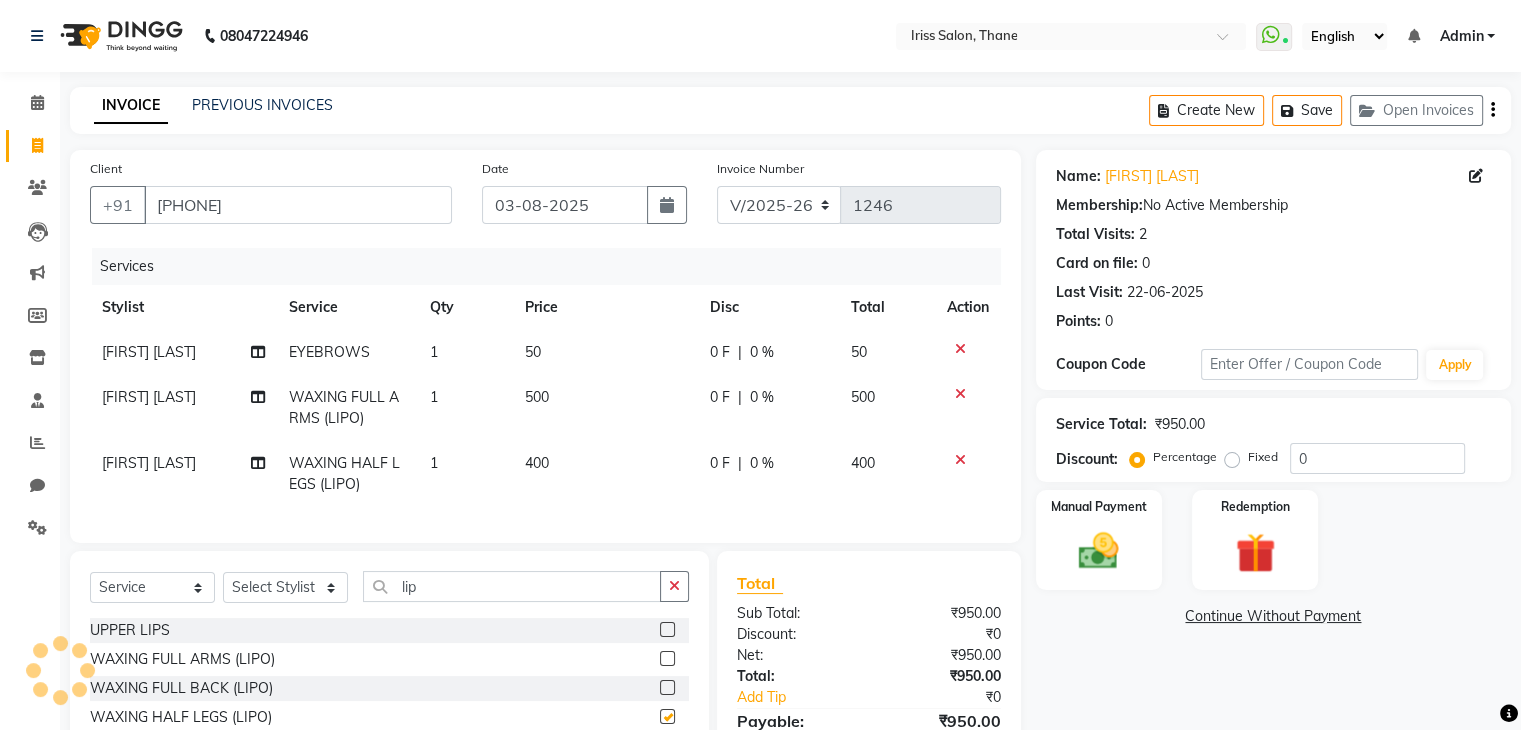 checkbox on "false" 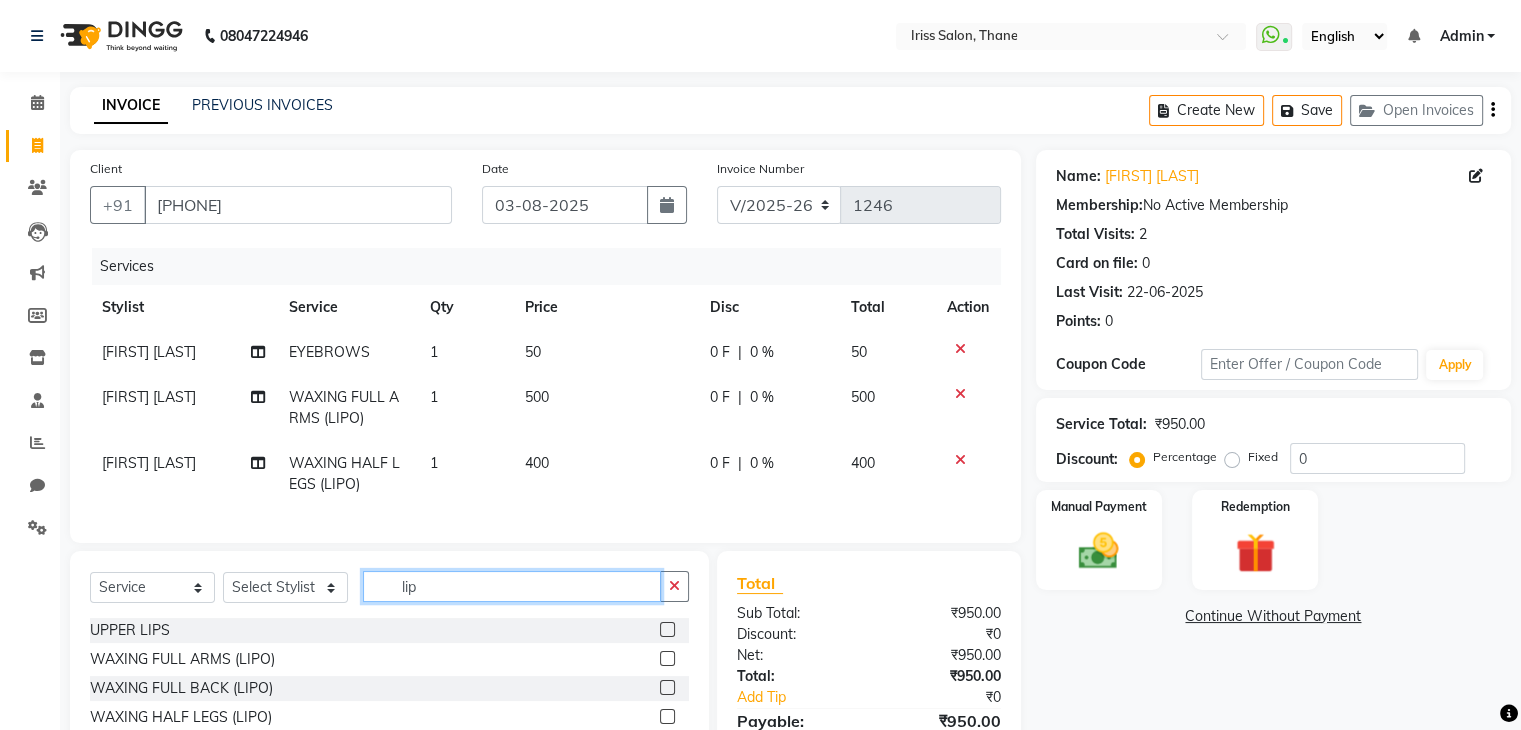 click on "lip" 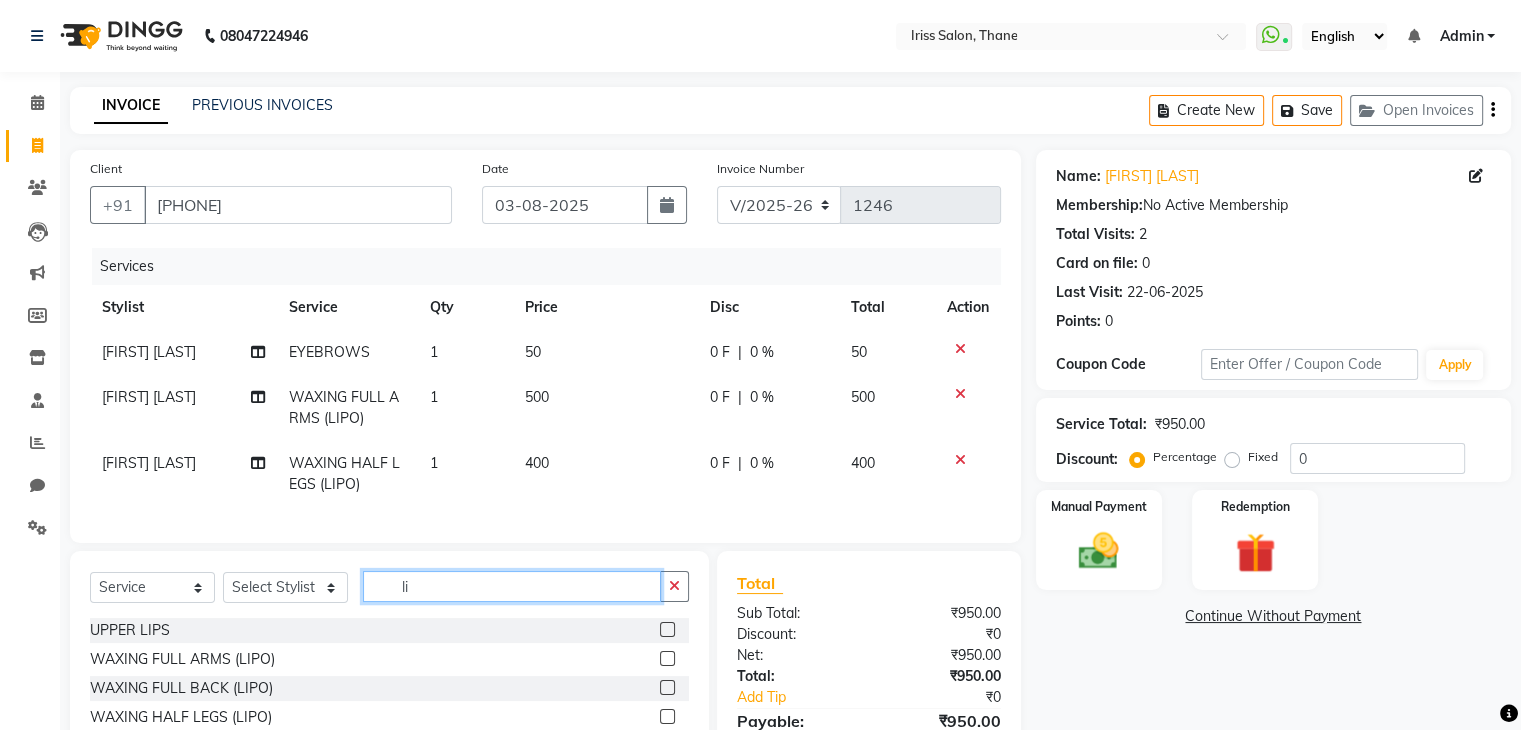 type on "l" 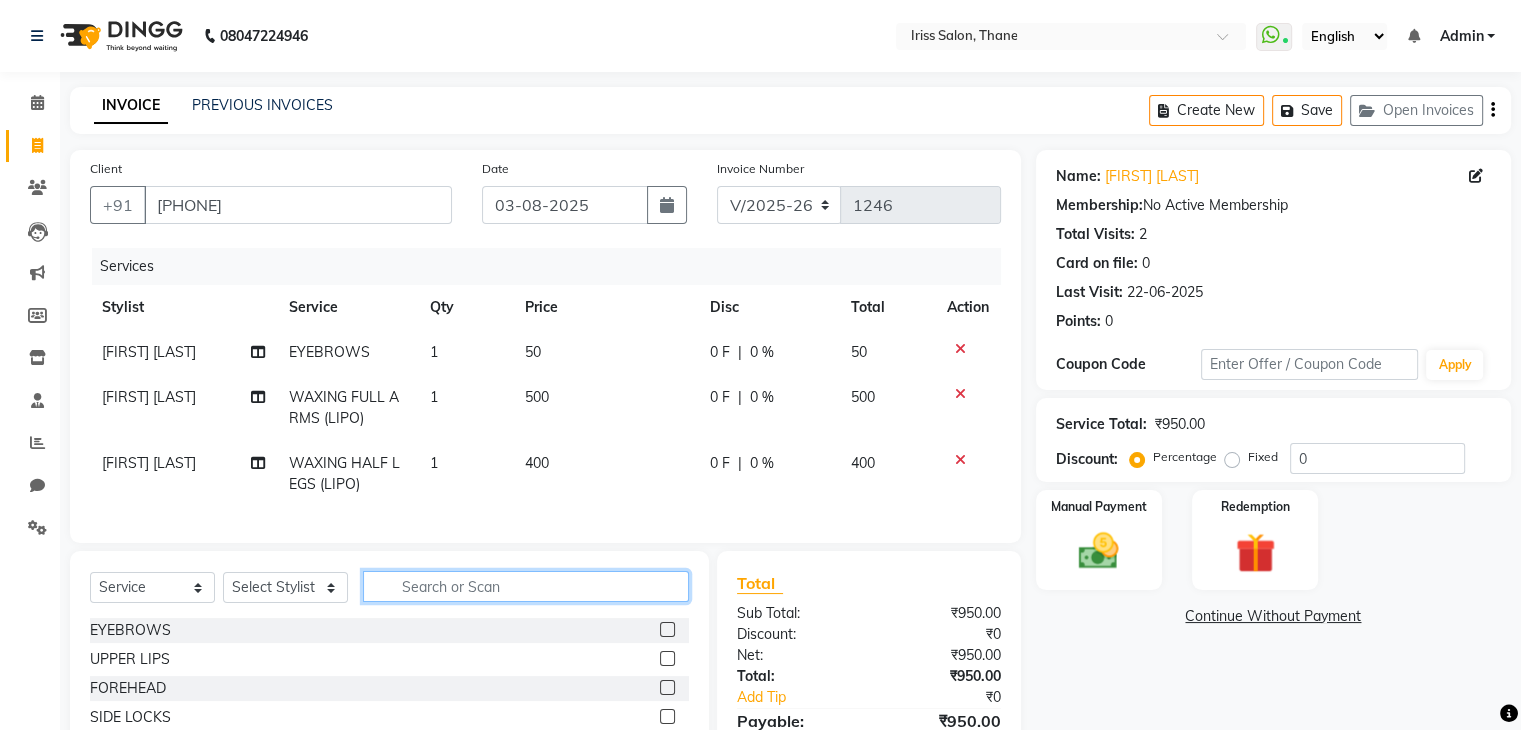 type 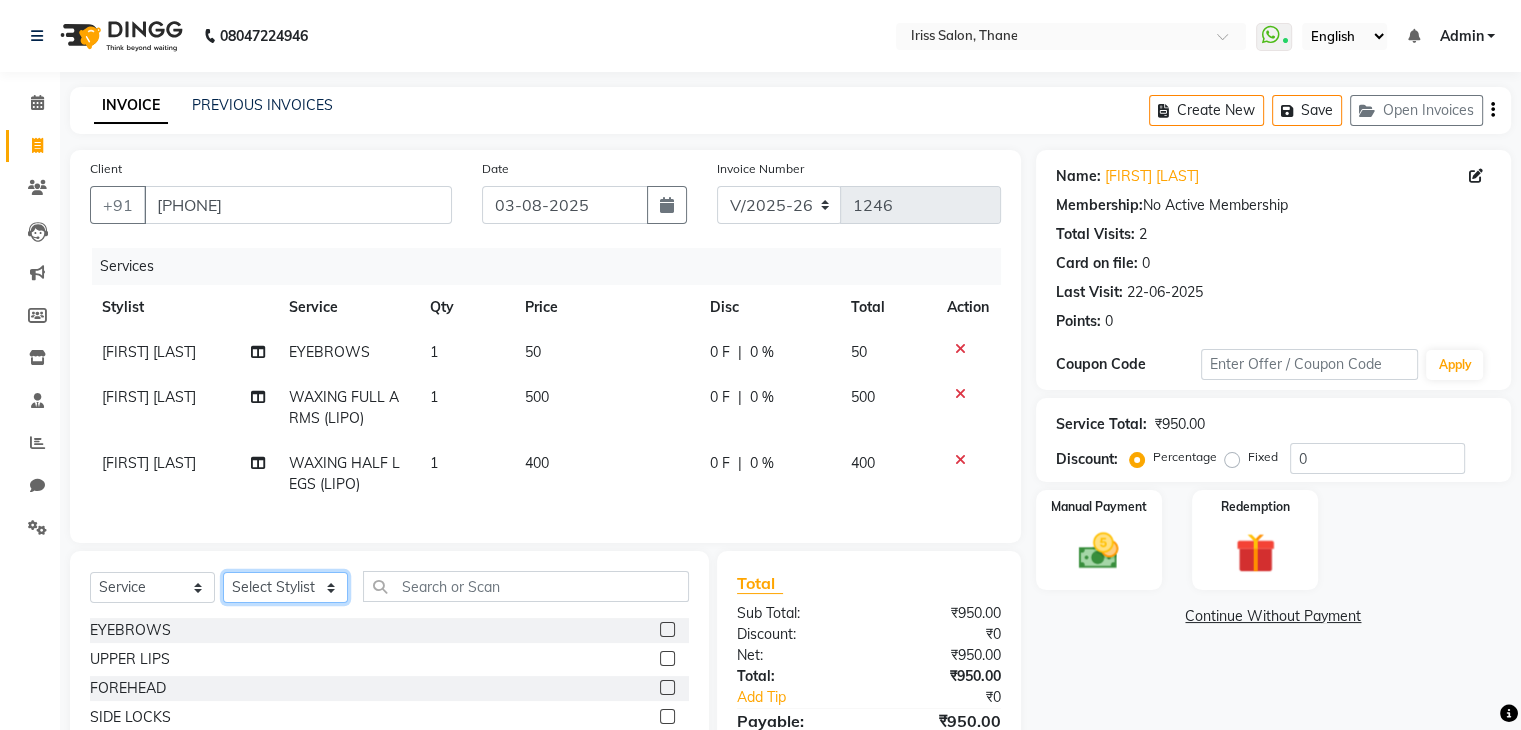 click on "Select Stylist [FIRST] [LAST] [FIRST] [LAST] [FIRST] [LAST] [FIRST] [LAST] [FIRST] [LAST] [FIRST] [LAST] [FIRST] [LAST]" 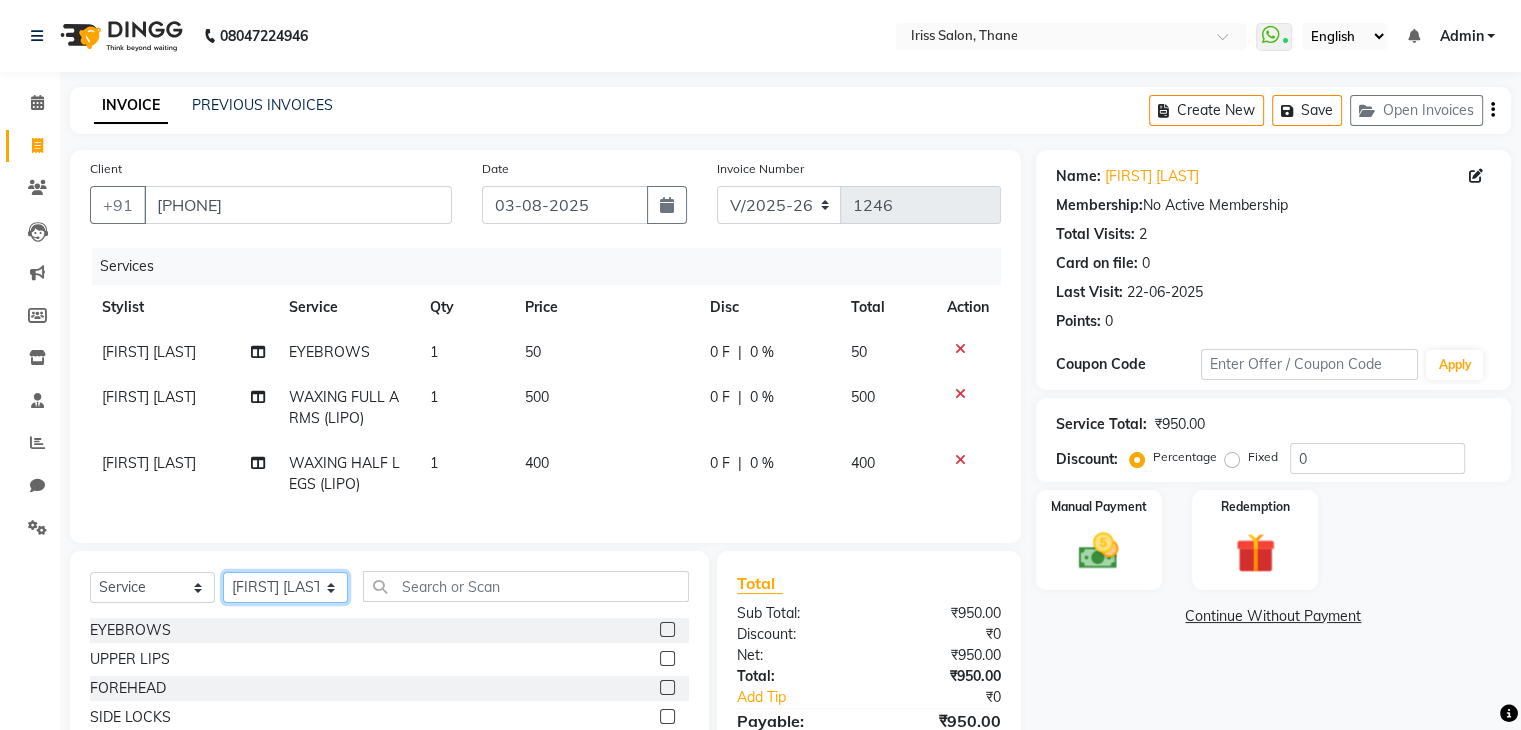 click on "Select Stylist [FIRST] [LAST] [FIRST] [LAST] [FIRST] [LAST] [FIRST] [LAST] [FIRST] [LAST] [FIRST] [LAST] [FIRST] [LAST]" 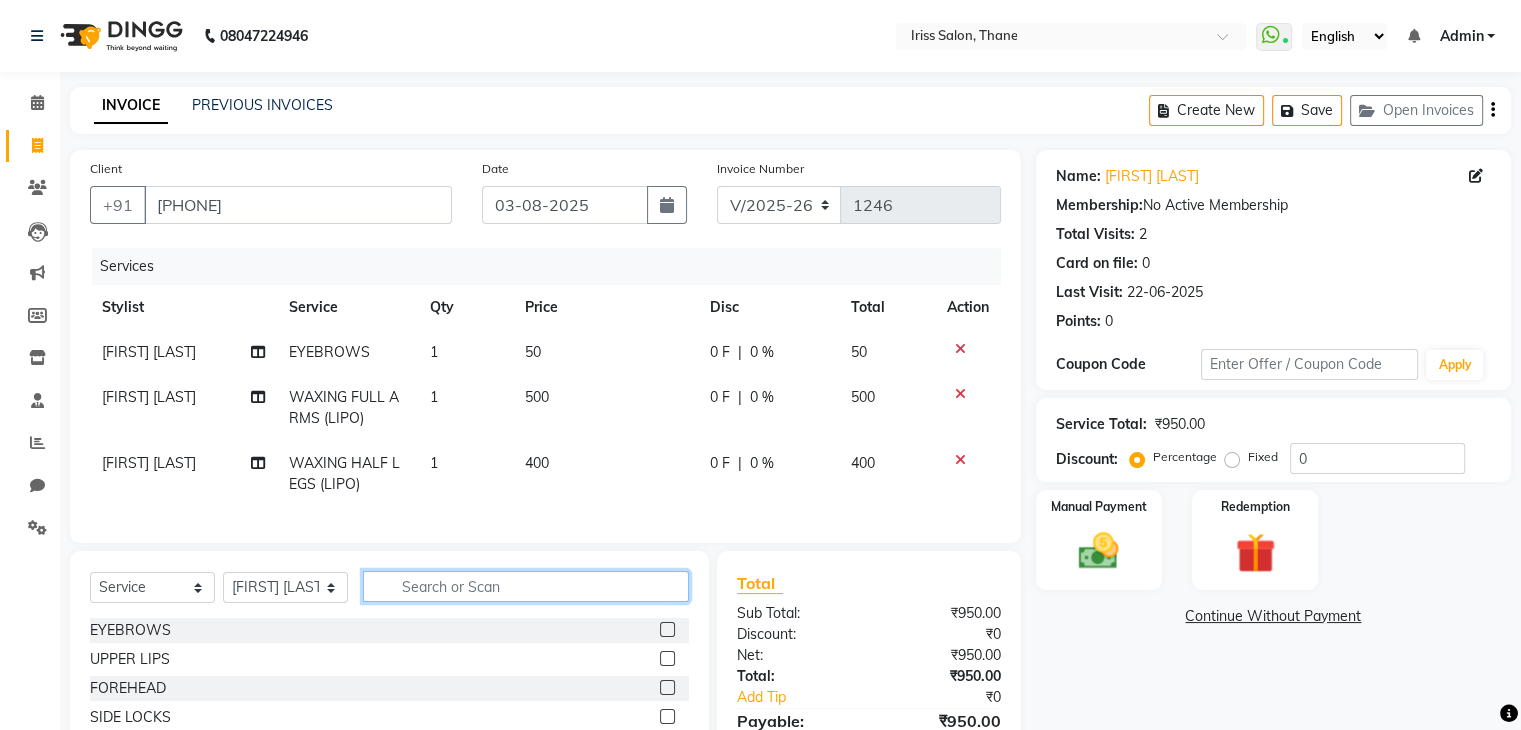 click 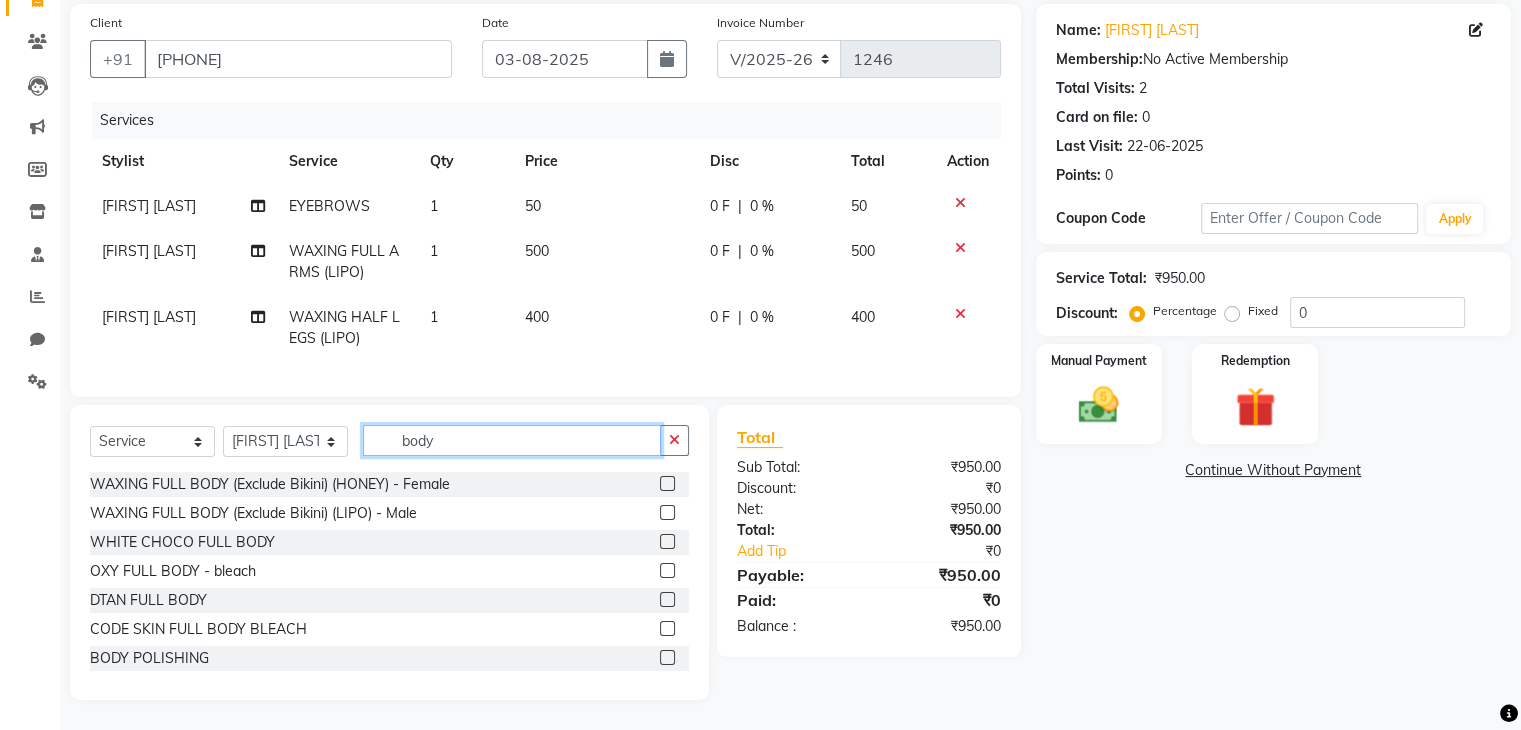 scroll, scrollTop: 162, scrollLeft: 0, axis: vertical 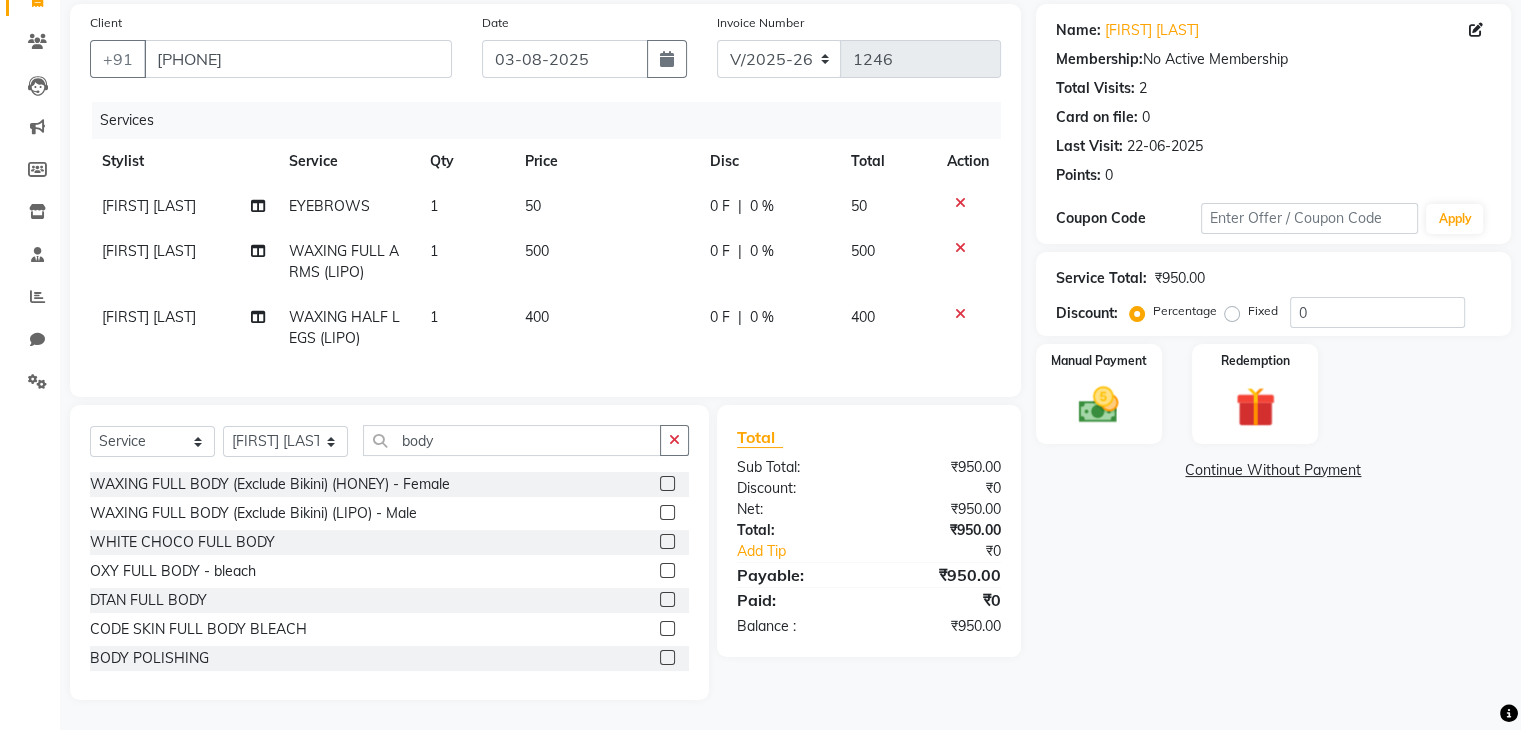 click 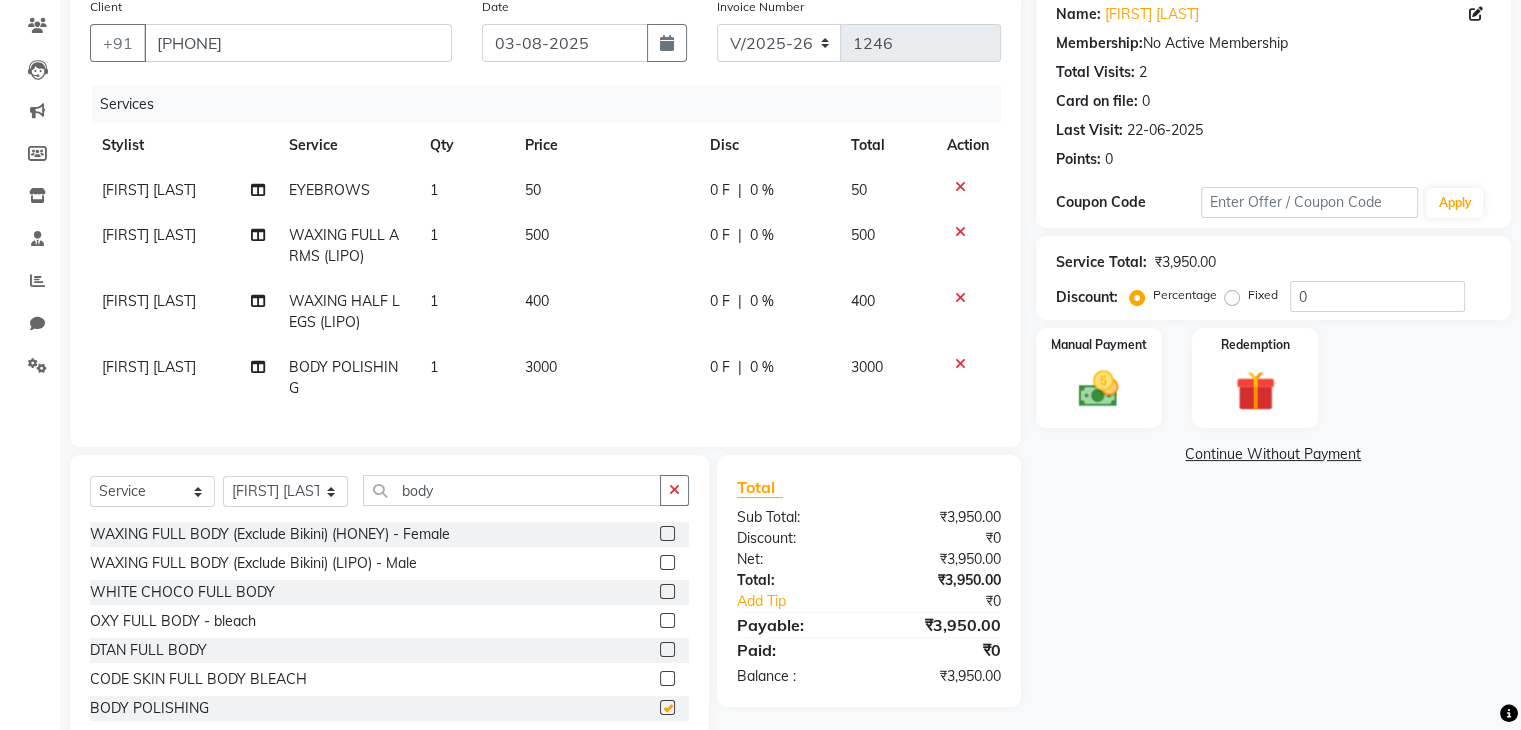 checkbox on "false" 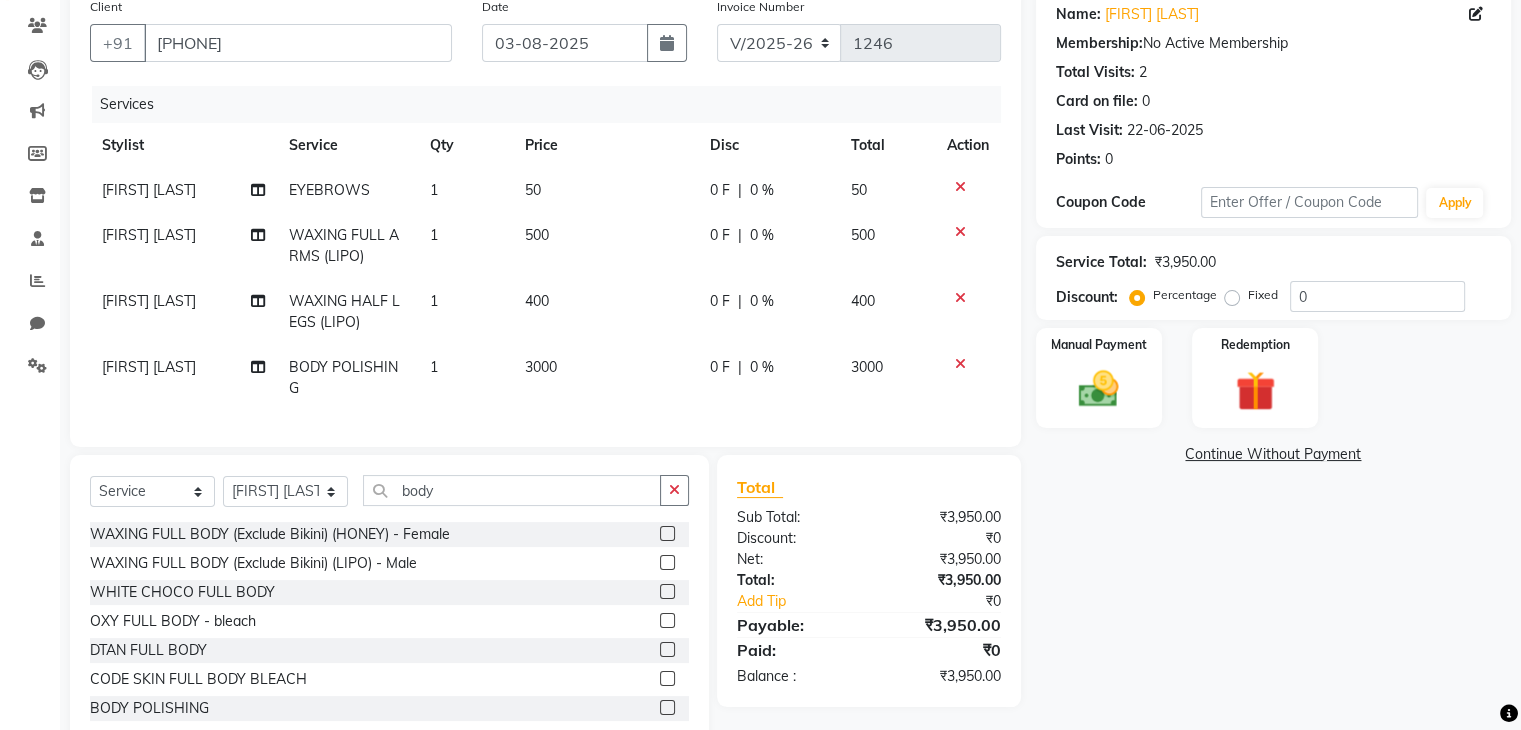 click on "3000" 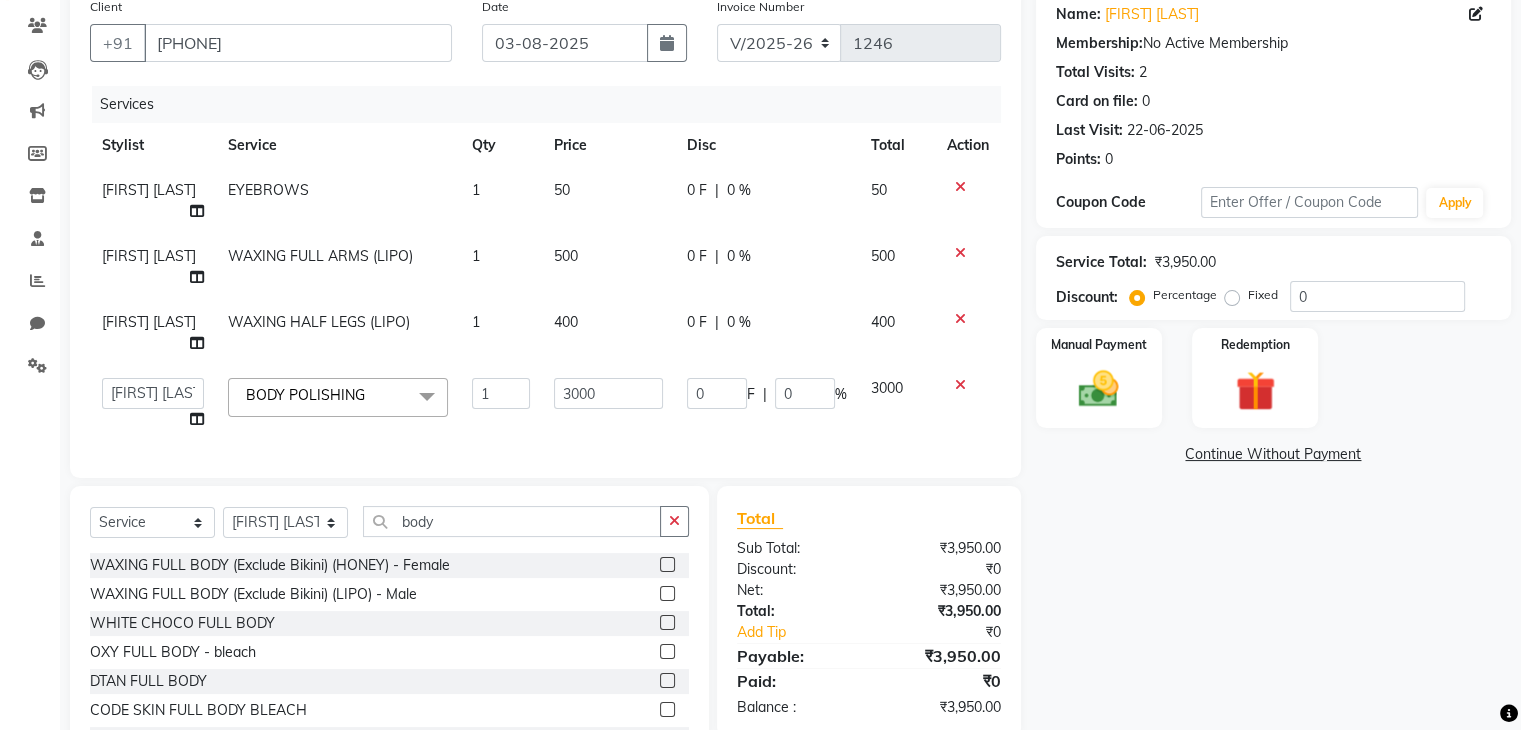 click on "3000" 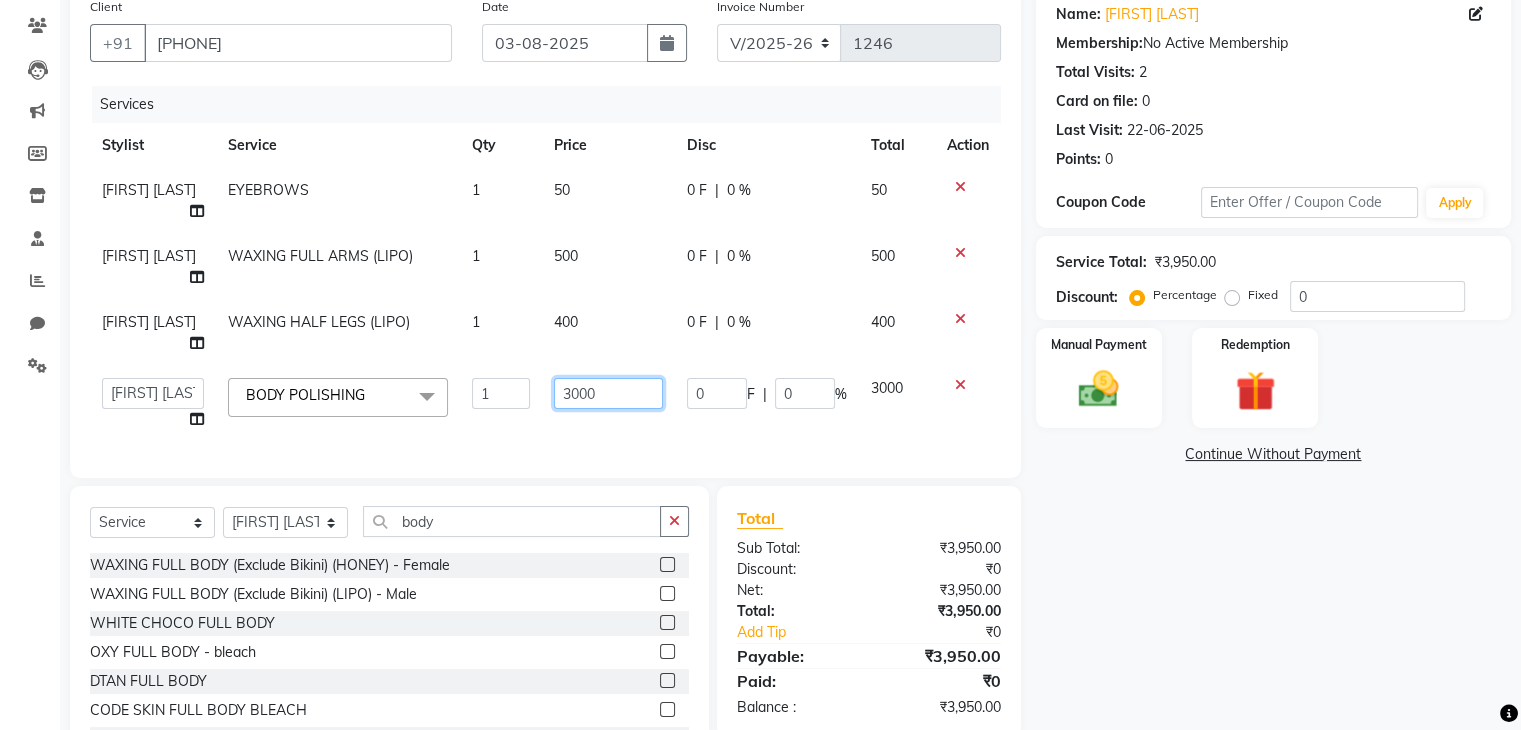 click on "3000" 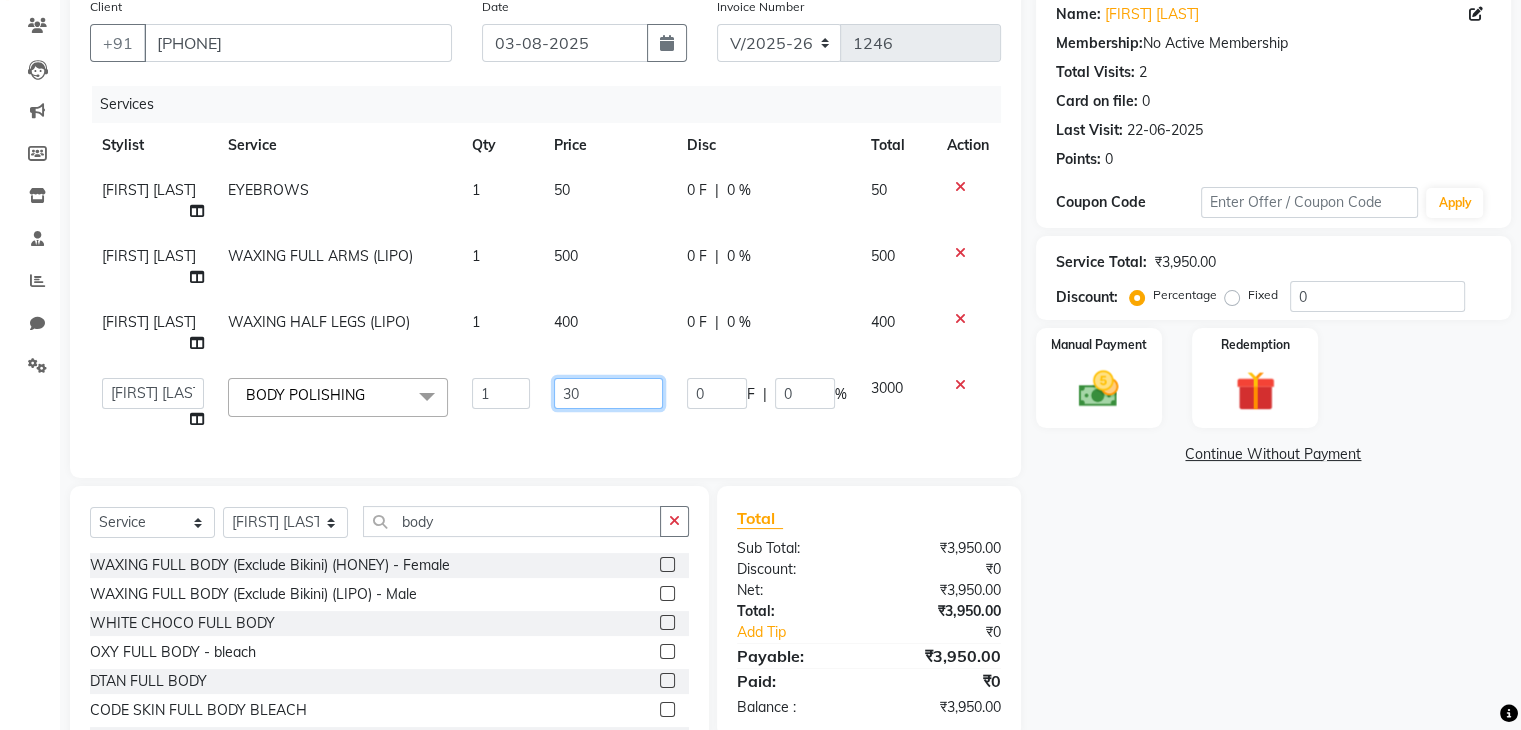 type on "3" 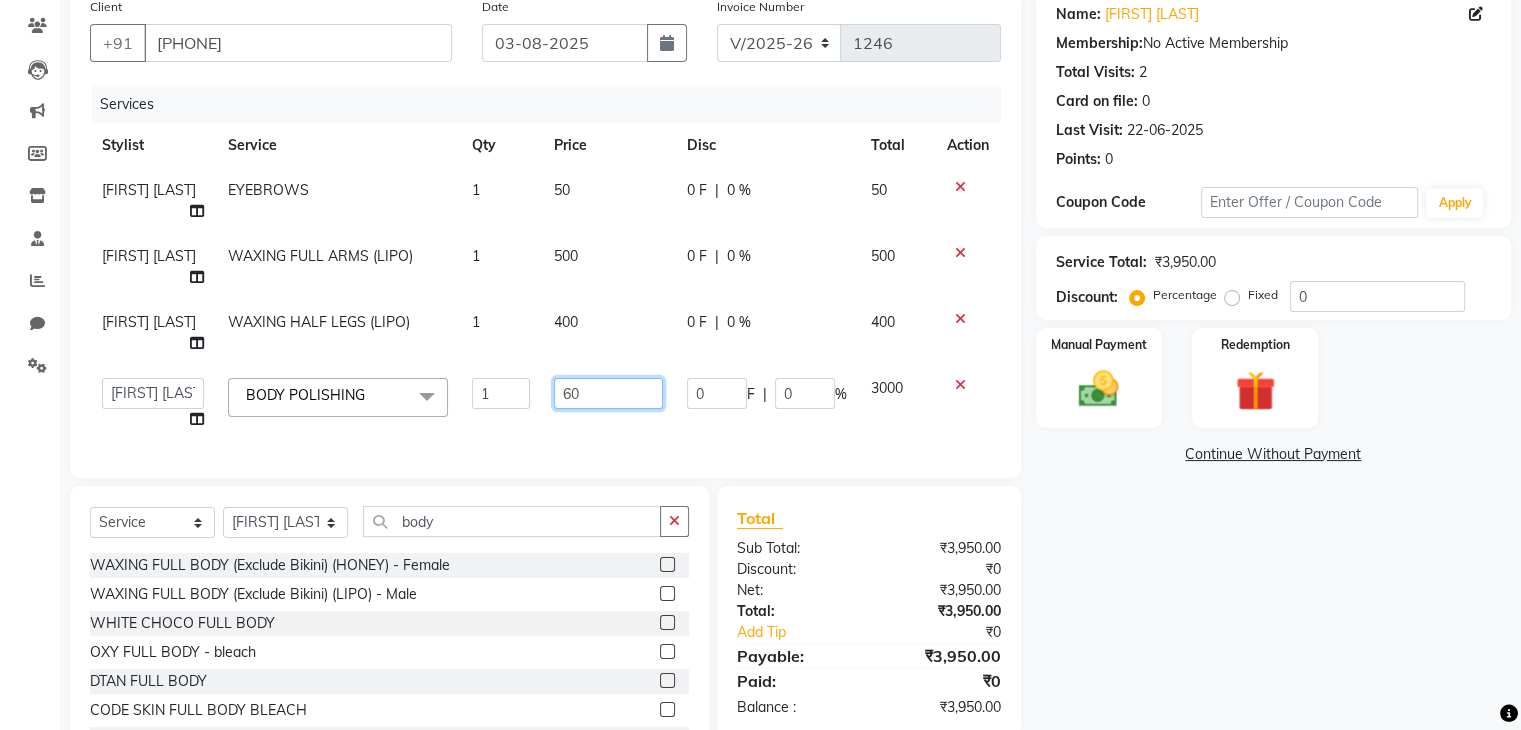 type on "600" 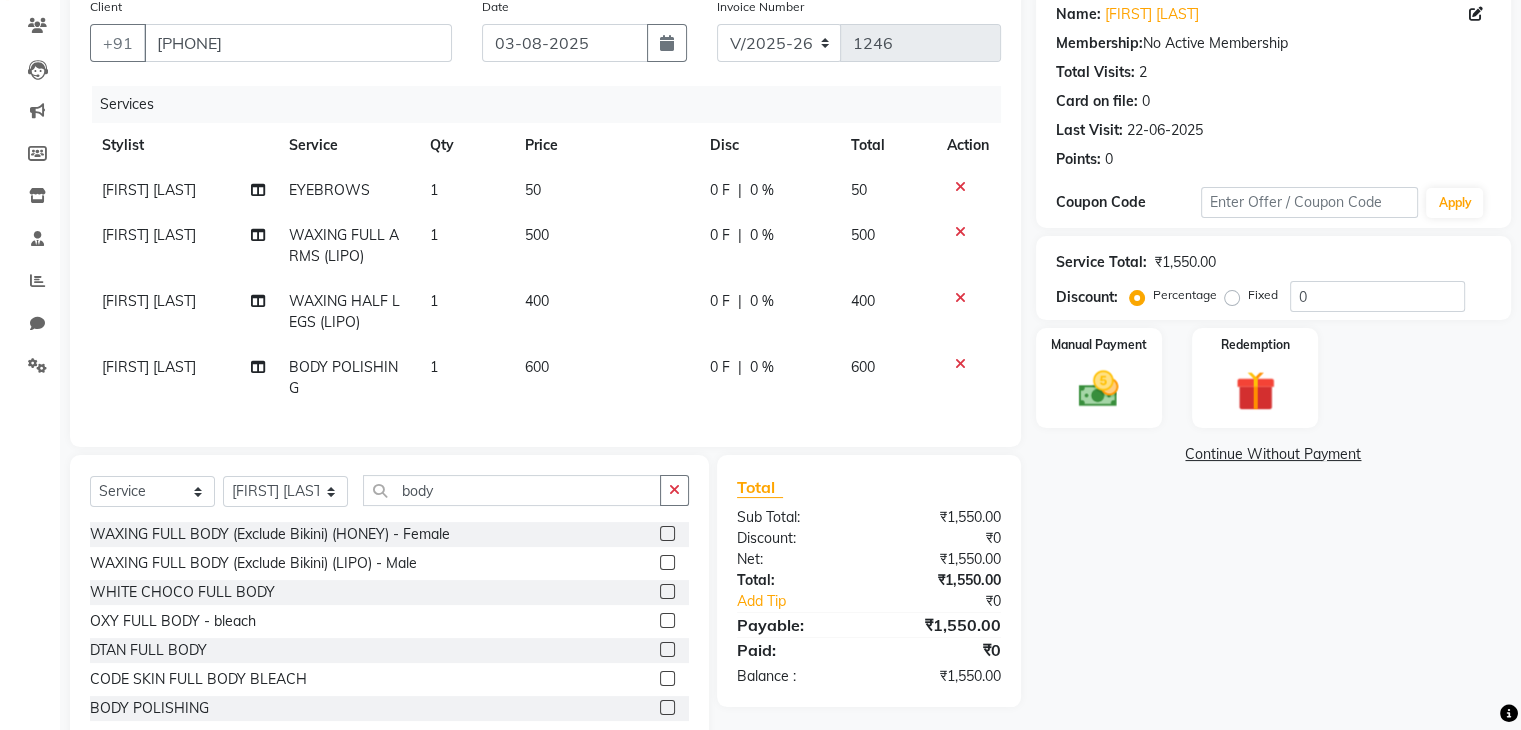 click on "Client +91 [PHONE] Date 03-08-2025 Invoice Number V/2025 V/2025-26 1246 Services Stylist Service Qty Price Disc Total Action [FIRST] [LAST] EYEBROWS 1 50 0 F | 0 % 50 [FIRST] [LAST] WAXING FULL ARMS (LIPO) 1 500 0 F | 0 % 500 [FIRST] [LAST] WAXING HALF LEGS (LIPO) 1 400 0 F | 0 % 400 [FIRST] [LAST] BODY POLISHING 1 600 0 F | 0 % 600" 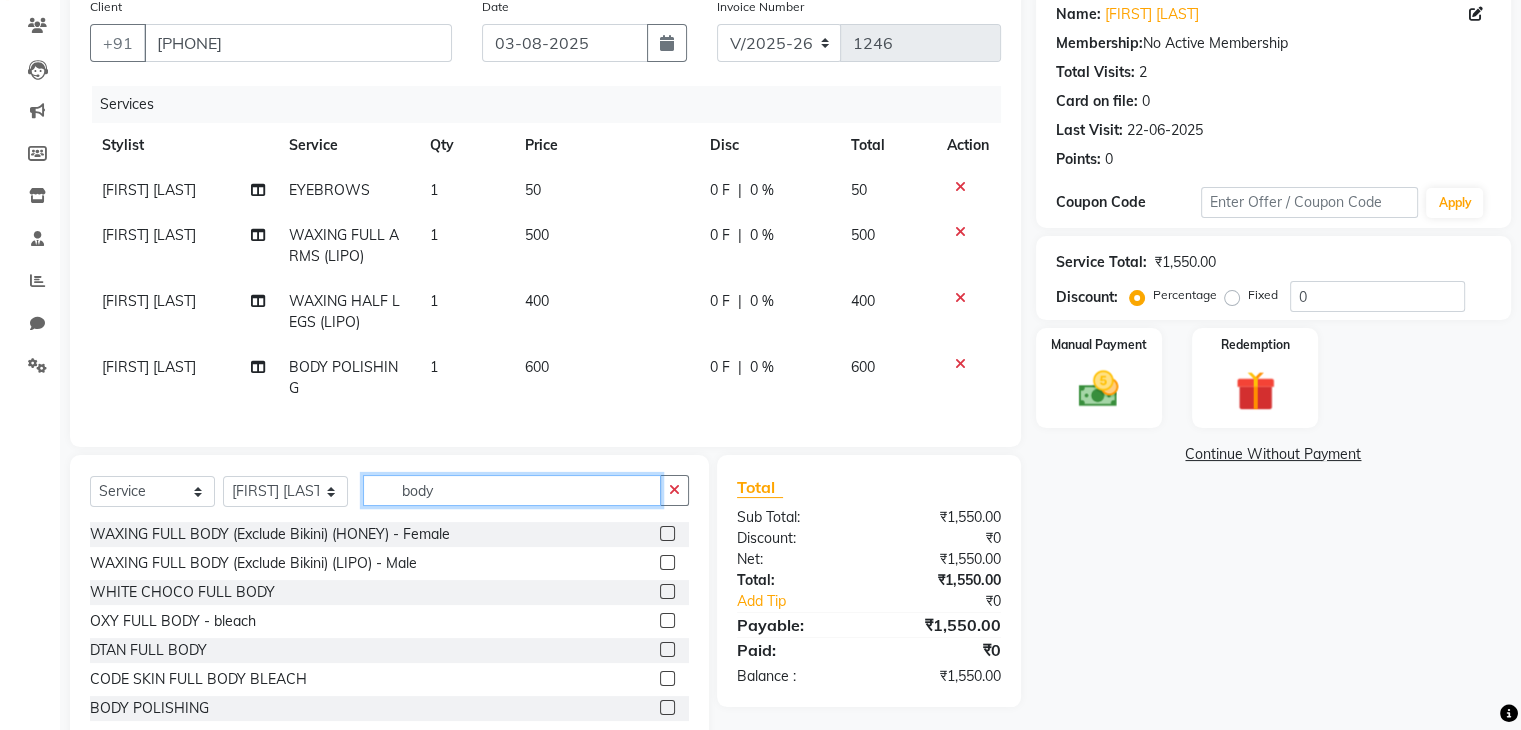 click on "body" 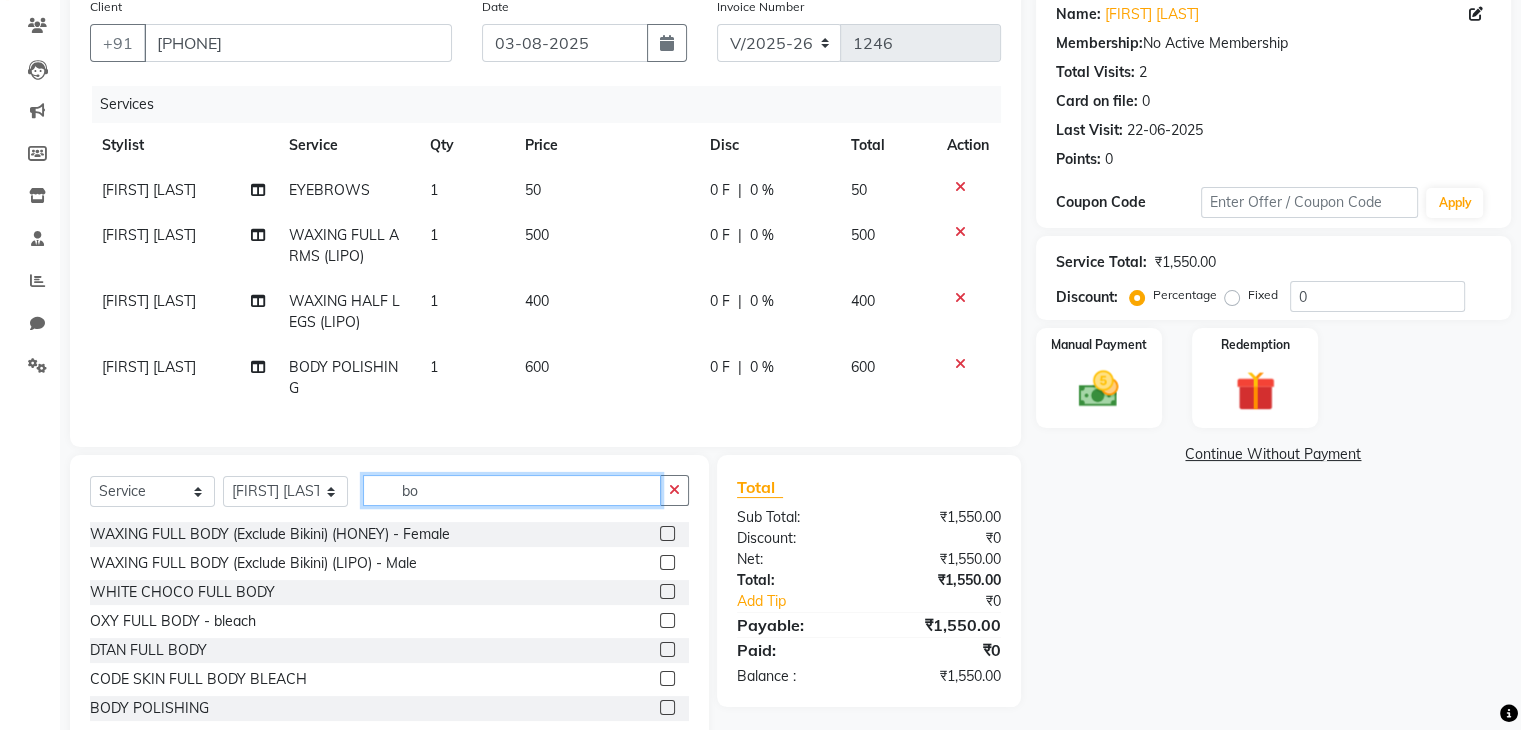 type on "b" 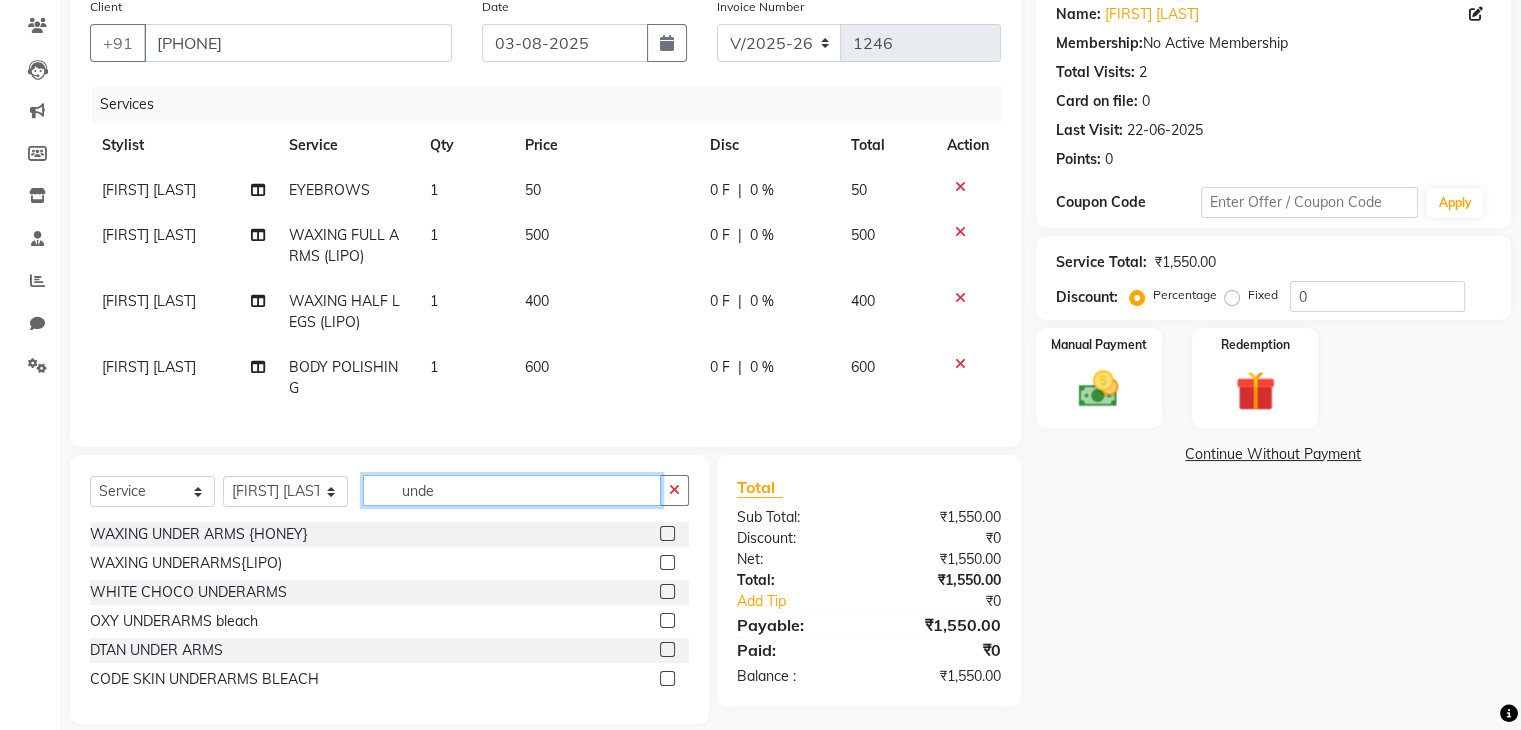 type on "unde" 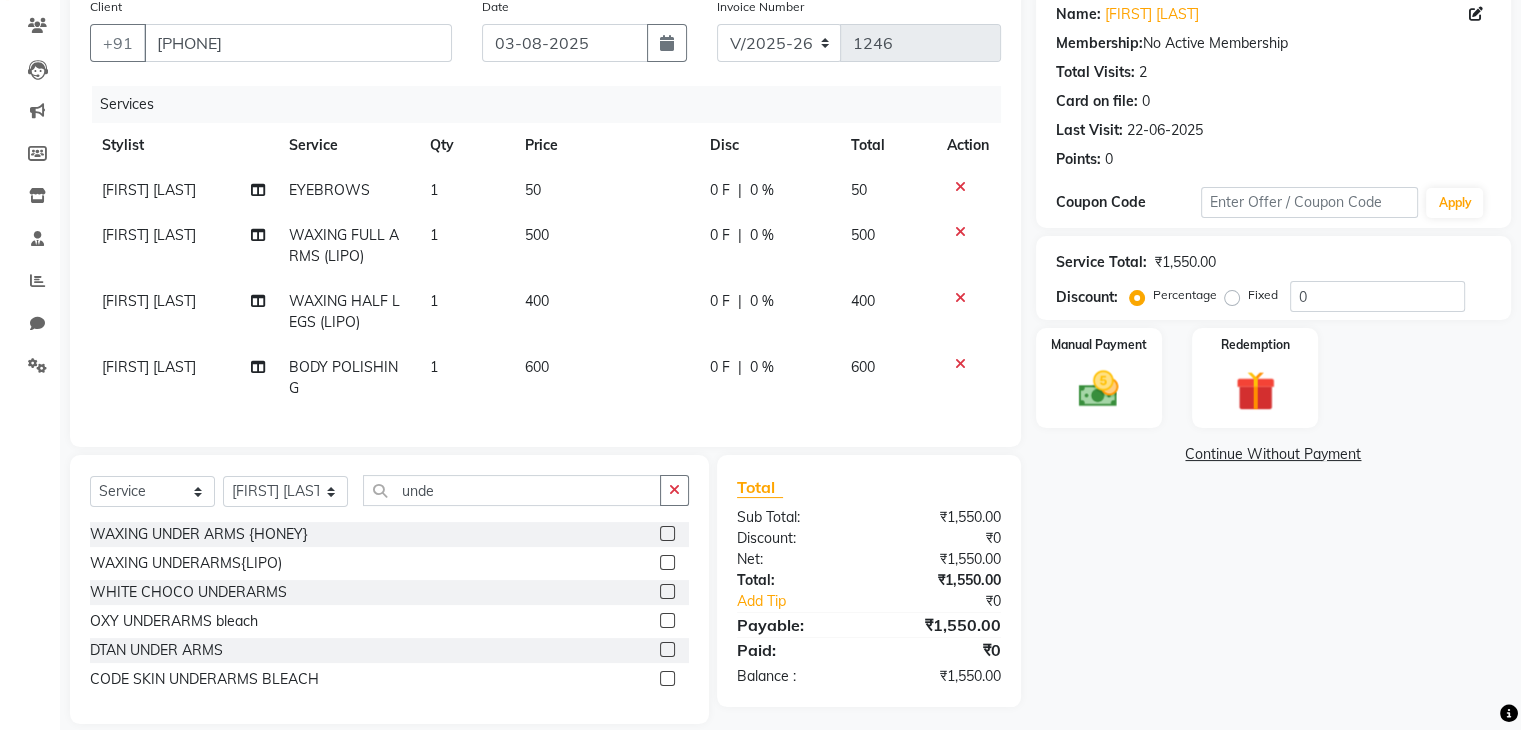 click 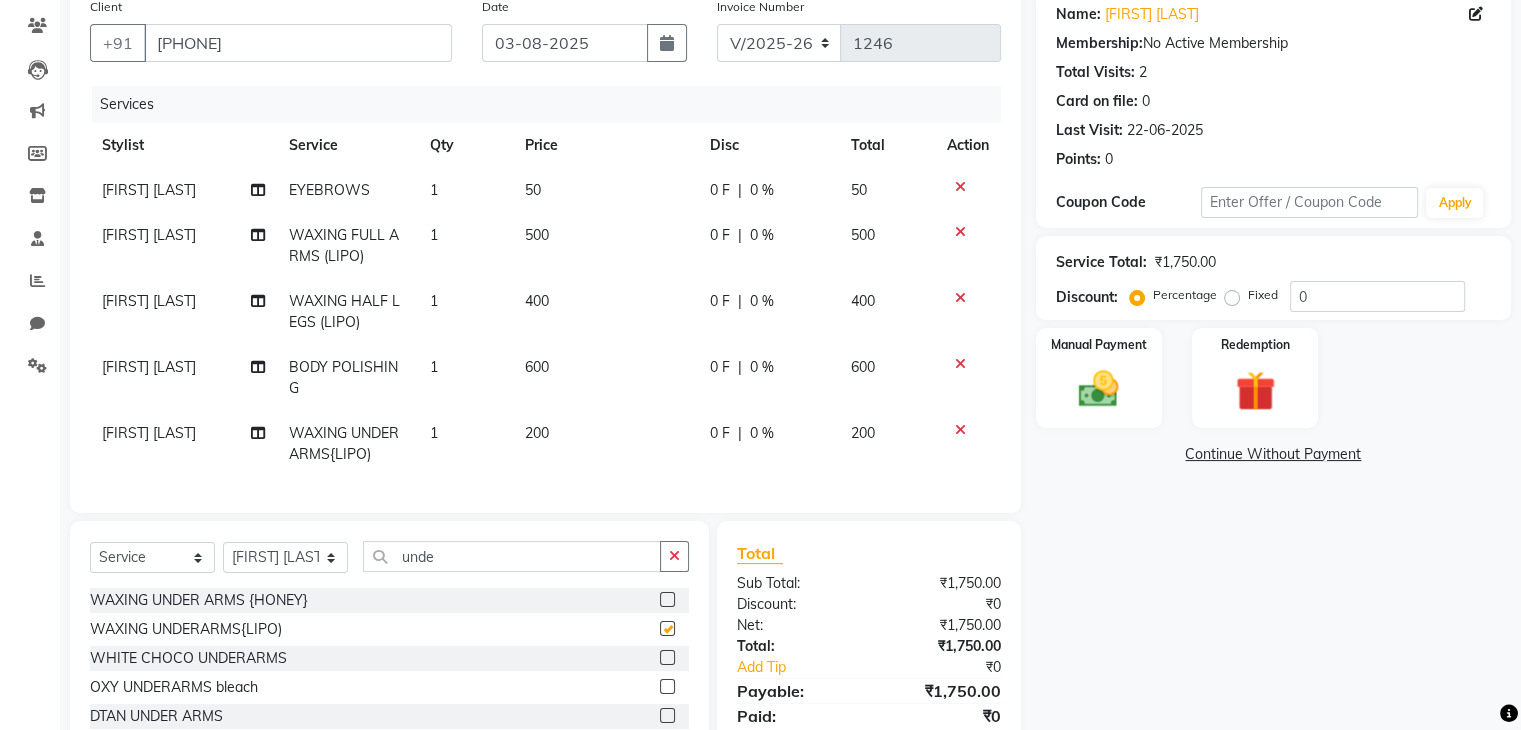checkbox on "false" 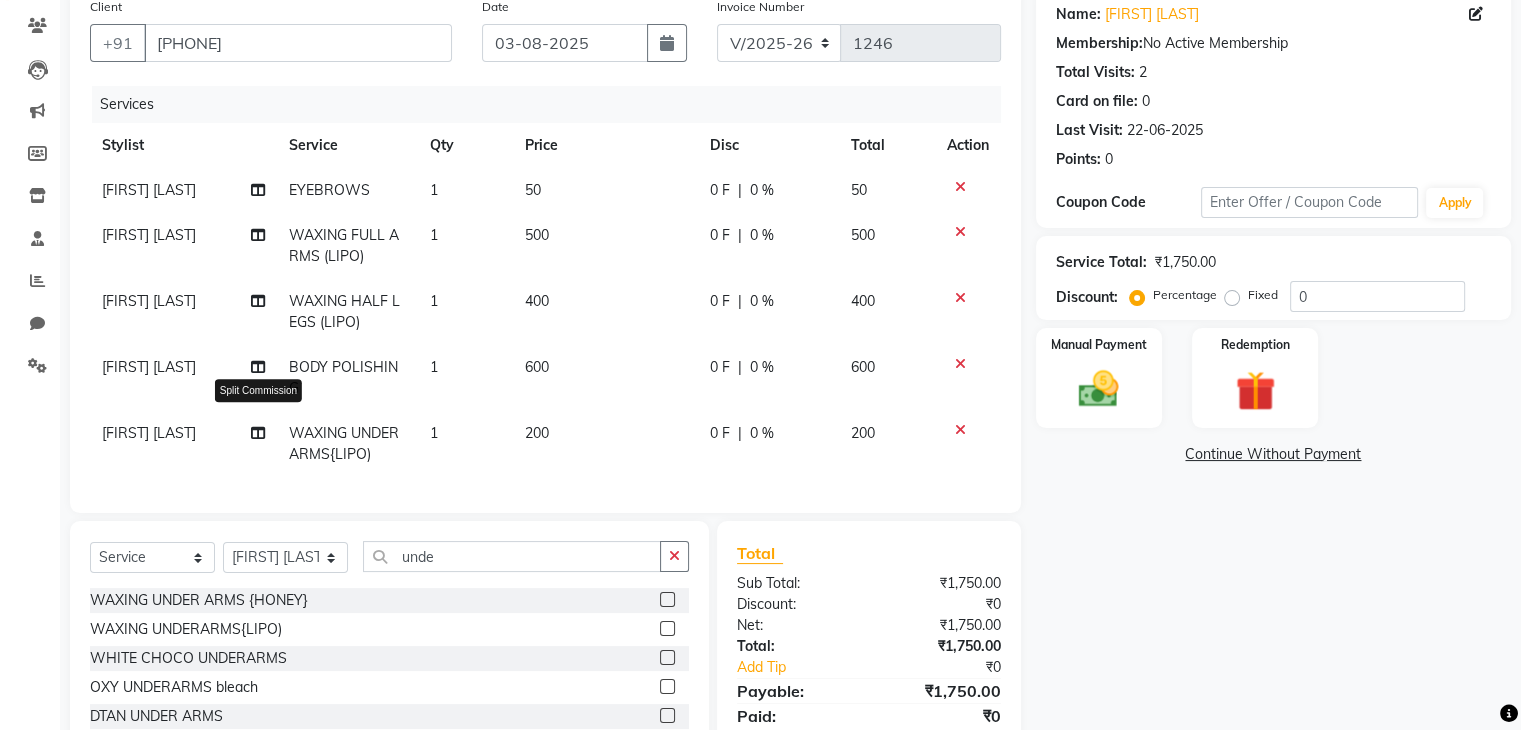 click 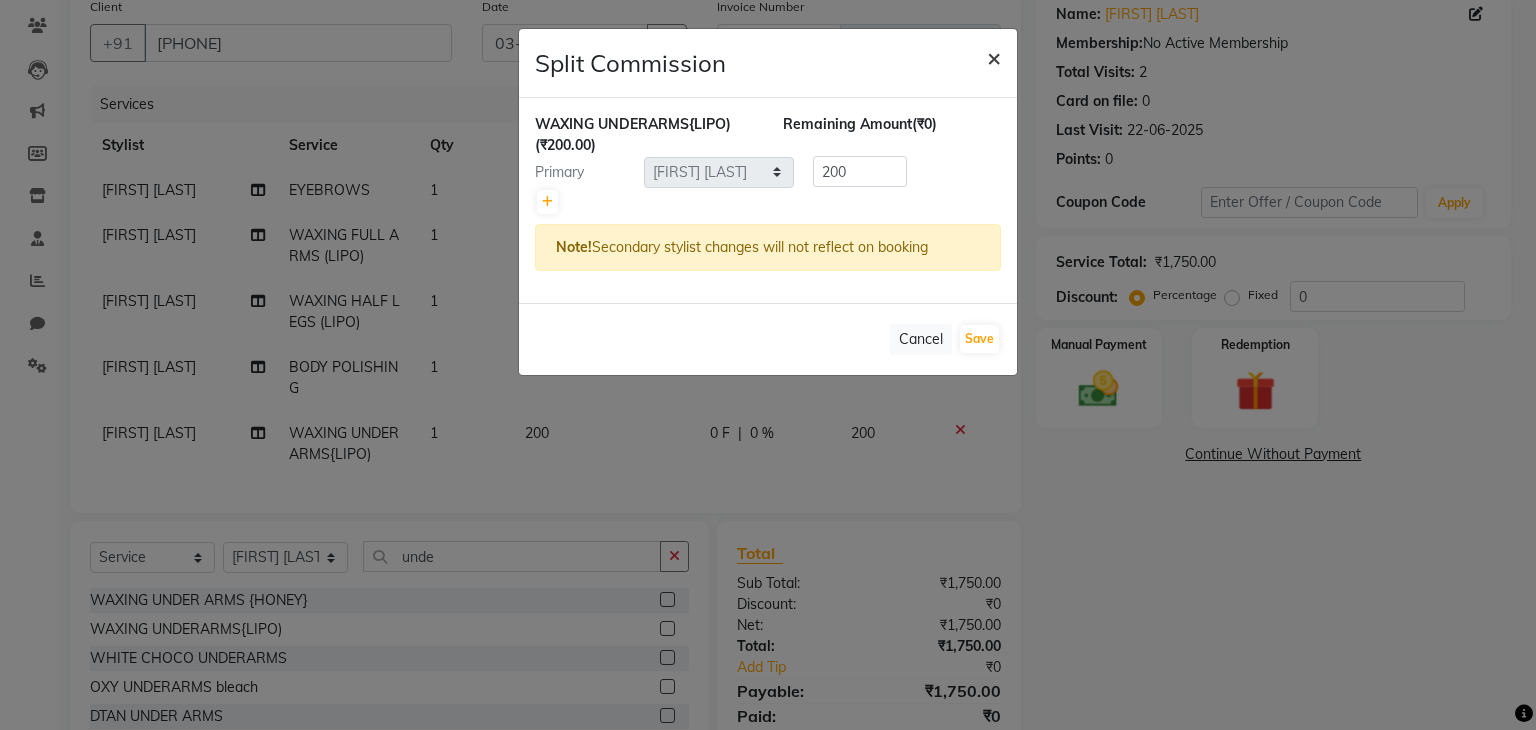 click on "×" 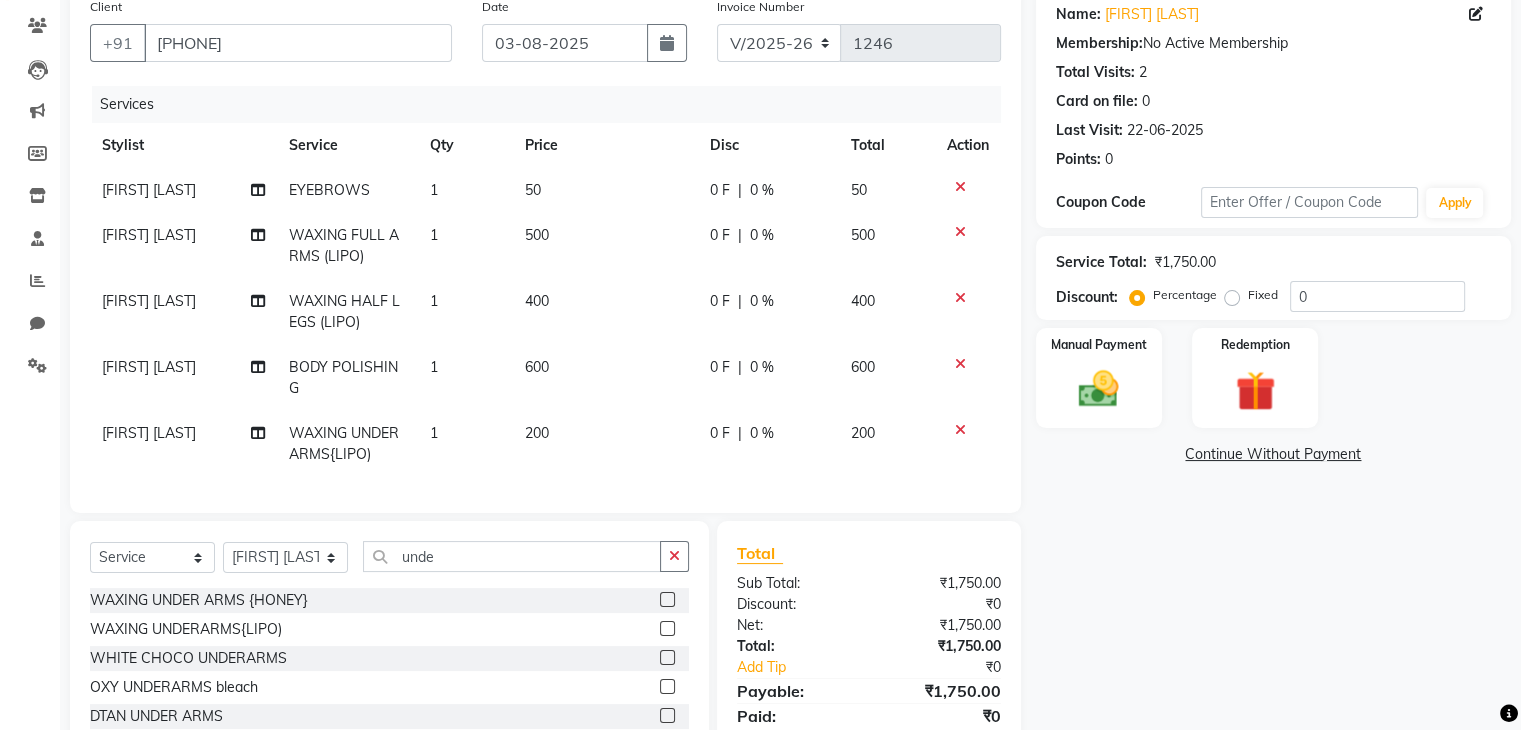 click on "[FIRST] [LAST]" 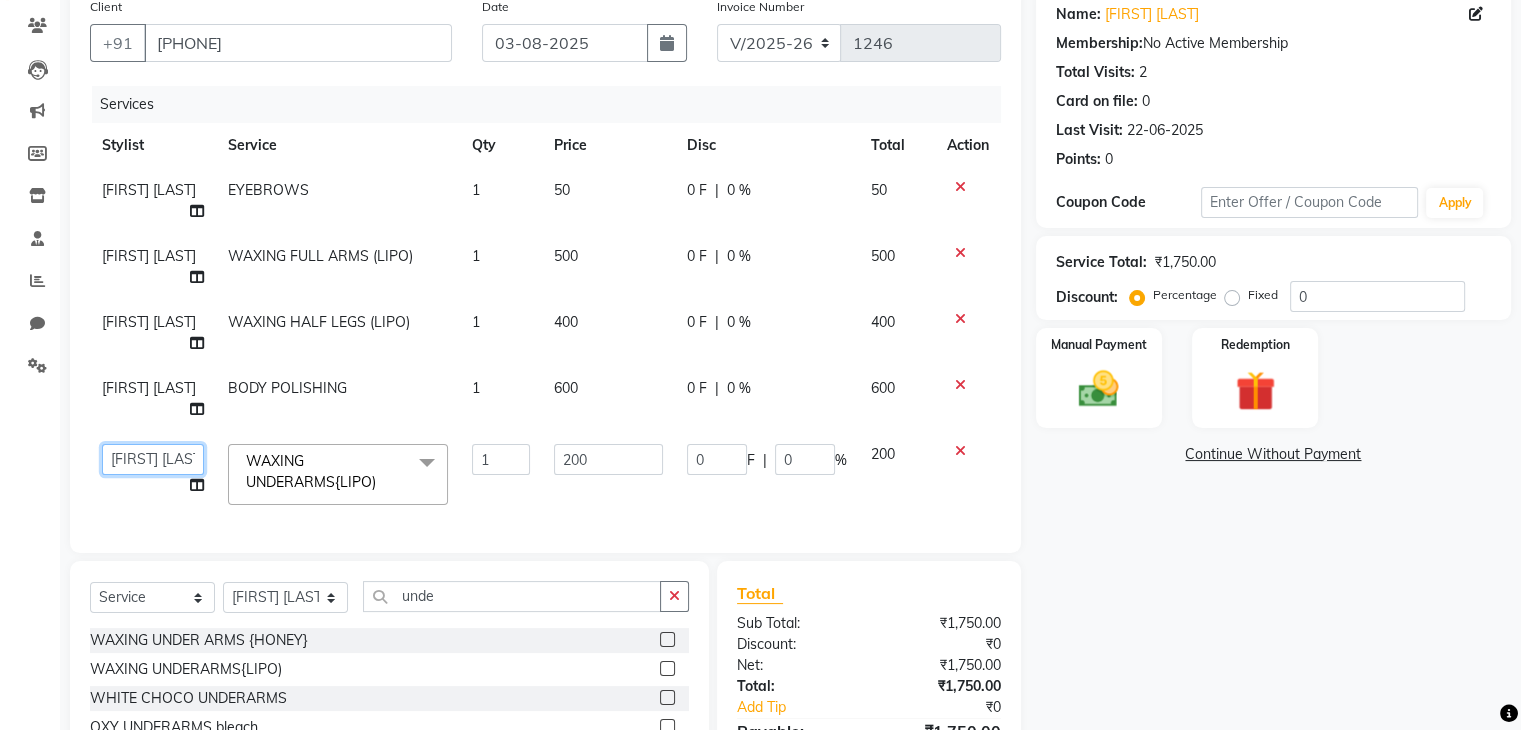 click on "[FIRST] [LAST]   irshad   mehul mamania   Nishi mishra   prerana   Priyanka singh    Suman  badayuni   vishal" 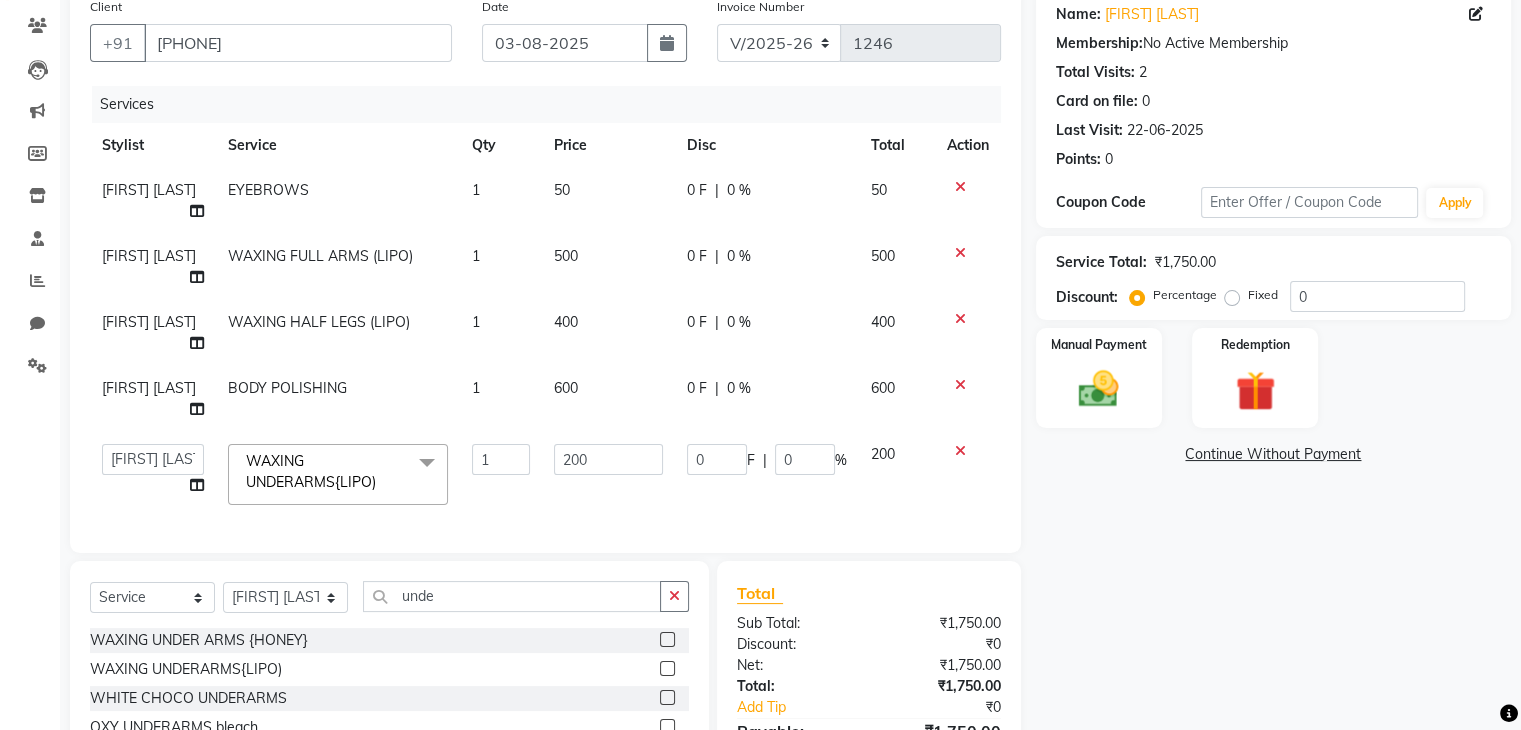 select on "[PHONE]" 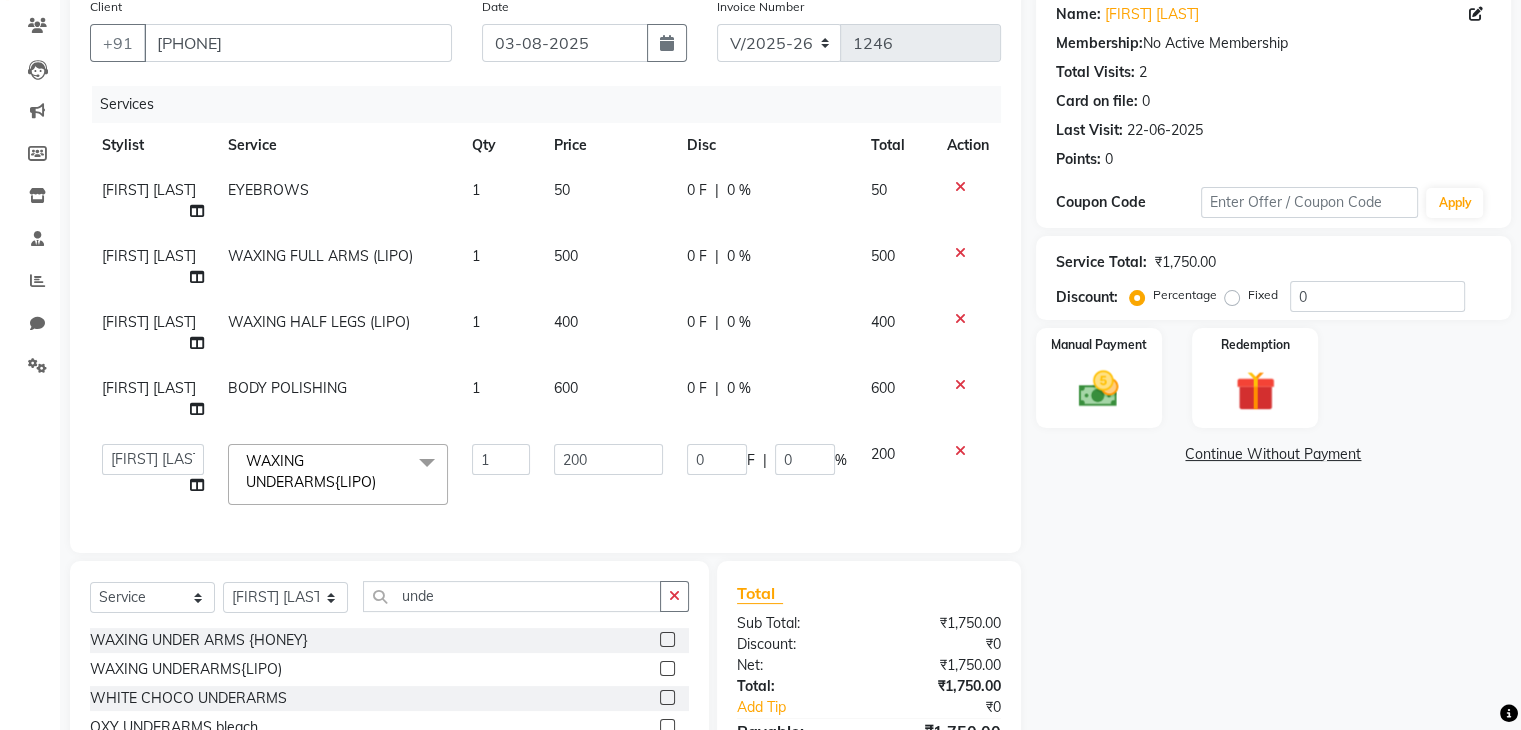 click on "Client +91 [PHONE] Date 03-08-2025 Invoice Number V/2025 V/2025-26 1246 Services Stylist Service Qty Price Disc Total Action [FIRST] [LAST] EYEBROWS 1 50 0 F | 0 % 50 [FIRST] [LAST] WAXING FULL ARMS (LIPO) 1 500 0 F | 0 % 500 [FIRST] [LAST] WAXING HALF LEGS (LIPO) 1 400 0 F | 0 % 400 [FIRST] [LAST] BODY POLISHING 1 600 0 F | 0 % 600 [FIRST] [LAST] [FIRST] [LAST] [FIRST] [LAST] [FIRST] [LAST] [FIRST] [LAST] [FIRST] [LAST] [FIRST] [LAST] WAXING UNDERARMS{LIPO) x EYEBROWS UPPER LIPS FOREHEAD SIDE LOCKS CHIN - Female NECK GLOBAL MATRIX ( UPTO NECK ) MALE GLOBAL LORIAL ( UPTO NECK ) MALE HEAD SHAVING WAXING UNDER ARMS {HONEY} WAXING FULL ARMS (HONEY) WAXING FULL ARMS (LIPO) WAXING FULL BACK (HONEY) WAXING FULL BACK (LIPO) WAXING HALF LEGS (HONEY) WAXING HALF LEGS (LIPO) WAXING FULL LEGS (HONEY) WAXING FULL LEGS (LIPO) WAXING BELLY (HONEY) WAXING BELLY (LIPO) WAXING BIKINI (HONEY) WAXING BIKINI (LIPO) WAXING FULL BODY (Exclude Bikini) (HONEY) - Female WAXING STRIPLESS CHIN 1 200" 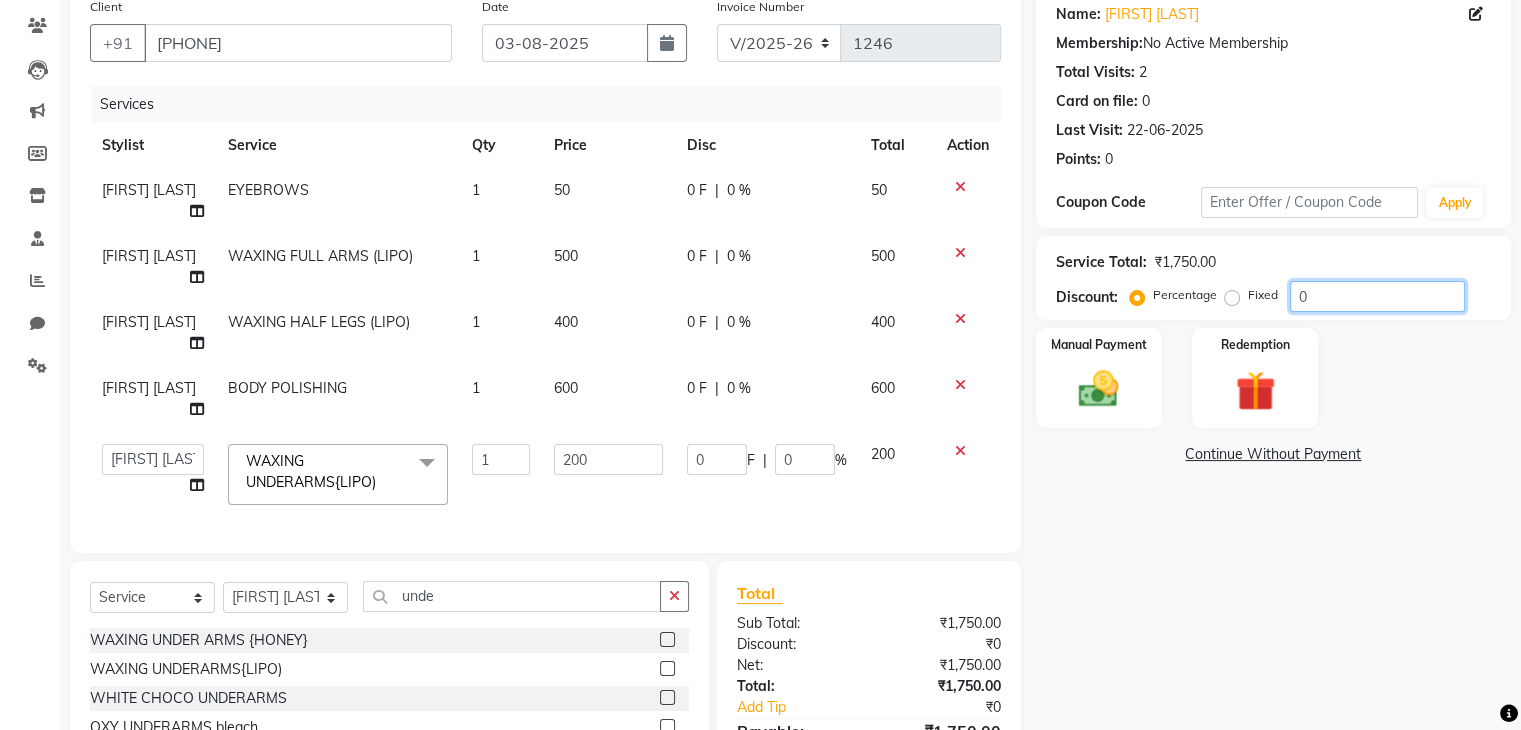 click on "0" 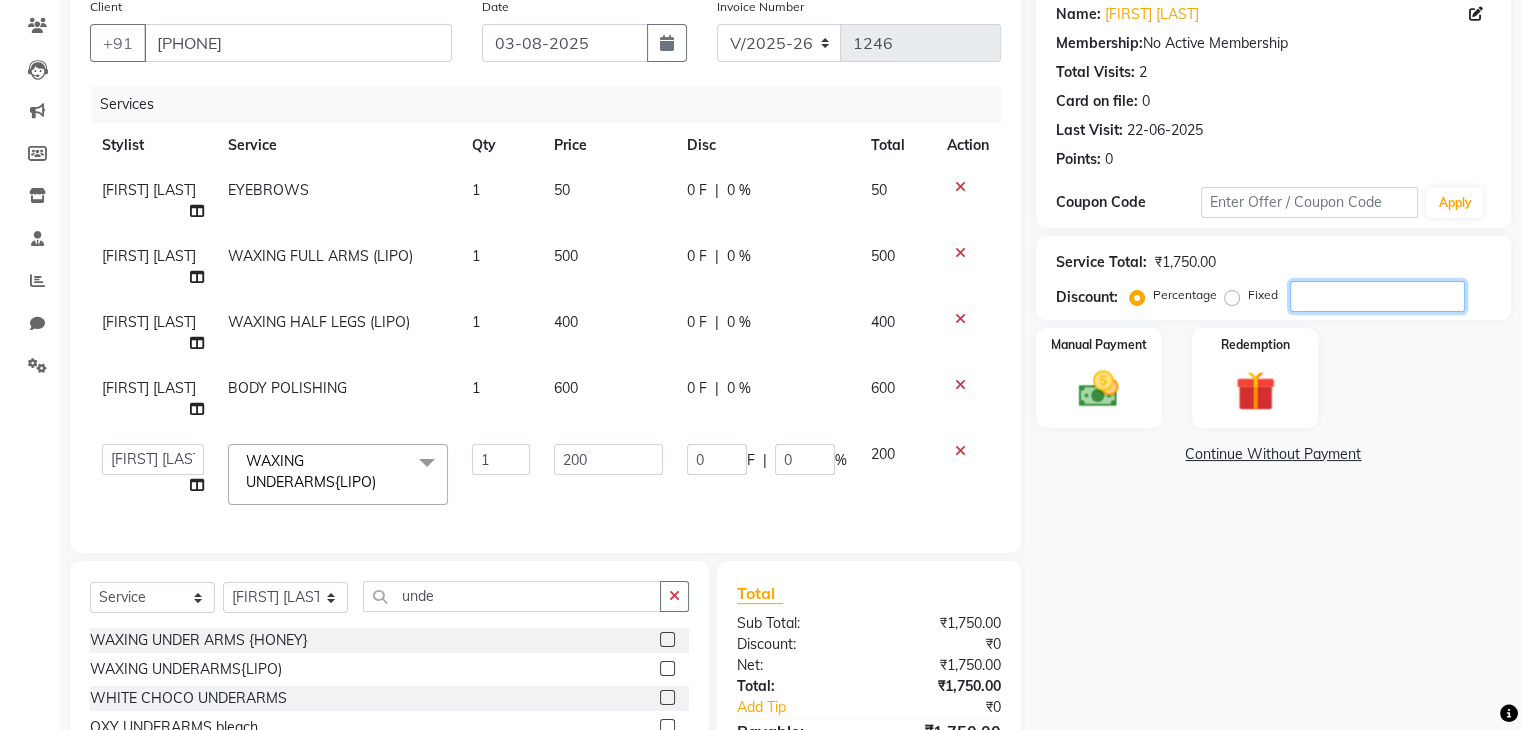 type on "2" 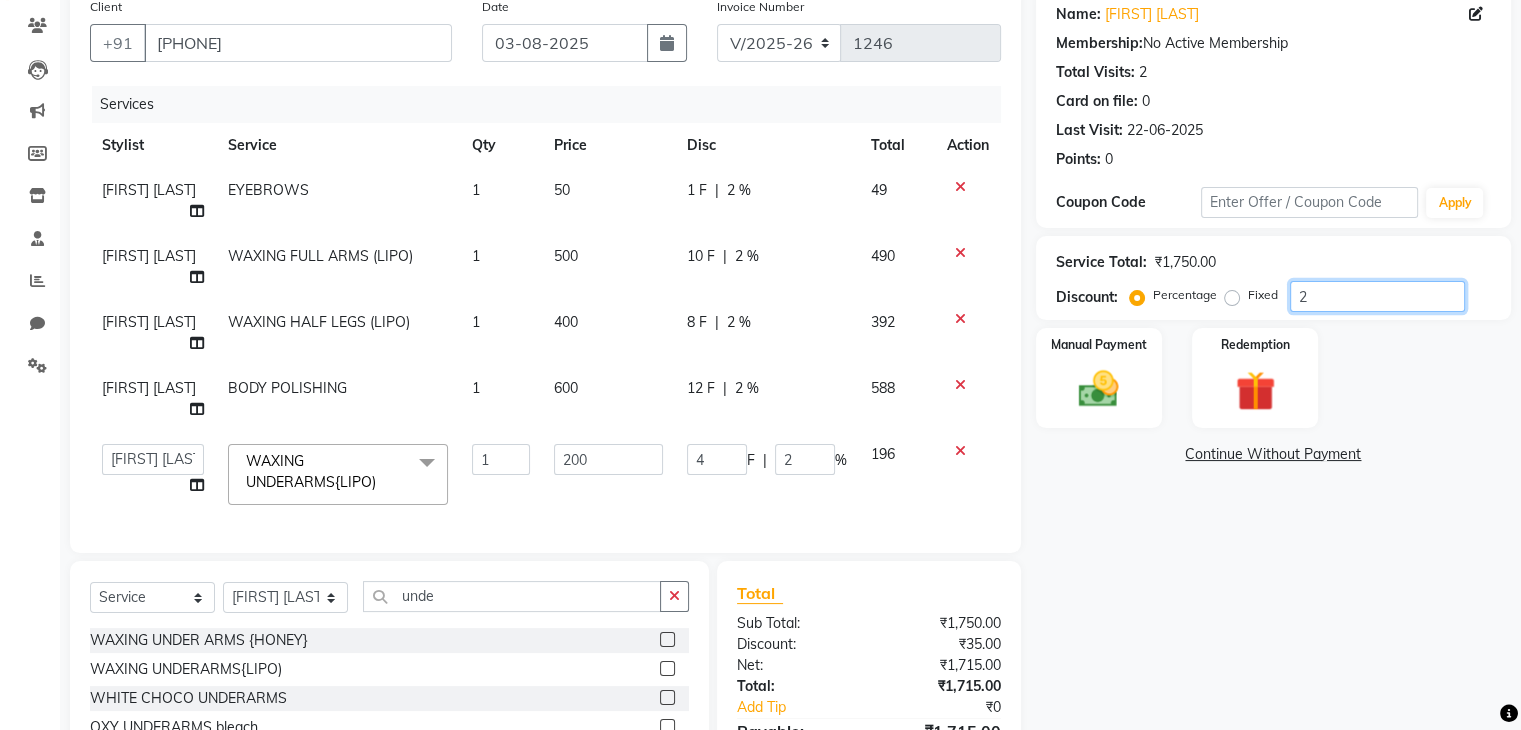 type on "20" 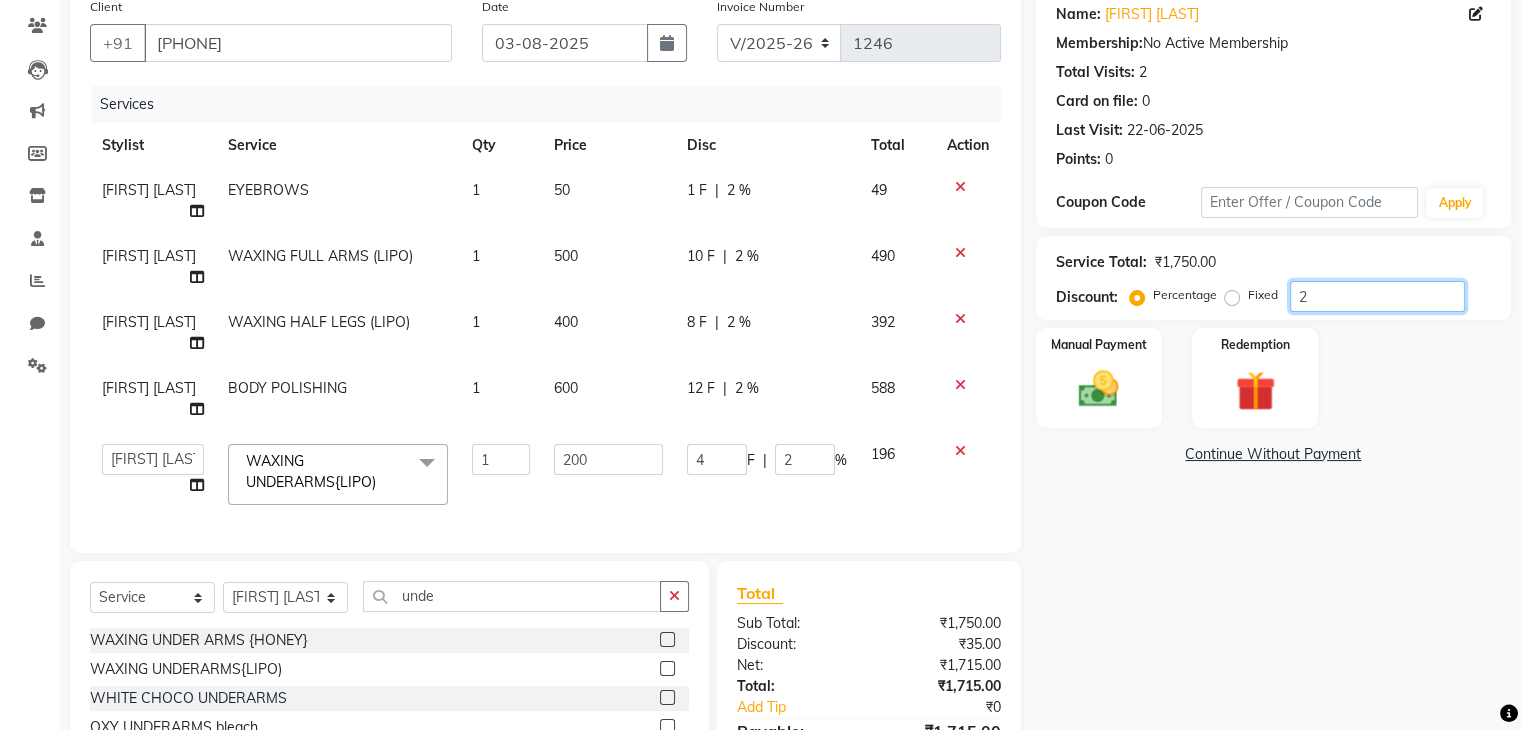 type on "40" 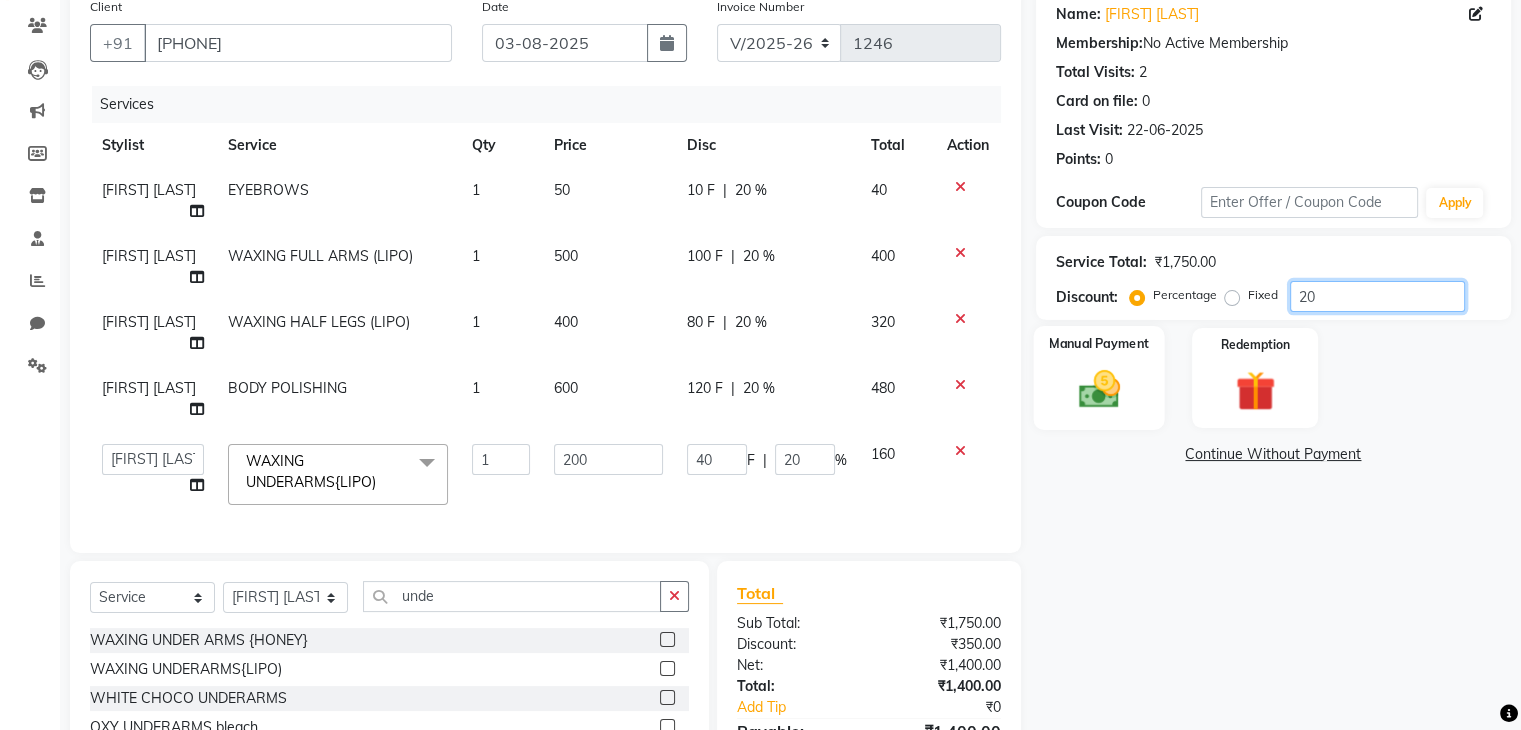 type on "20" 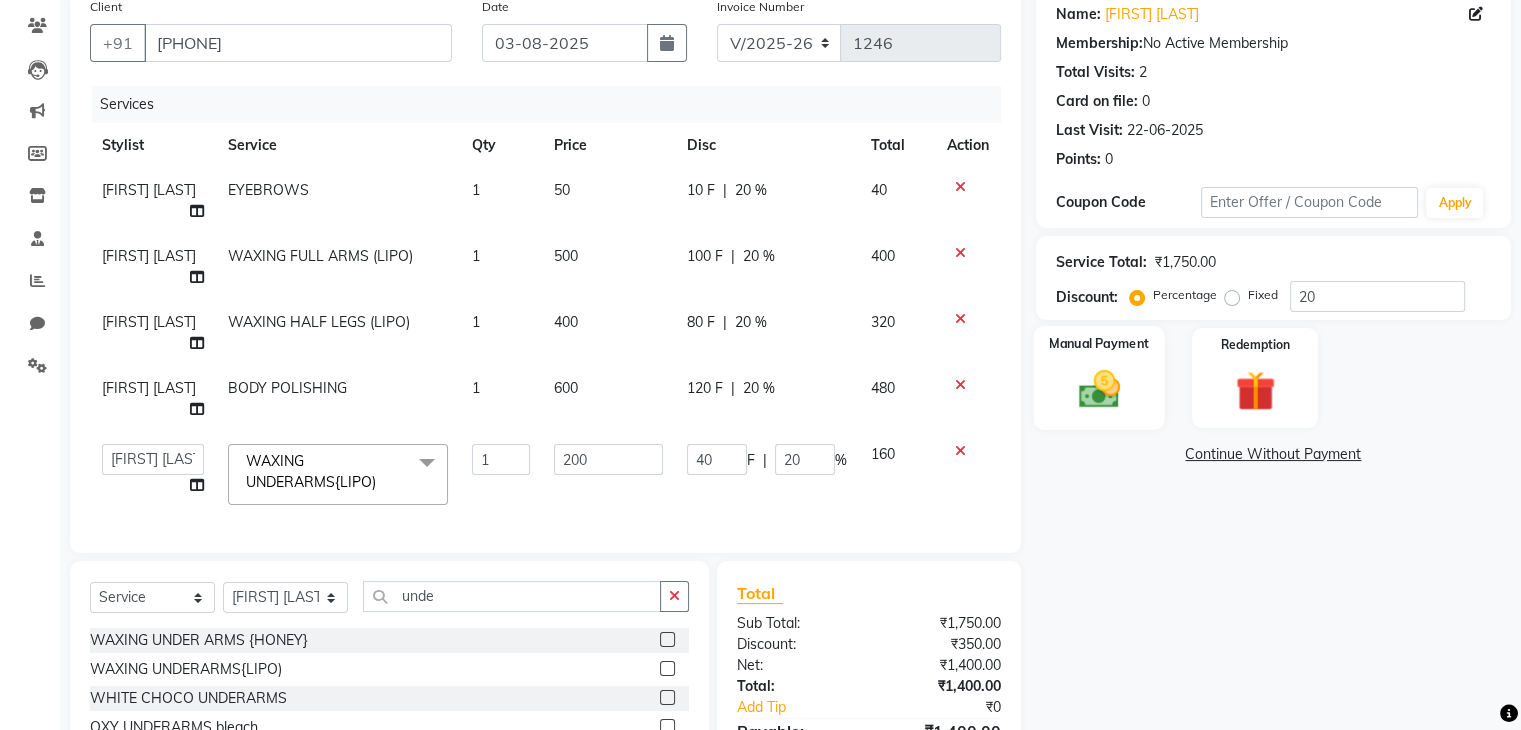 click 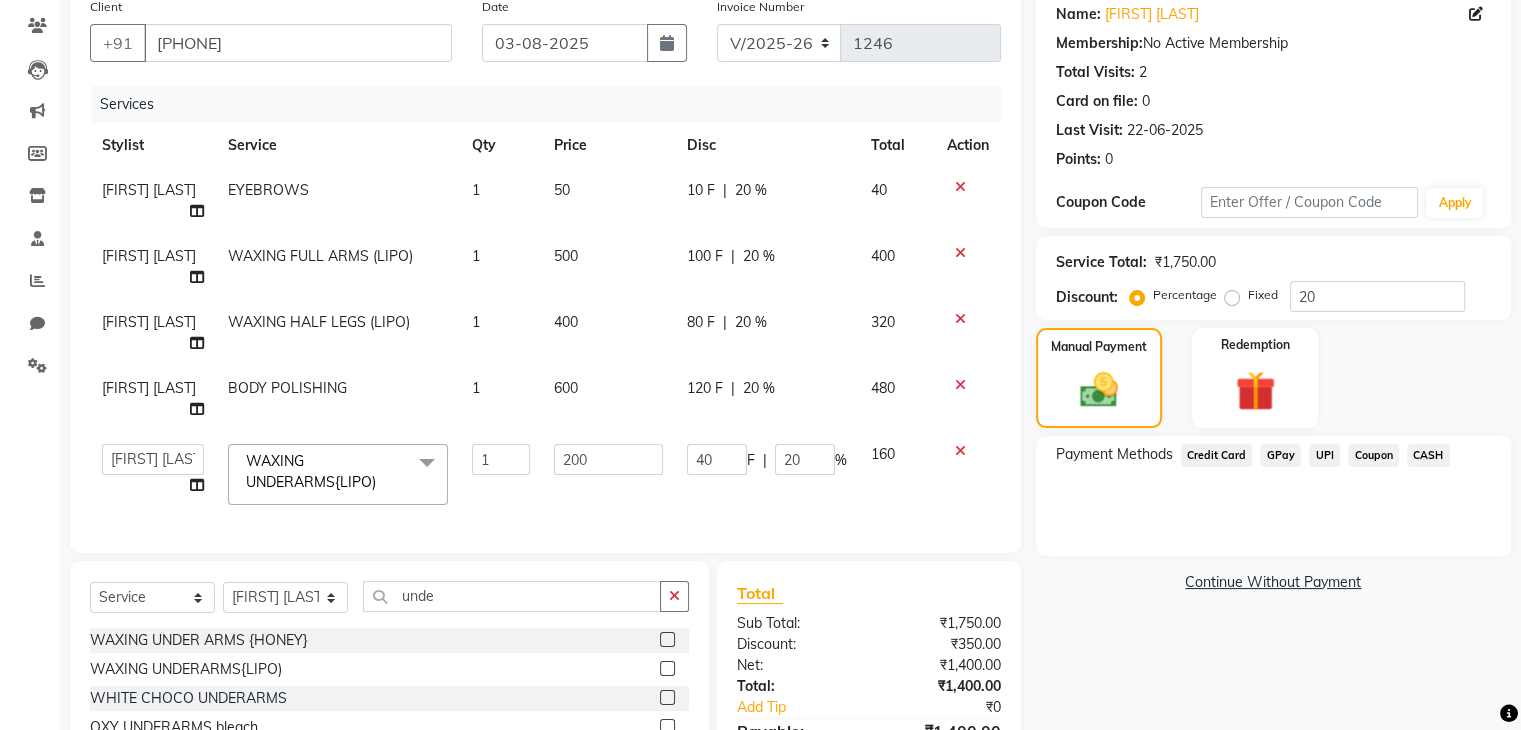 click on "UPI" 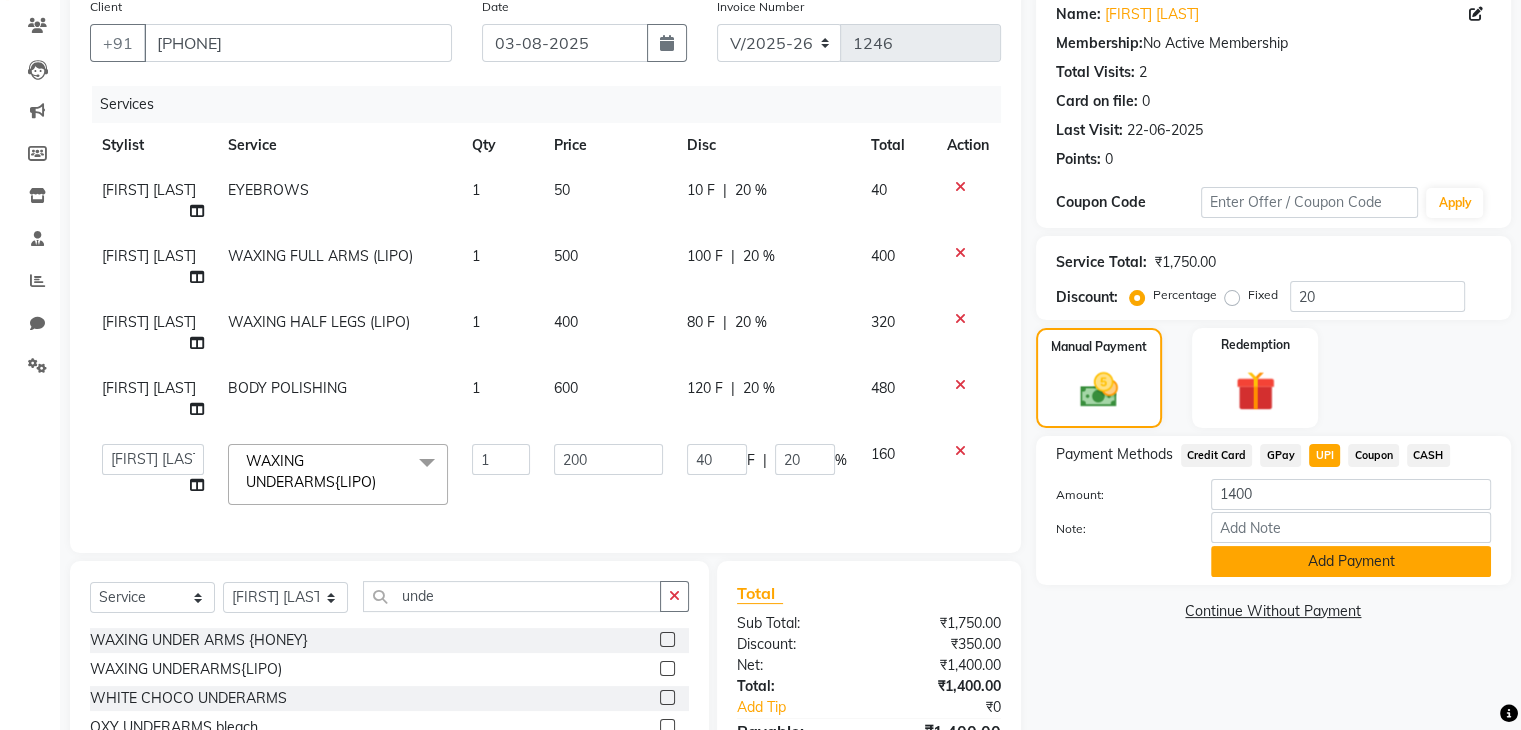click on "Add Payment" 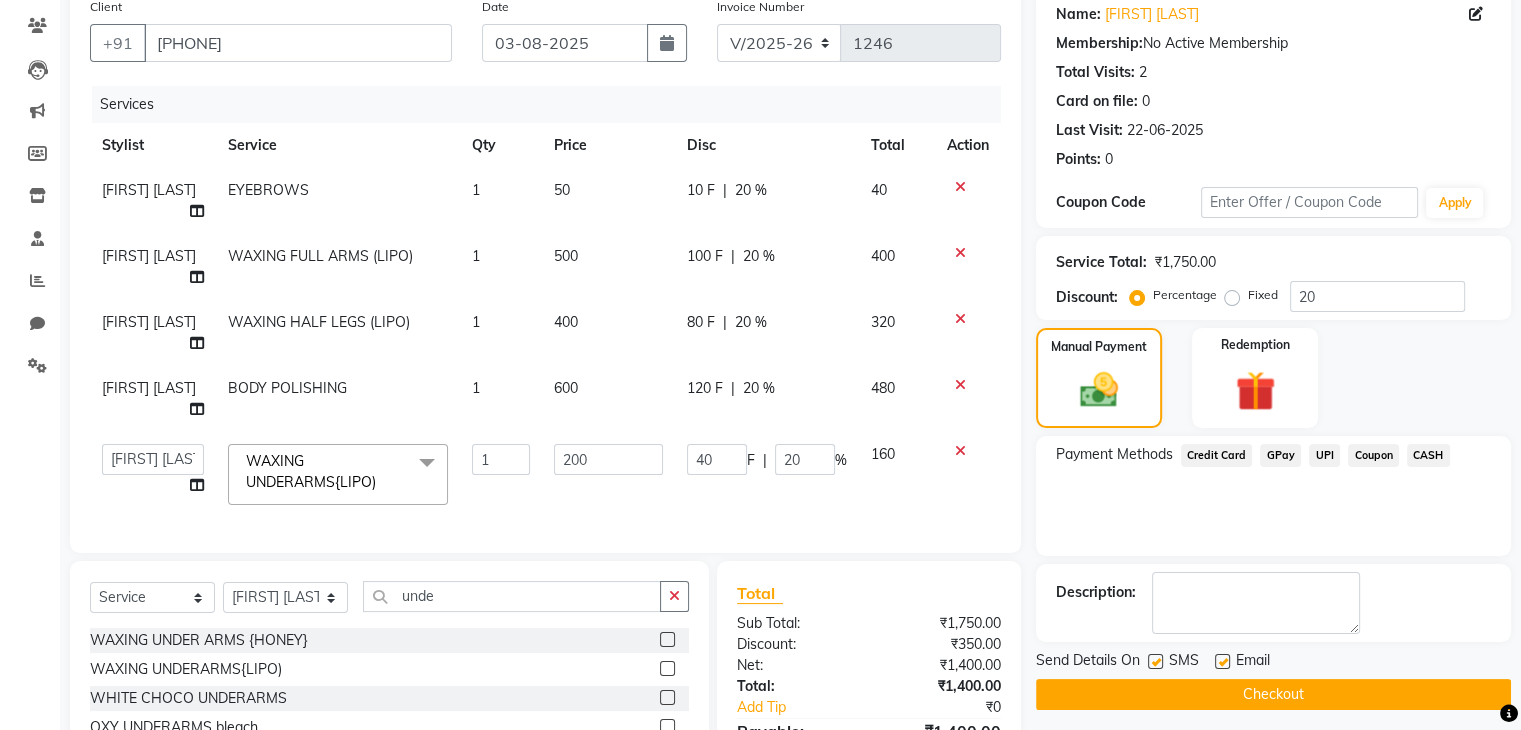 scroll, scrollTop: 332, scrollLeft: 0, axis: vertical 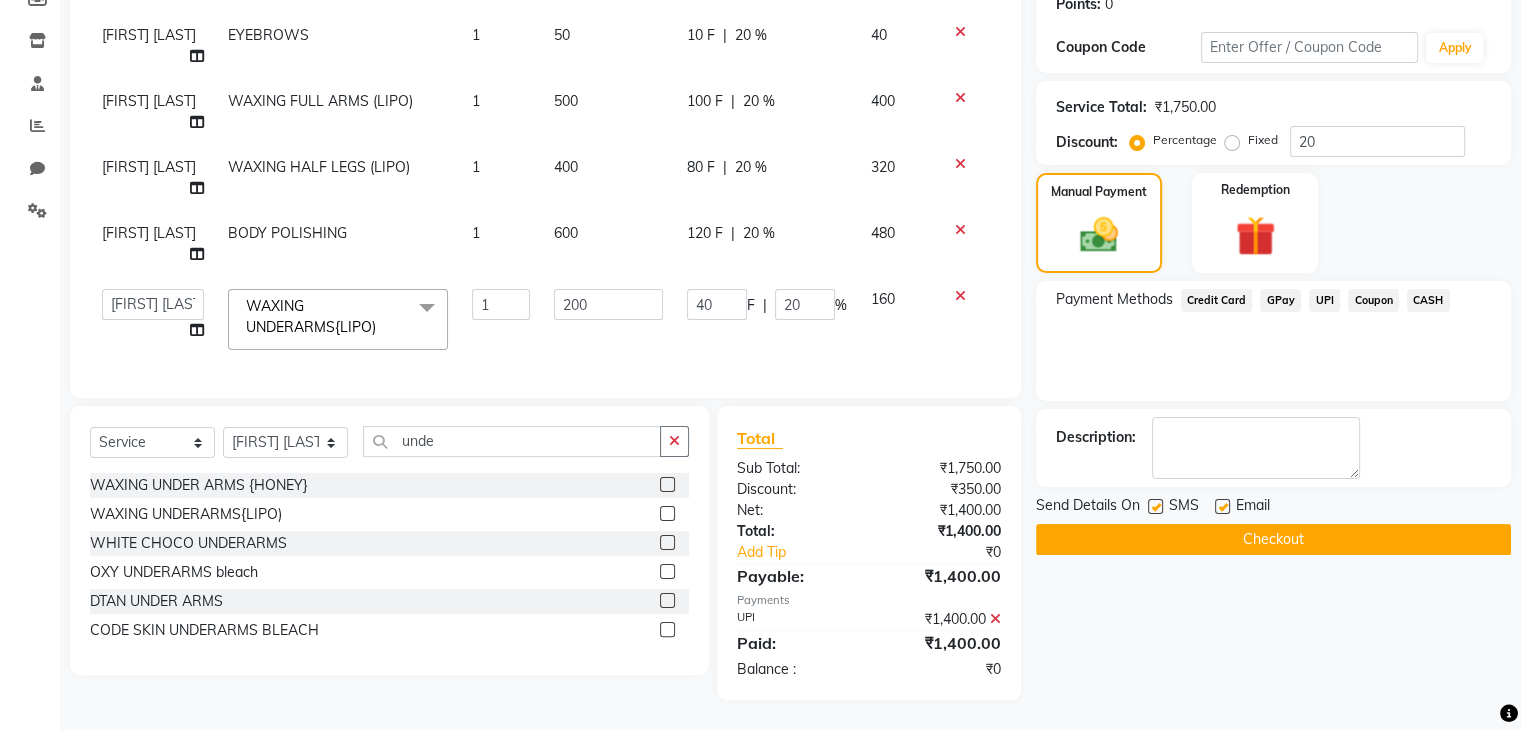 click on "Checkout" 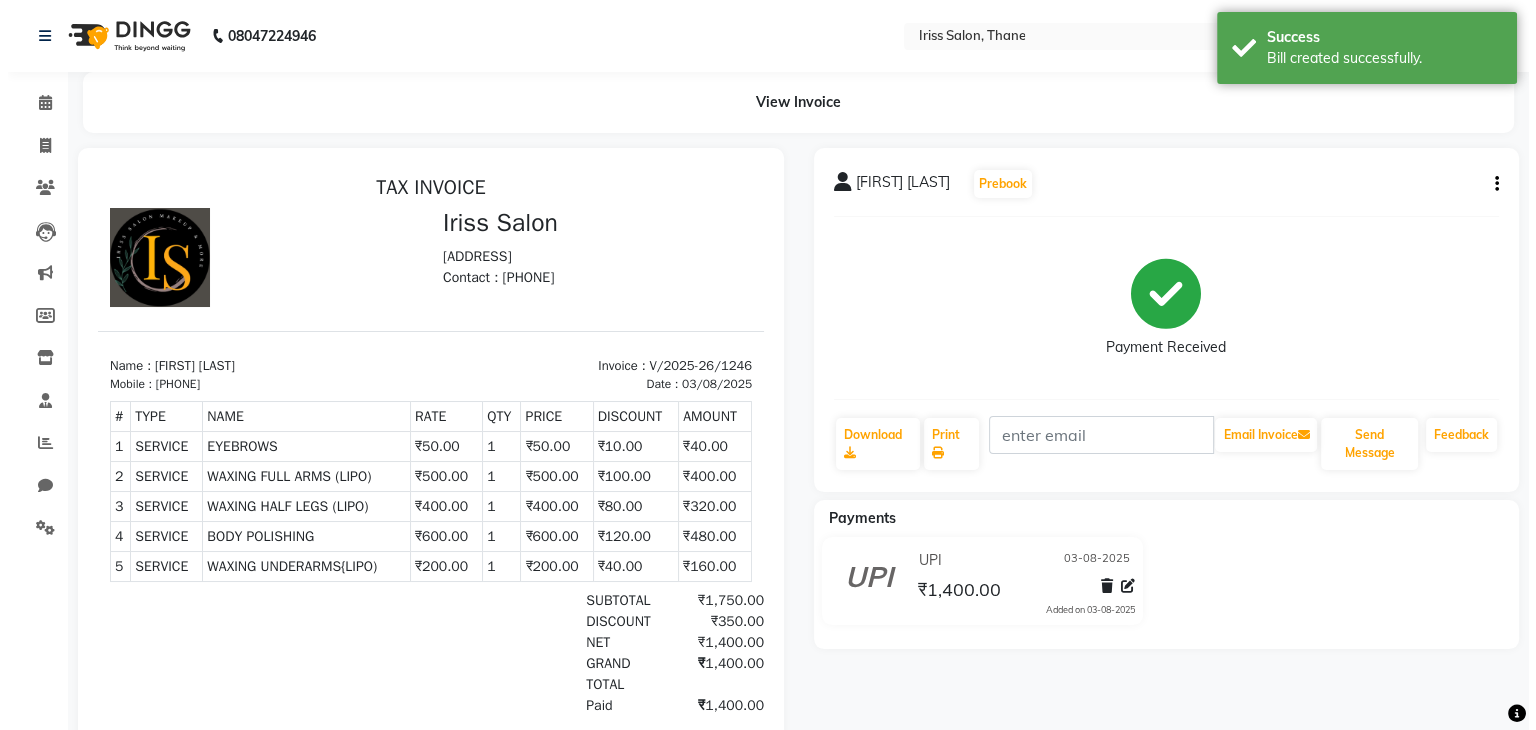 scroll, scrollTop: 0, scrollLeft: 0, axis: both 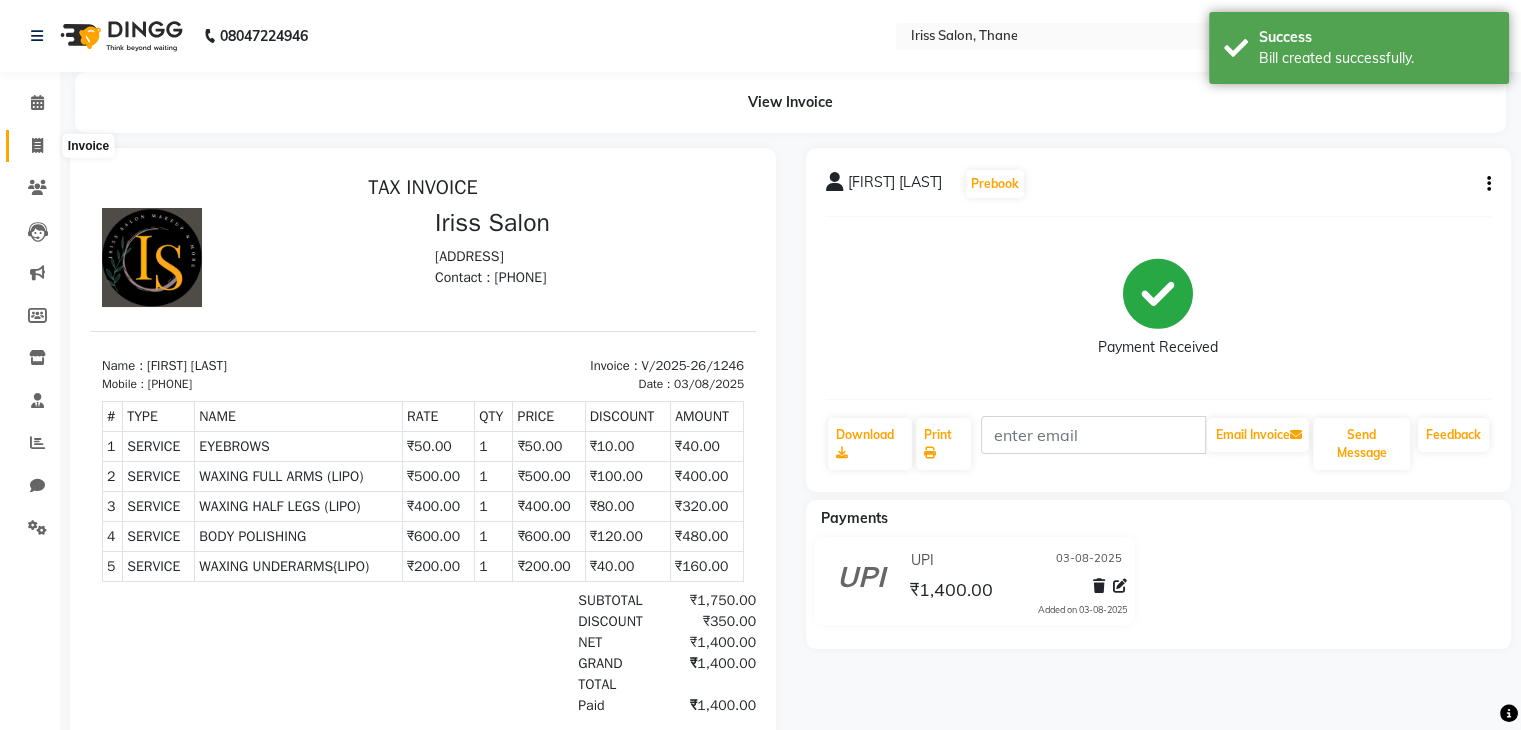 click 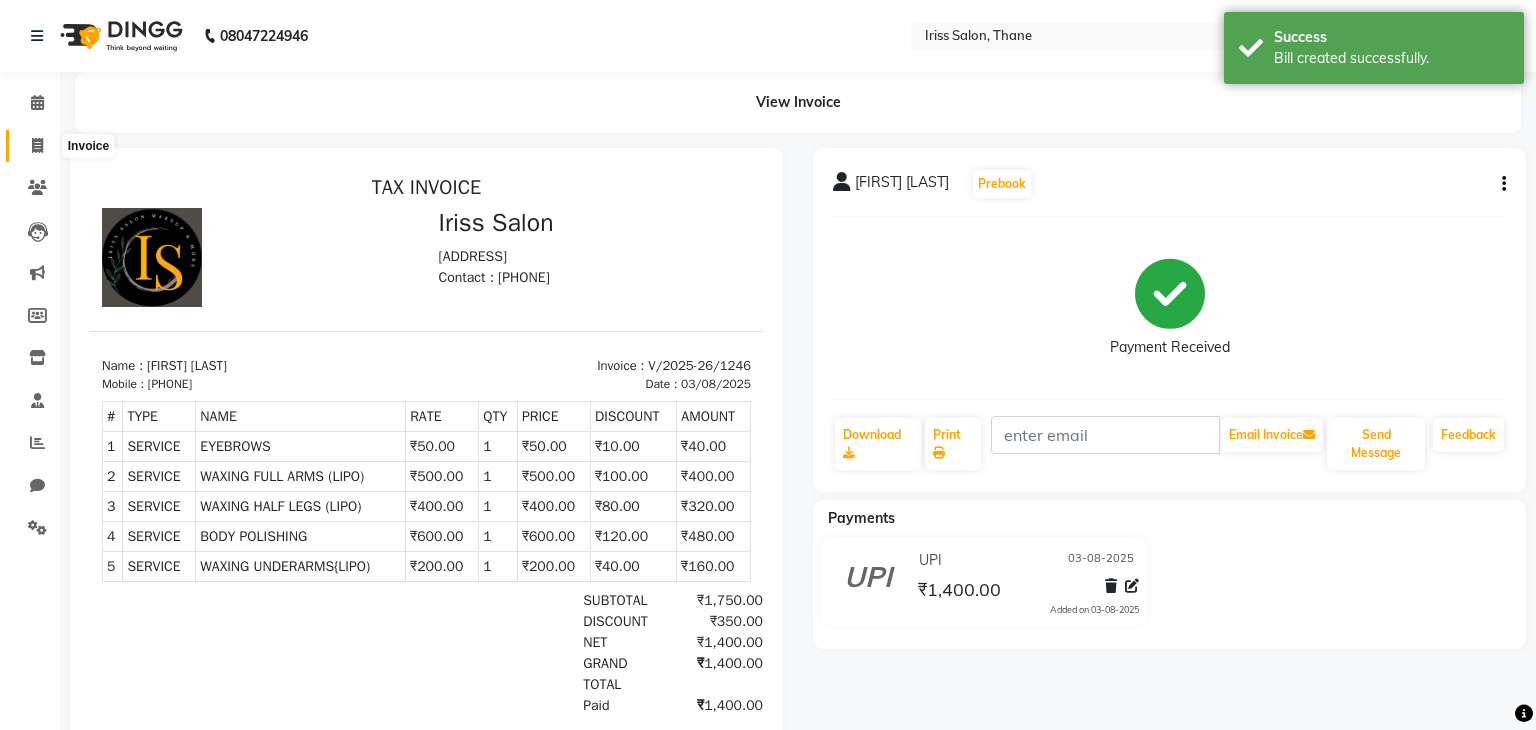 select on "service" 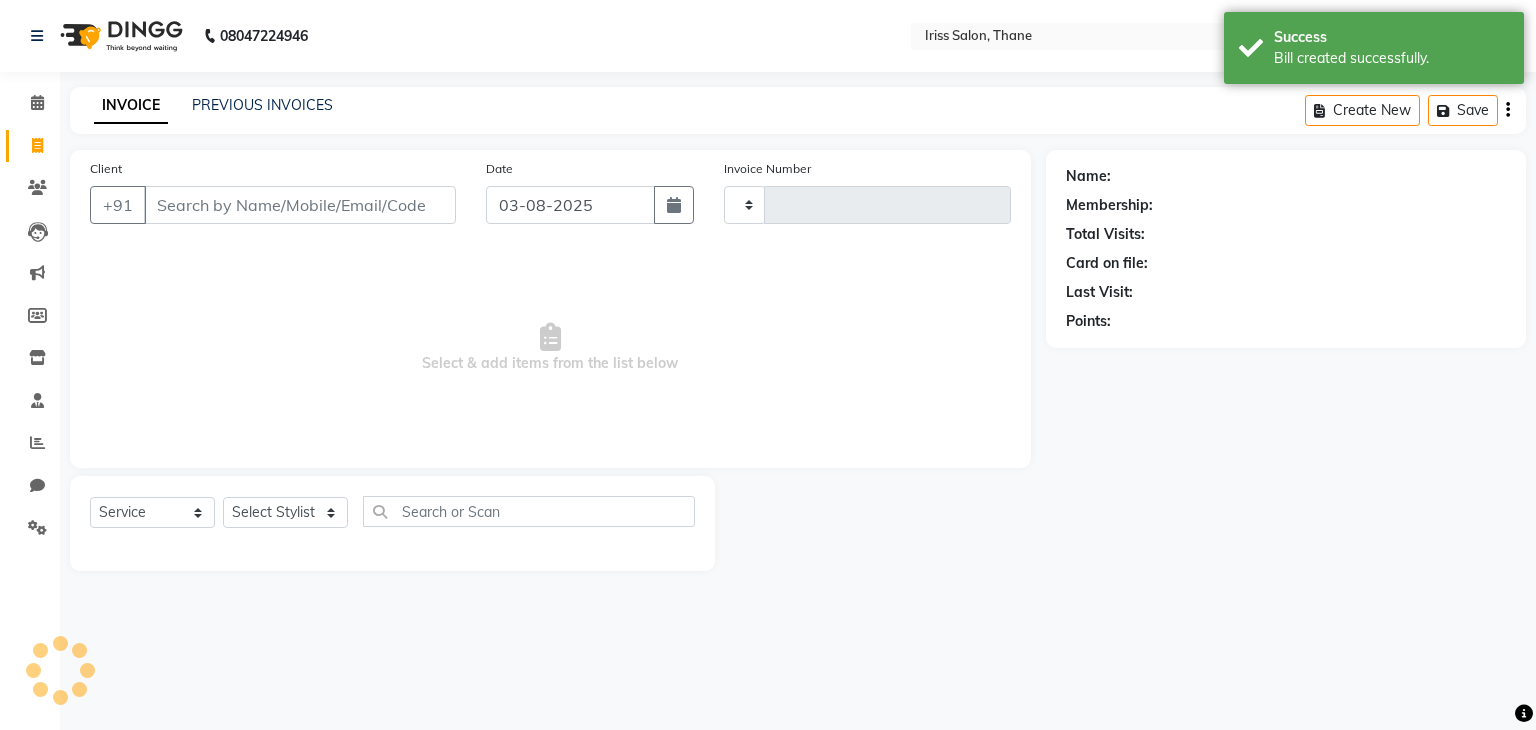 type on "1247" 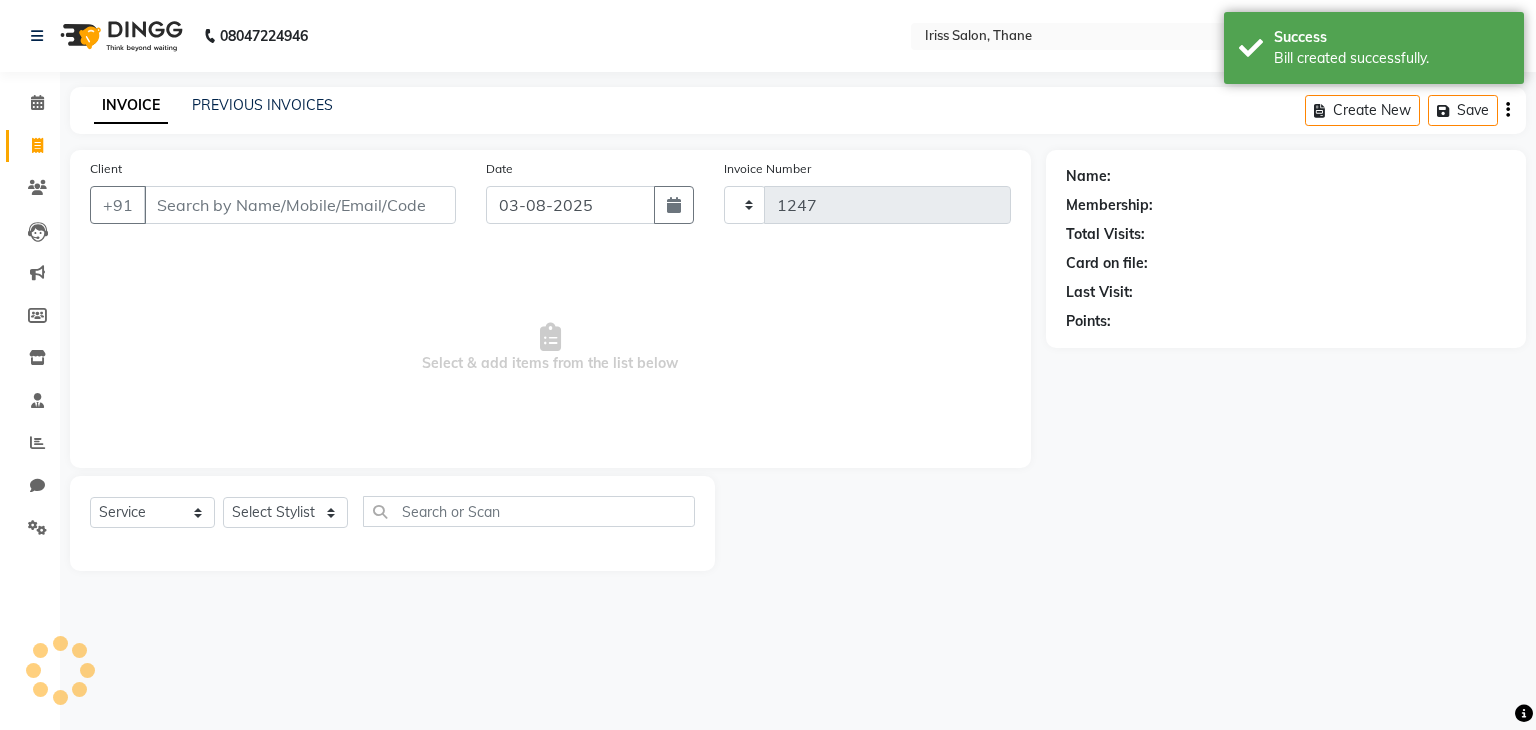 select on "7676" 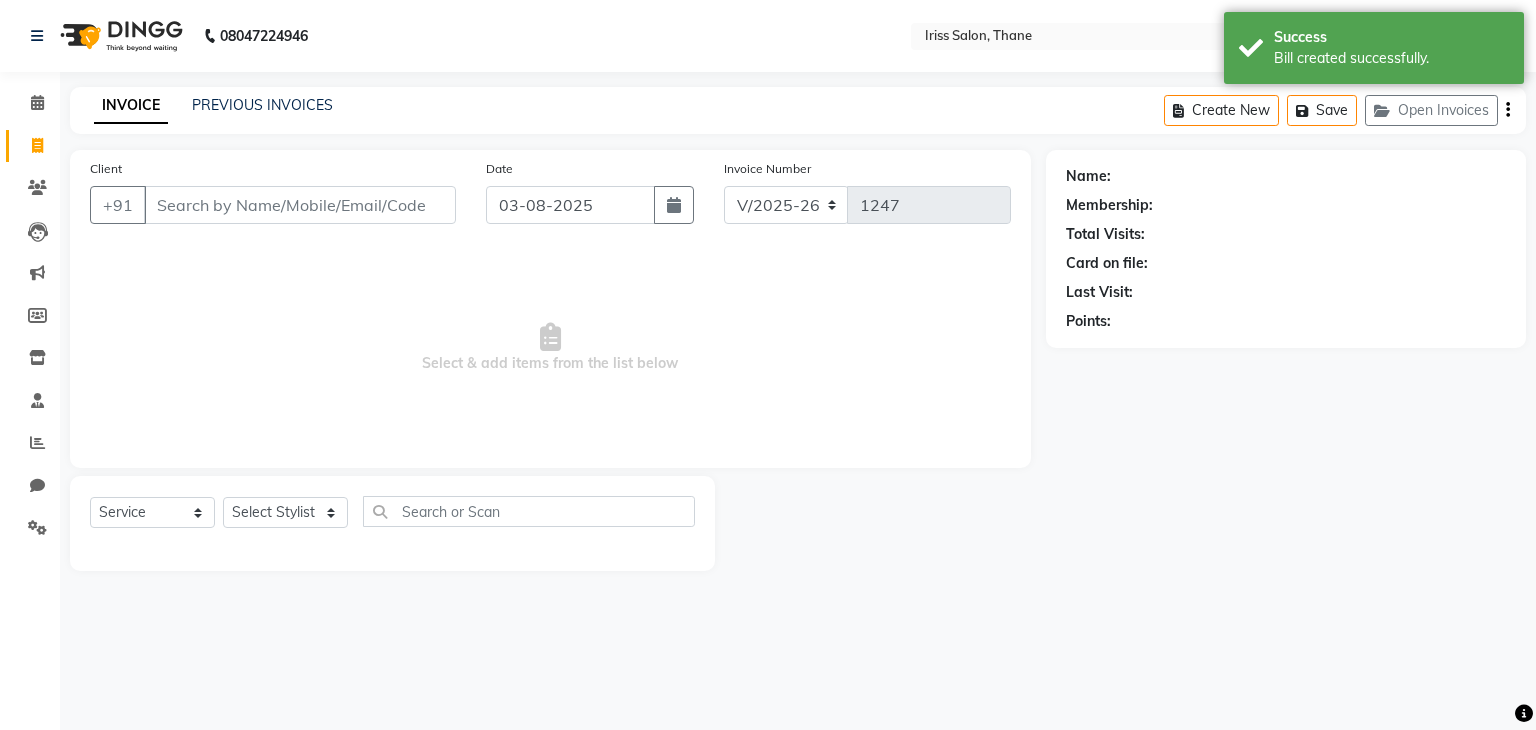 click on "Client" at bounding box center [300, 205] 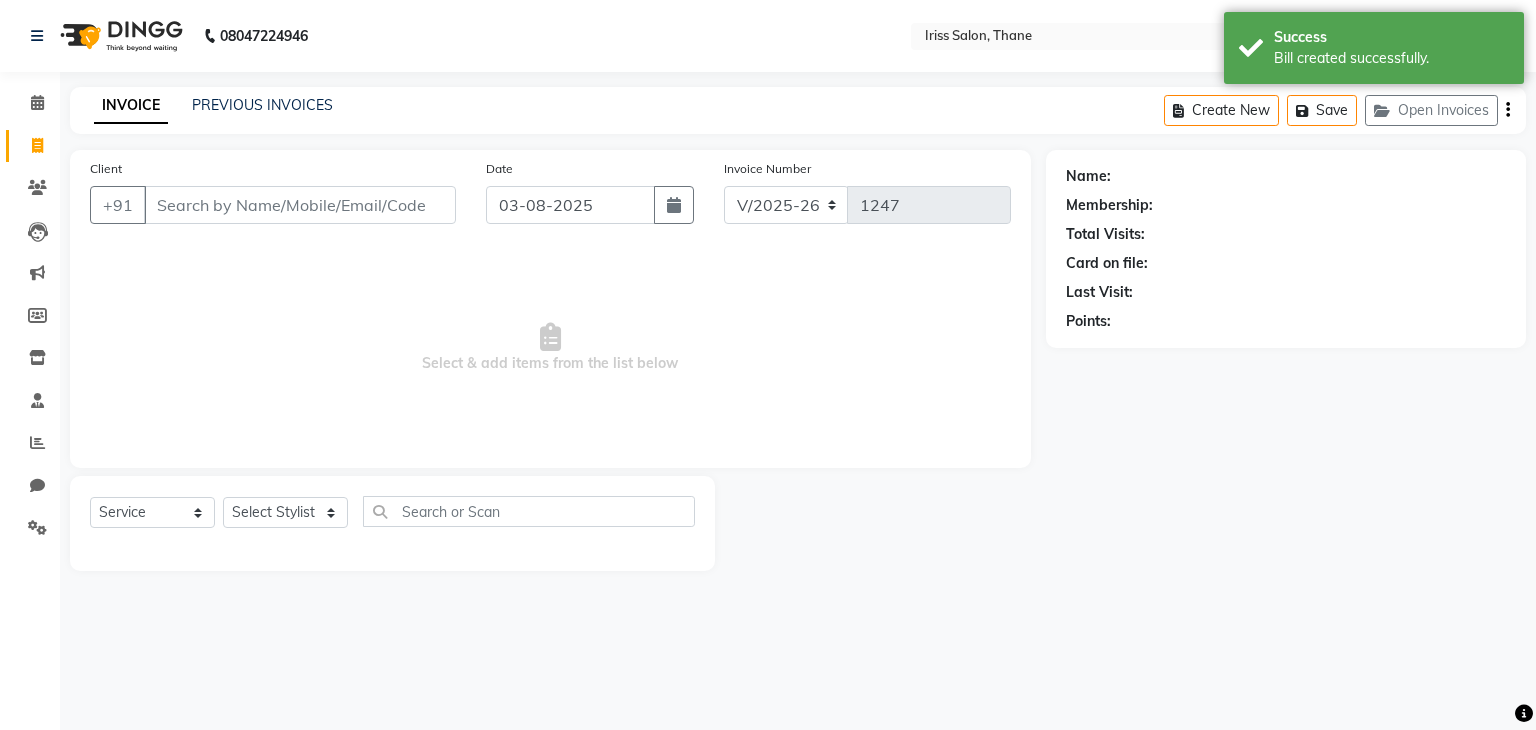 select on "product" 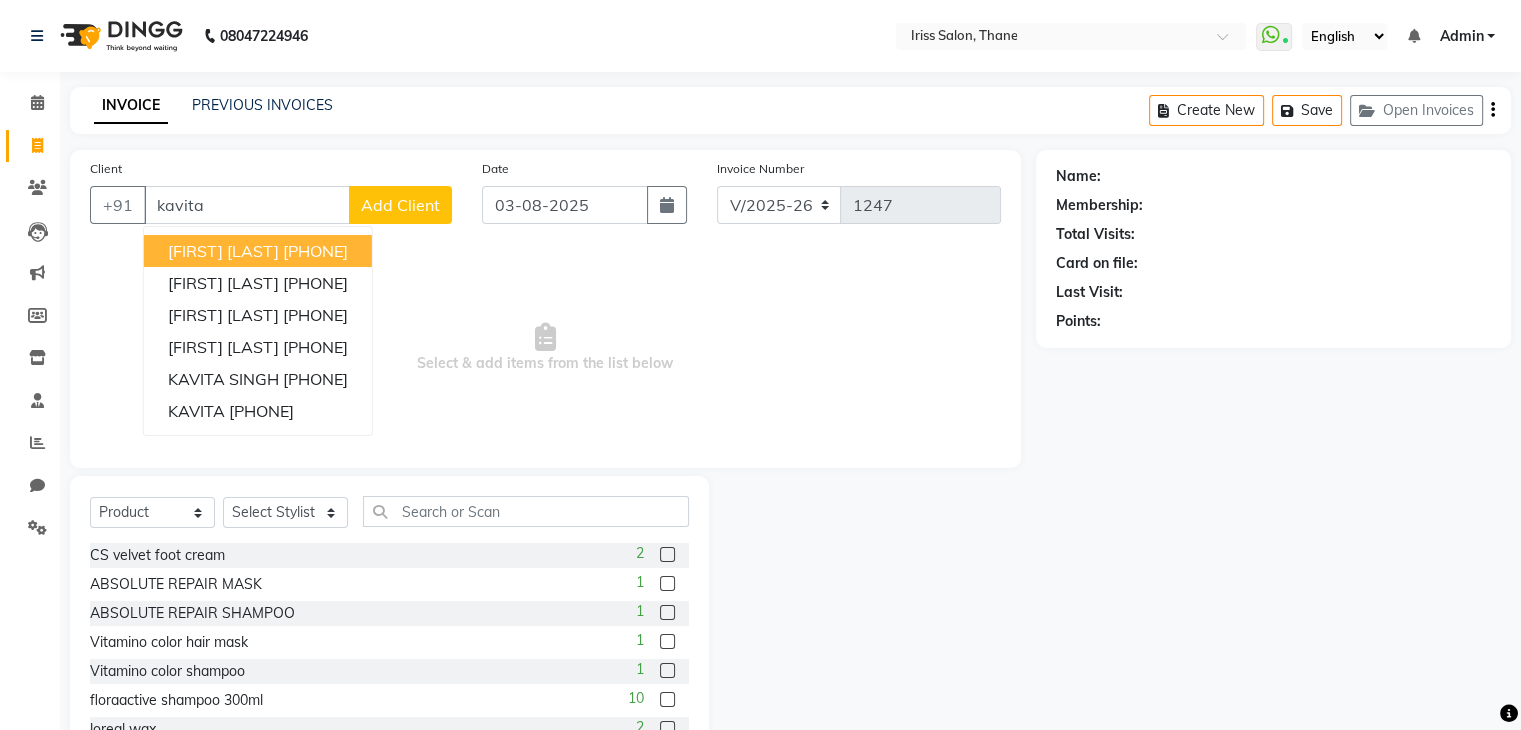 type on "kavita" 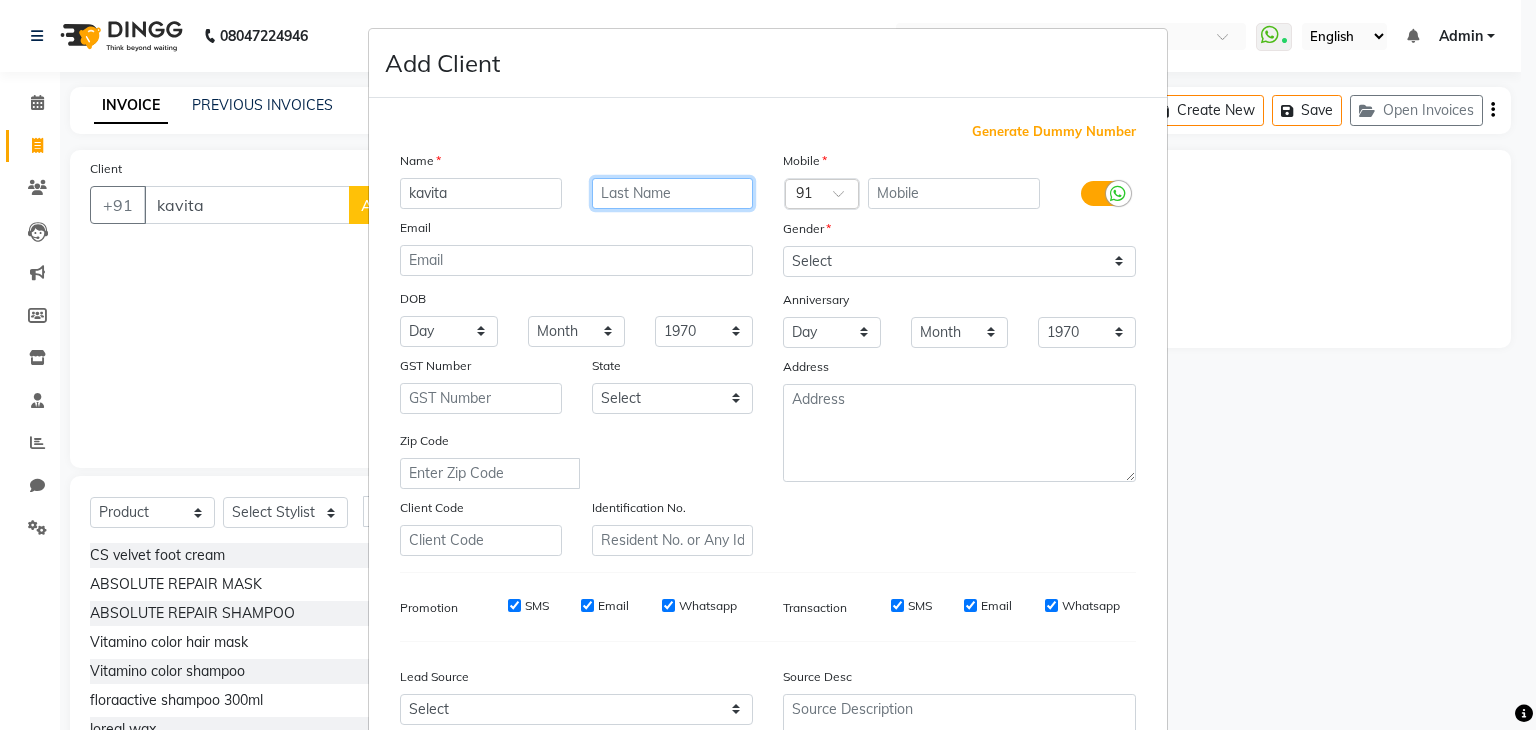 click at bounding box center (673, 193) 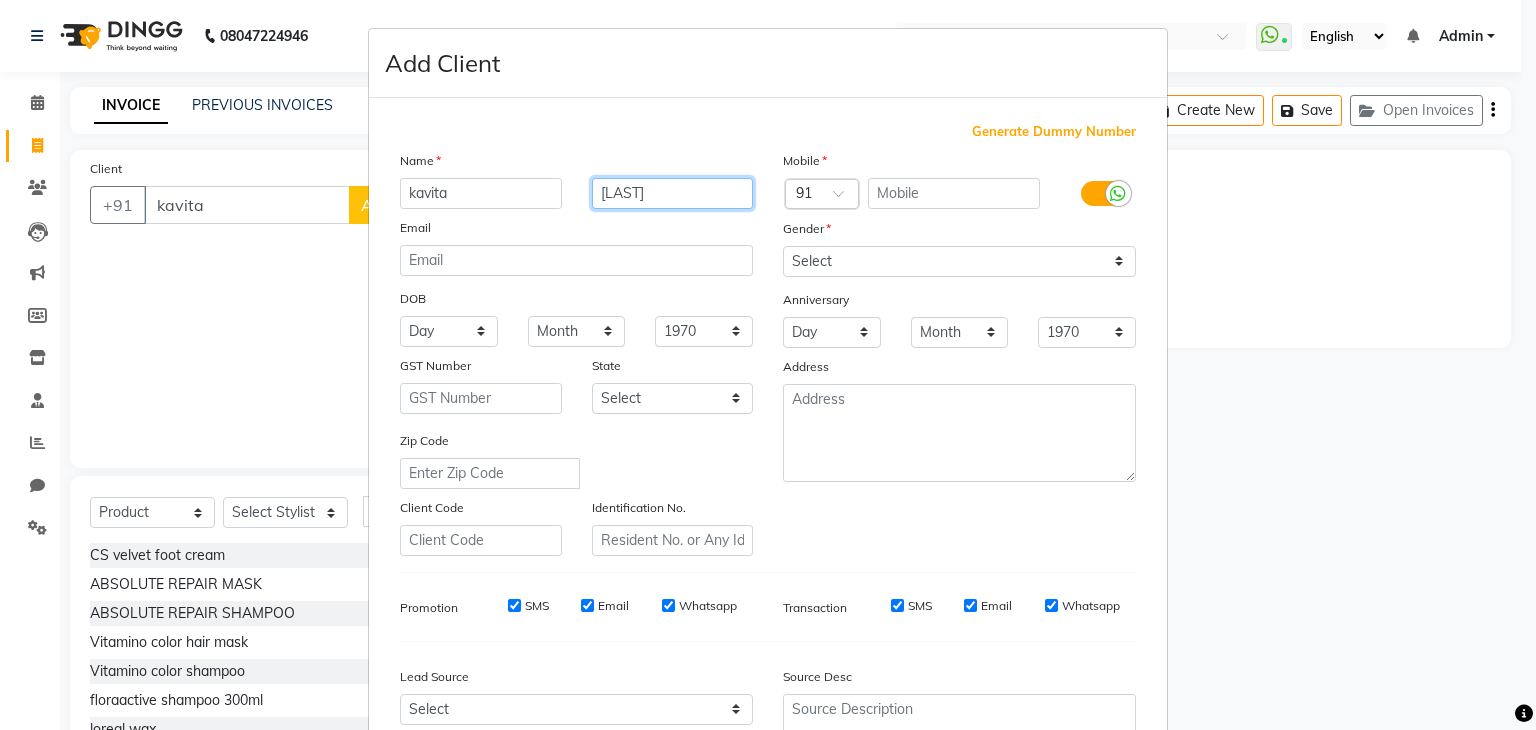 type on "[LAST]" 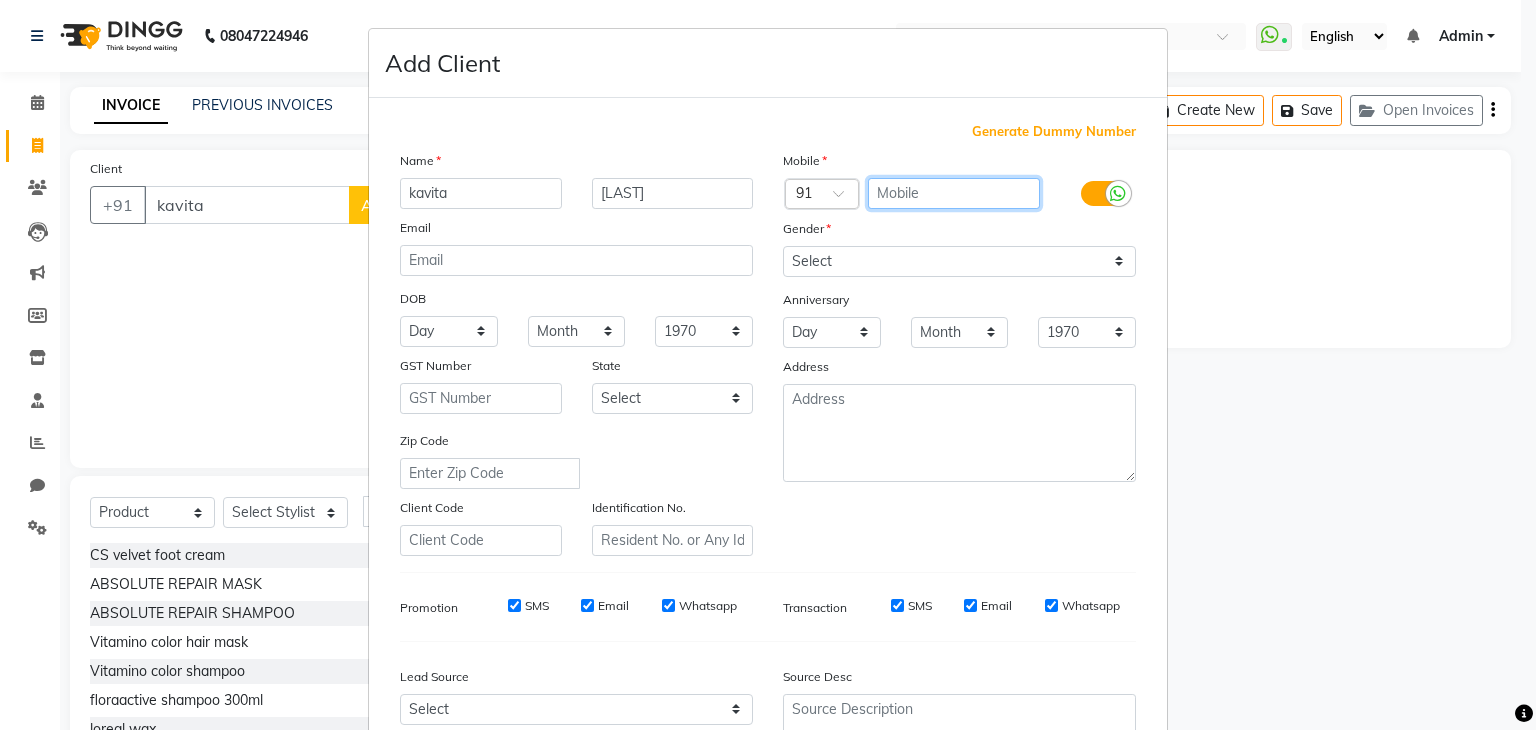 click at bounding box center (954, 193) 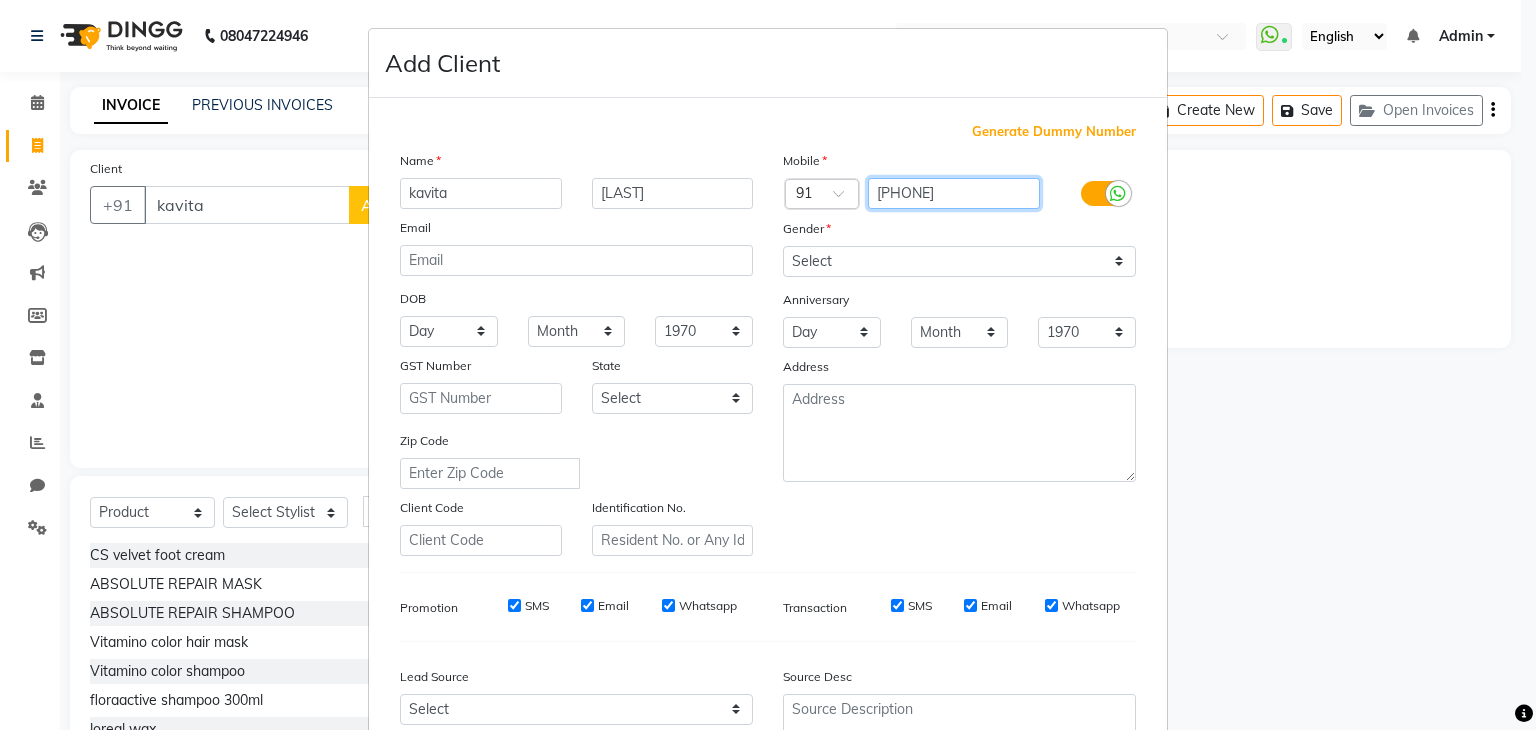 type on "[PHONE]" 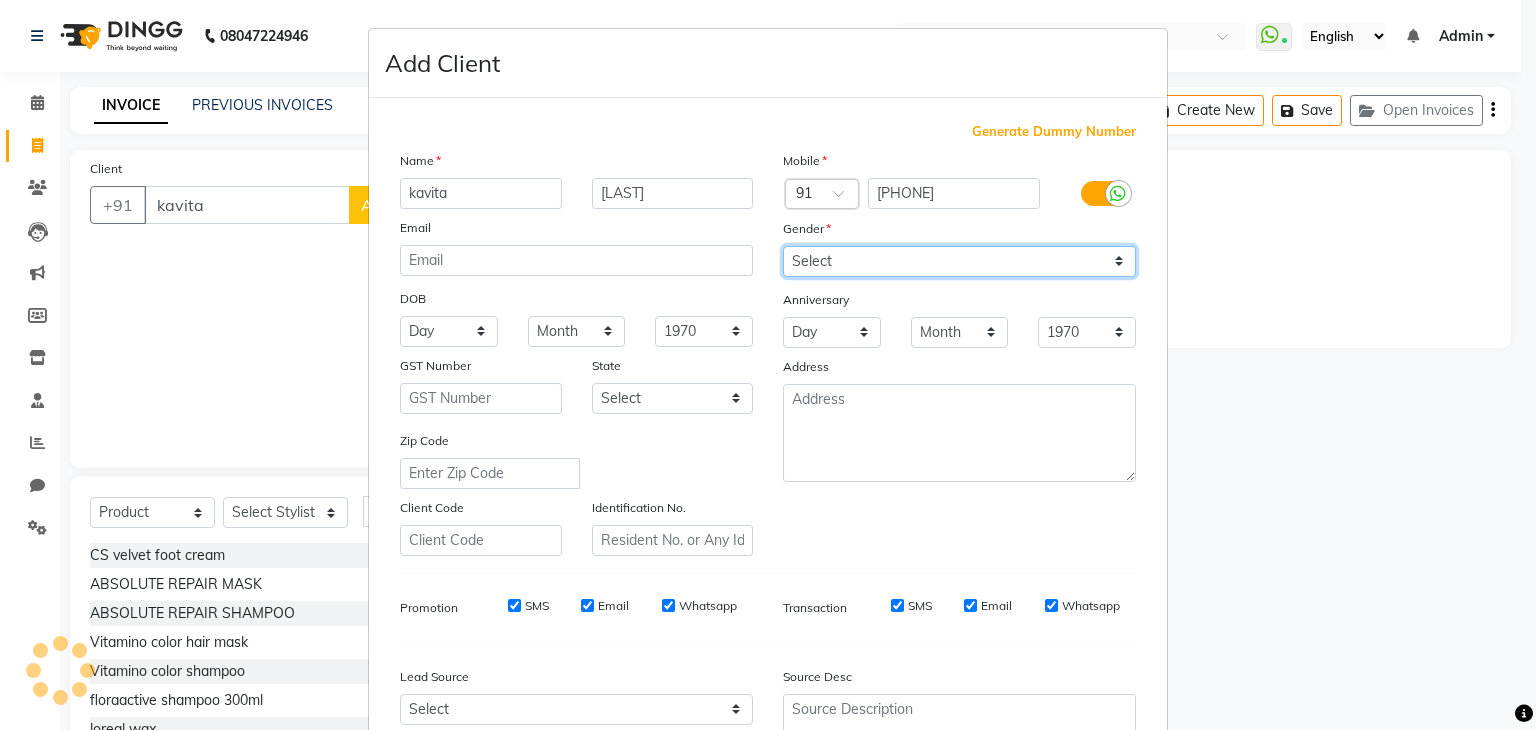 click on "Select Male Female Other Prefer Not To Say" at bounding box center [959, 261] 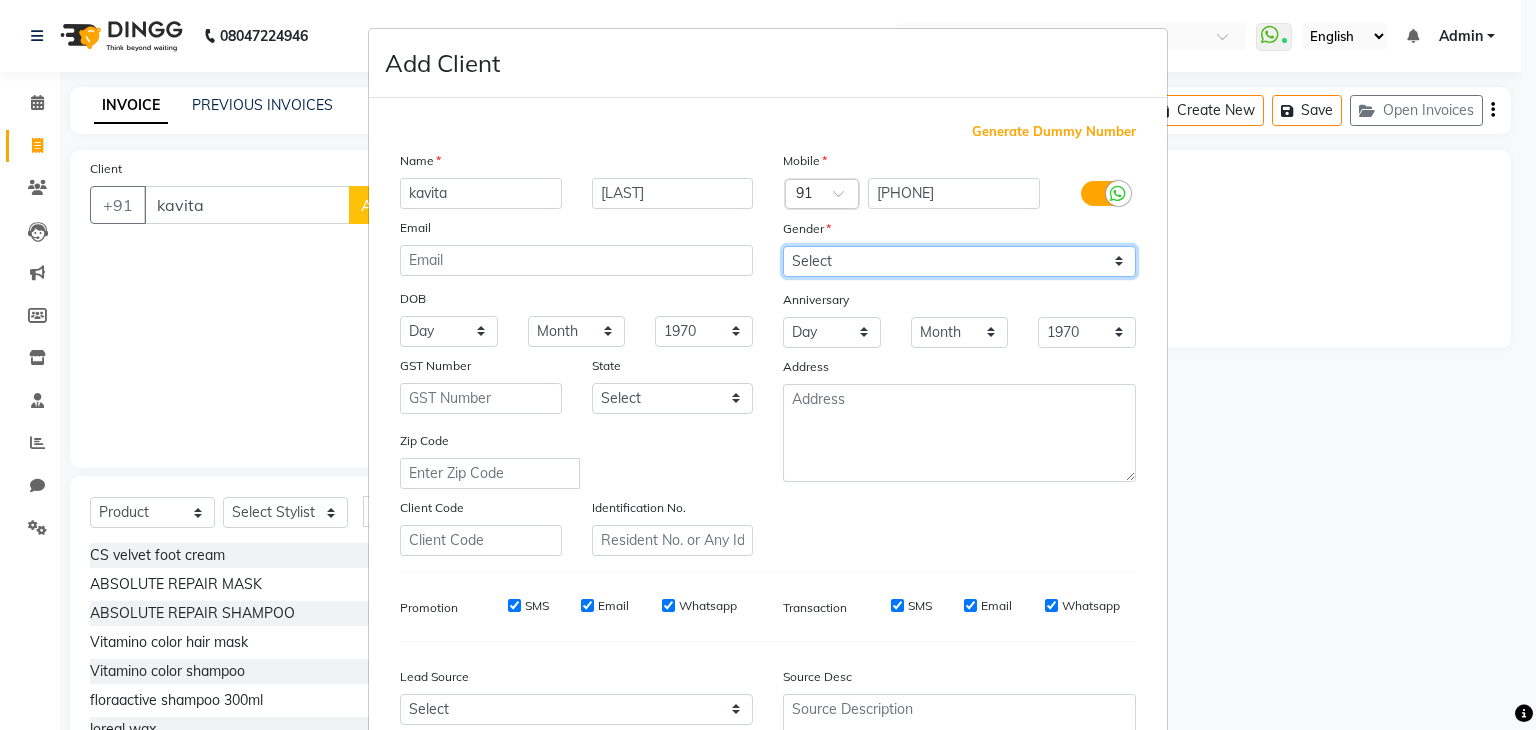 select on "female" 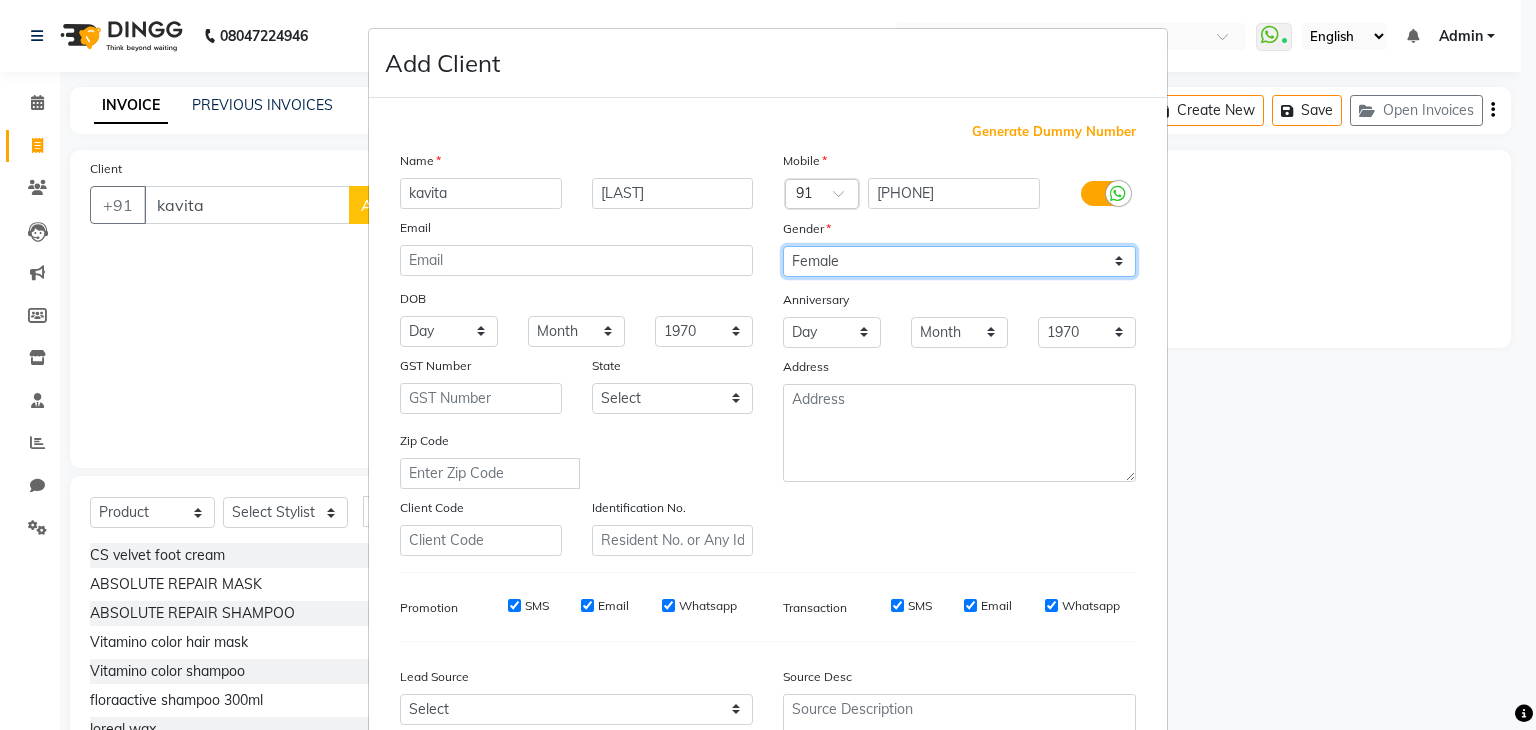 click on "Select Male Female Other Prefer Not To Say" at bounding box center (959, 261) 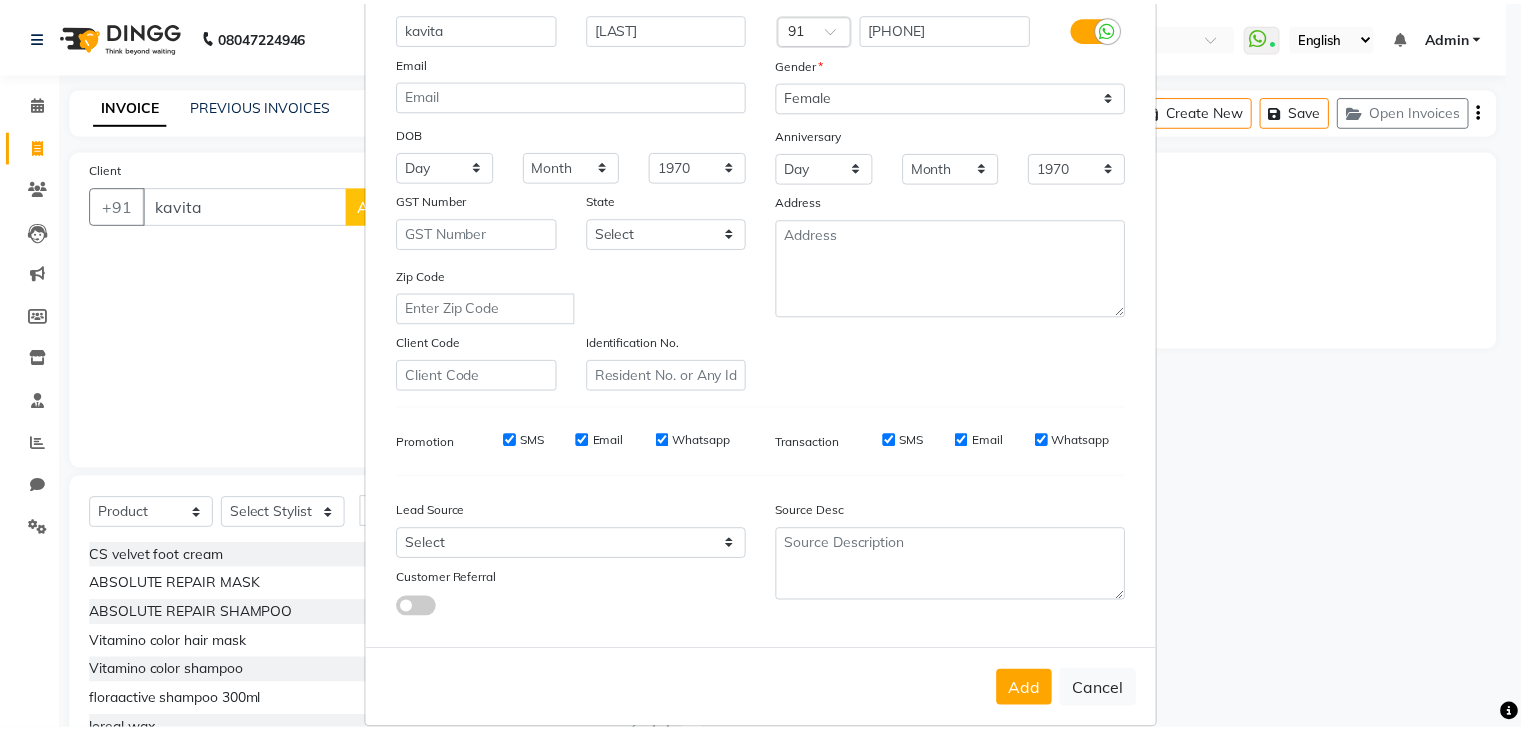 scroll, scrollTop: 203, scrollLeft: 0, axis: vertical 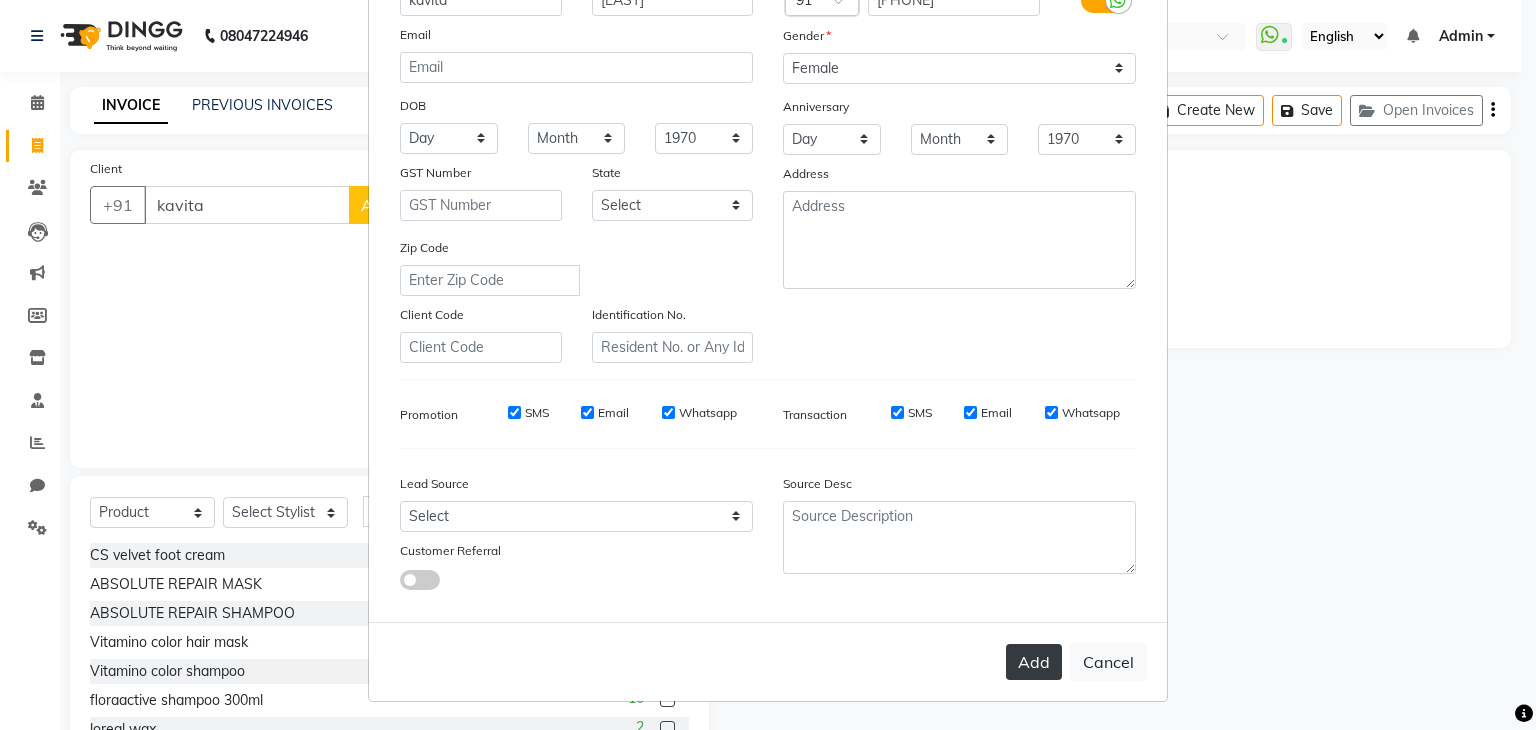 click on "Add" at bounding box center [1034, 662] 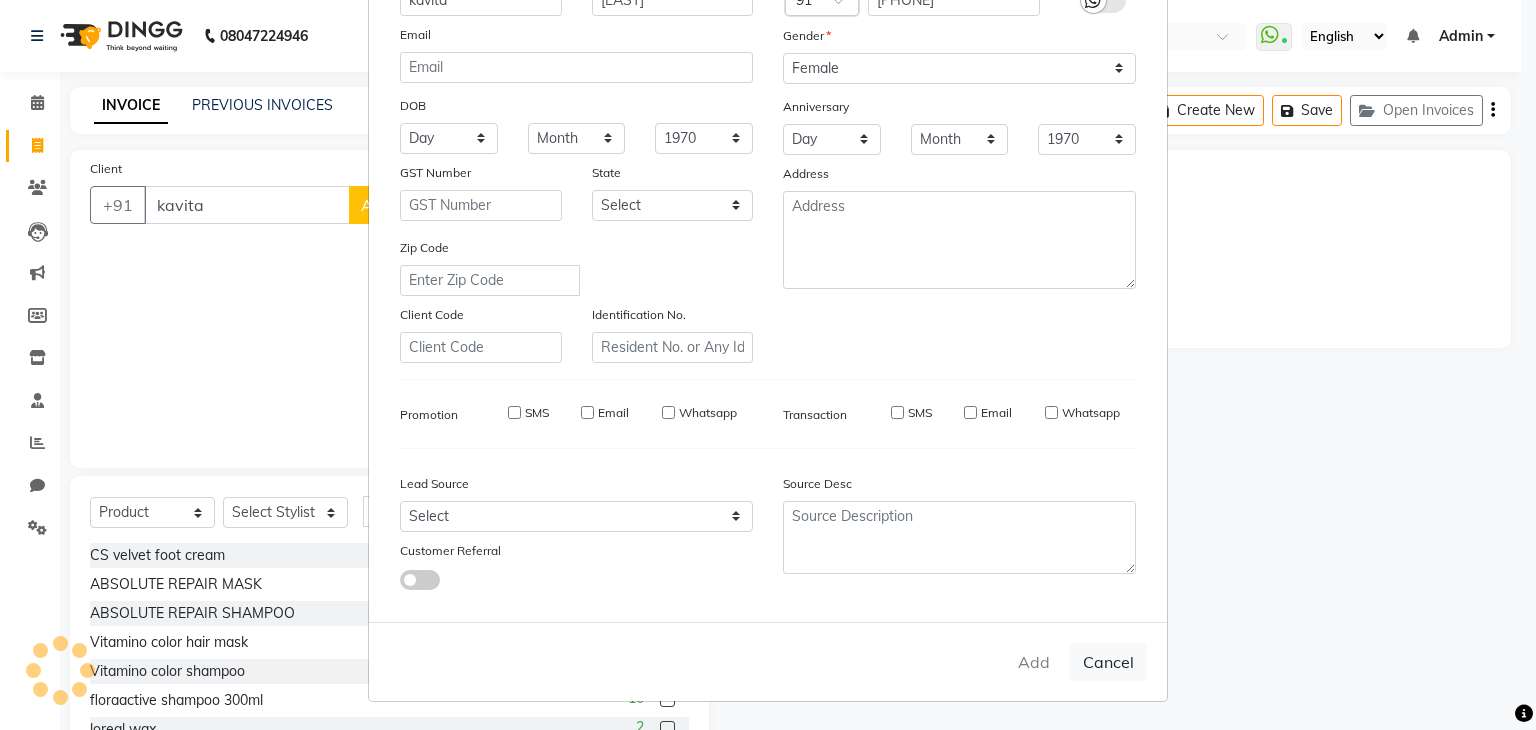 type on "[PHONE]" 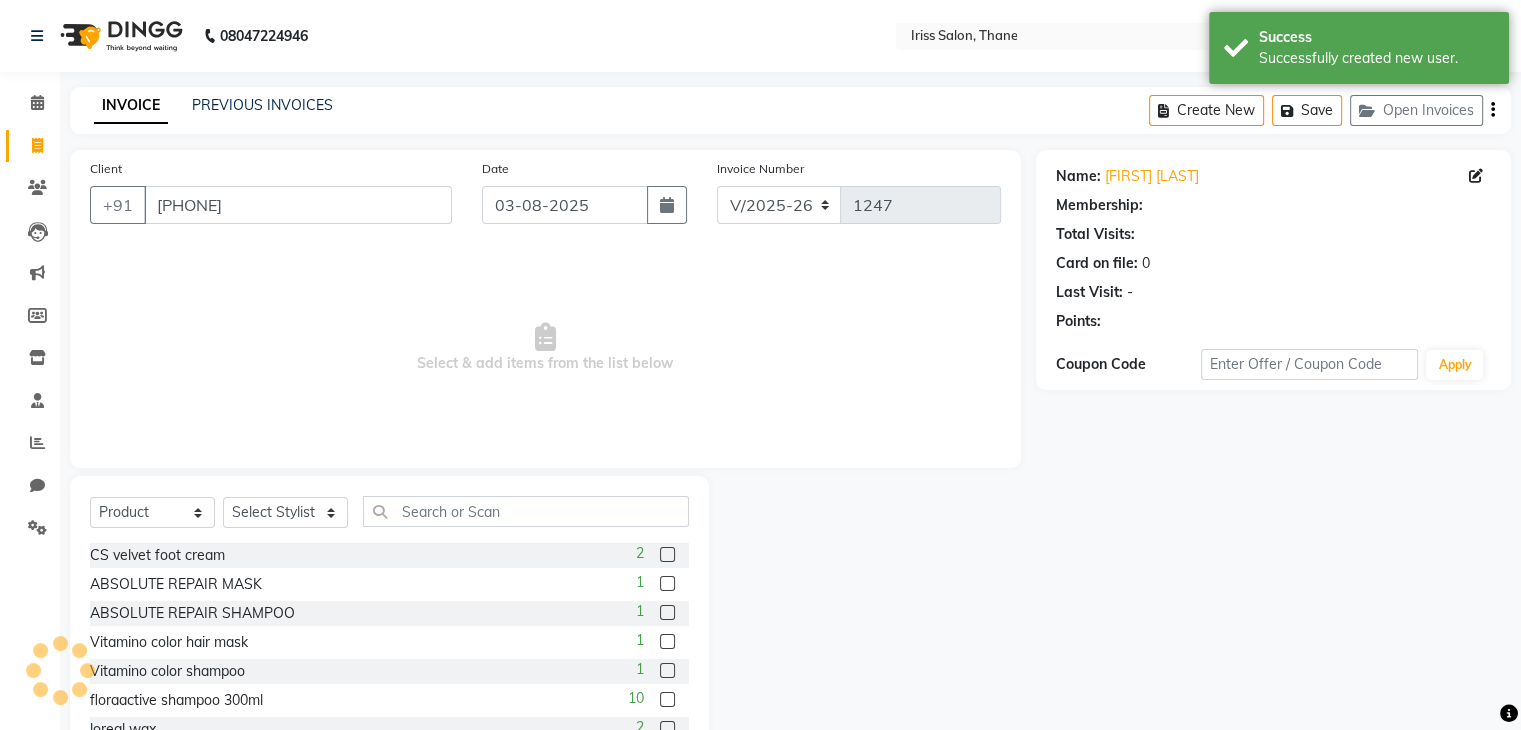 select on "1: Object" 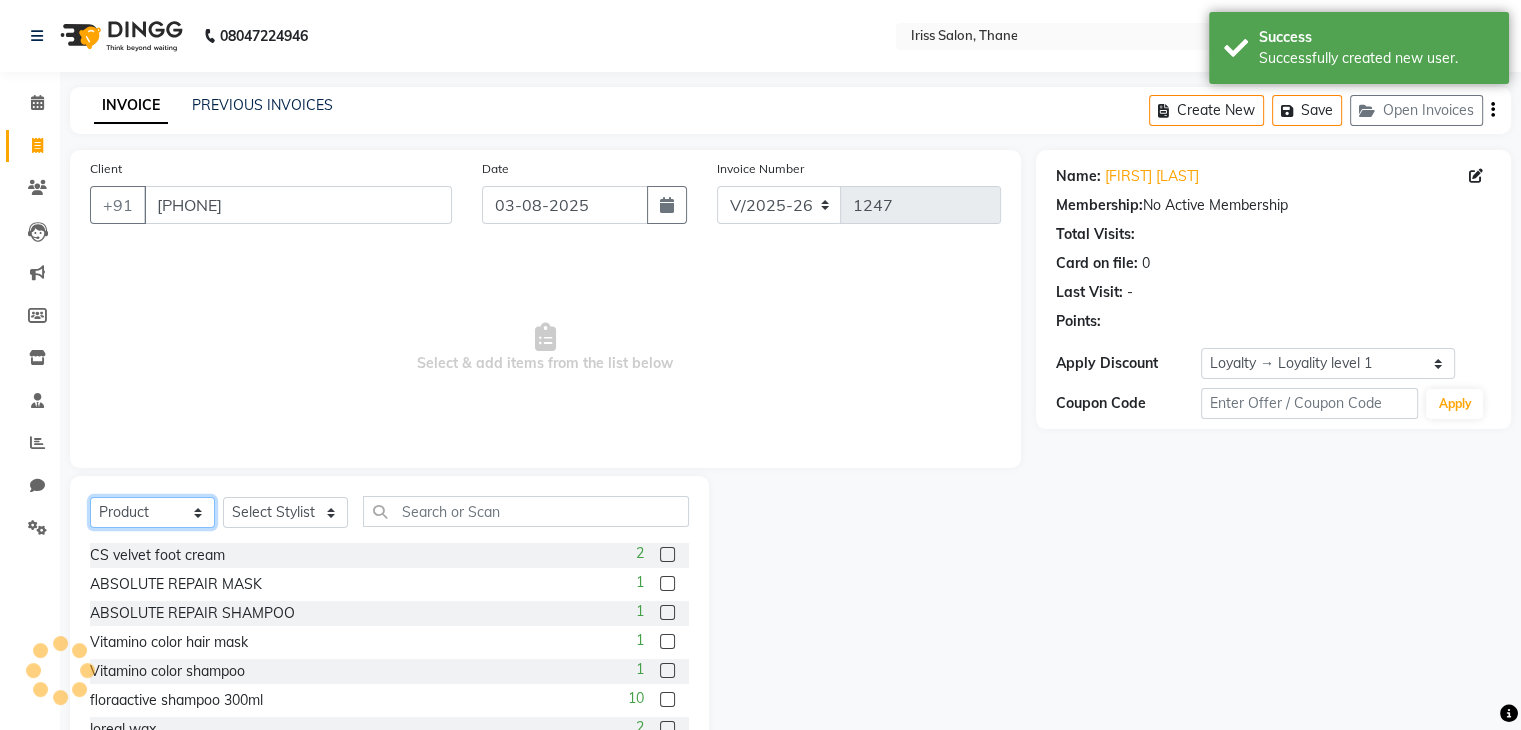 click on "Select  Service  Product  Membership  Package Voucher Prepaid Gift Card" 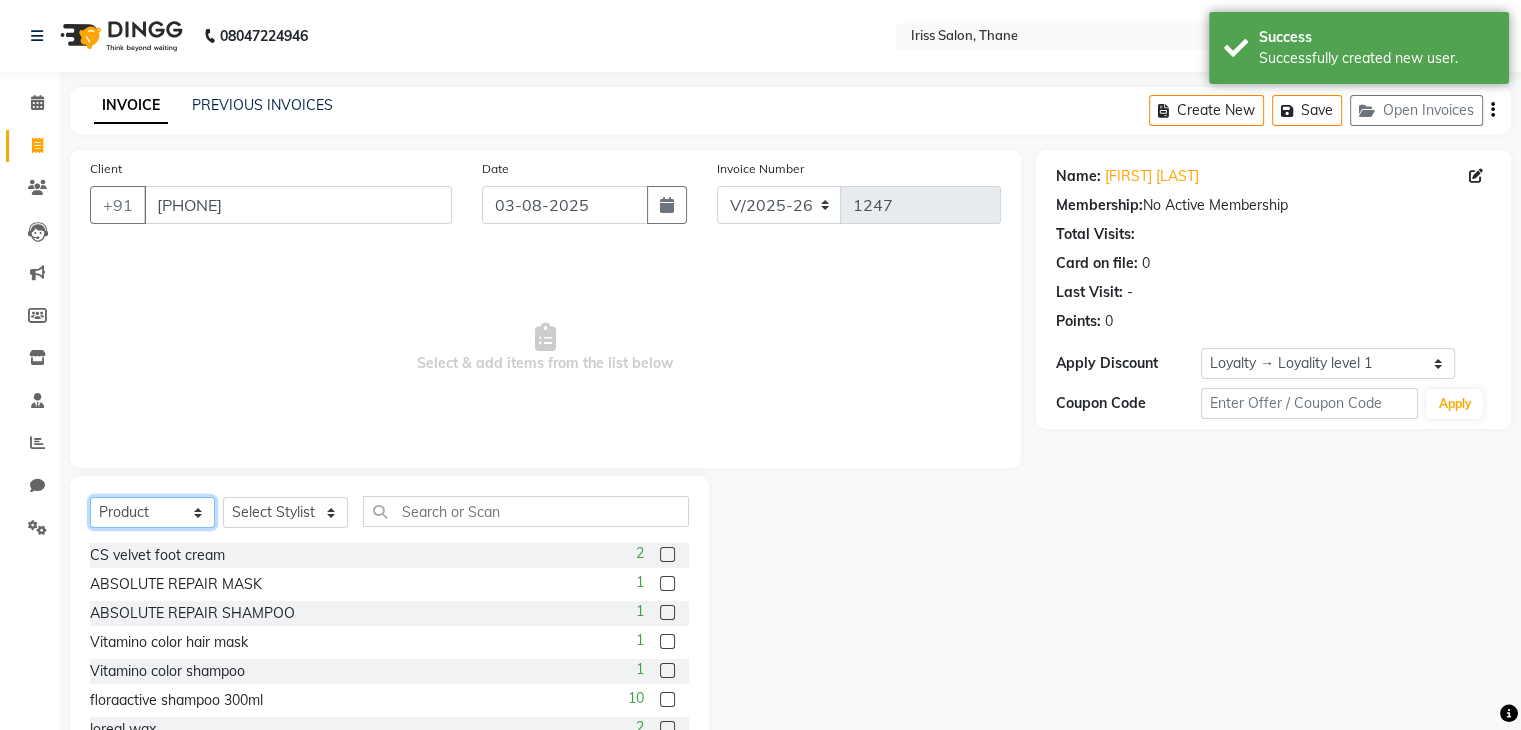 select on "service" 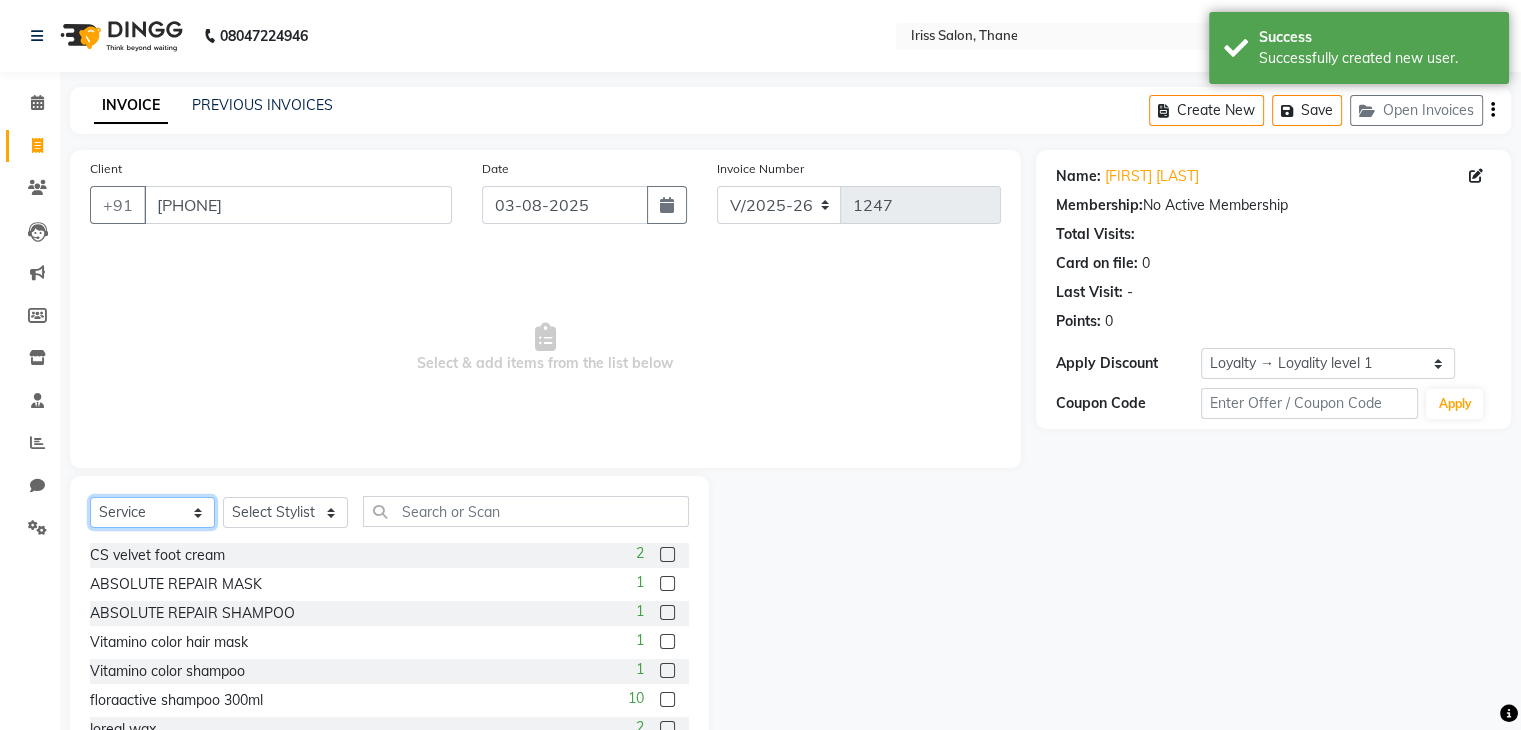 click on "Select  Service  Product  Membership  Package Voucher Prepaid Gift Card" 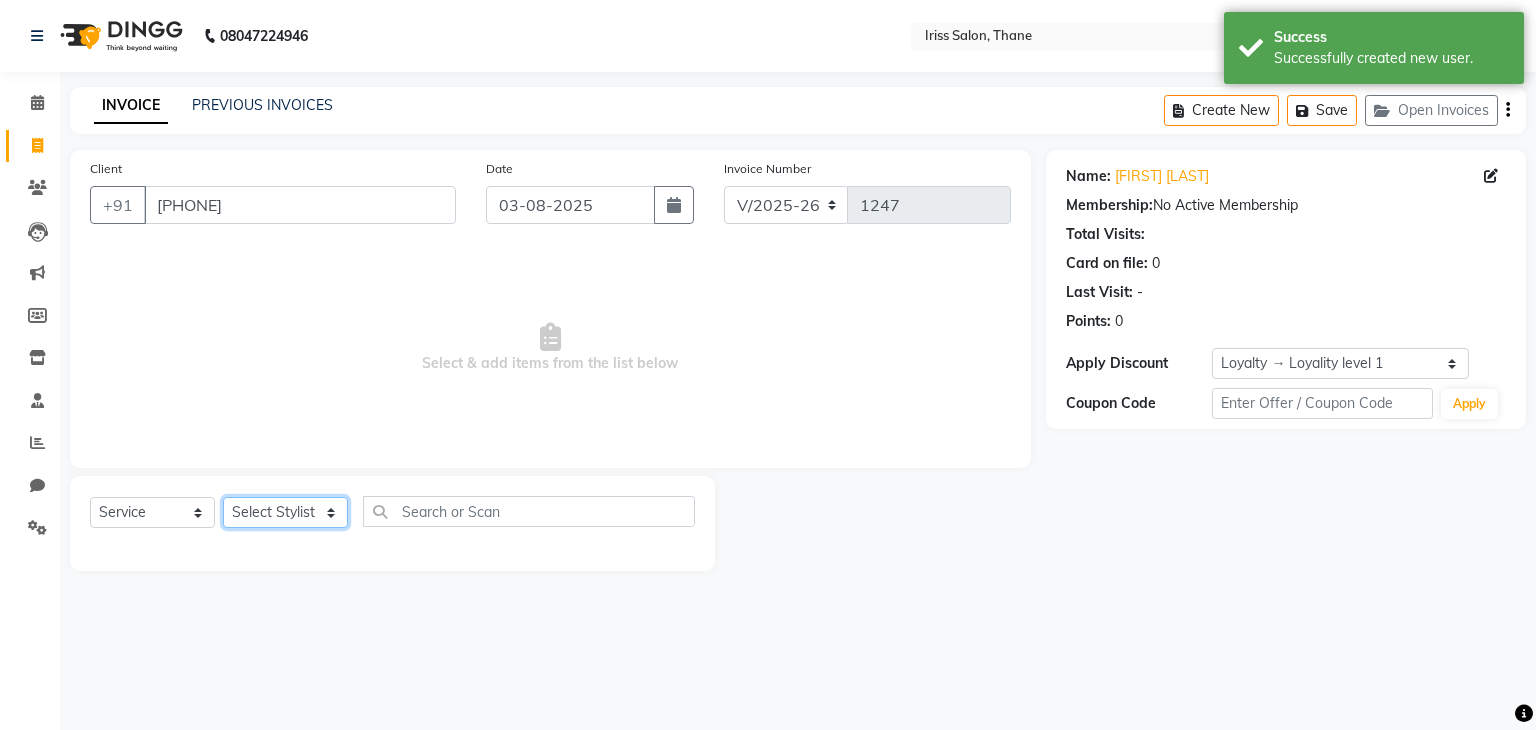 click on "Select Stylist [FIRST] [LAST] [FIRST] [LAST] [FIRST] [LAST] [FIRST] [LAST] [FIRST] [LAST] [FIRST] [LAST] [FIRST] [LAST]" 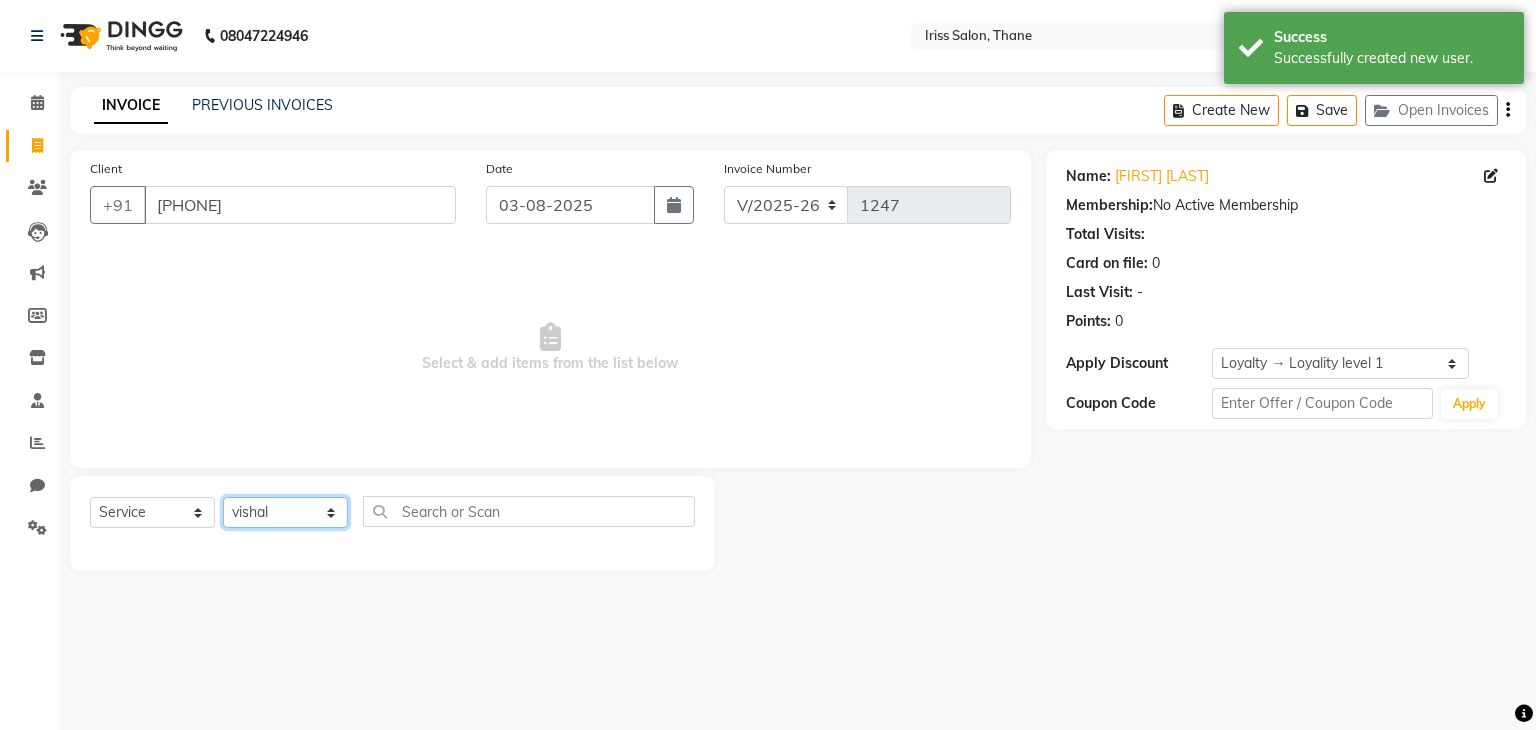 click on "Select Stylist [FIRST] [LAST] [FIRST] [LAST] [FIRST] [LAST] [FIRST] [LAST] [FIRST] [LAST] [FIRST] [LAST] [FIRST] [LAST]" 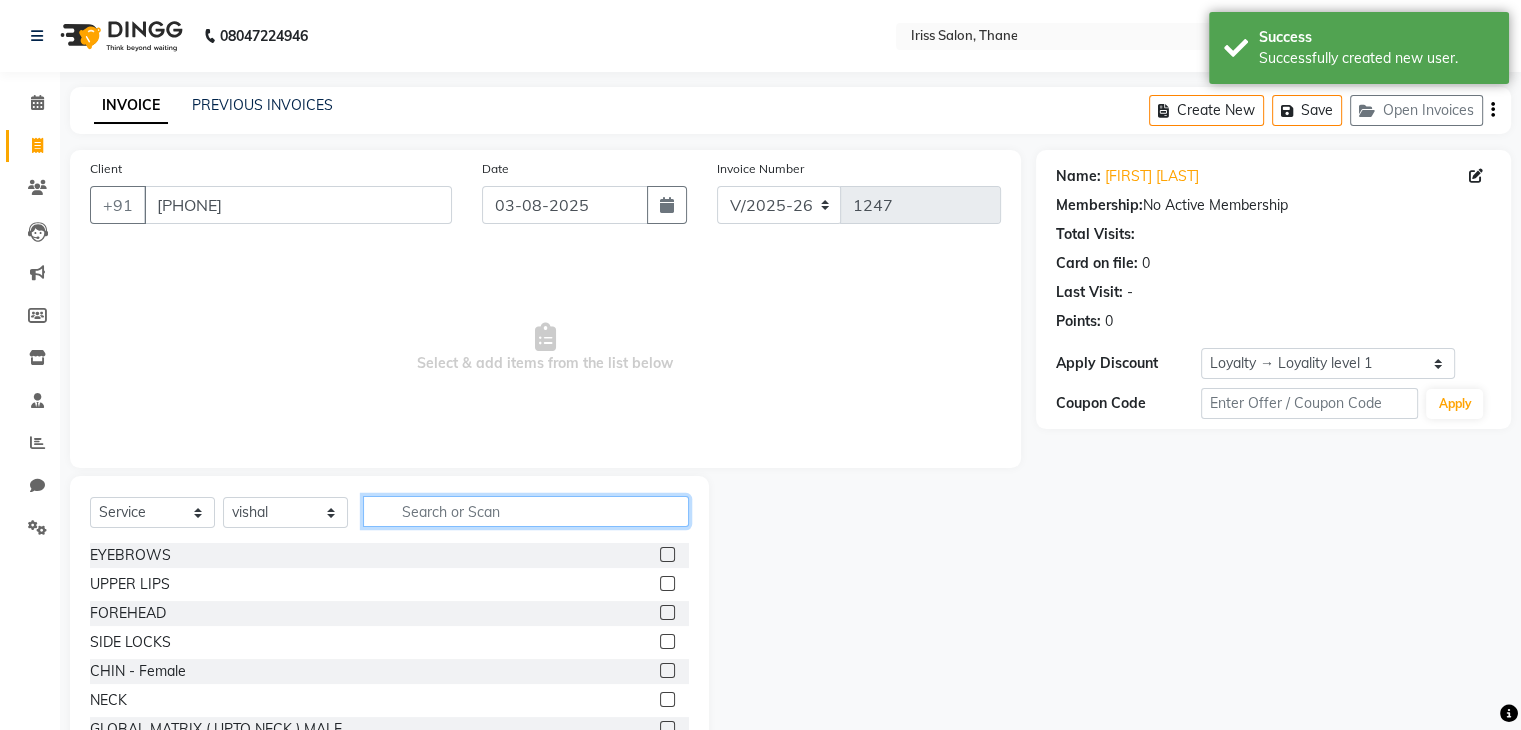 click 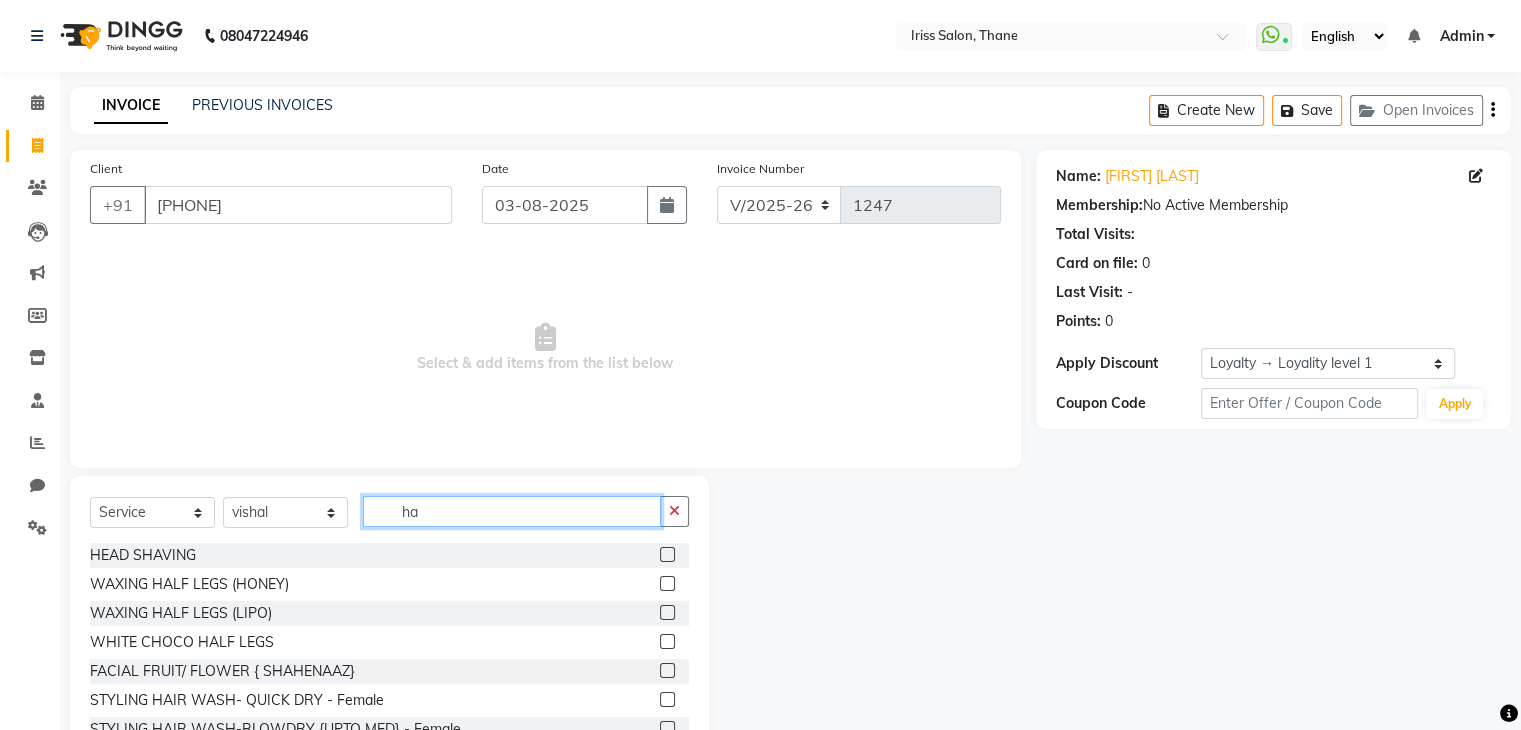 type on "h" 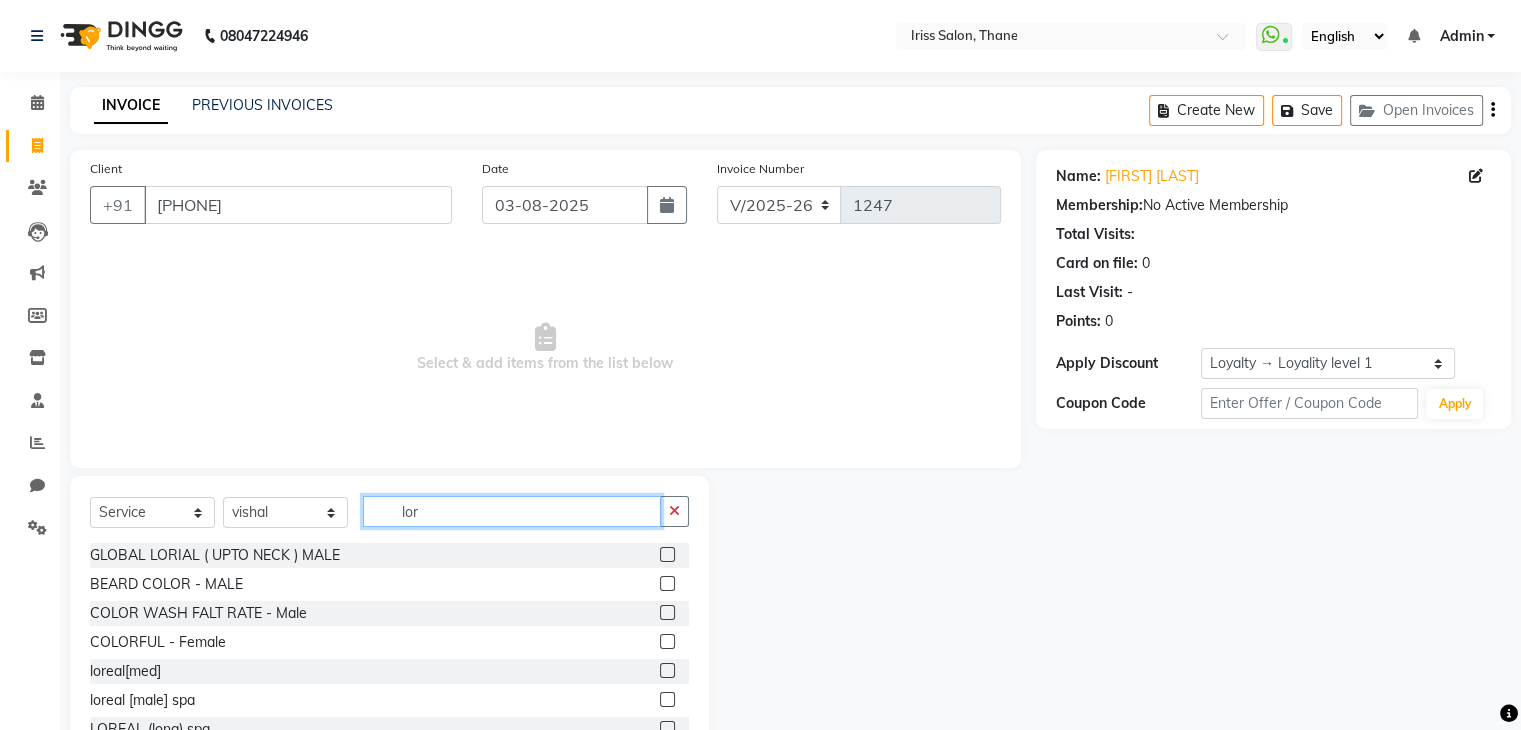 type on "lor" 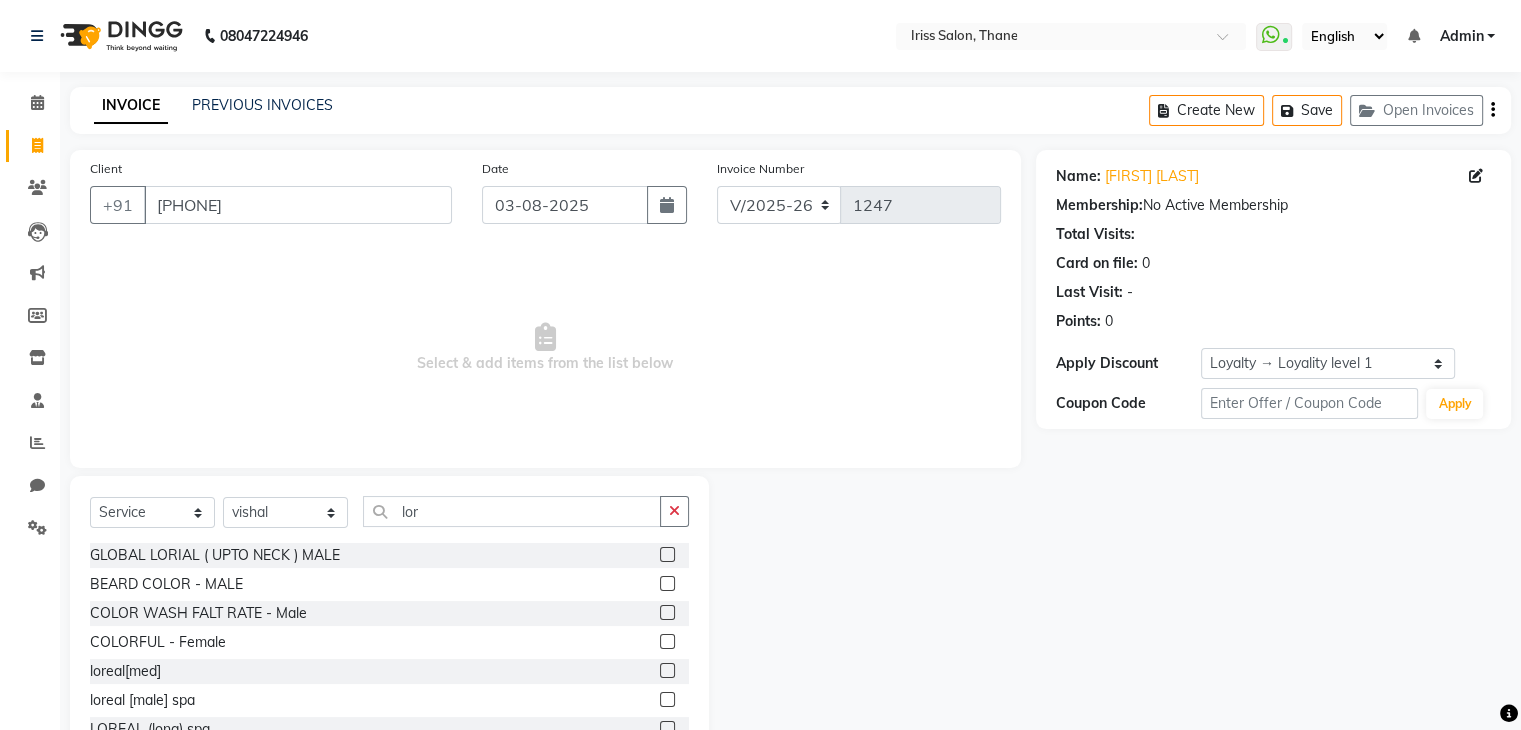 click 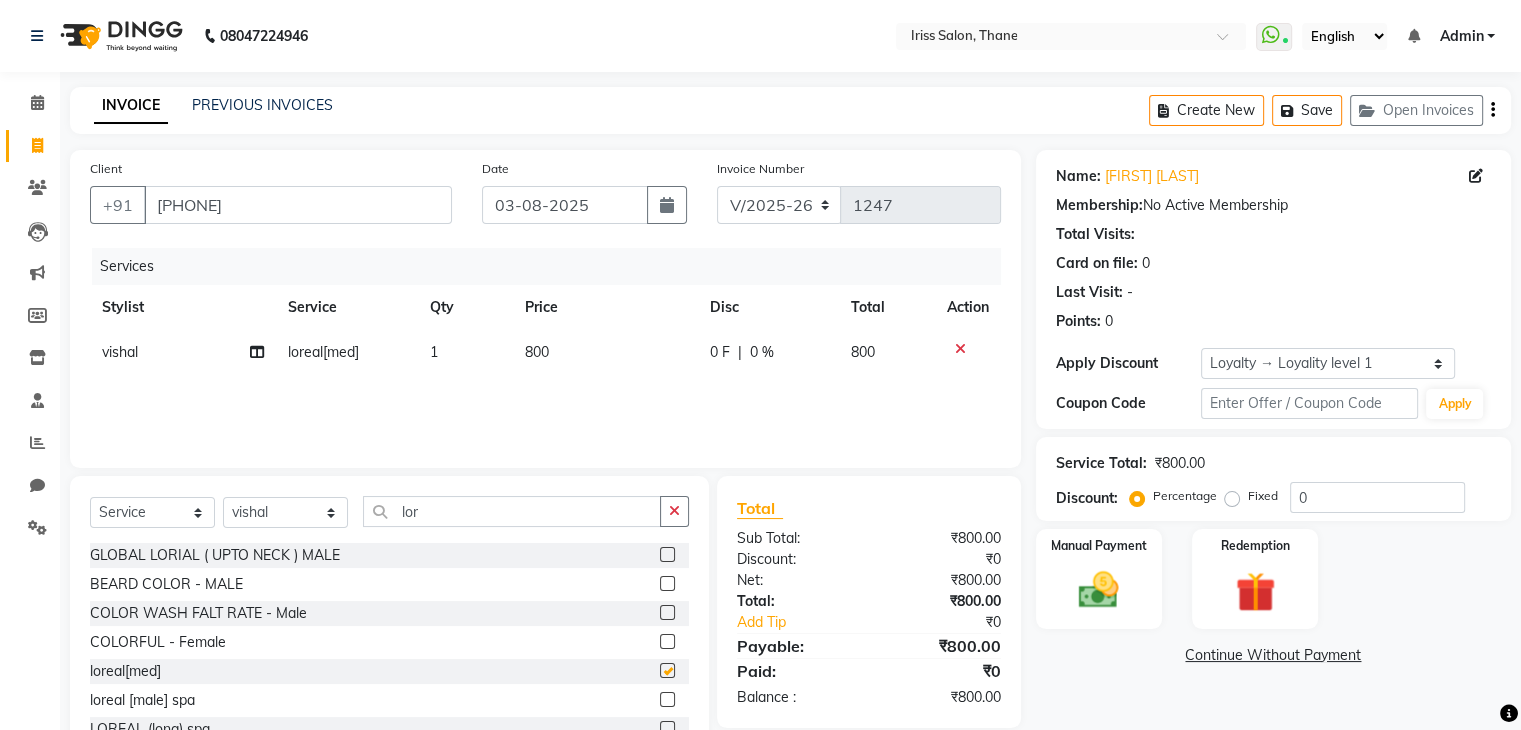 checkbox on "false" 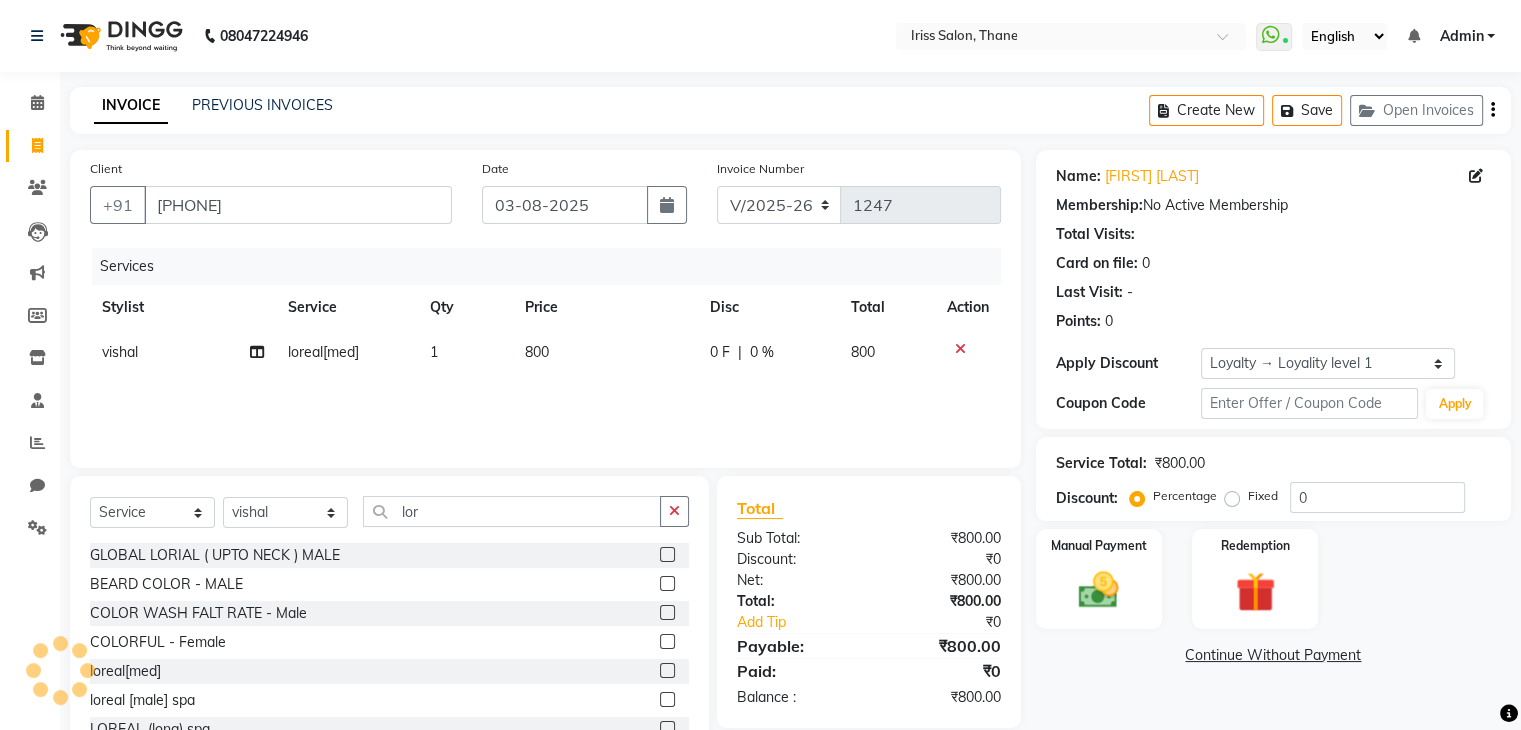 click on "800" 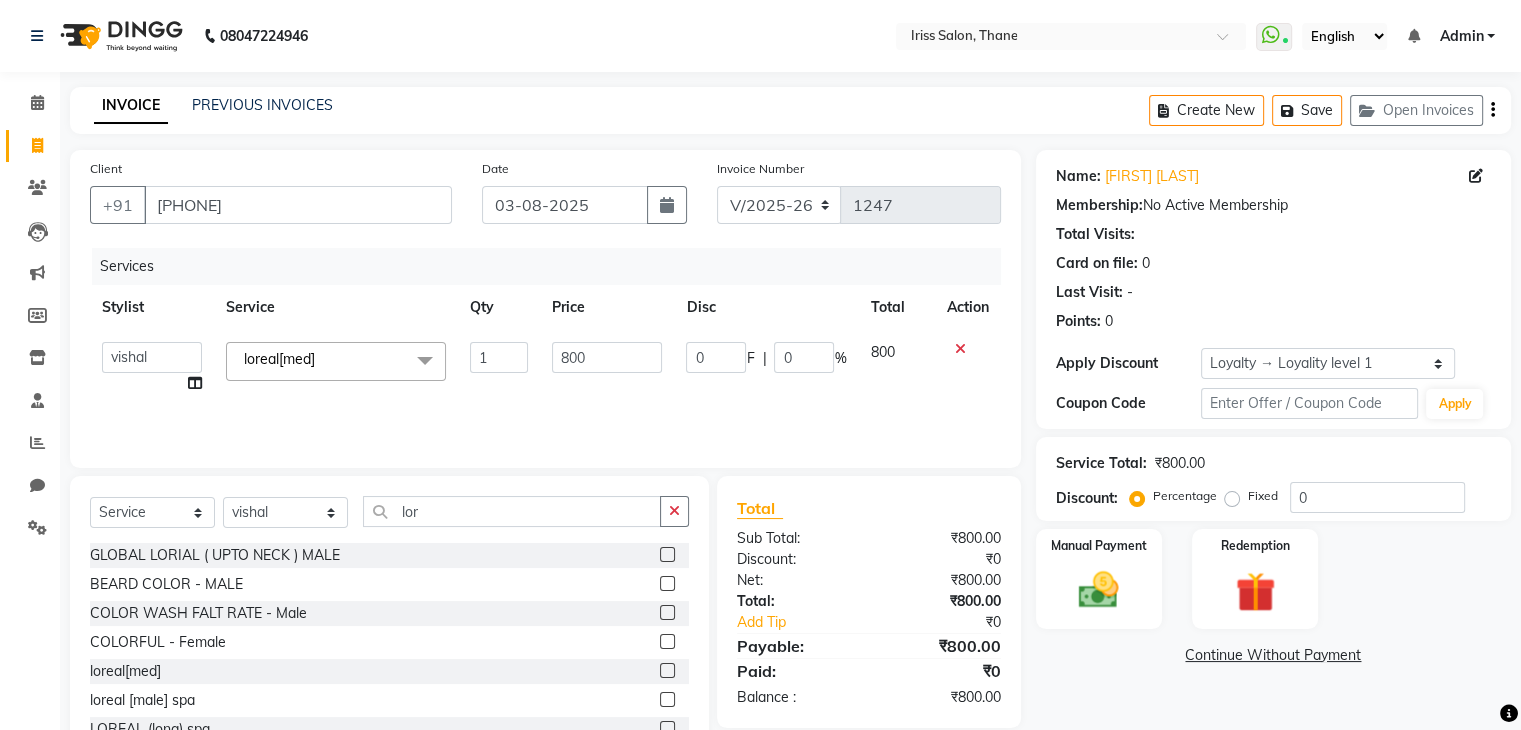 click on "800" 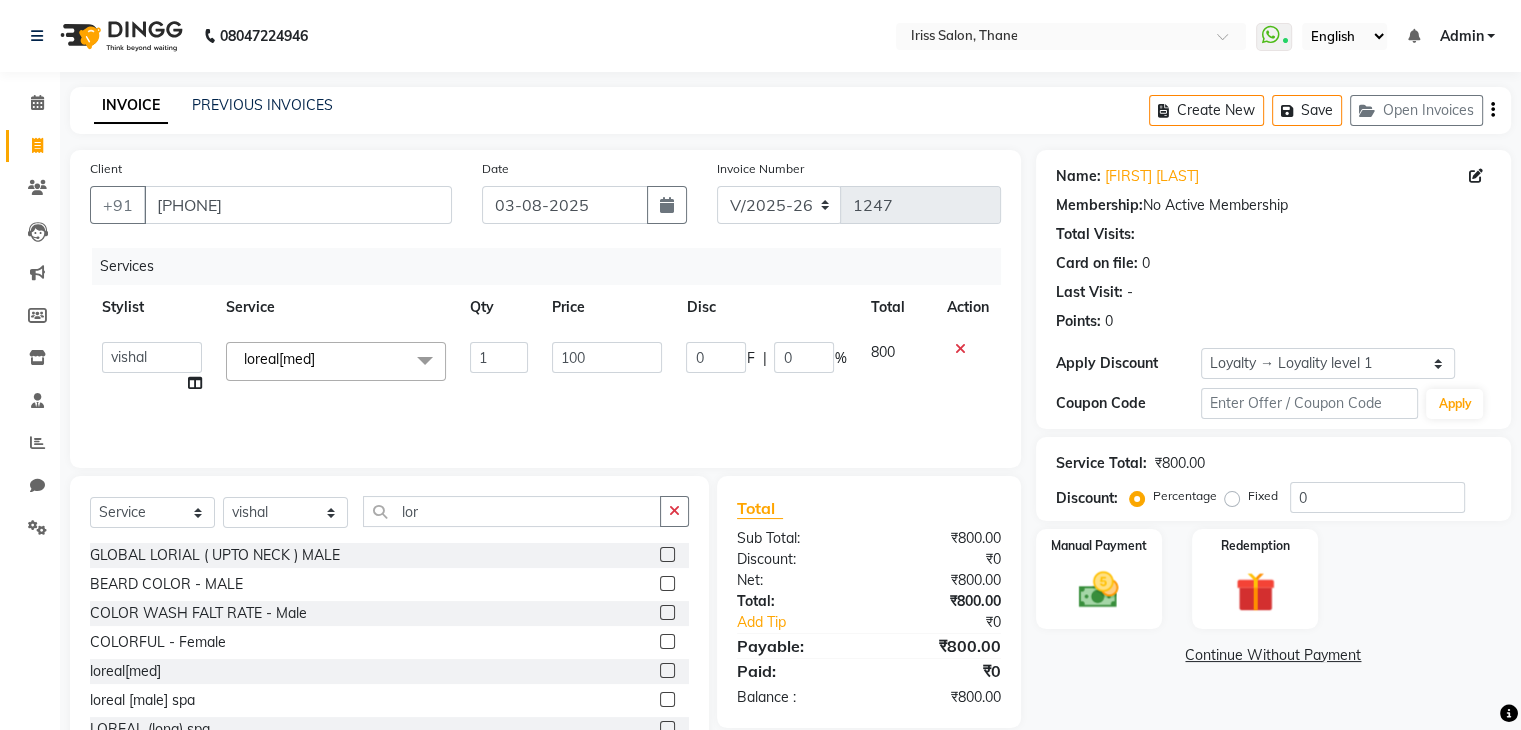 type on "1000" 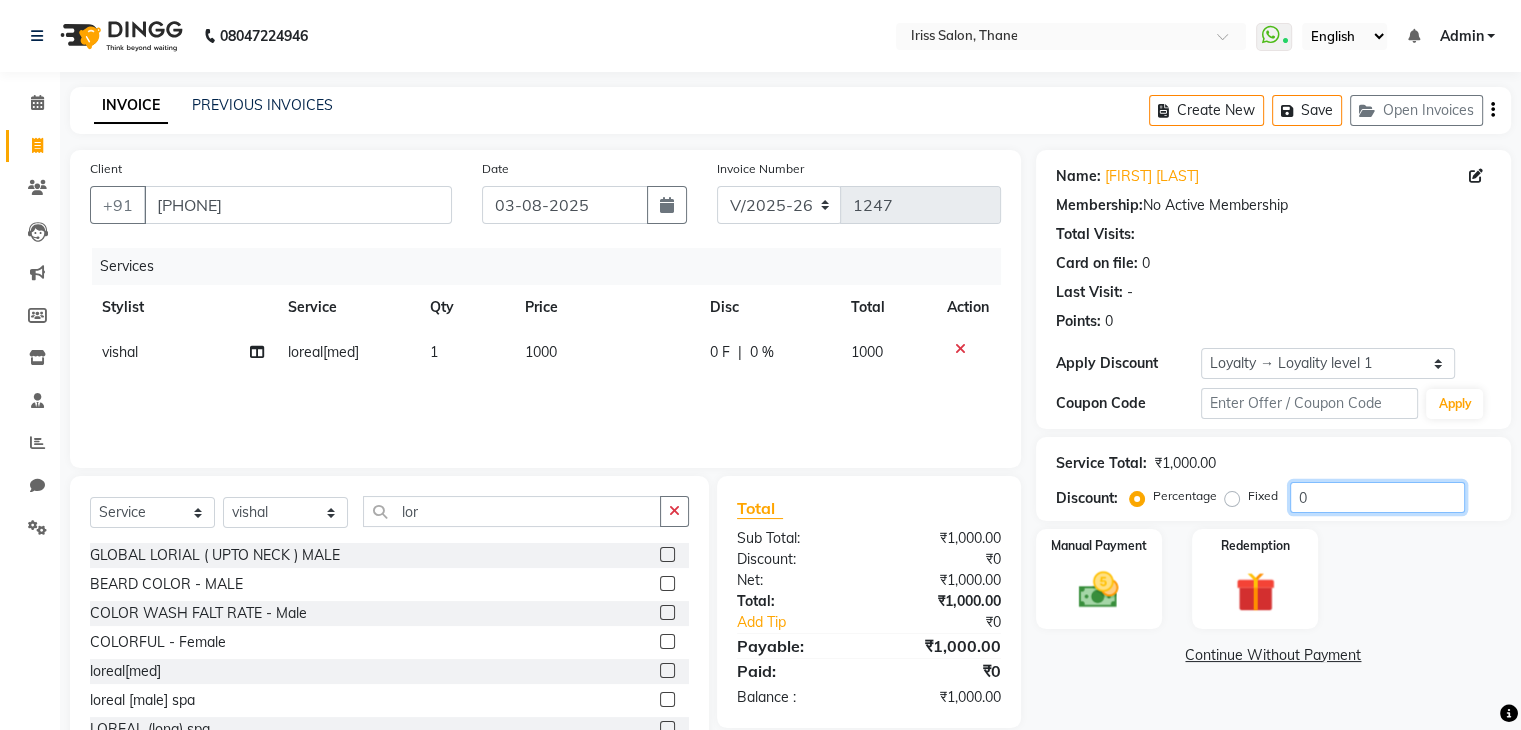 click on "0" 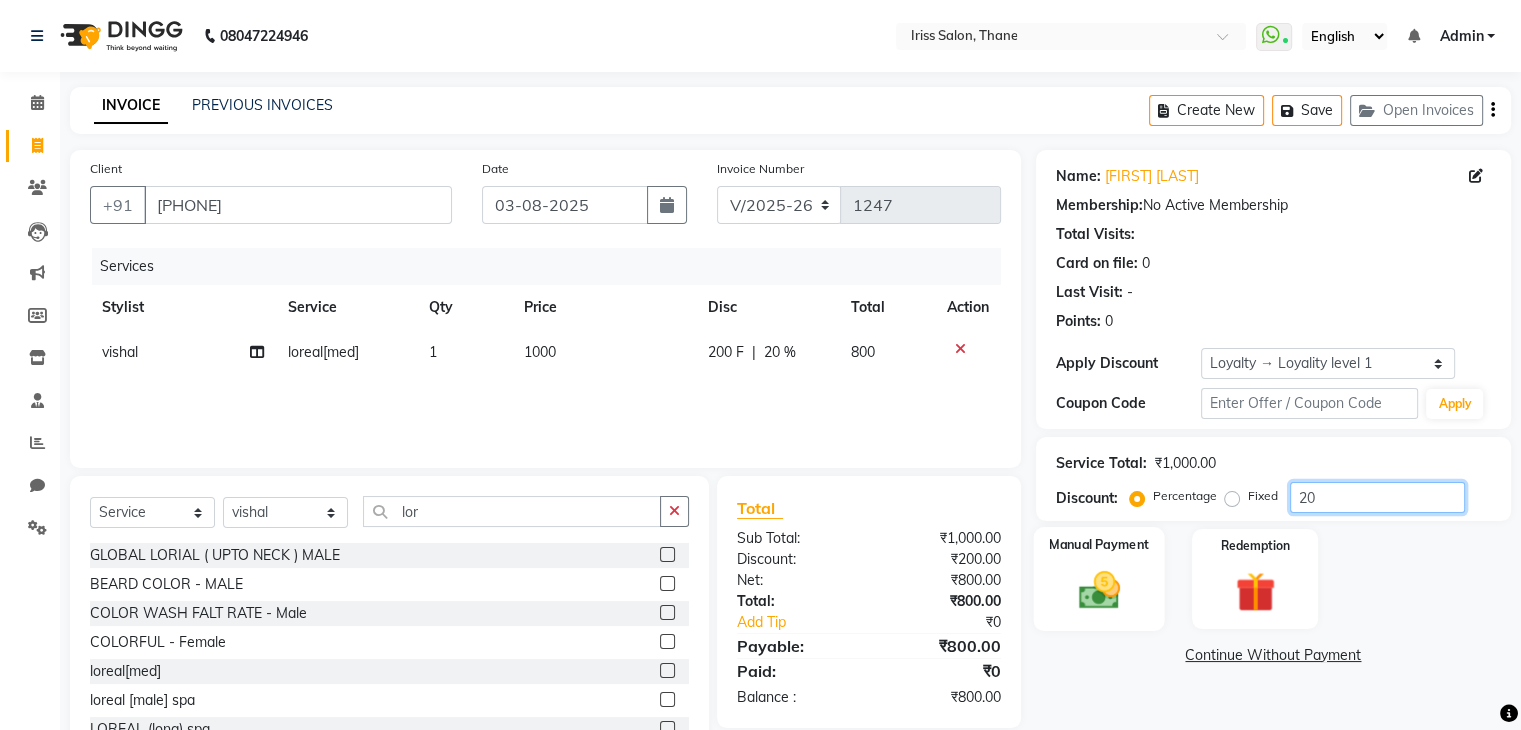 type on "20" 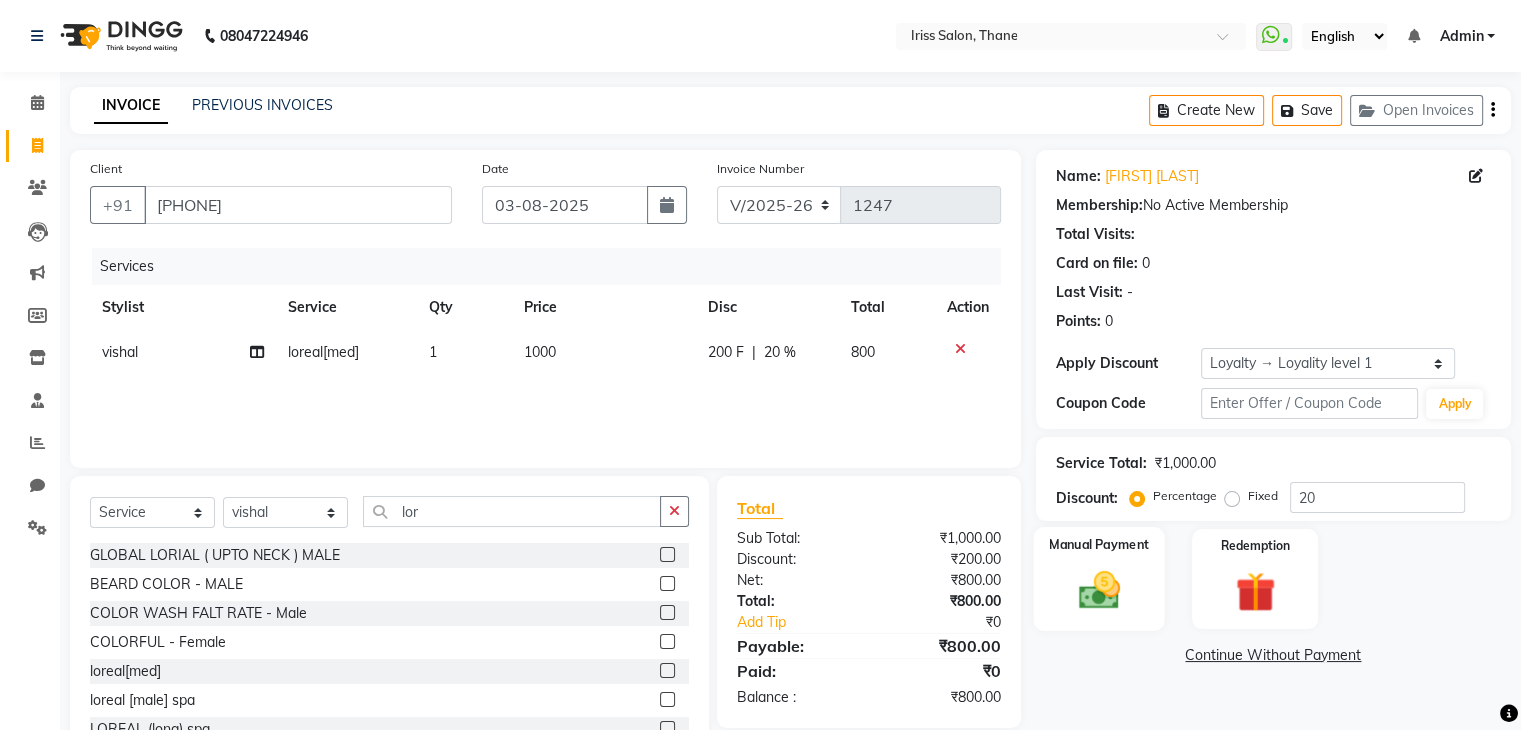 click 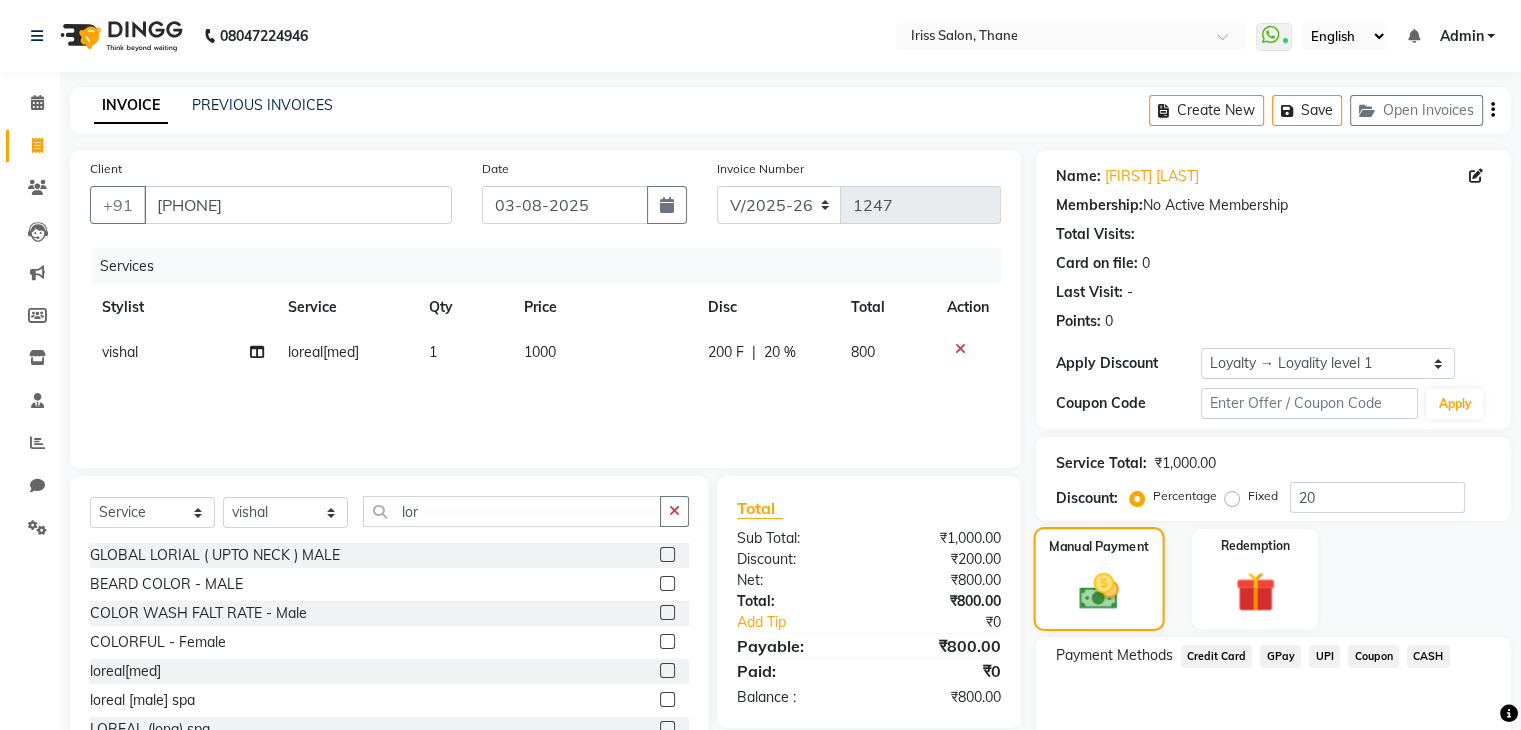 click 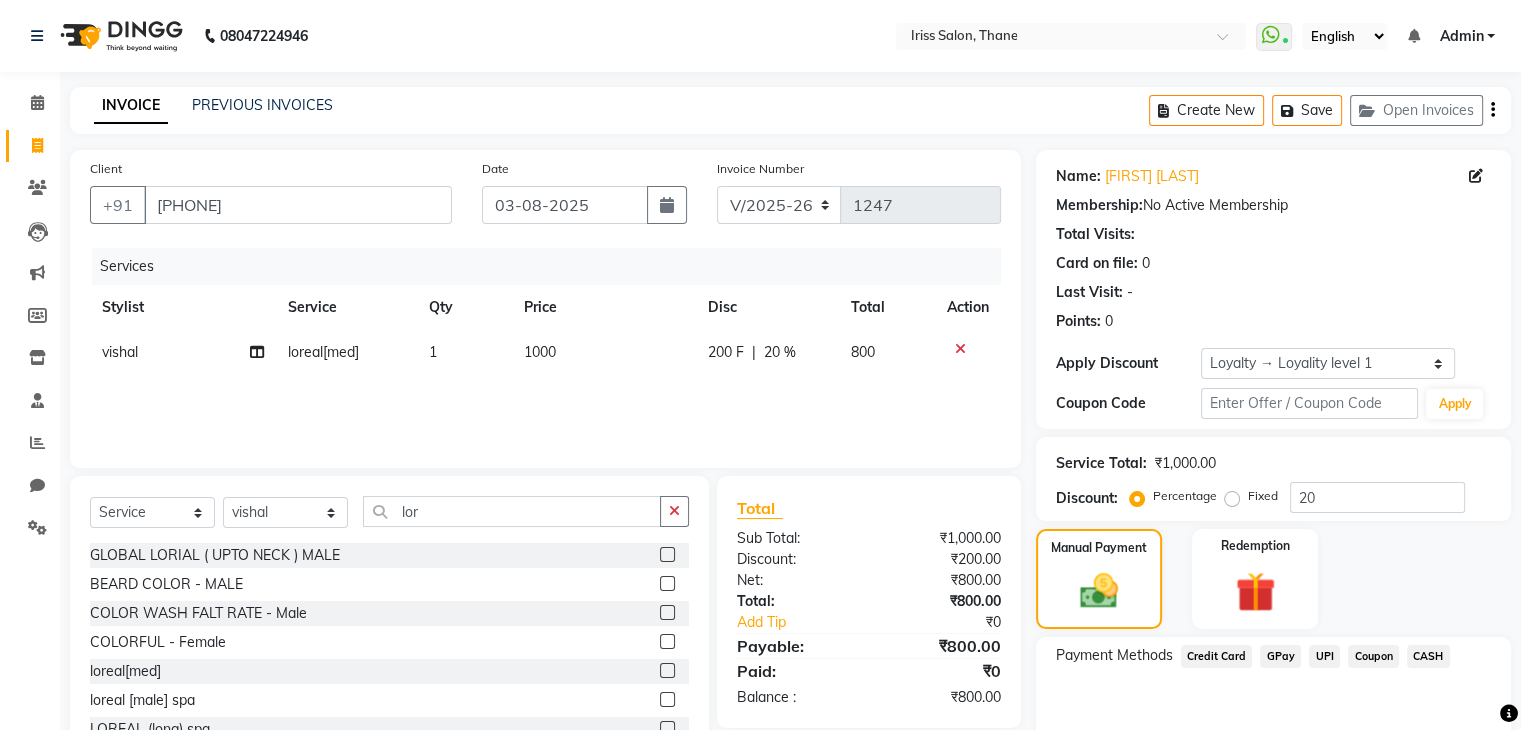 click on "UPI" 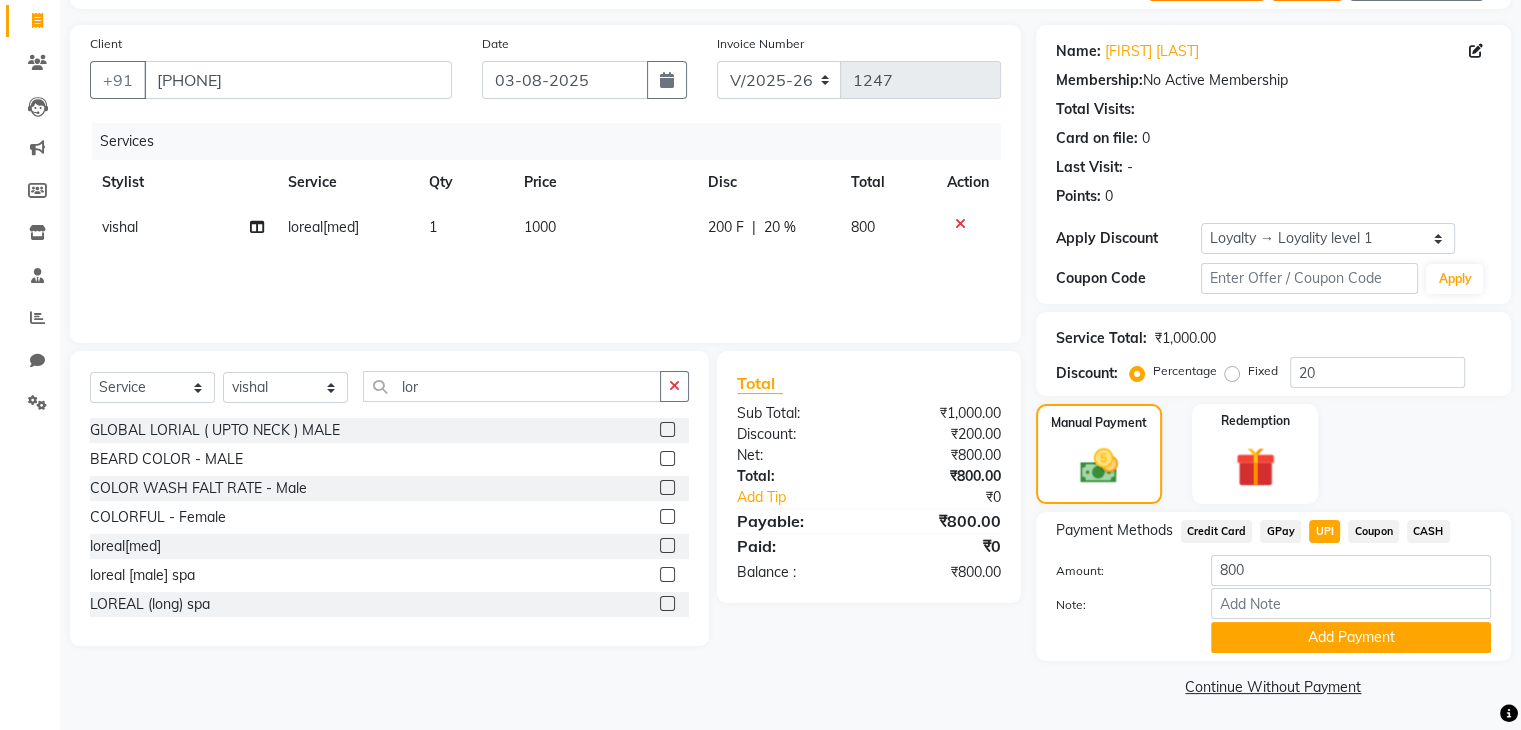 scroll, scrollTop: 128, scrollLeft: 0, axis: vertical 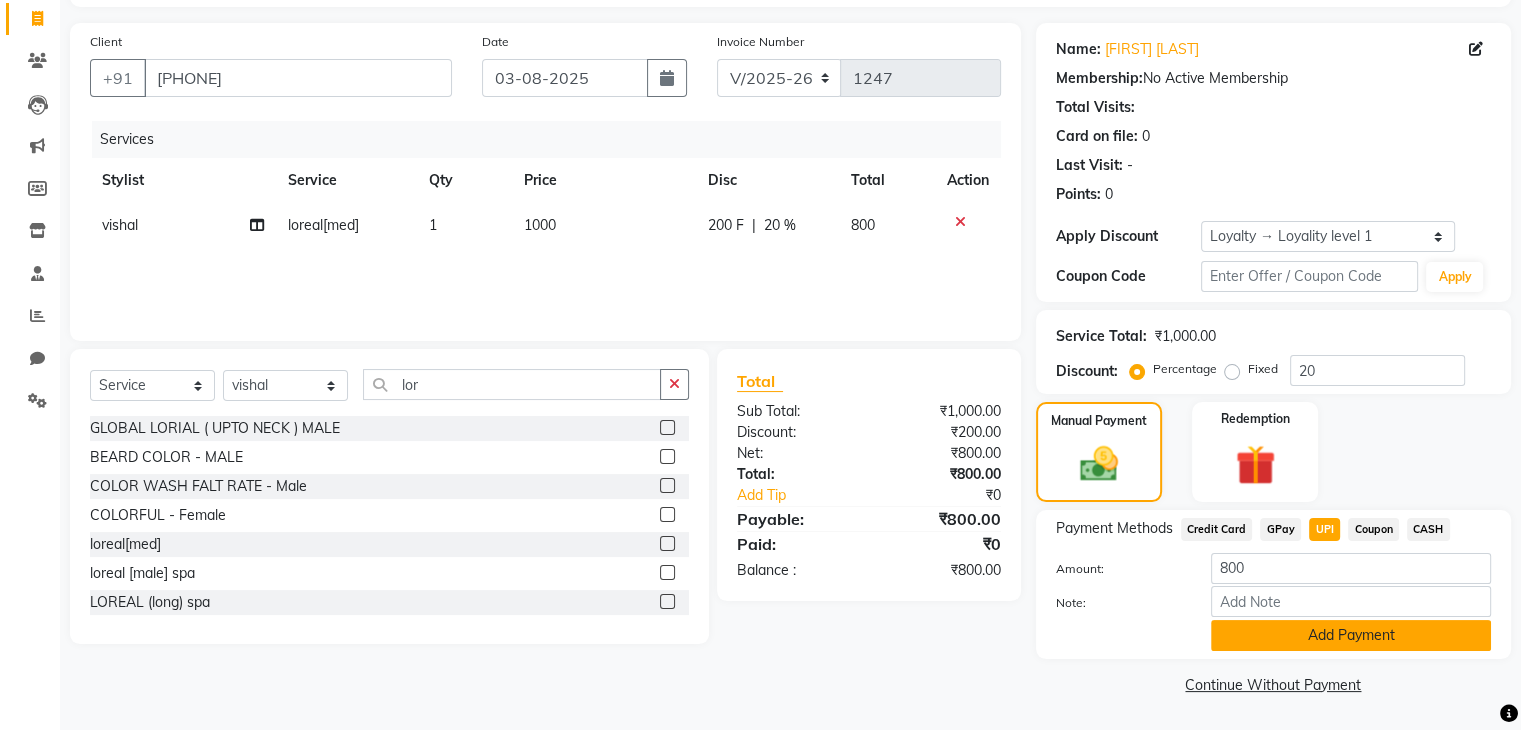 click on "Add Payment" 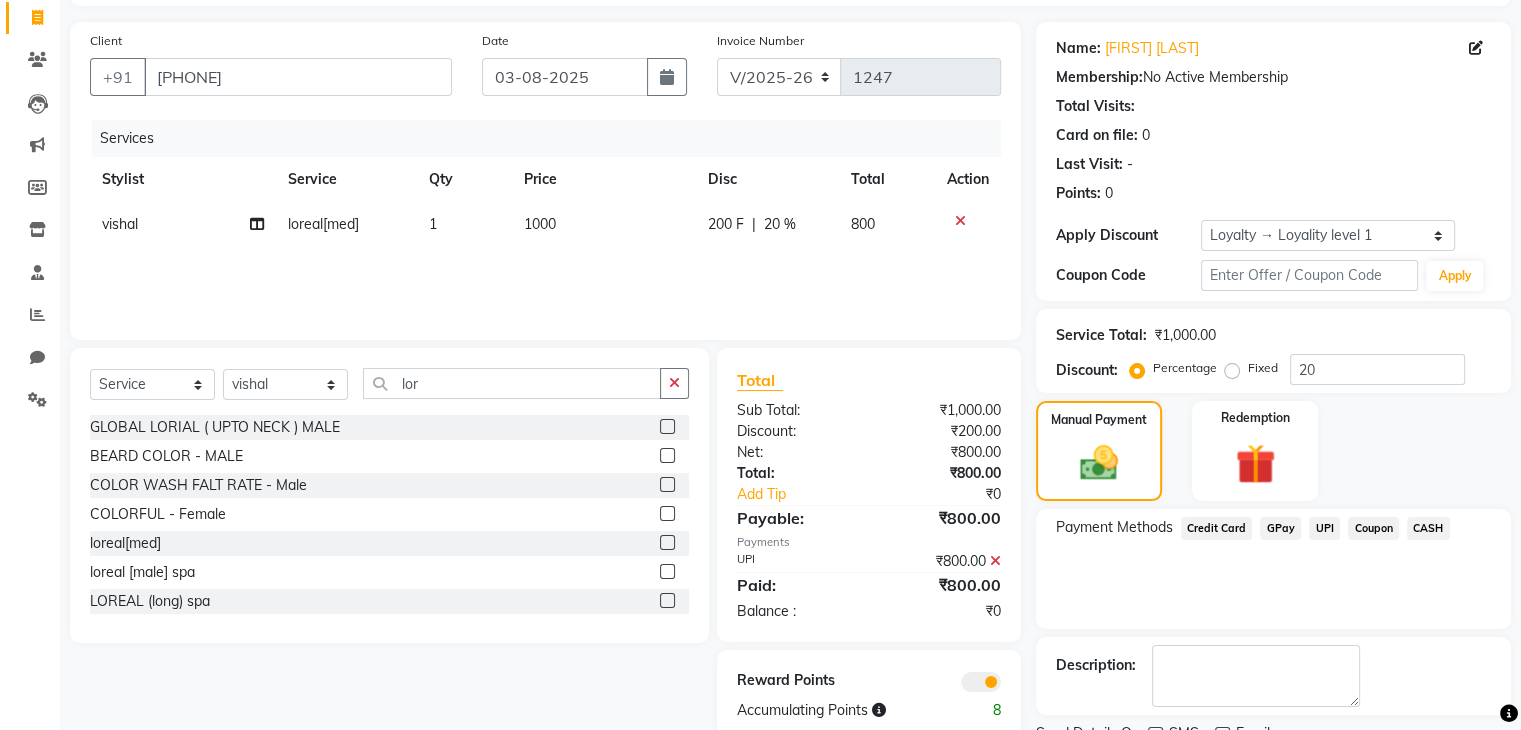 scroll, scrollTop: 209, scrollLeft: 0, axis: vertical 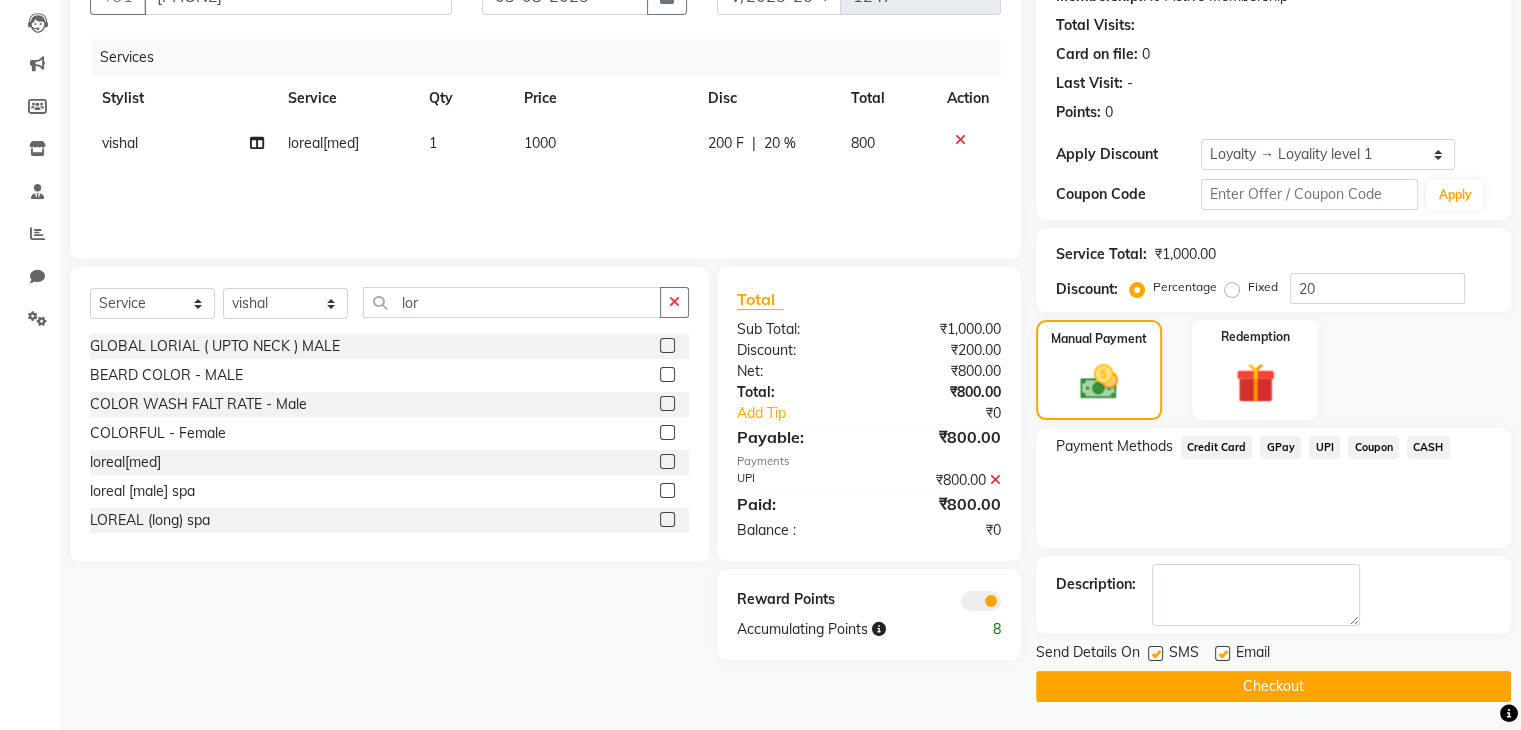 click on "Checkout" 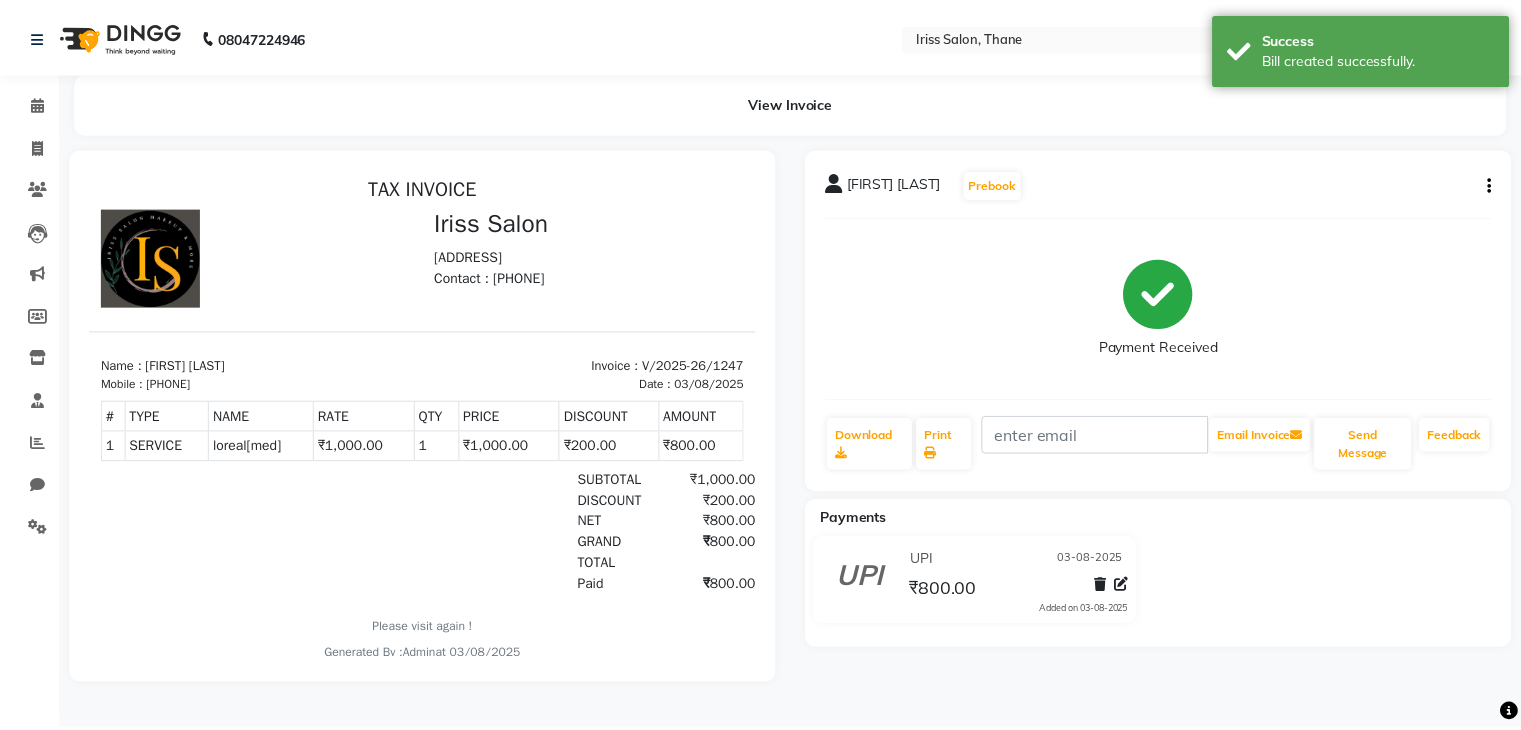 scroll, scrollTop: 0, scrollLeft: 0, axis: both 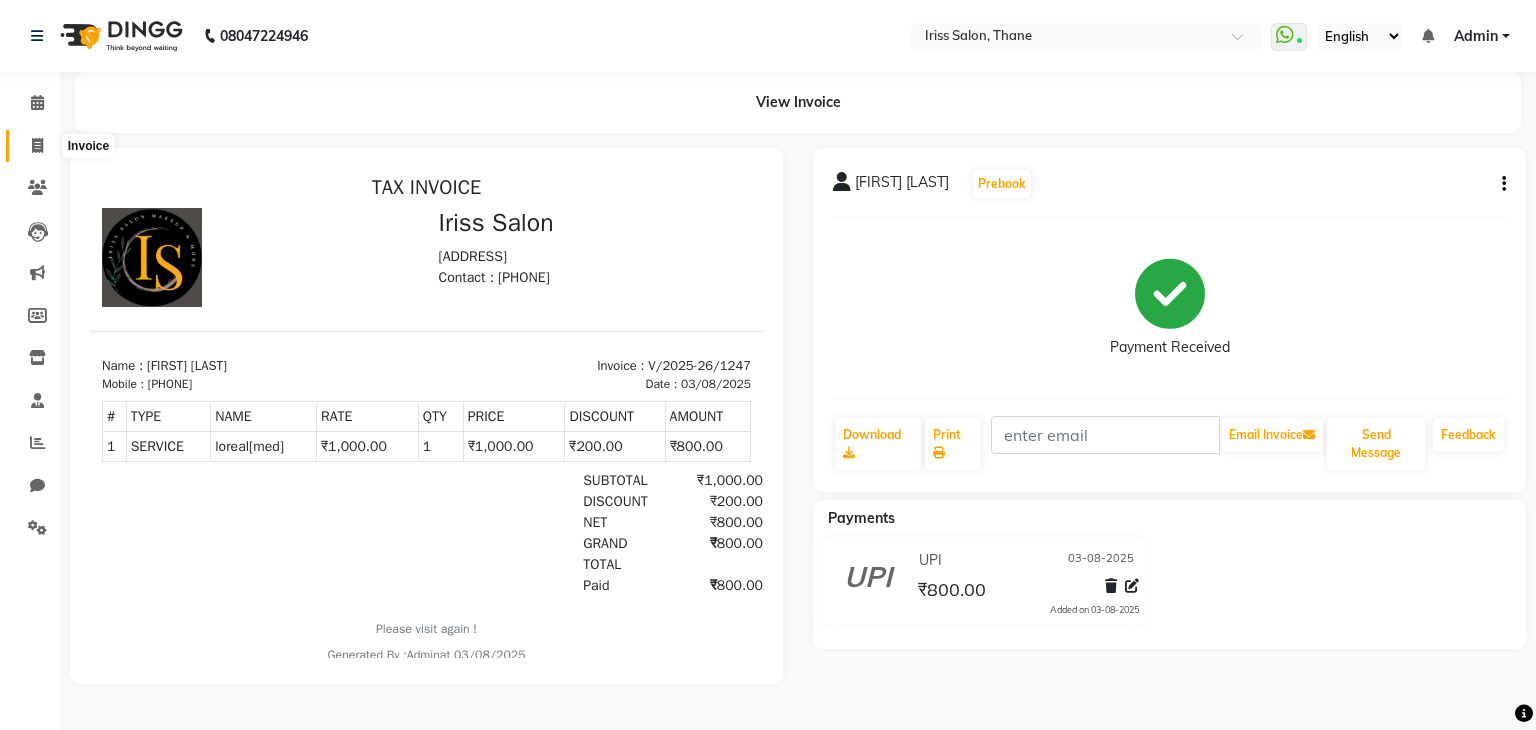 click 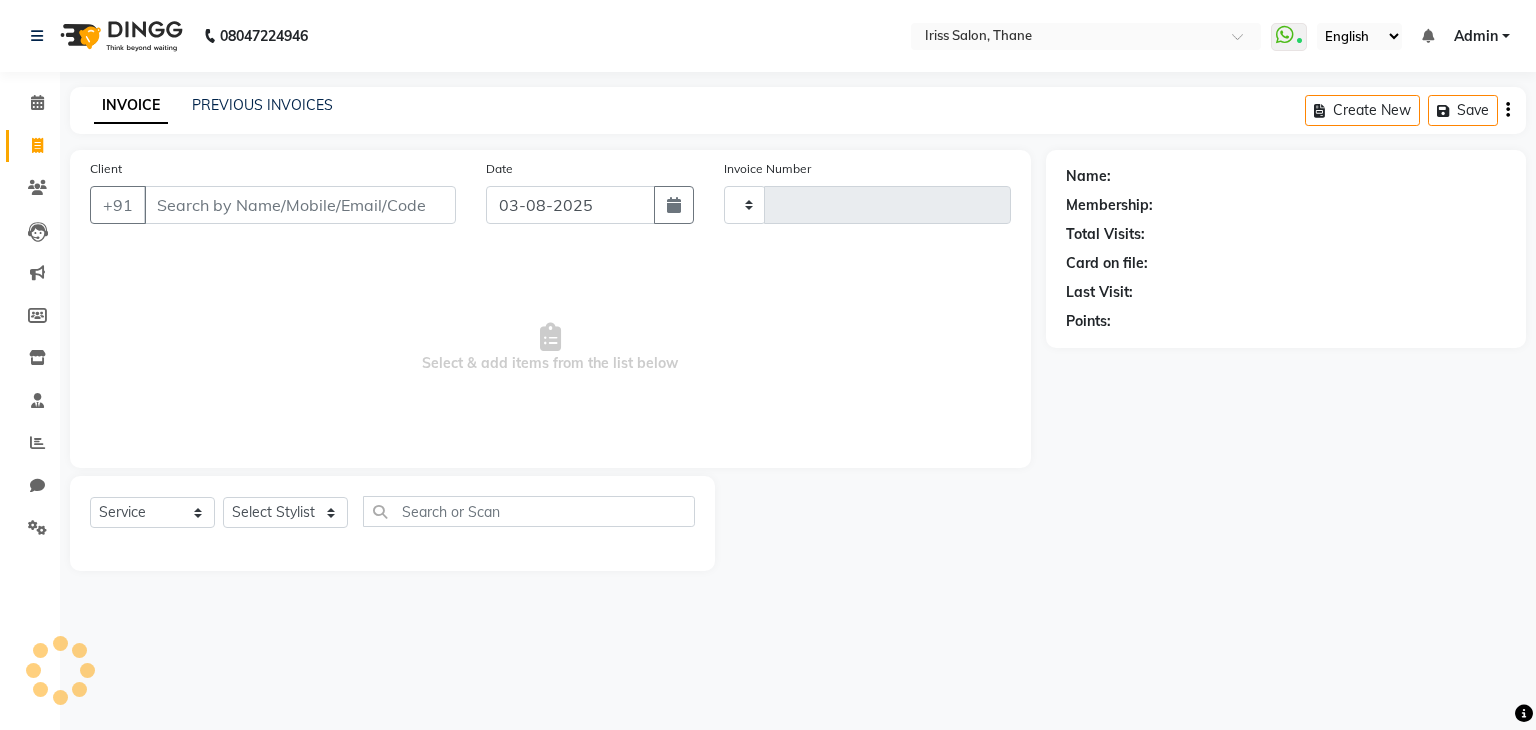 type on "1248" 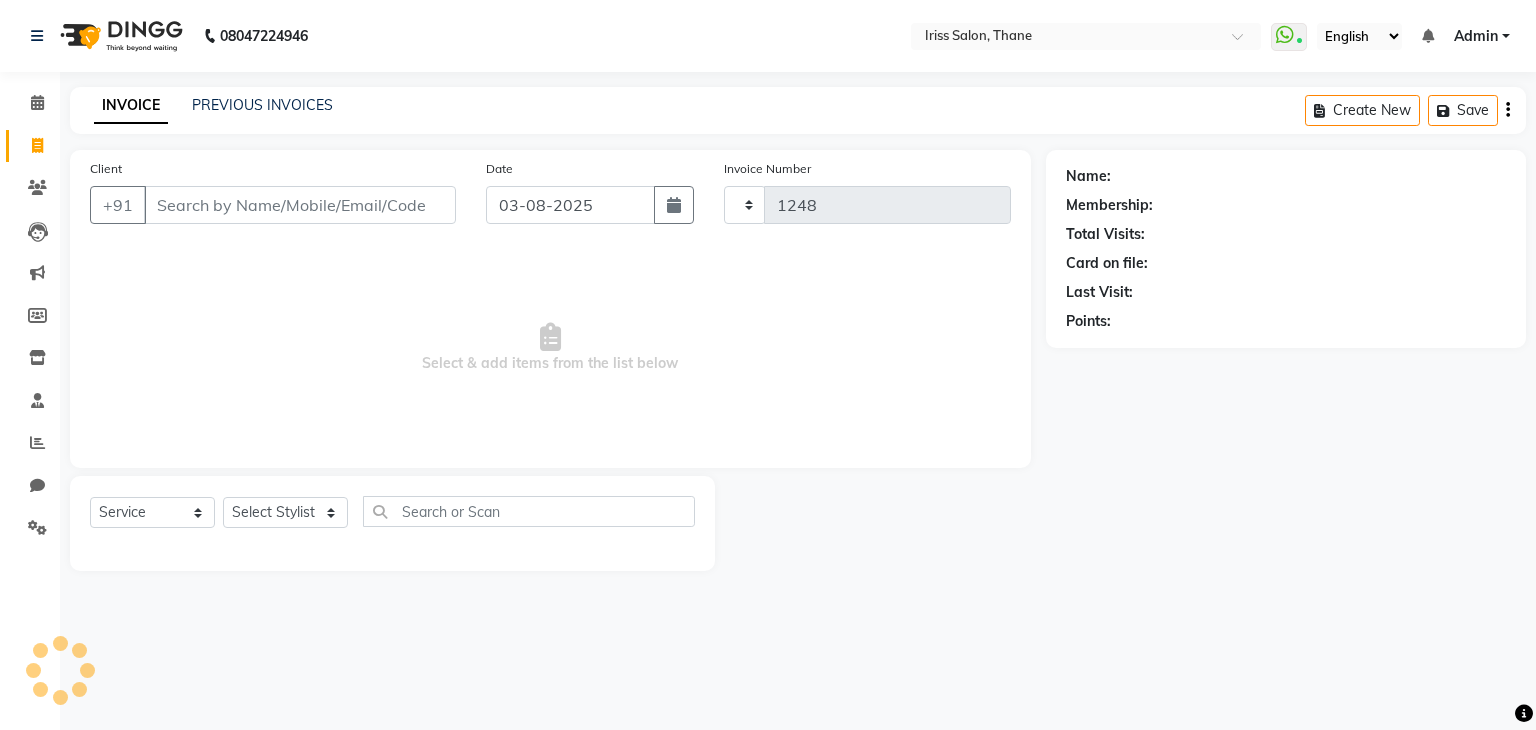 select on "7676" 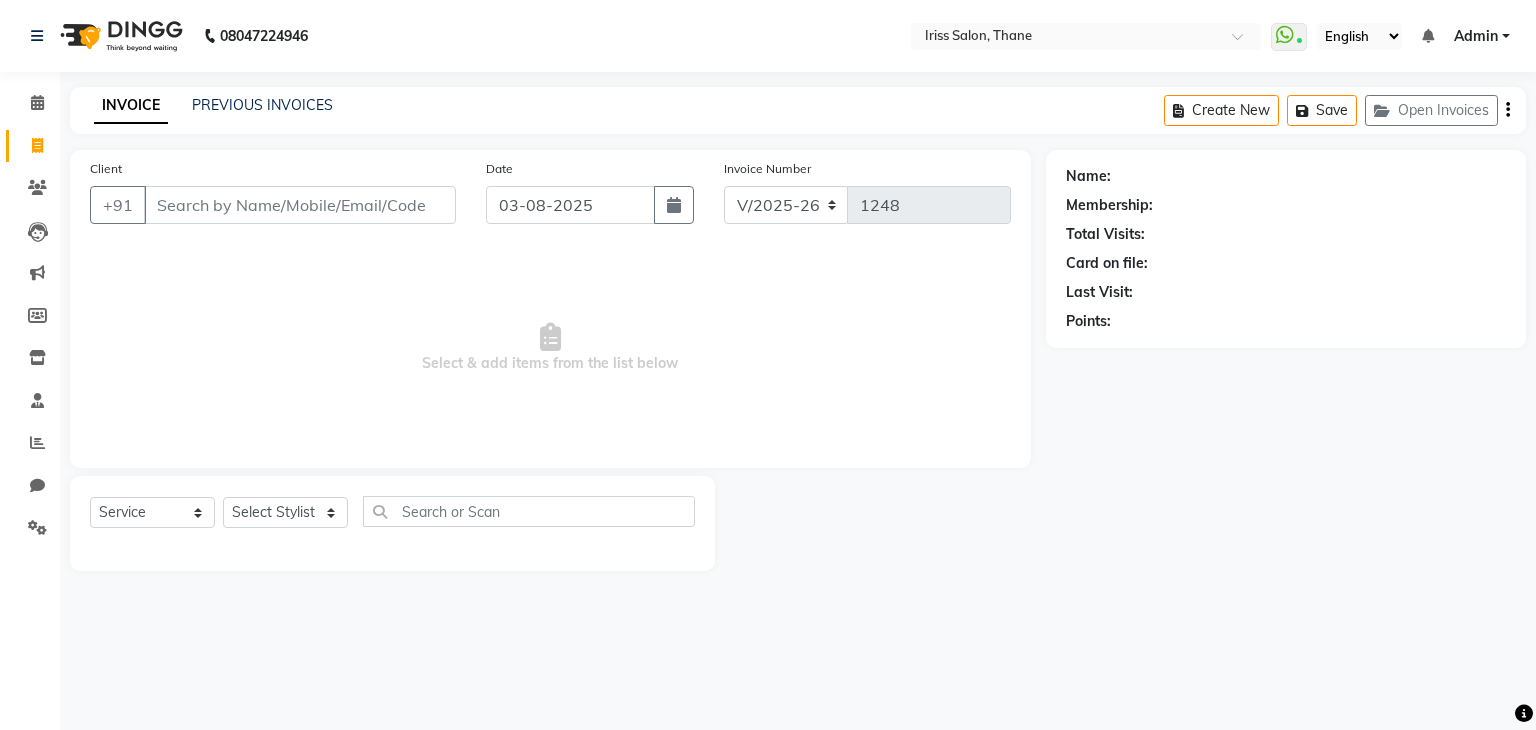 click on "Client" at bounding box center [300, 205] 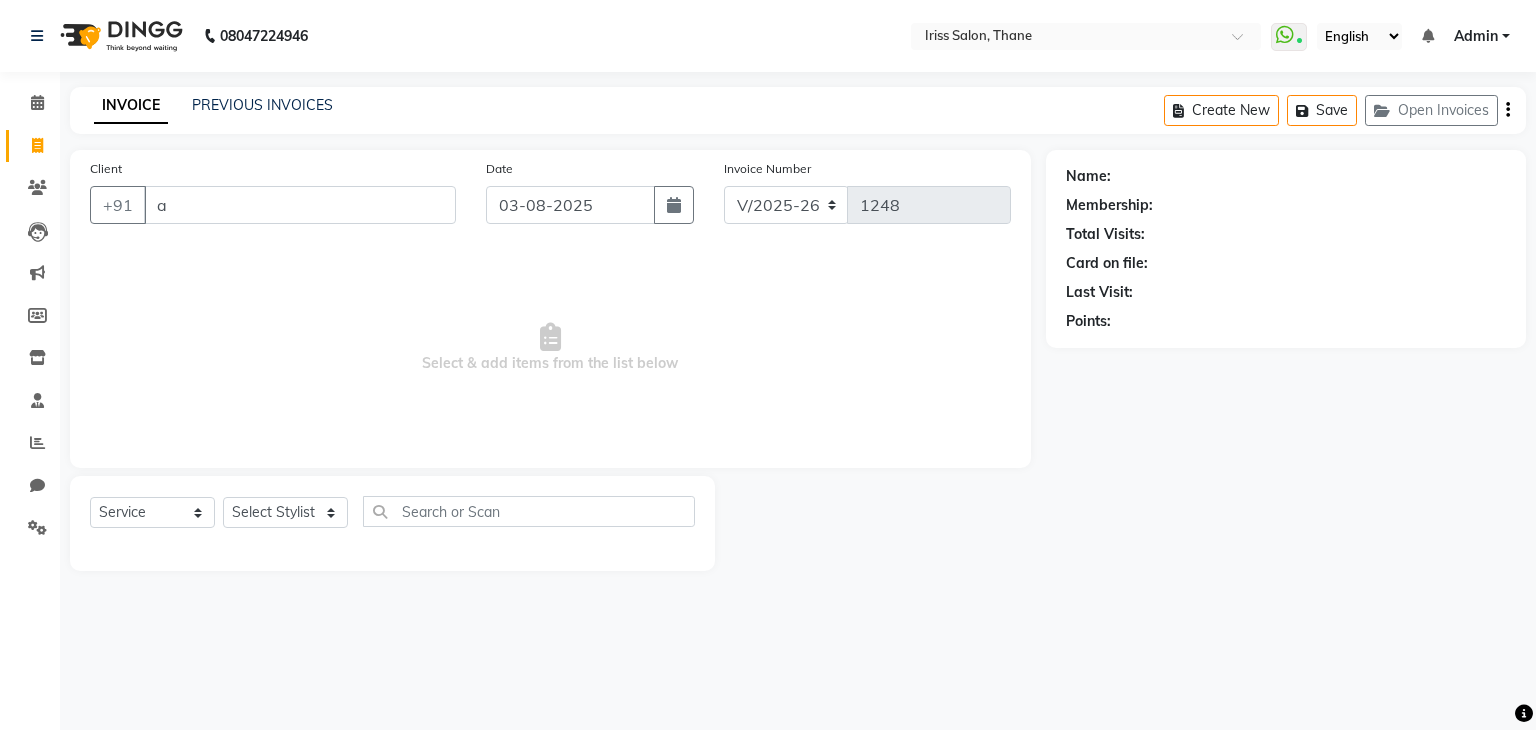 type on "as" 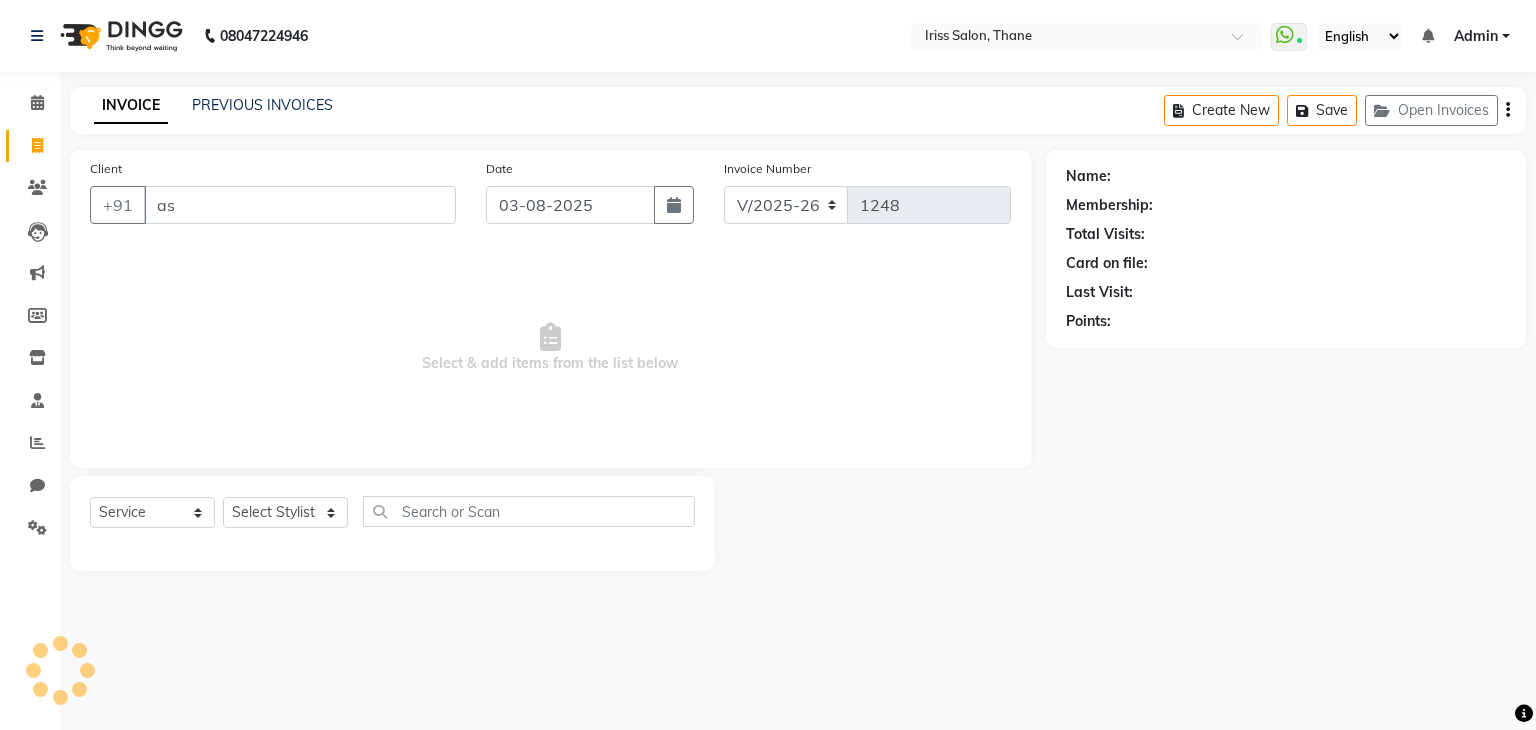 select on "product" 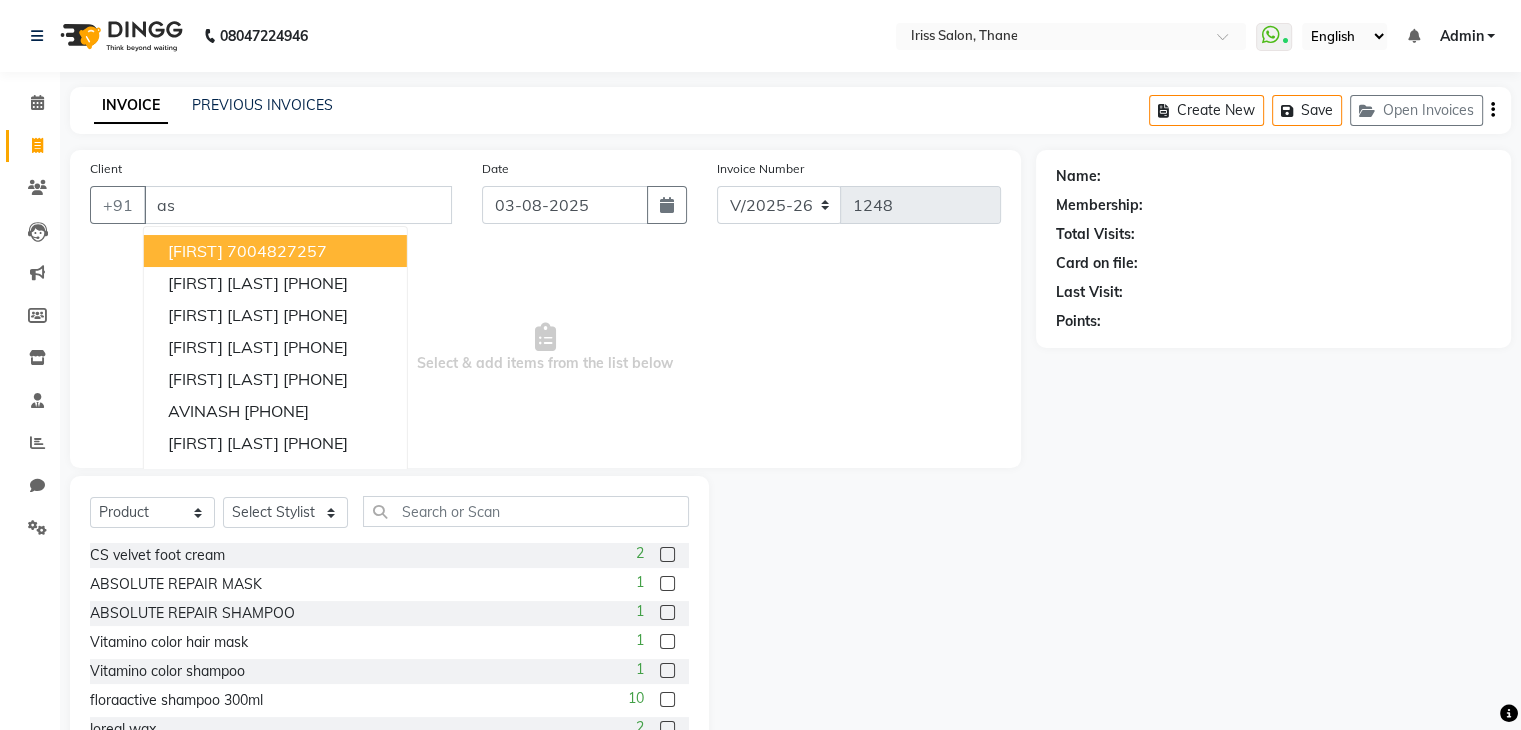 type on "a" 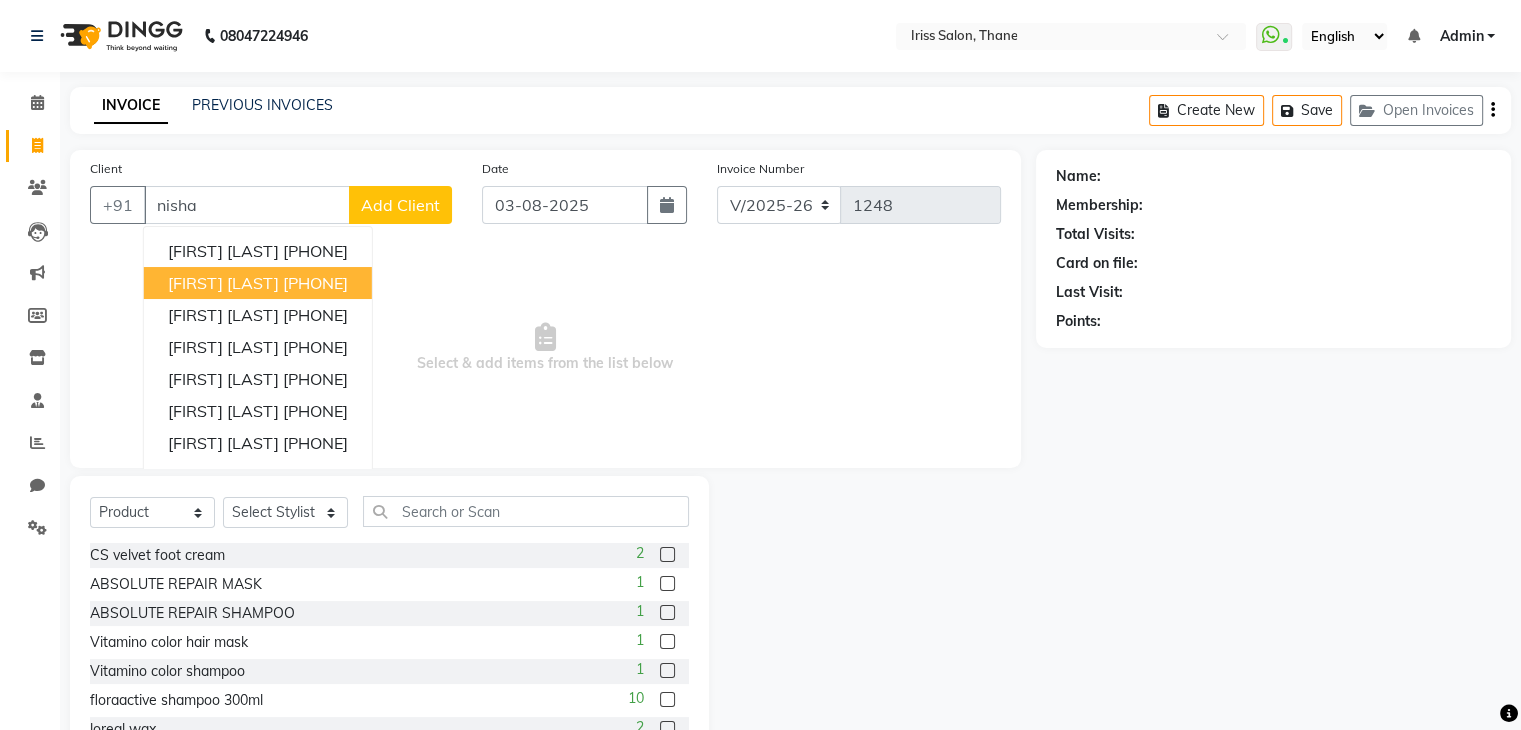 click on "[FIRST] [LAST]" at bounding box center [223, 283] 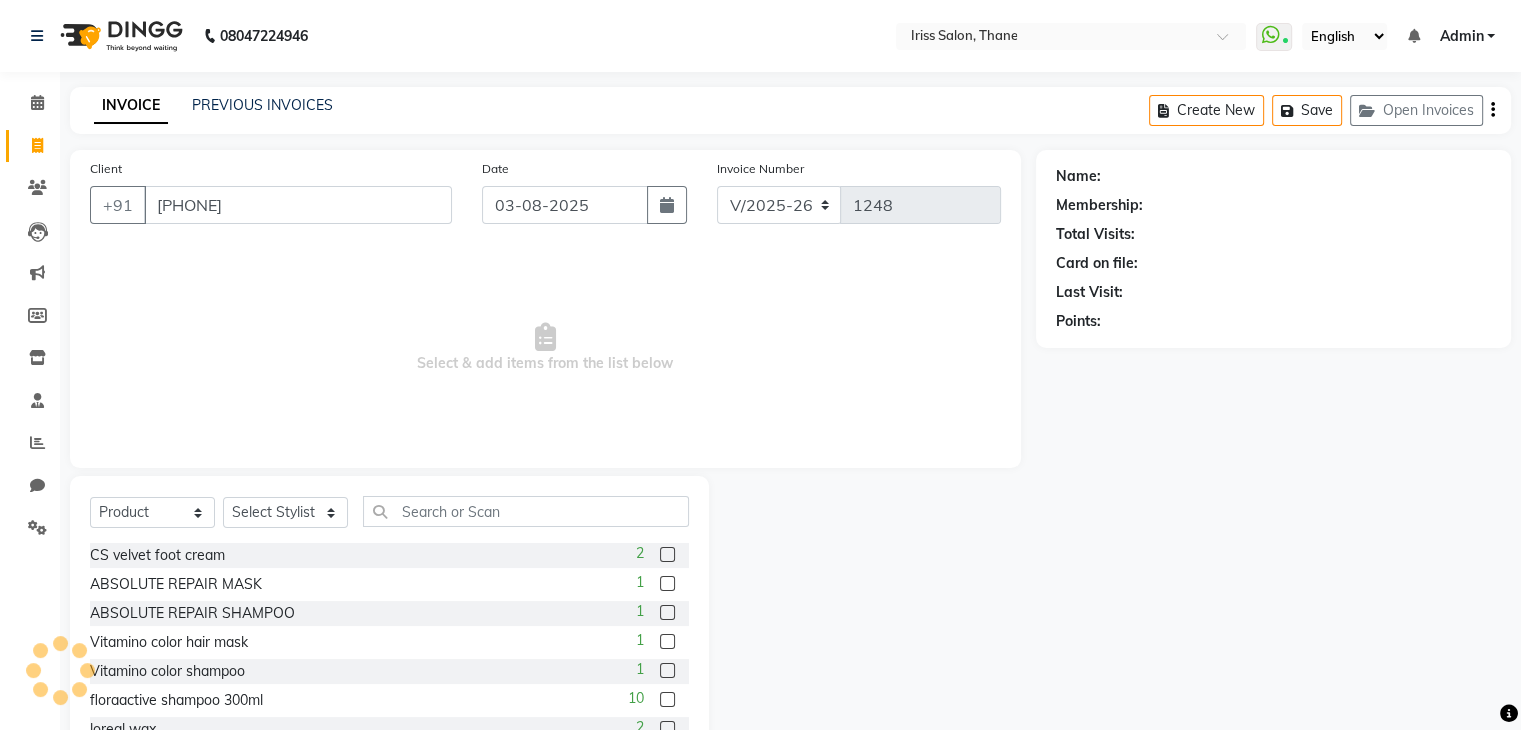 type on "[PHONE]" 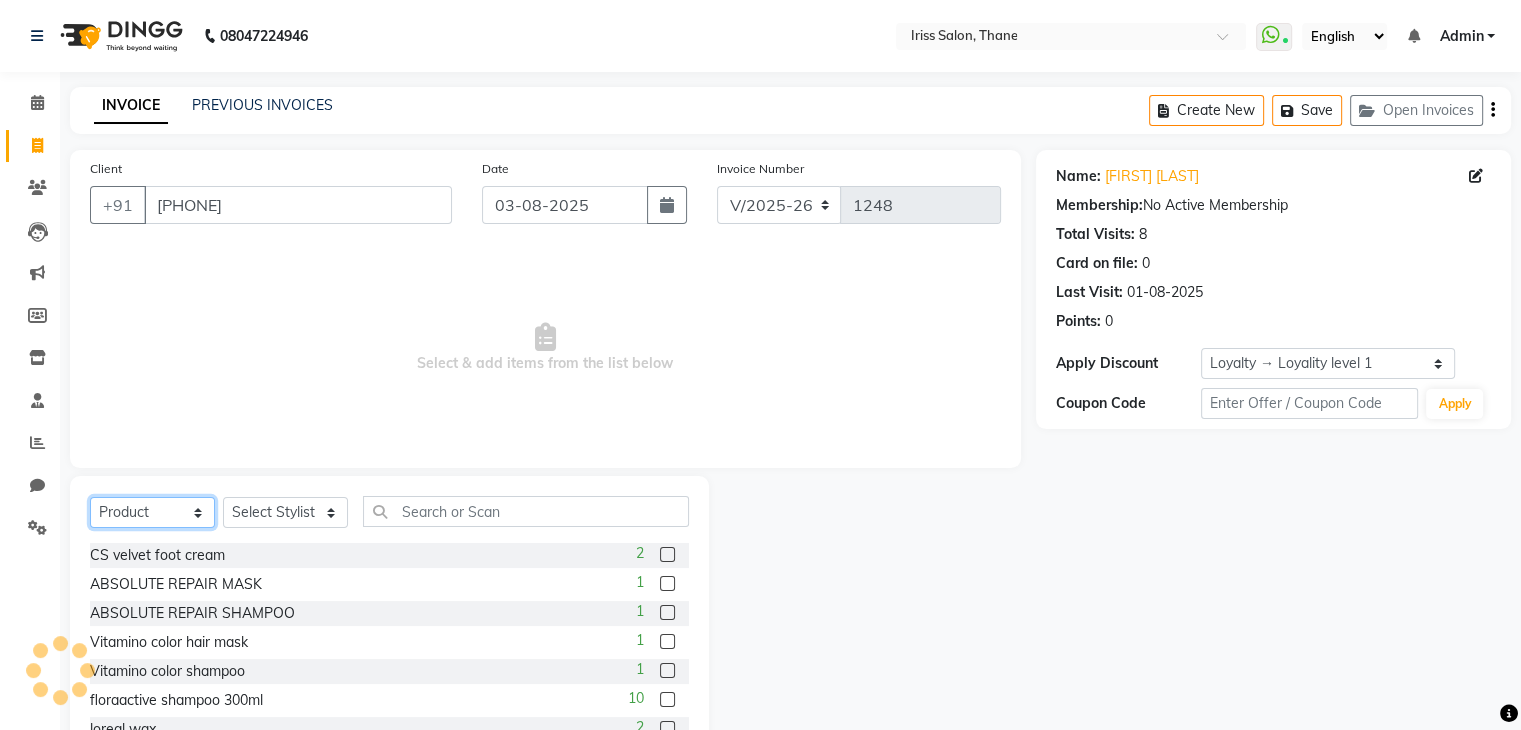 click on "Select  Service  Product  Membership  Package Voucher Prepaid Gift Card" 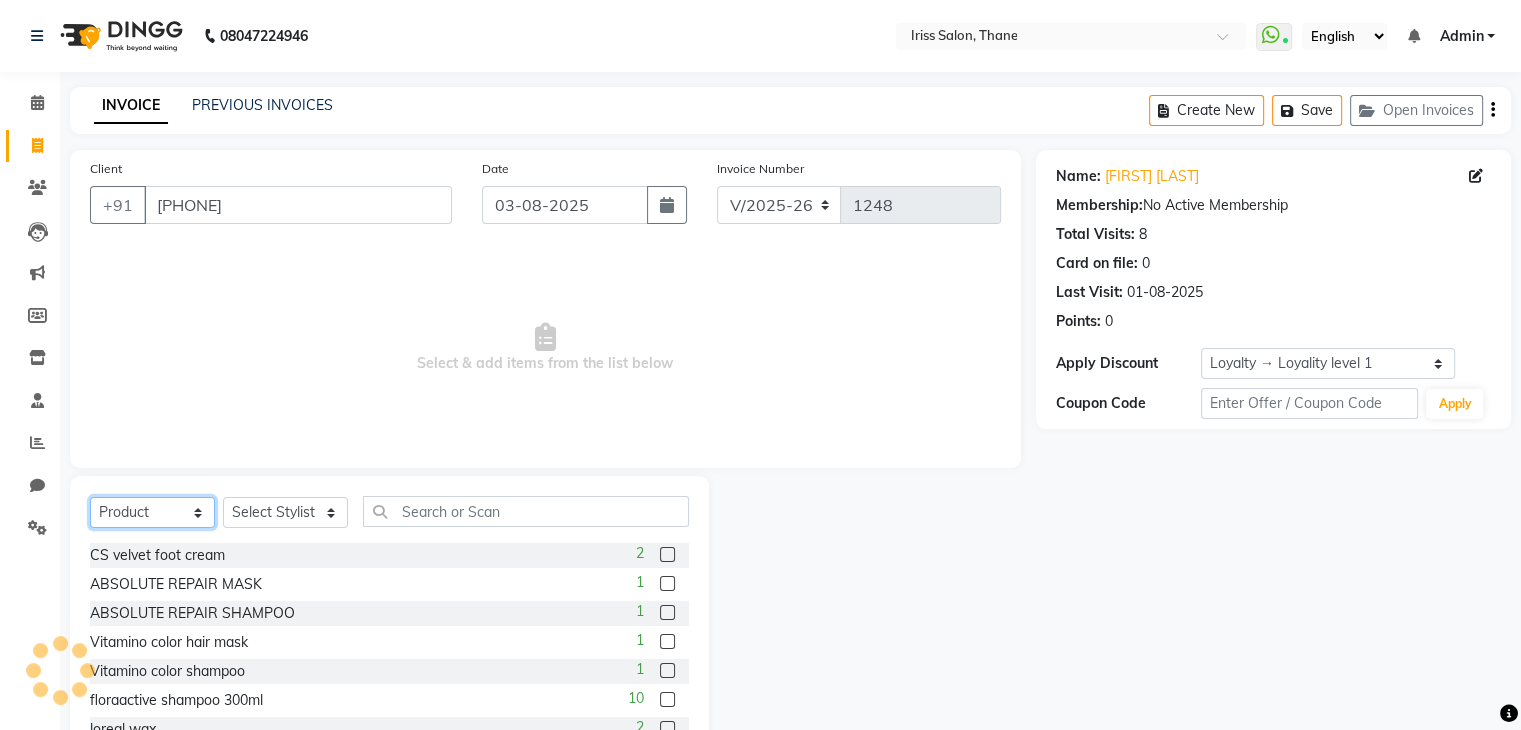 select on "service" 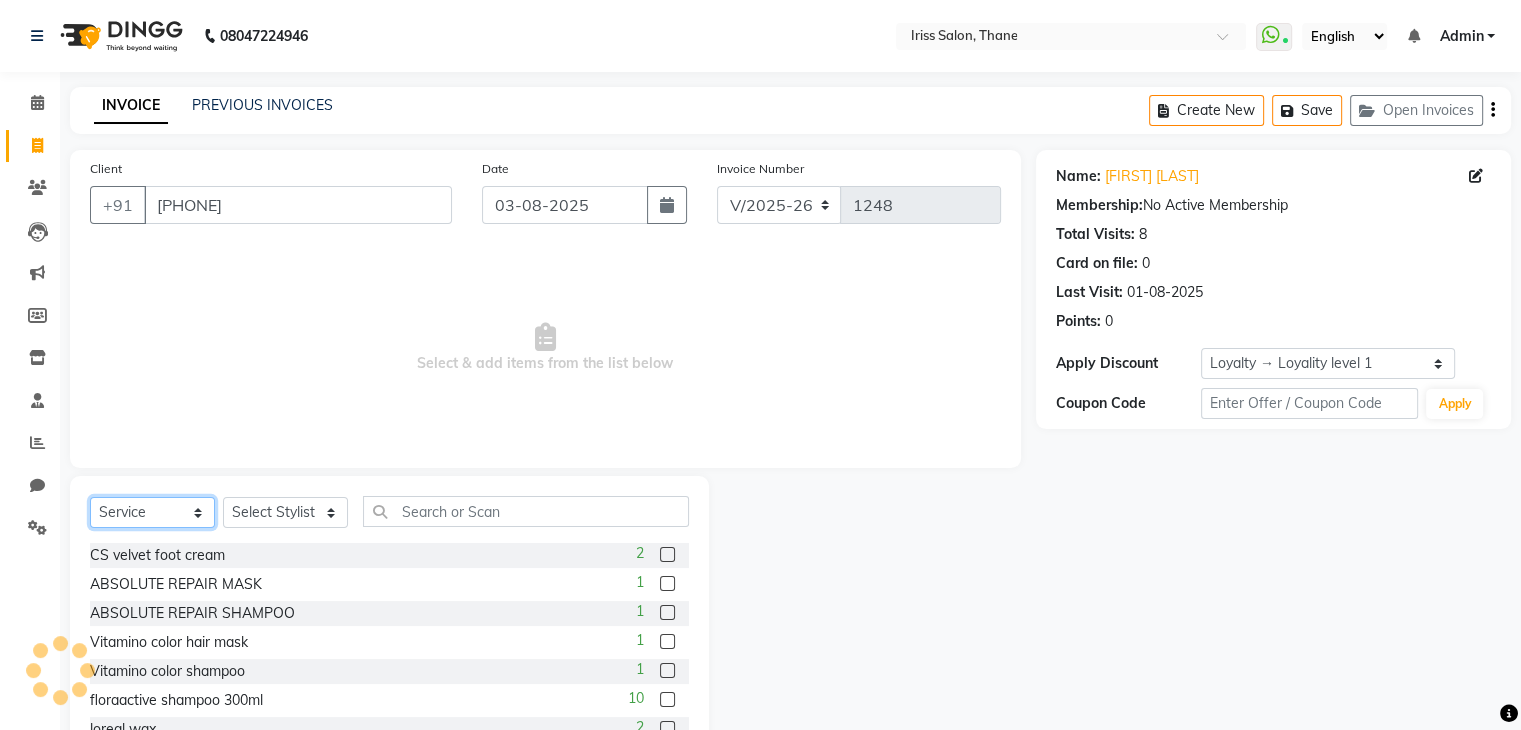 click on "Select  Service  Product  Membership  Package Voucher Prepaid Gift Card" 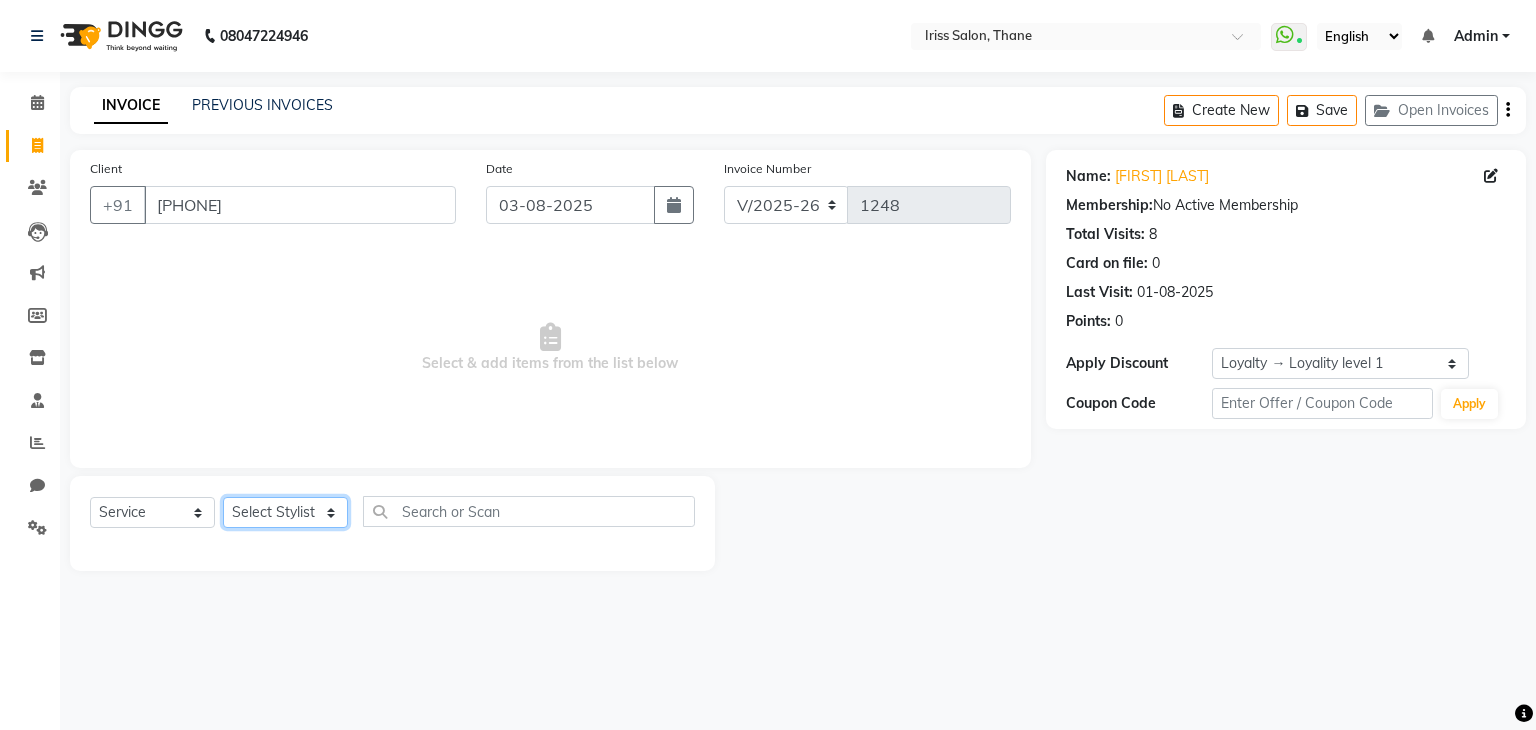 click on "Select Stylist [FIRST] [LAST] [FIRST] [LAST] [FIRST] [LAST] [FIRST] [LAST] [FIRST] [LAST] [FIRST] [LAST] [FIRST] [LAST]" 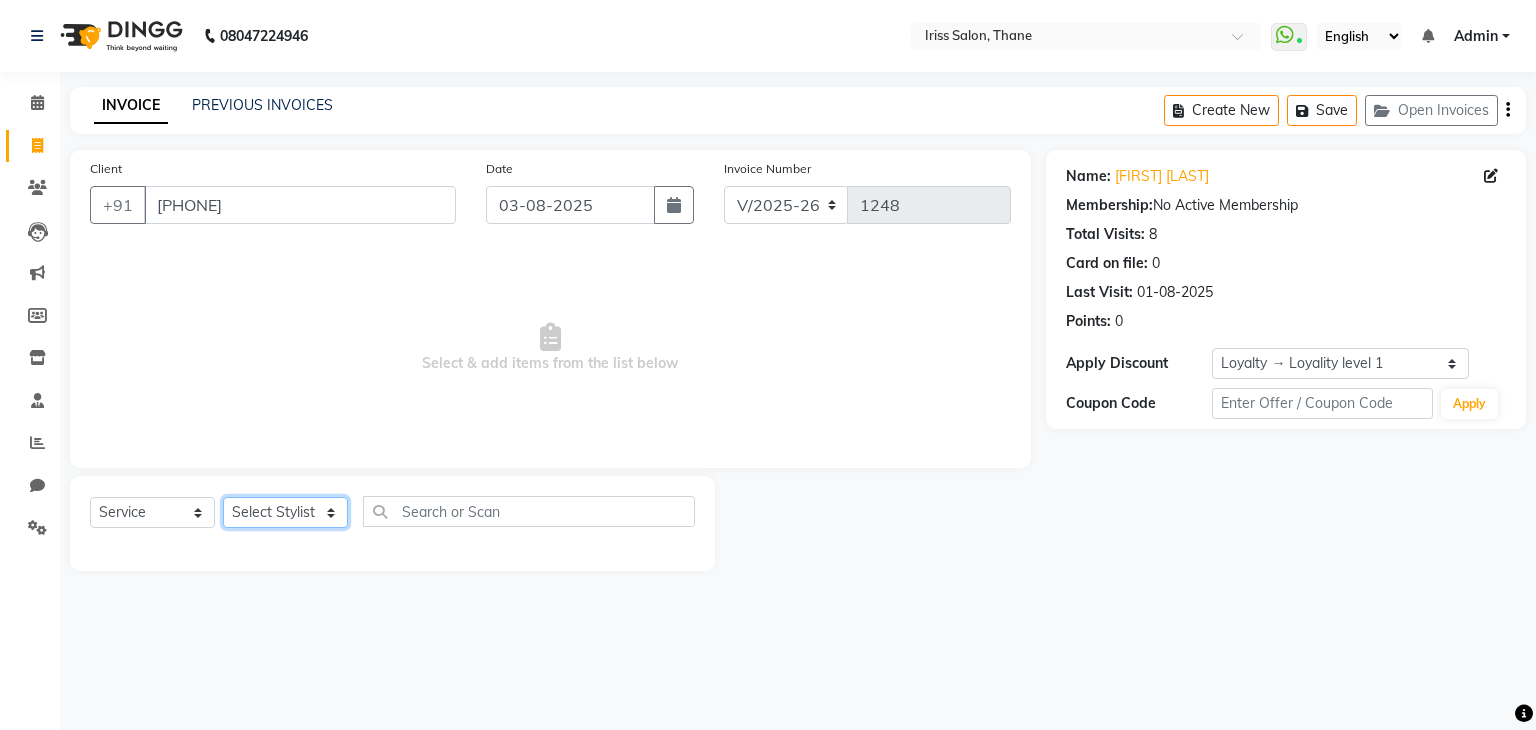 select on "87777" 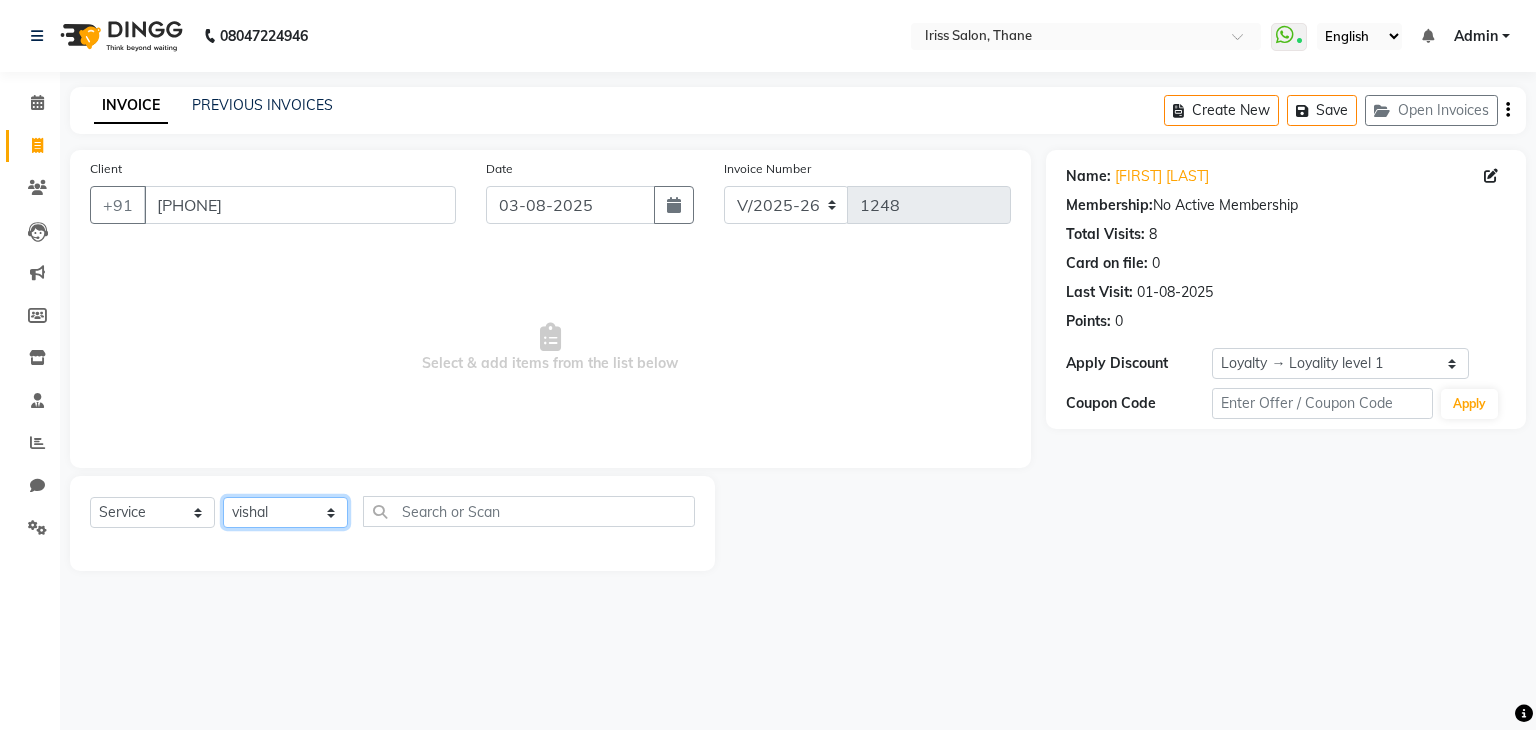 click on "Select Stylist [FIRST] [LAST] [FIRST] [LAST] [FIRST] [LAST] [FIRST] [LAST] [FIRST] [LAST] [FIRST] [LAST] [FIRST] [LAST]" 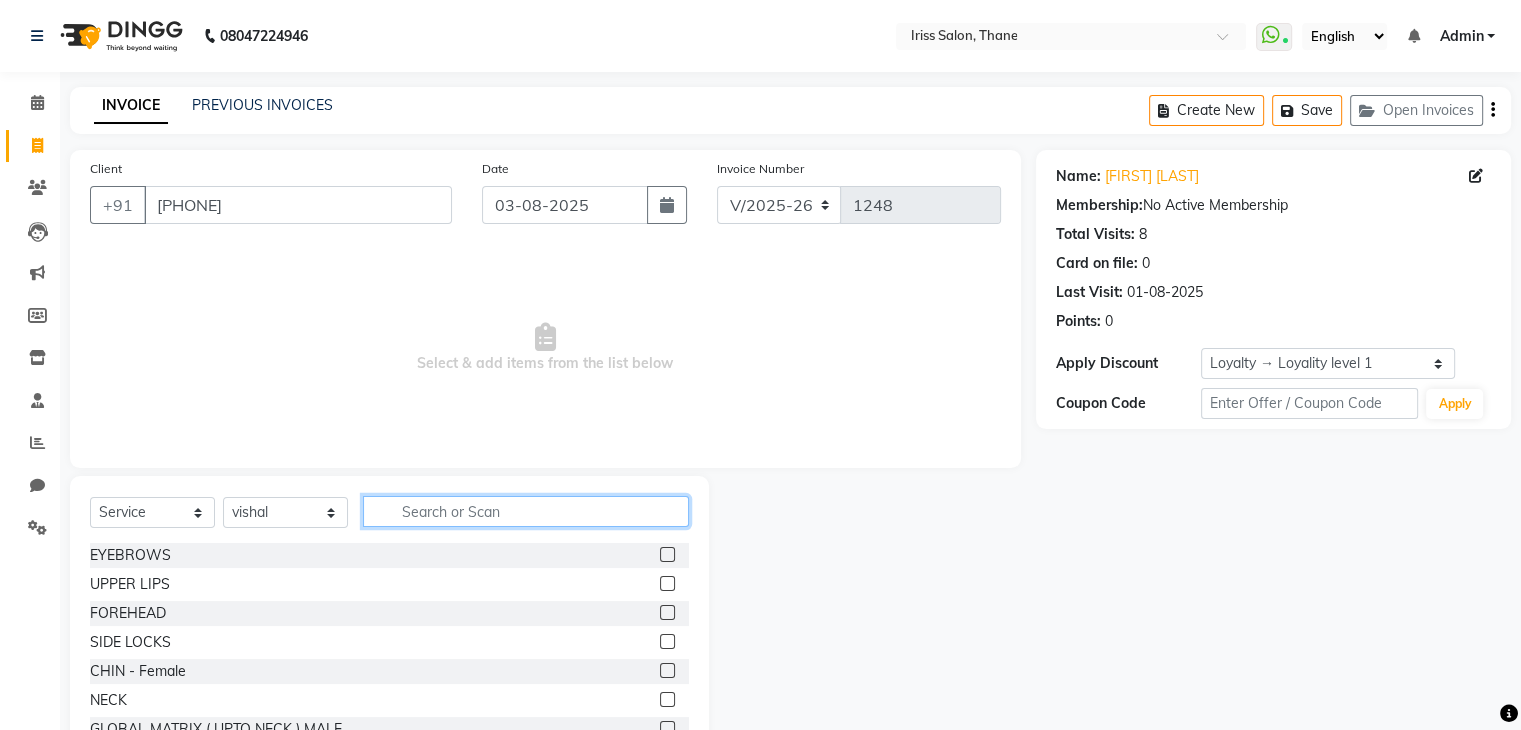 click 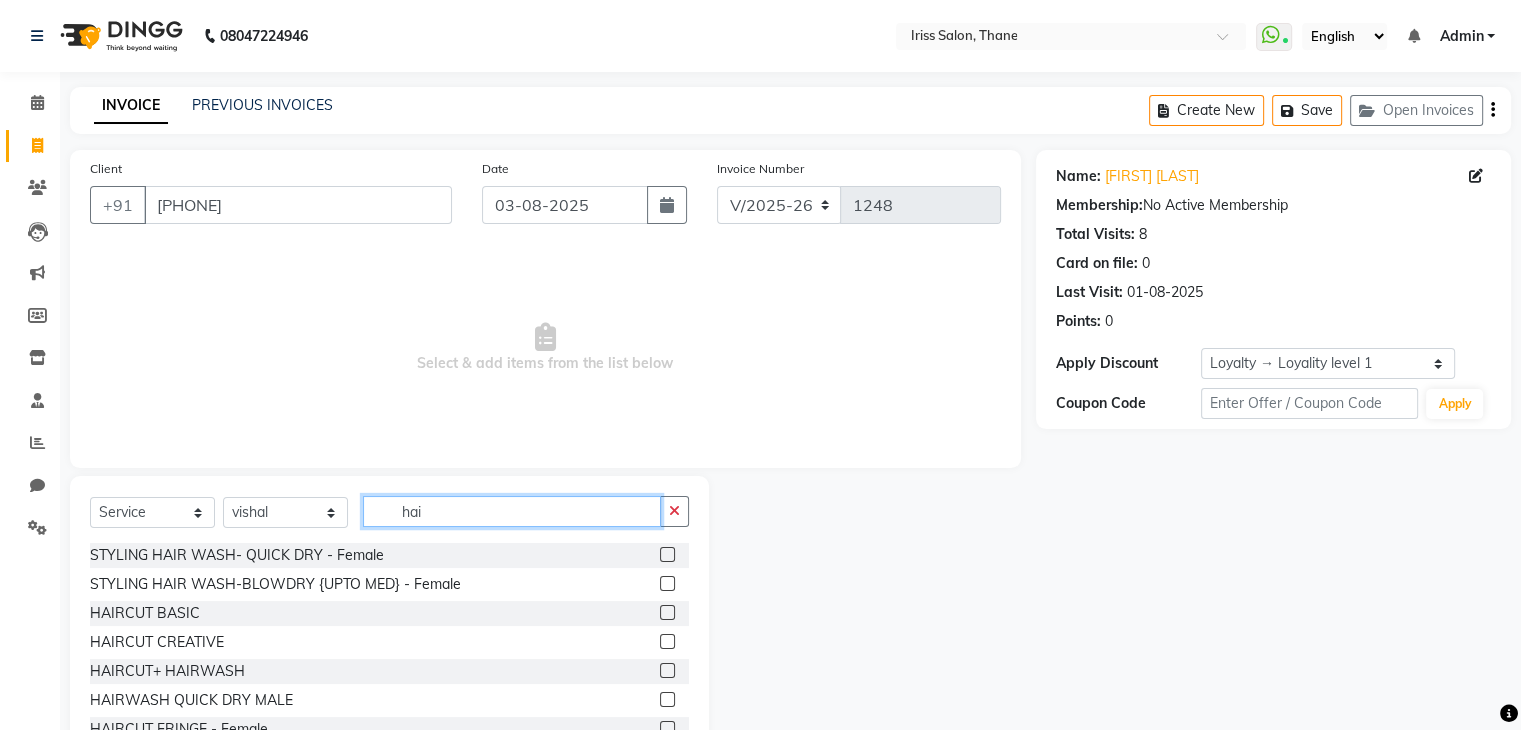 type on "hai" 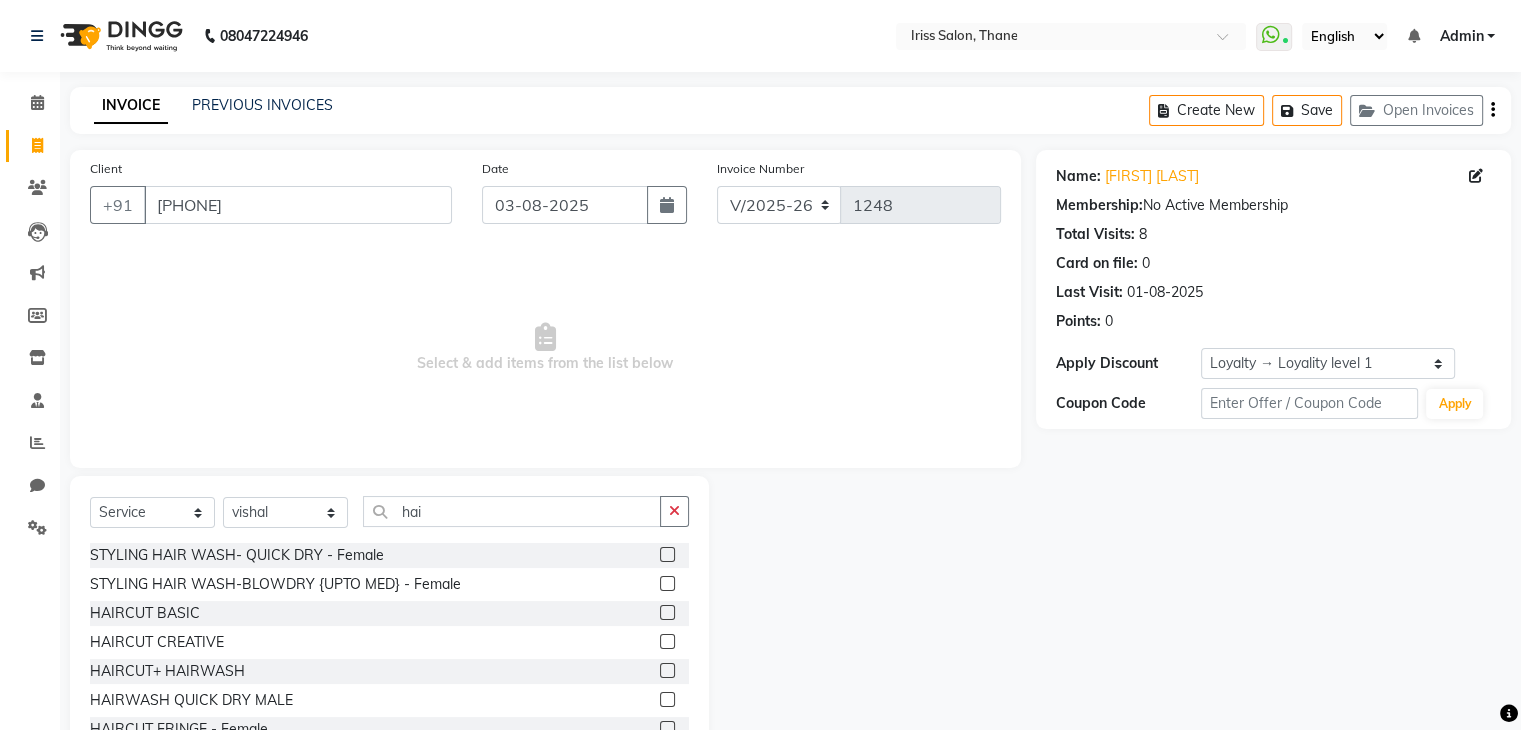 click 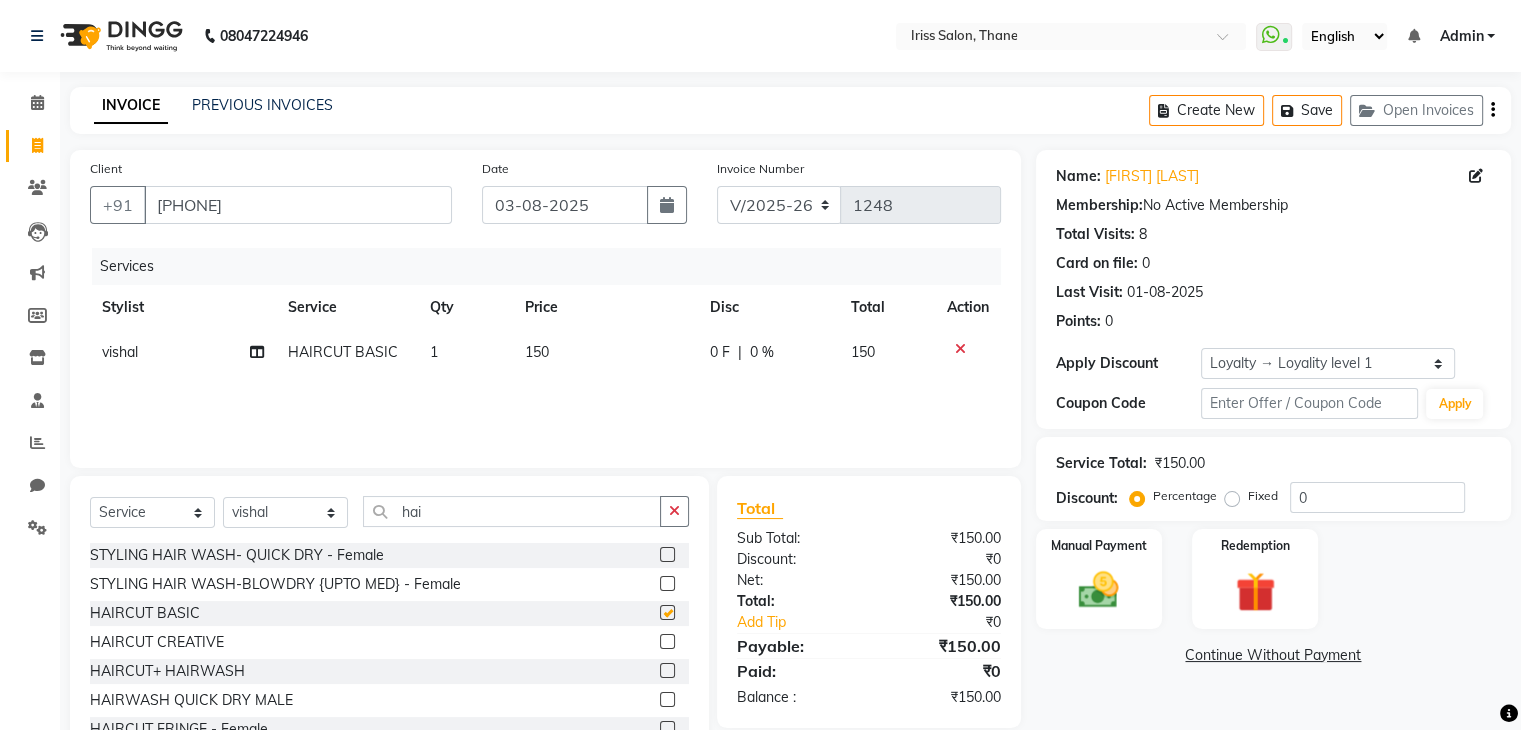 checkbox on "false" 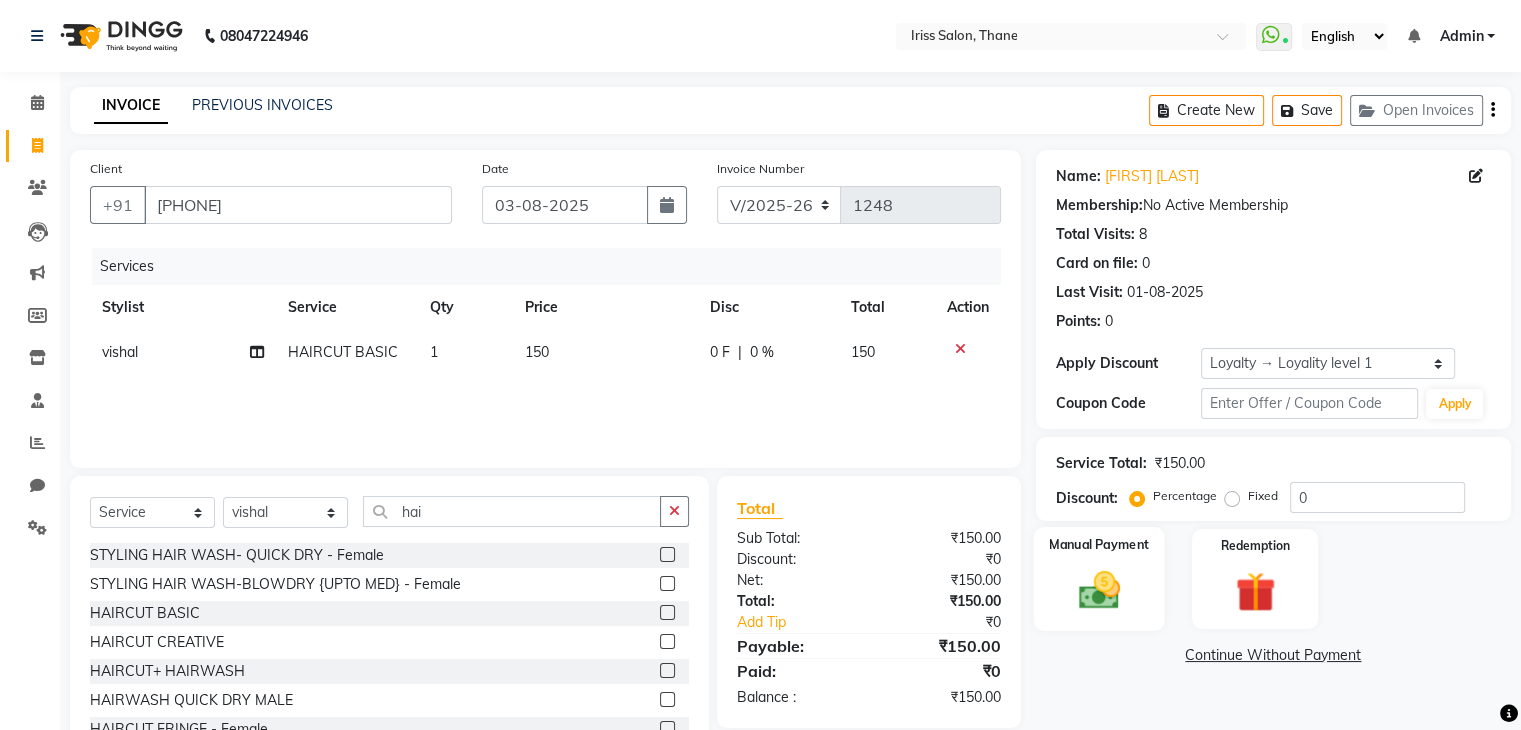 click 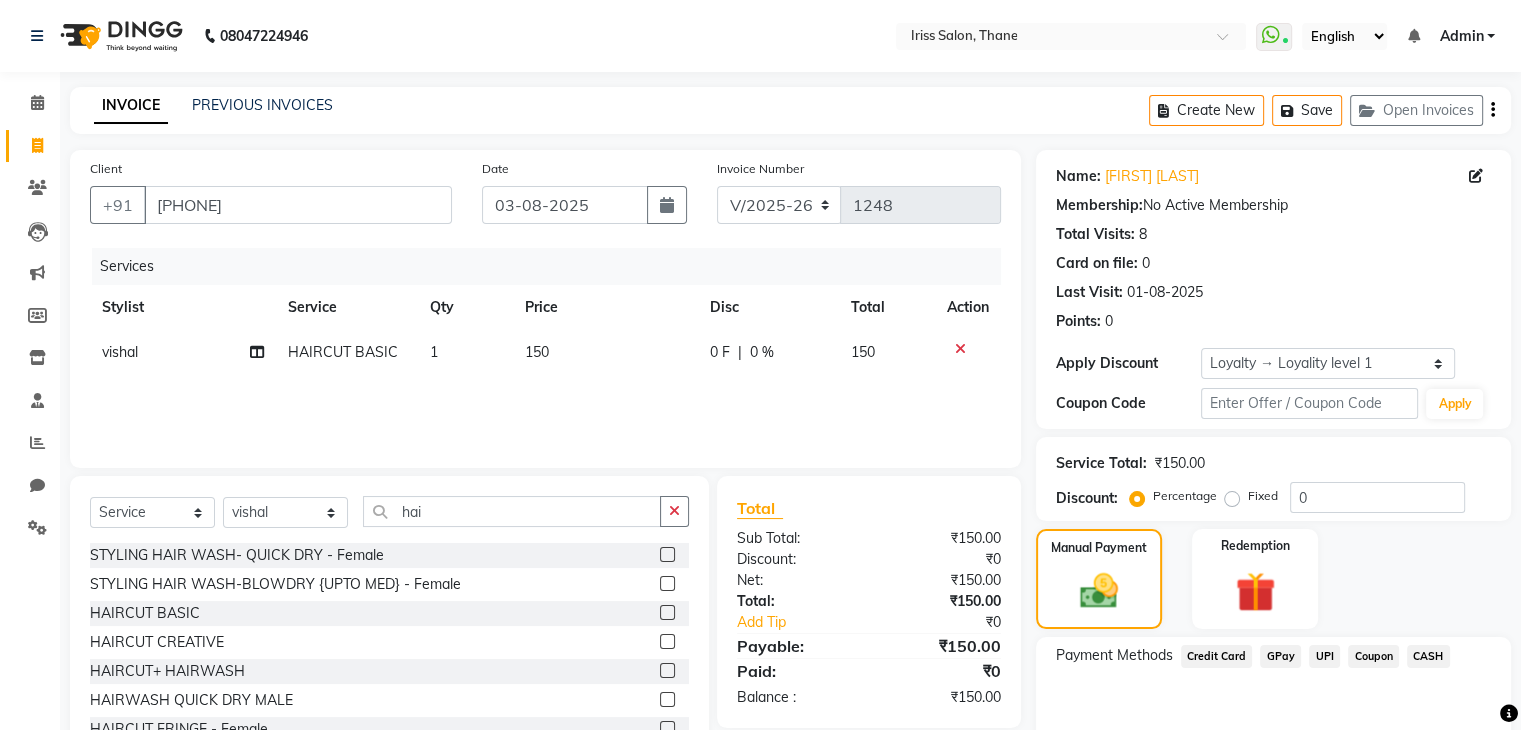 click on "UPI" 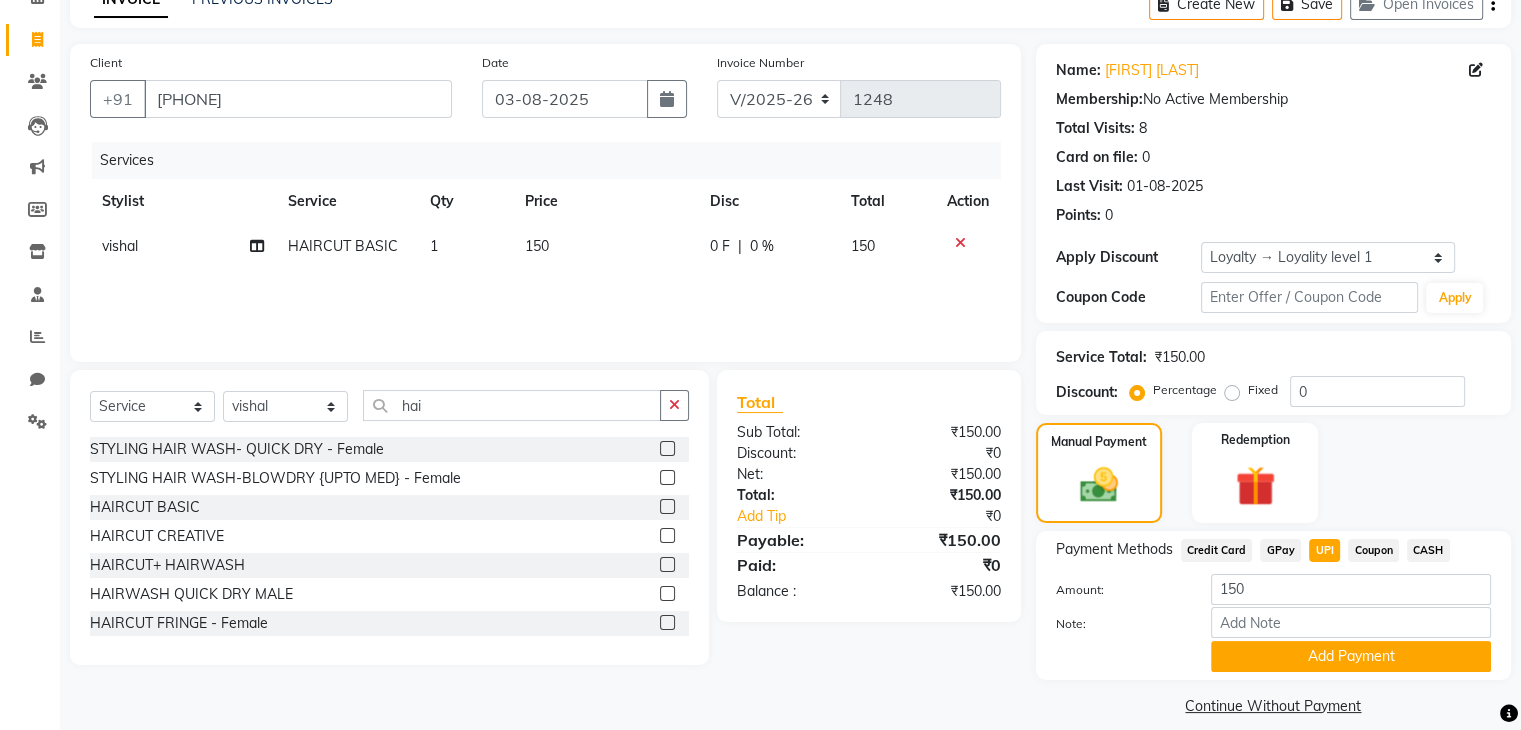 scroll, scrollTop: 128, scrollLeft: 0, axis: vertical 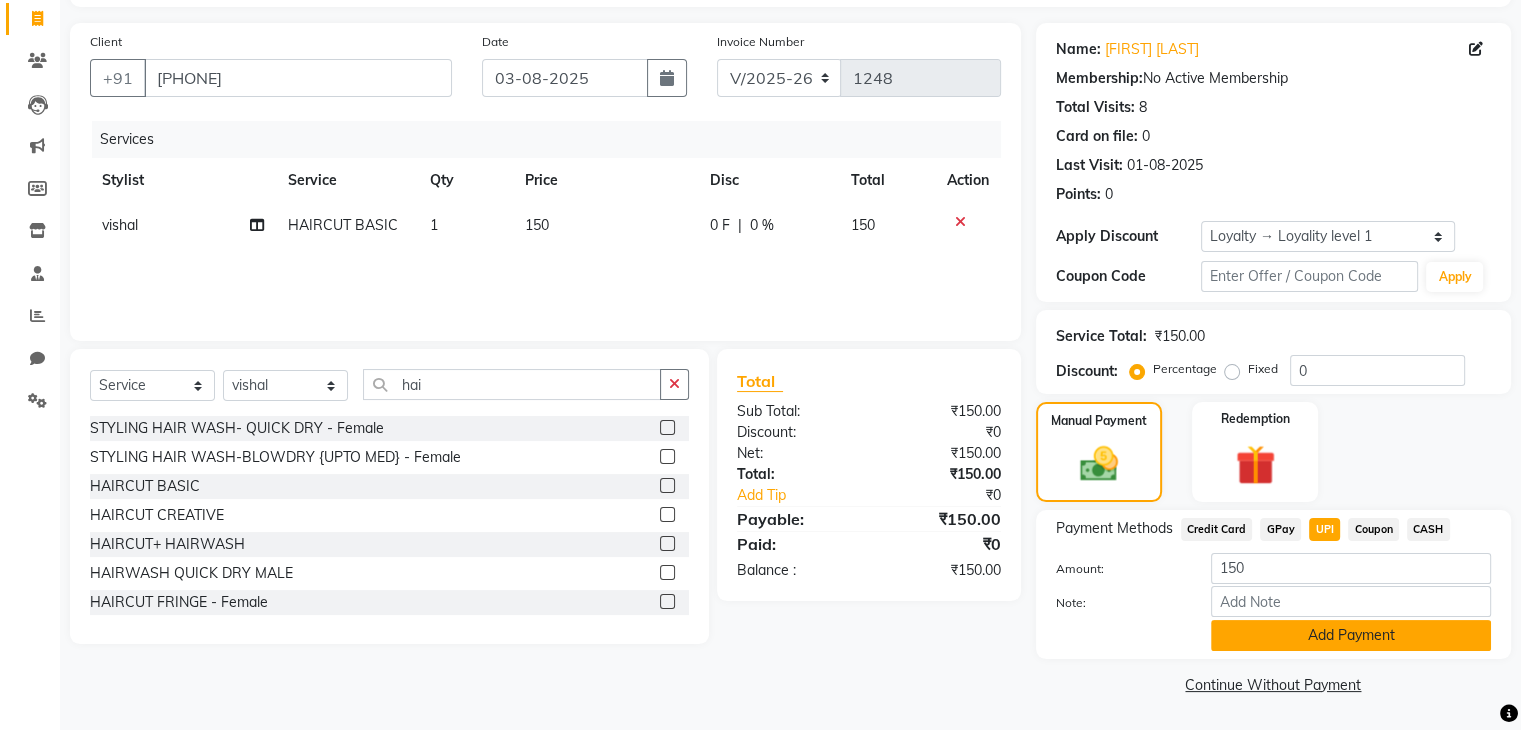 click on "Add Payment" 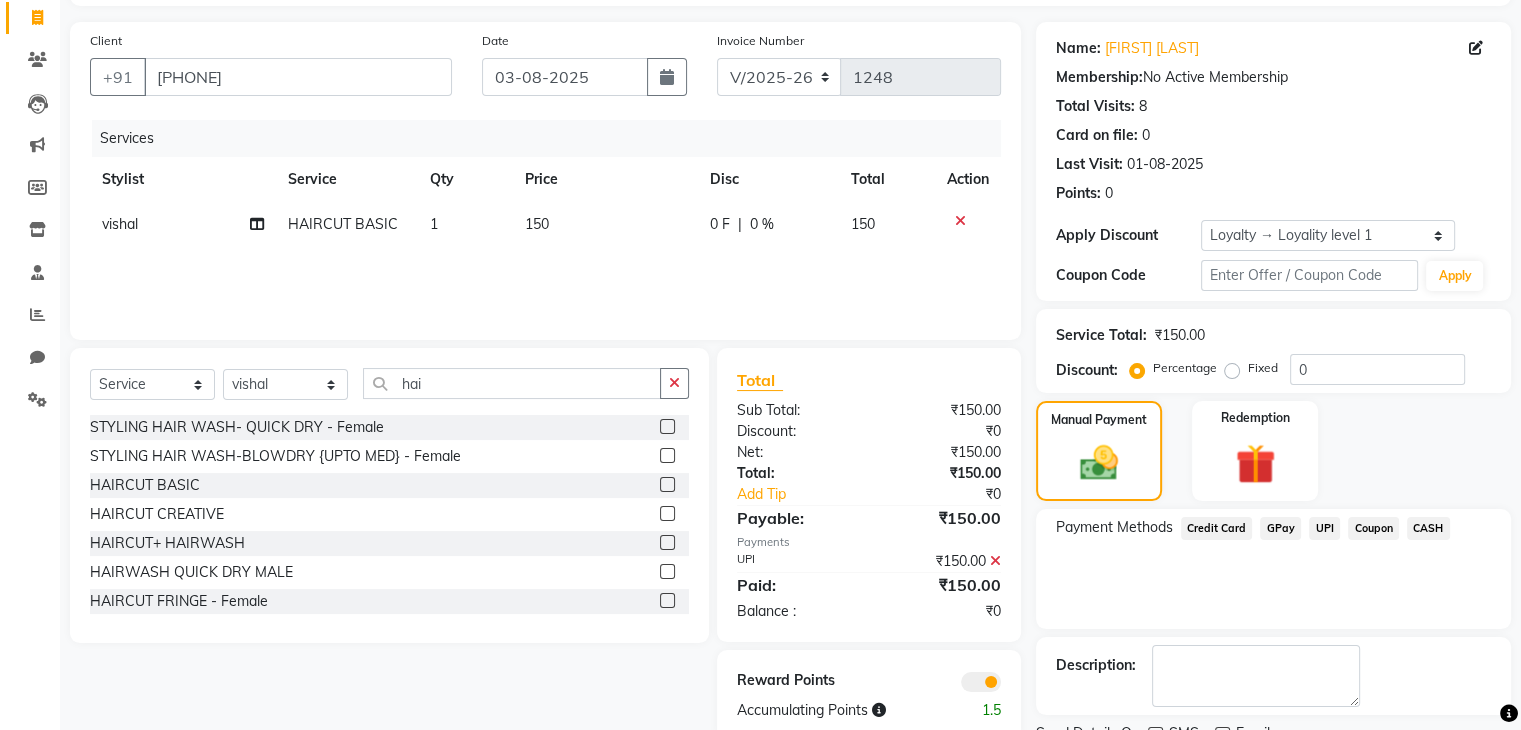 scroll, scrollTop: 209, scrollLeft: 0, axis: vertical 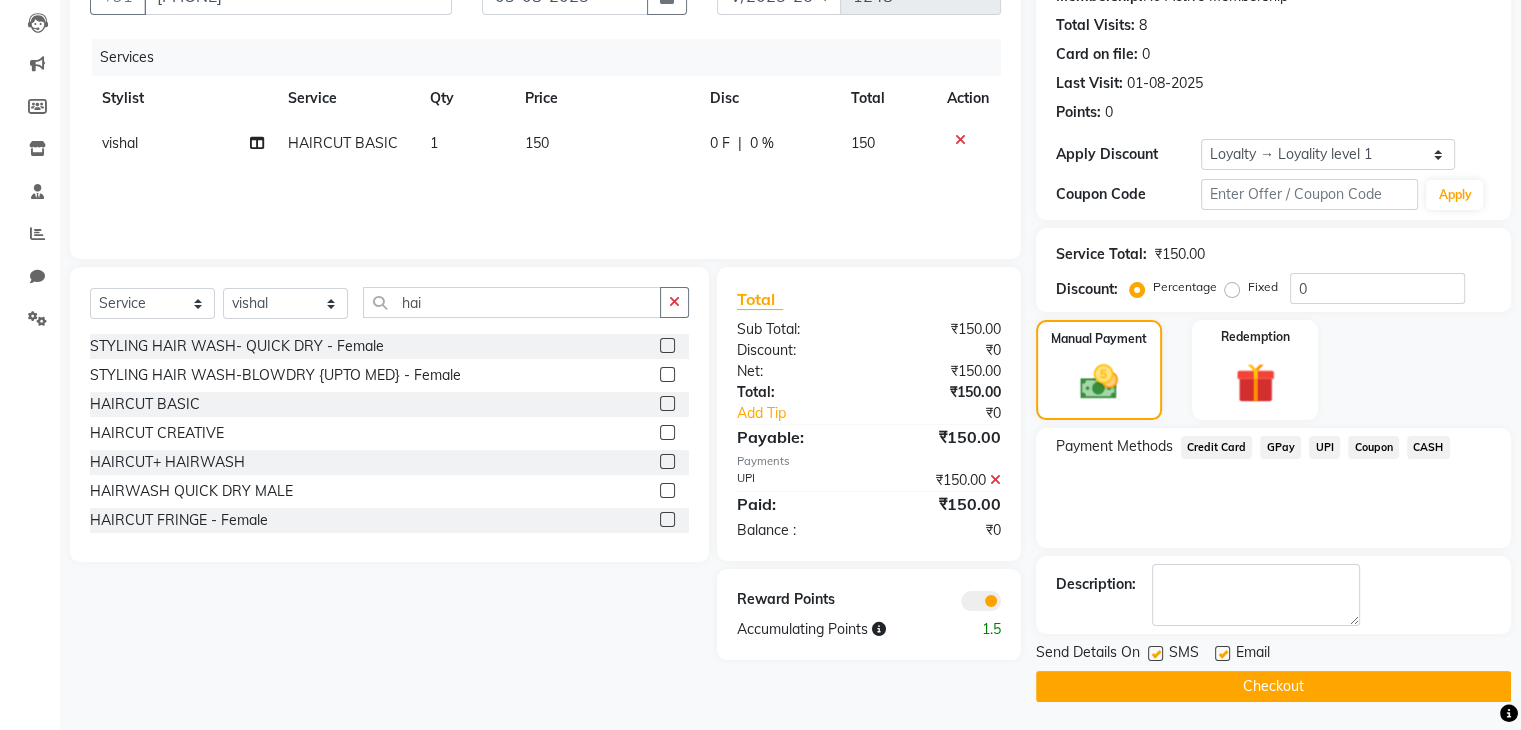 click on "Checkout" 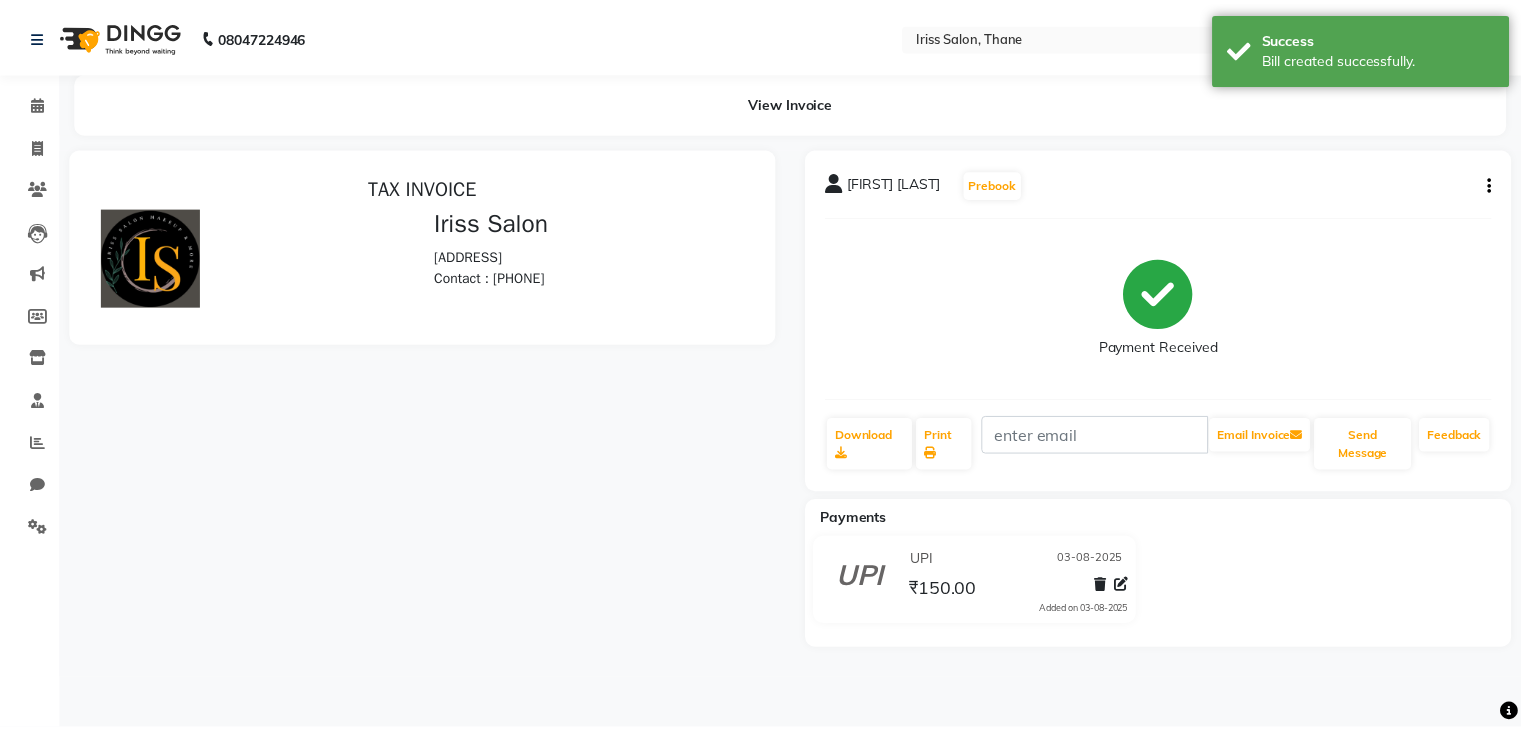scroll, scrollTop: 0, scrollLeft: 0, axis: both 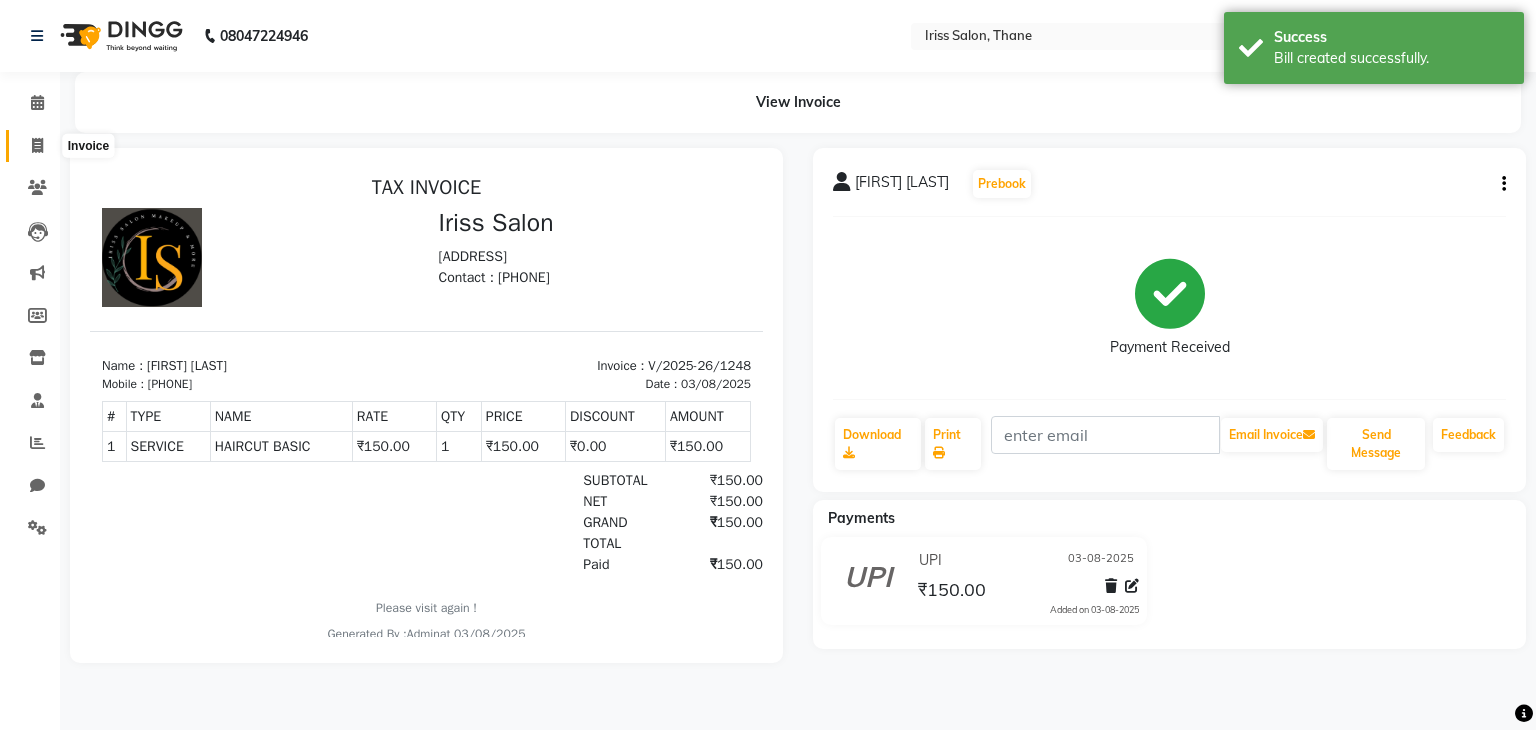 click 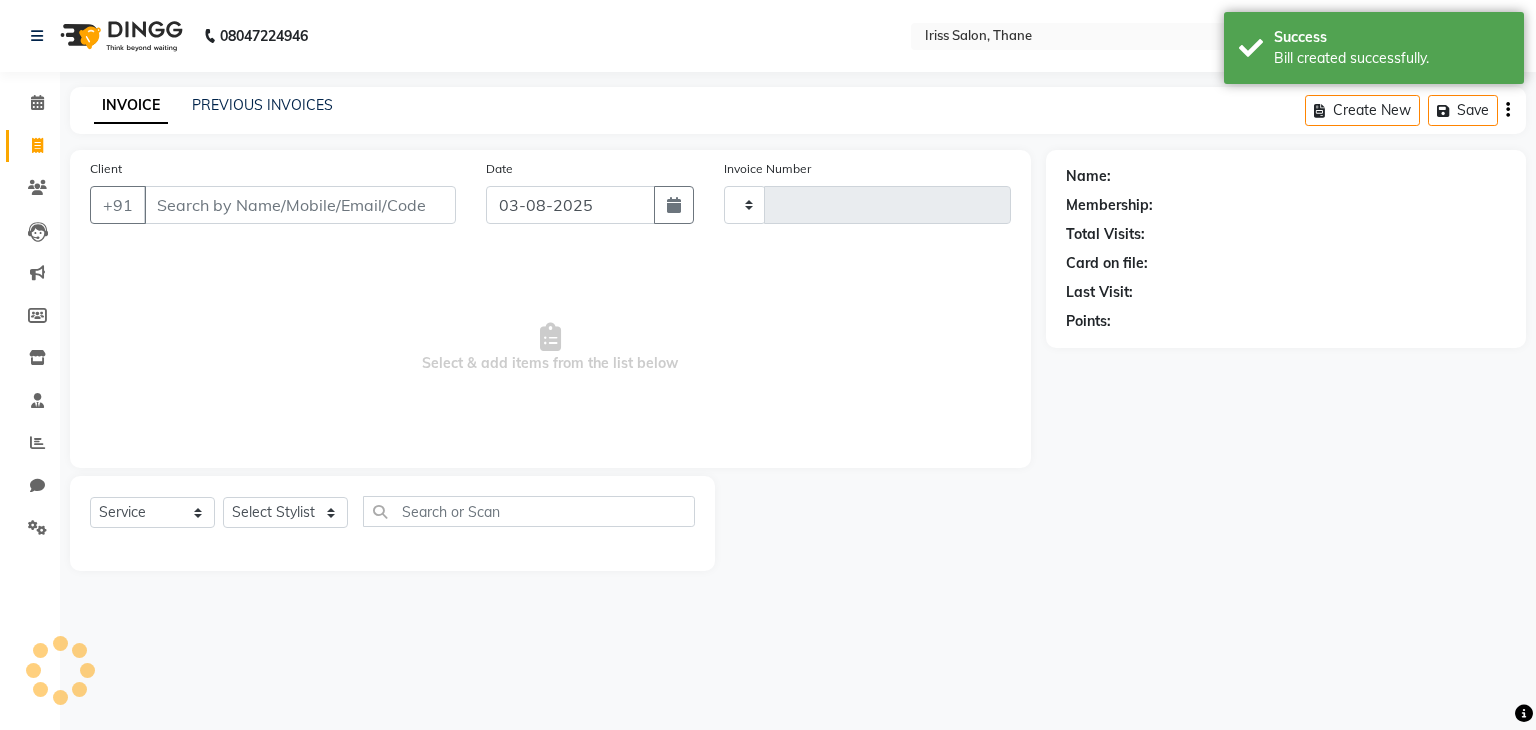 type on "1249" 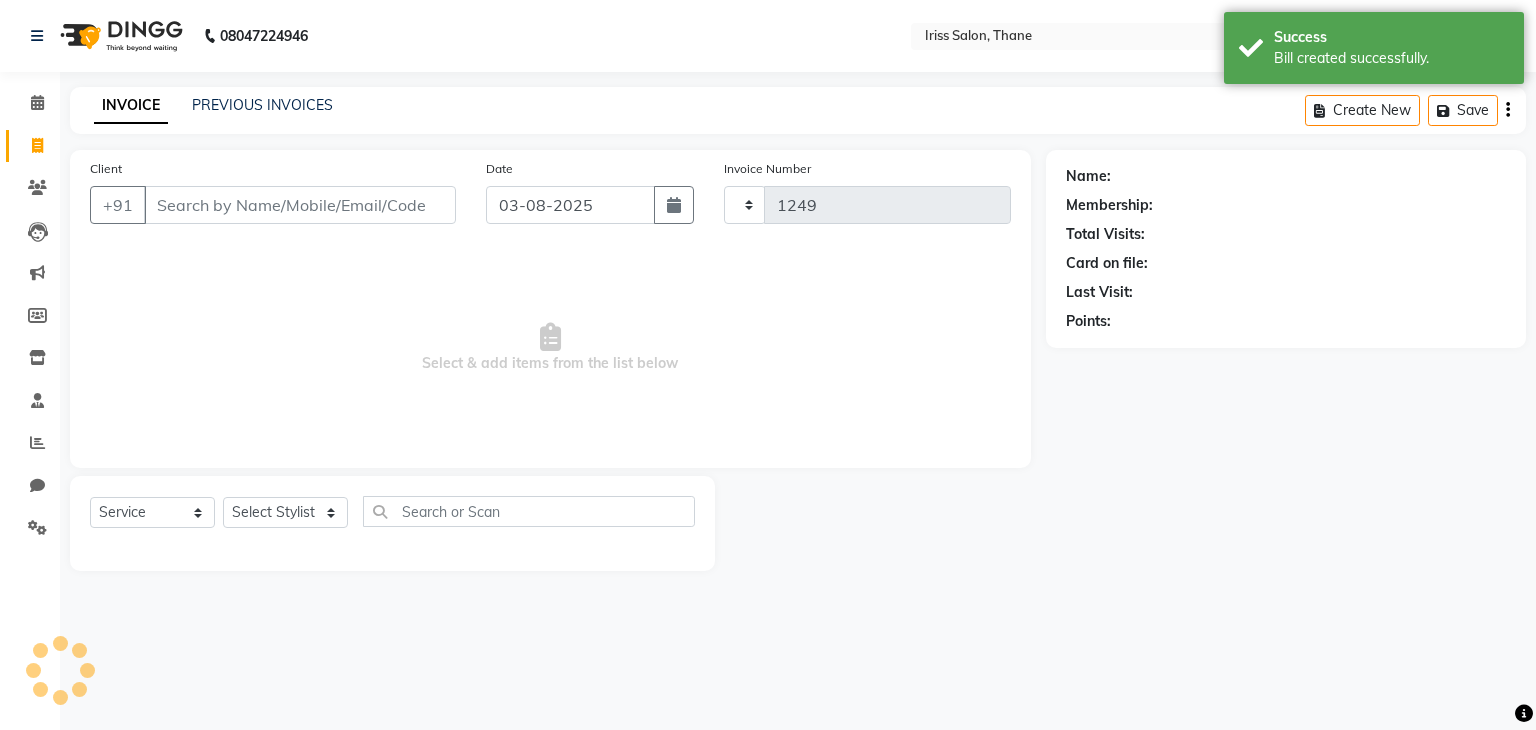 select on "7676" 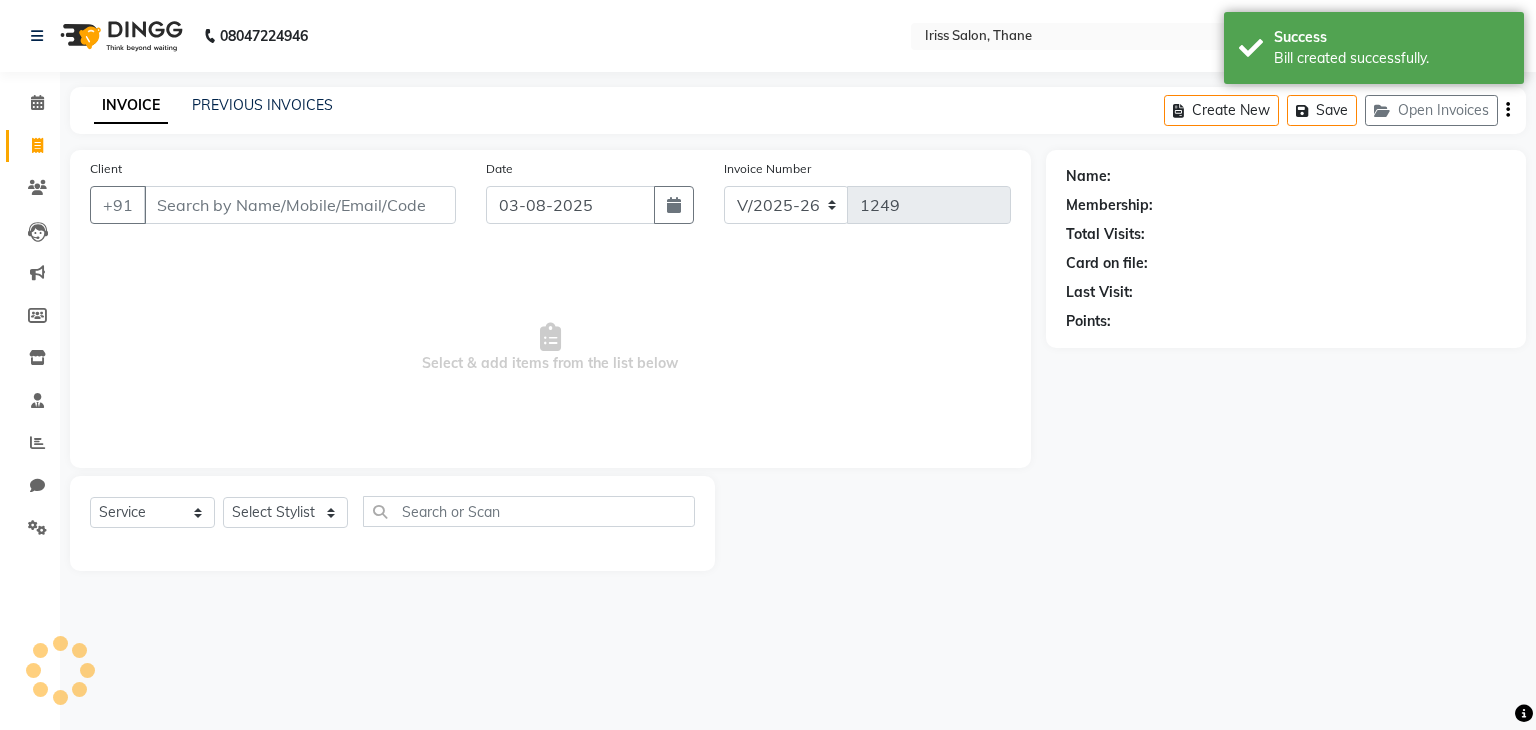 click on "Client" at bounding box center (300, 205) 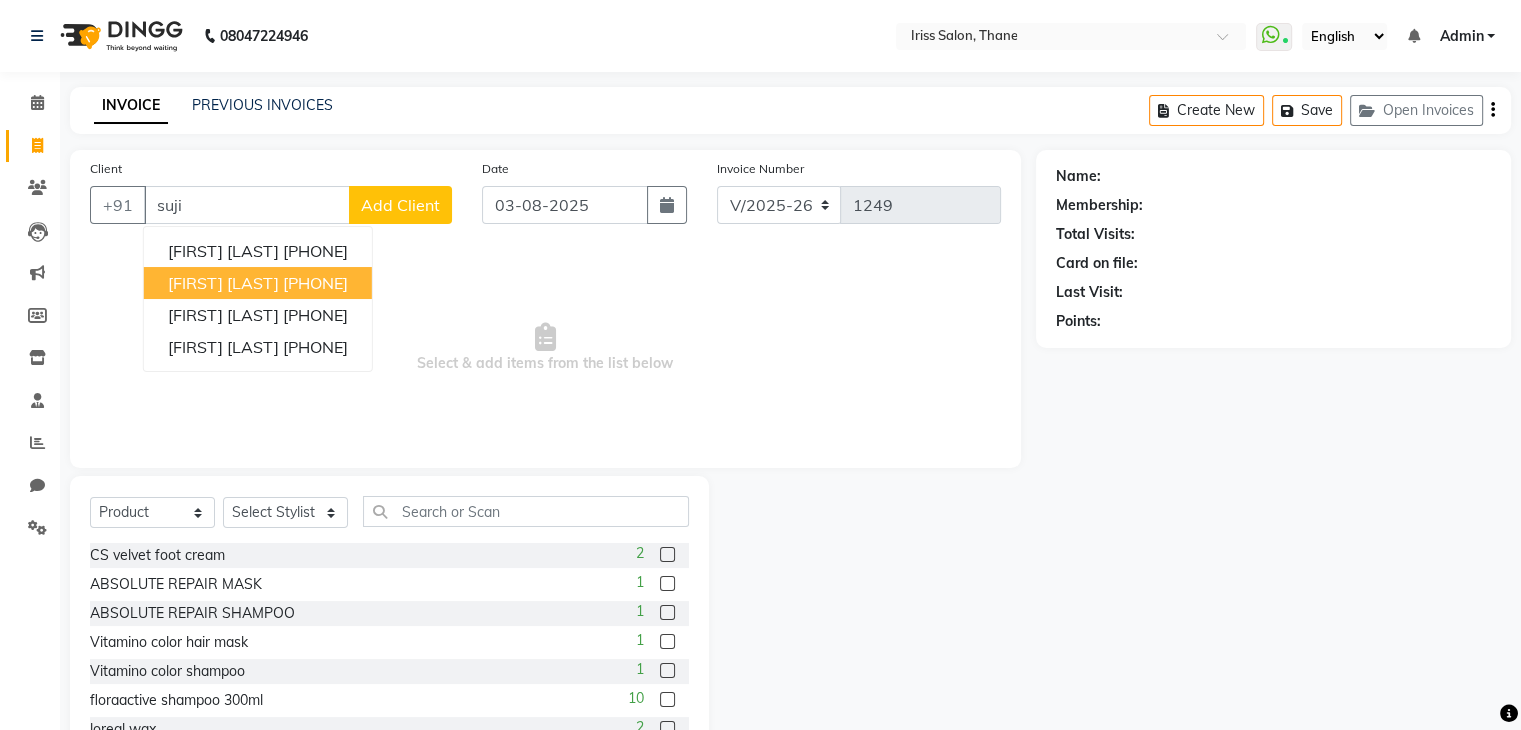 click on "[FIRST] [LAST]" at bounding box center [223, 283] 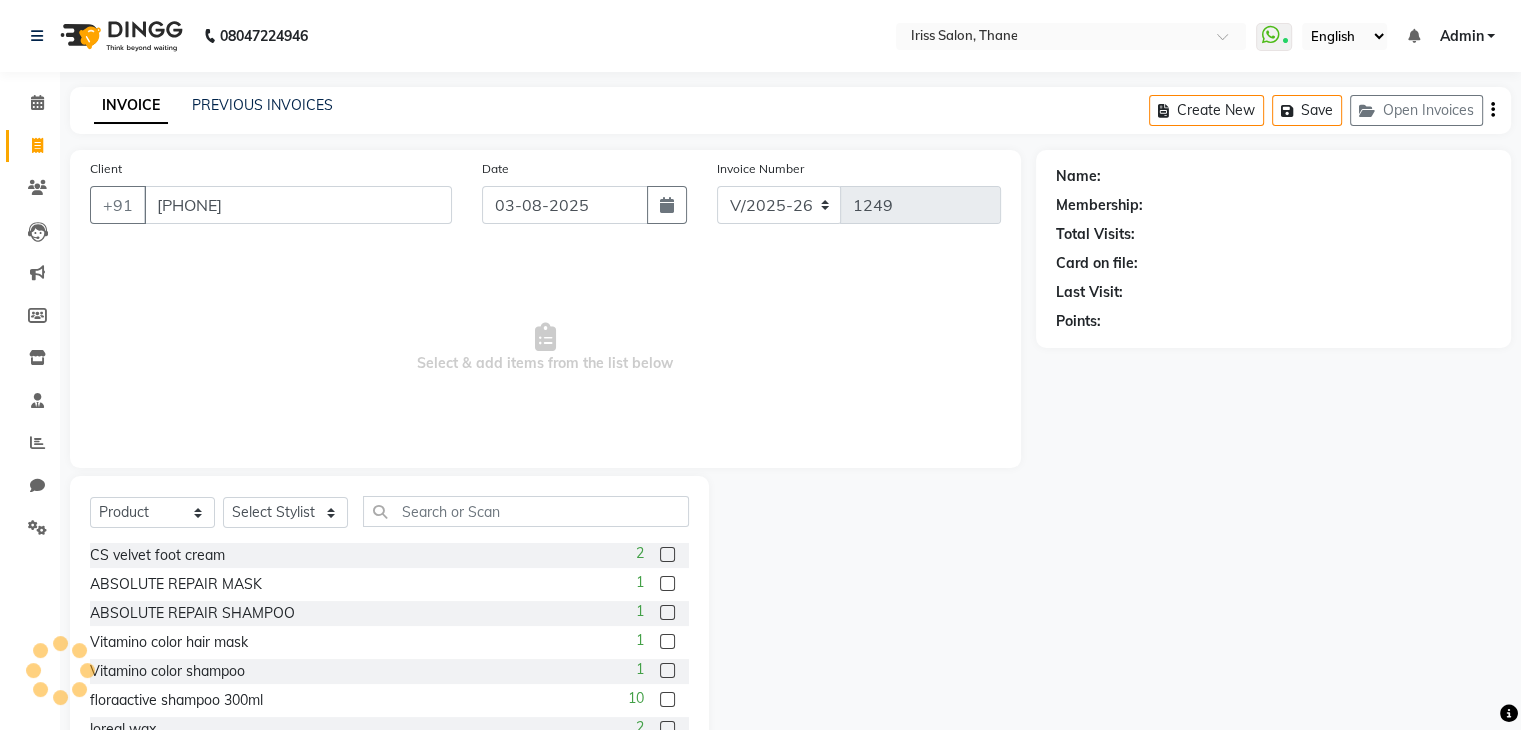 type on "[PHONE]" 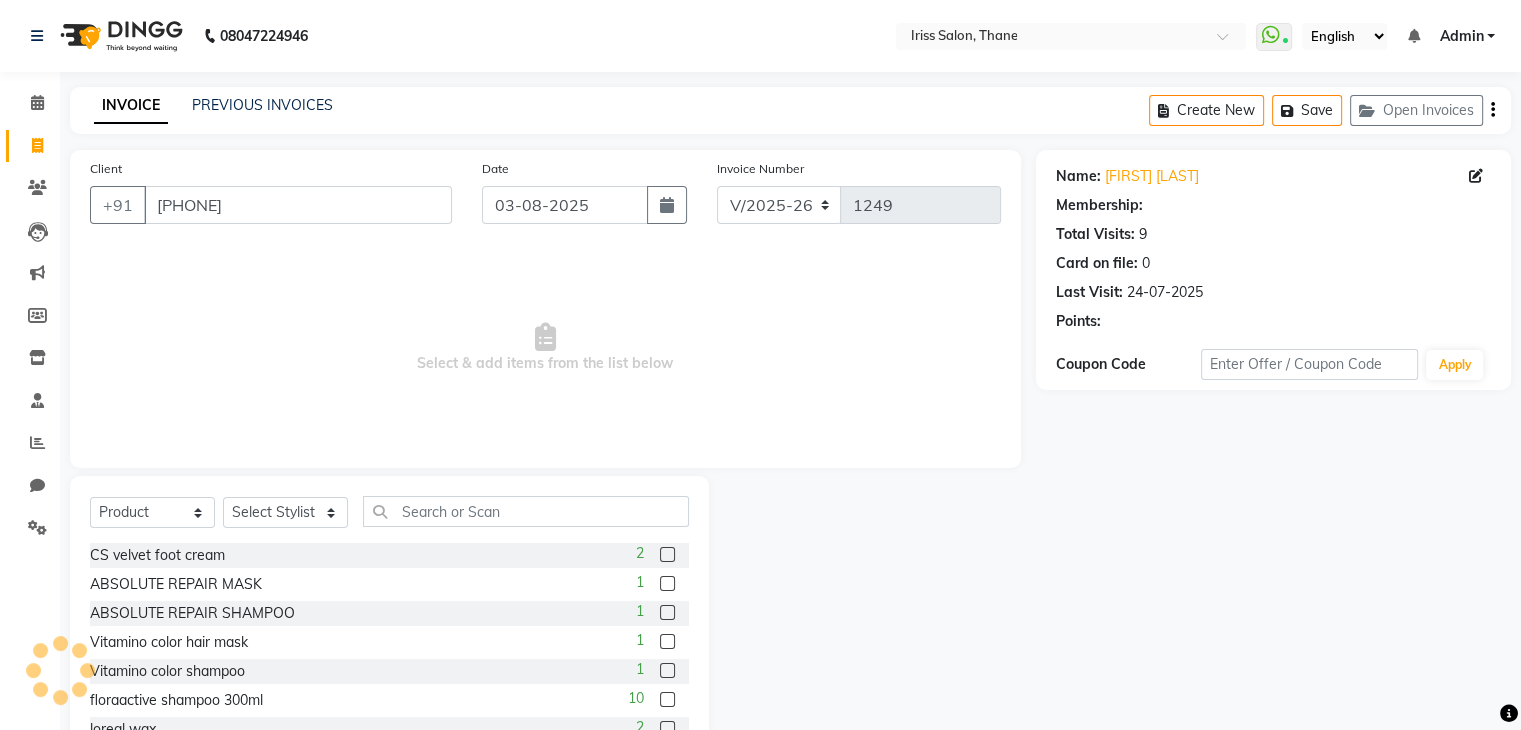select on "1: Object" 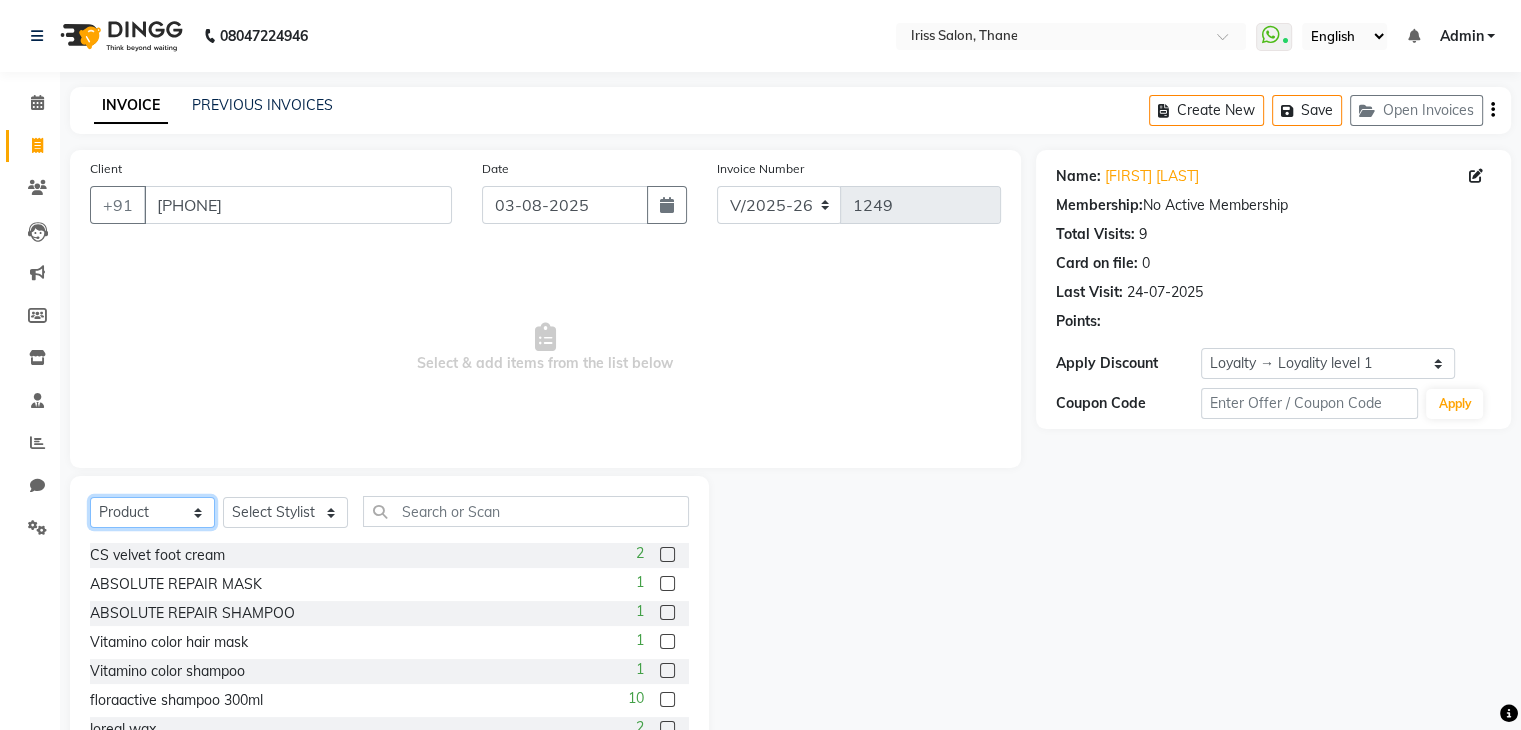 click on "Select  Service  Product  Membership  Package Voucher Prepaid Gift Card" 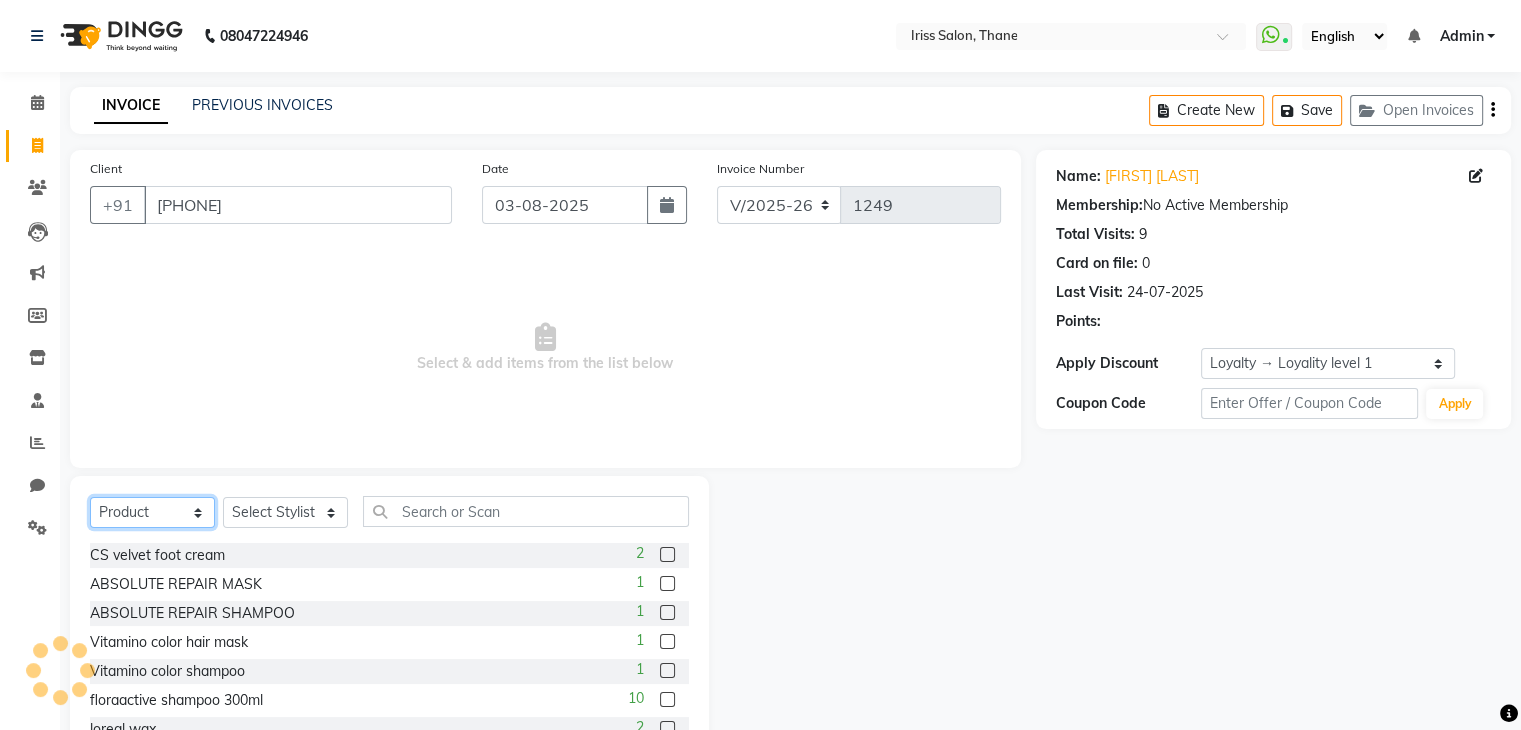select on "service" 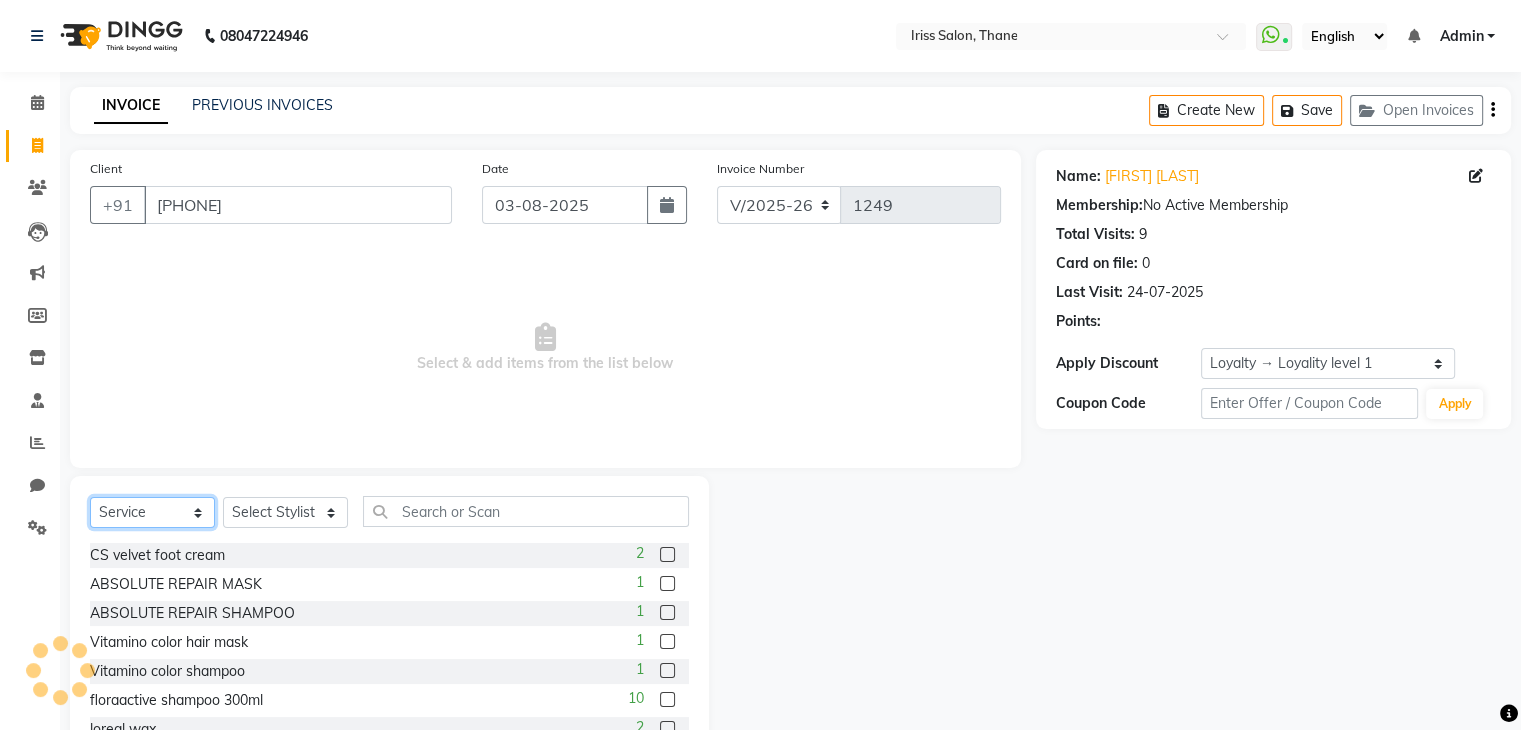 click on "Select  Service  Product  Membership  Package Voucher Prepaid Gift Card" 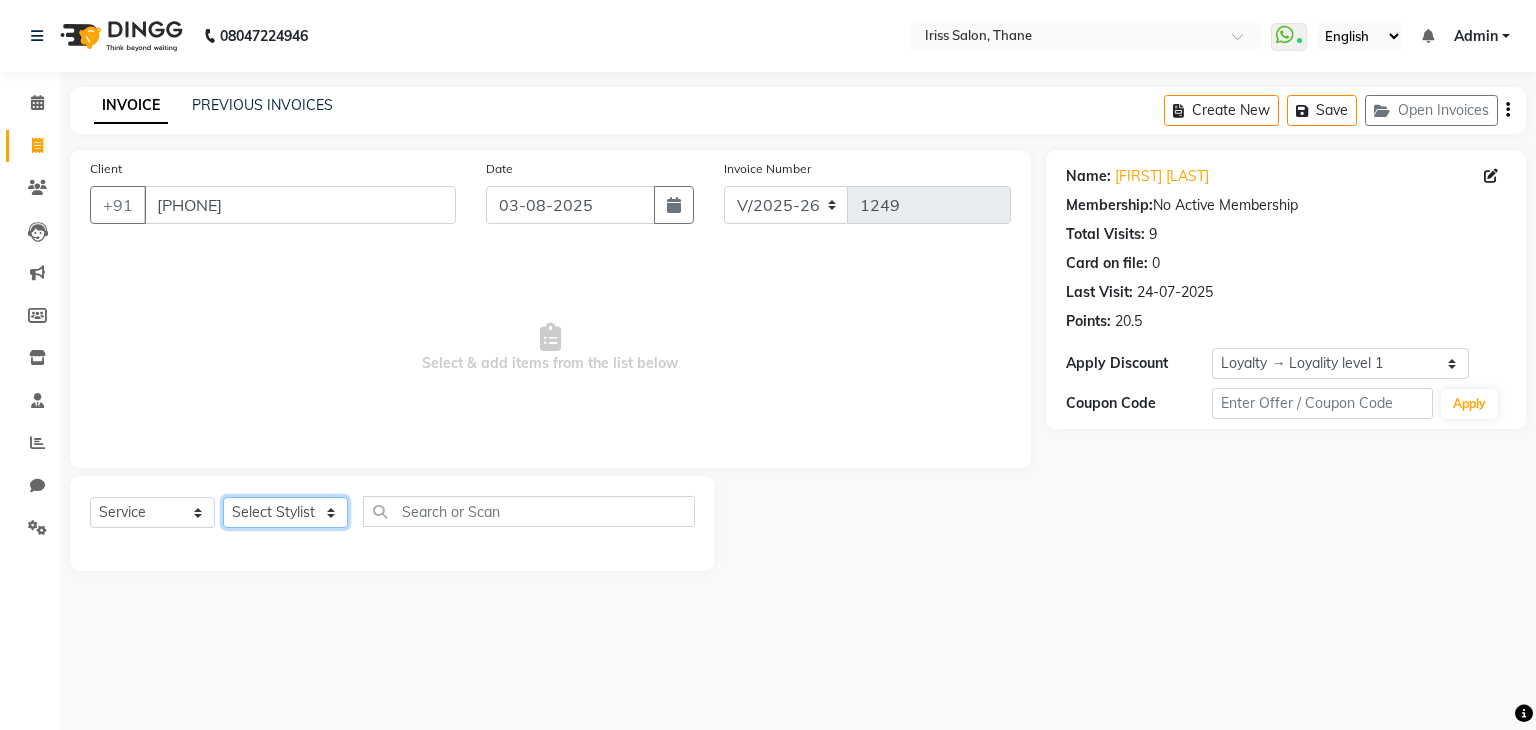 click on "Select Stylist [FIRST] [LAST] [FIRST] [LAST] [FIRST] [LAST] [FIRST] [LAST] [FIRST] [LAST] [FIRST] [LAST] [FIRST] [LAST]" 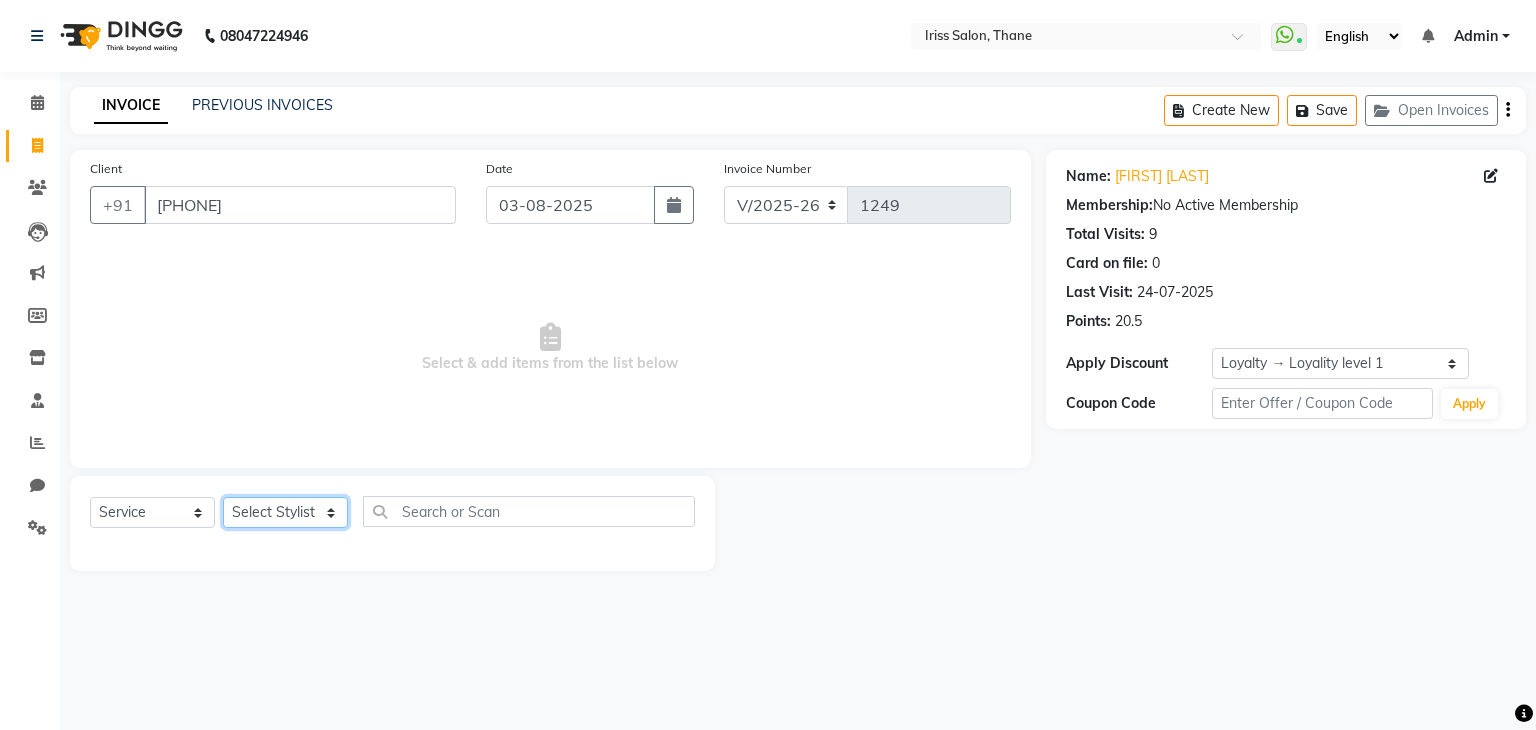 select on "67966" 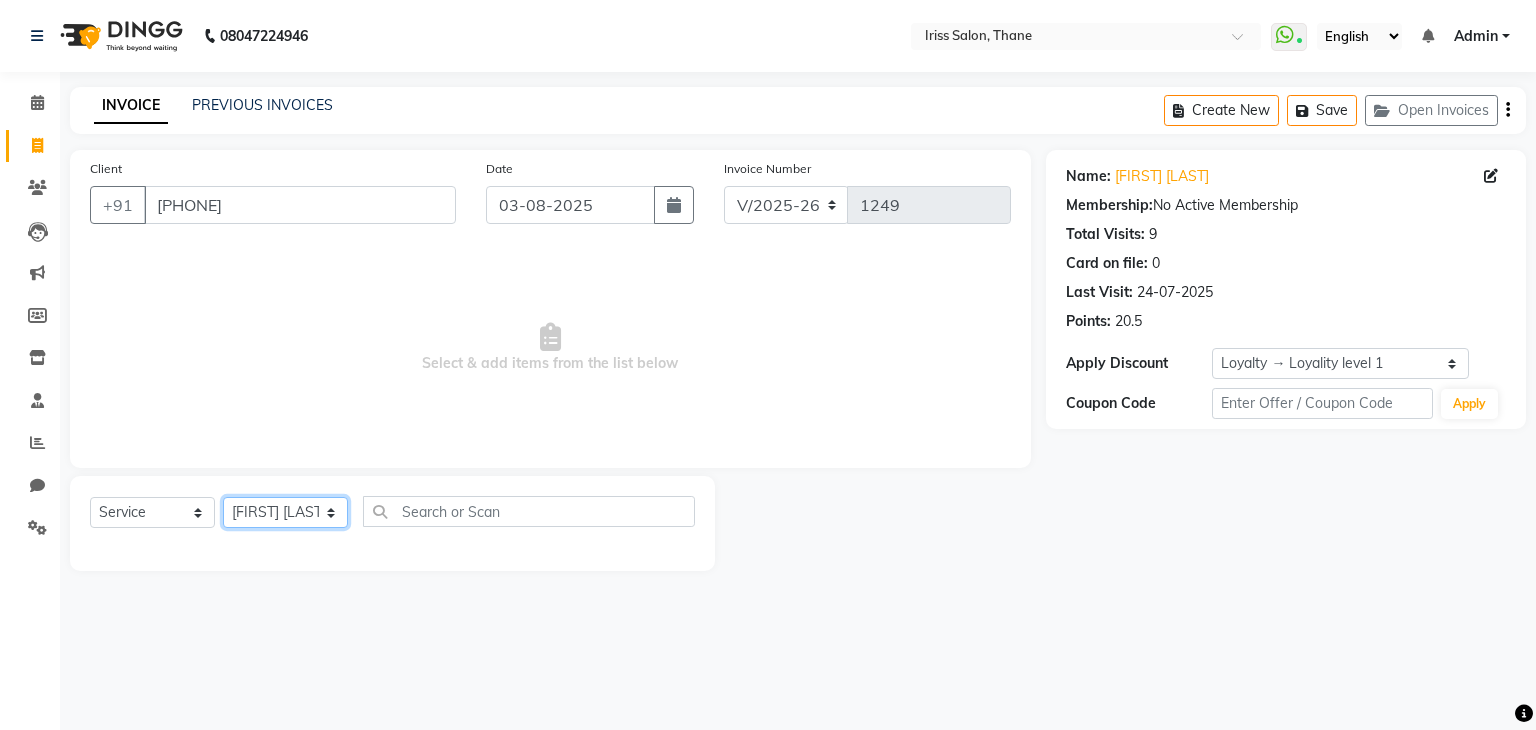 click on "Select Stylist [FIRST] [LAST] [FIRST] [LAST] [FIRST] [LAST] [FIRST] [LAST] [FIRST] [LAST] [FIRST] [LAST] [FIRST] [LAST]" 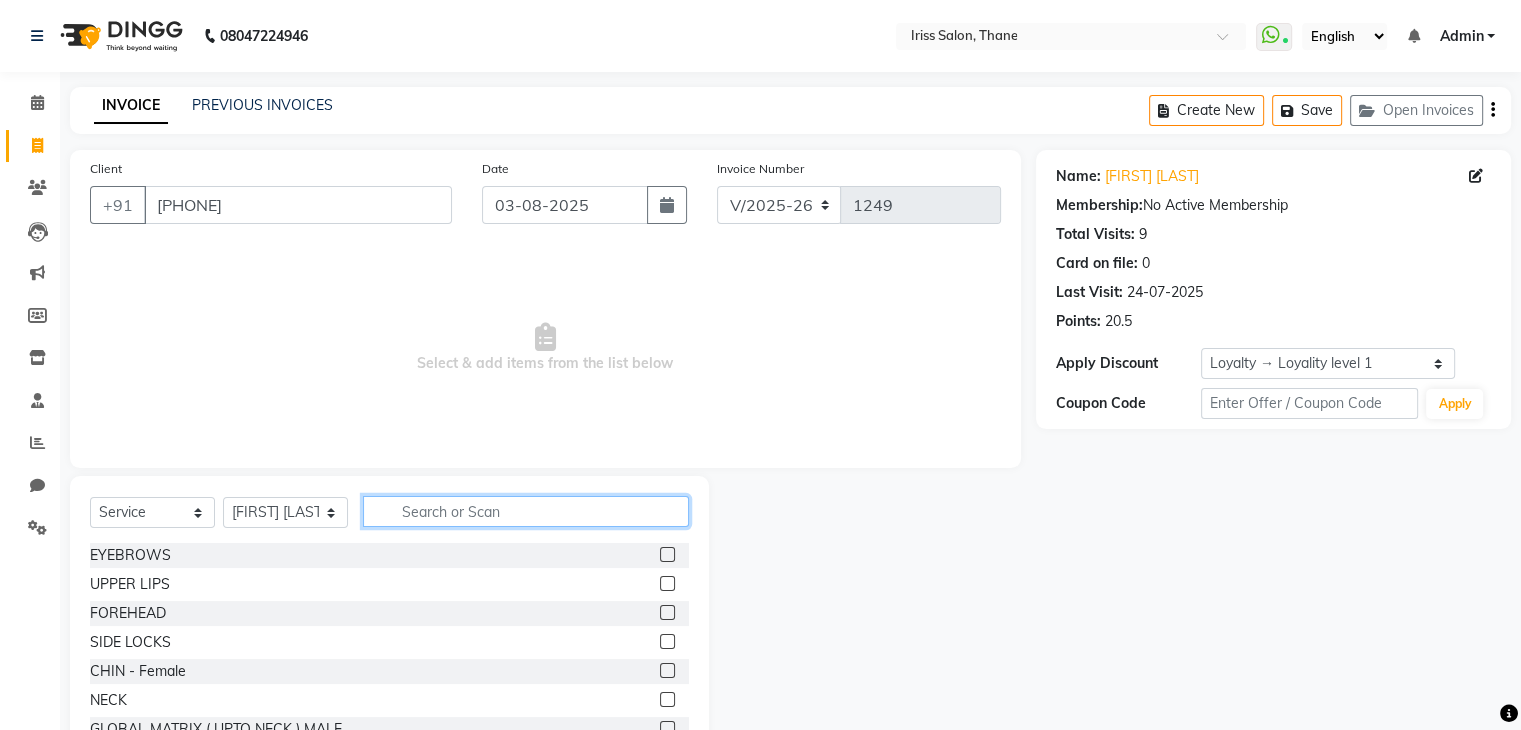 click 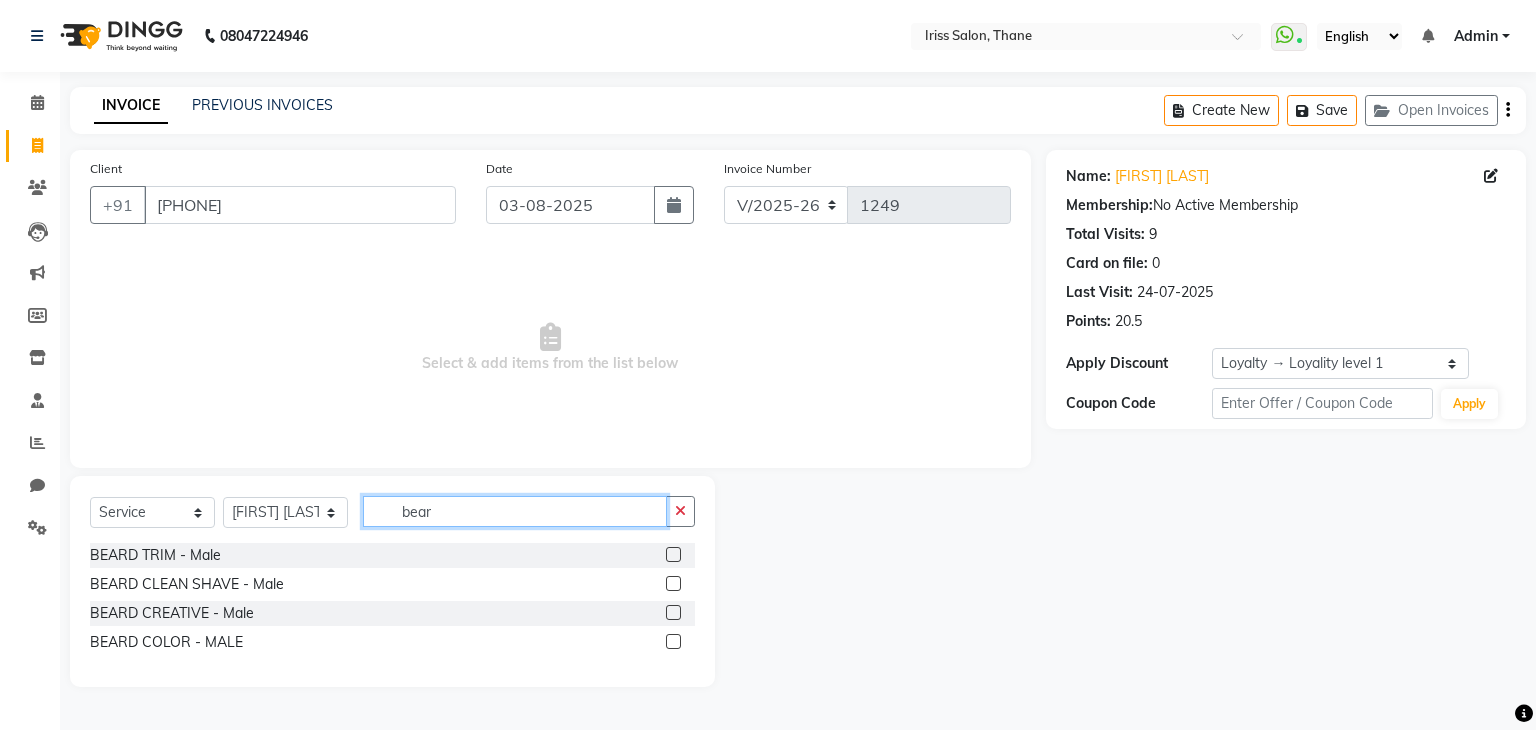 type on "bear" 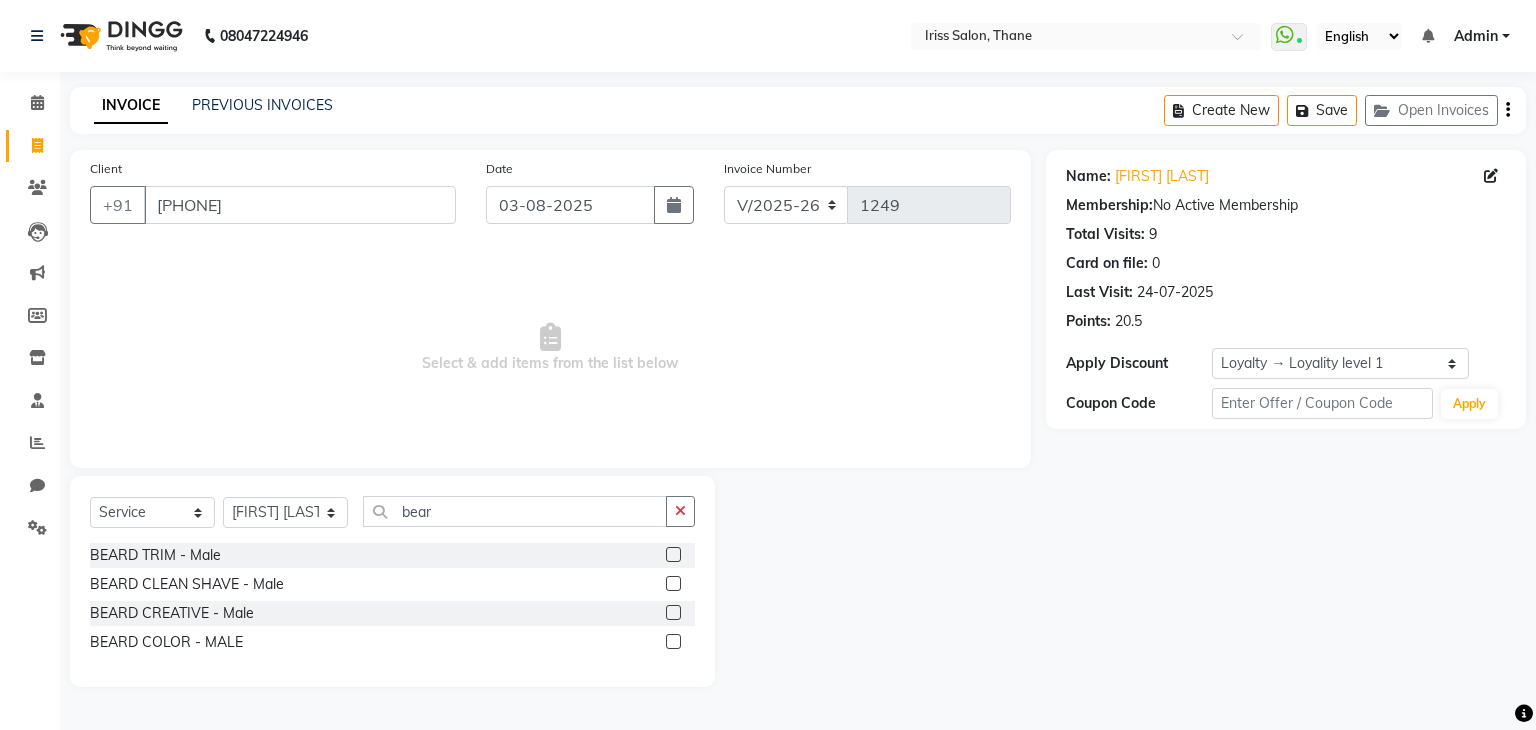 click 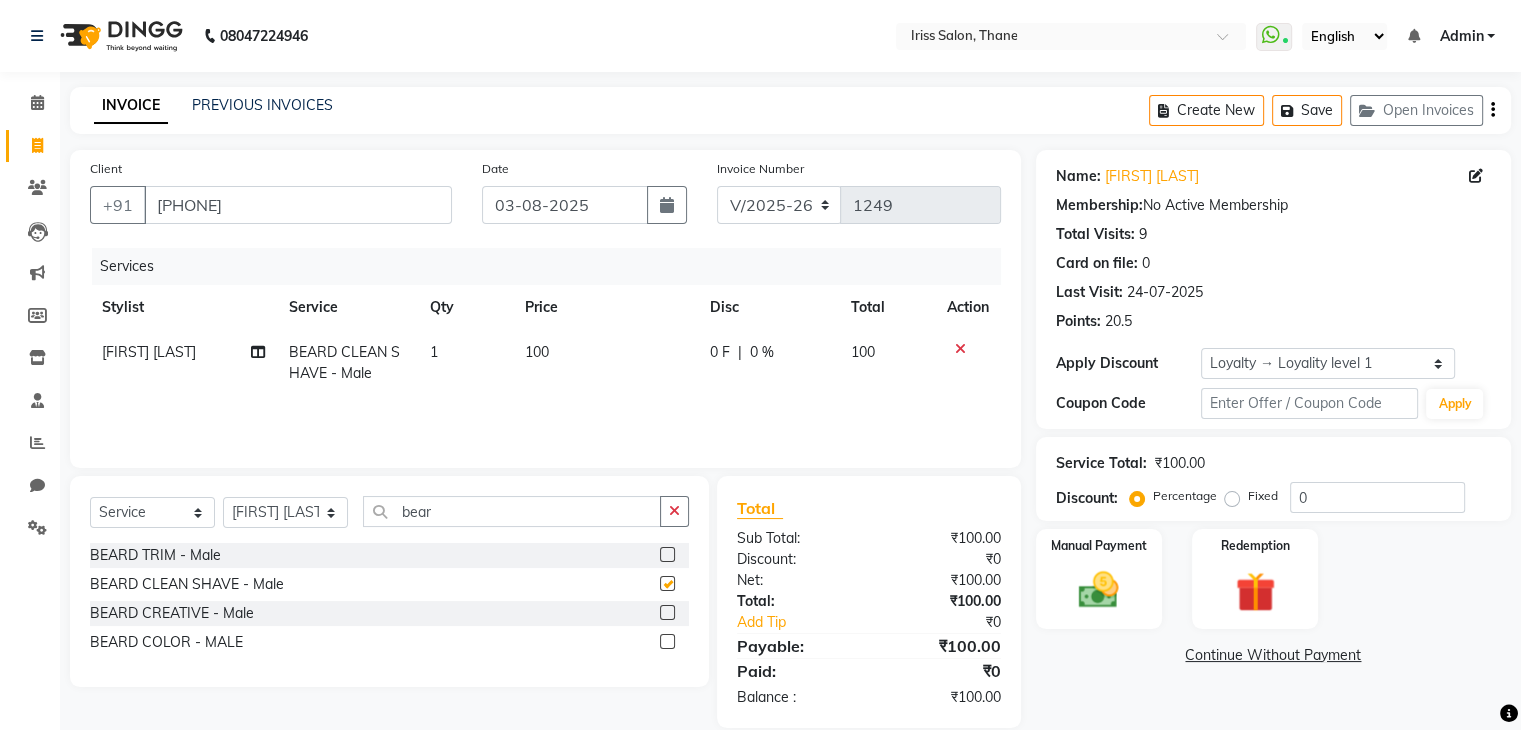 checkbox on "false" 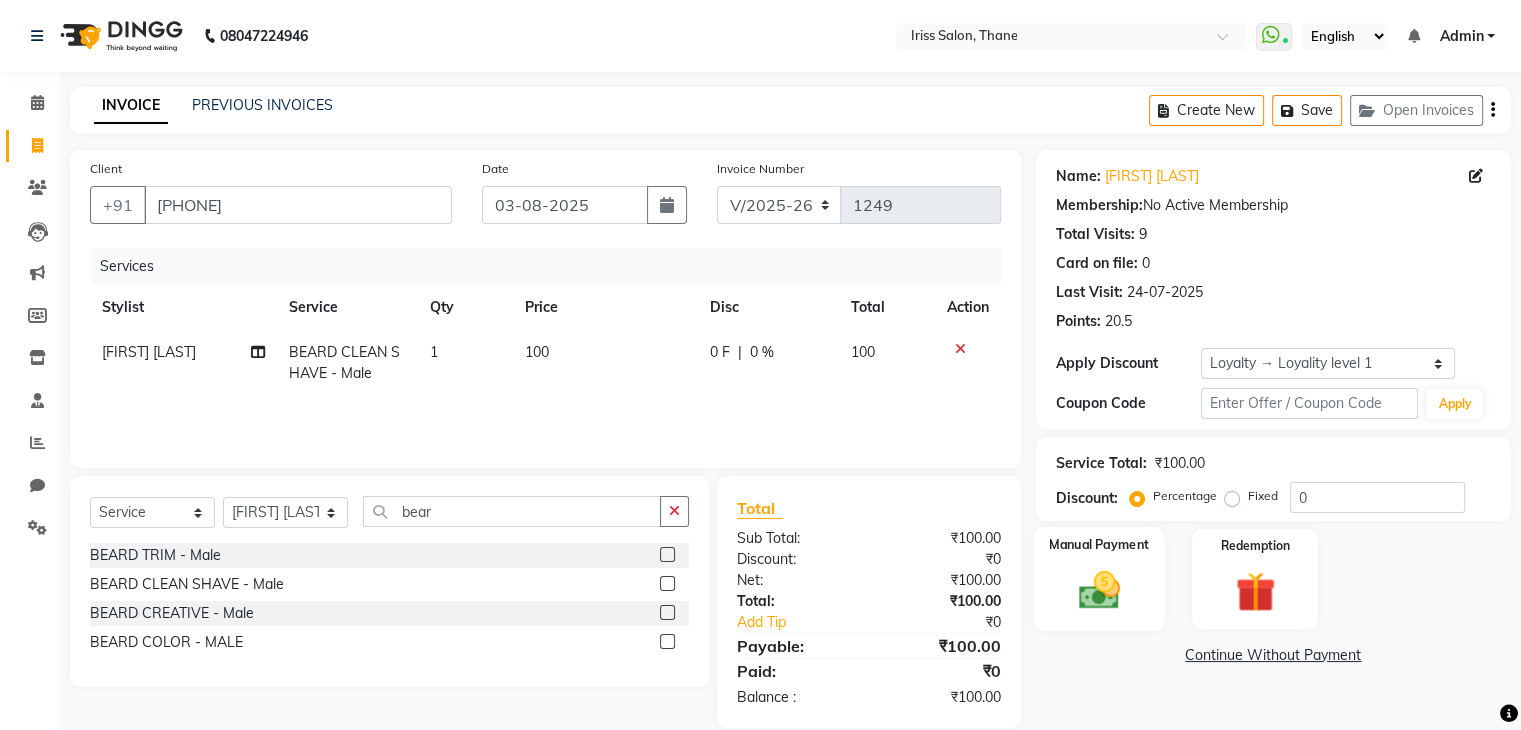 click 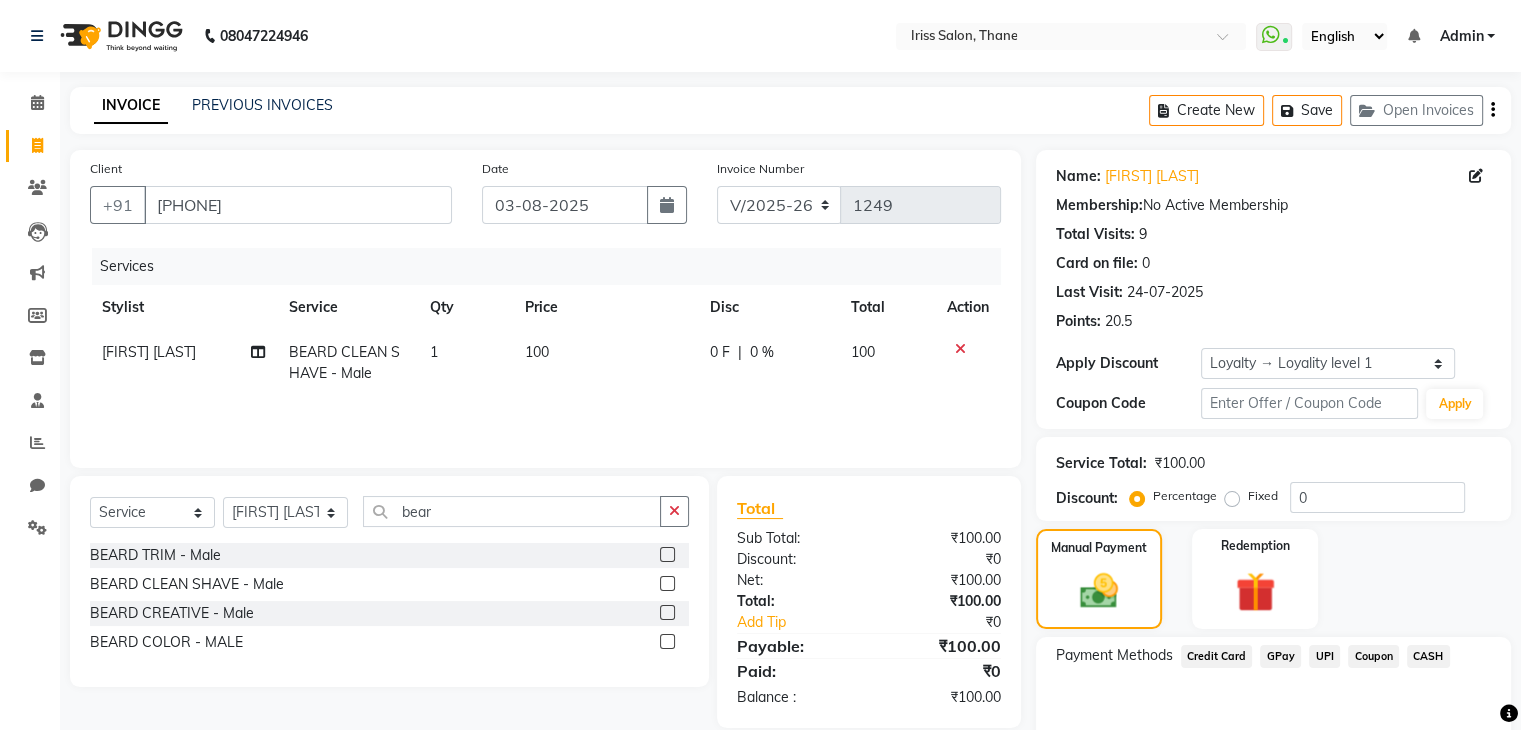 click on "CASH" 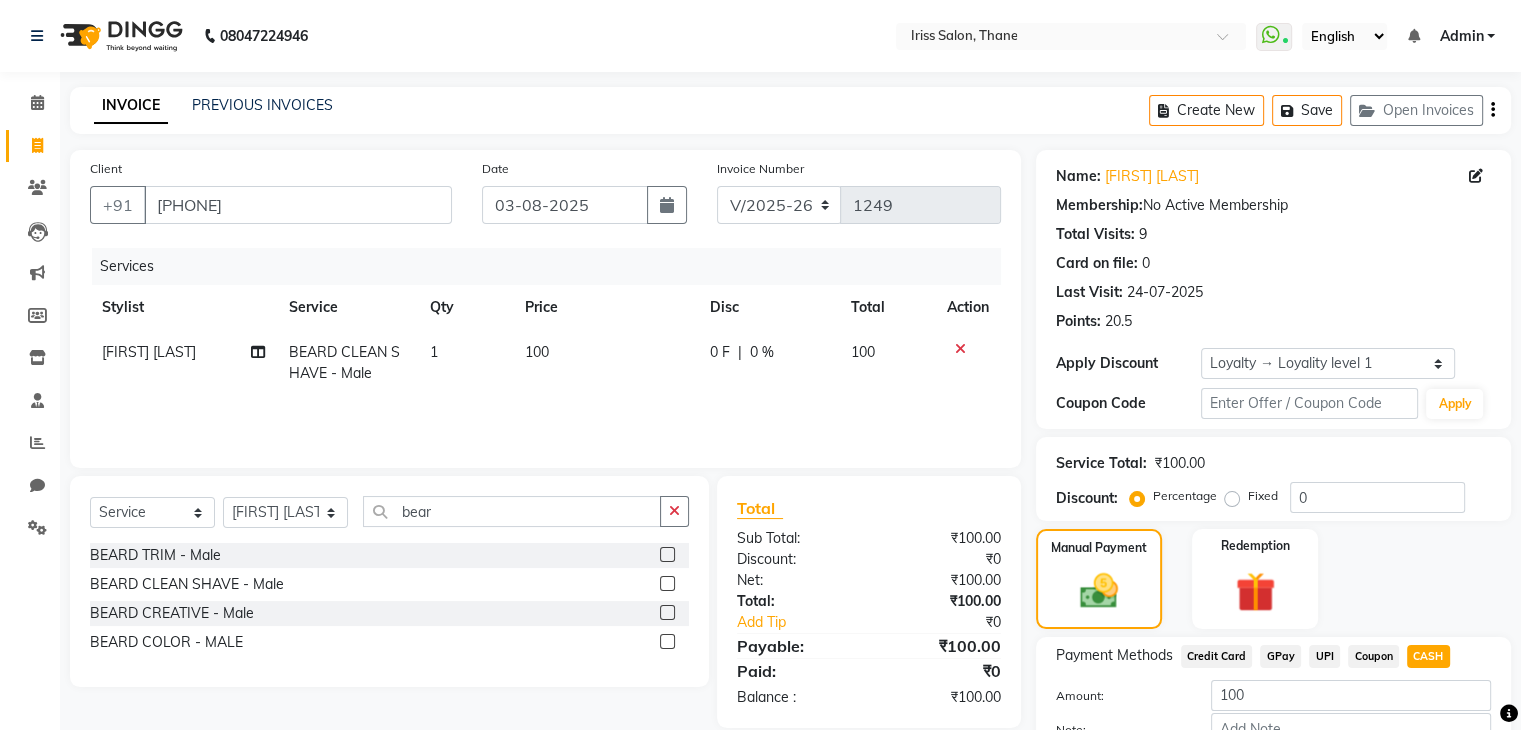 scroll, scrollTop: 128, scrollLeft: 0, axis: vertical 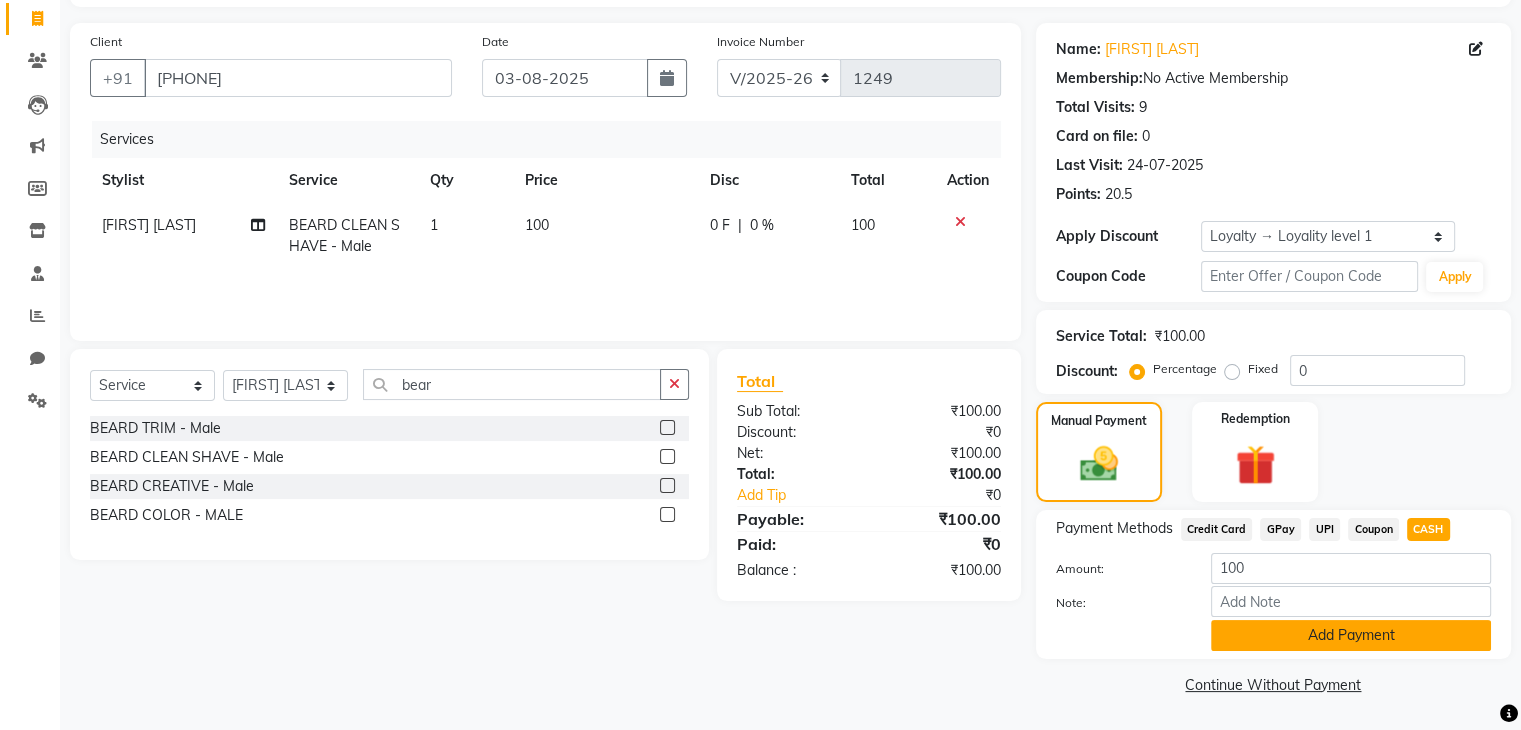 click on "Add Payment" 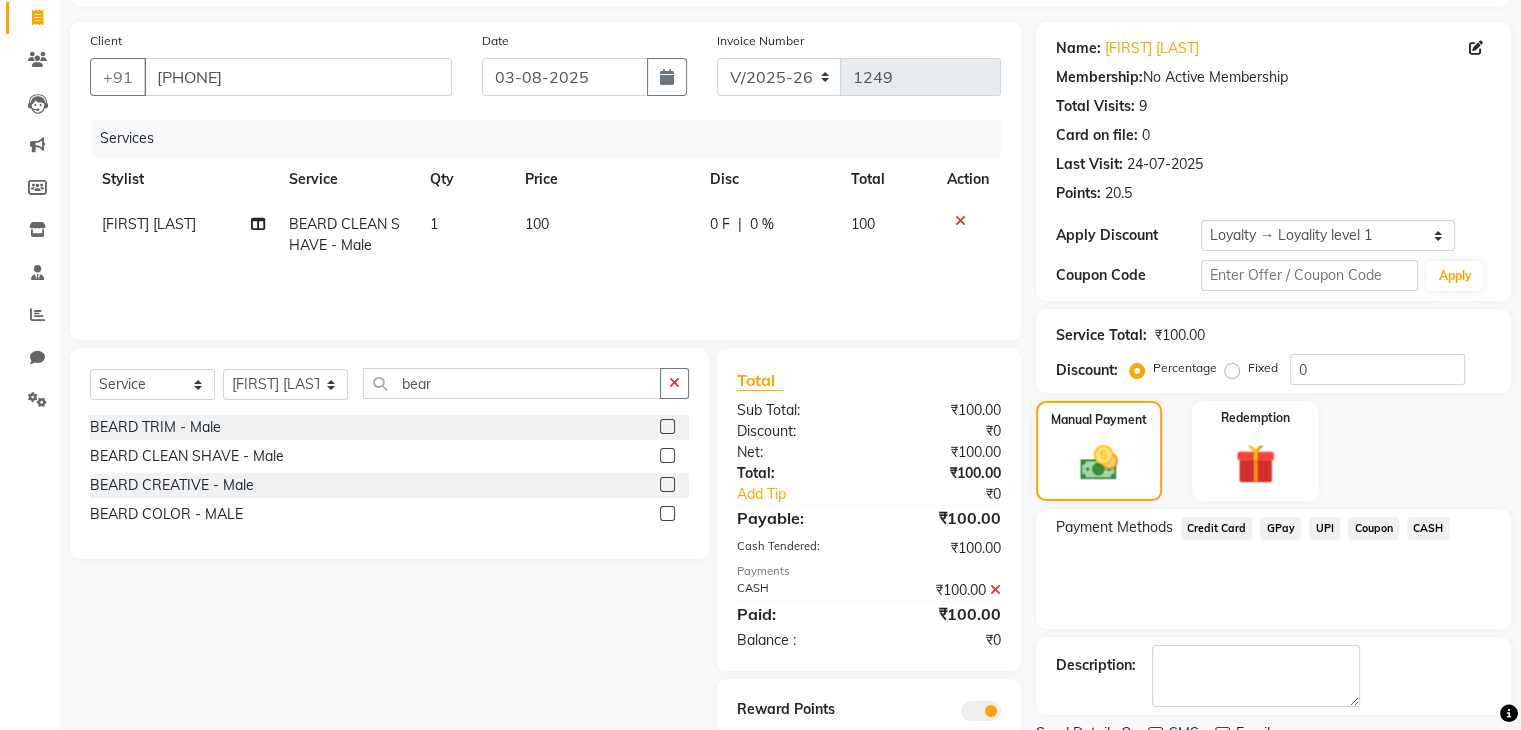 scroll, scrollTop: 209, scrollLeft: 0, axis: vertical 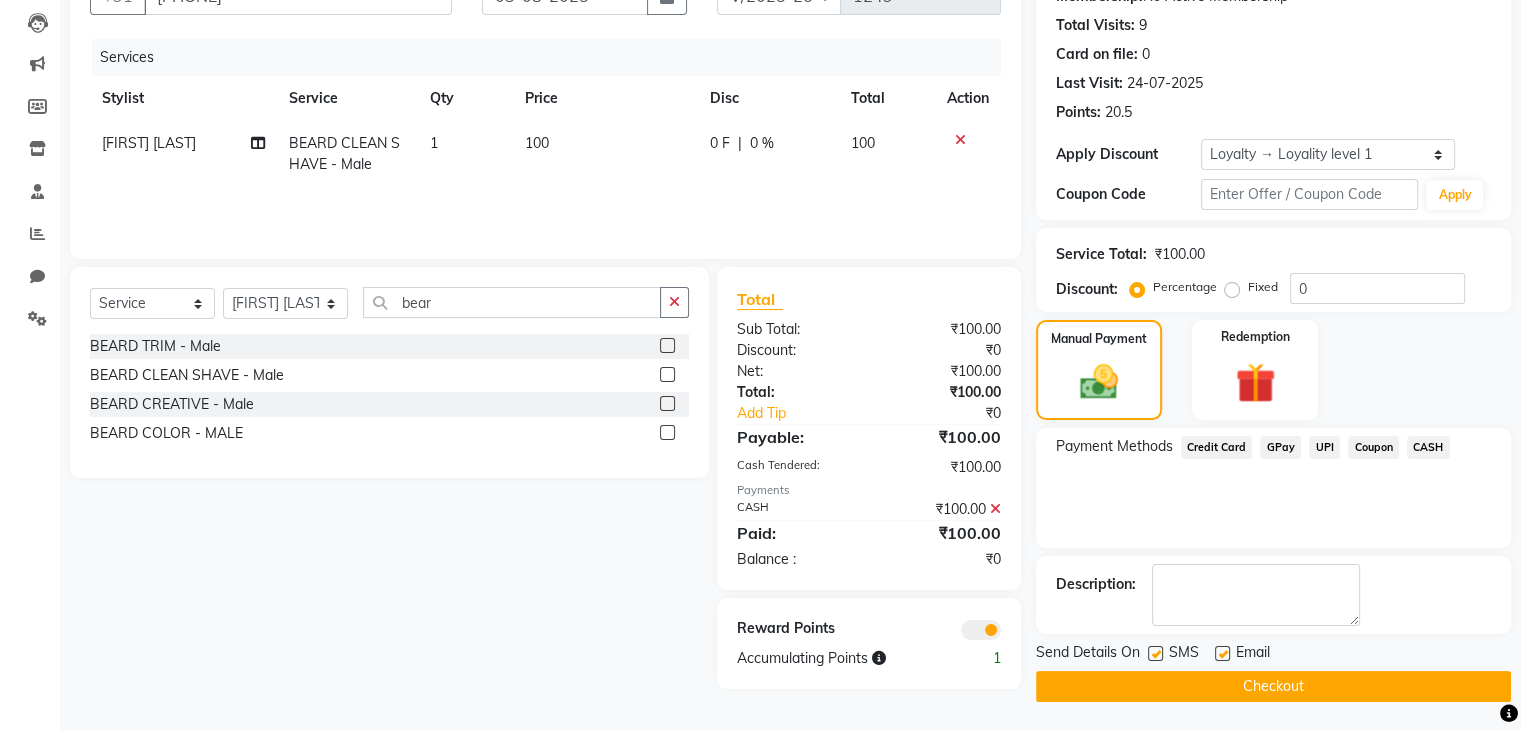 click on "Checkout" 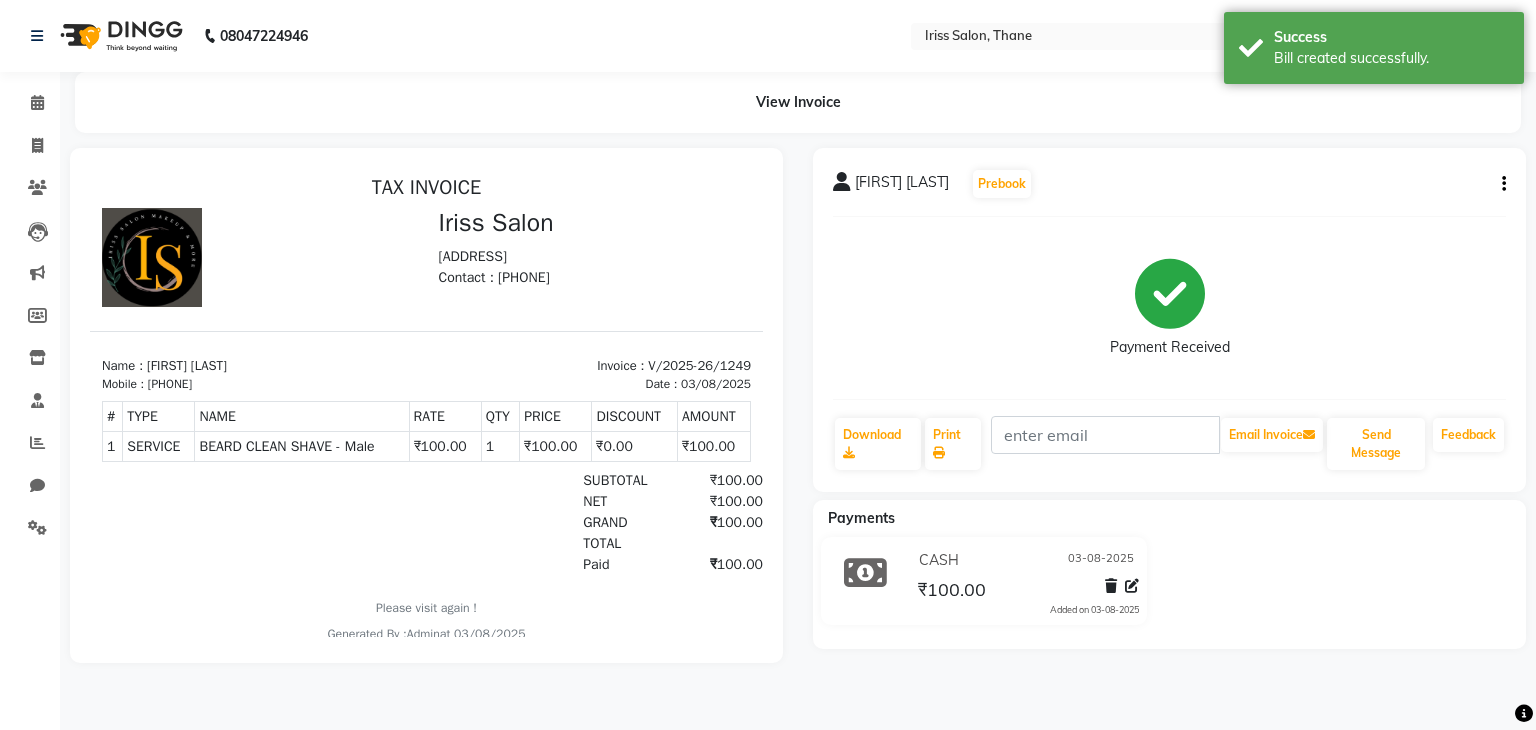 scroll, scrollTop: 0, scrollLeft: 0, axis: both 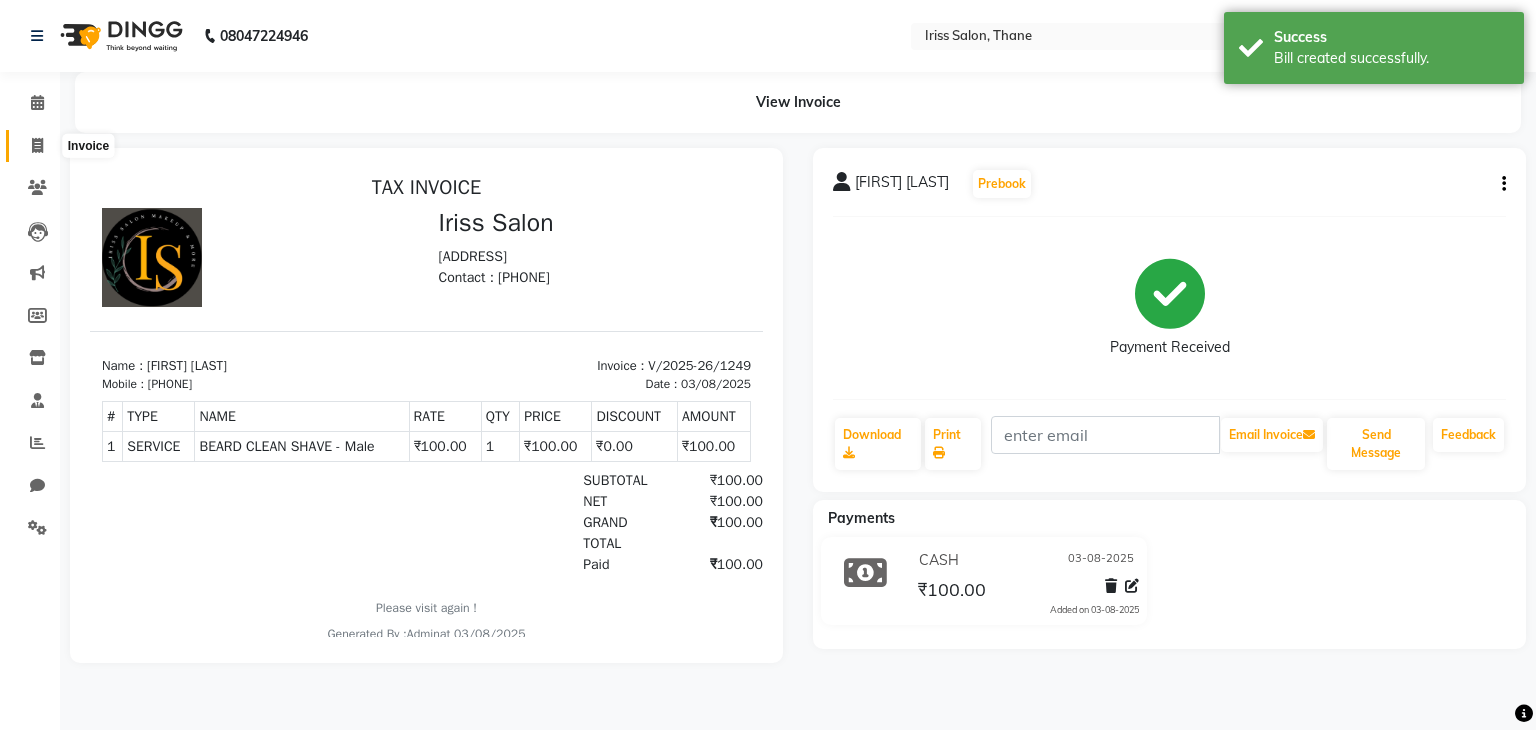 click 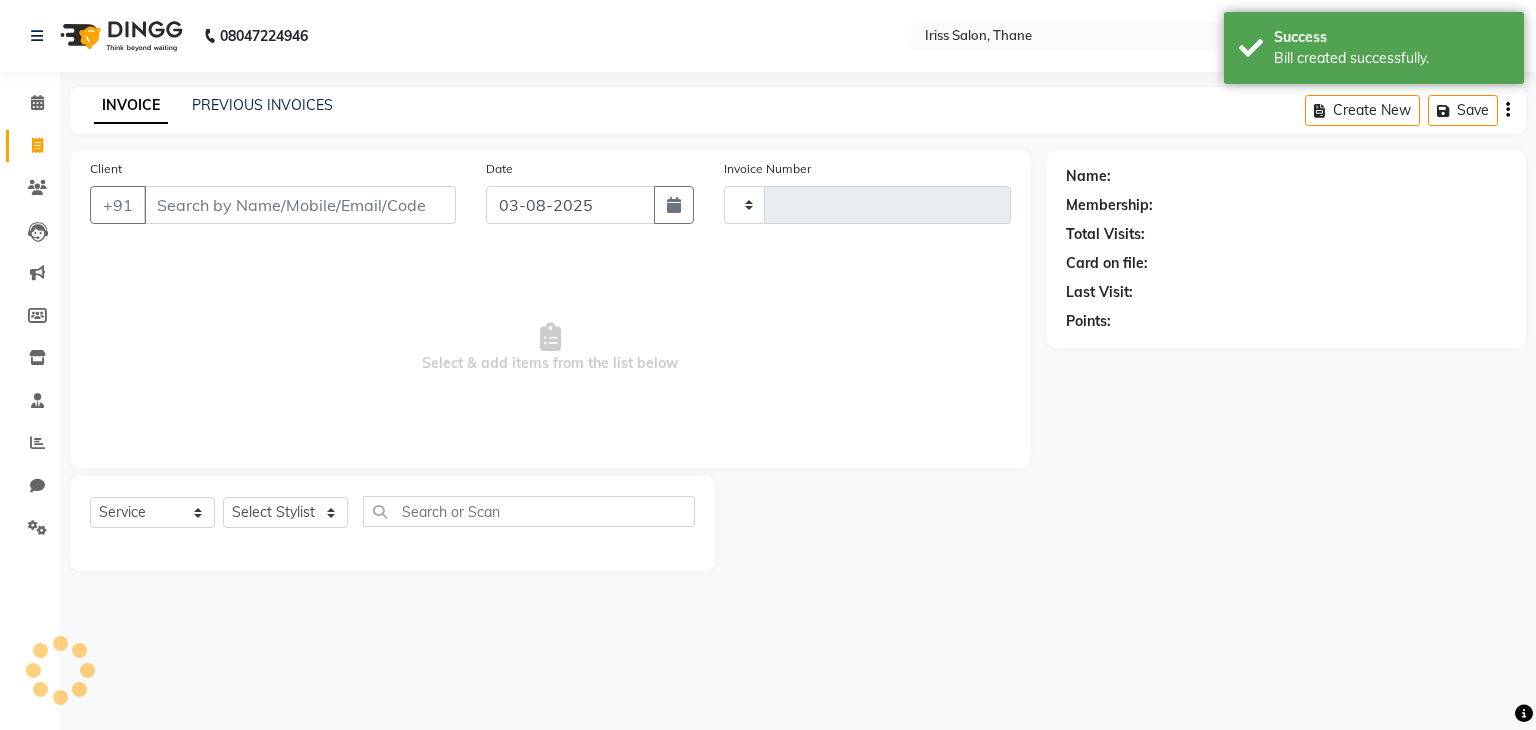 type on "1250" 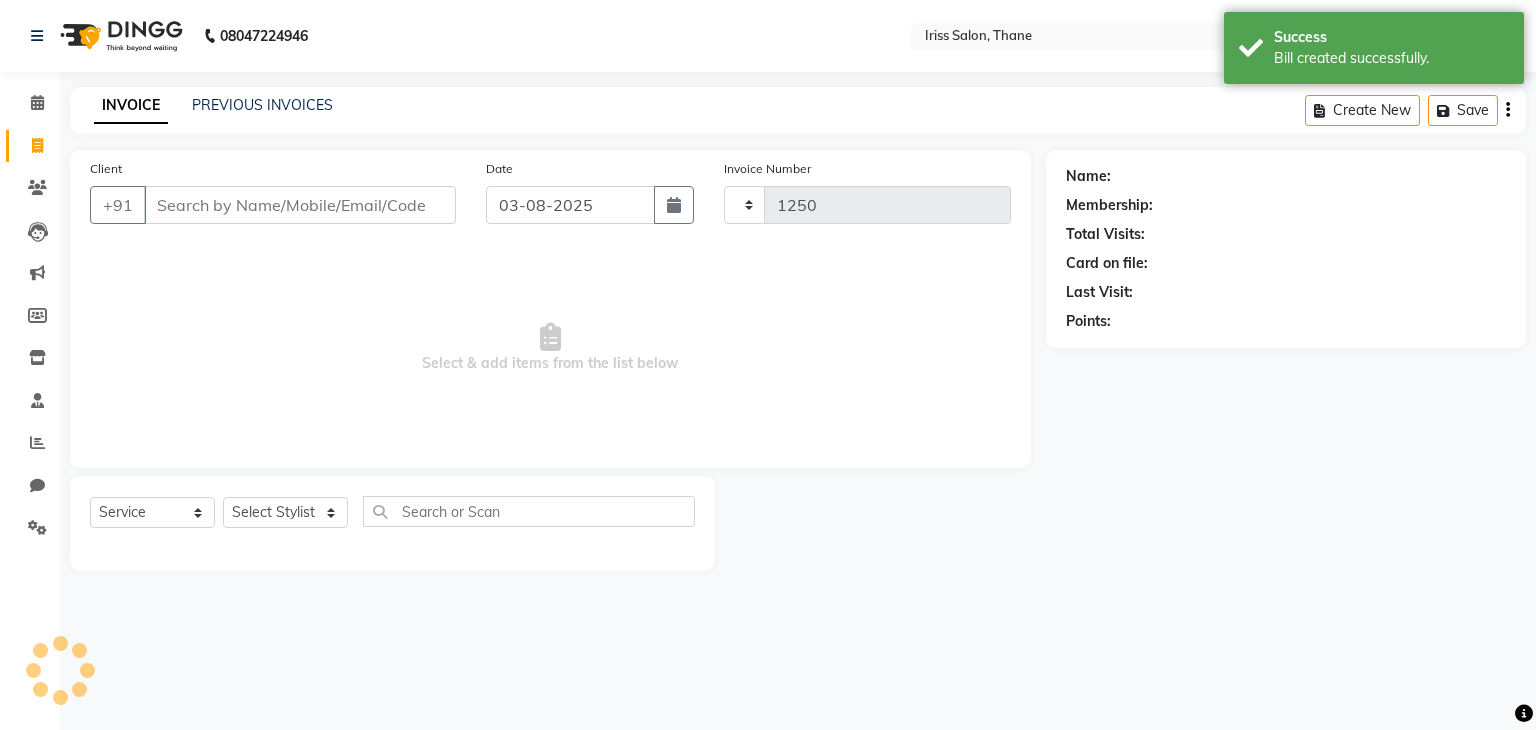 select on "7676" 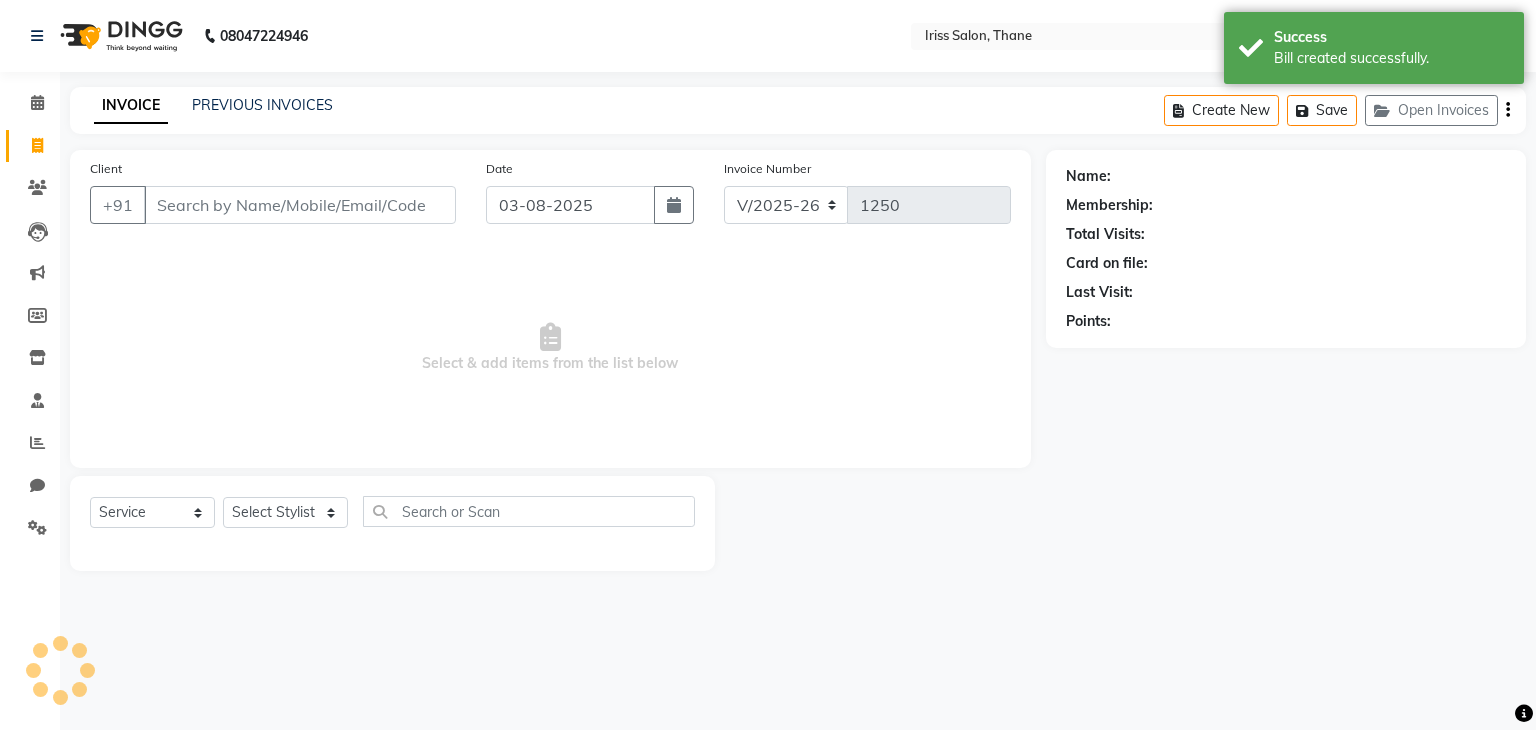 click on "Client" at bounding box center [300, 205] 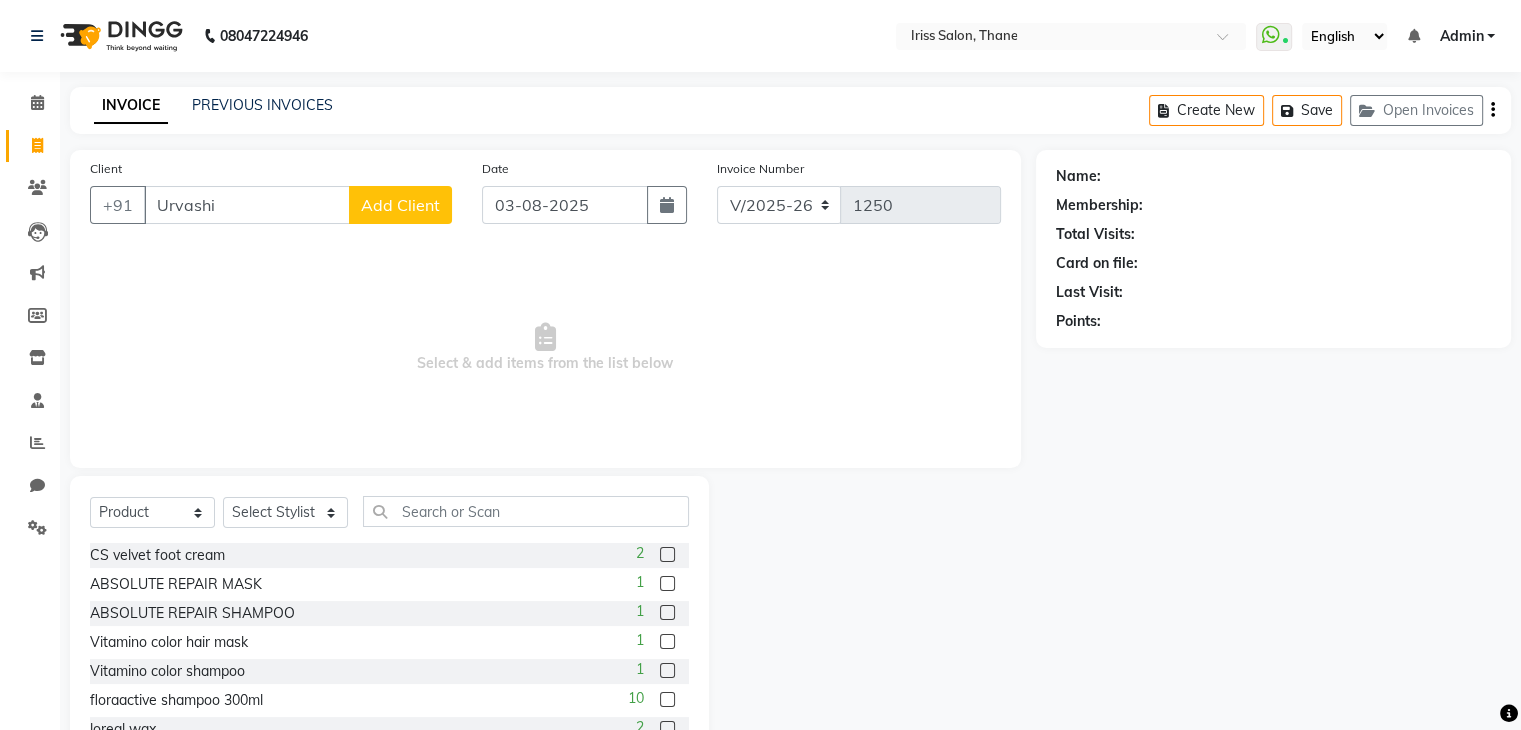 type on "Urvashi" 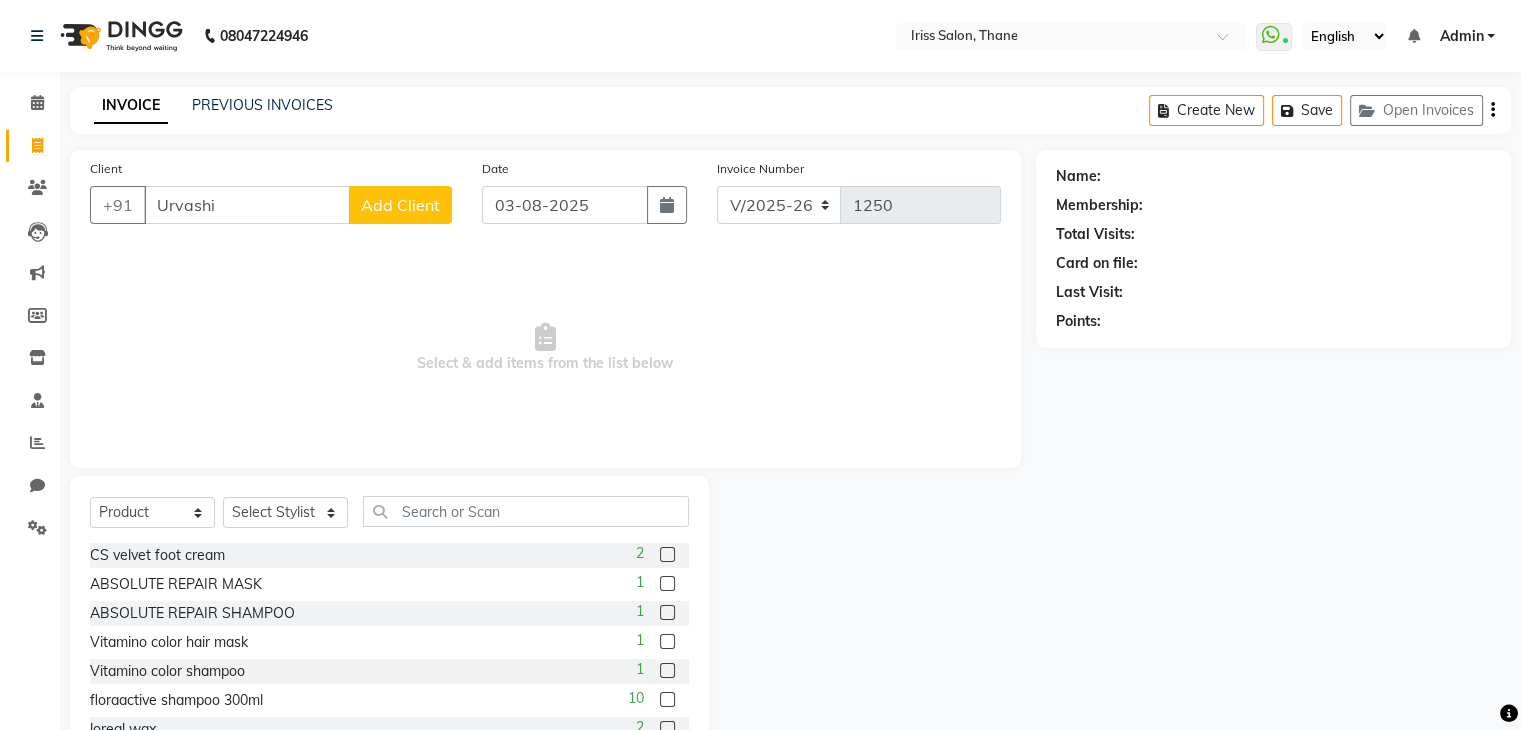 click on "Add Client" 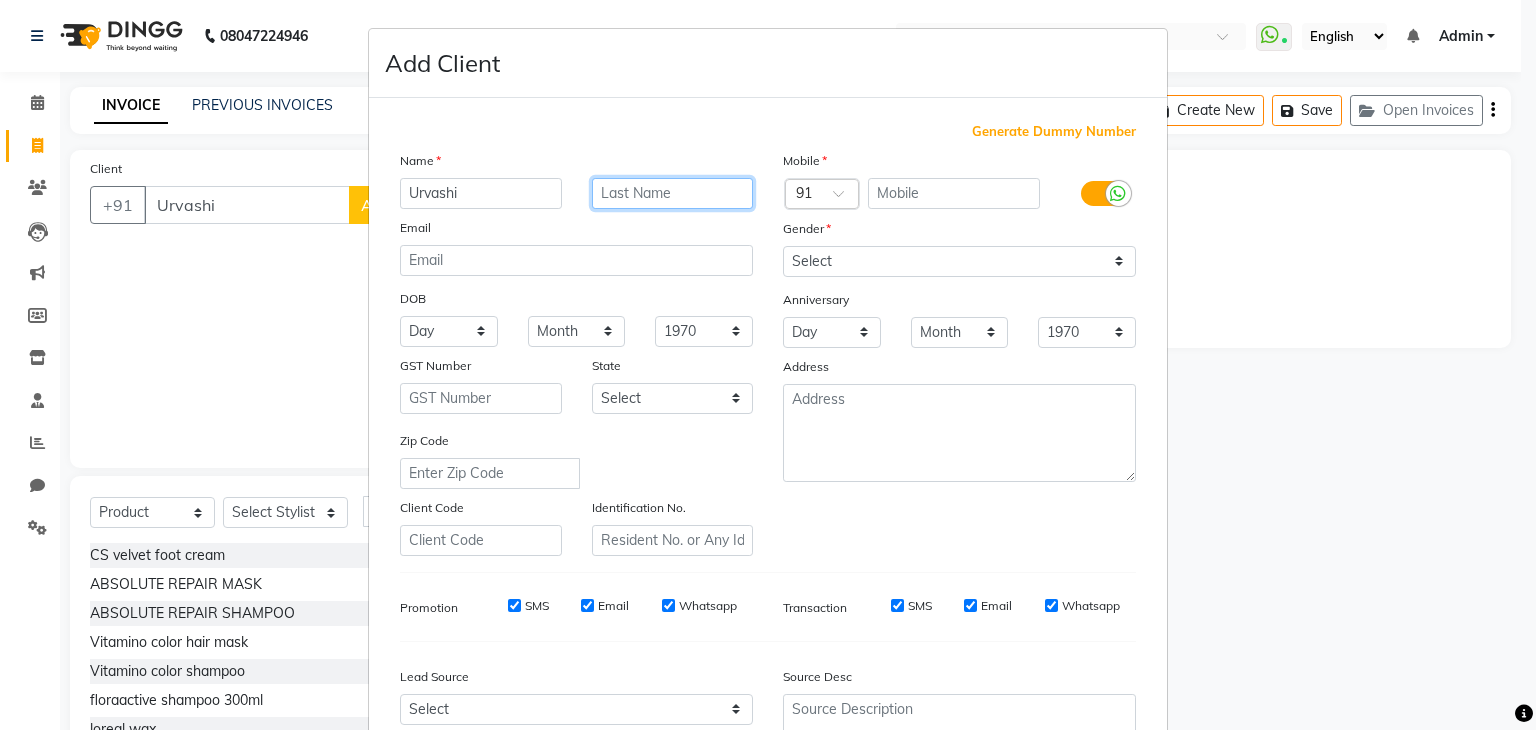 click at bounding box center [673, 193] 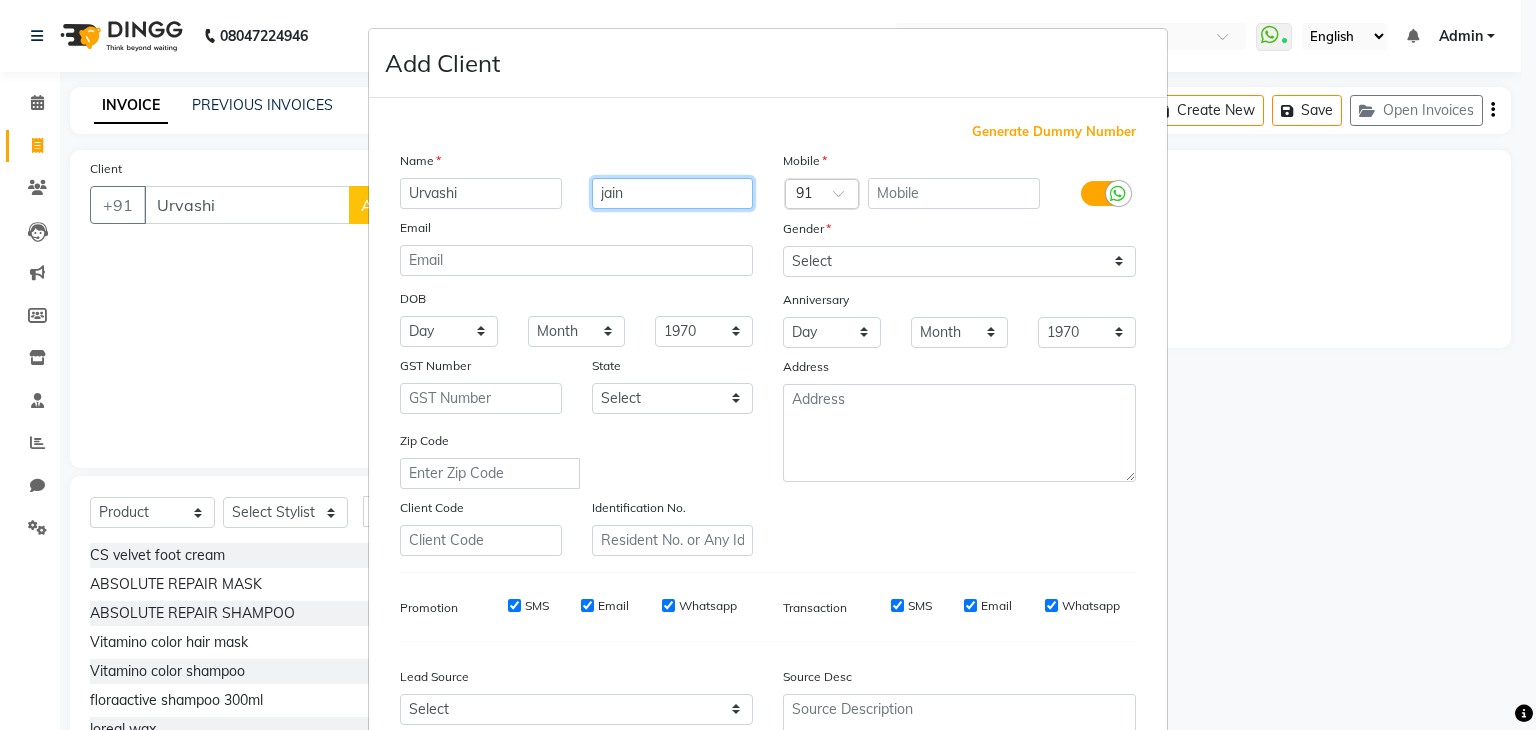 type on "jain" 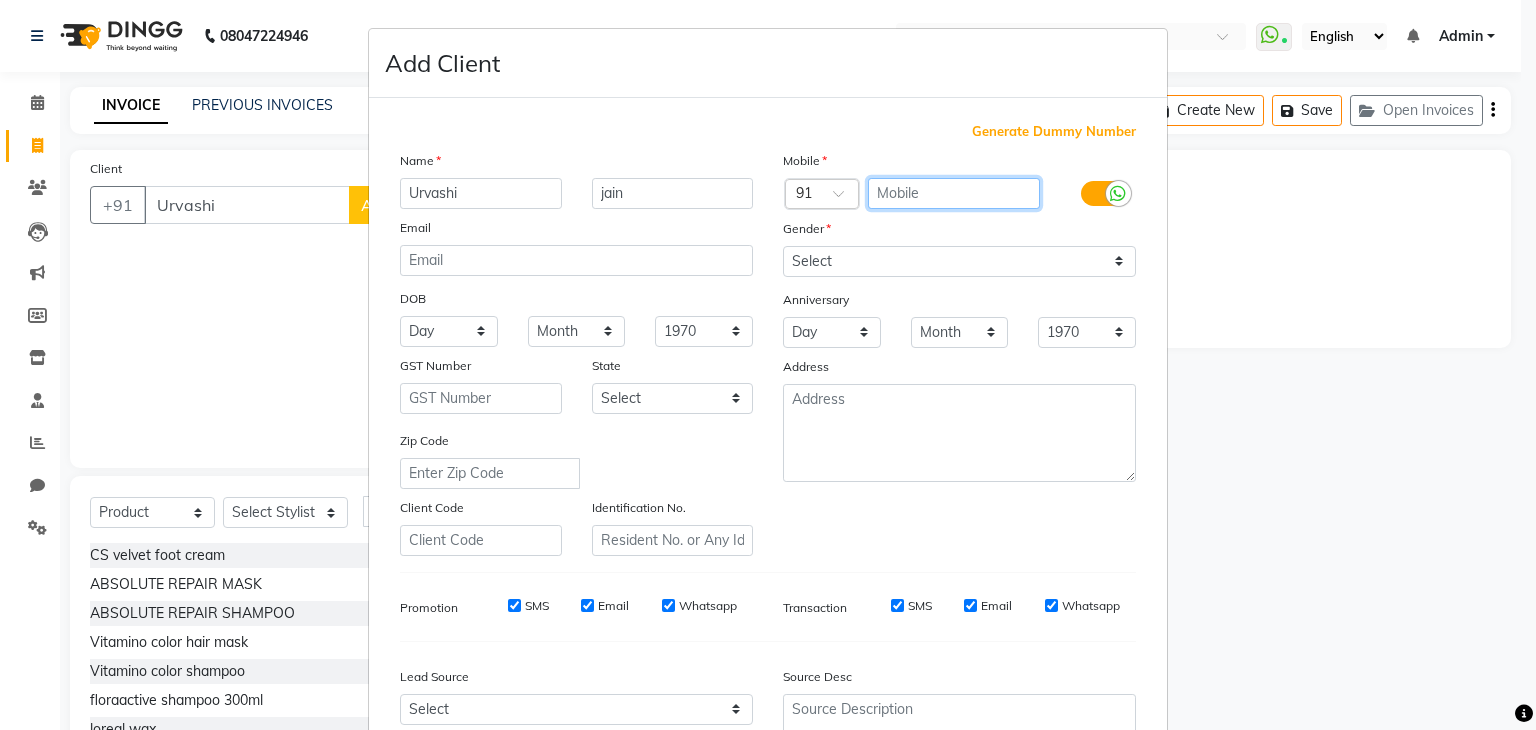 click at bounding box center [954, 193] 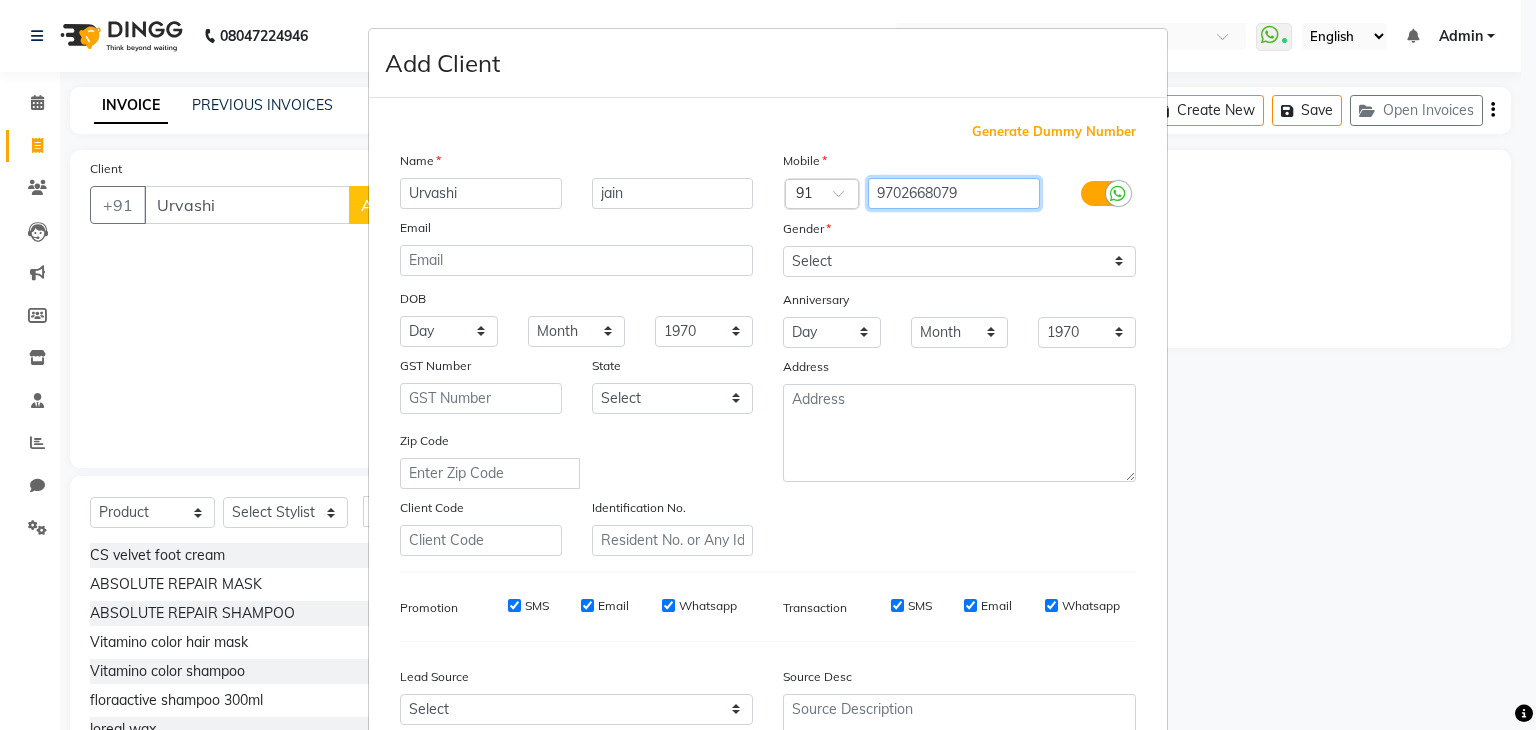 type on "9702668079" 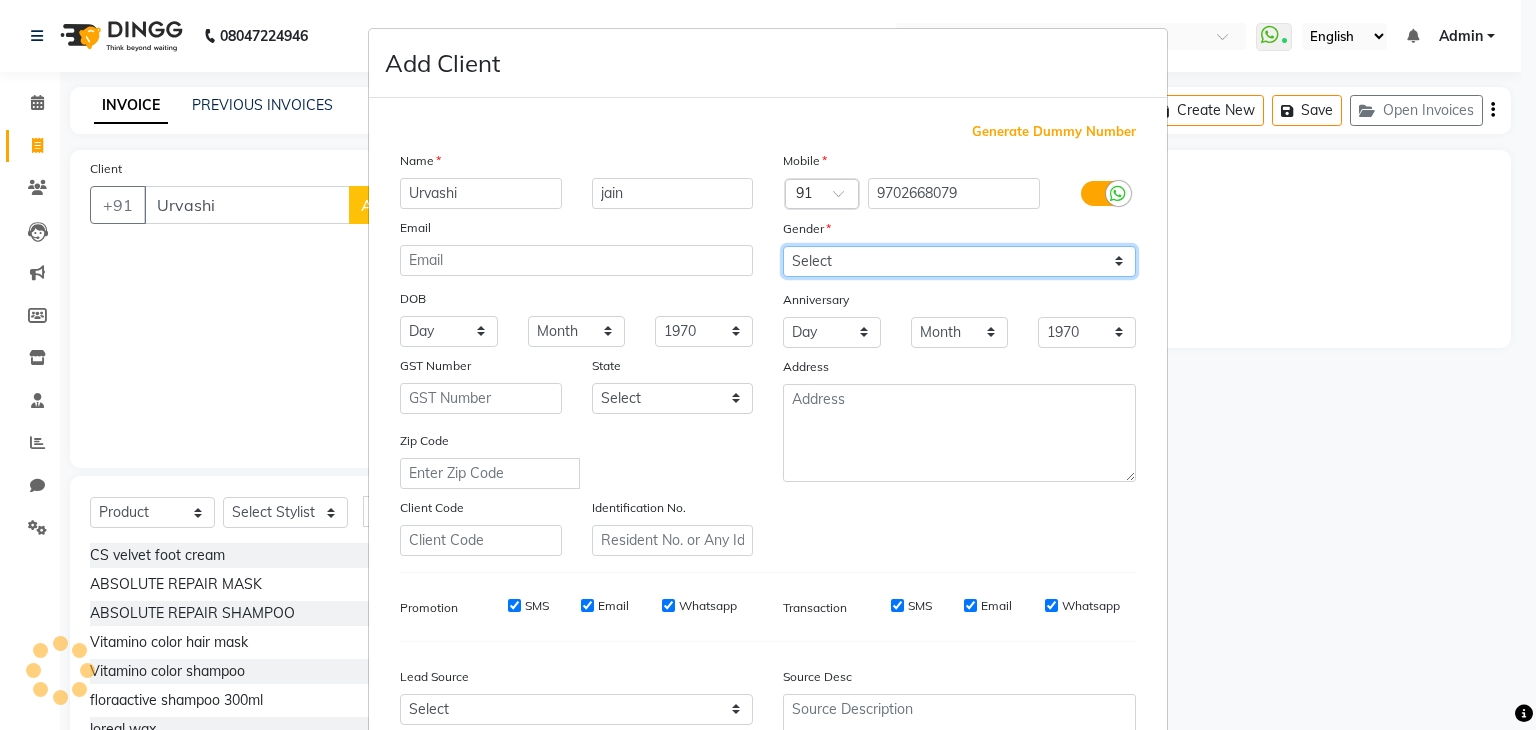 click on "Select Male Female Other Prefer Not To Say" at bounding box center [959, 261] 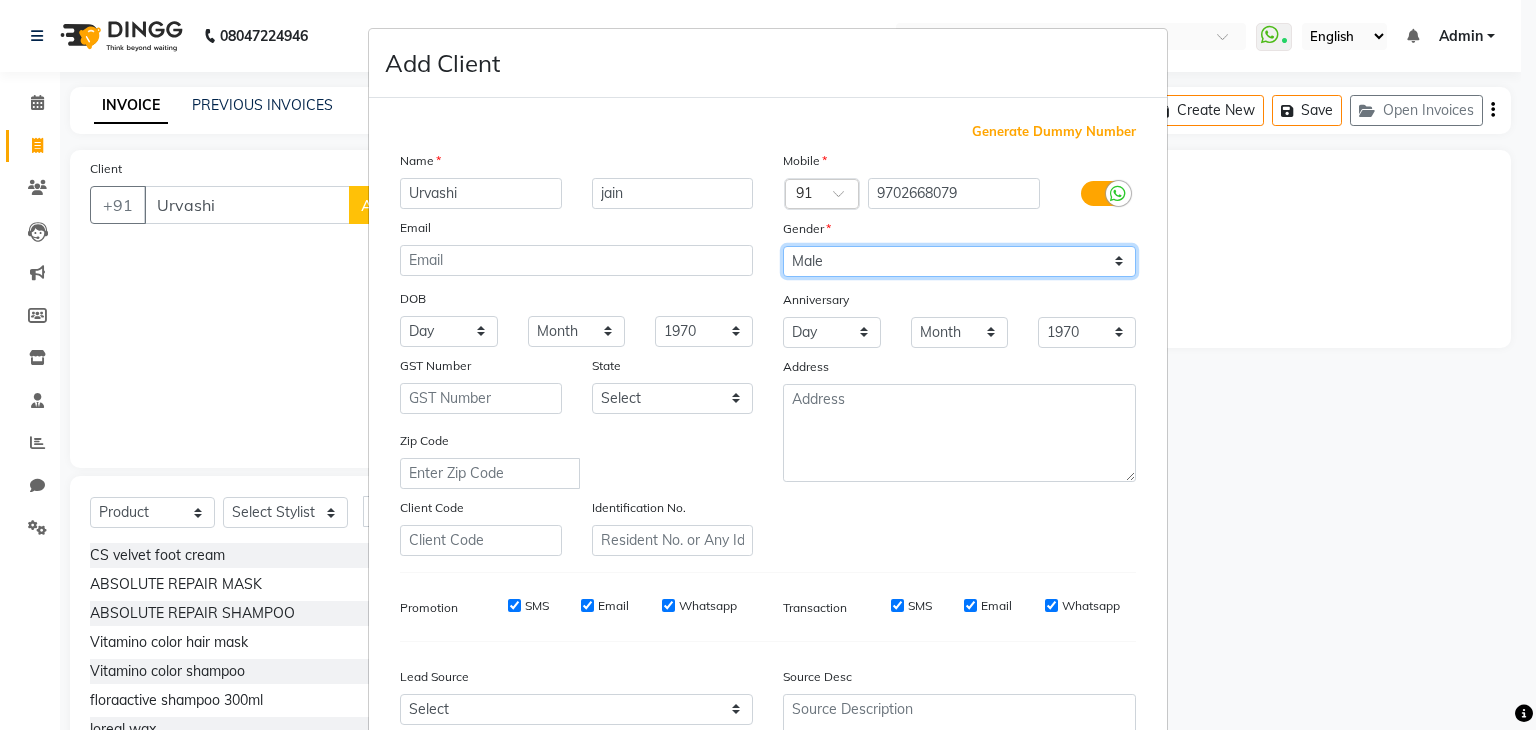 click on "Select Male Female Other Prefer Not To Say" at bounding box center [959, 261] 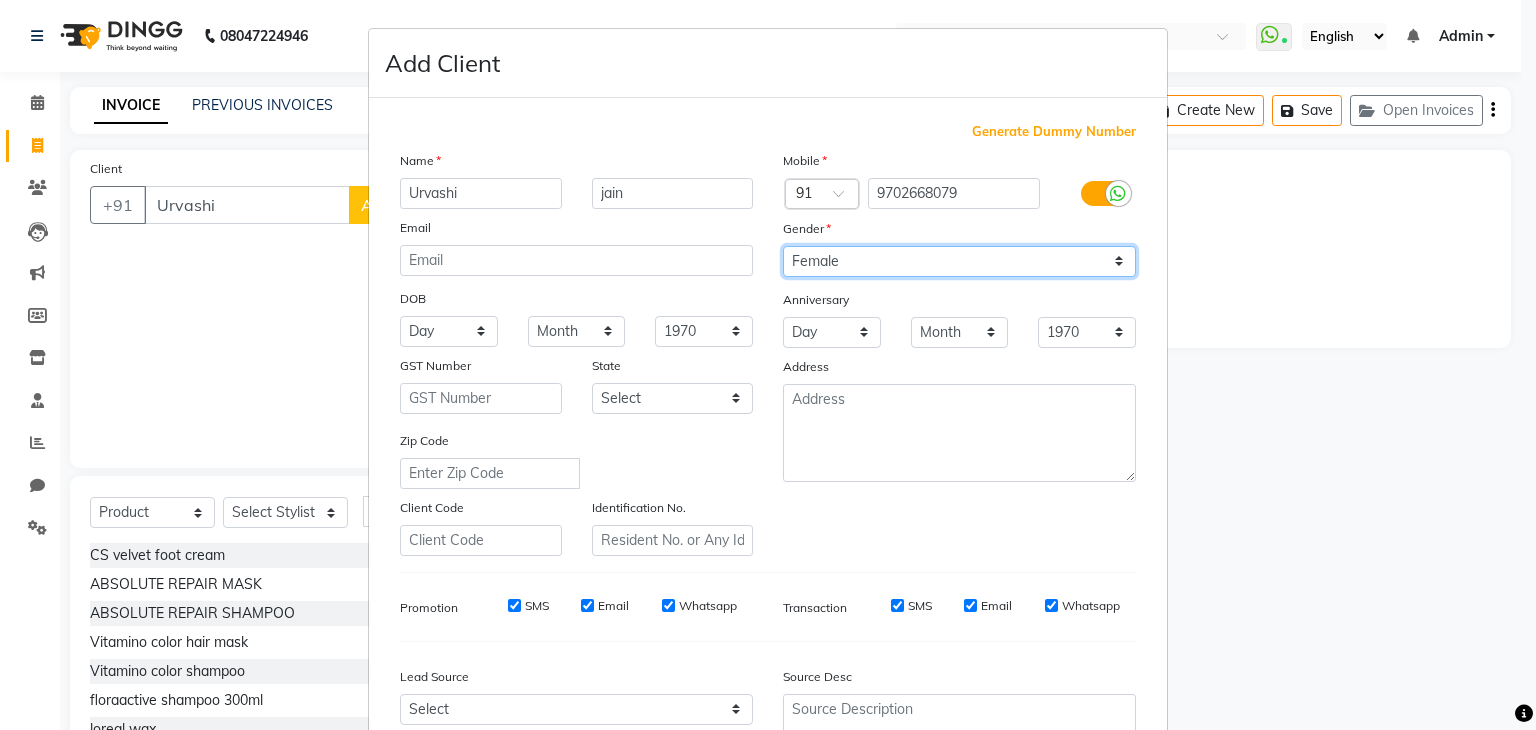 click on "Select Male Female Other Prefer Not To Say" at bounding box center (959, 261) 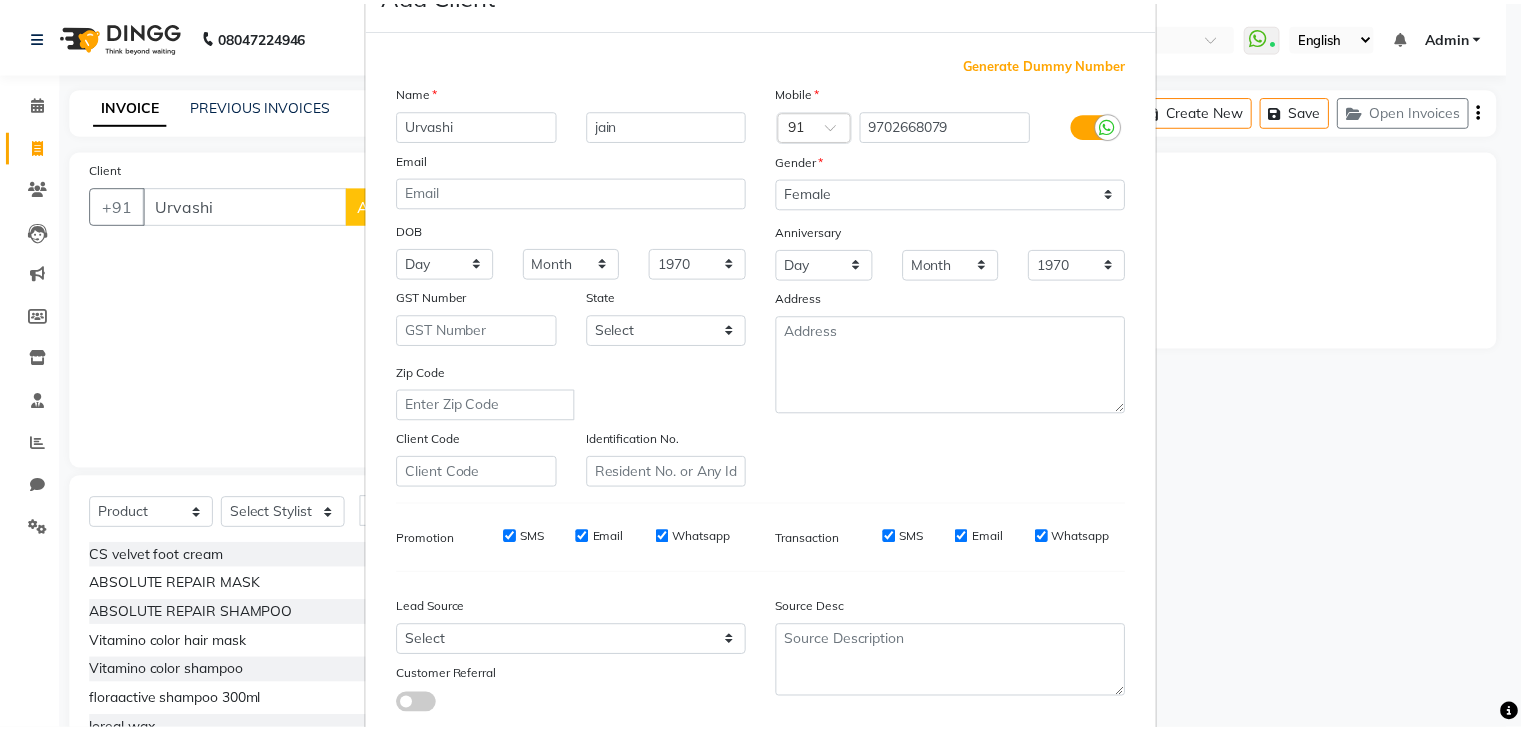 scroll, scrollTop: 203, scrollLeft: 0, axis: vertical 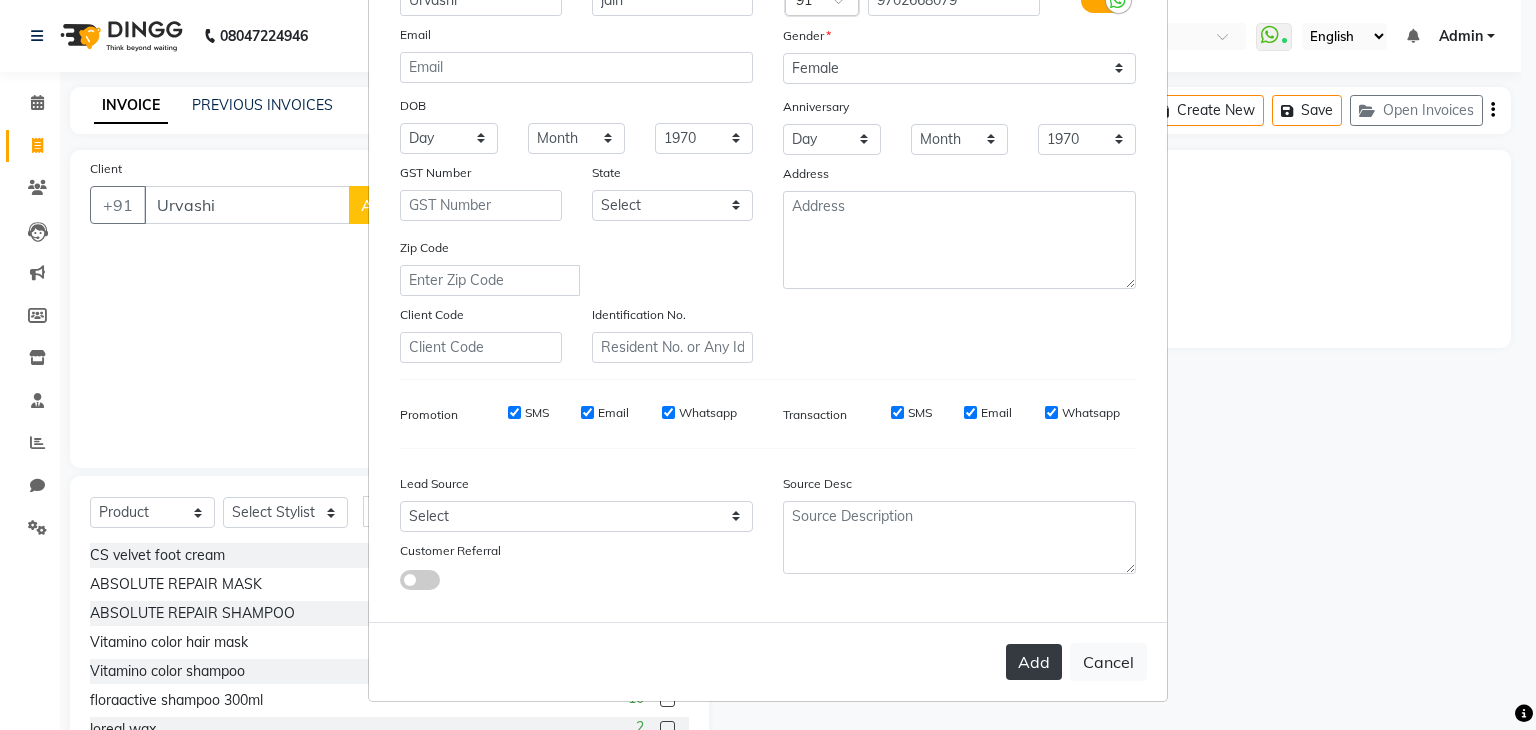 click on "Add" at bounding box center (1034, 662) 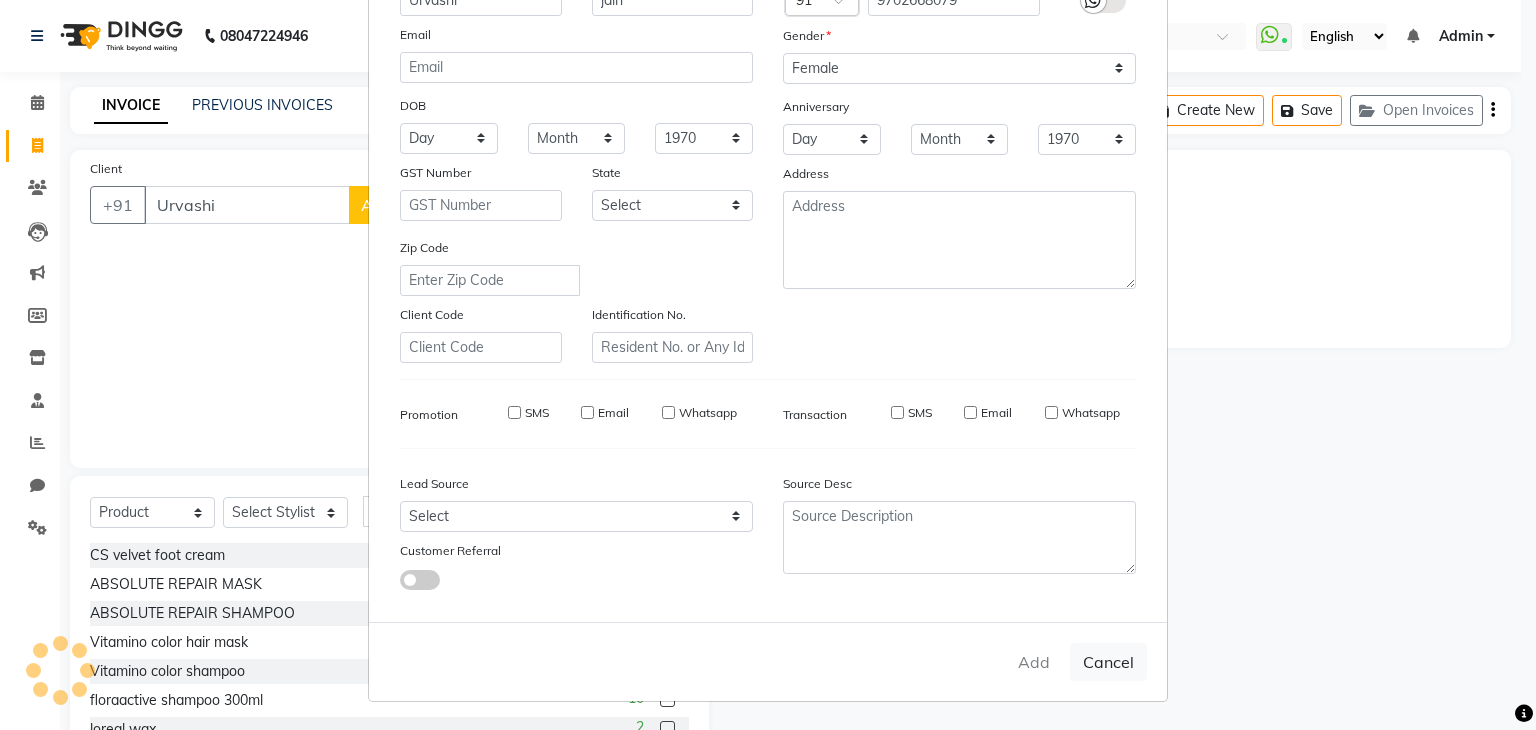 type on "9702668079" 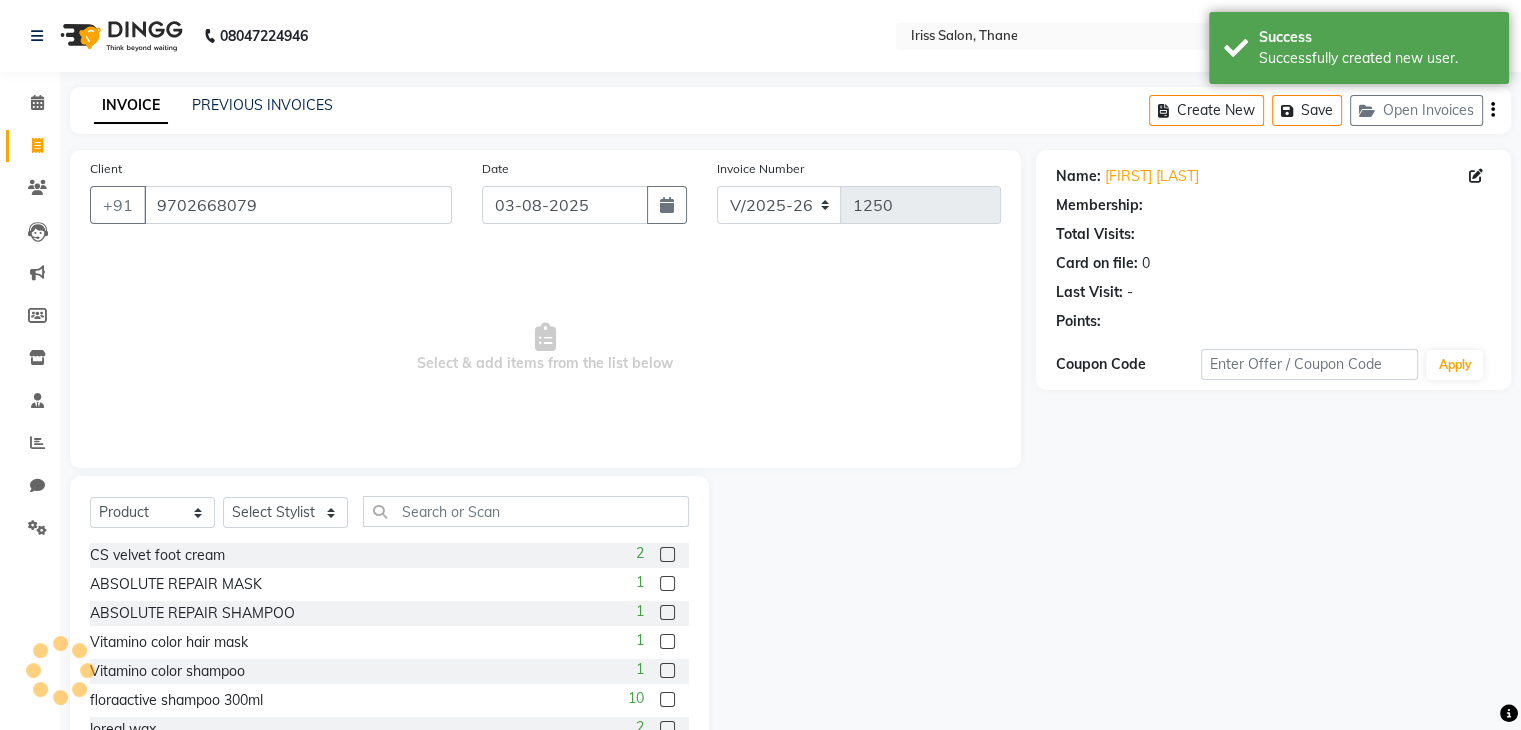 select on "1: Object" 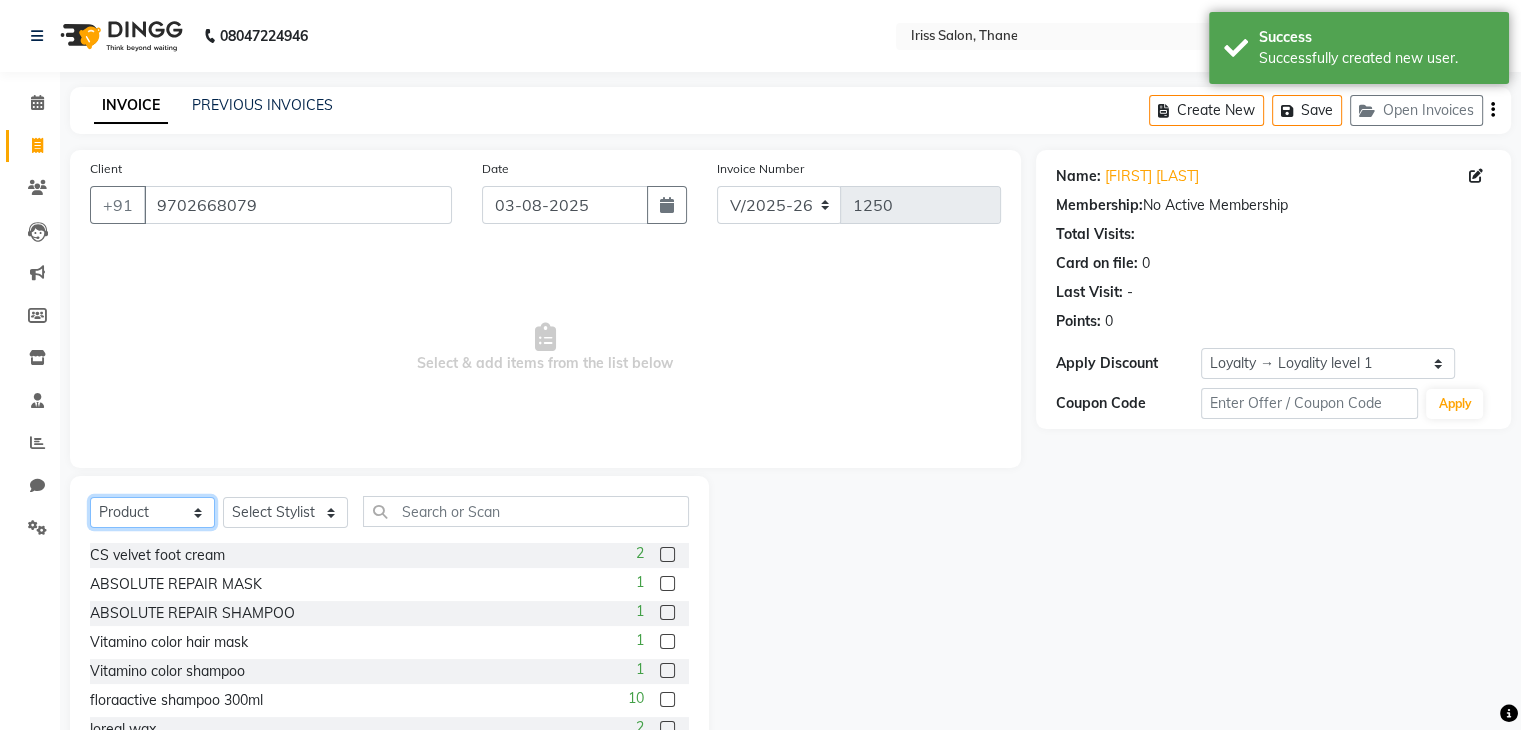 click on "Select  Service  Product  Membership  Package Voucher Prepaid Gift Card" 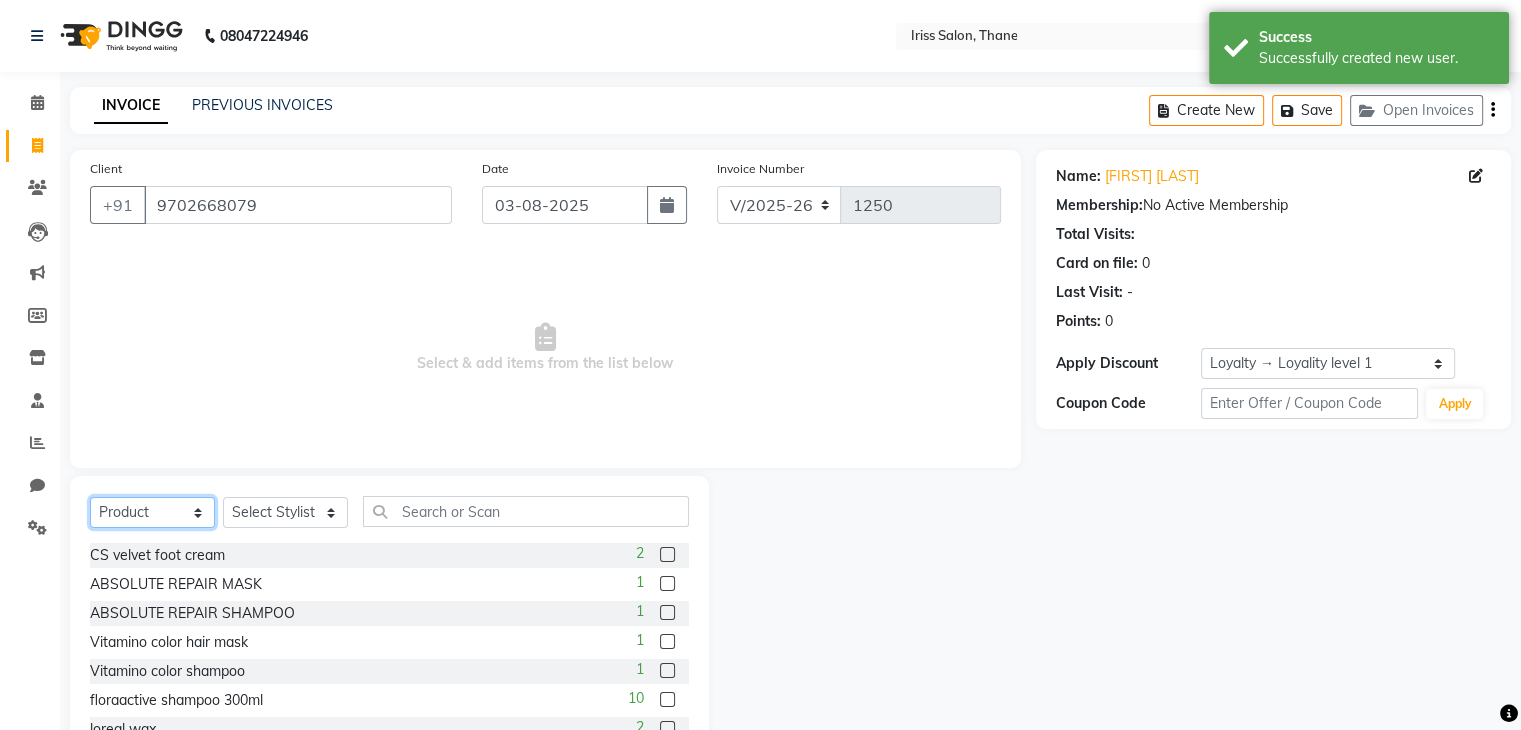 select on "service" 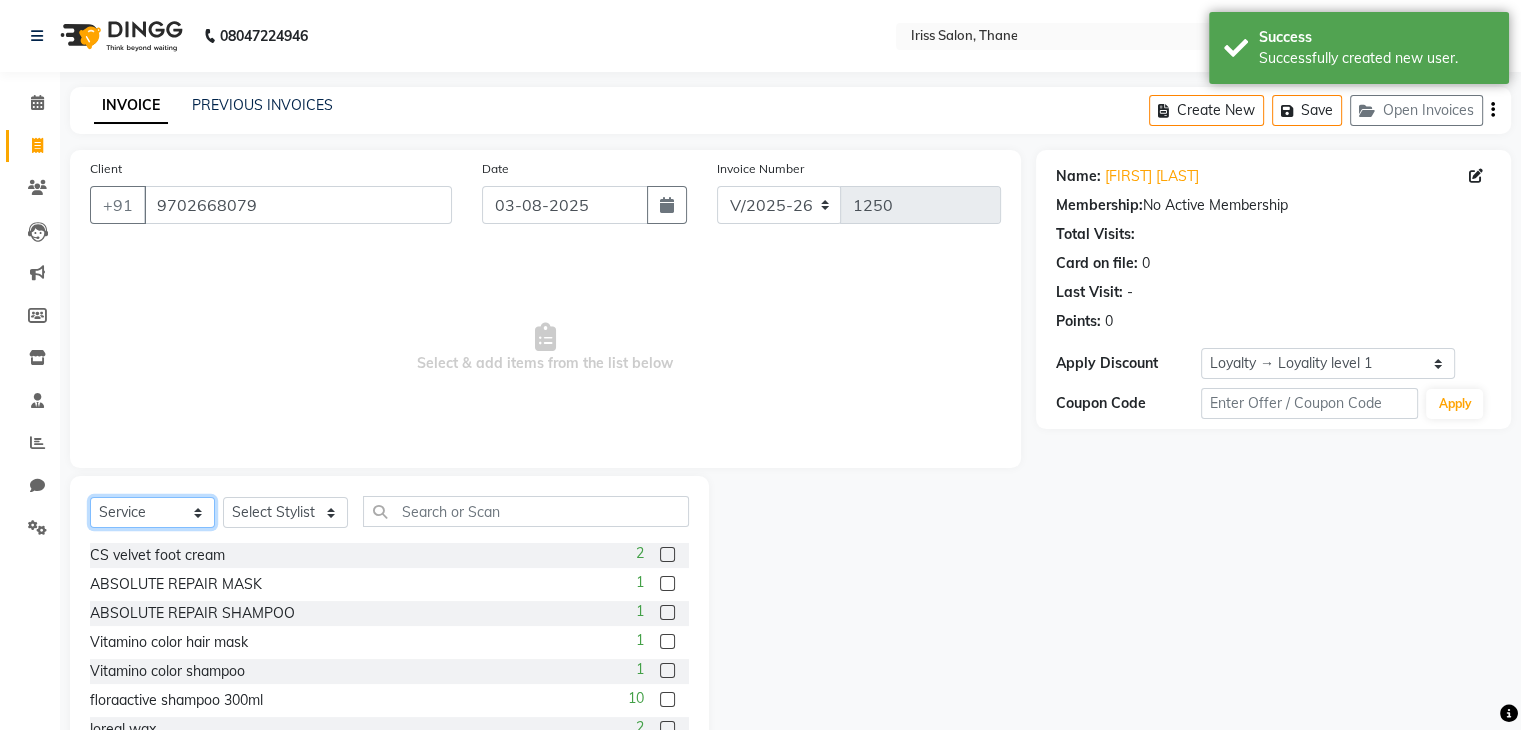click on "Select  Service  Product  Membership  Package Voucher Prepaid Gift Card" 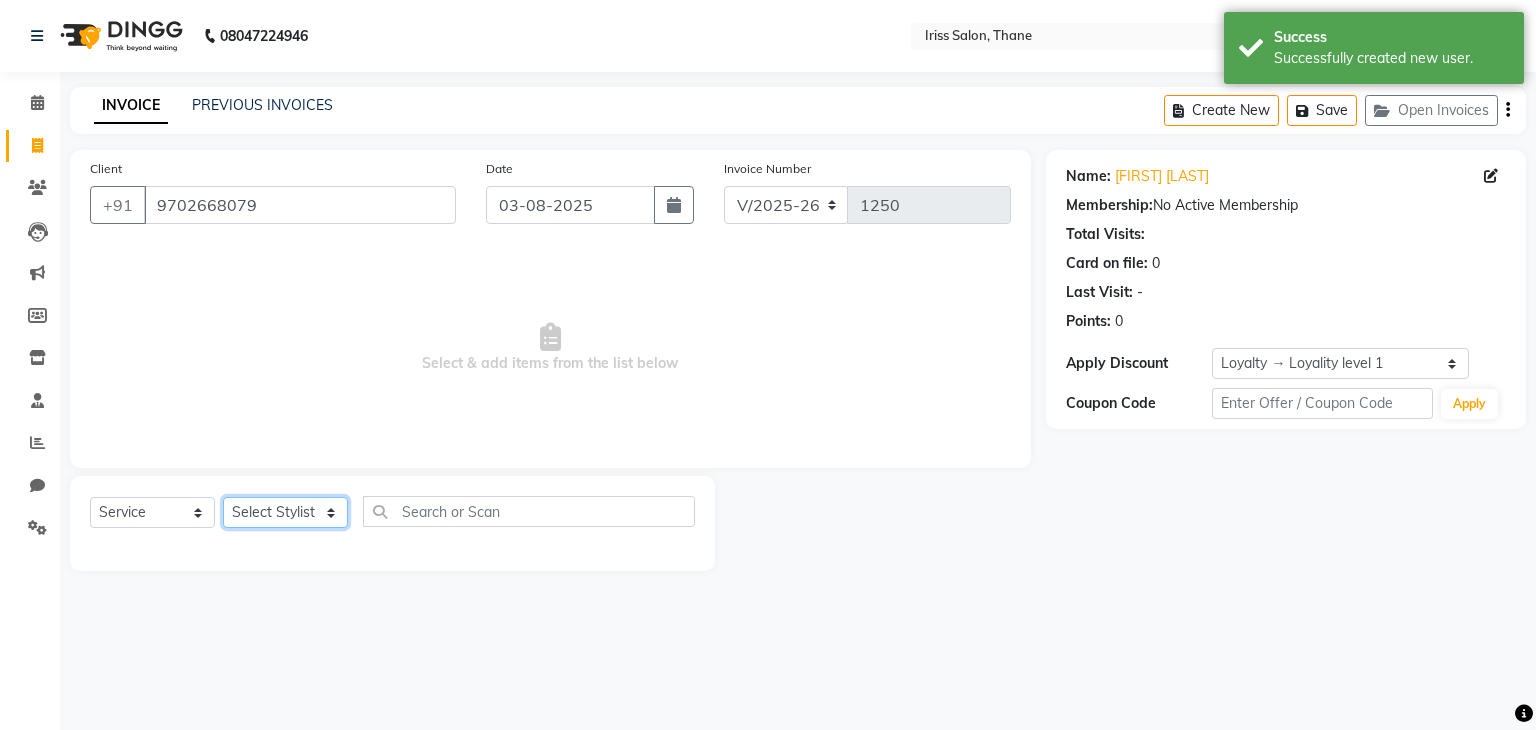 click on "Select Stylist [FIRST] [LAST] [FIRST] [LAST] [FIRST] [LAST] [FIRST] [LAST] [FIRST] [LAST] [FIRST] [LAST] [FIRST] [LAST]" 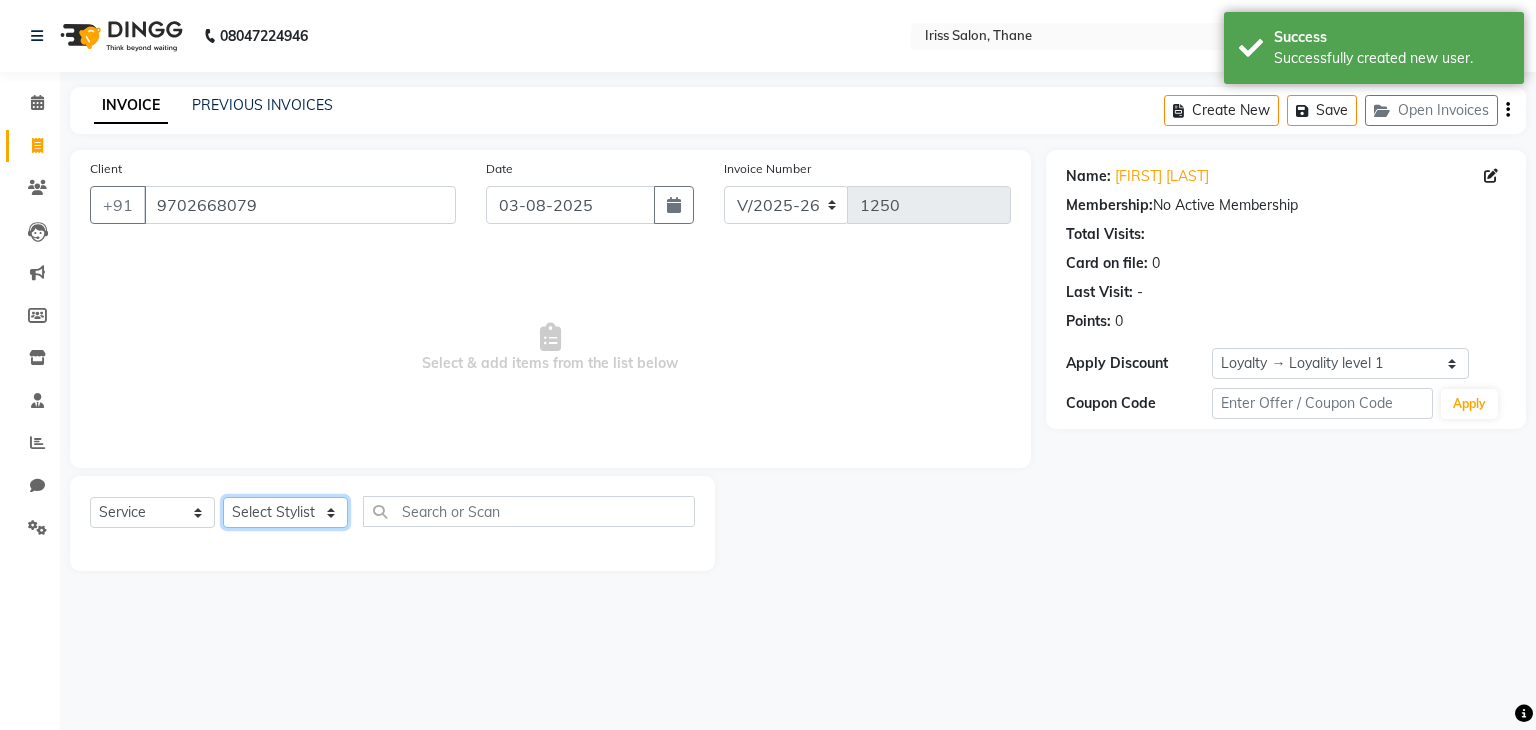 select on "68837" 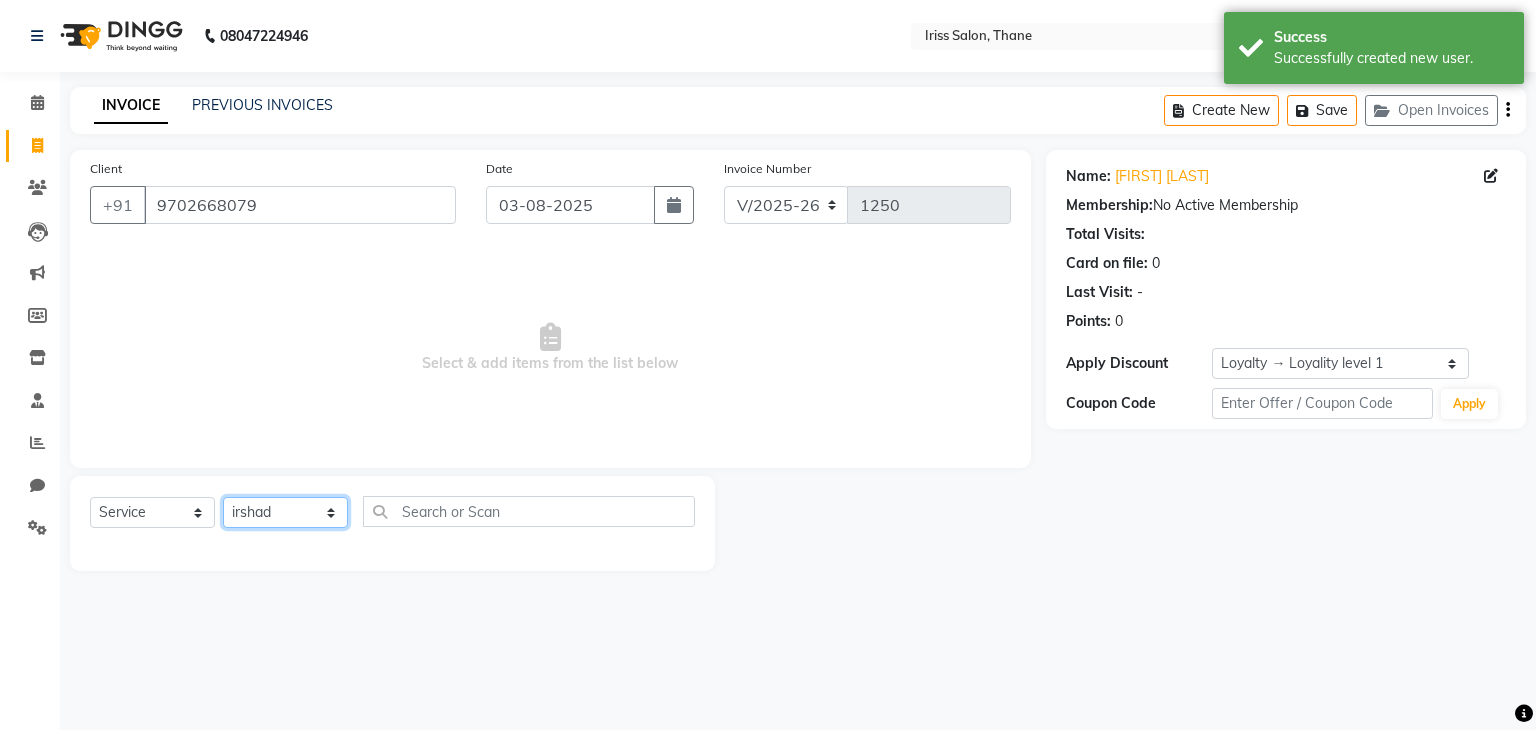 click on "Select Stylist [FIRST] [LAST] [FIRST] [LAST] [FIRST] [LAST] [FIRST] [LAST] [FIRST] [LAST] [FIRST] [LAST] [FIRST] [LAST]" 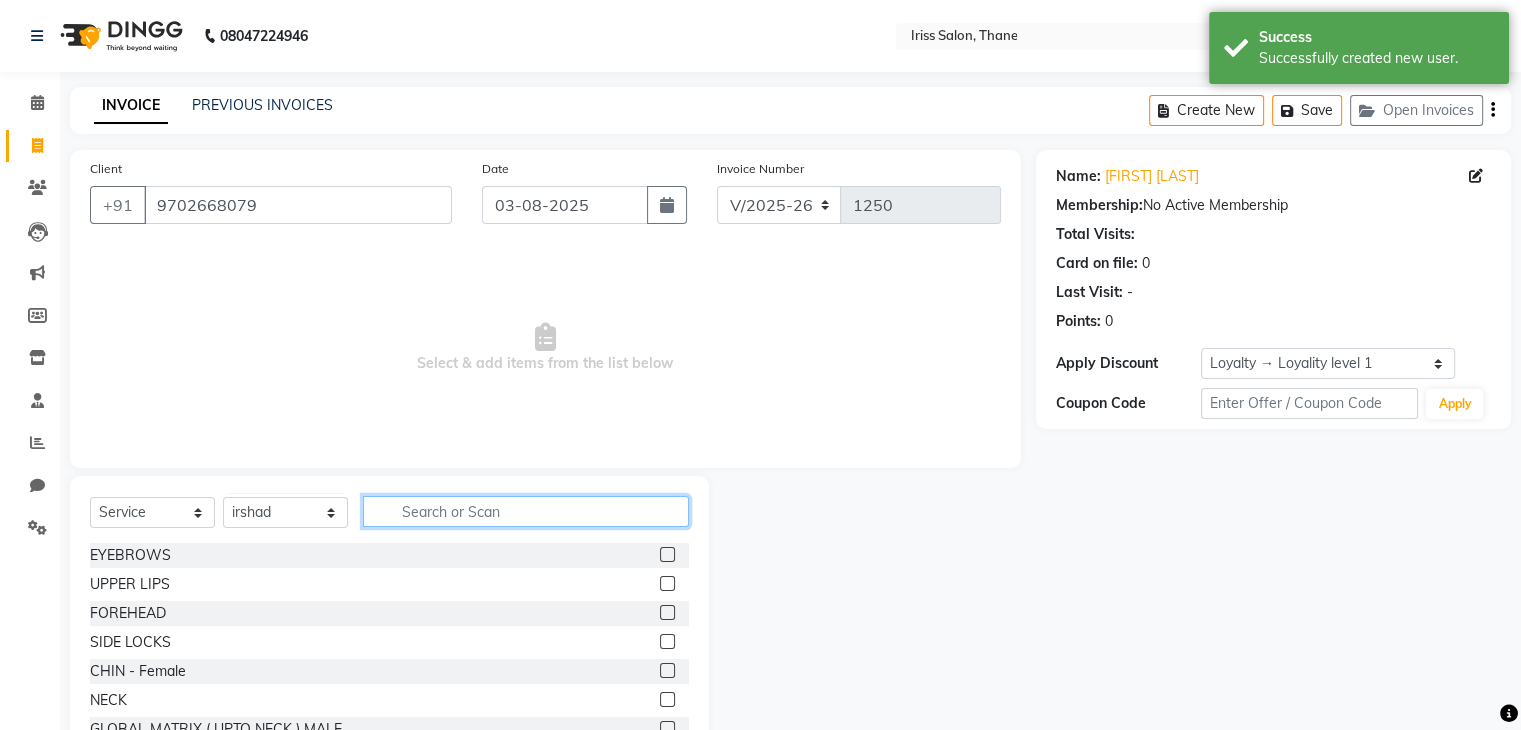 click 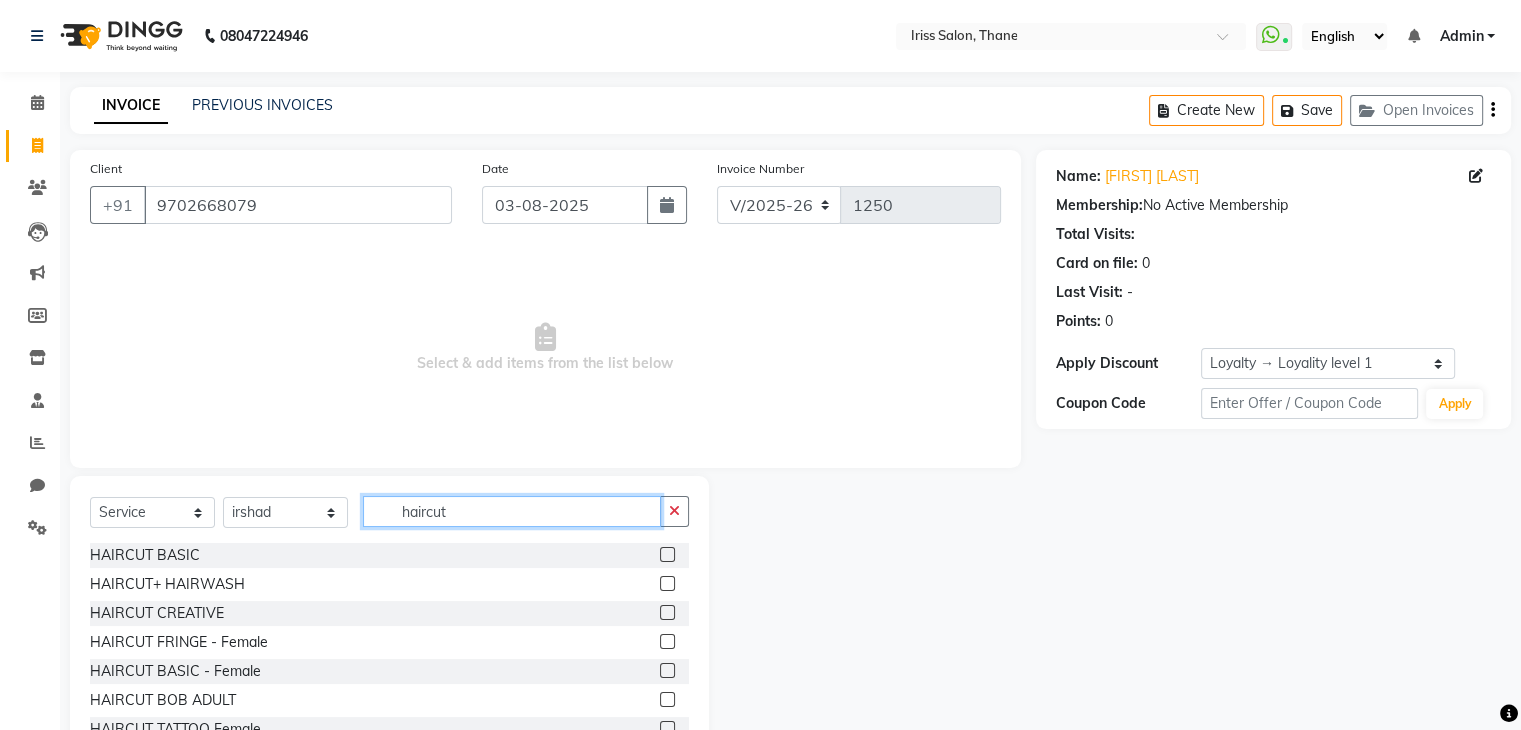 type on "haircut" 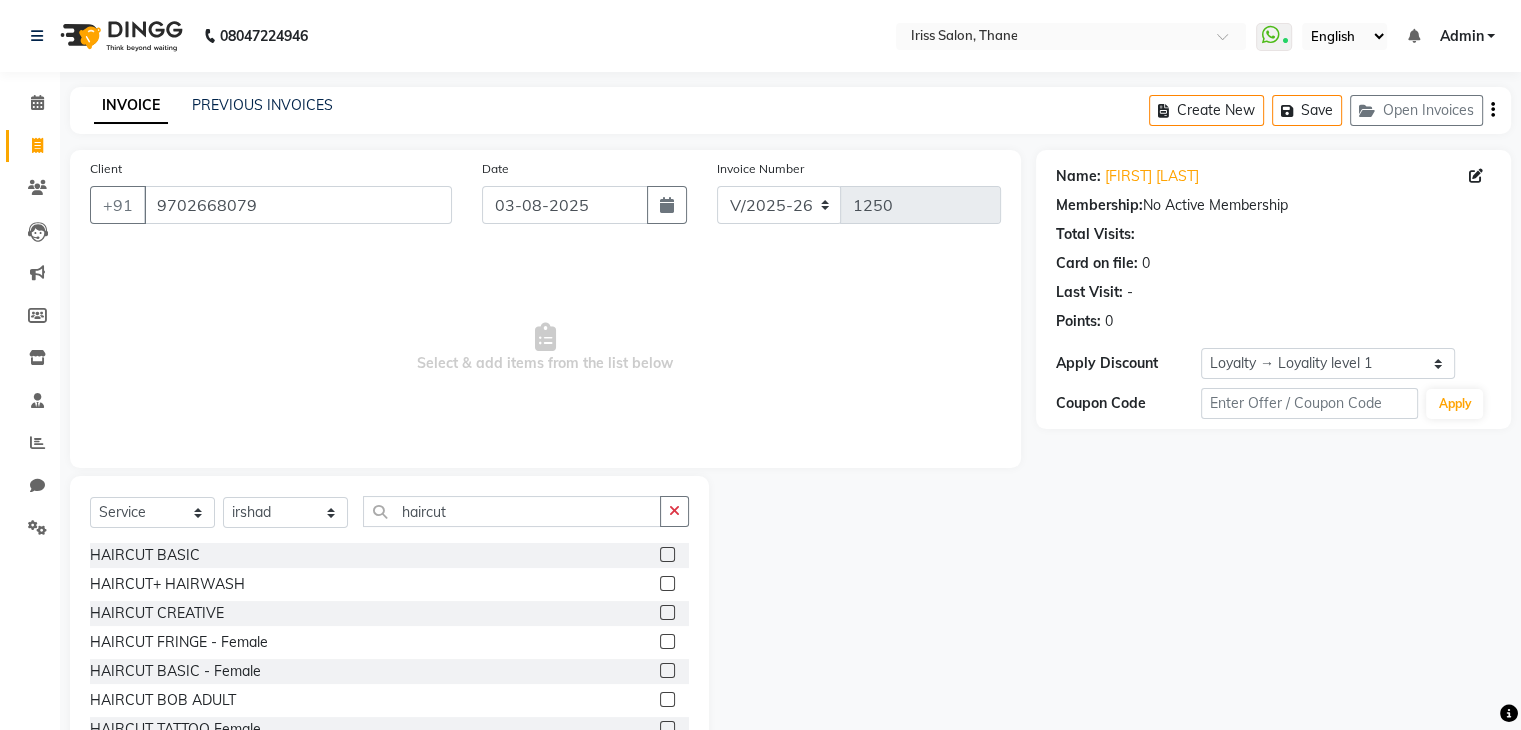 click 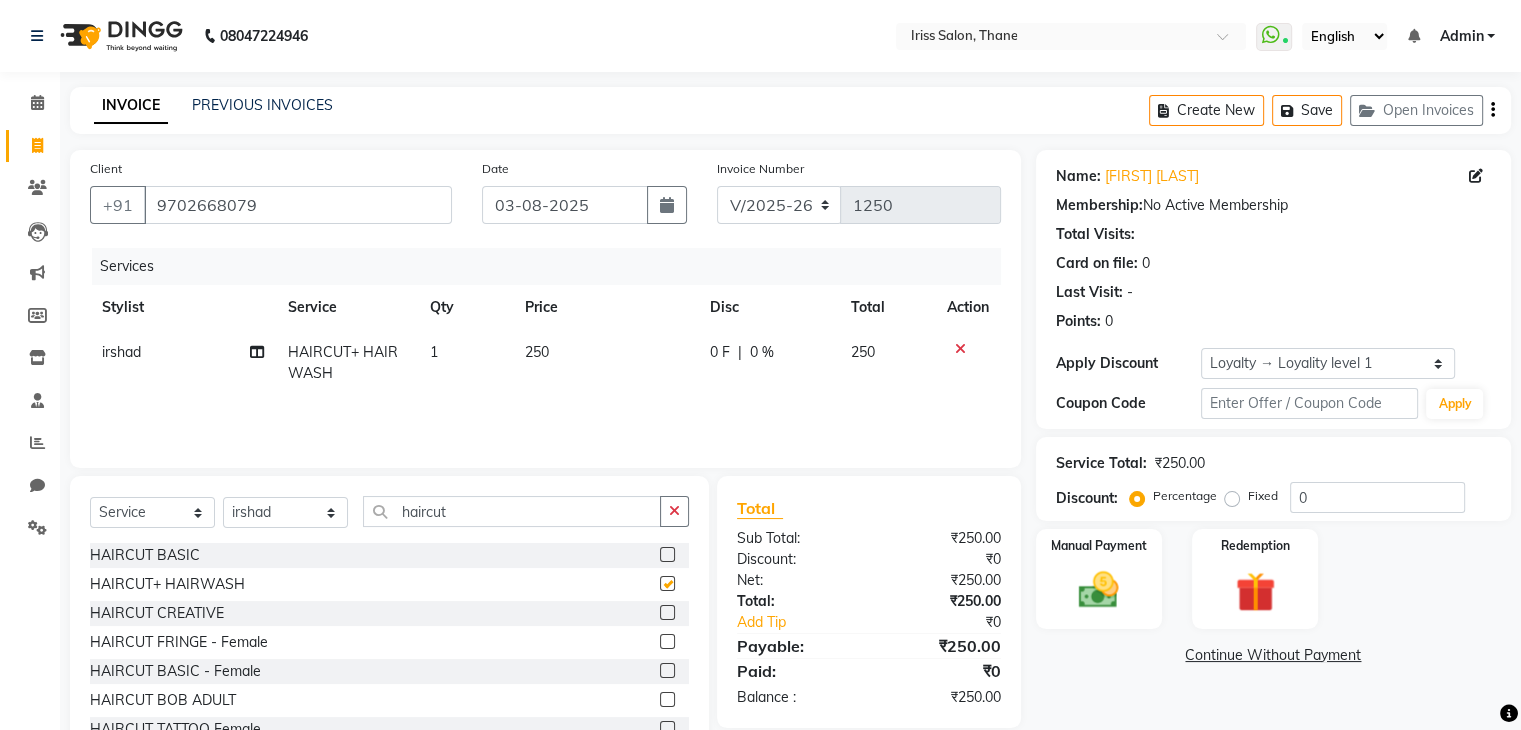 checkbox on "false" 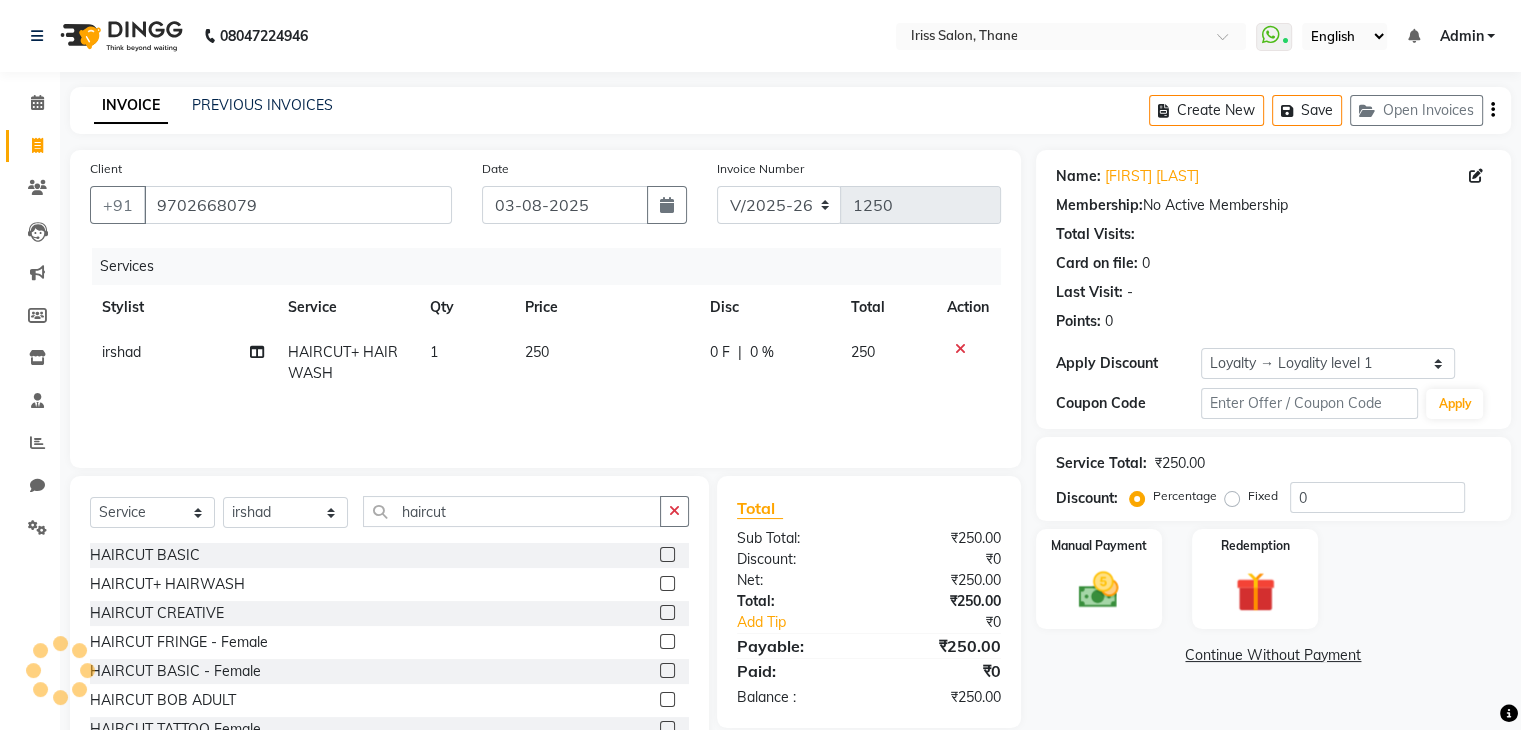 click on "250" 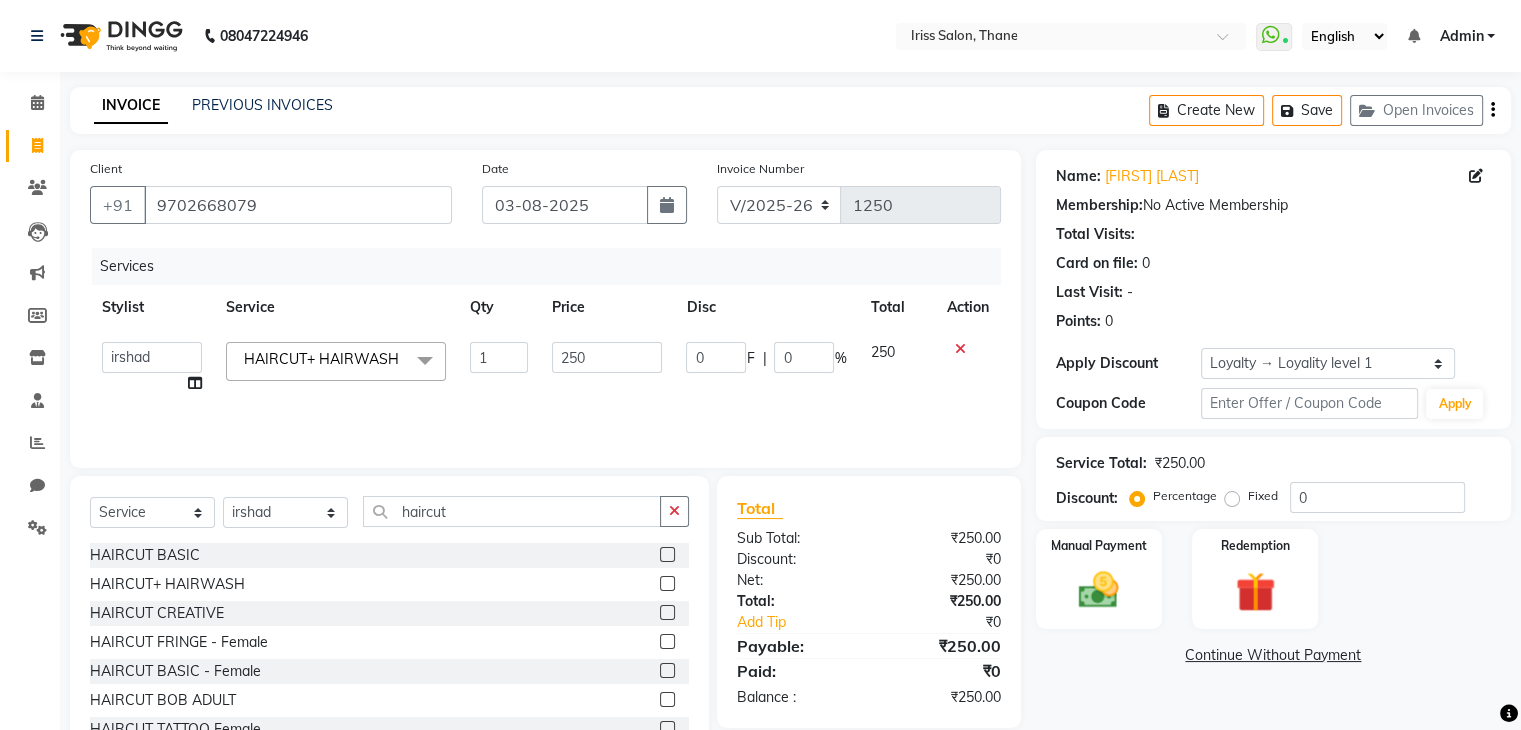 click on "250" 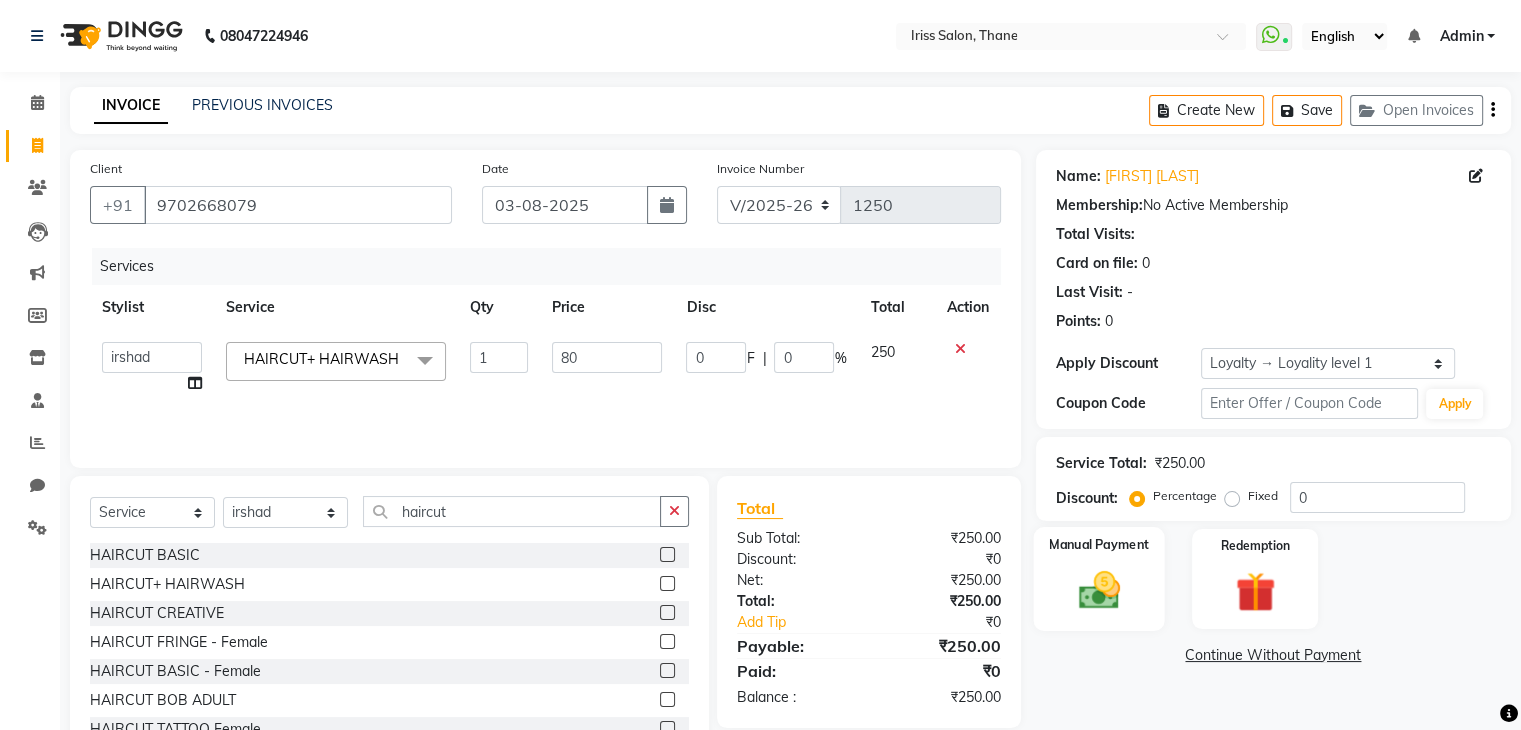 type on "800" 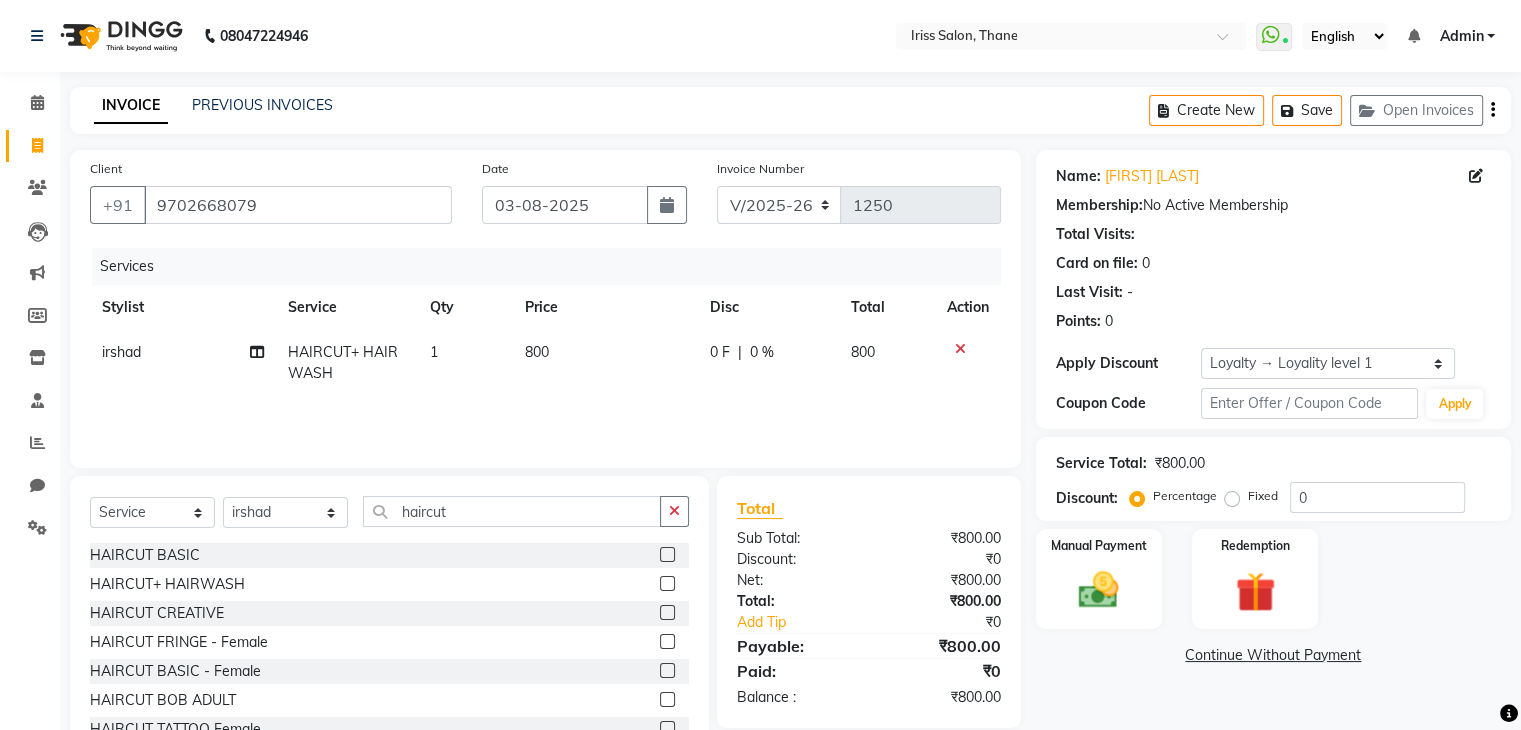 click on "800" 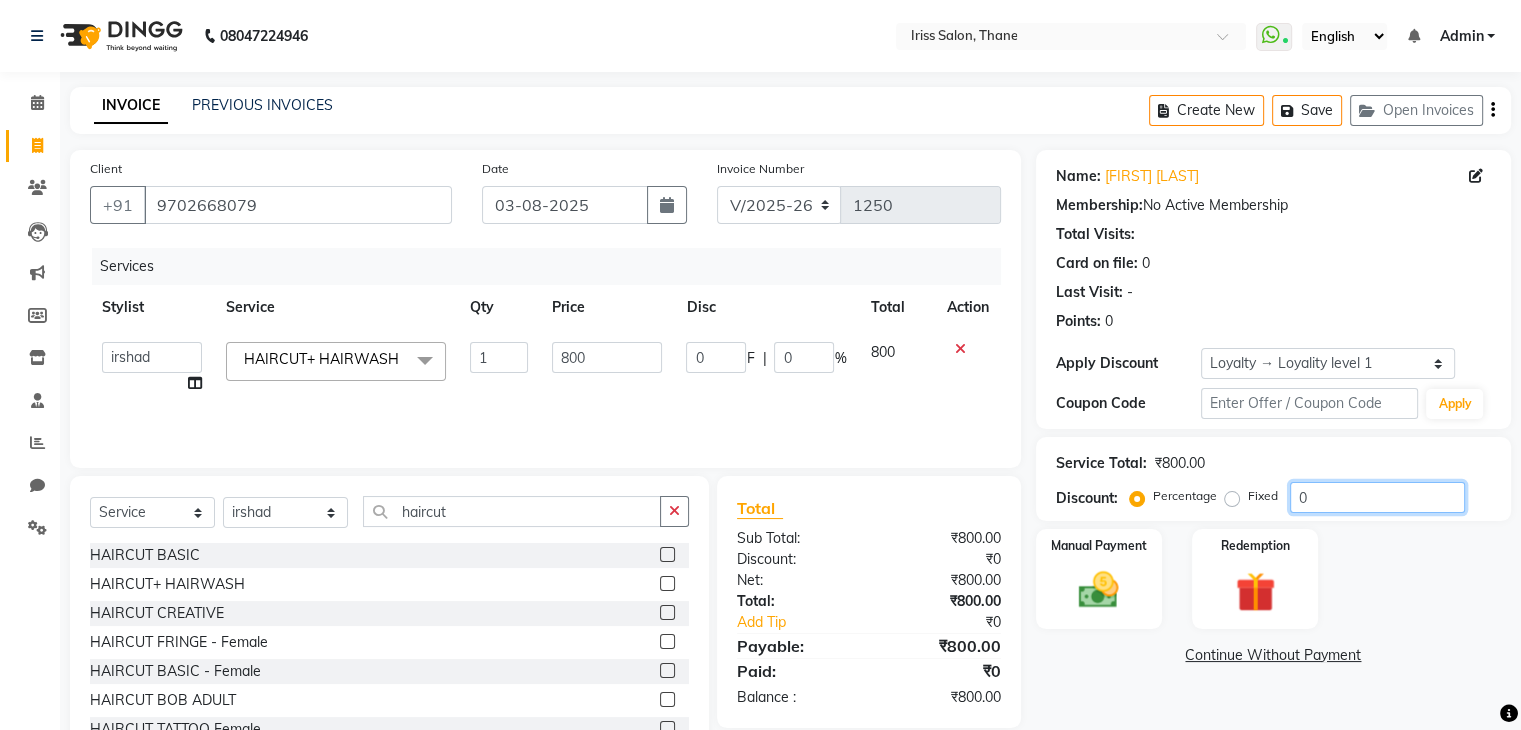click on "0" 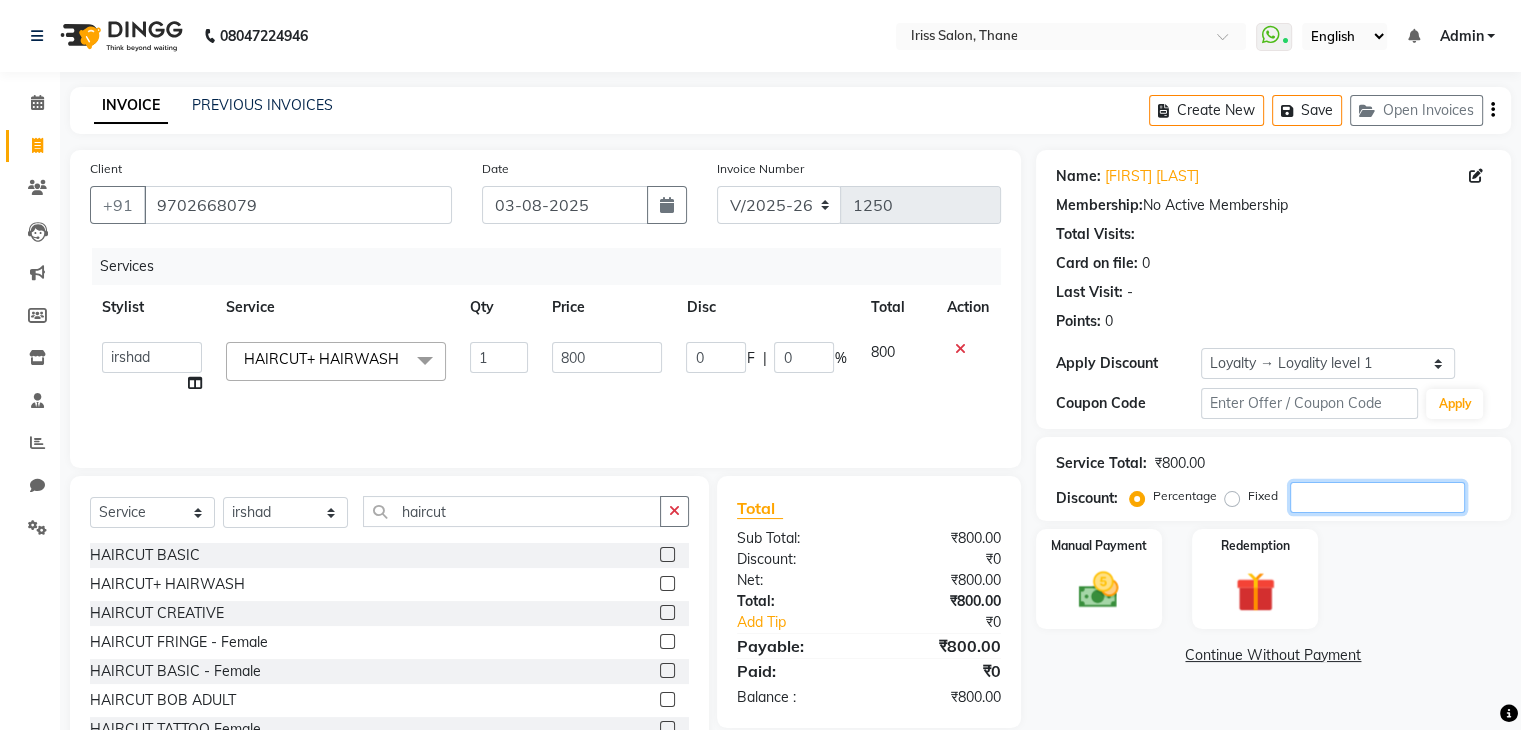 type on "1" 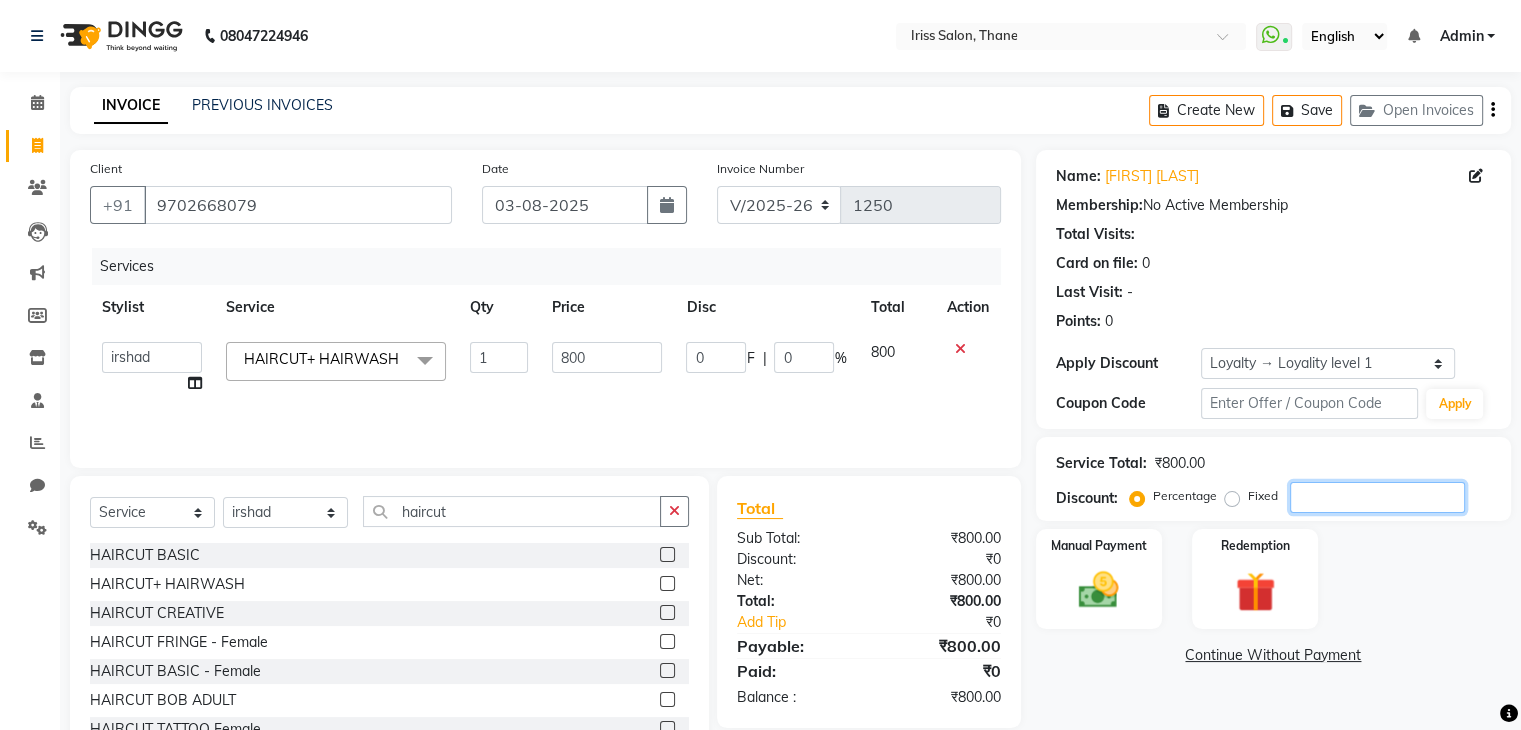 type on "8" 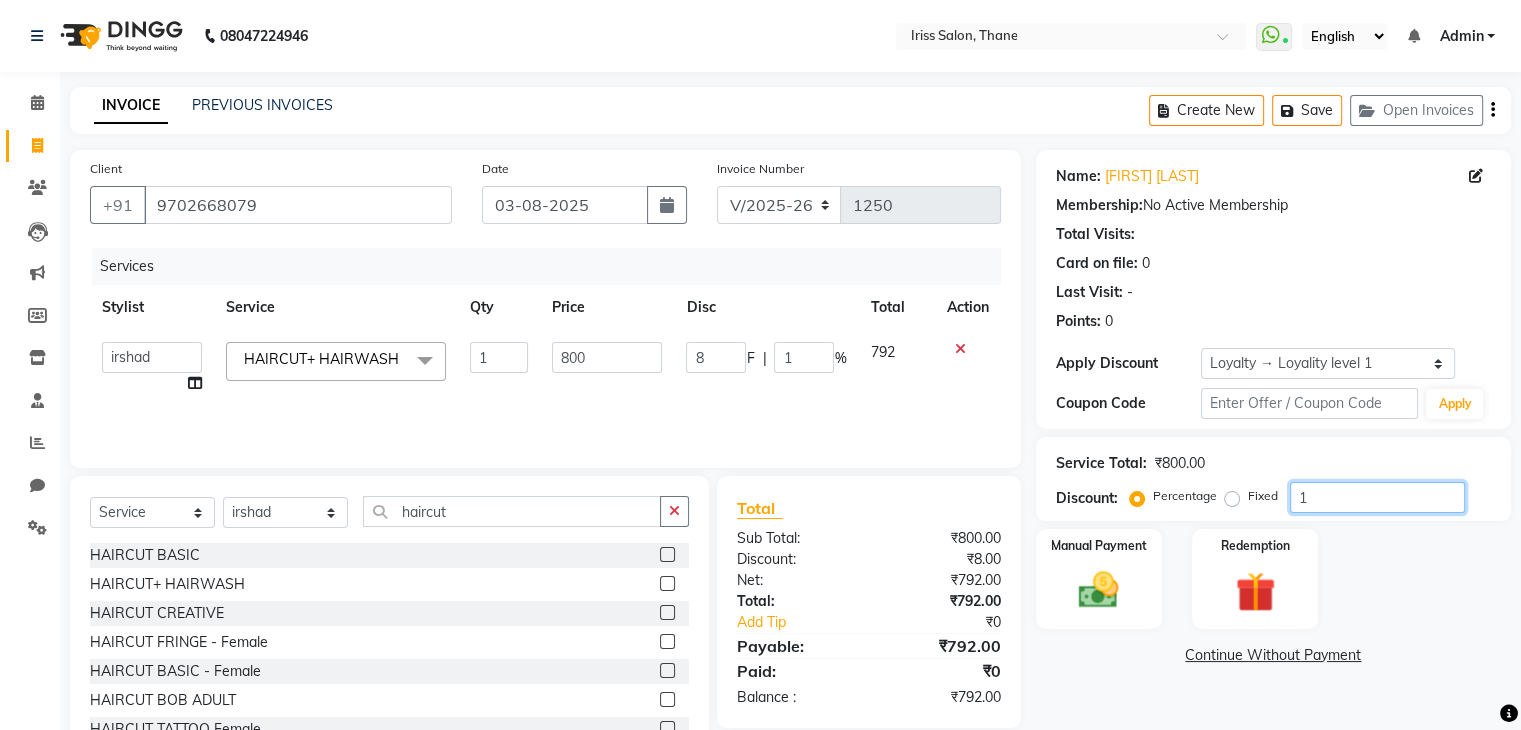 type on "10" 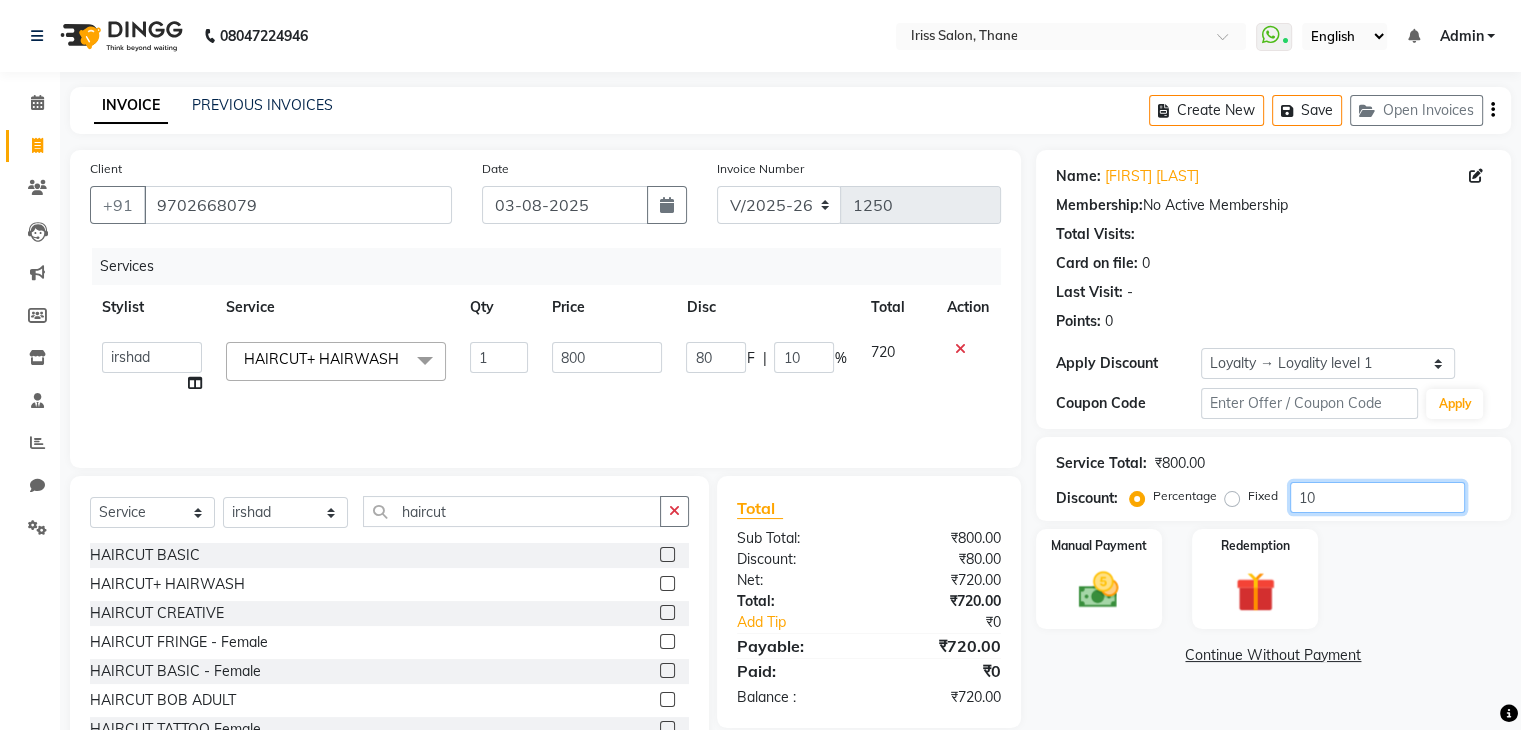 type on "100" 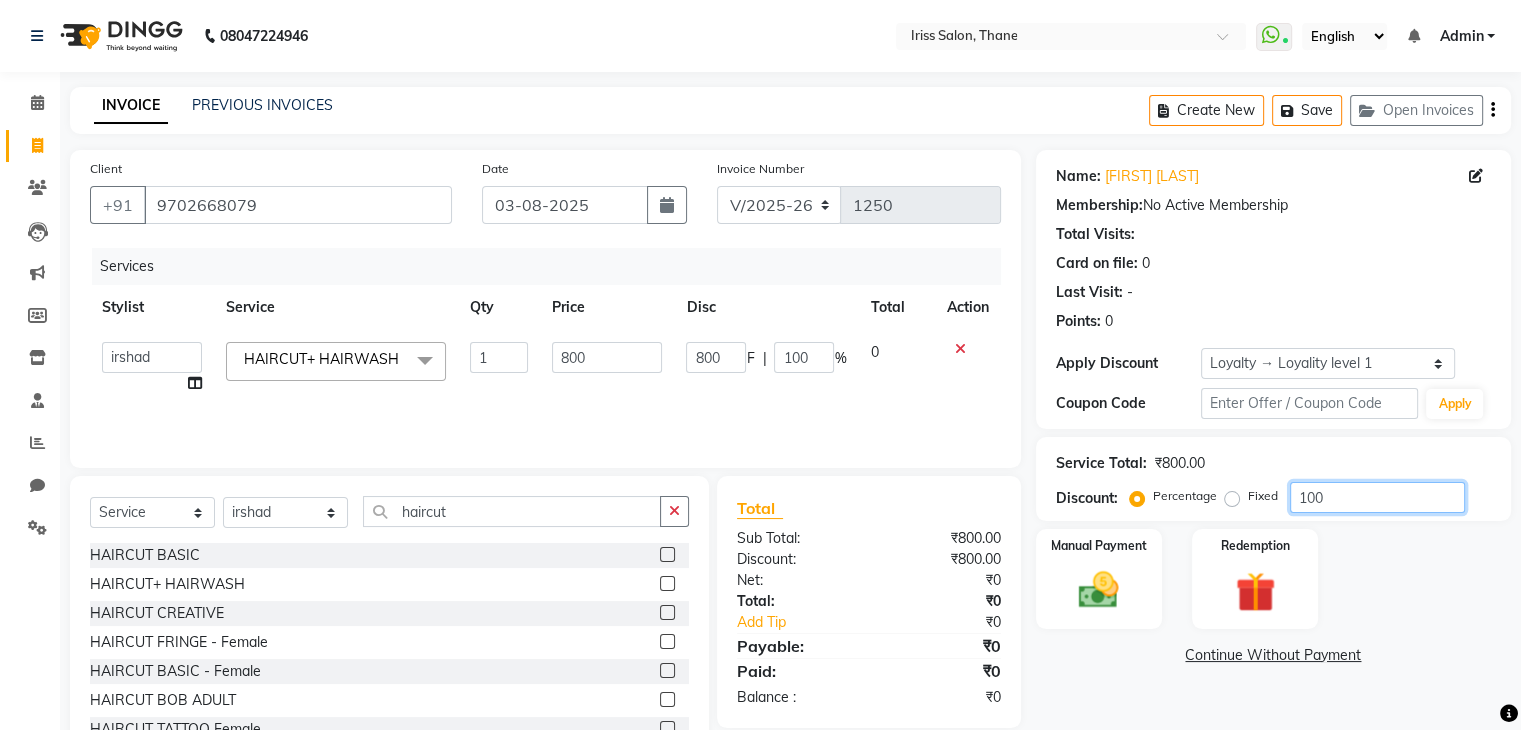 type on "100" 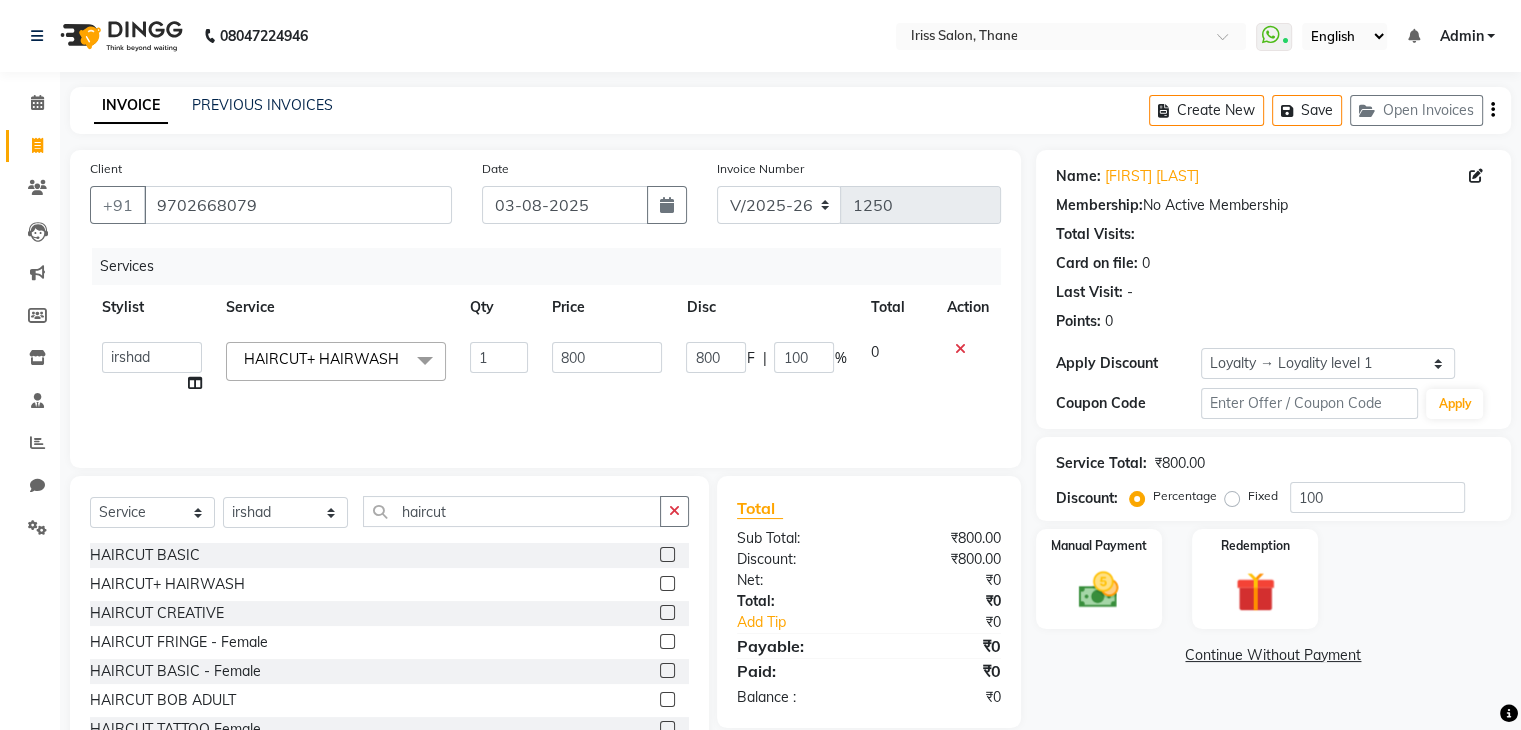 click on "Fixed" 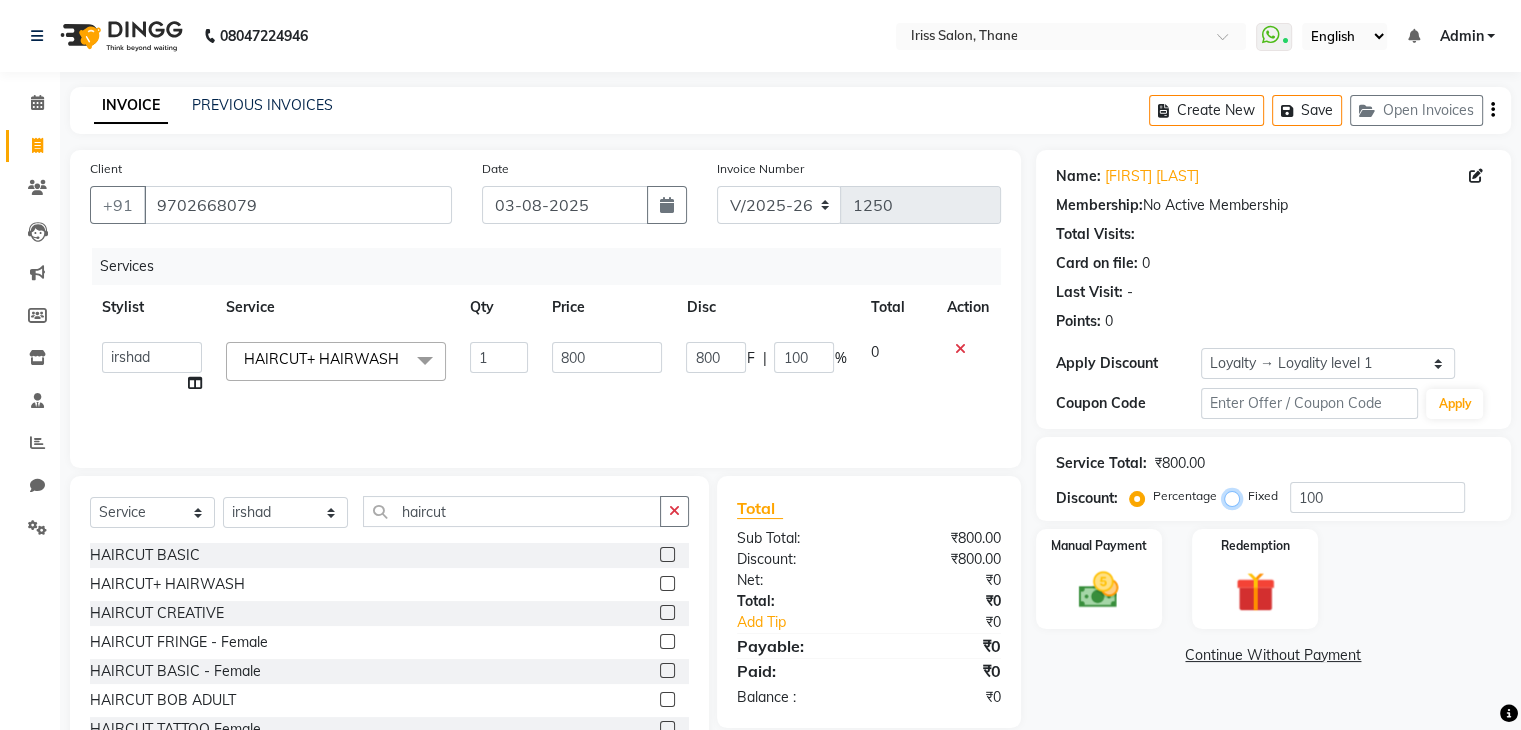 click on "Fixed" at bounding box center (1236, 496) 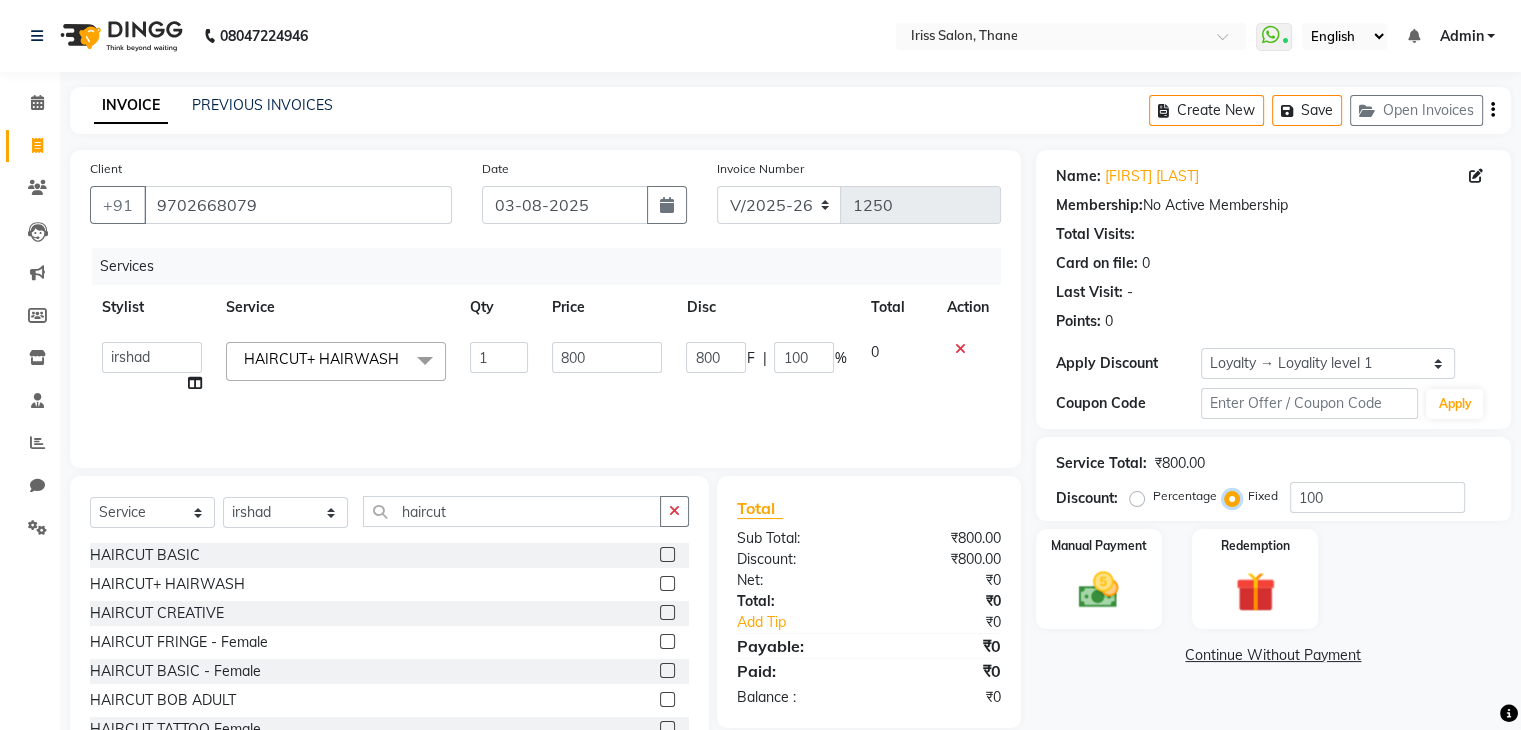 type on "100" 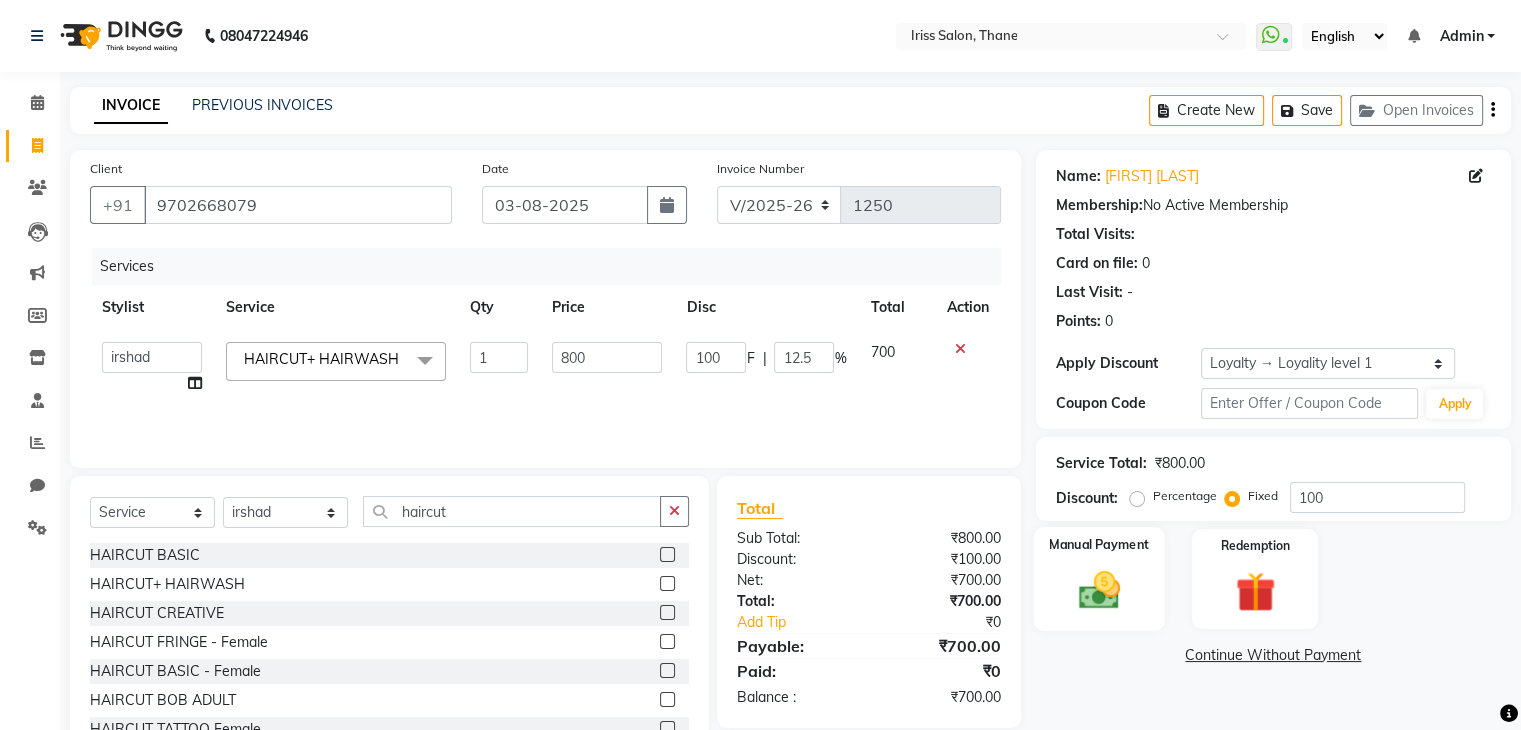 click 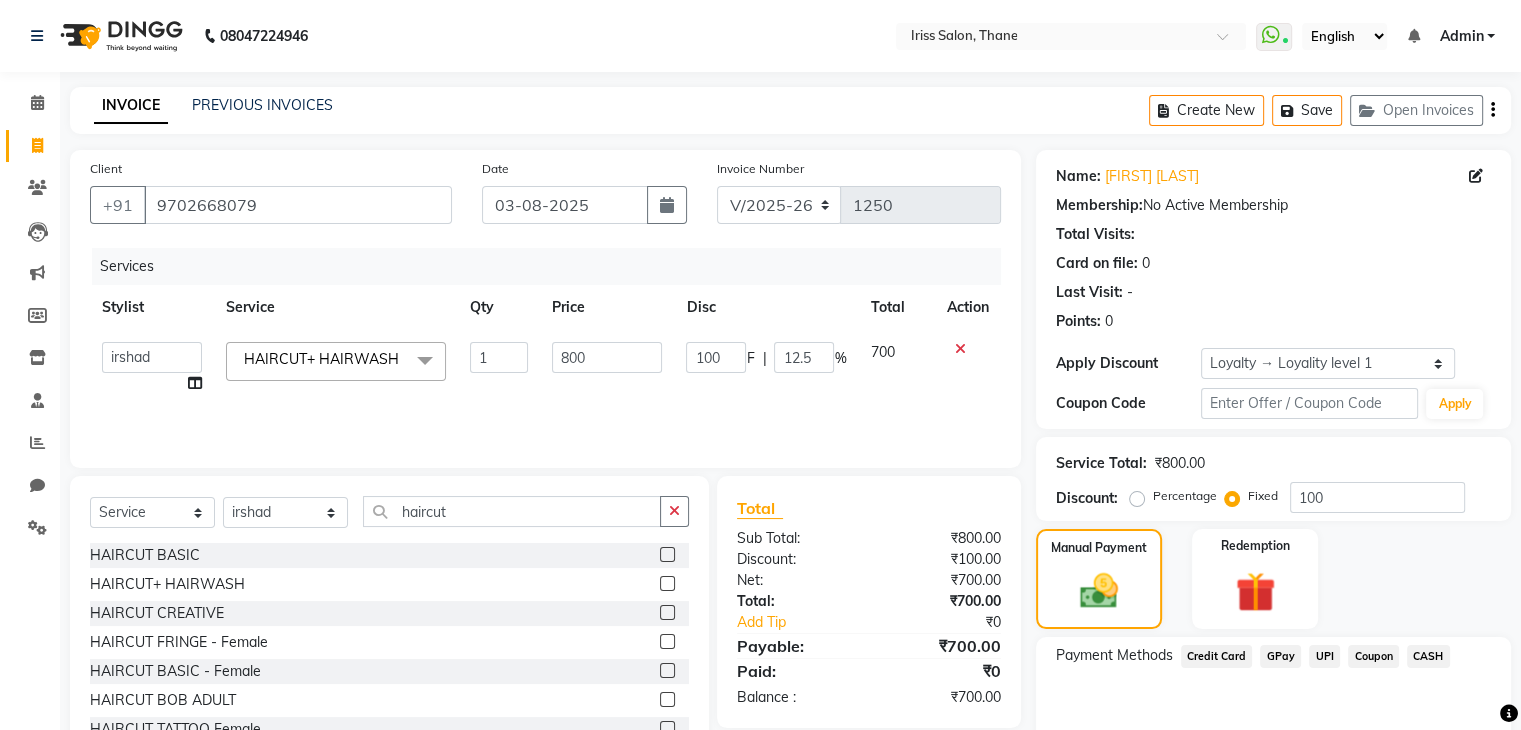 click on "CASH" 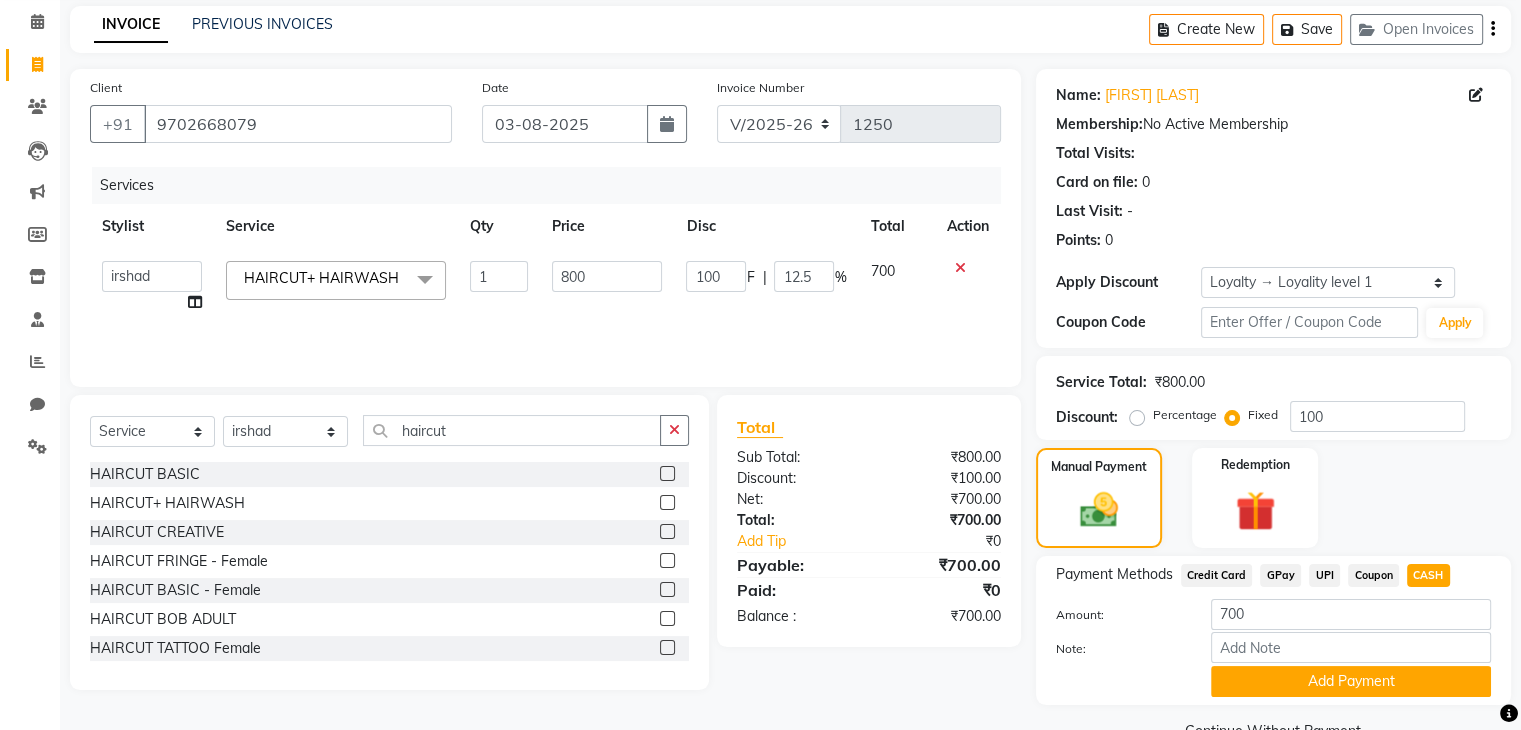 scroll, scrollTop: 128, scrollLeft: 0, axis: vertical 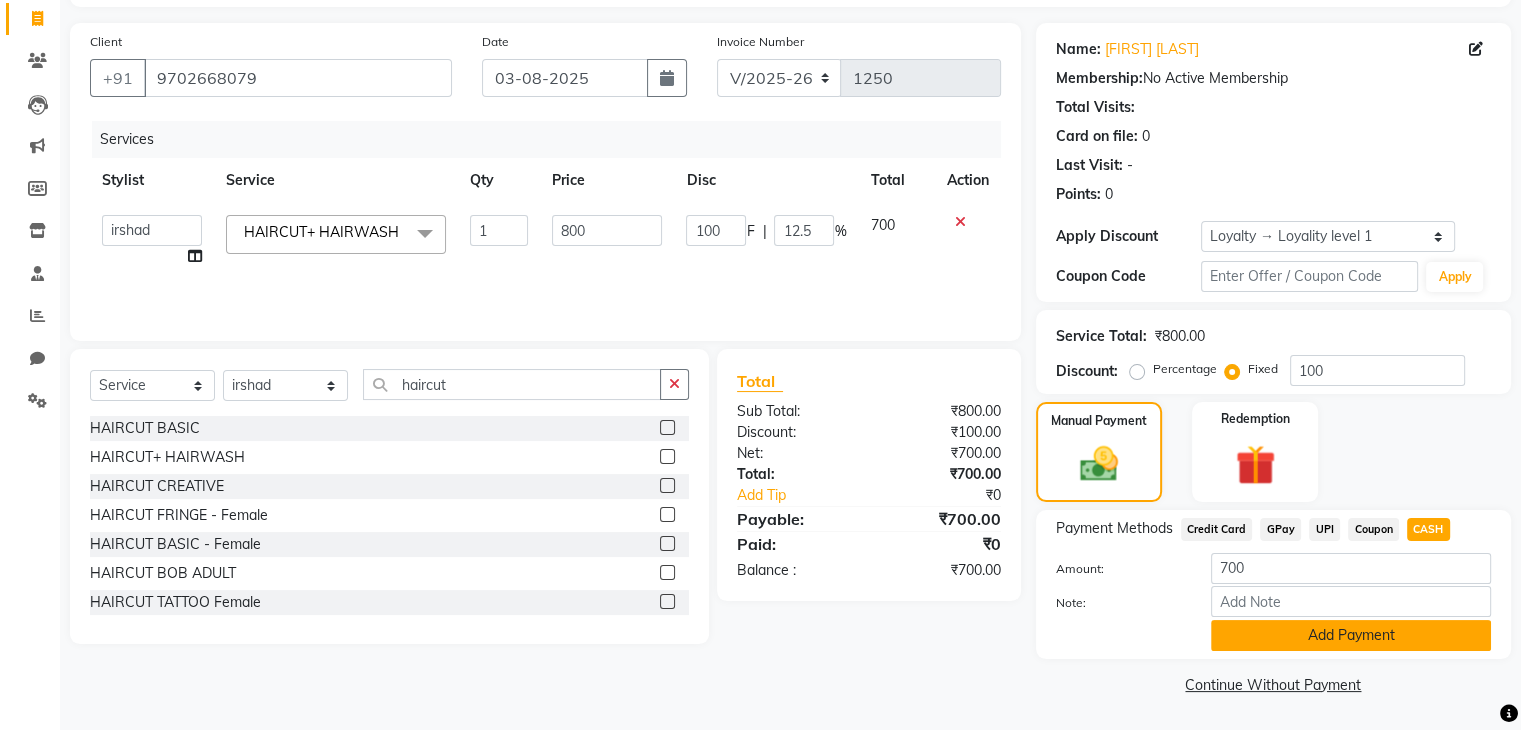 click on "Add Payment" 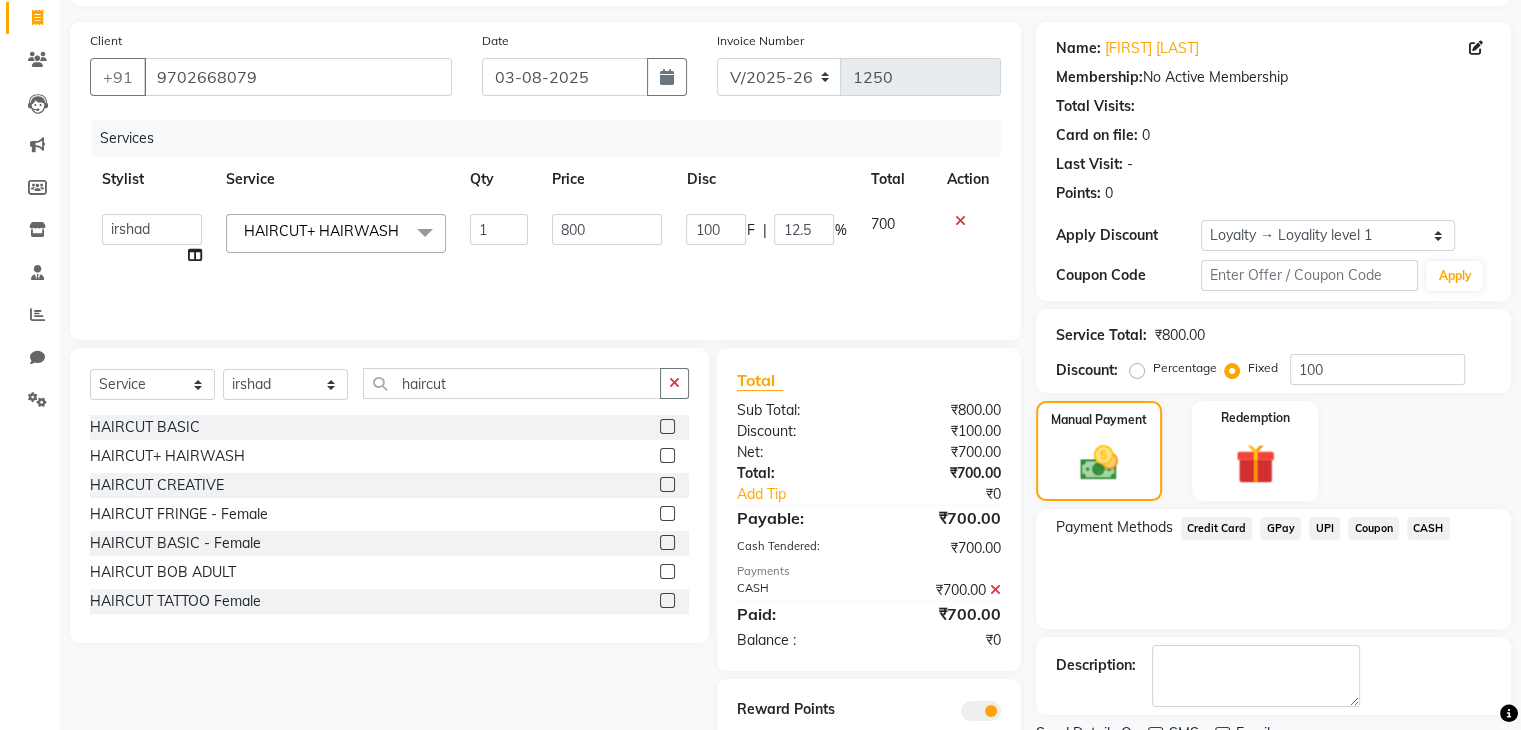 scroll, scrollTop: 209, scrollLeft: 0, axis: vertical 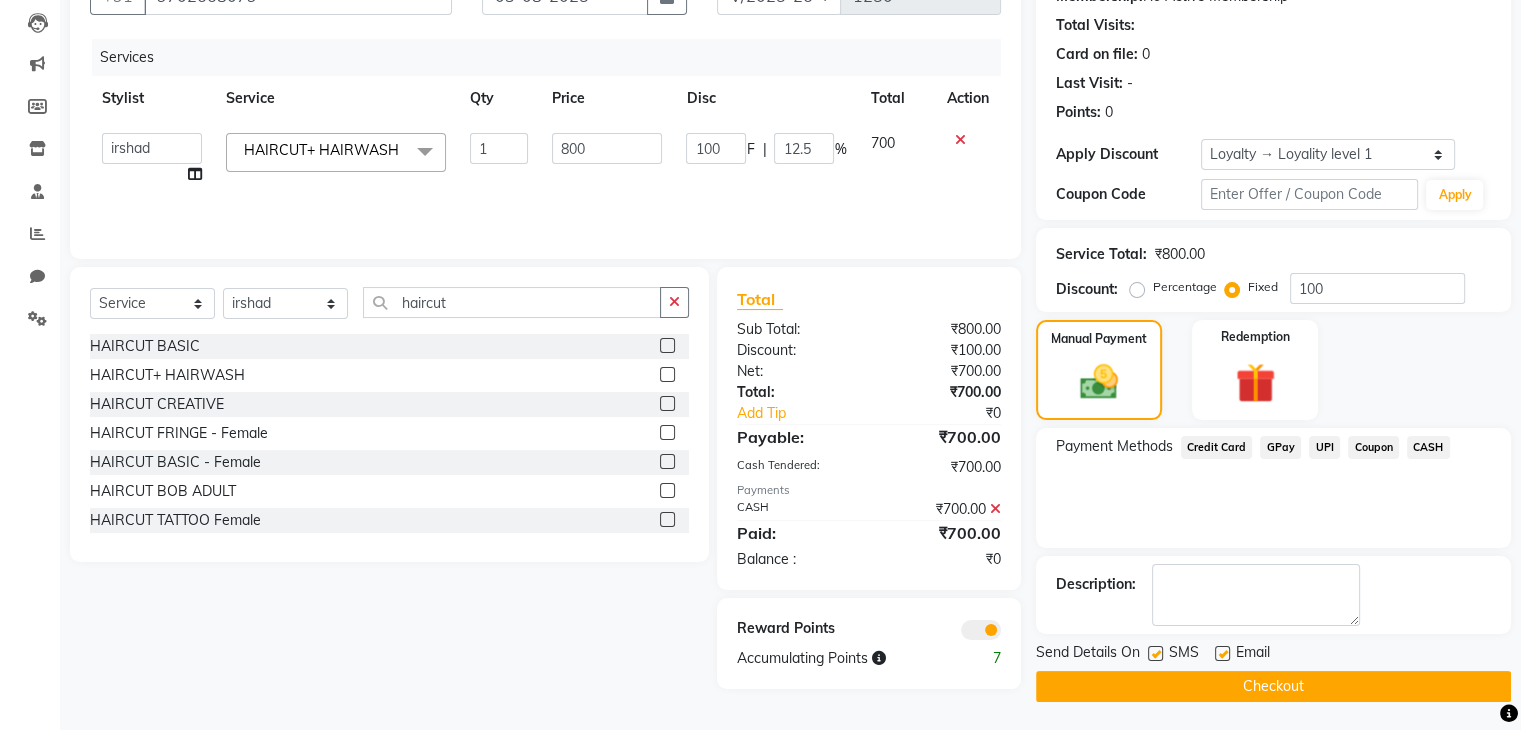 click on "Checkout" 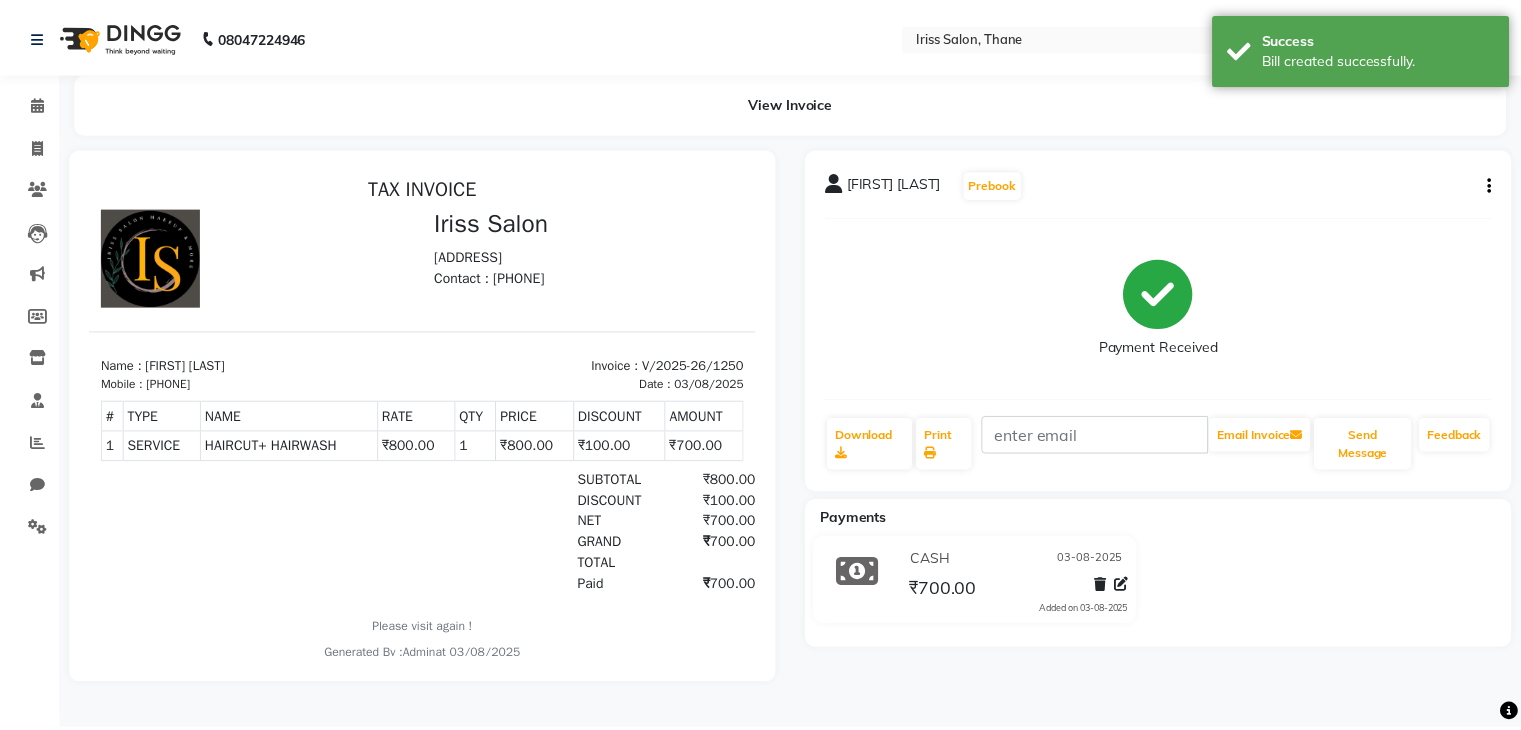 scroll, scrollTop: 0, scrollLeft: 0, axis: both 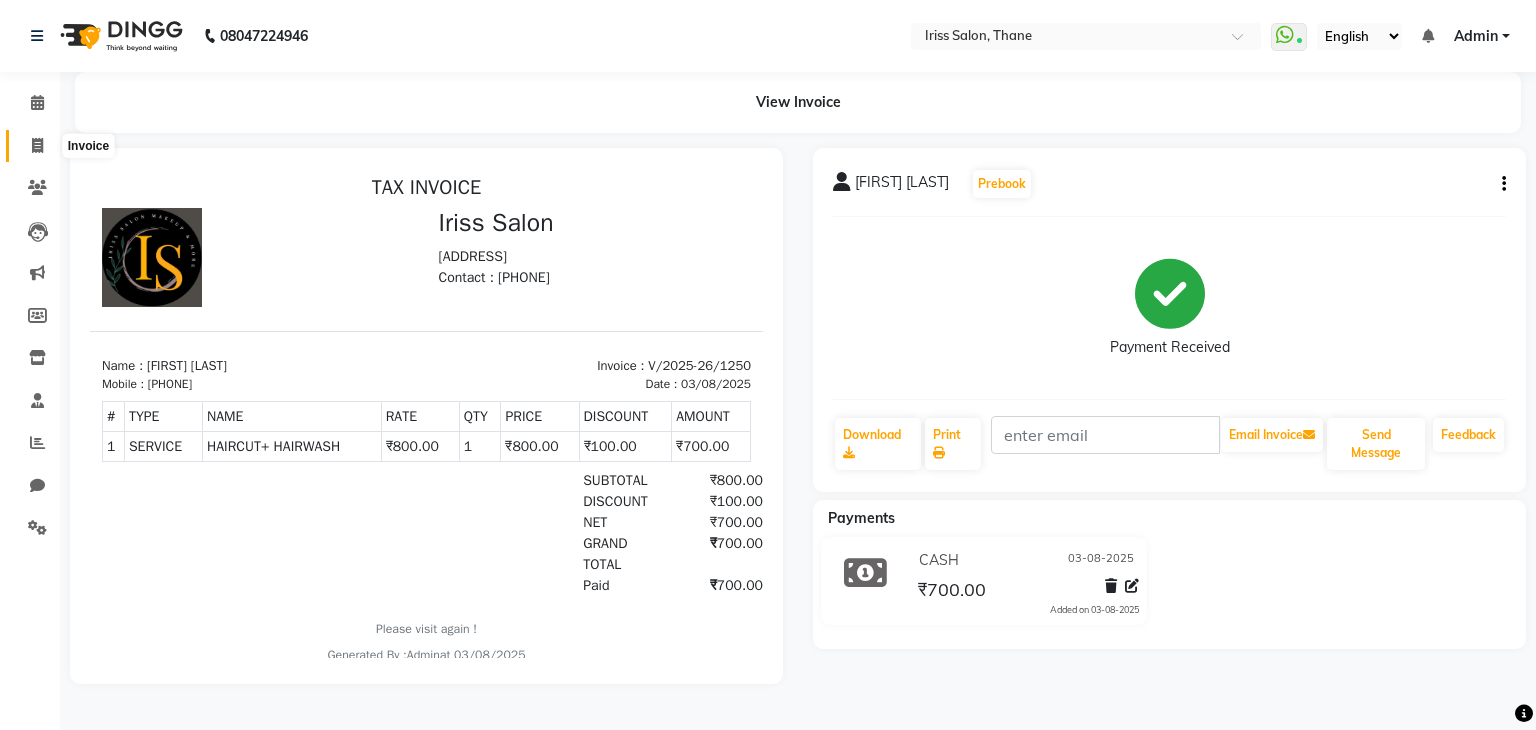 click 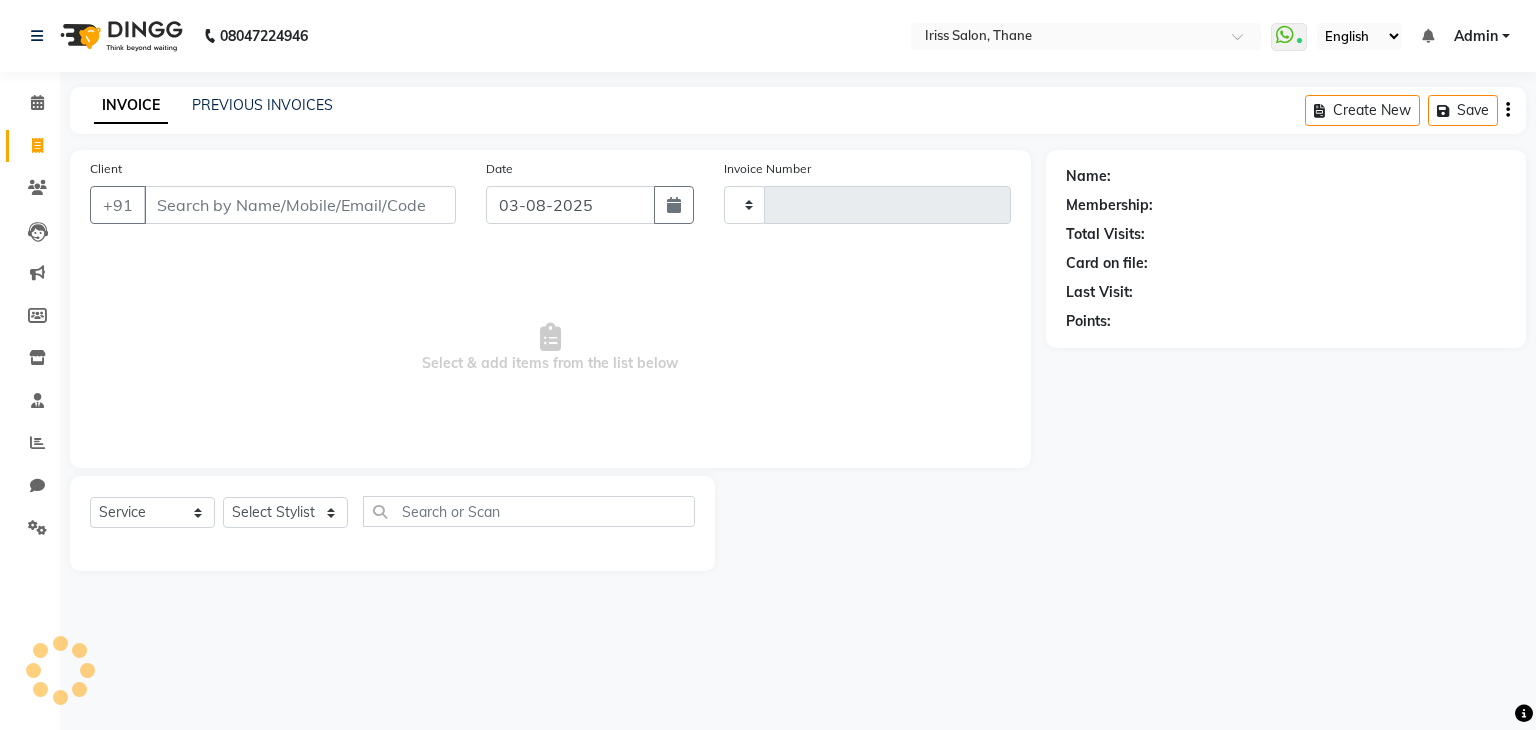 type on "1251" 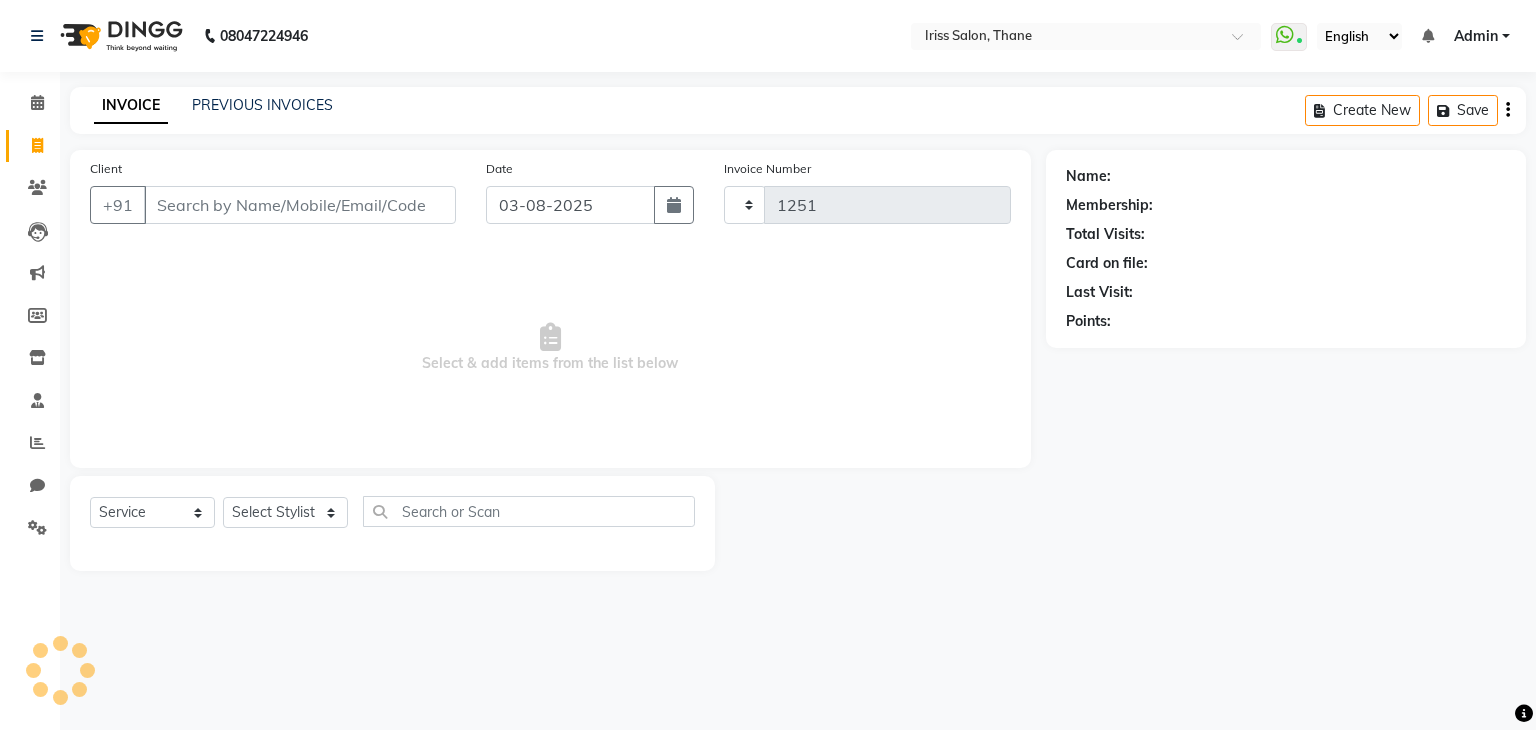 select on "7676" 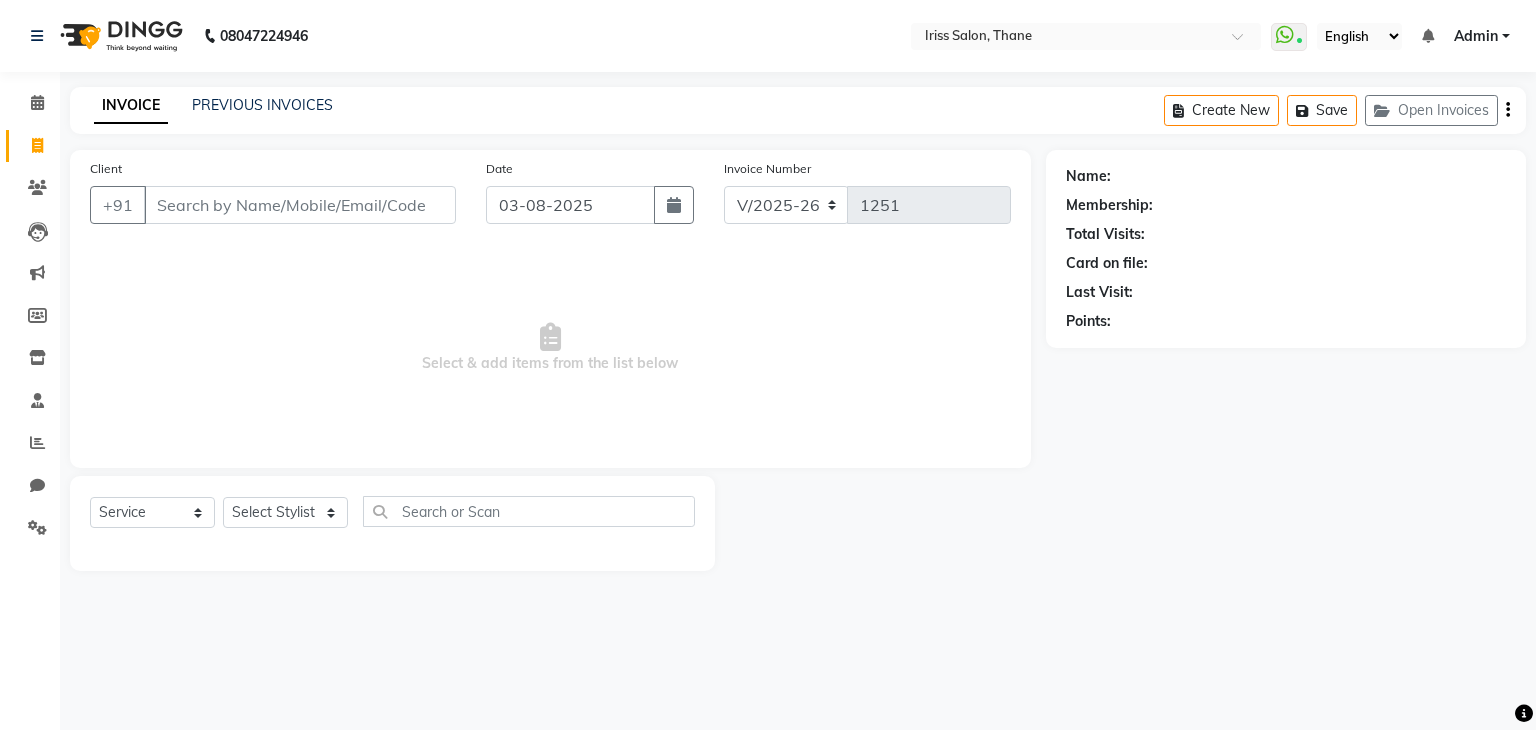 select on "product" 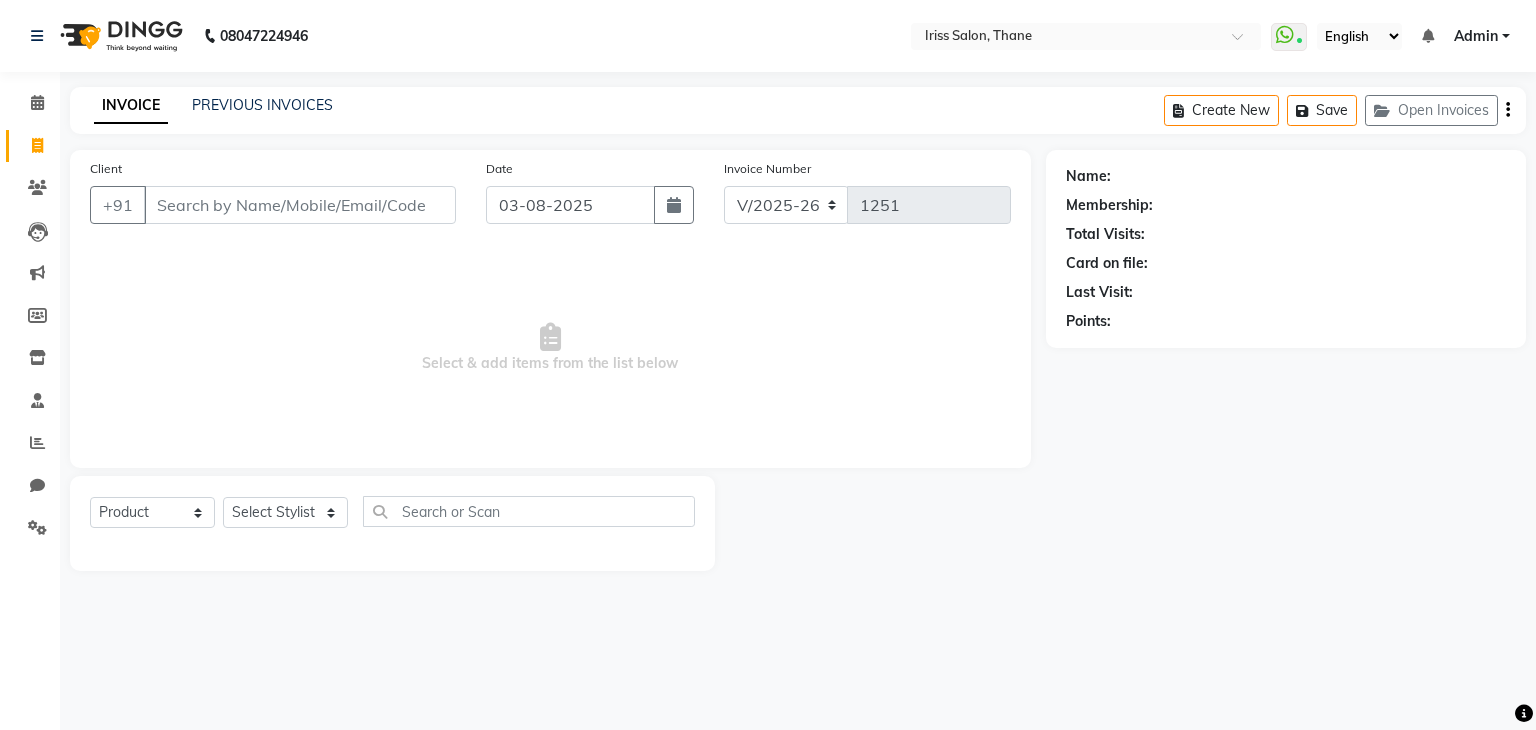 click on "Client" at bounding box center (300, 205) 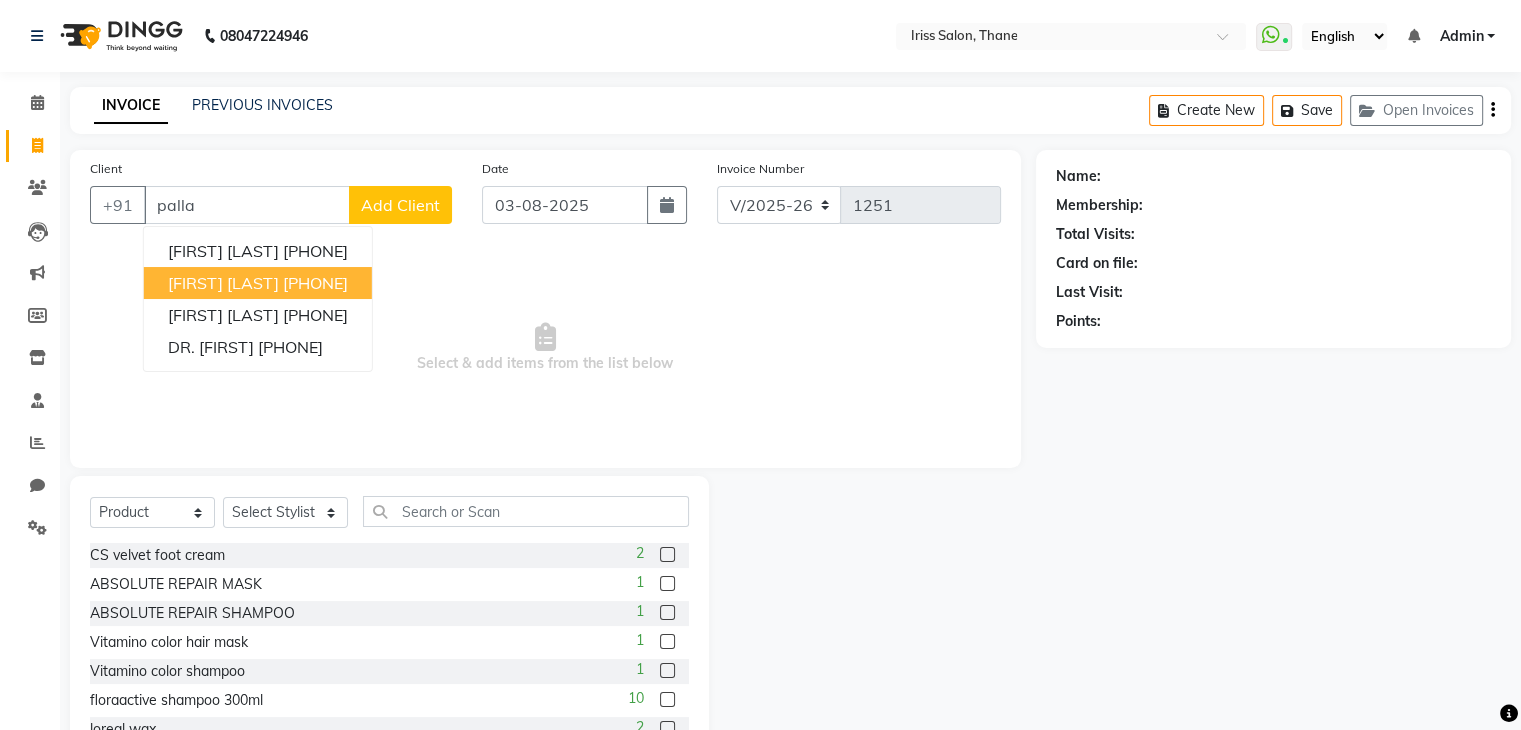 click on "[FIRST] [LAST]" at bounding box center (223, 283) 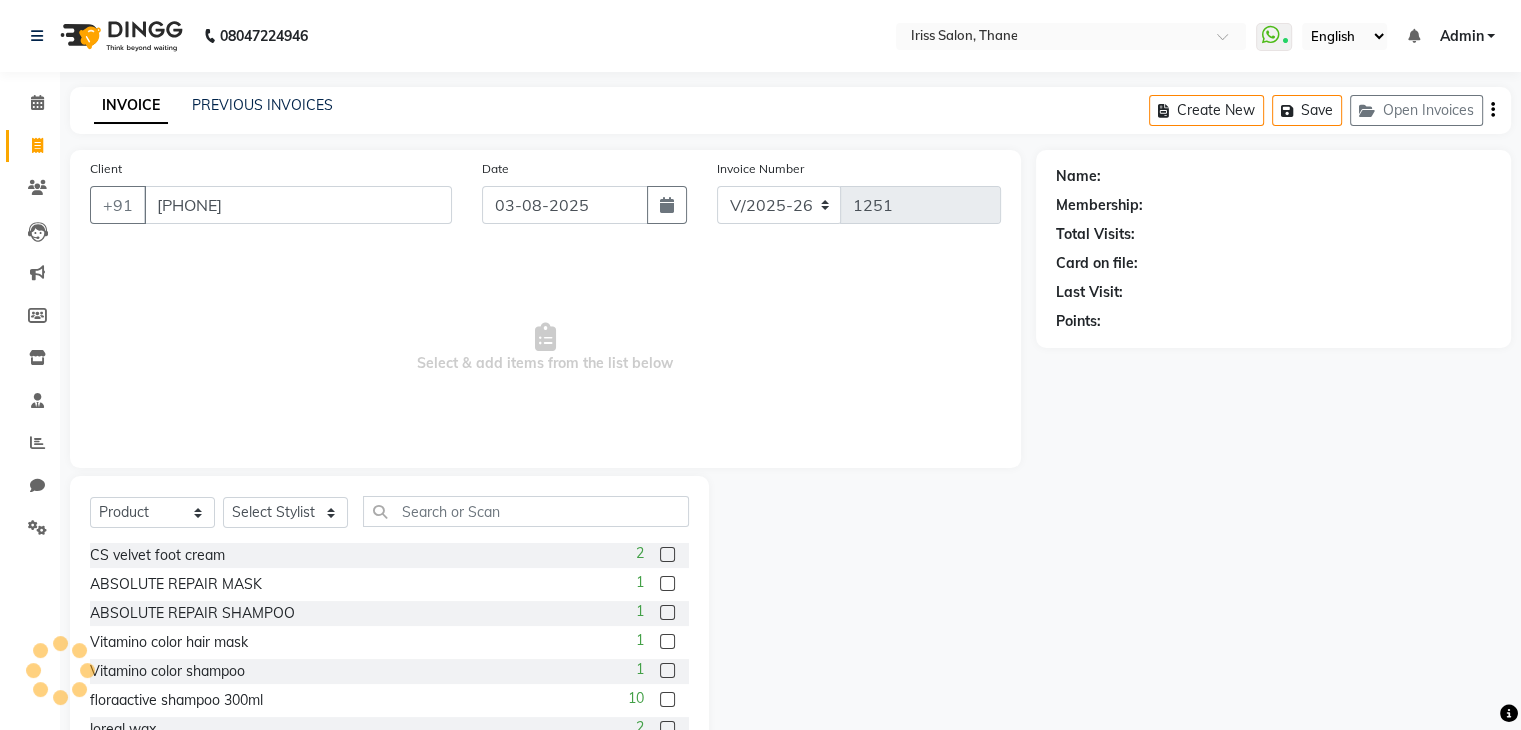 type on "[PHONE]" 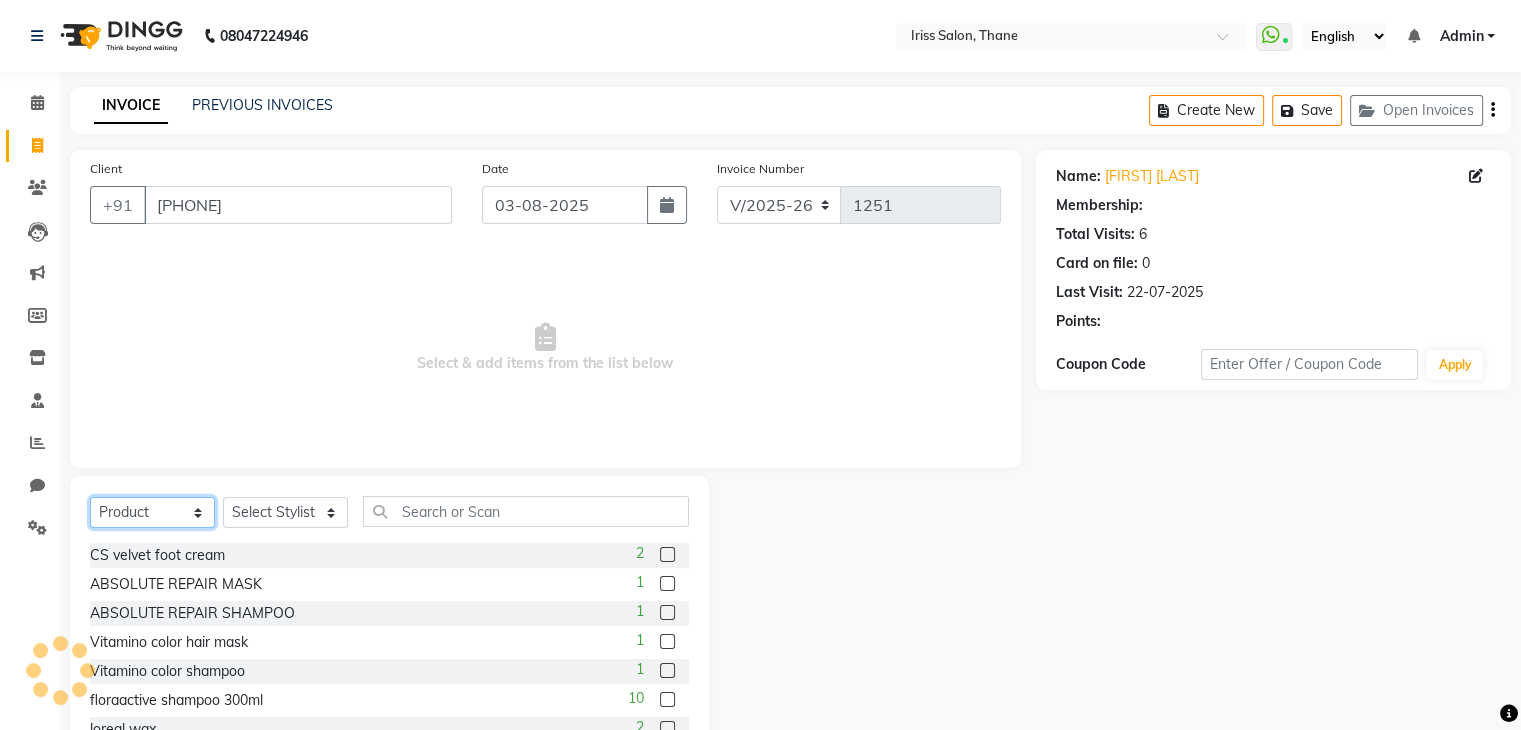 click on "Select  Service  Product  Membership  Package Voucher Prepaid Gift Card" 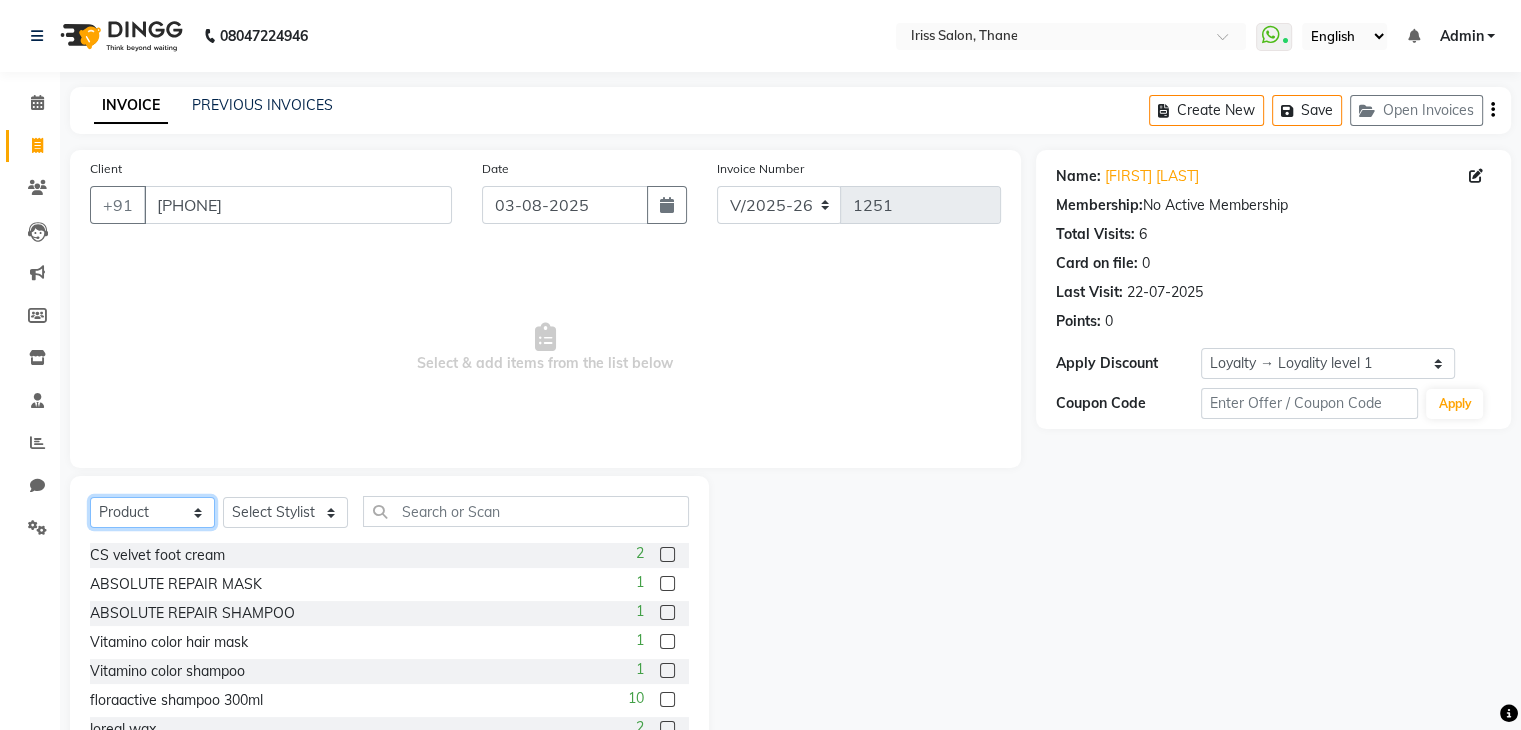 select on "service" 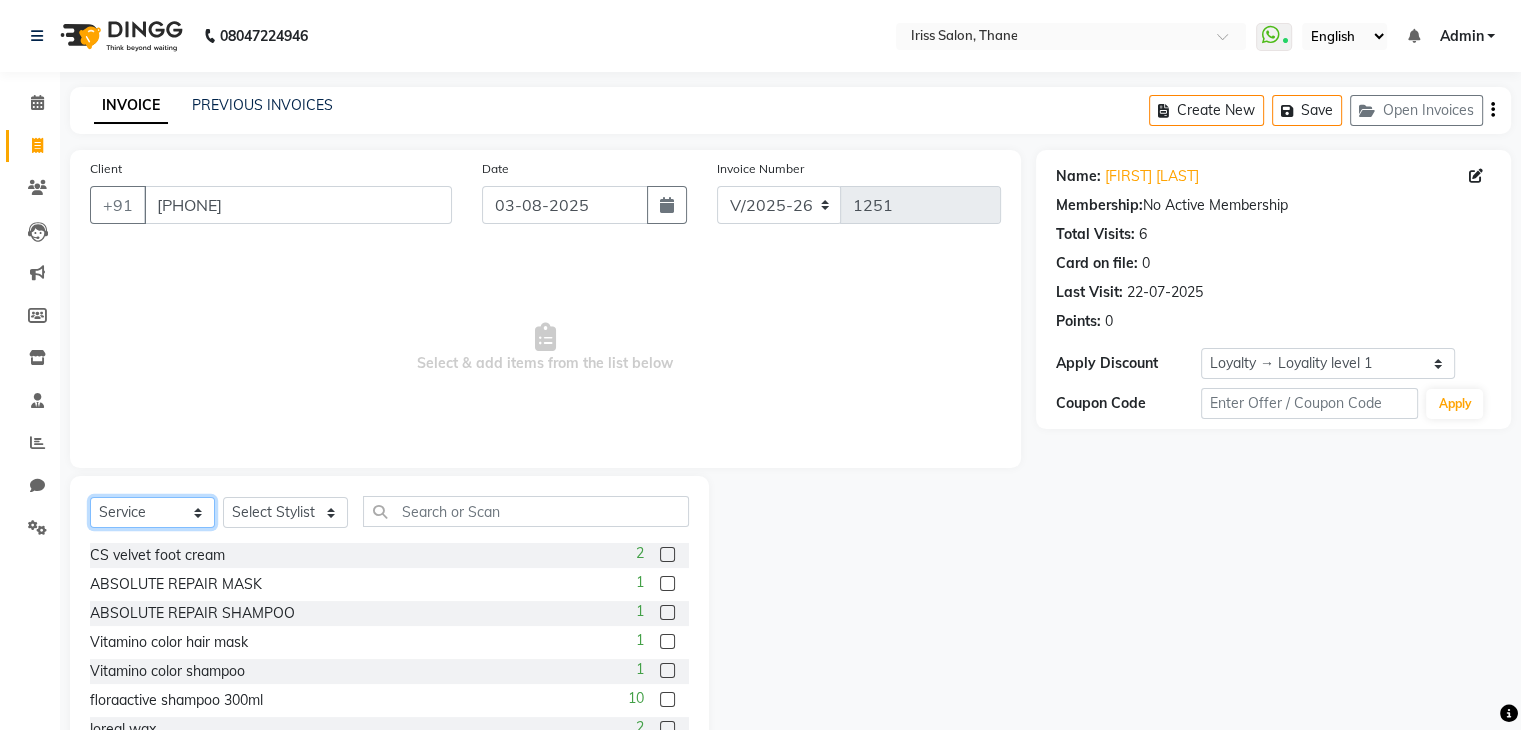 click on "Select  Service  Product  Membership  Package Voucher Prepaid Gift Card" 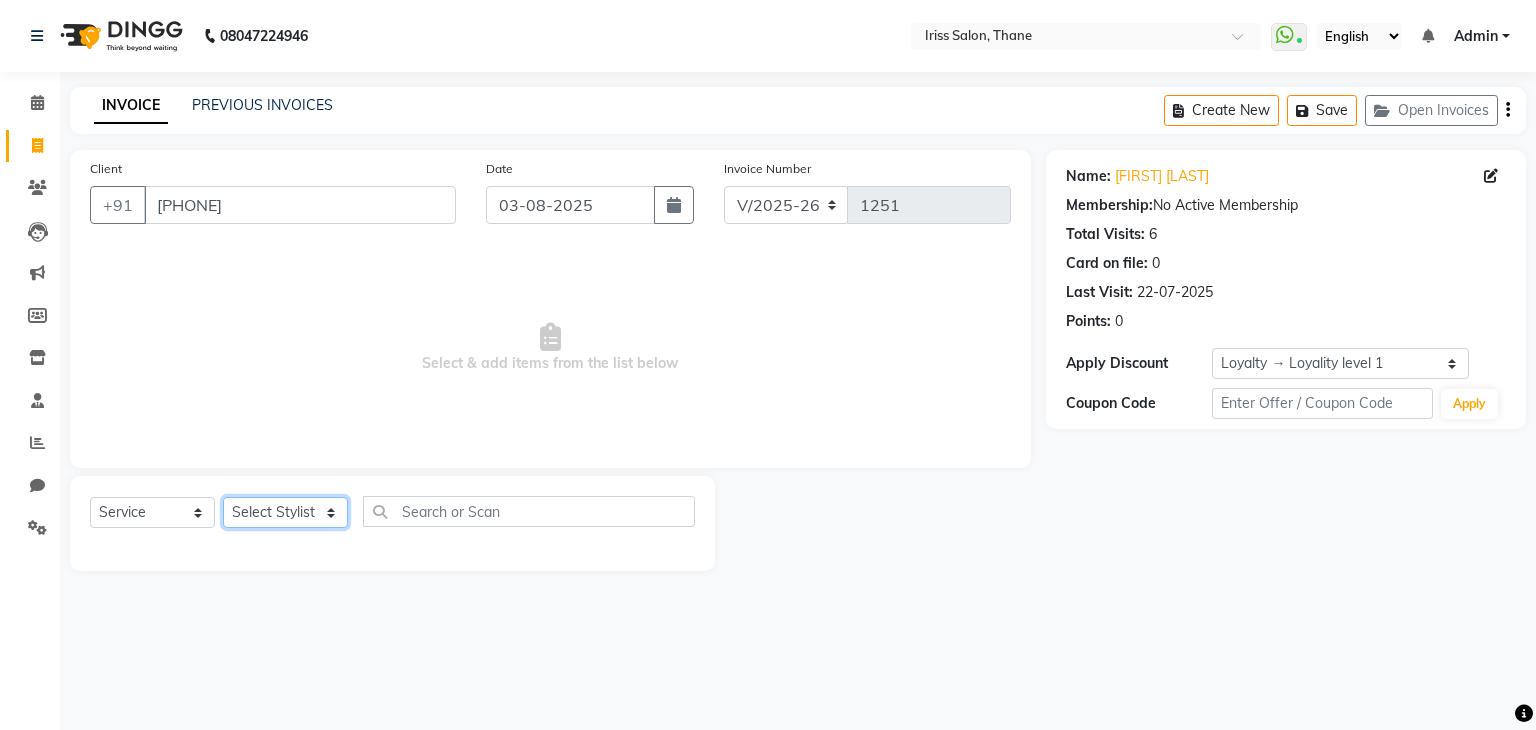 click on "Select Stylist [FIRST] [LAST] [FIRST] [LAST] [FIRST] [LAST] [FIRST] [LAST] [FIRST] [LAST] [FIRST] [LAST] [FIRST] [LAST]" 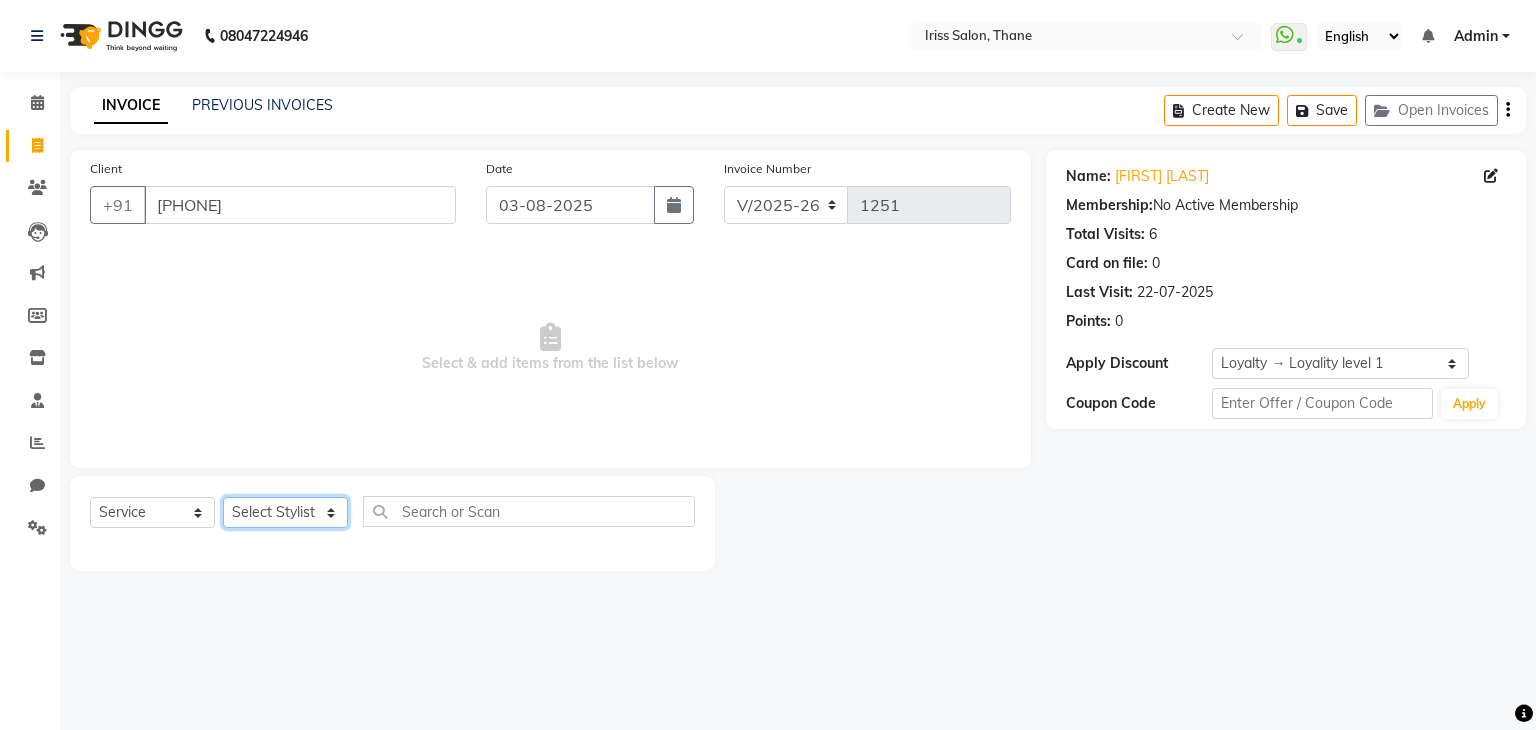 select on "68837" 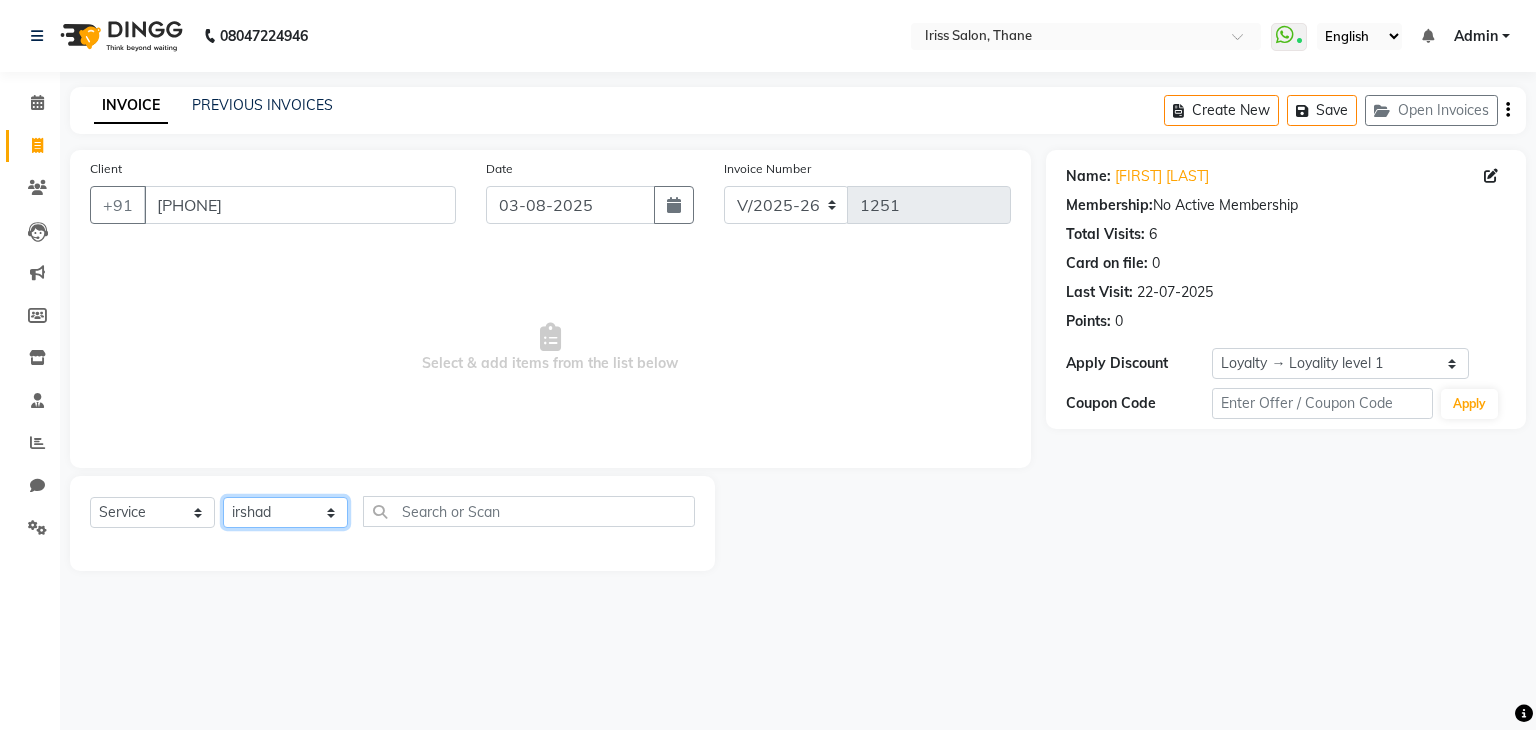 click on "Select Stylist [FIRST] [LAST] [FIRST] [LAST] [FIRST] [LAST] [FIRST] [LAST] [FIRST] [LAST] [FIRST] [LAST] [FIRST] [LAST]" 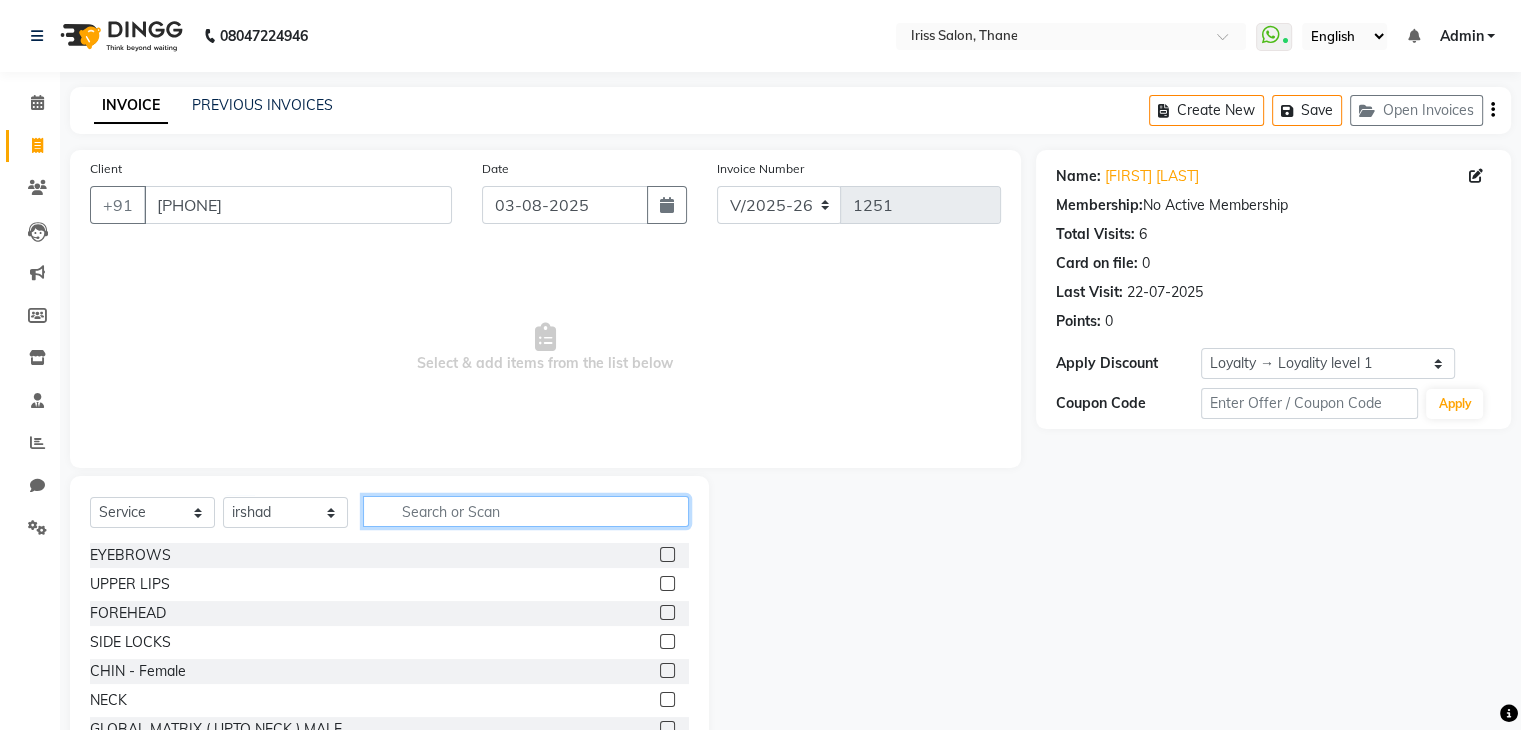 click 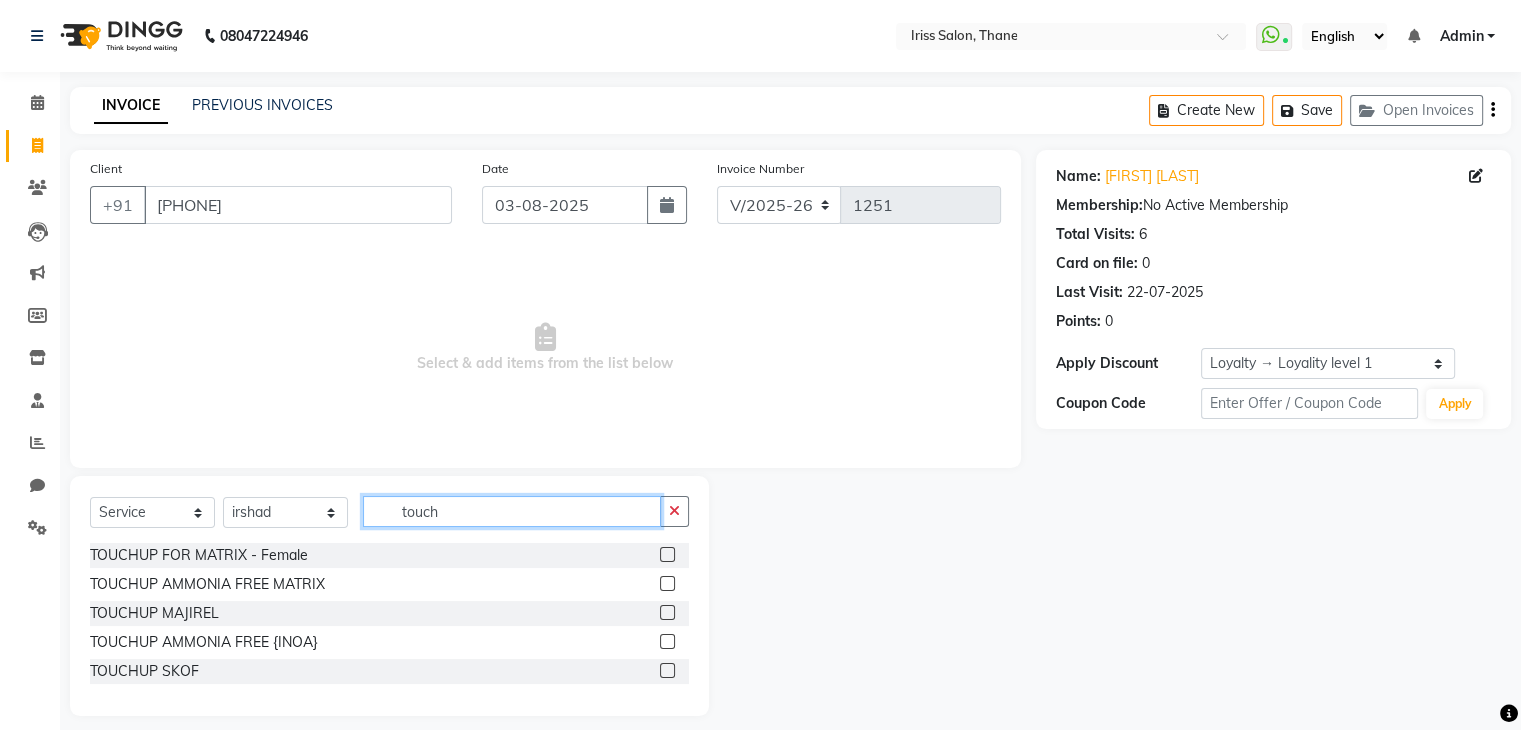 type on "touch" 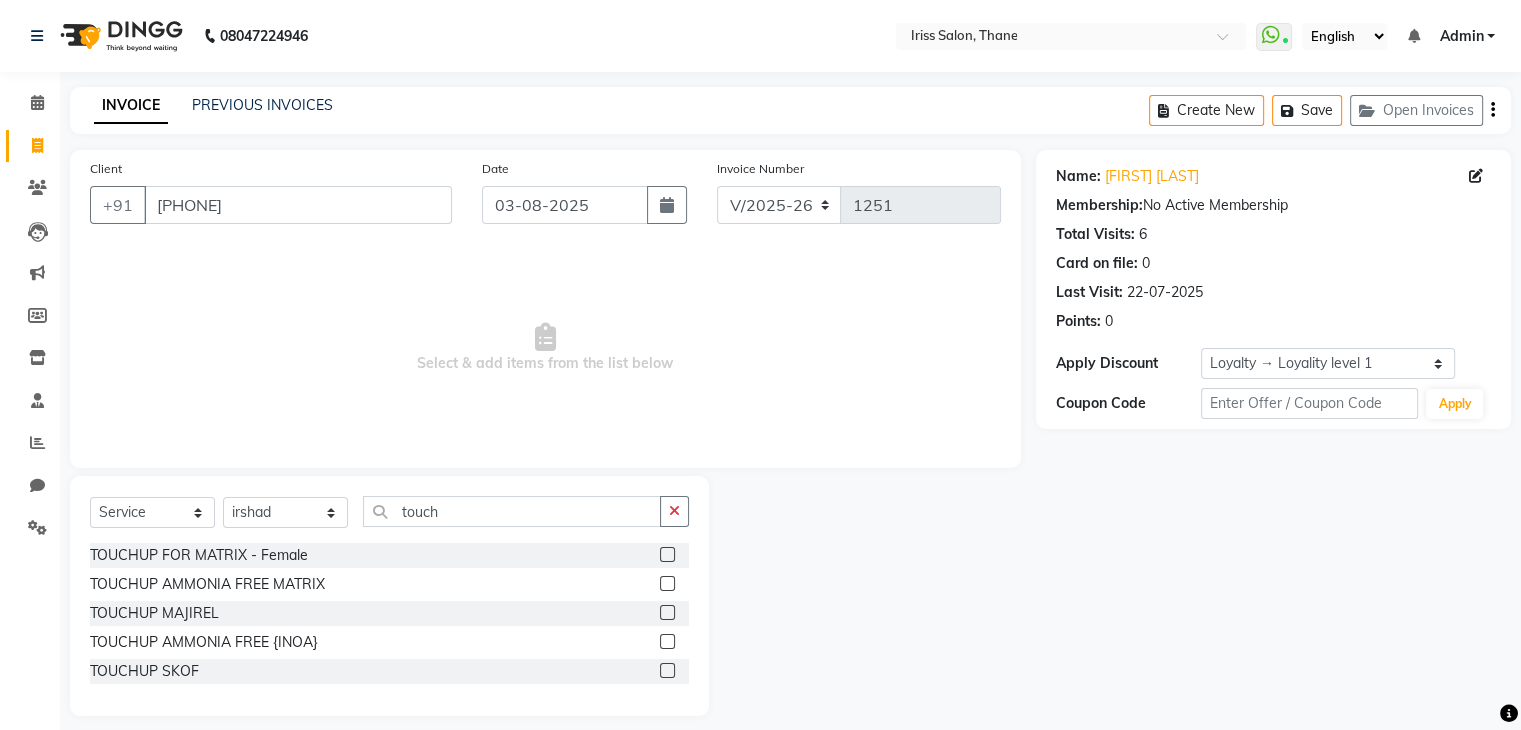 click 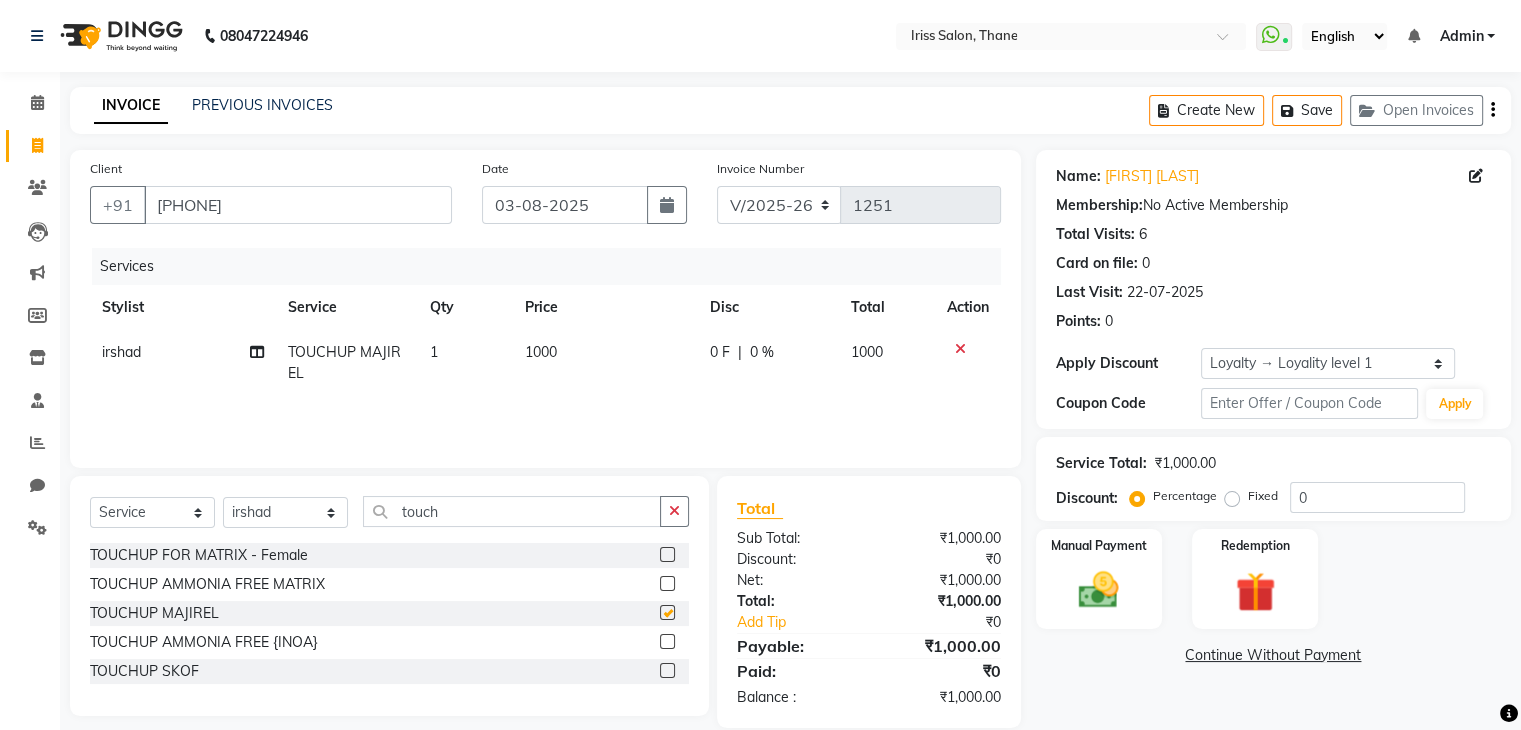 checkbox on "false" 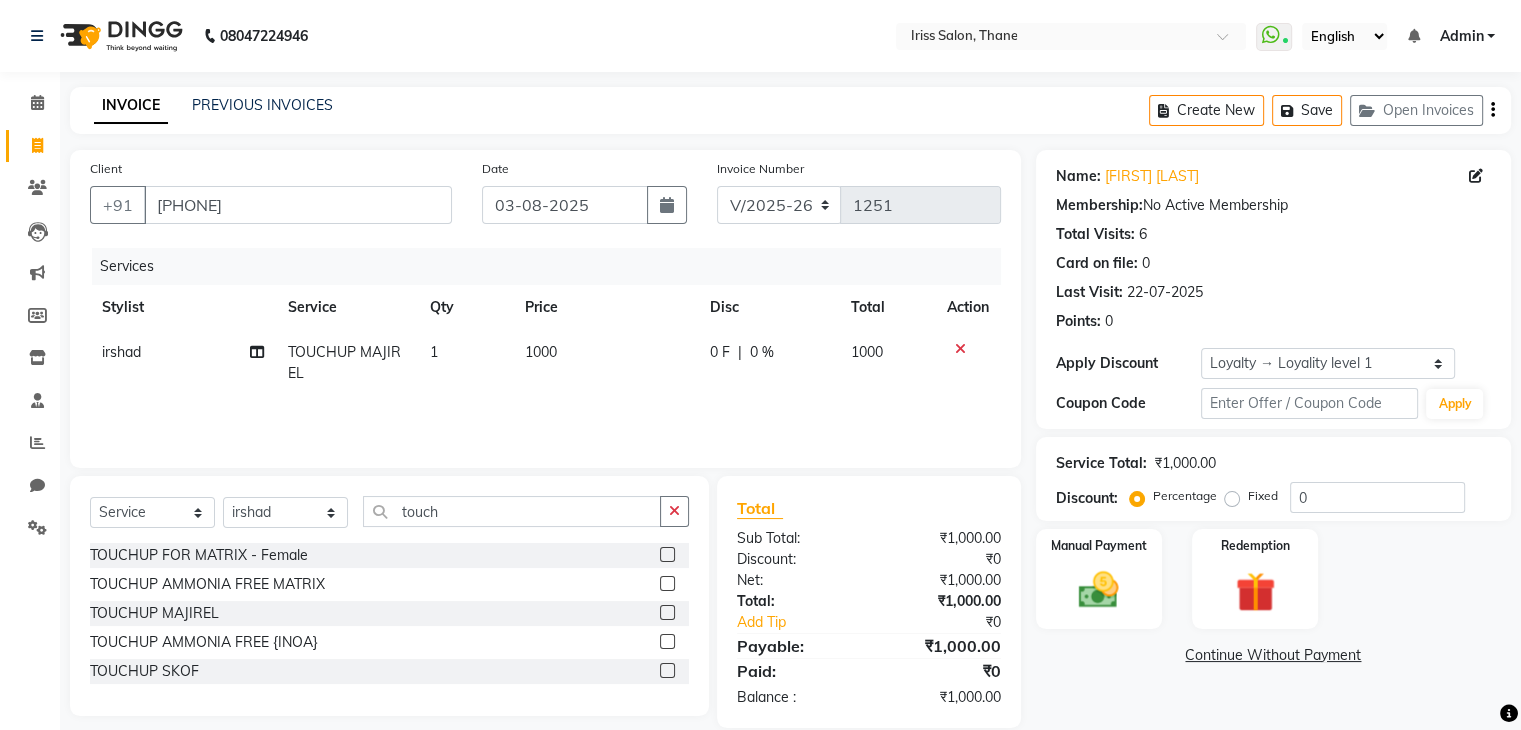 click on "Fixed" 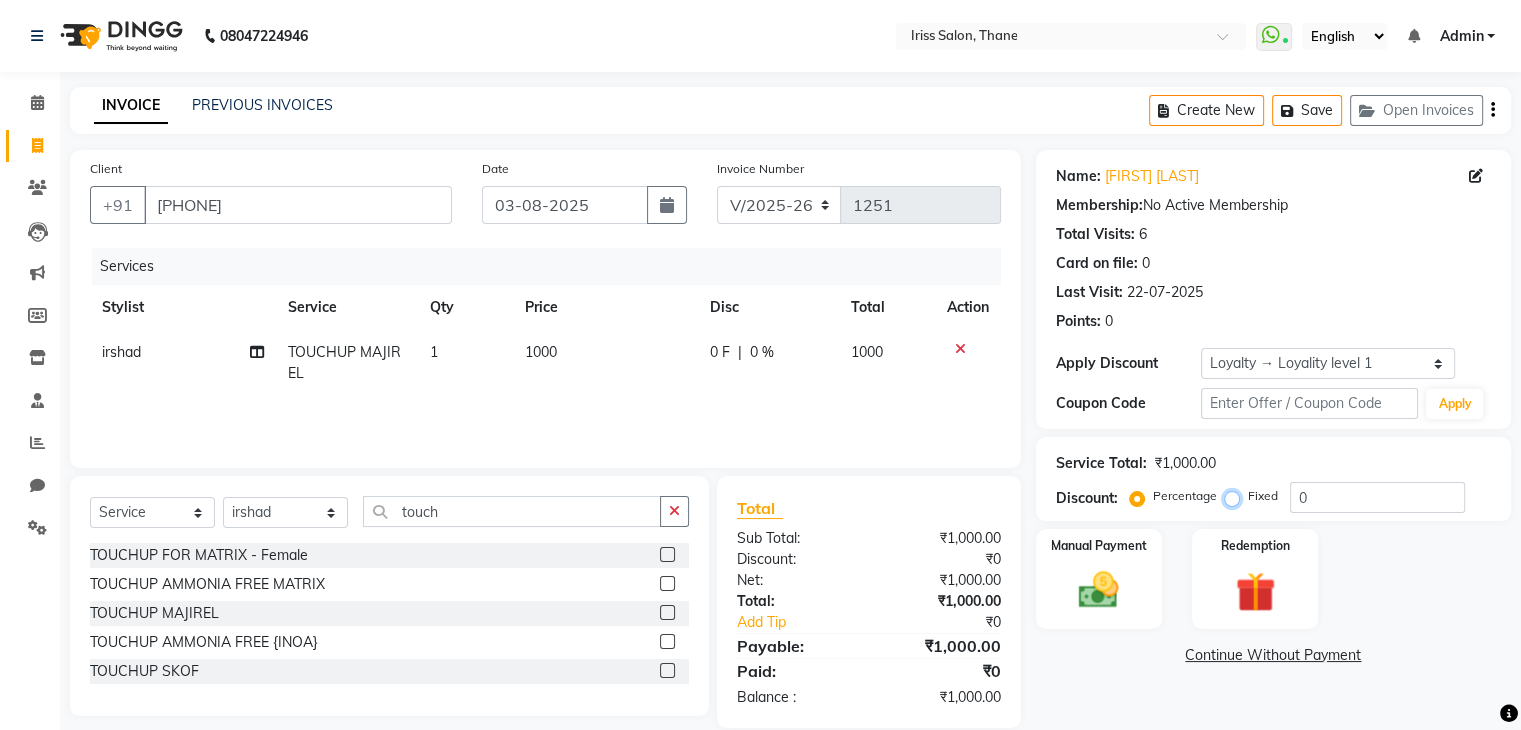 click on "Fixed" at bounding box center (1236, 496) 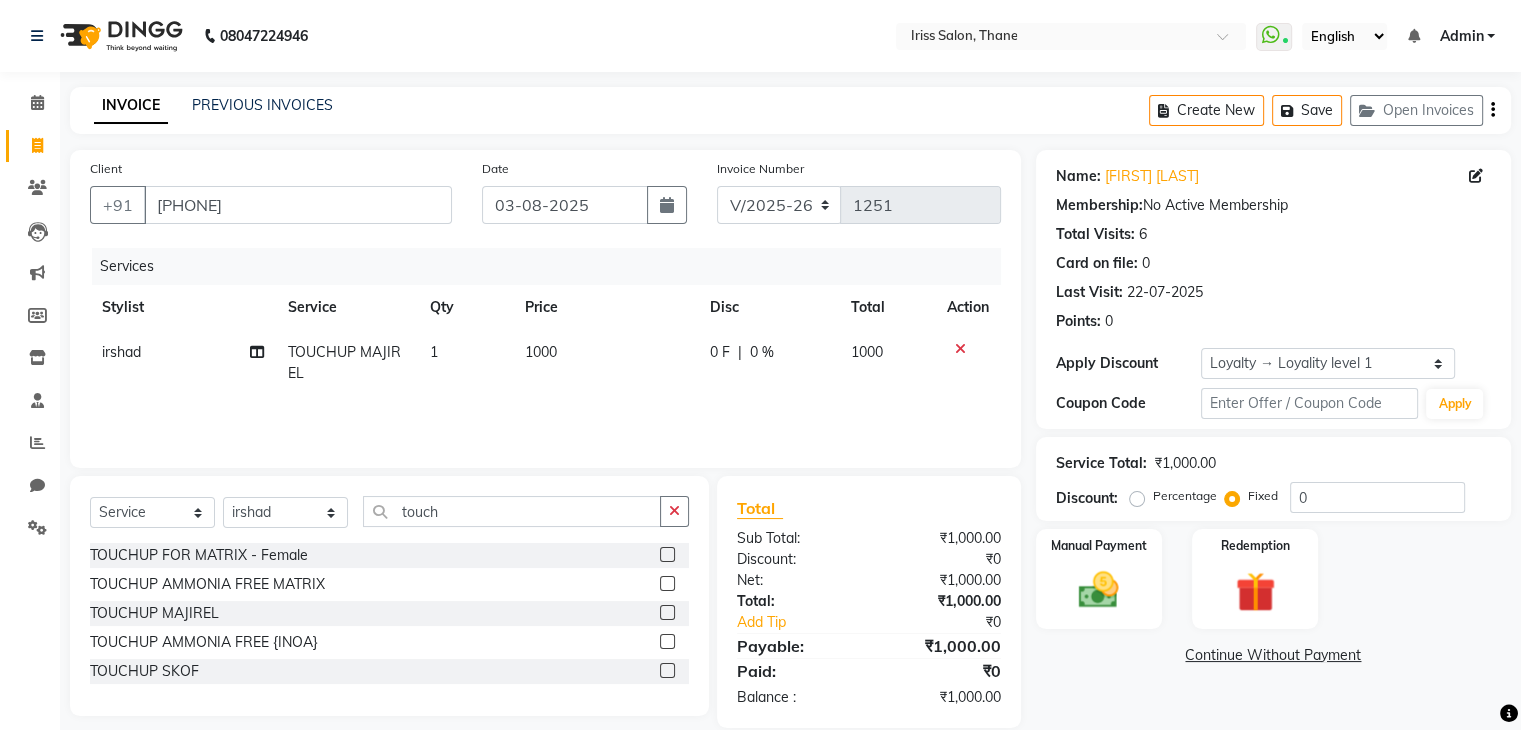 click on "Fixed" 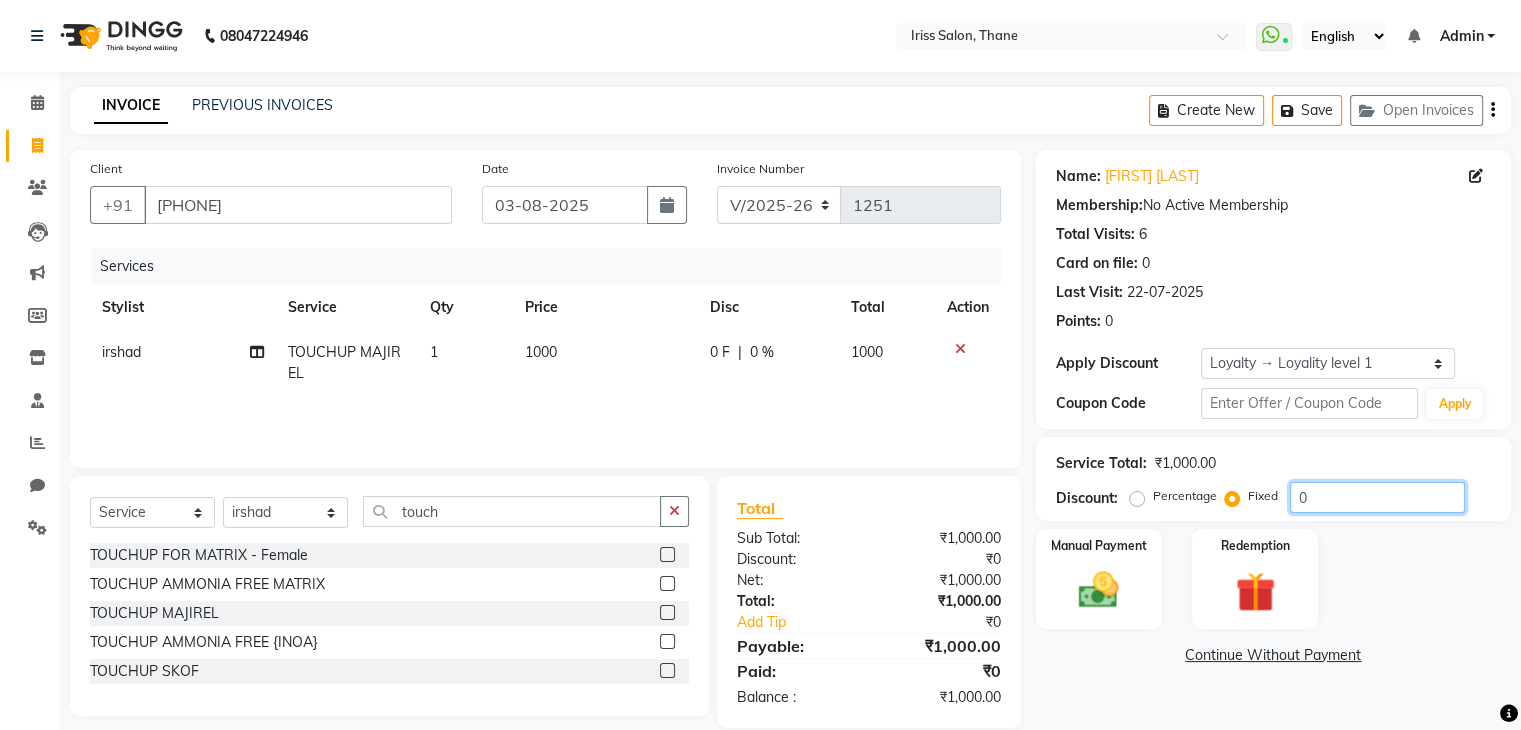 click on "0" 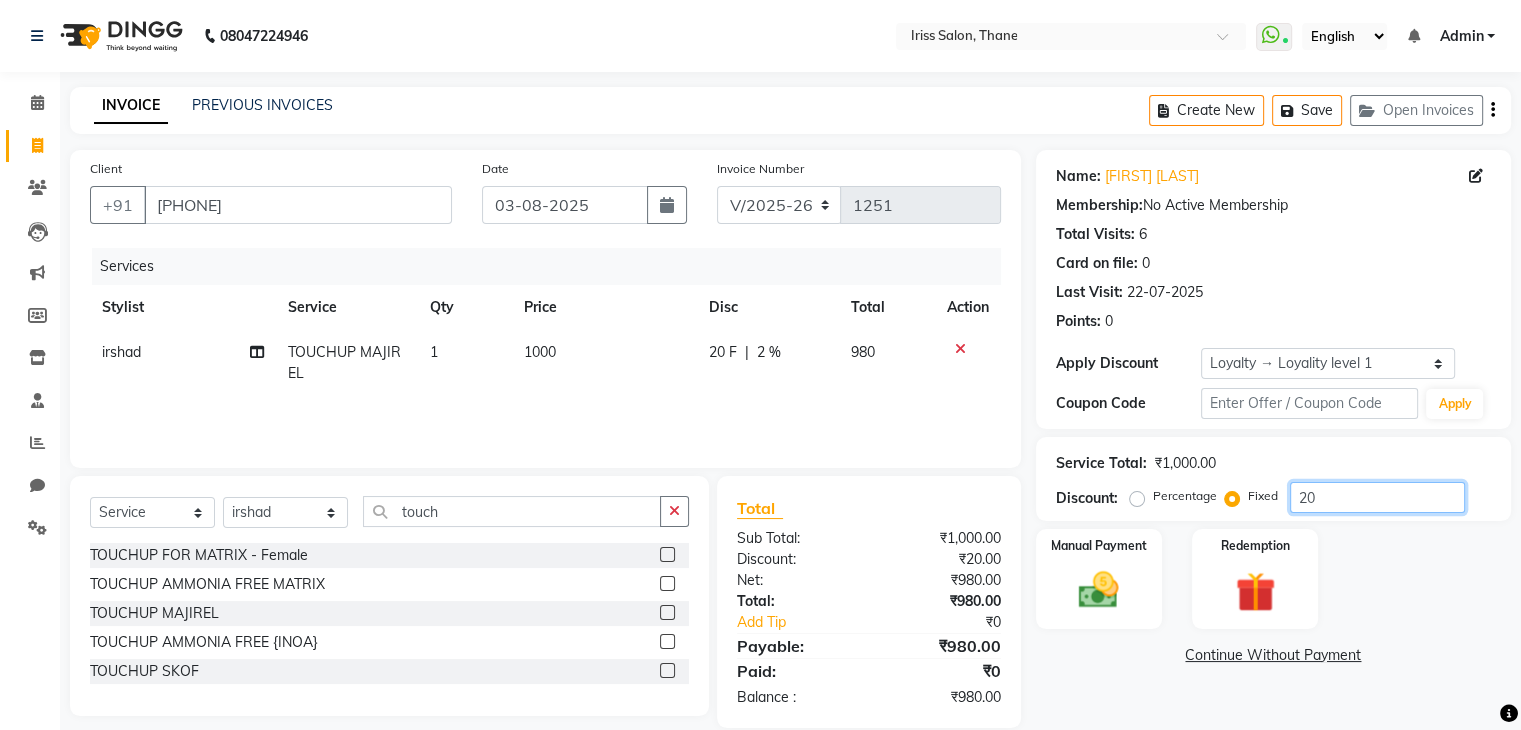 type on "20" 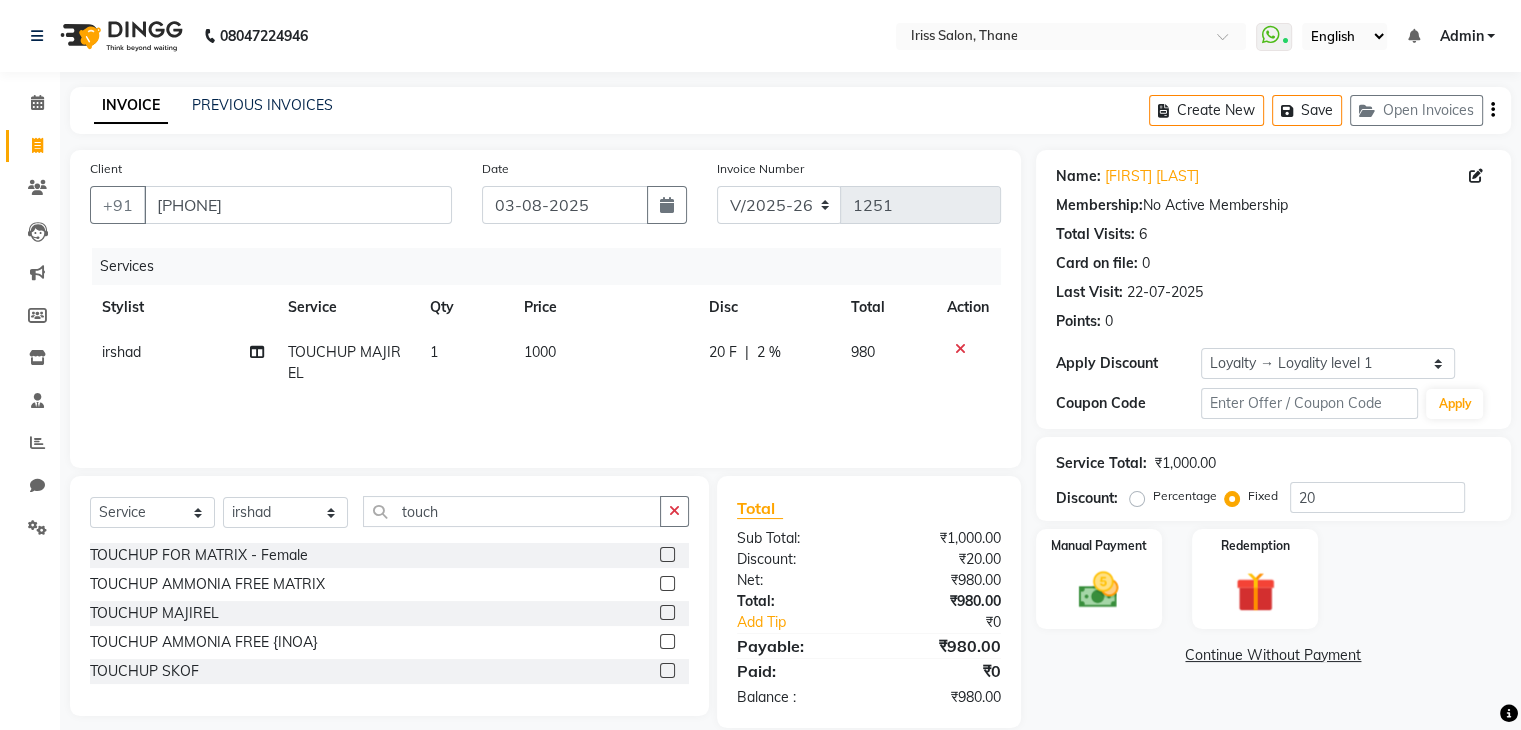 click on "Percentage" 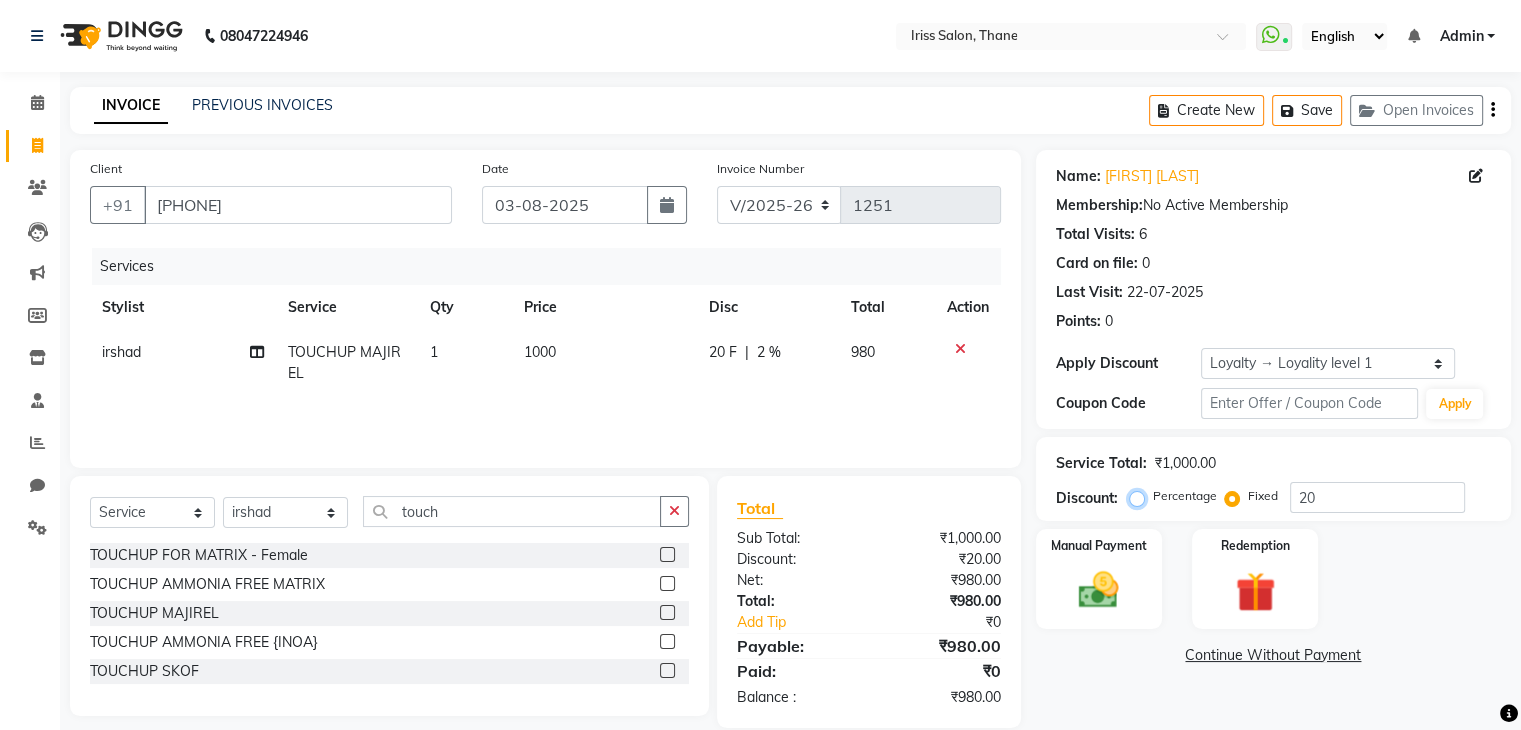 radio on "true" 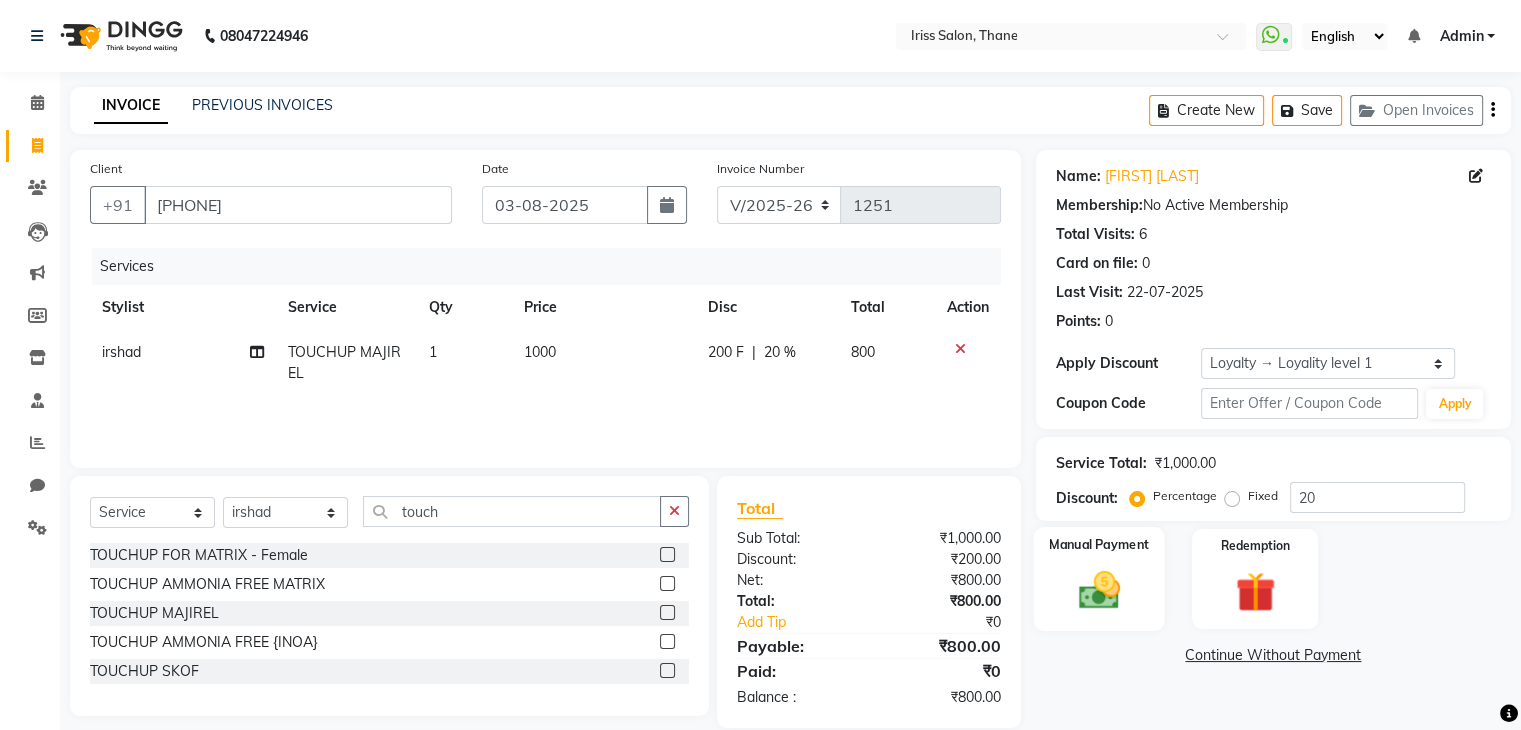click 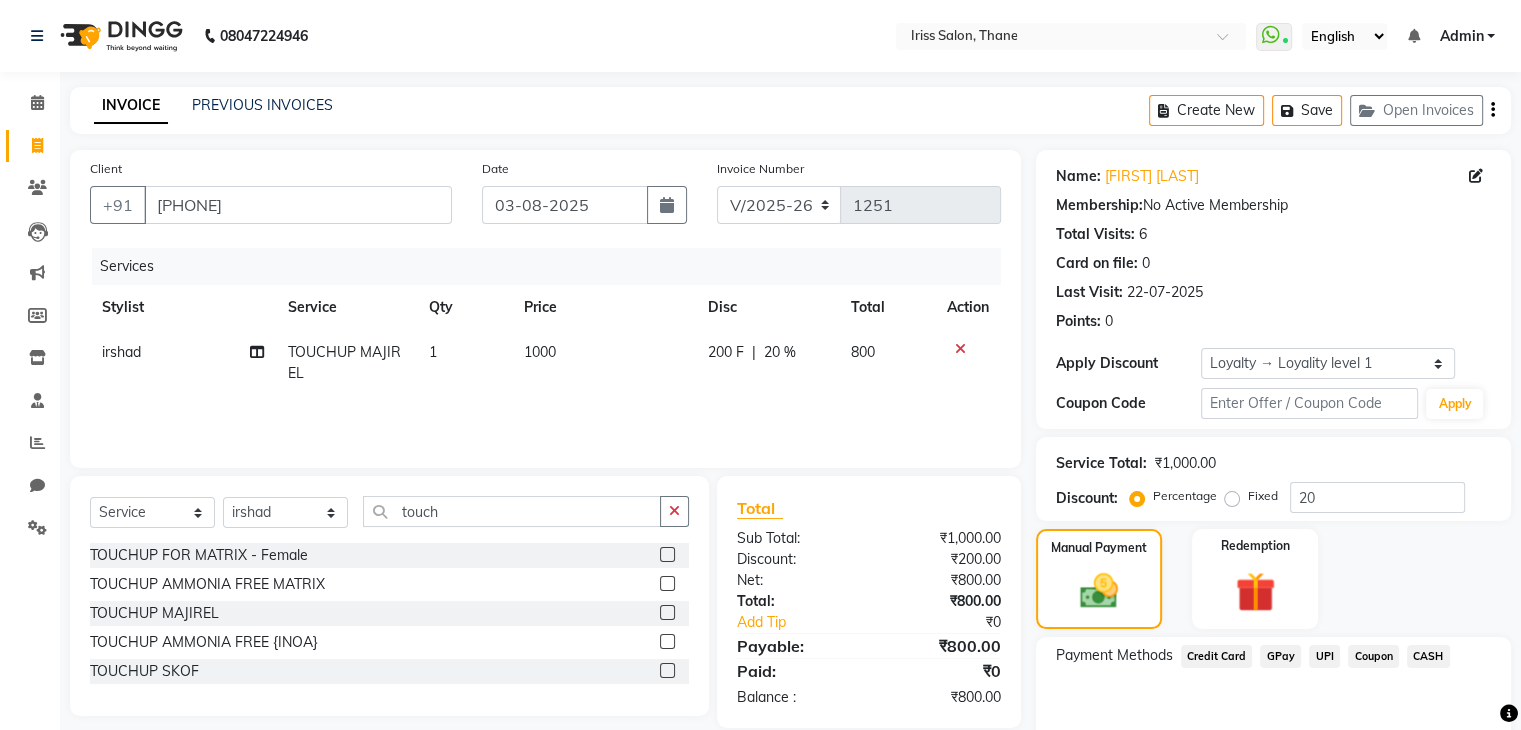 click on "UPI" 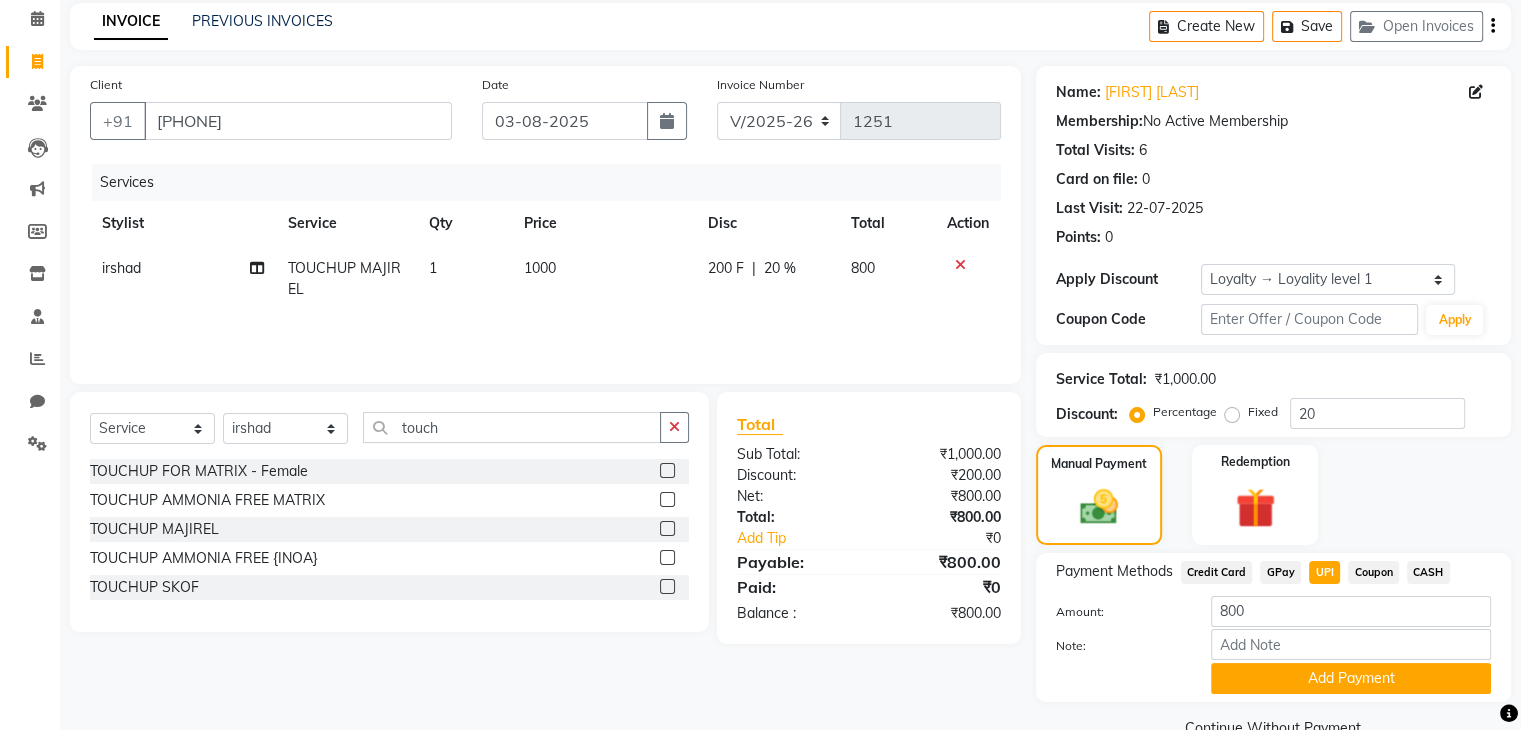 scroll, scrollTop: 128, scrollLeft: 0, axis: vertical 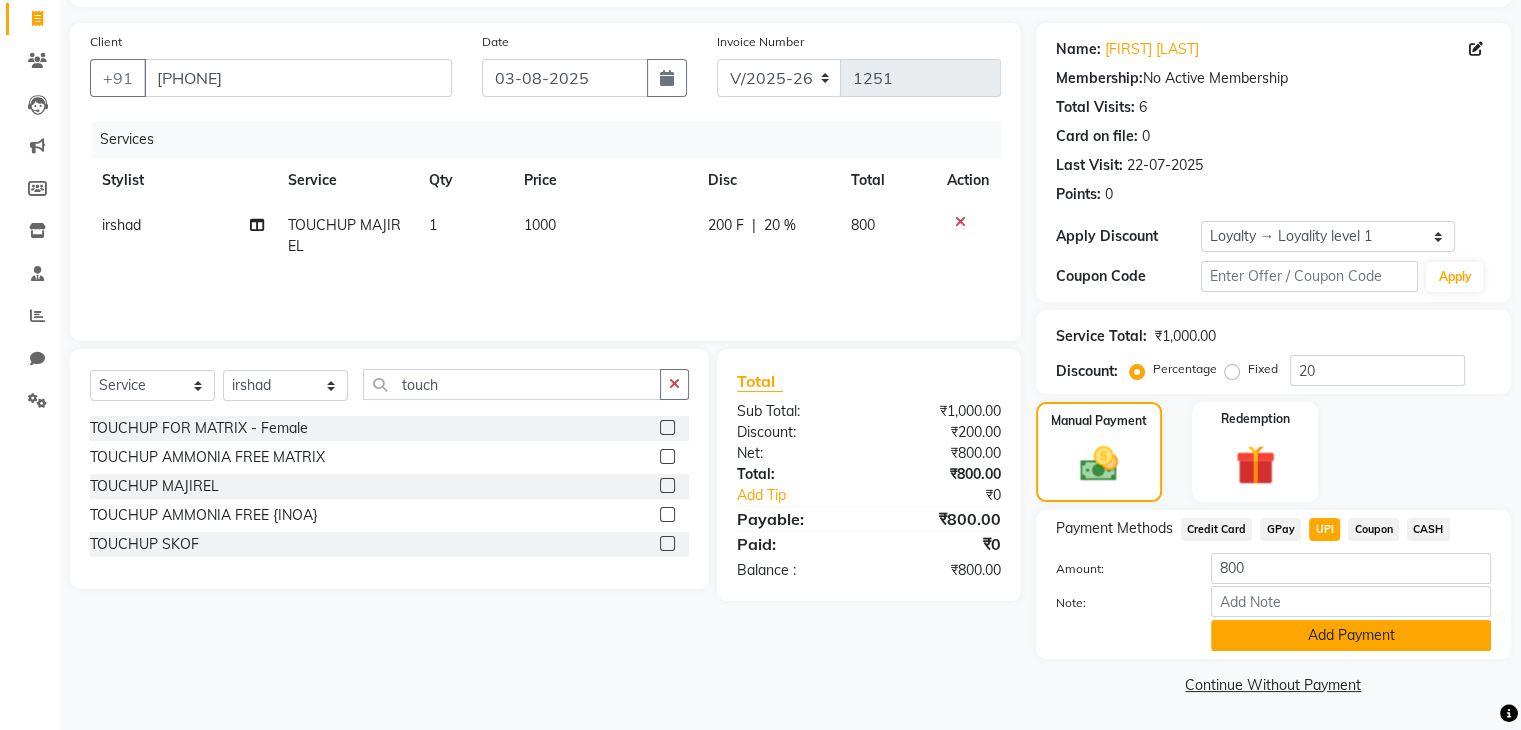 click on "Add Payment" 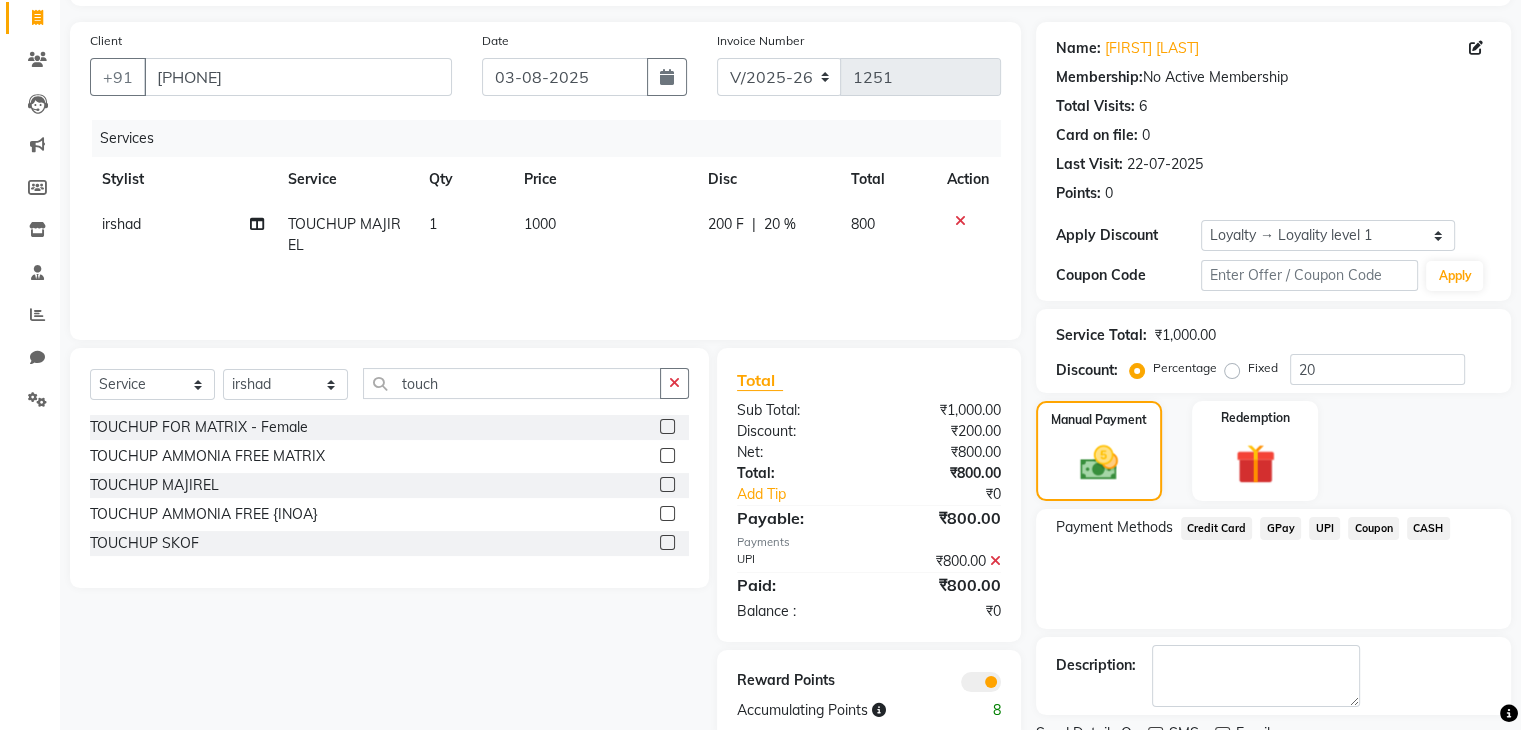 click on "UPI" 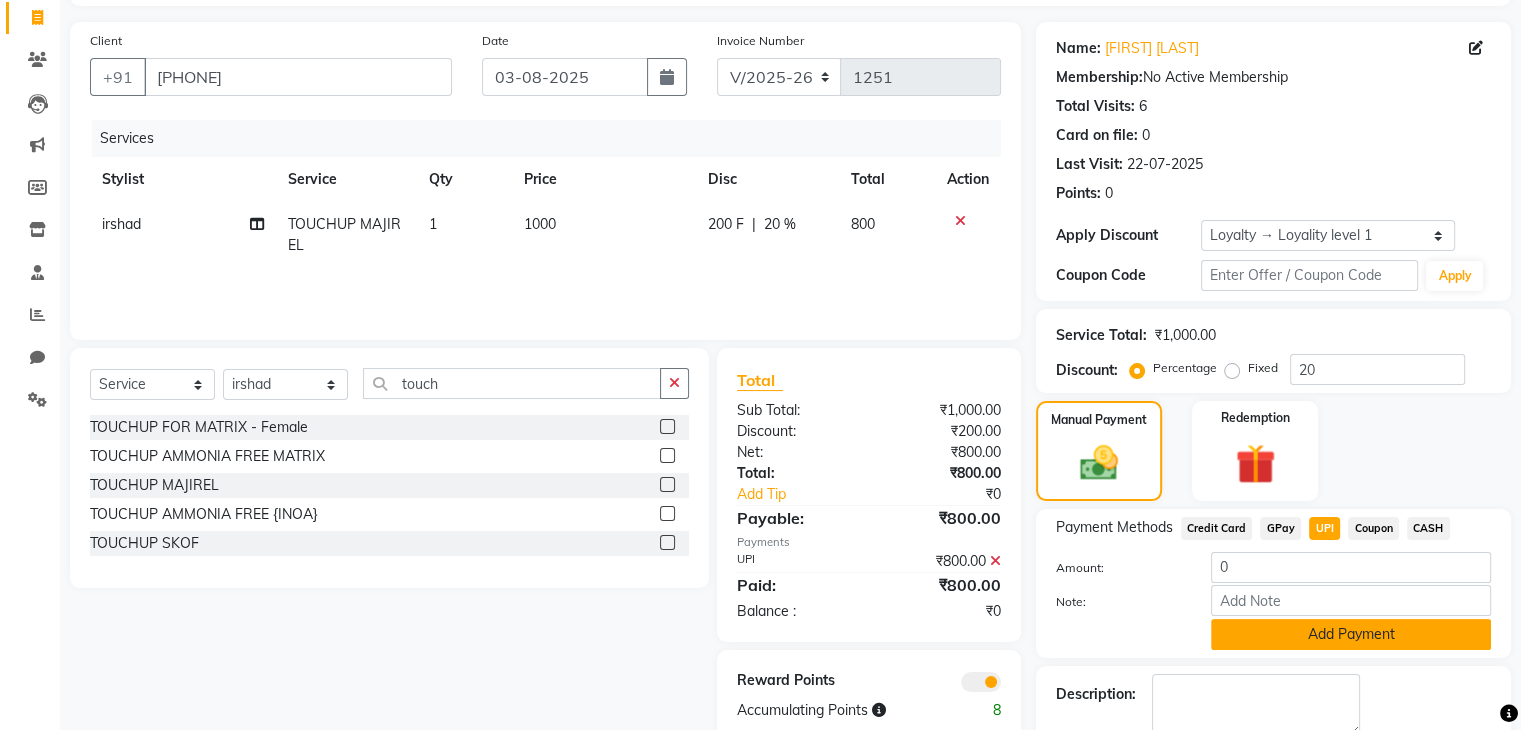 click on "Add Payment" 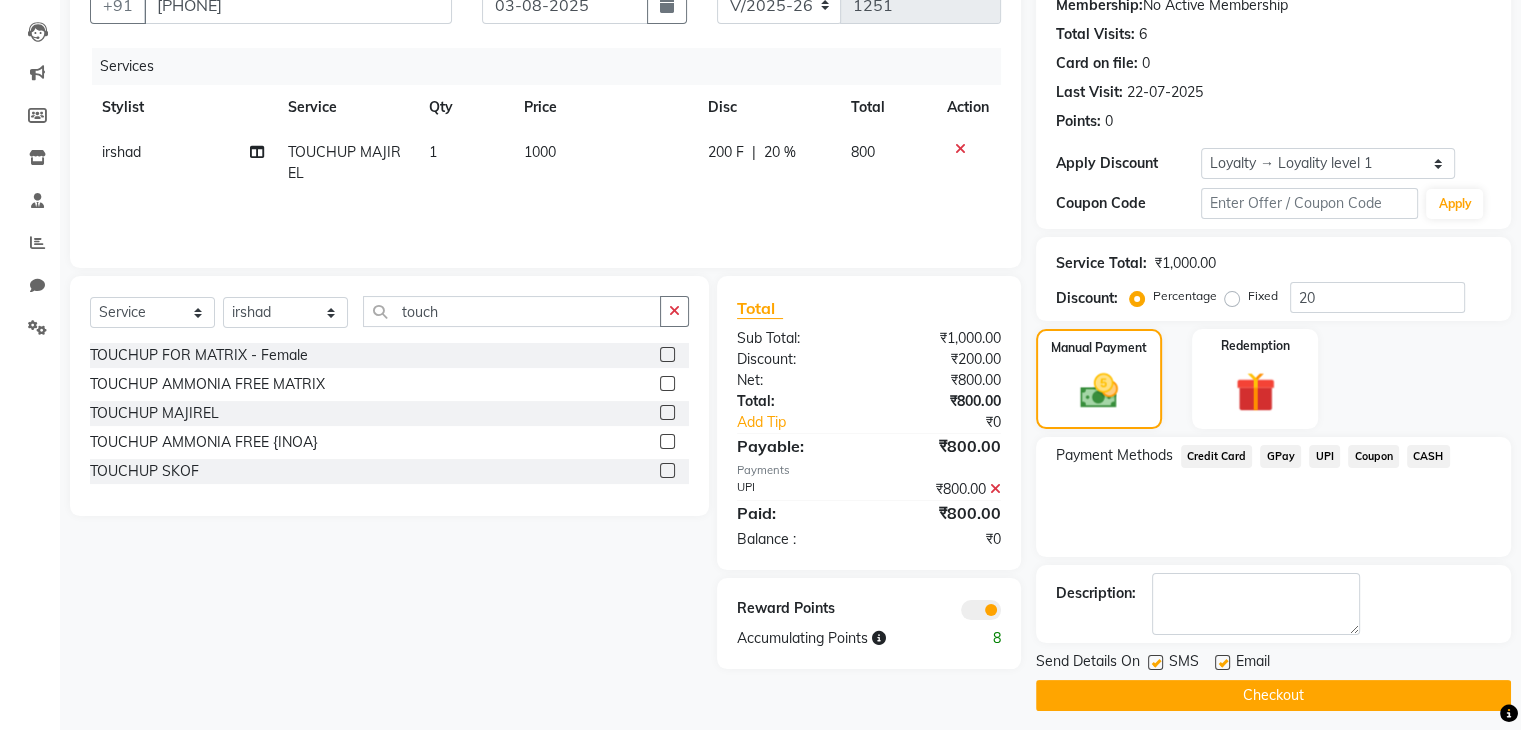 scroll, scrollTop: 209, scrollLeft: 0, axis: vertical 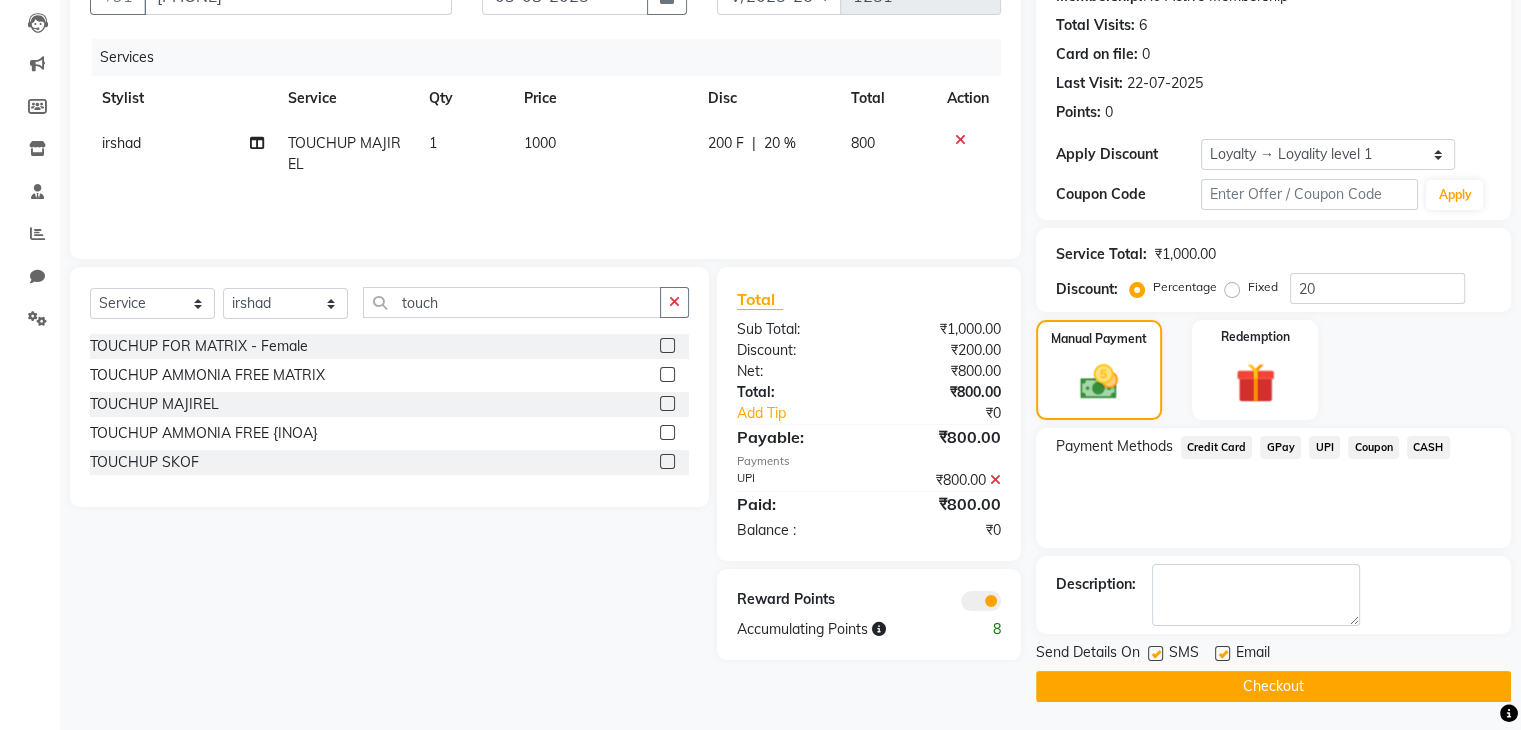 click on "Checkout" 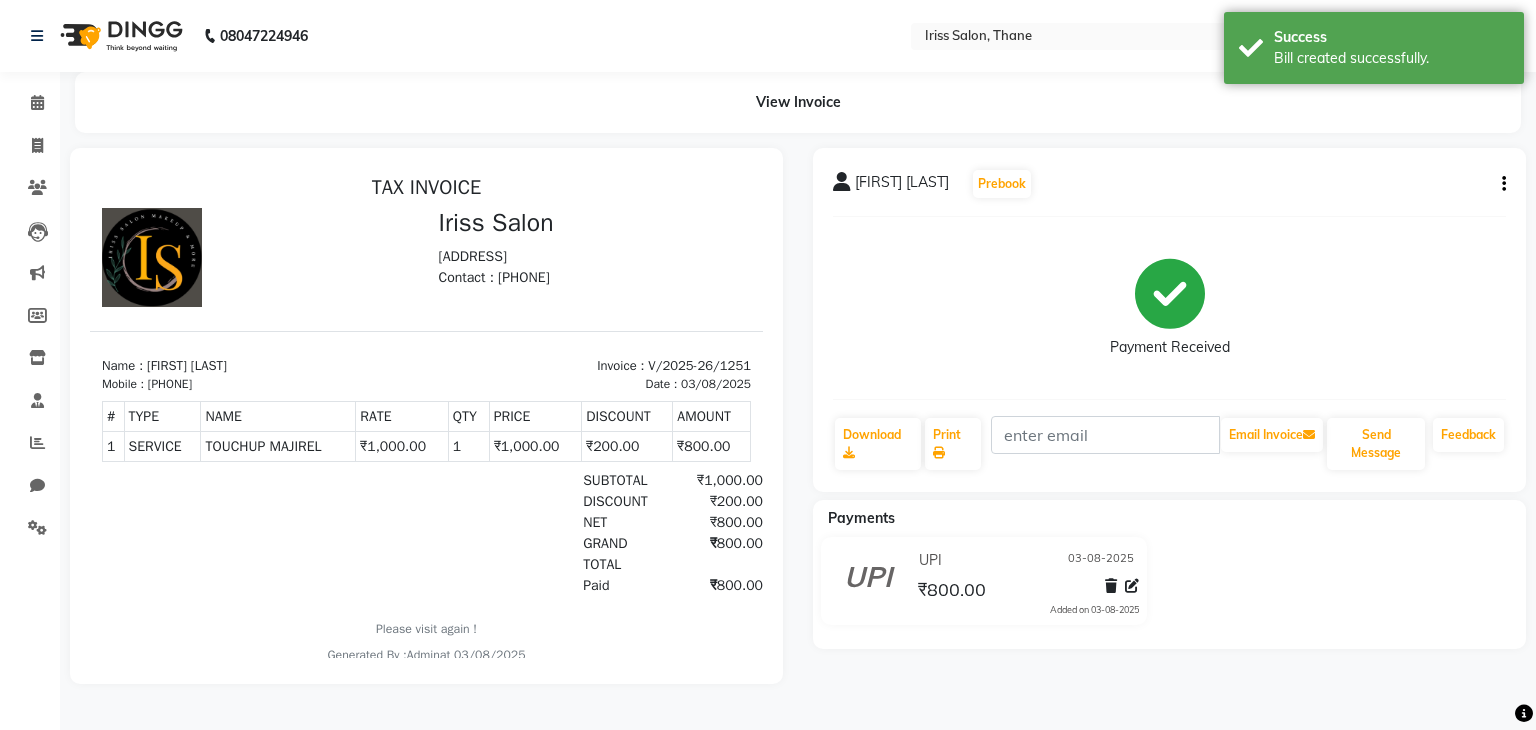 scroll, scrollTop: 0, scrollLeft: 0, axis: both 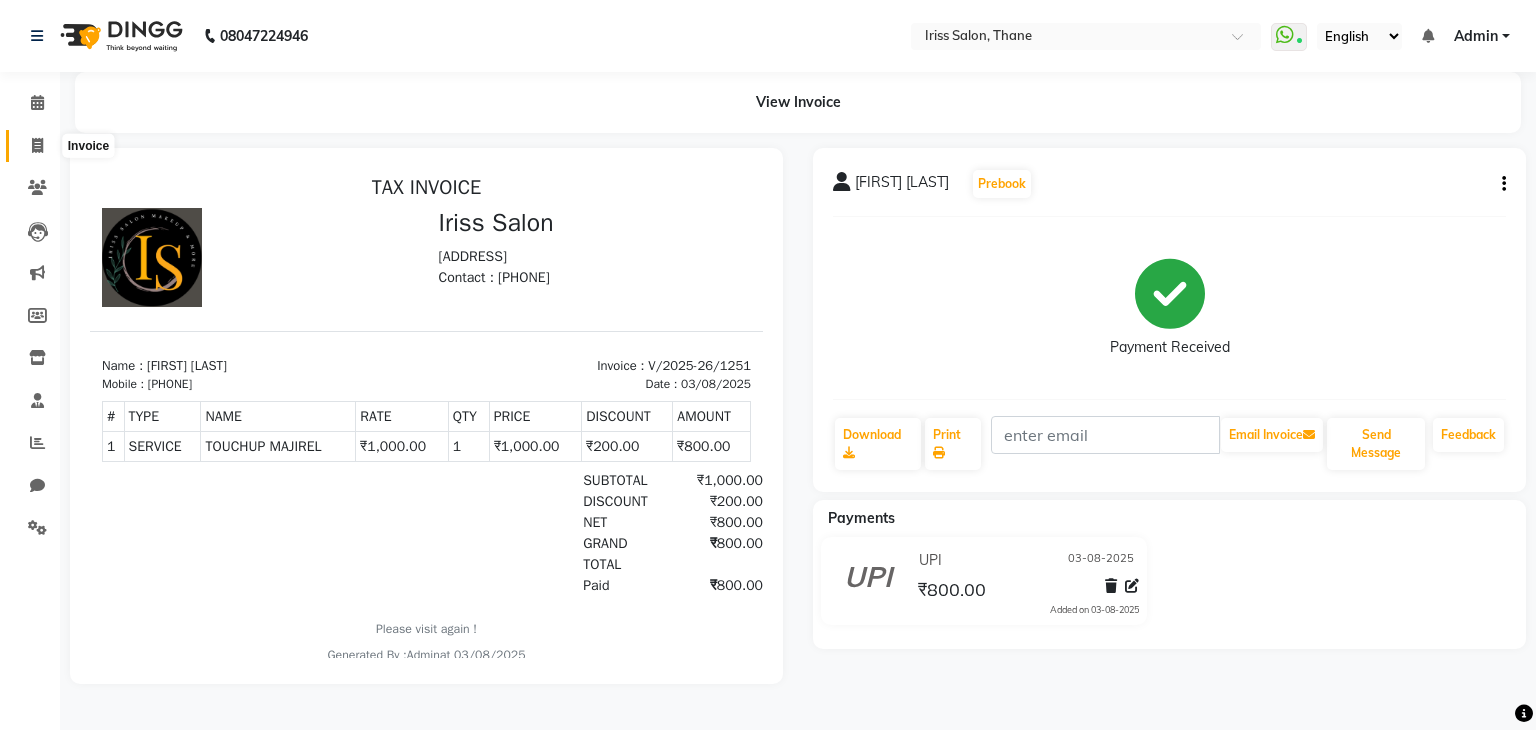 click 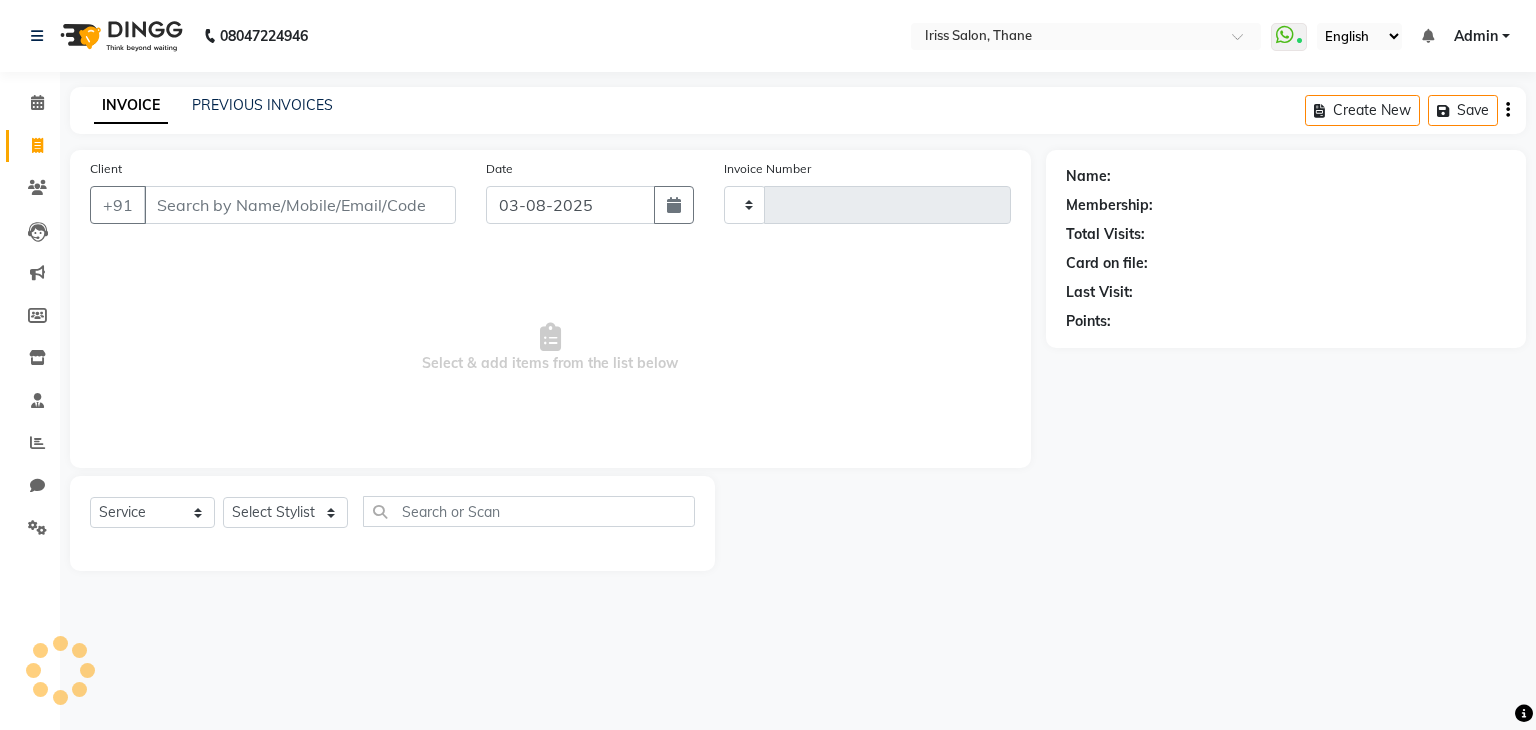 type on "1252" 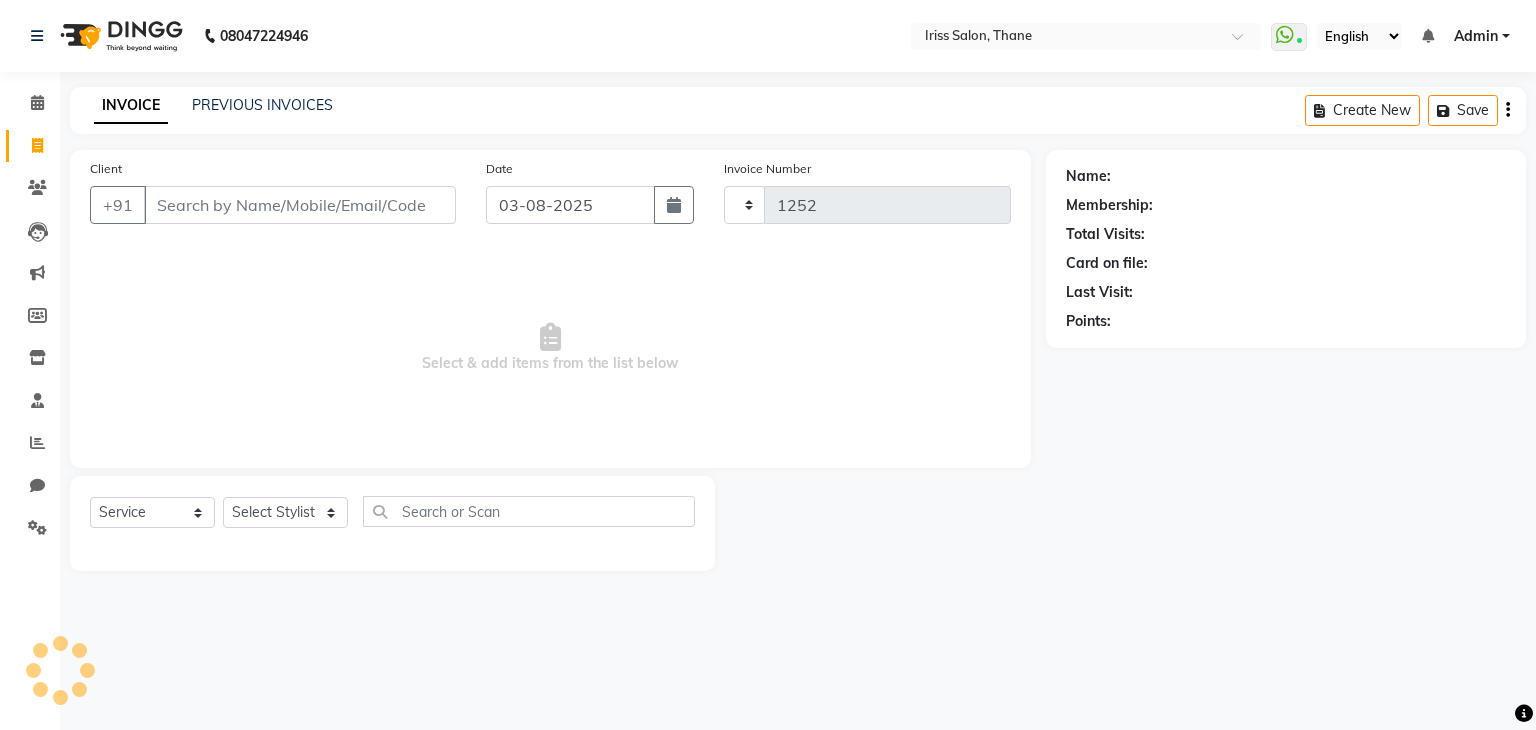 select on "7676" 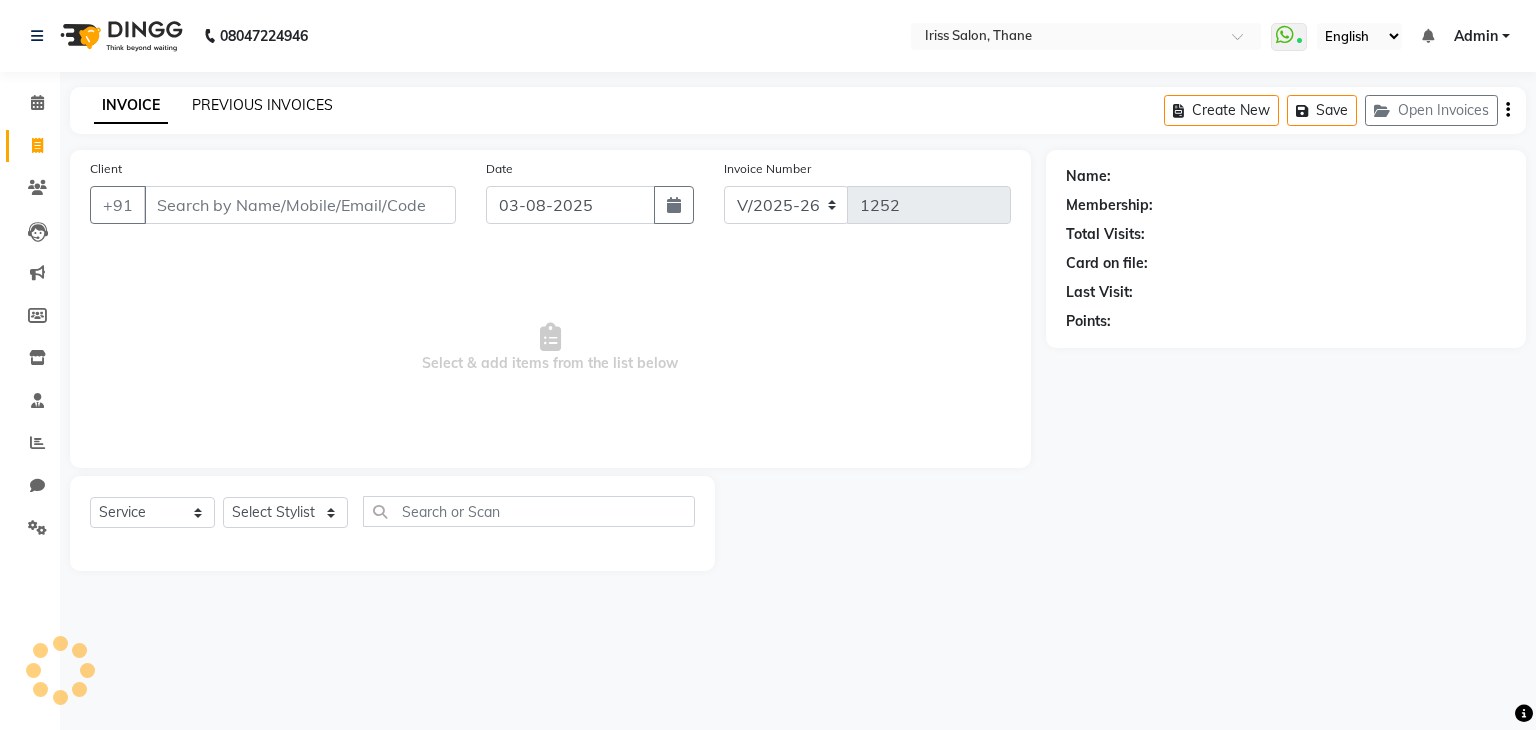 select on "product" 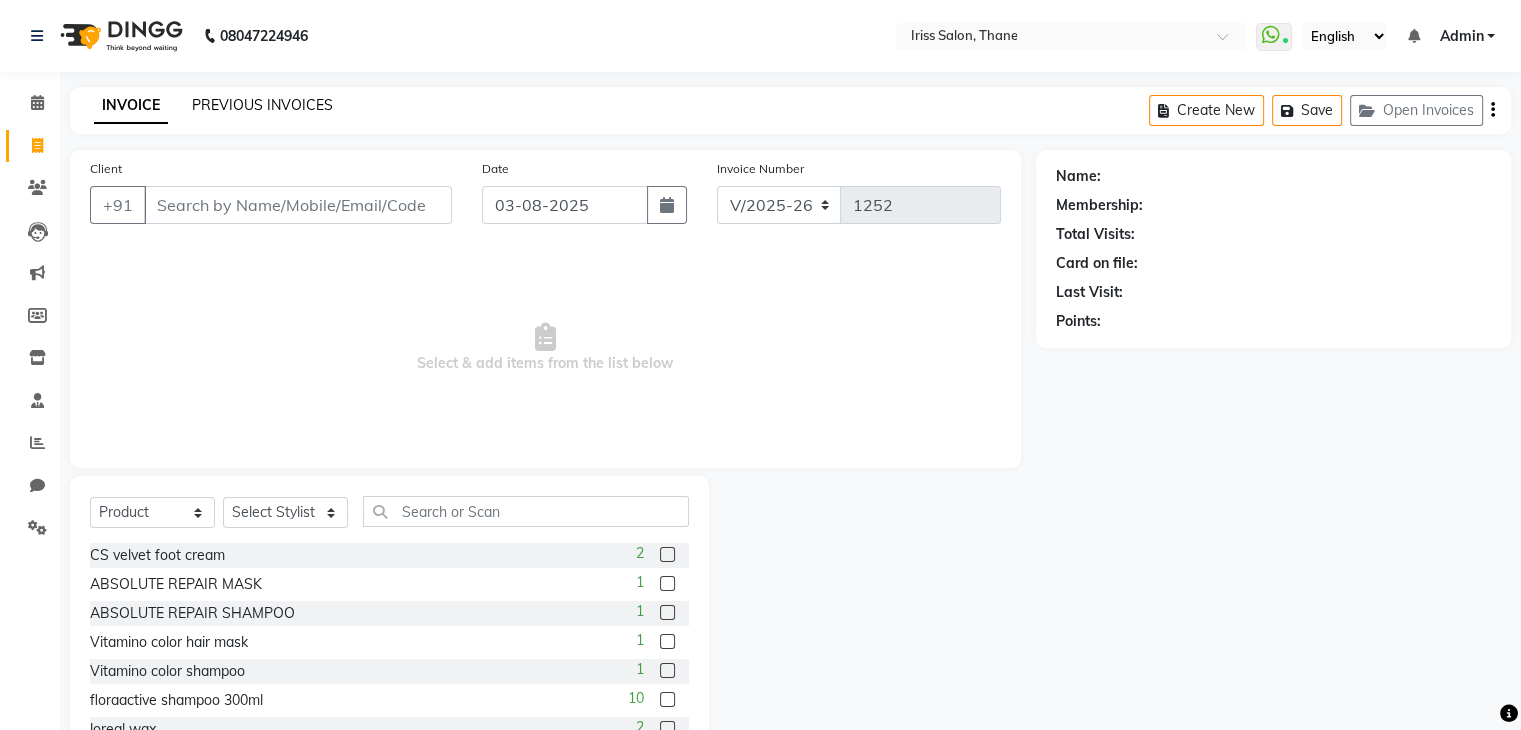click on "PREVIOUS INVOICES" 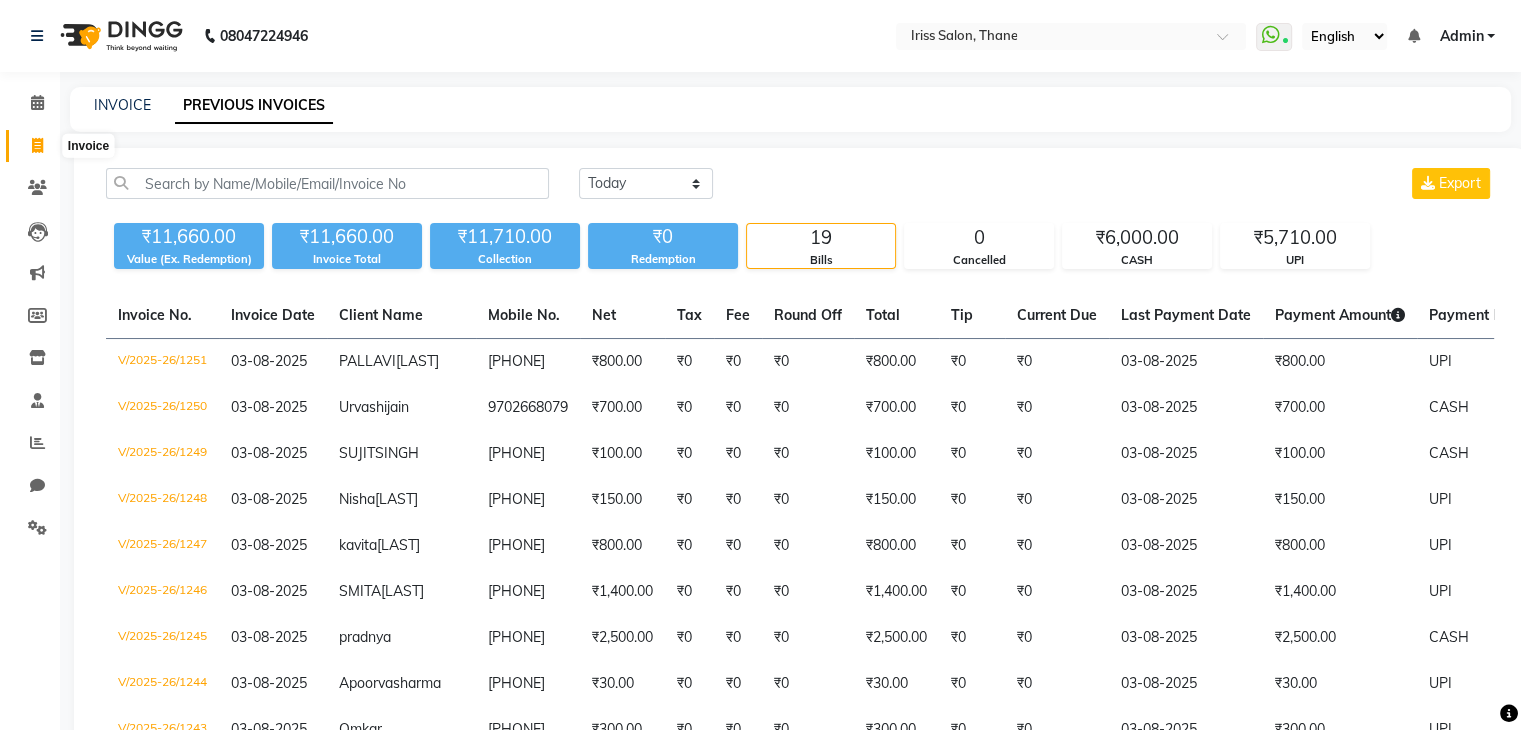 click 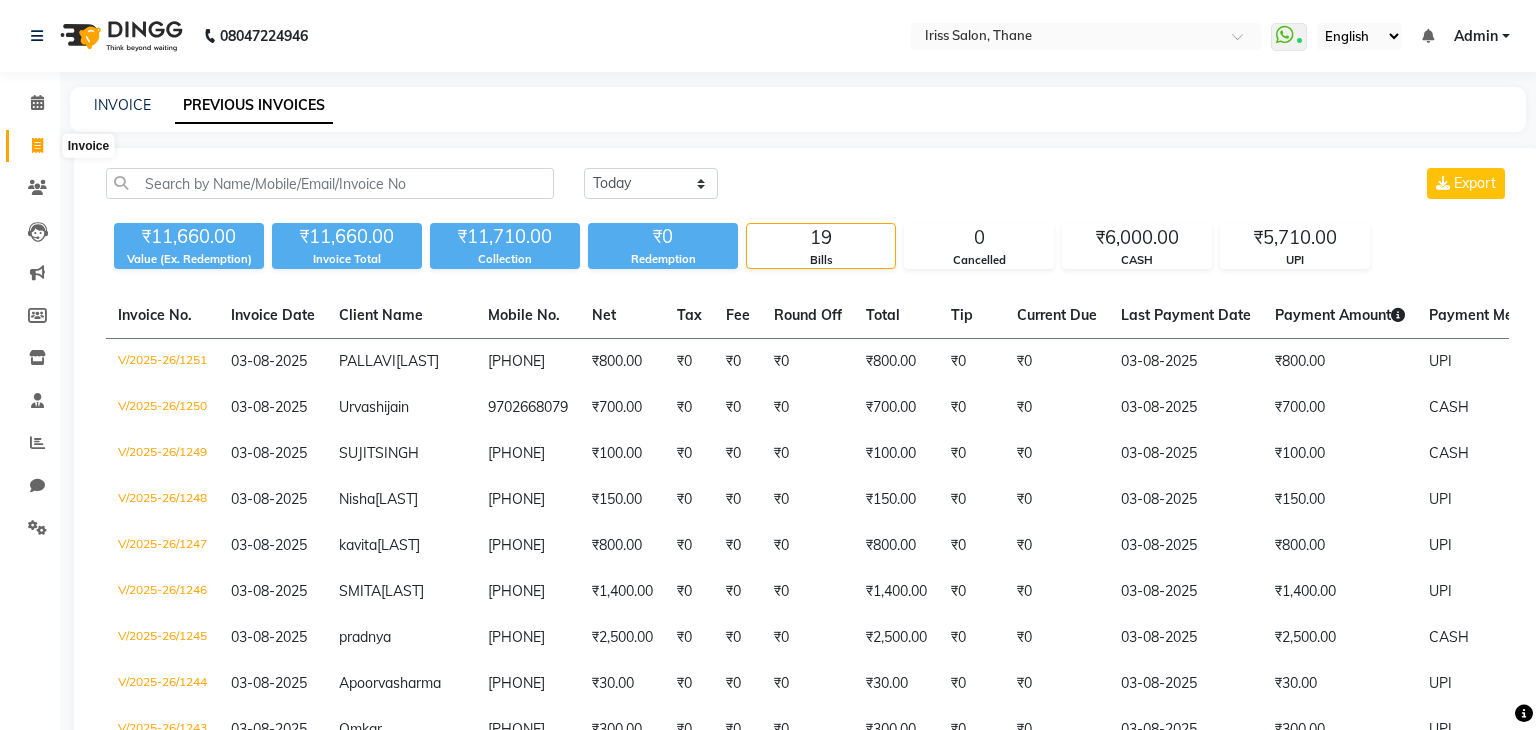 select on "7676" 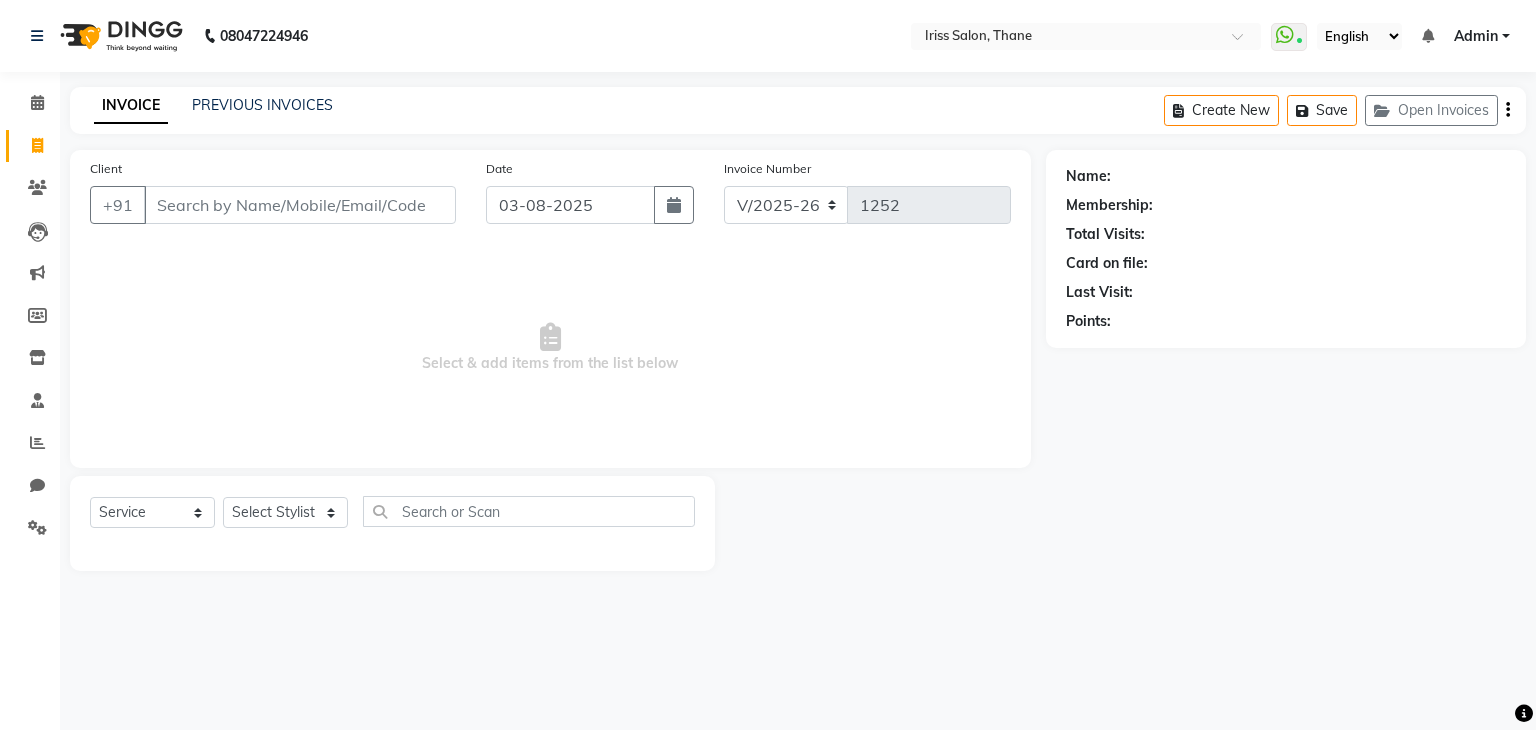 click on "Client" at bounding box center [300, 205] 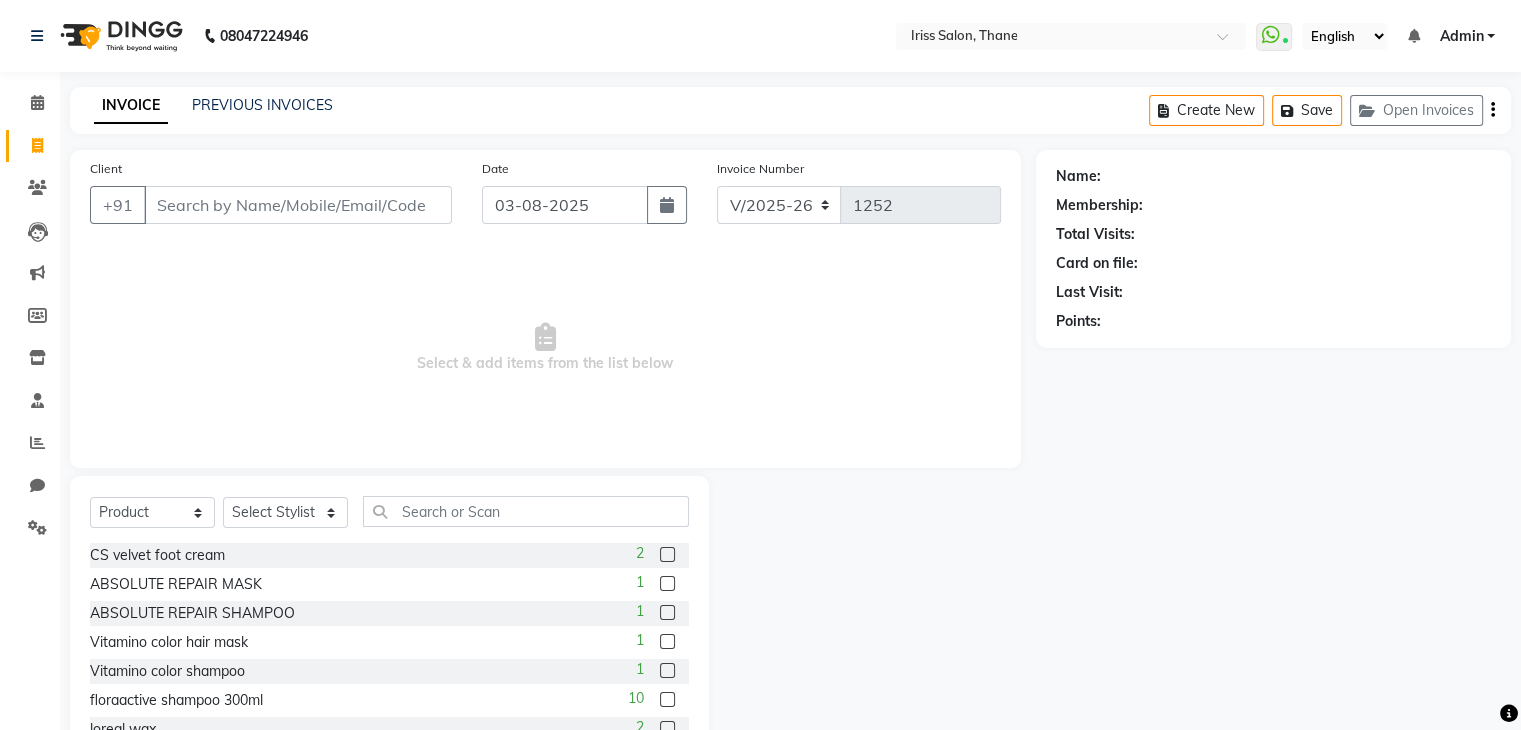 click on "Client" at bounding box center [298, 205] 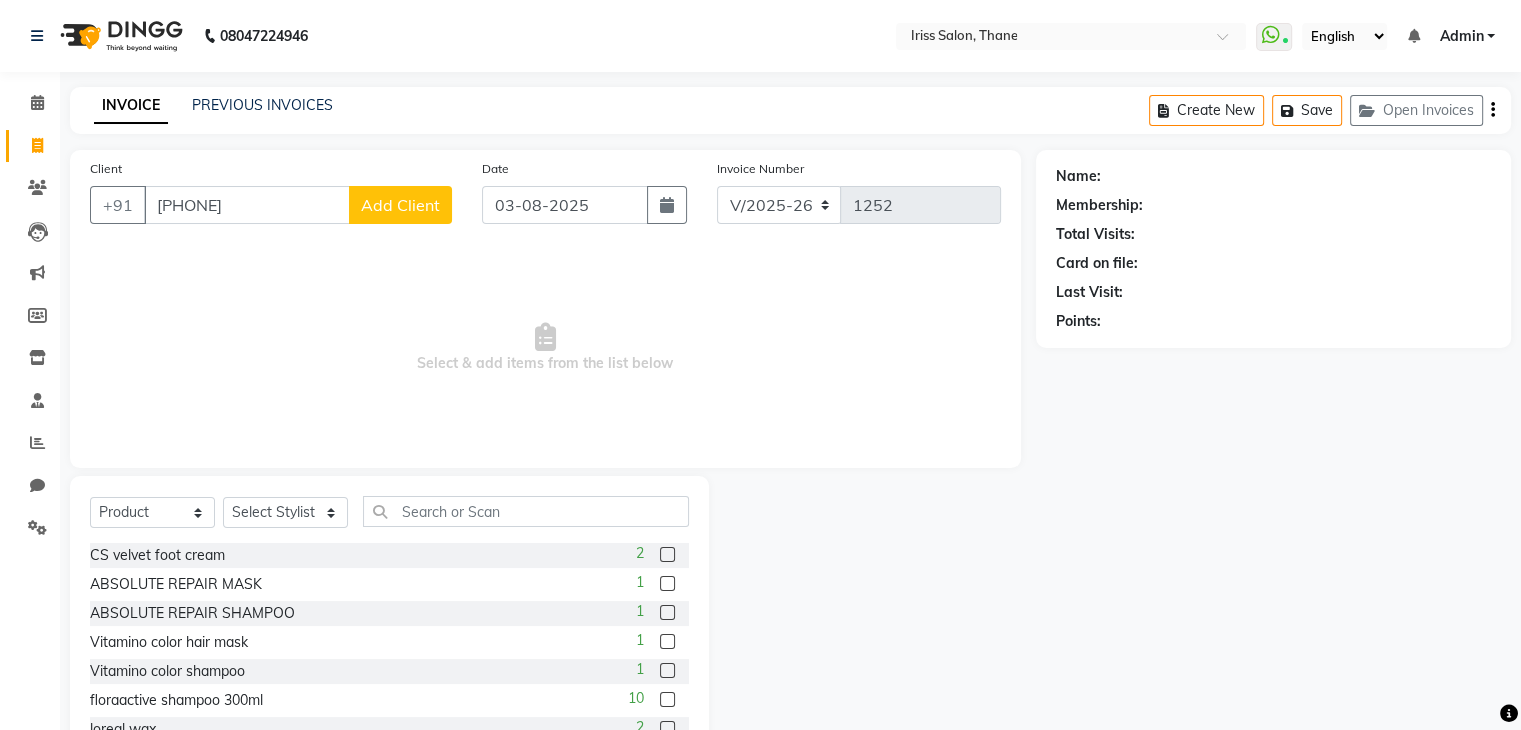 type on "[PHONE]" 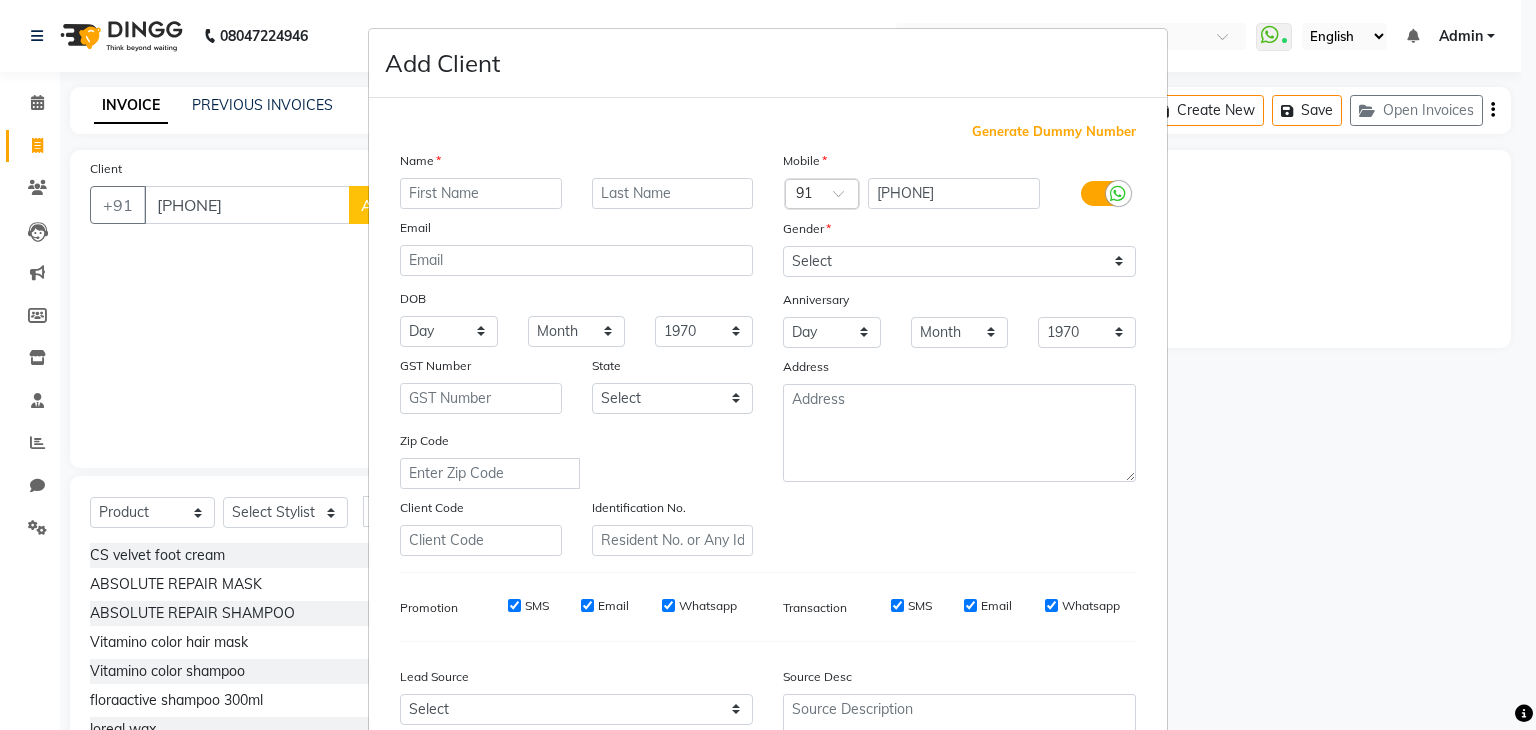 click at bounding box center (481, 193) 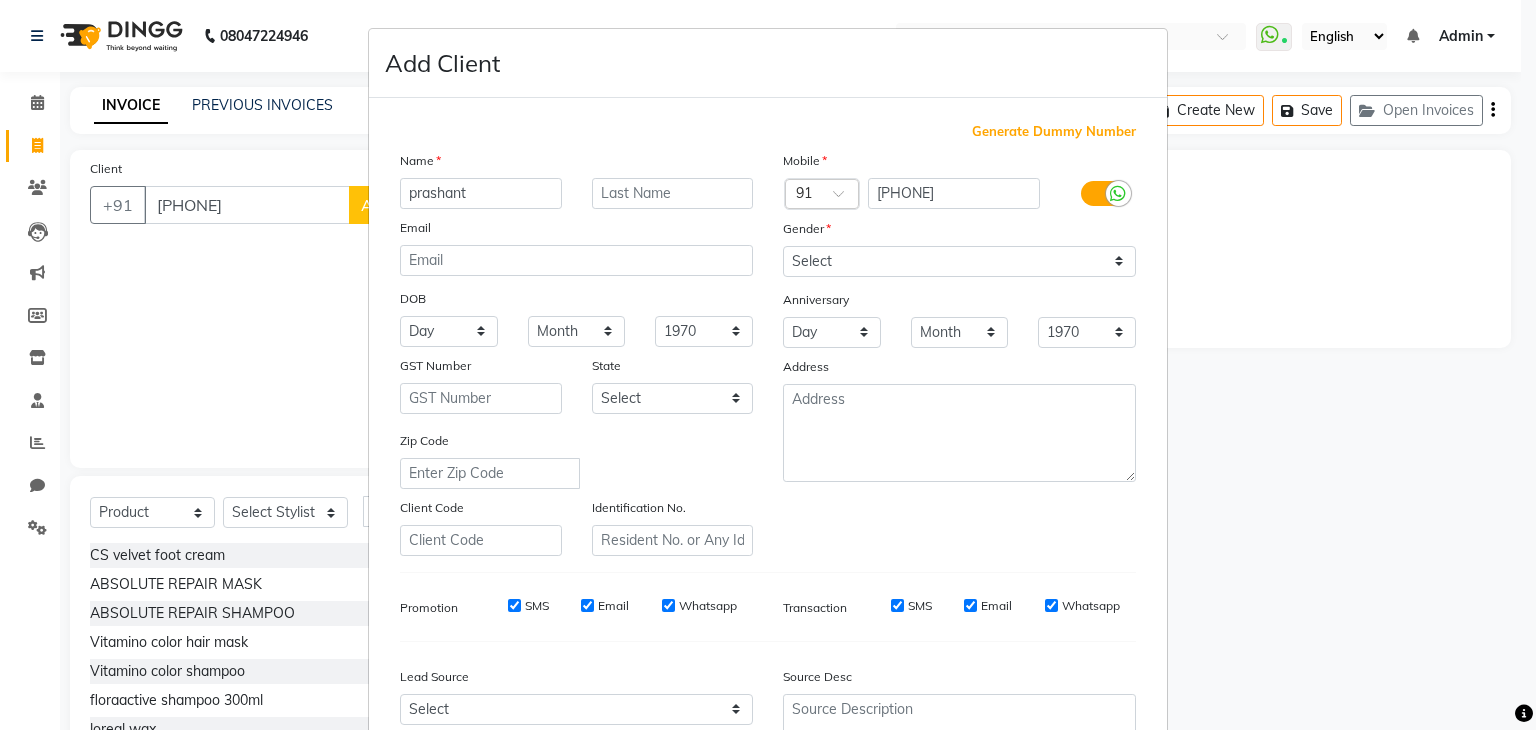 type on "prashant" 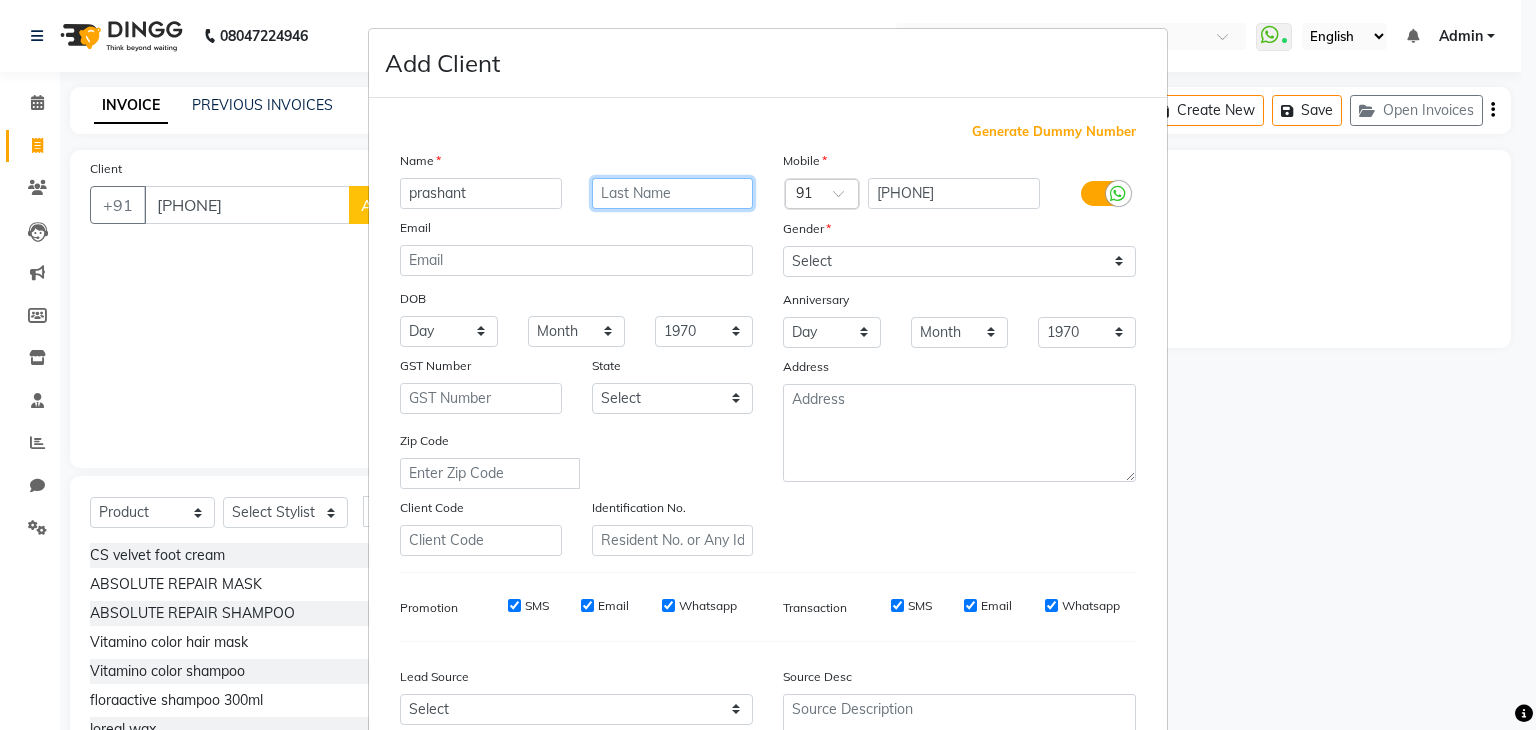 click at bounding box center [673, 193] 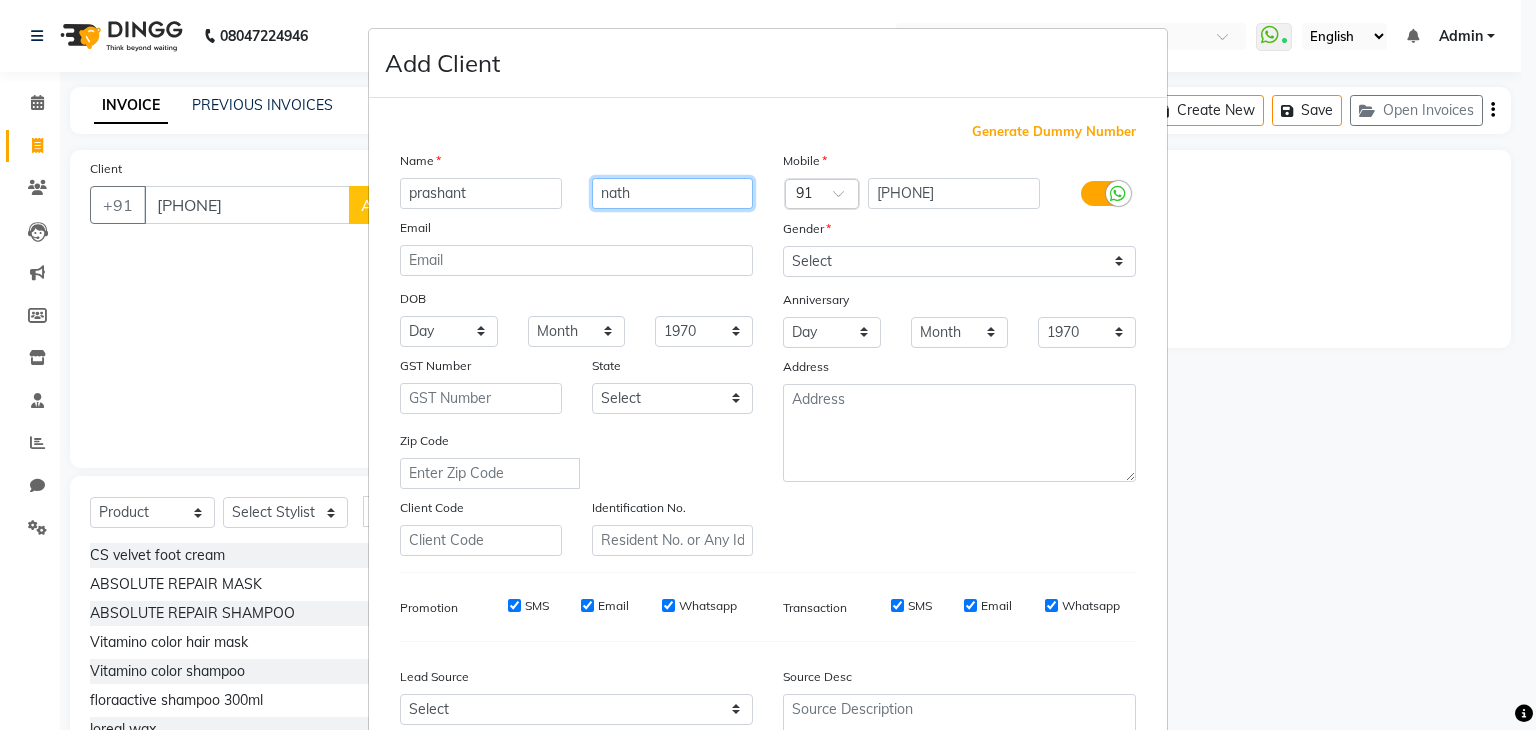 type on "nath" 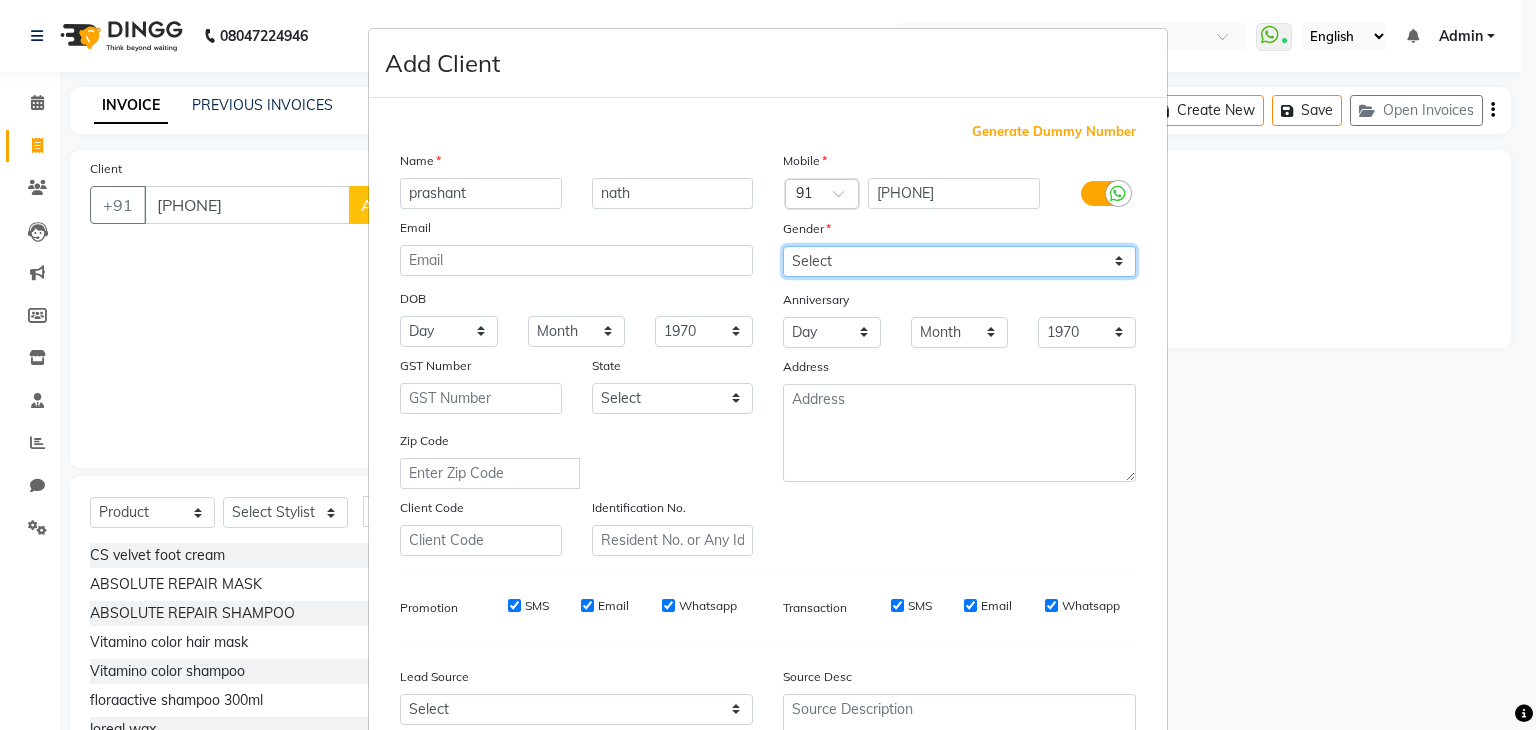 click on "Select Male Female Other Prefer Not To Say" at bounding box center [959, 261] 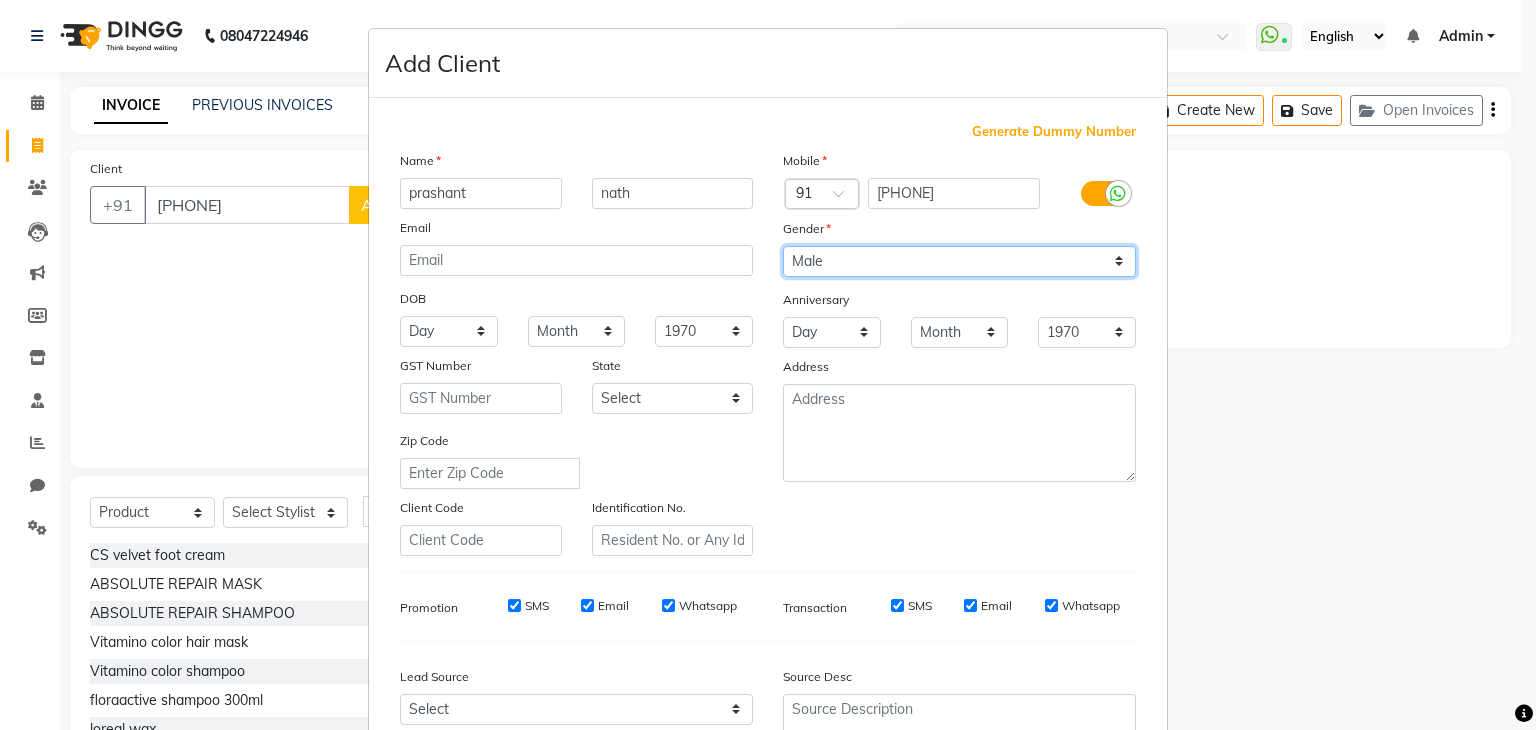 click on "Select Male Female Other Prefer Not To Say" at bounding box center (959, 261) 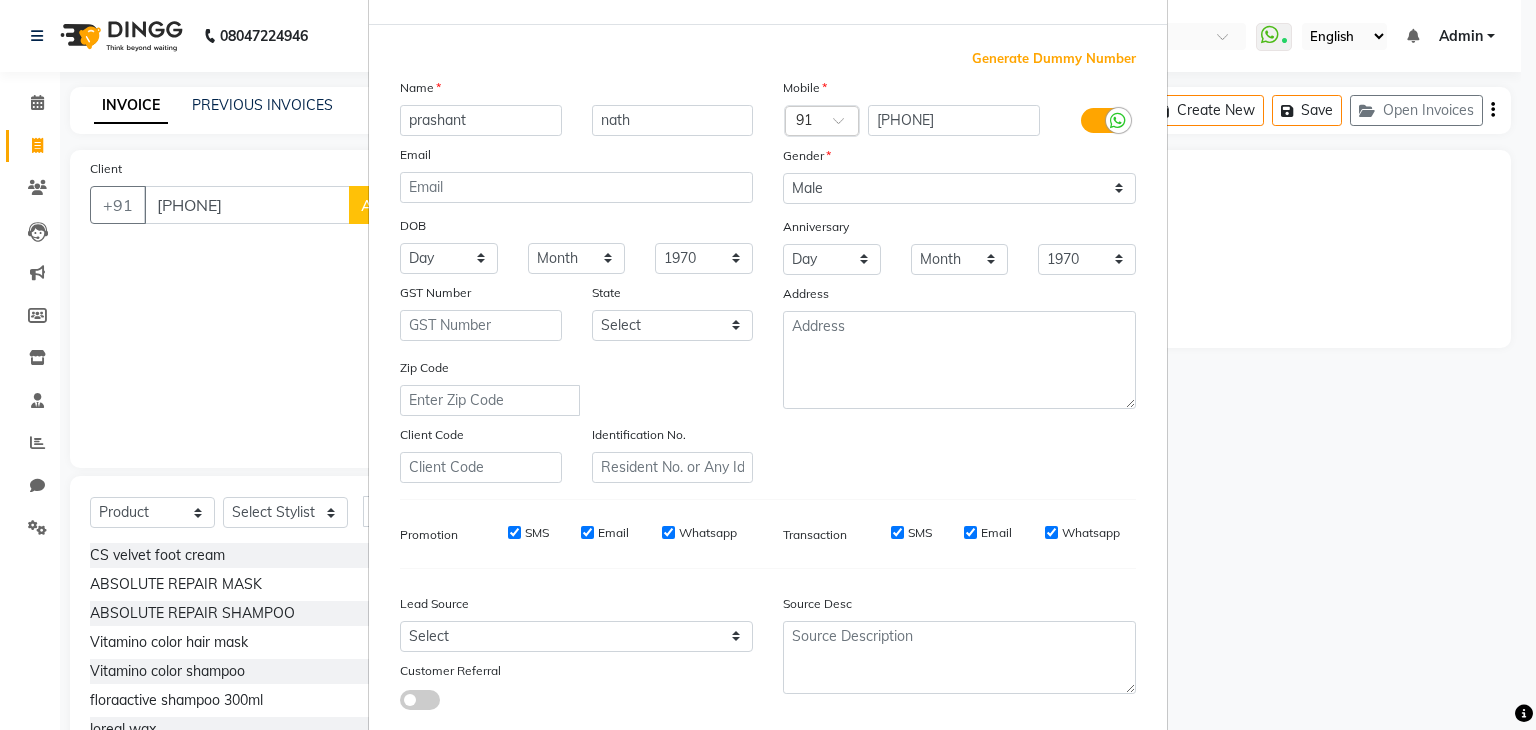 scroll, scrollTop: 126, scrollLeft: 0, axis: vertical 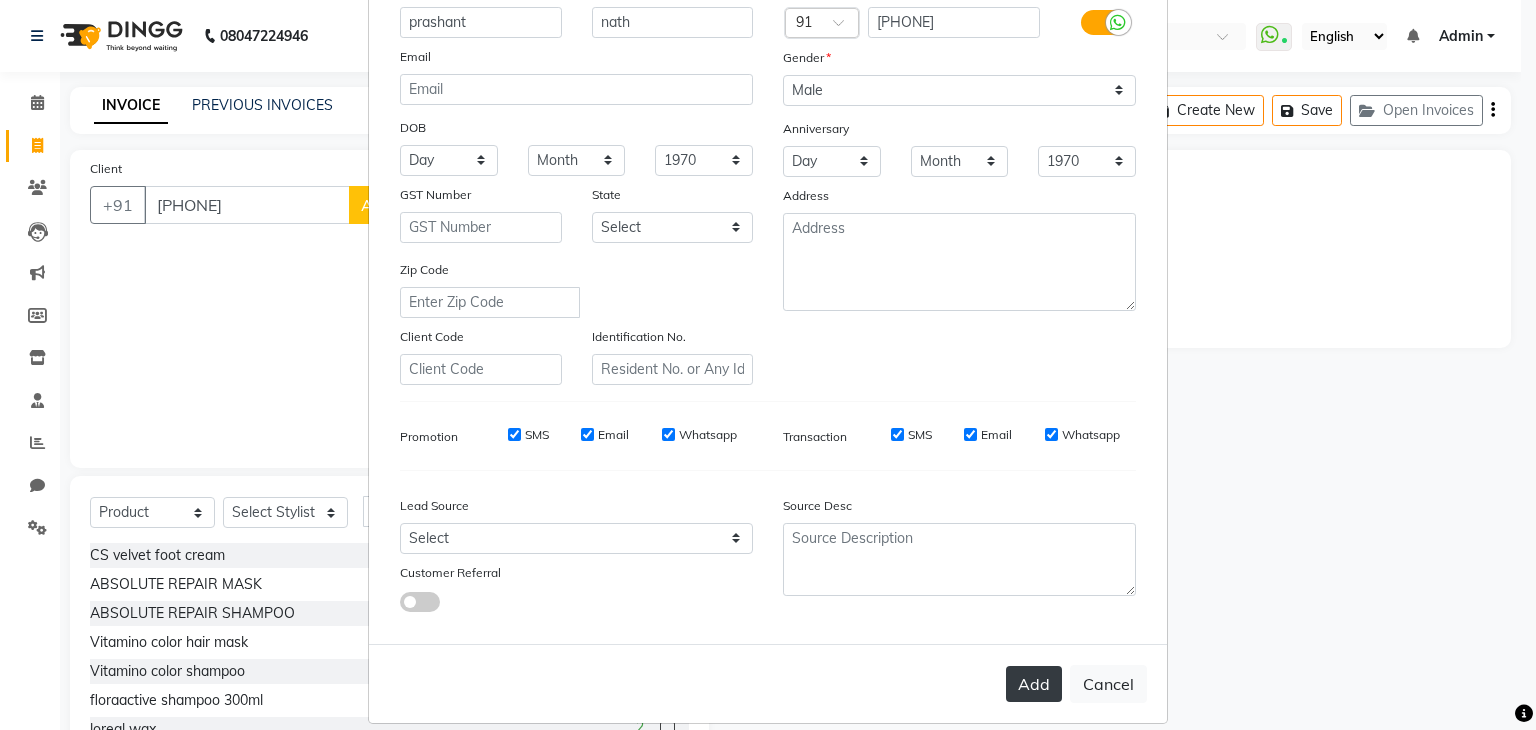 click on "Add" at bounding box center (1034, 684) 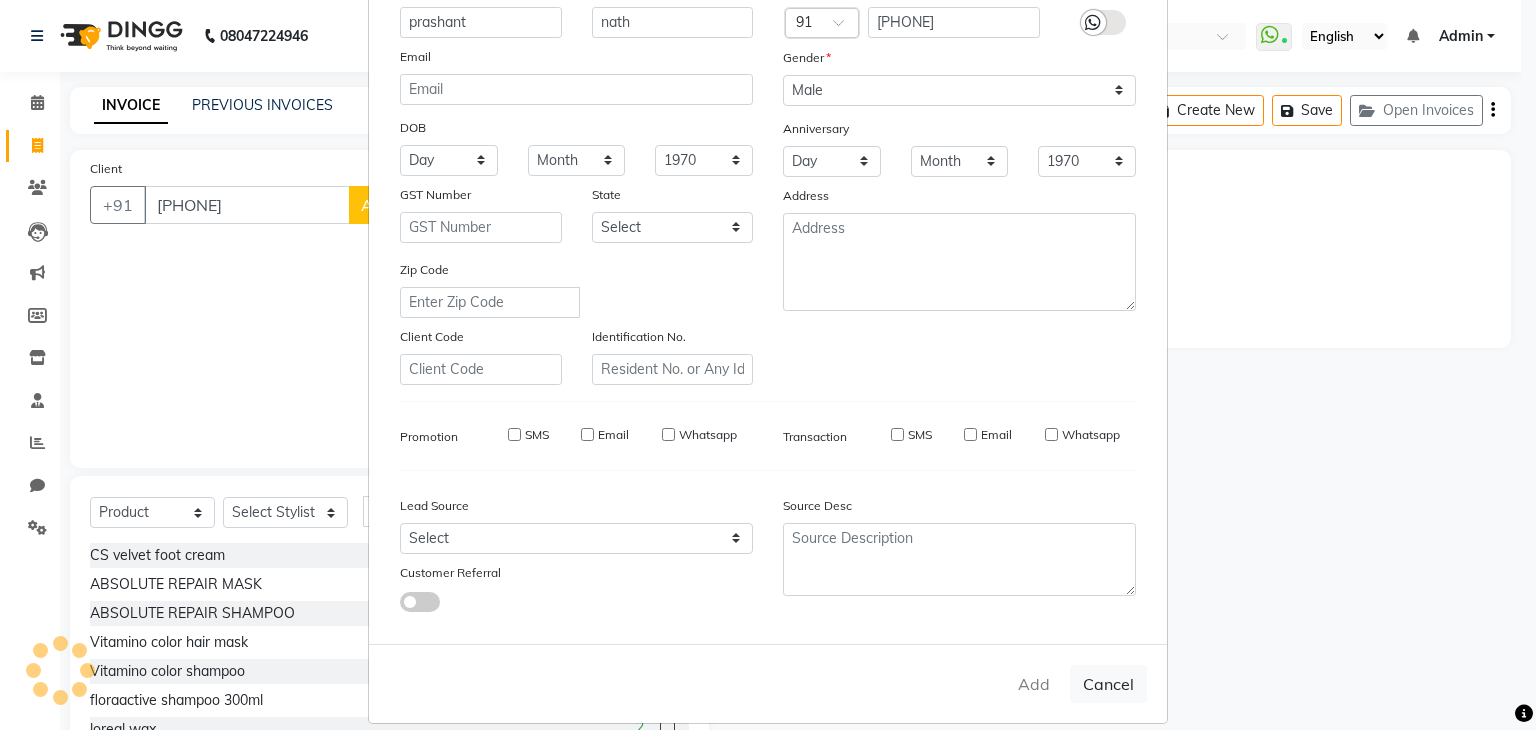 type 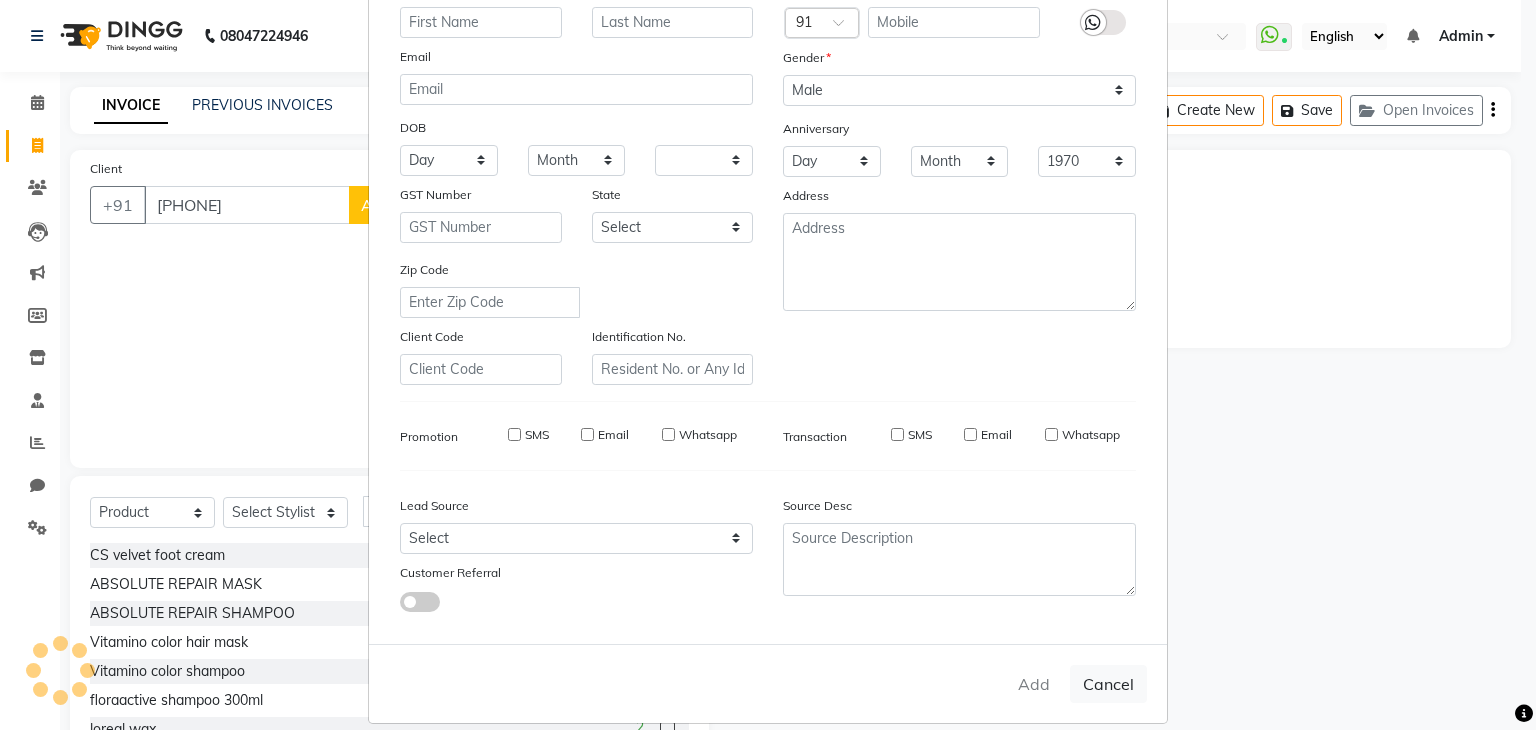 select 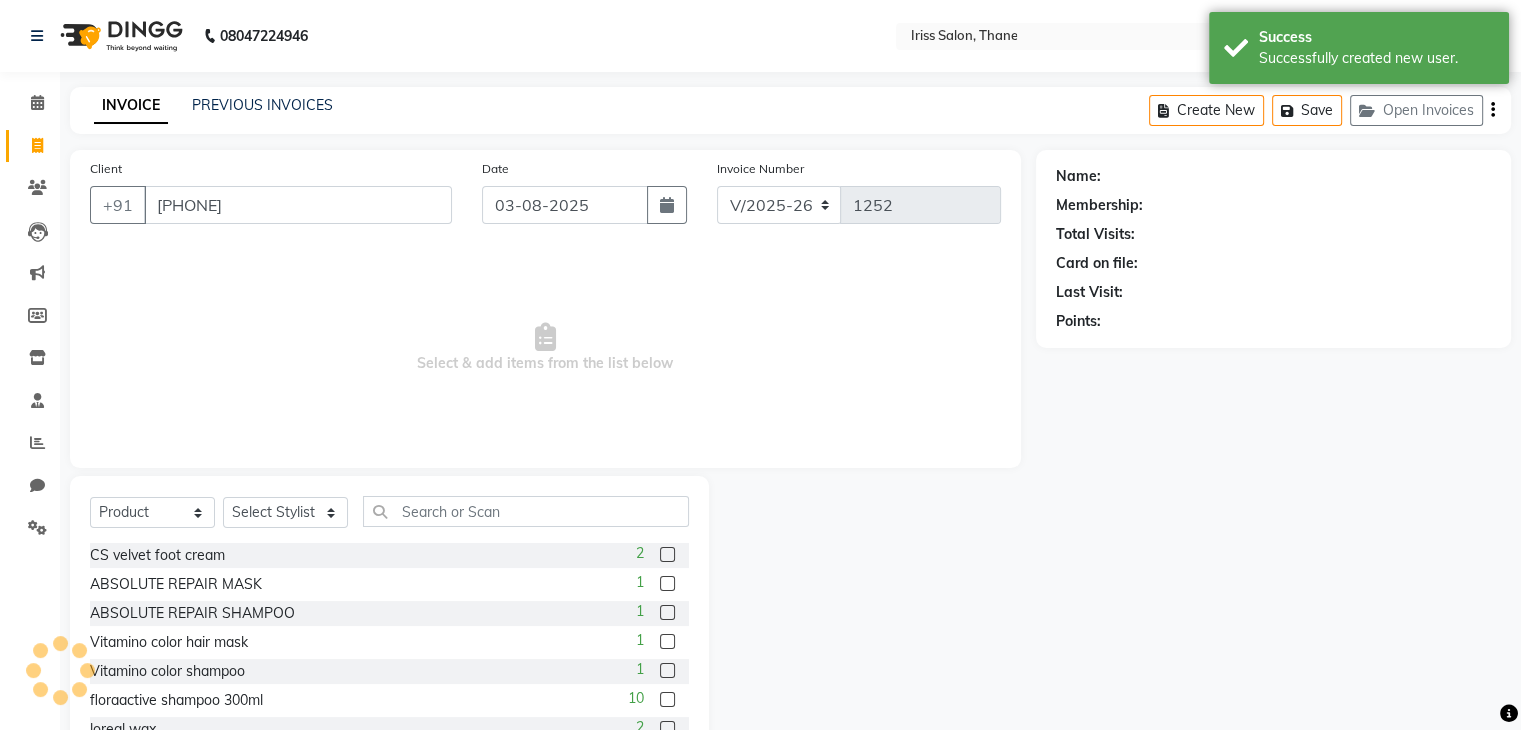 click 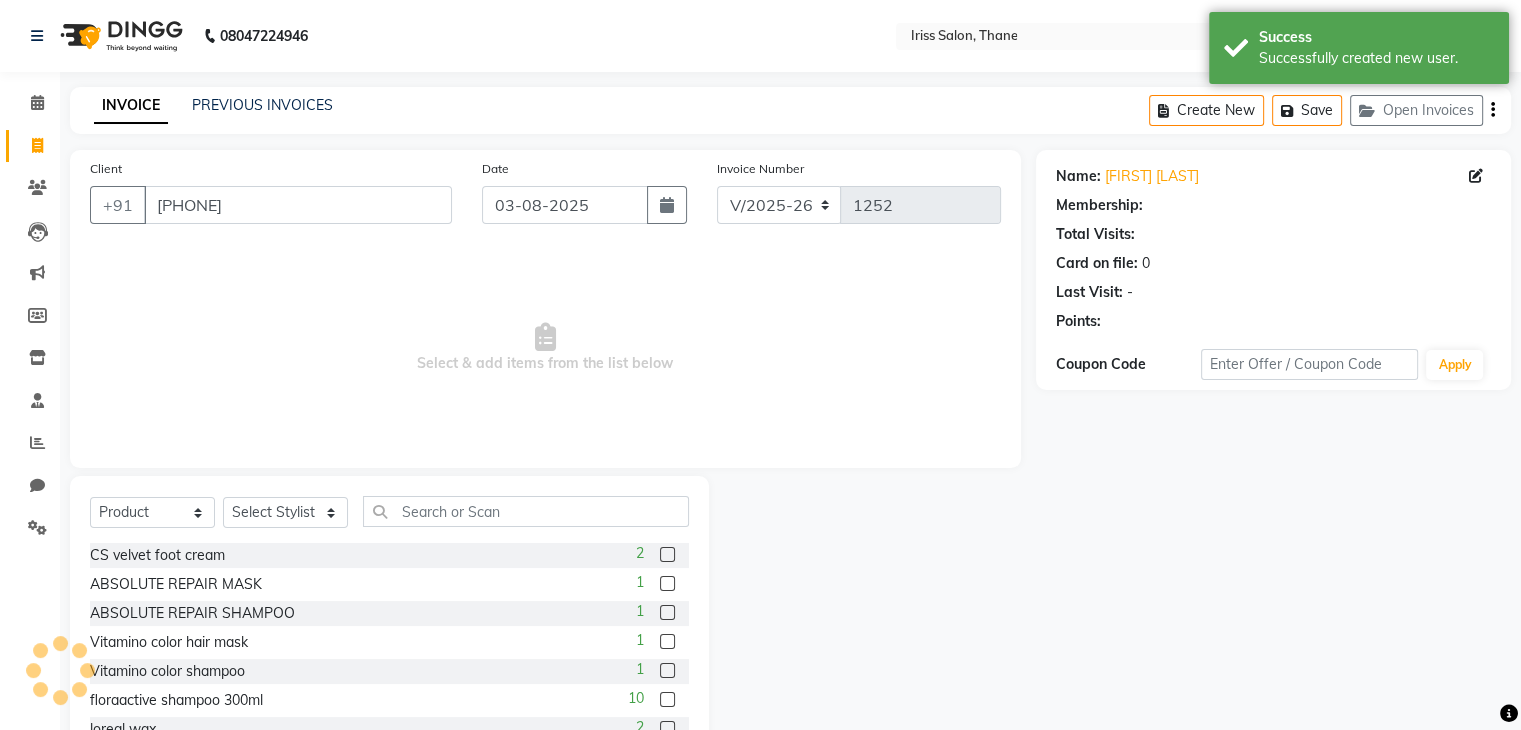 click on "1" 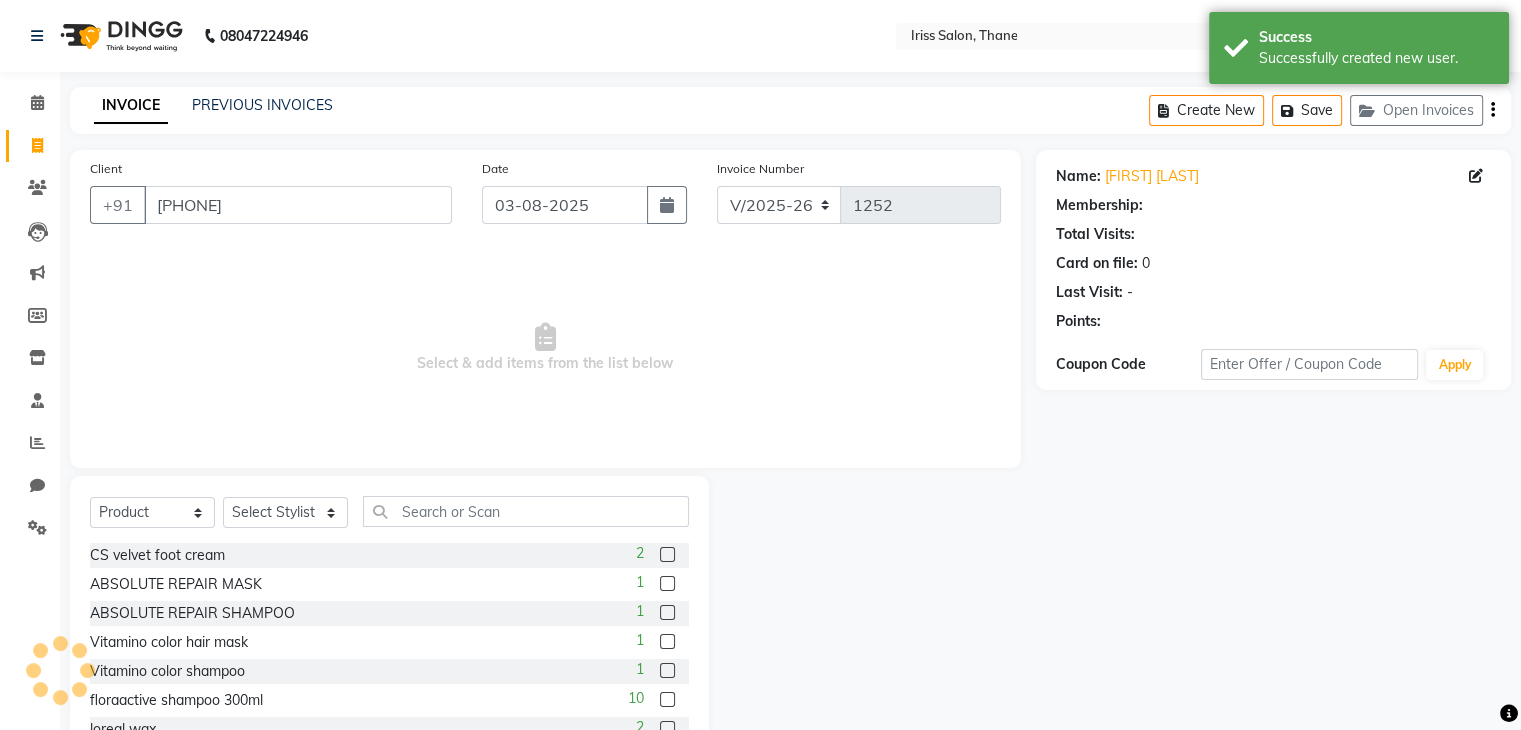select on "1: Object" 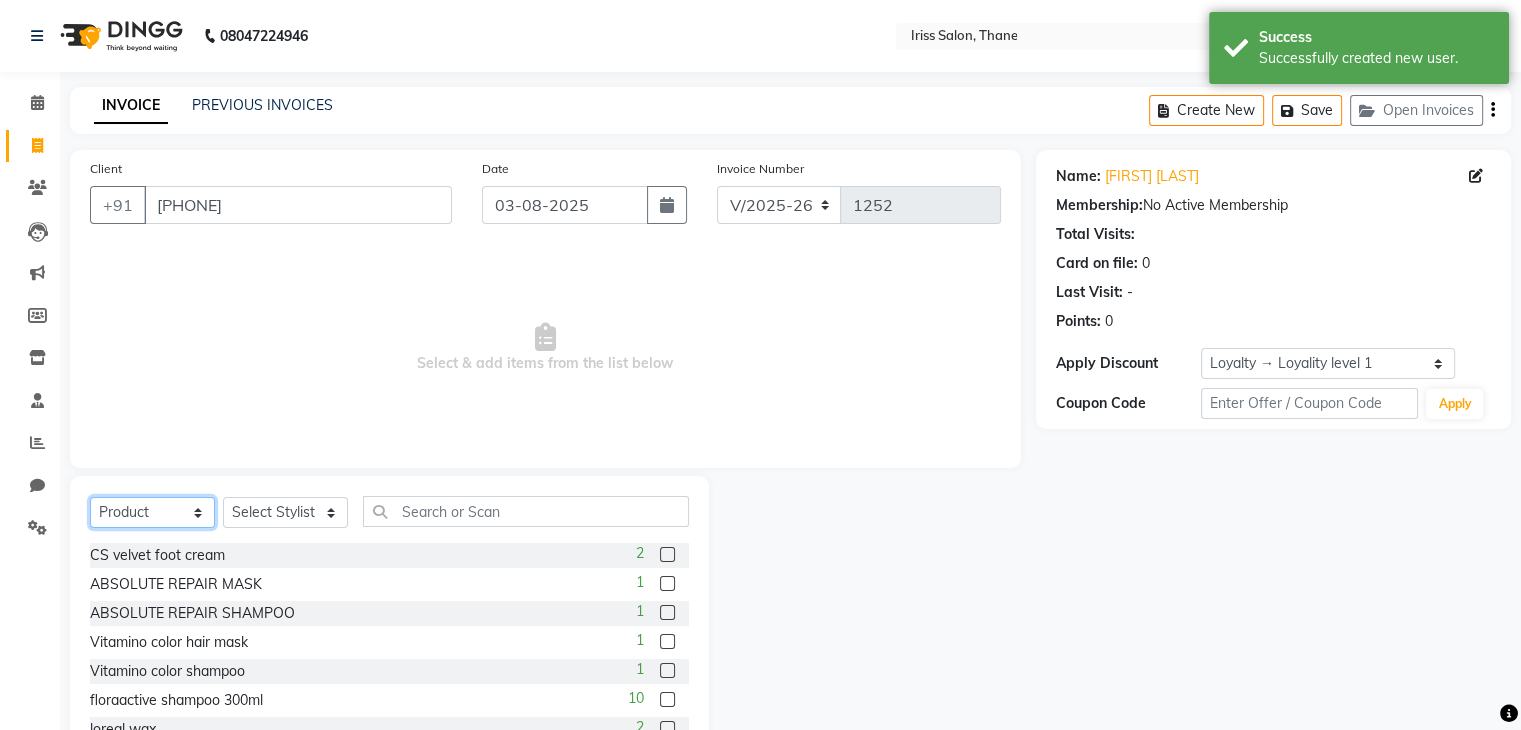 click on "Select  Service  Product  Membership  Package Voucher Prepaid Gift Card" 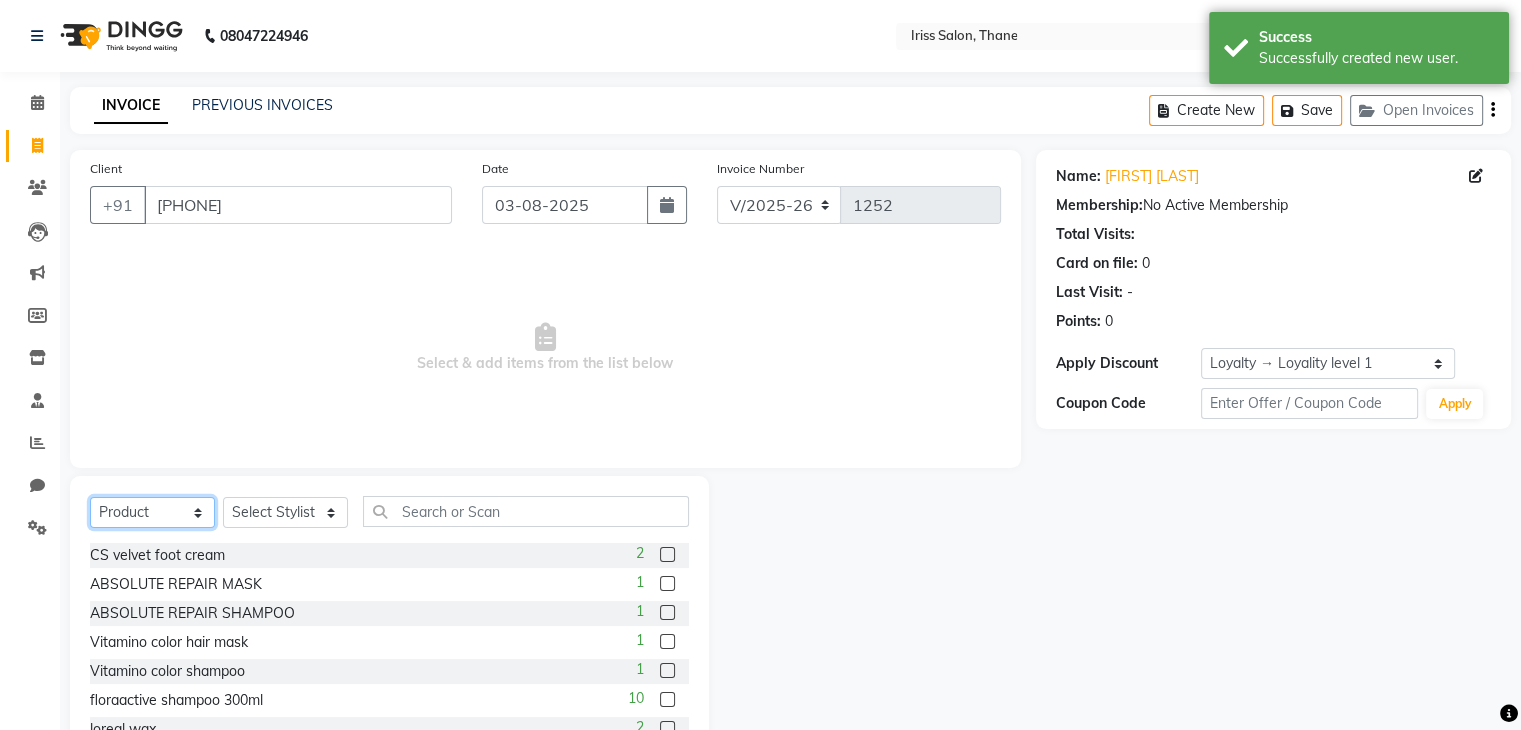 select on "service" 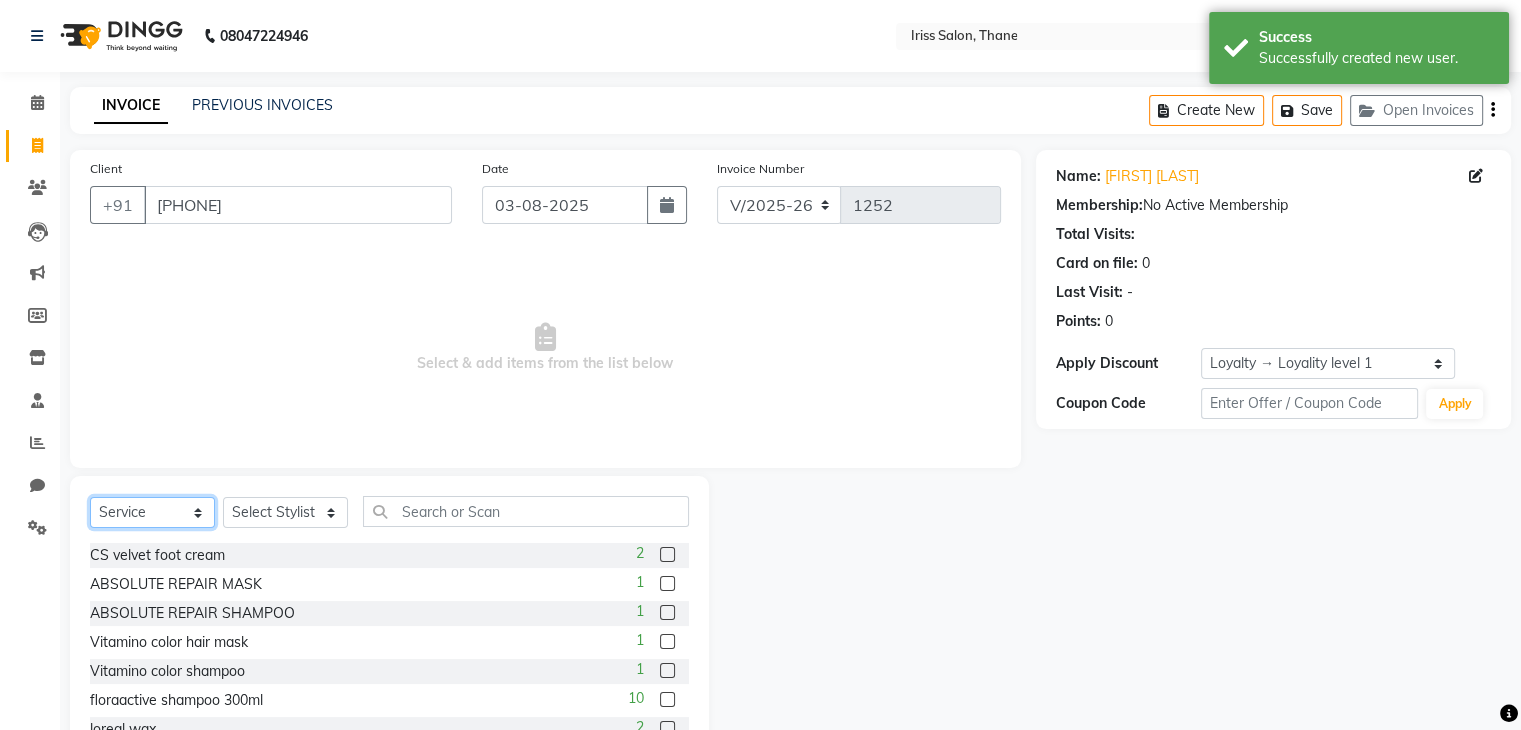 click on "Select  Service  Product  Membership  Package Voucher Prepaid Gift Card" 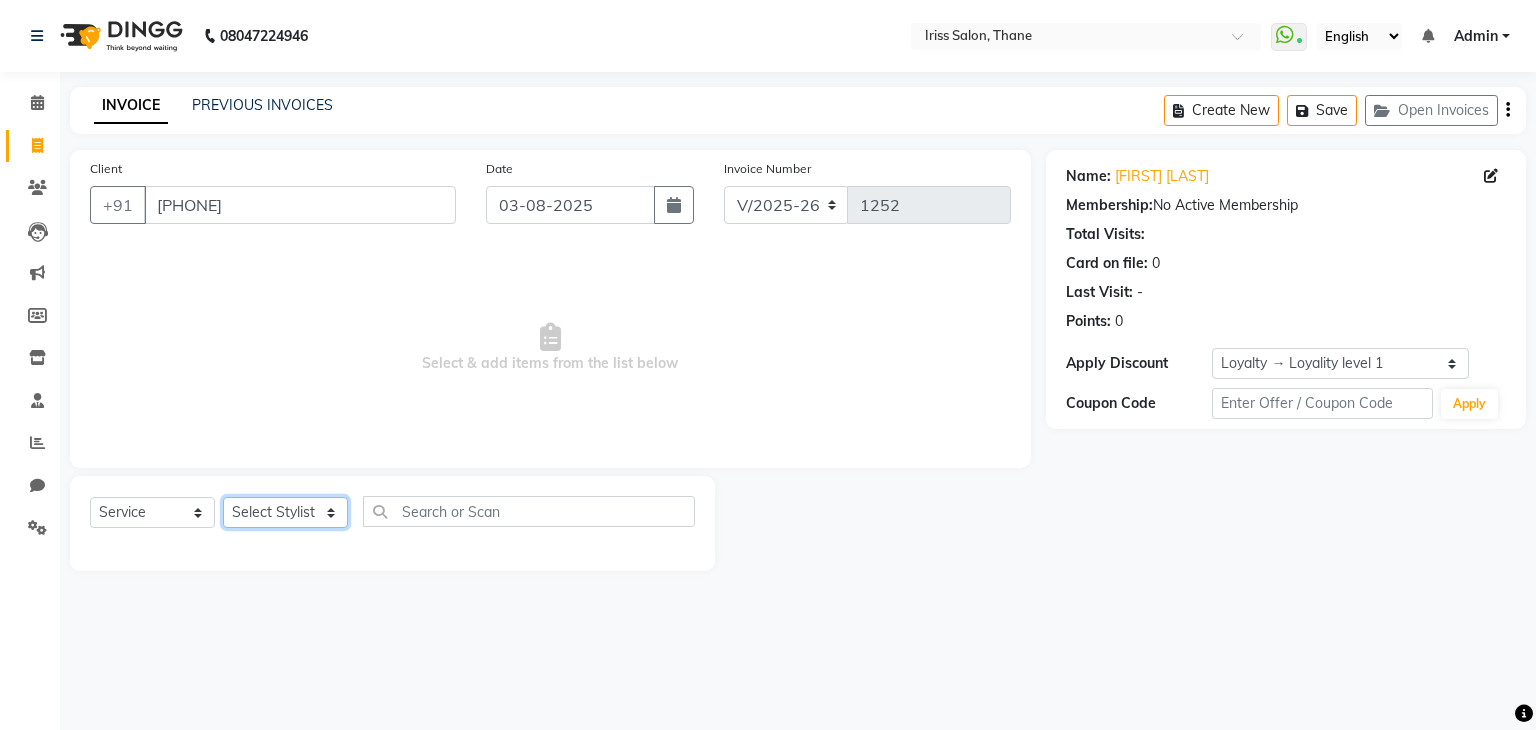click on "Select Stylist [FIRST] [LAST] [FIRST] [LAST] [FIRST] [LAST] [FIRST] [LAST] [FIRST] [LAST] [FIRST] [LAST] [FIRST] [LAST]" 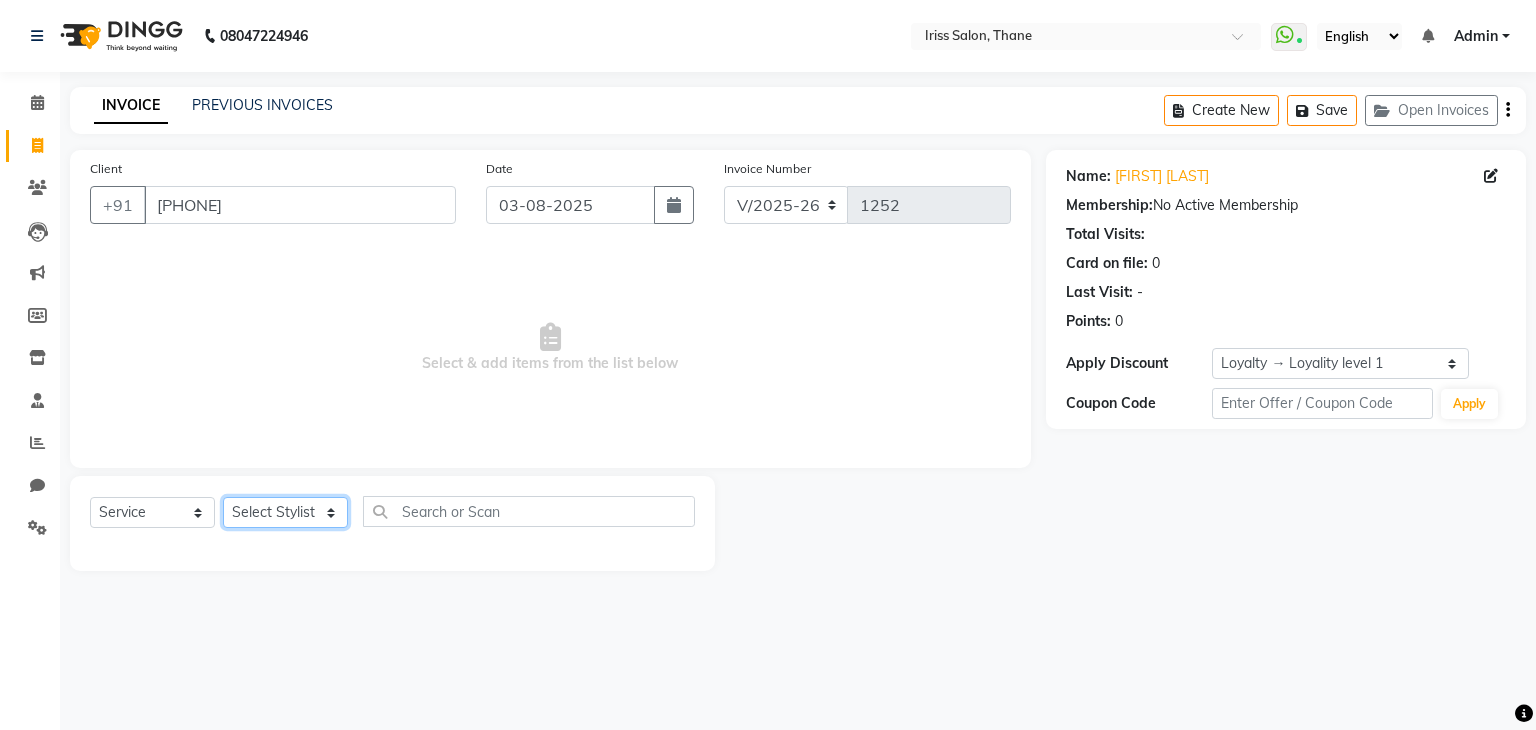 select on "67966" 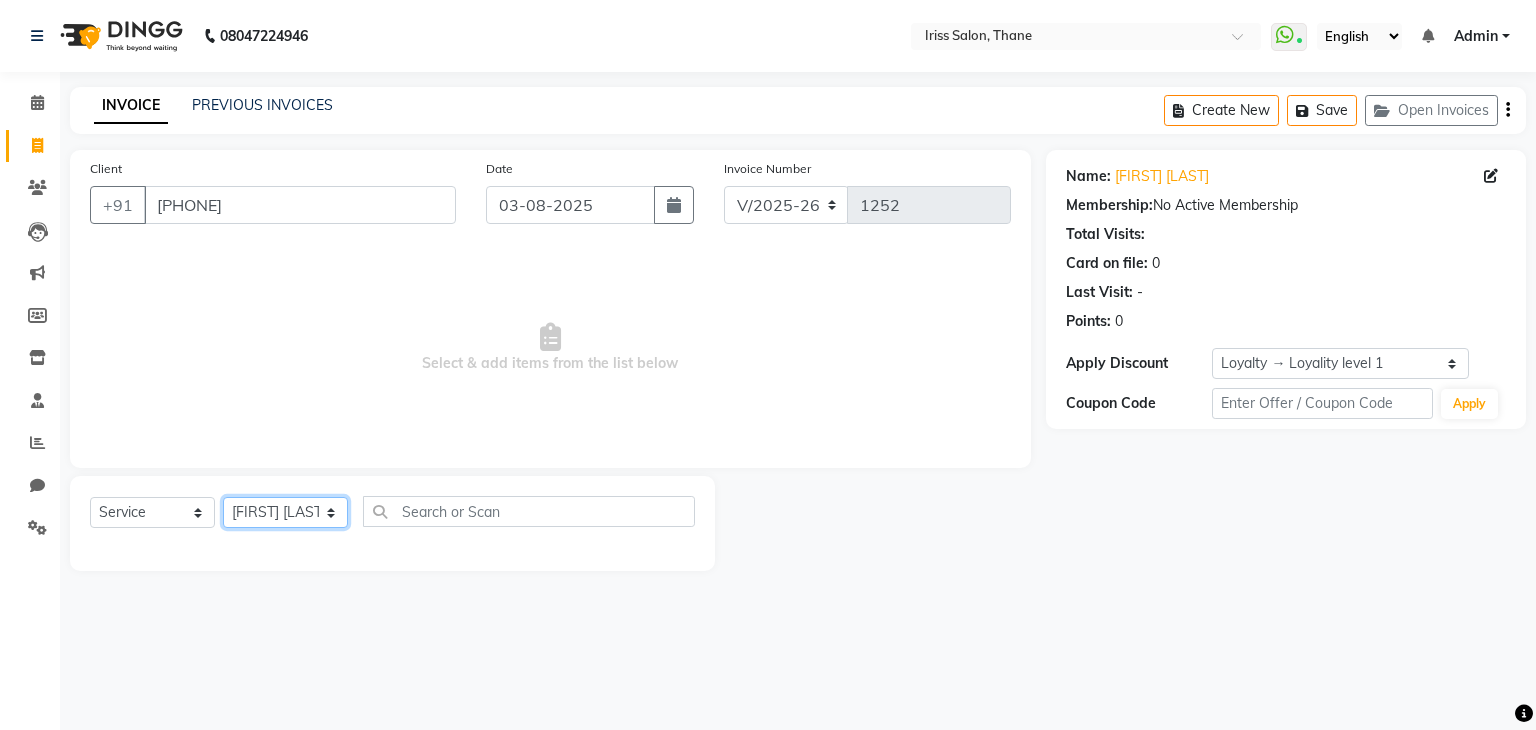 click on "Select Stylist [FIRST] [LAST] [FIRST] [LAST] [FIRST] [LAST] [FIRST] [LAST] [FIRST] [LAST] [FIRST] [LAST] [FIRST] [LAST]" 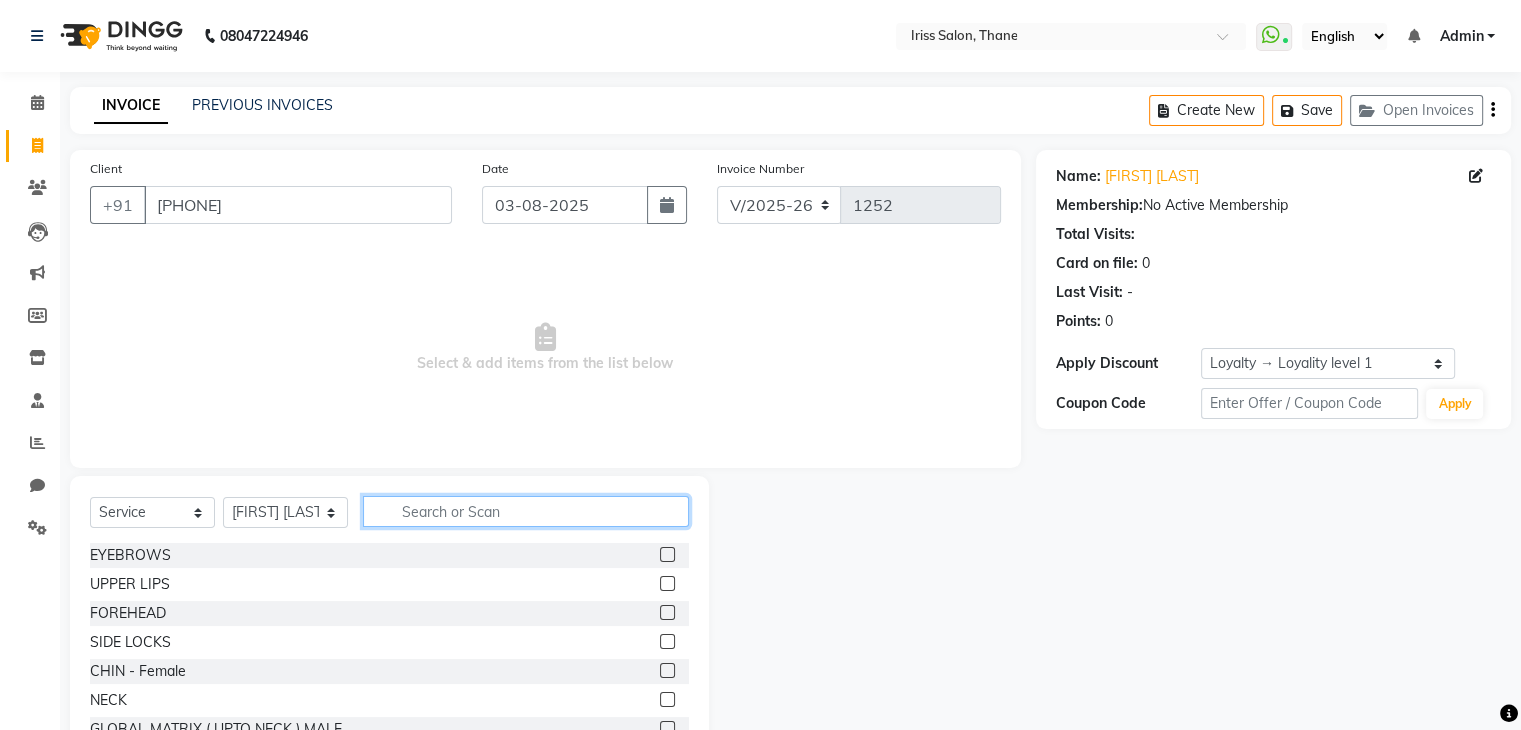 click 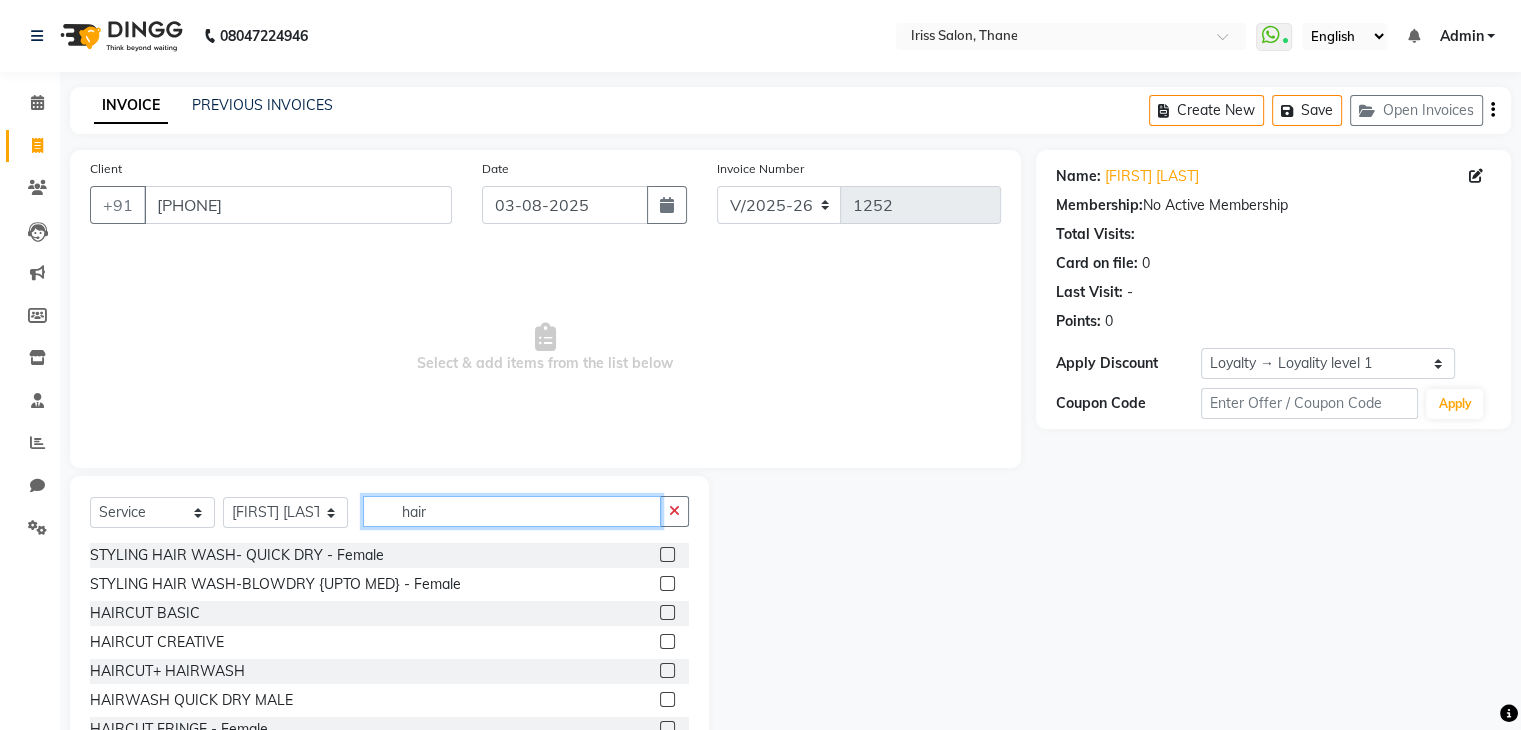 type on "hair" 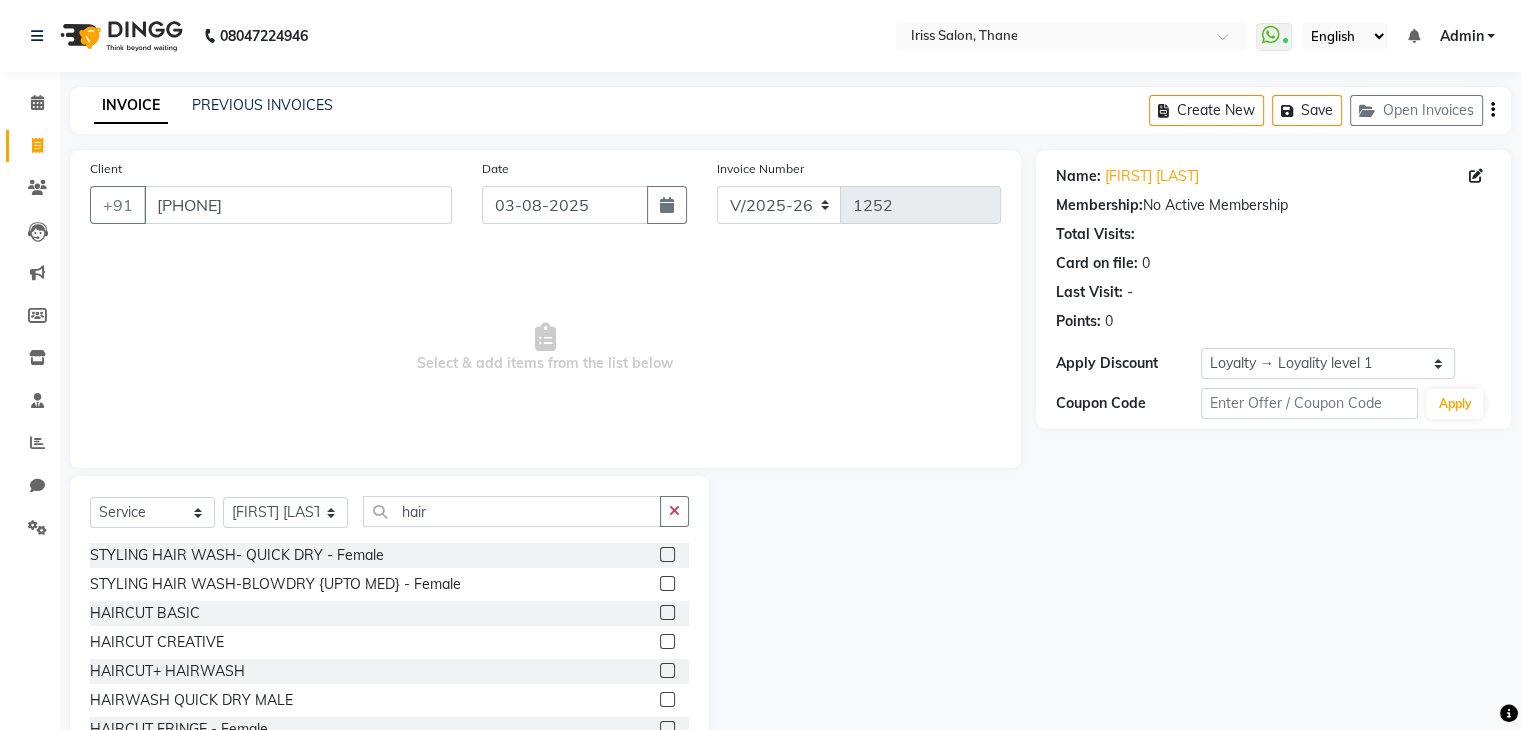 click 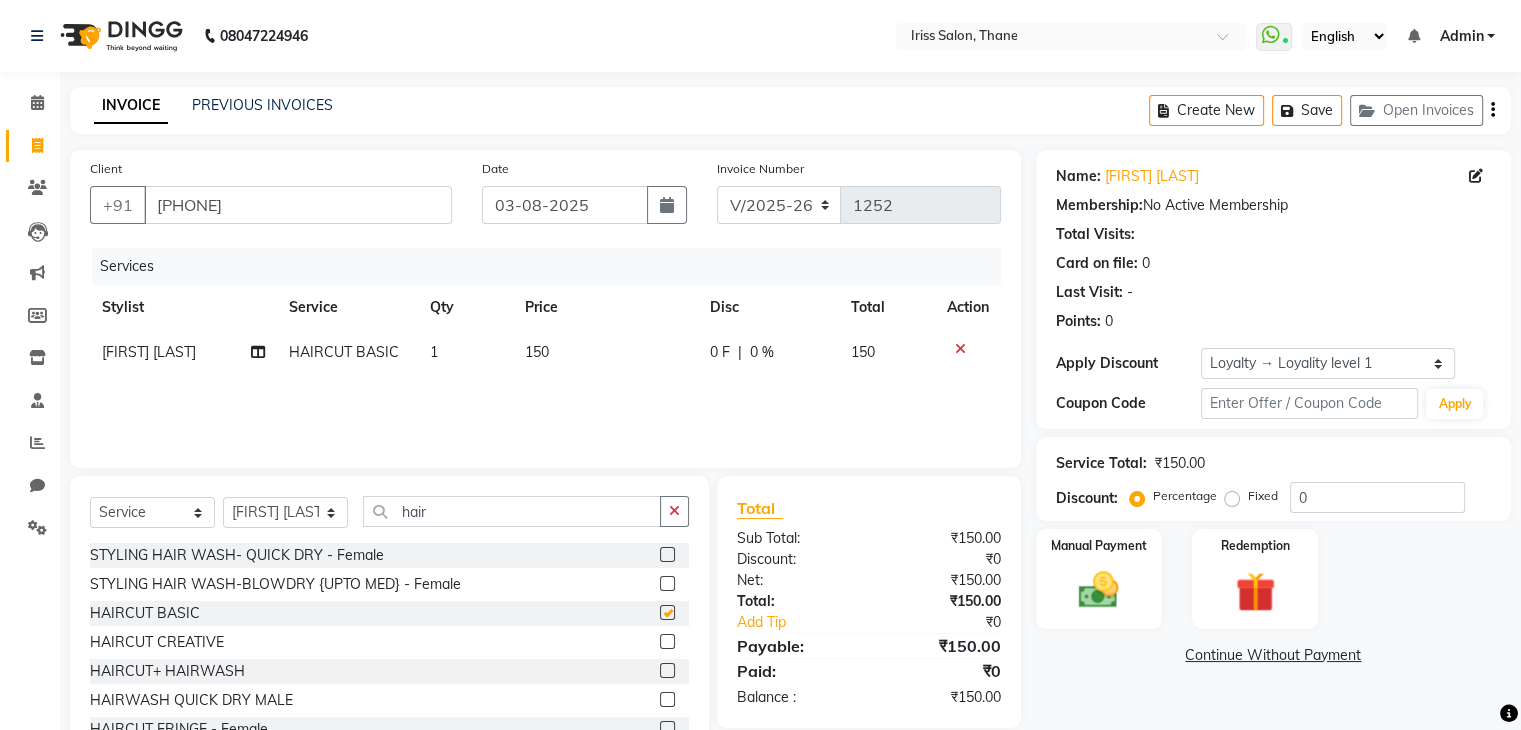 checkbox on "false" 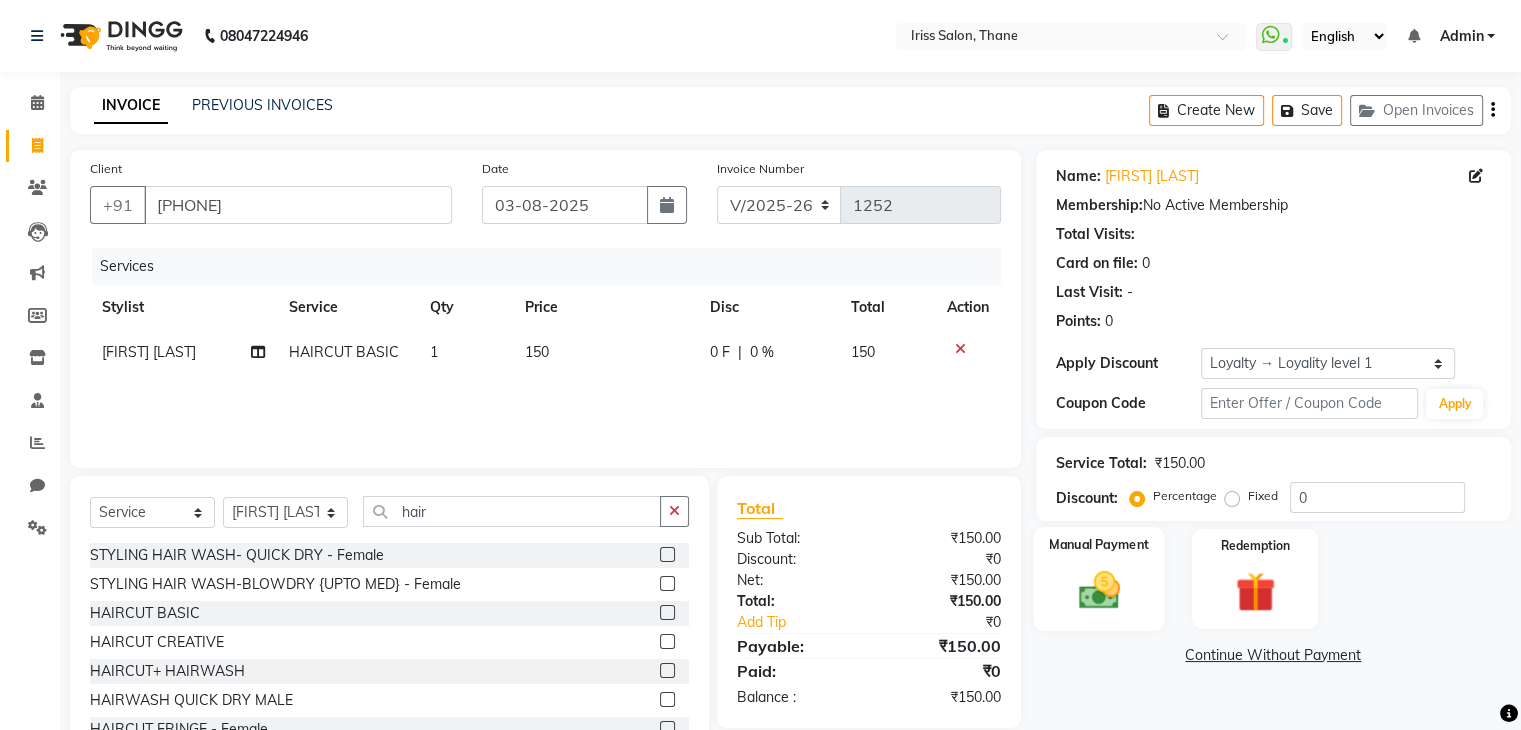 click 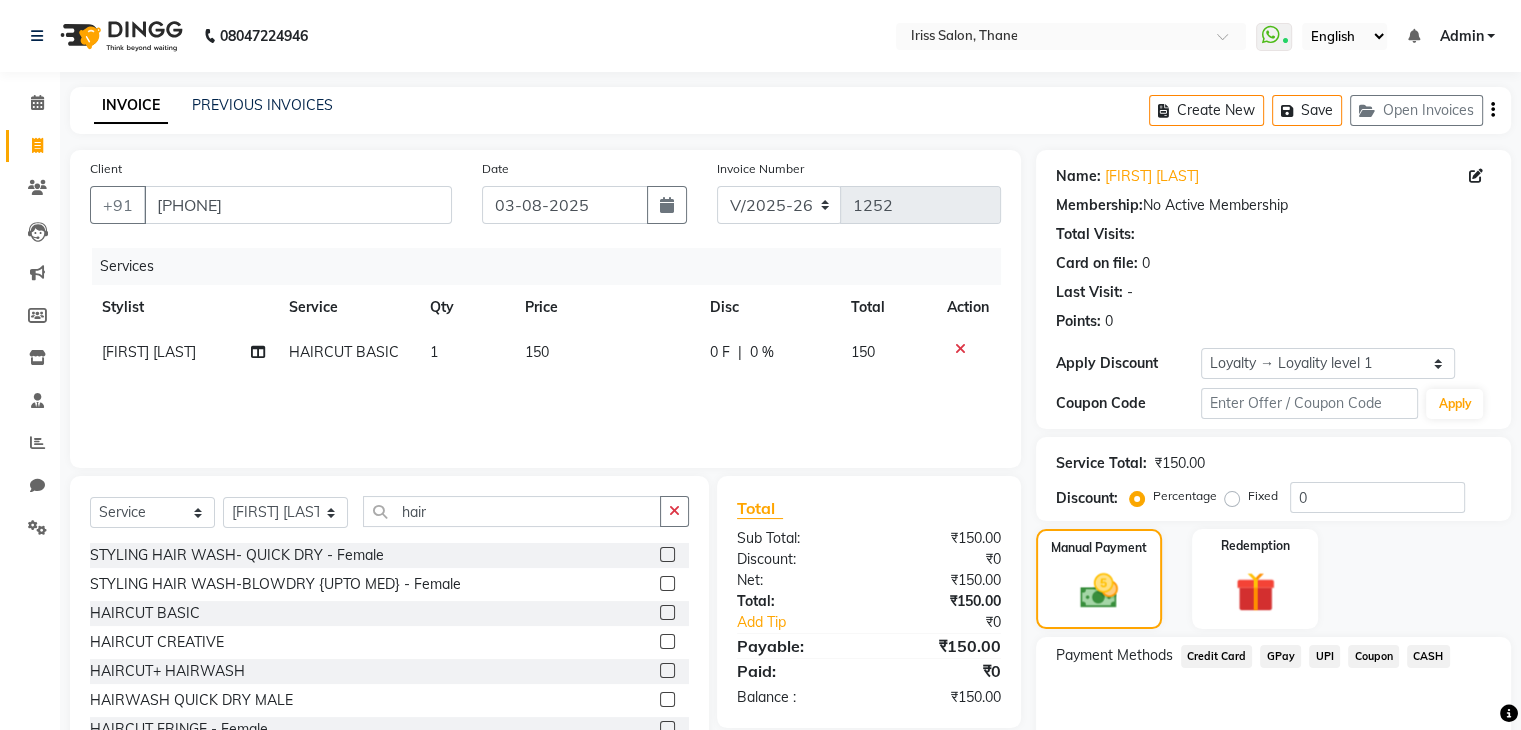 click on "UPI" 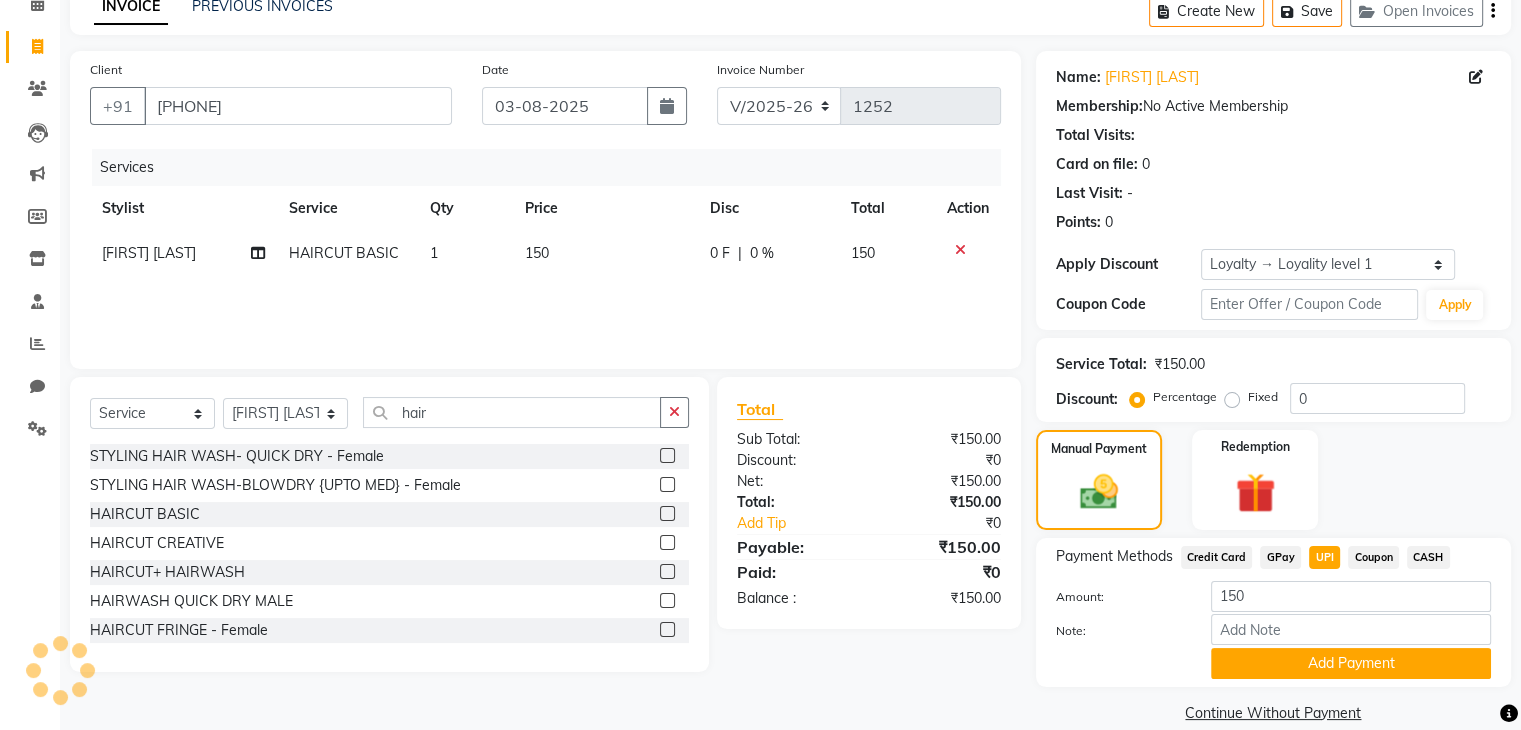 scroll, scrollTop: 128, scrollLeft: 0, axis: vertical 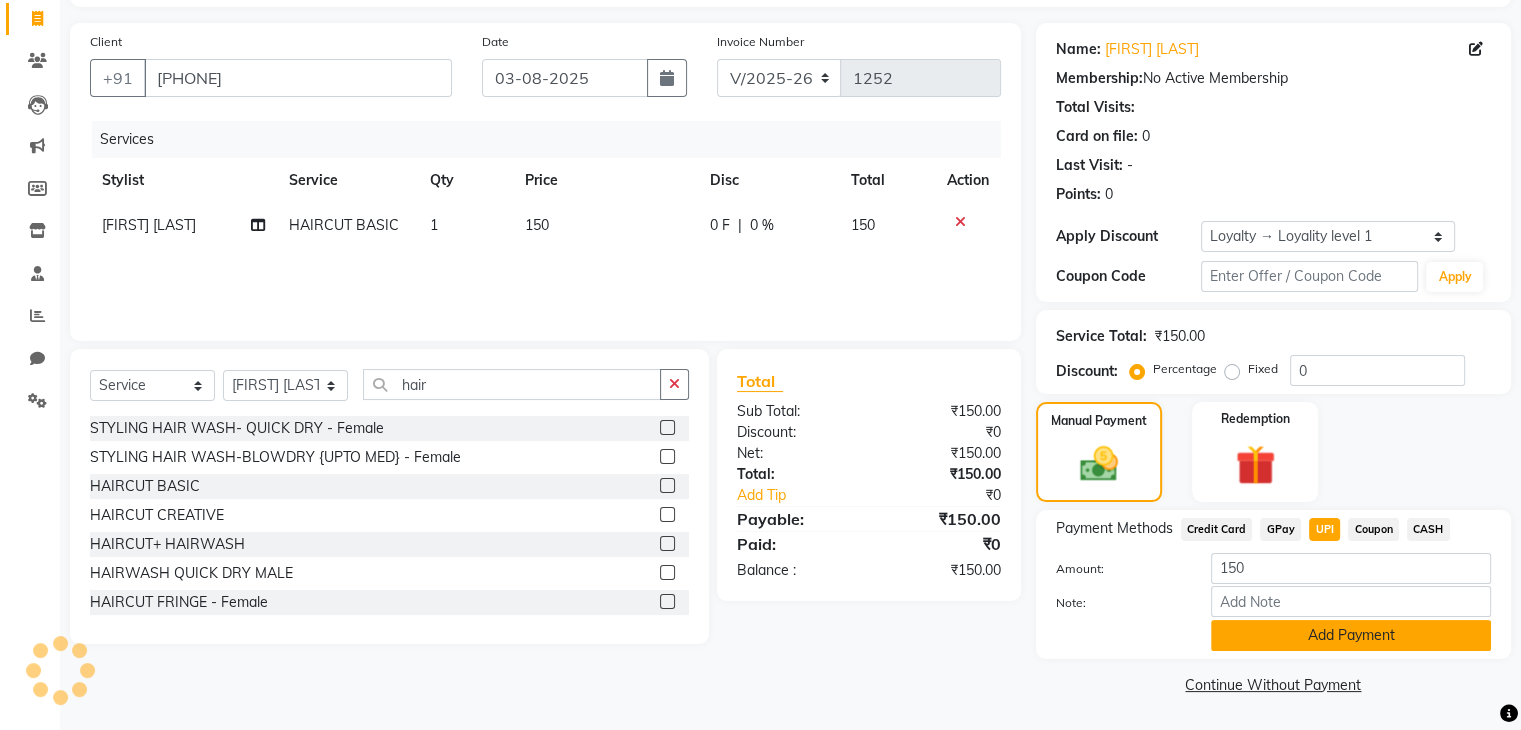 click on "Add Payment" 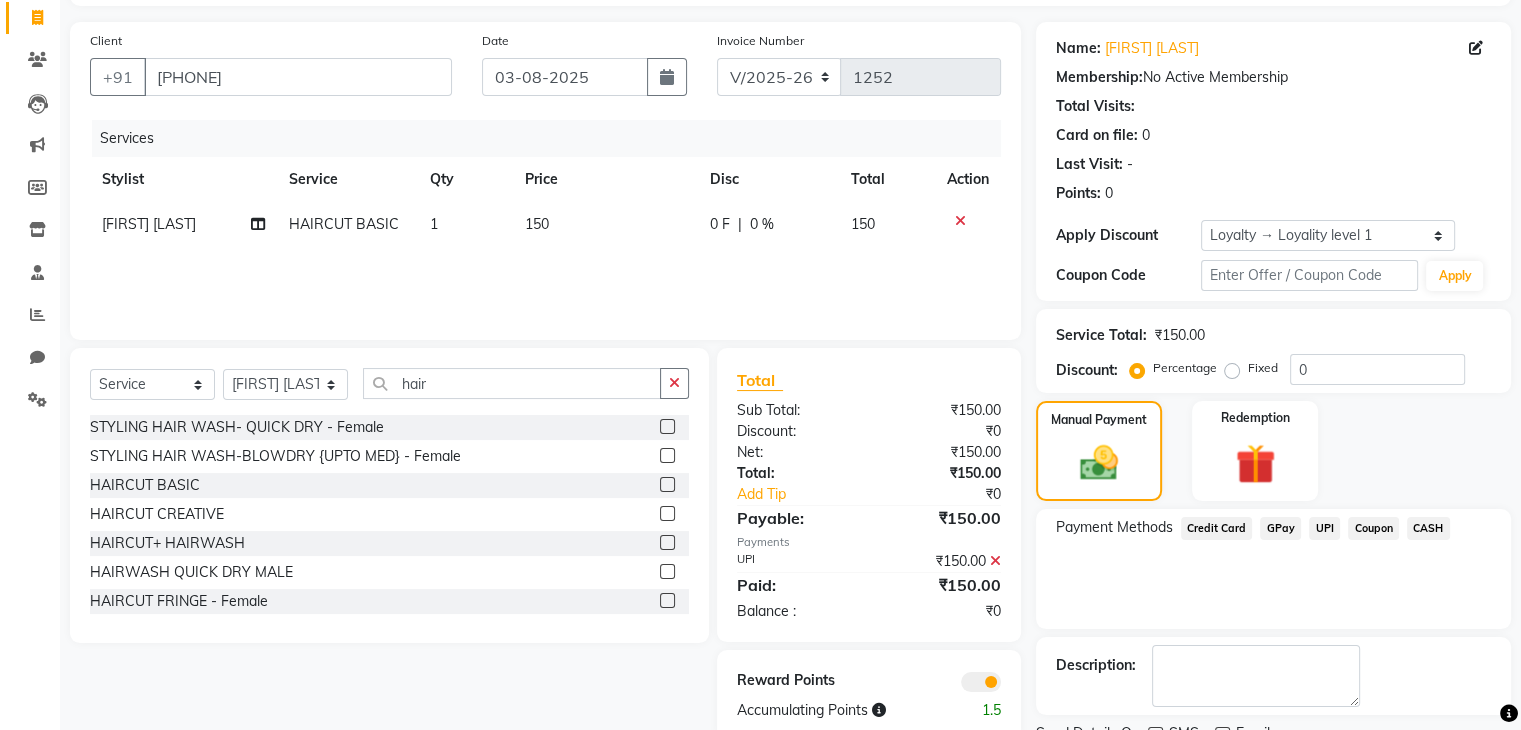 scroll, scrollTop: 209, scrollLeft: 0, axis: vertical 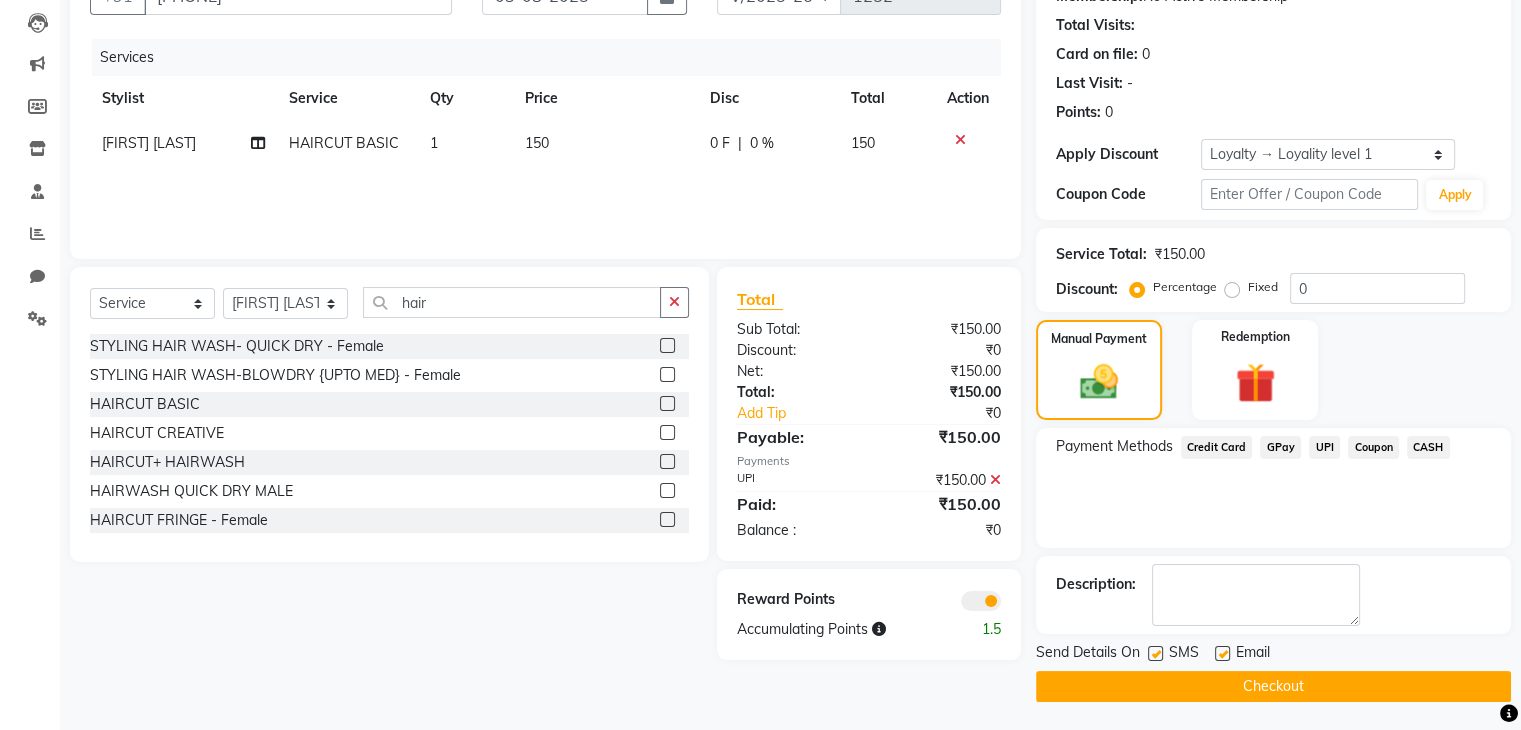 click on "Checkout" 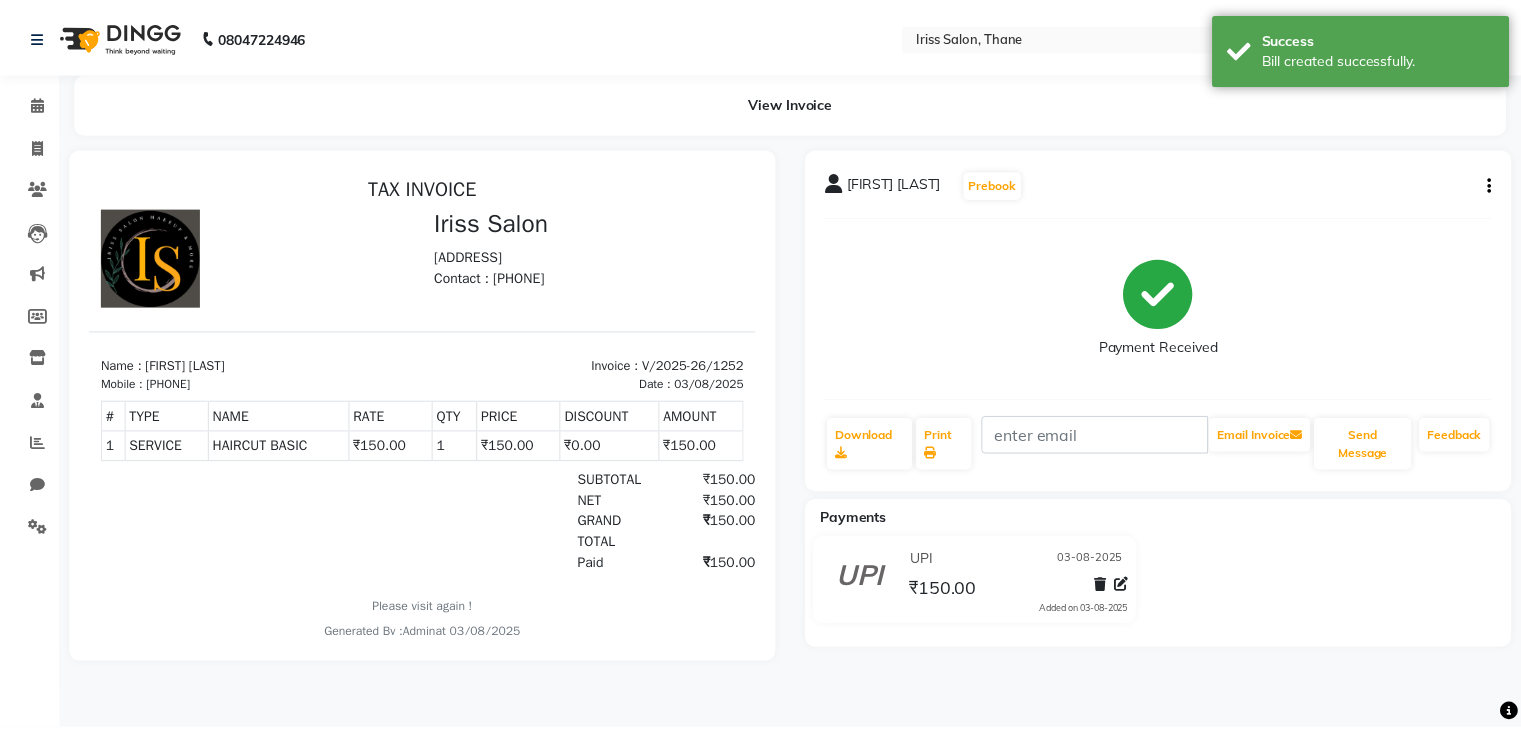 scroll, scrollTop: 0, scrollLeft: 0, axis: both 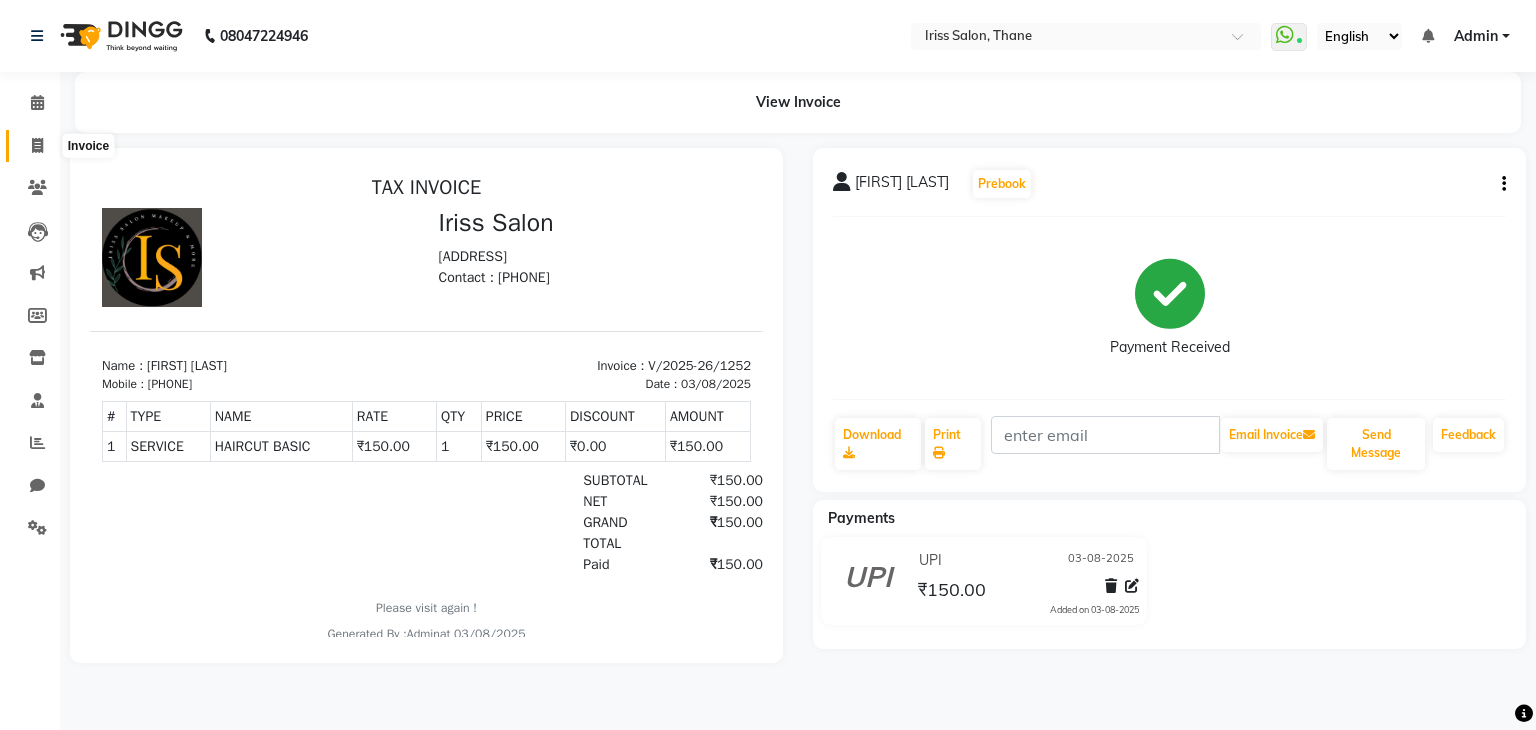 click 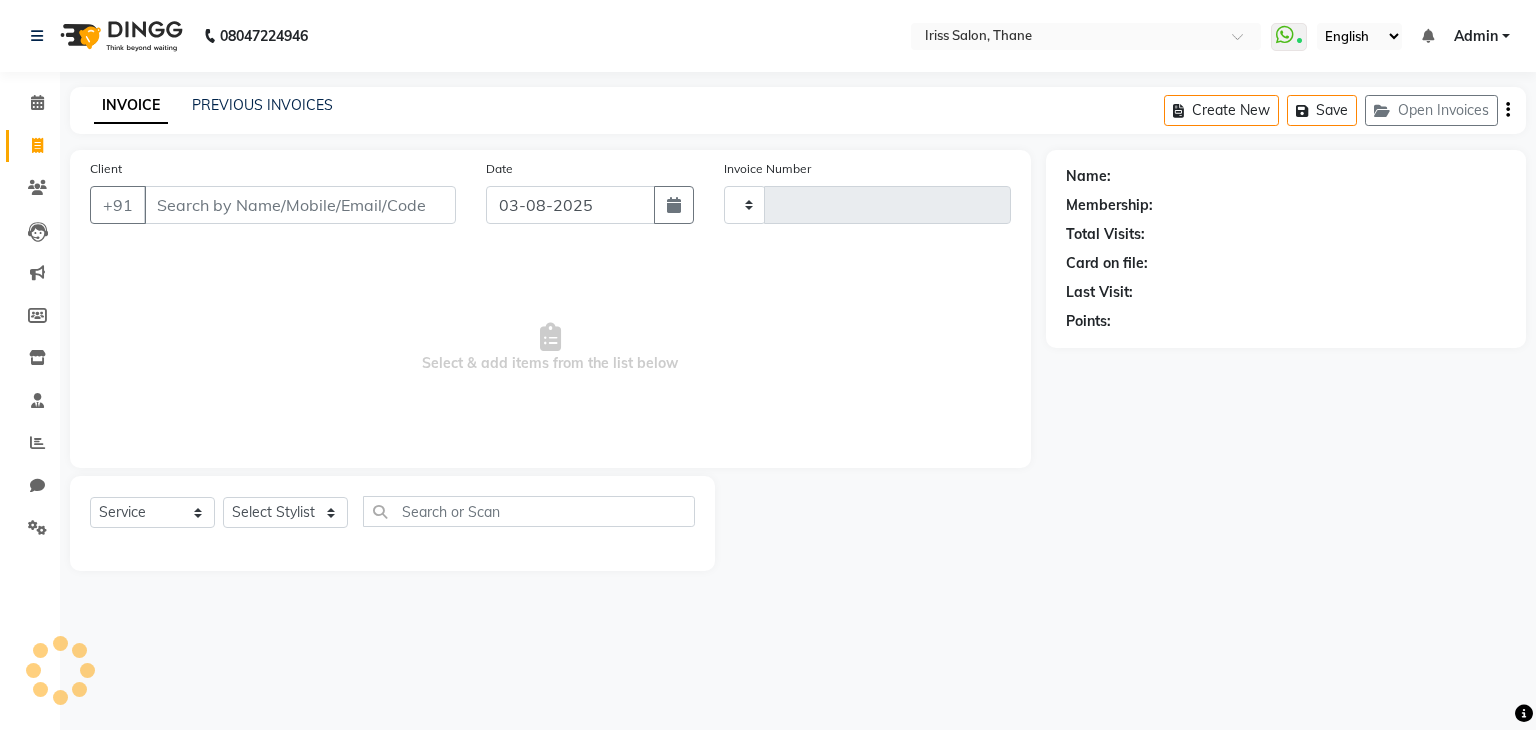 type on "1253" 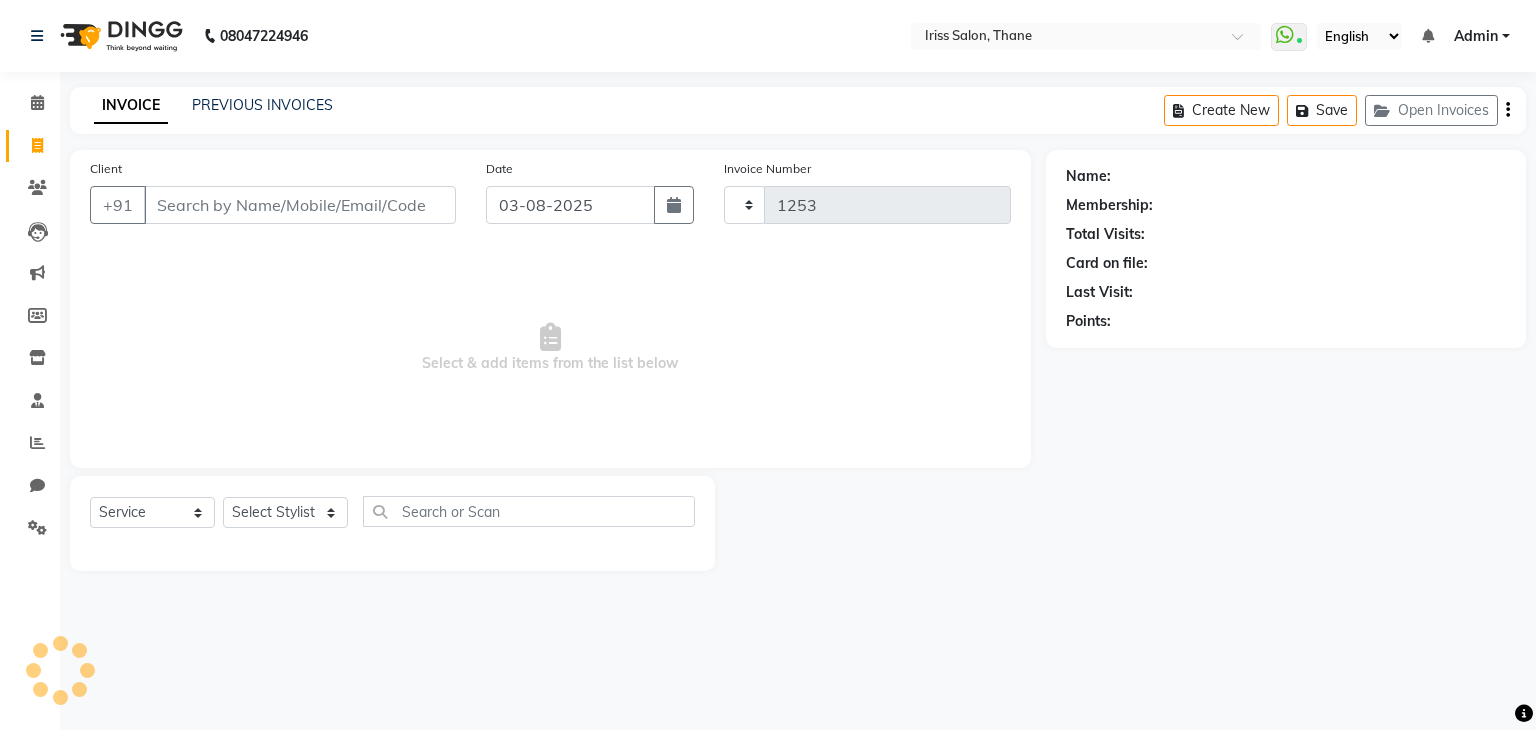 select on "7676" 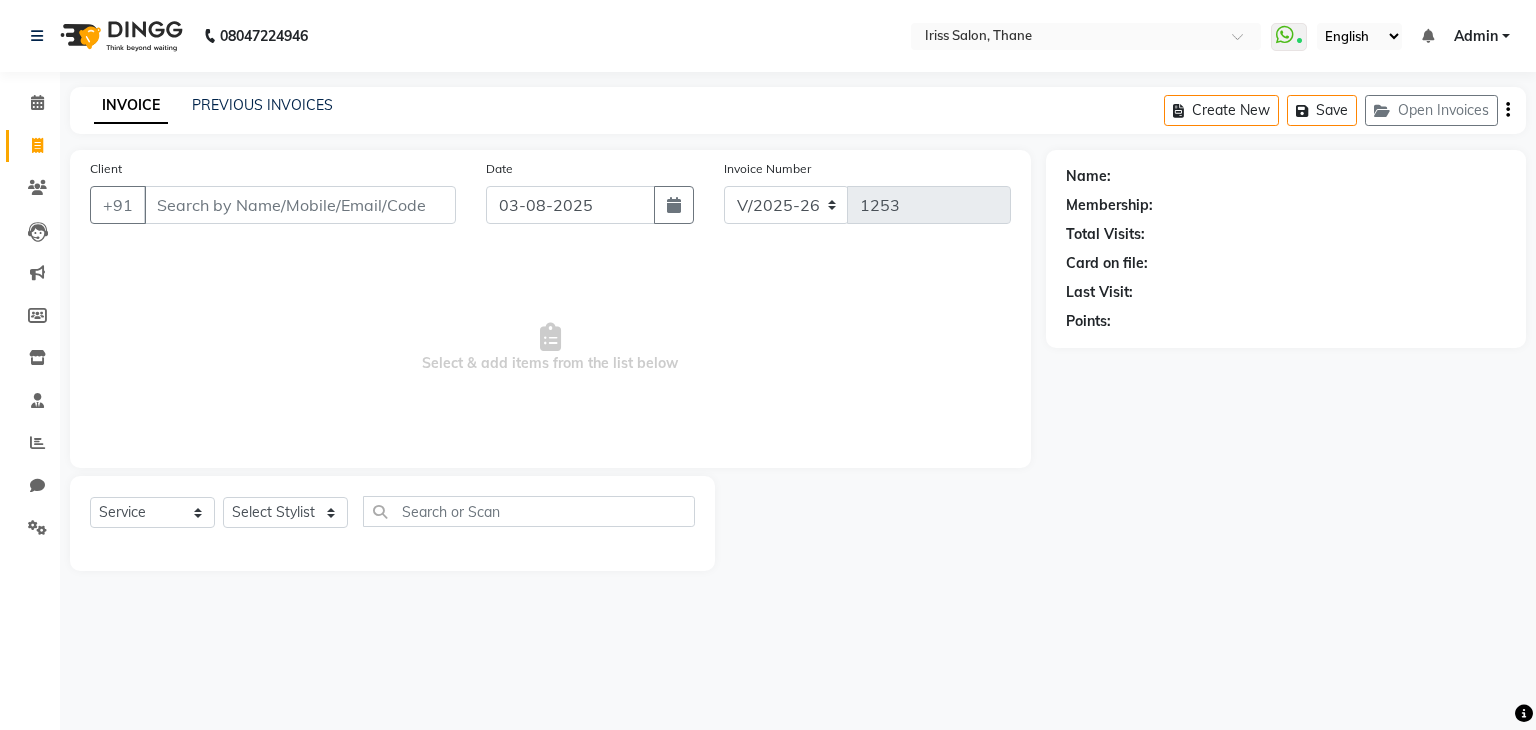 select on "product" 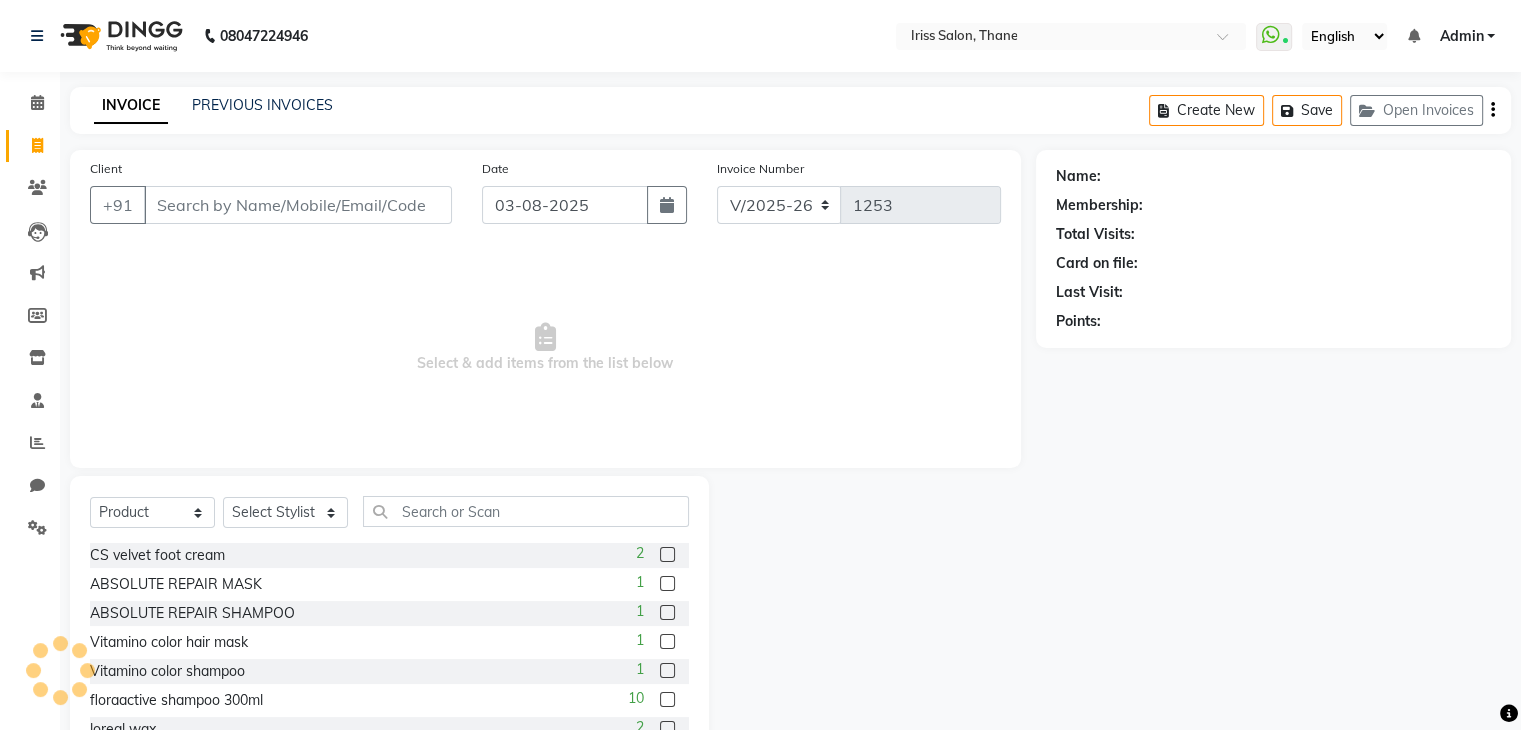 click on "Client" at bounding box center (298, 205) 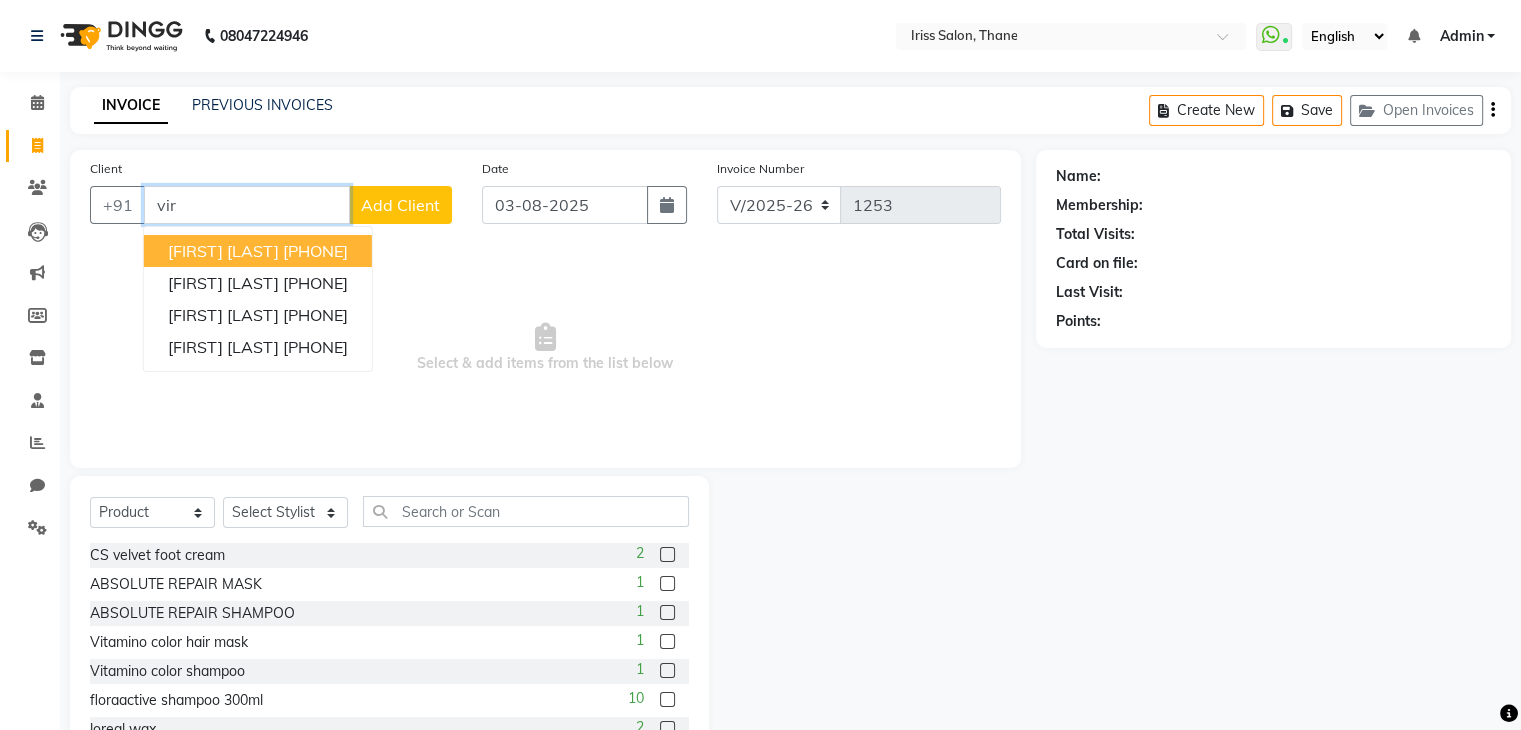 click on "vir" at bounding box center [247, 205] 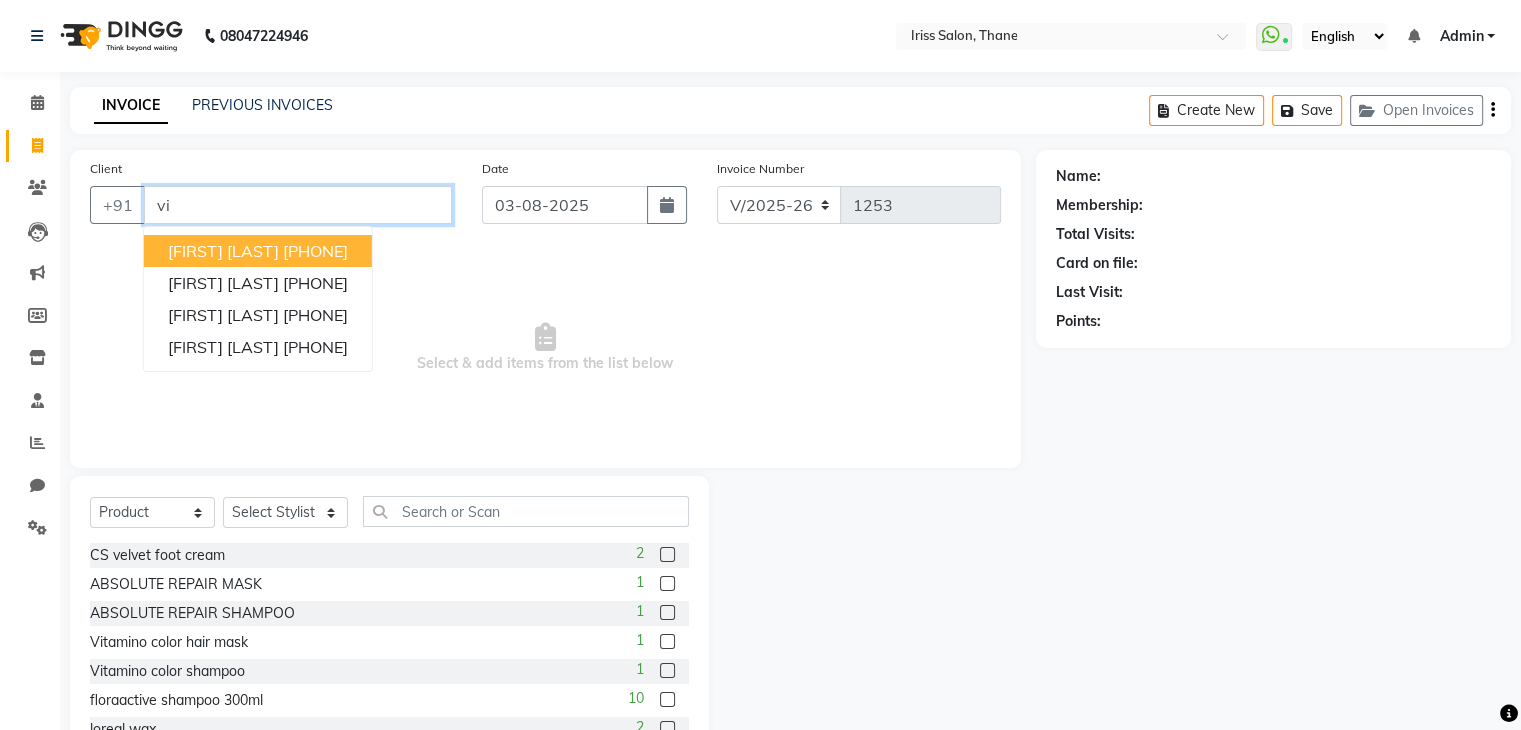 type on "v" 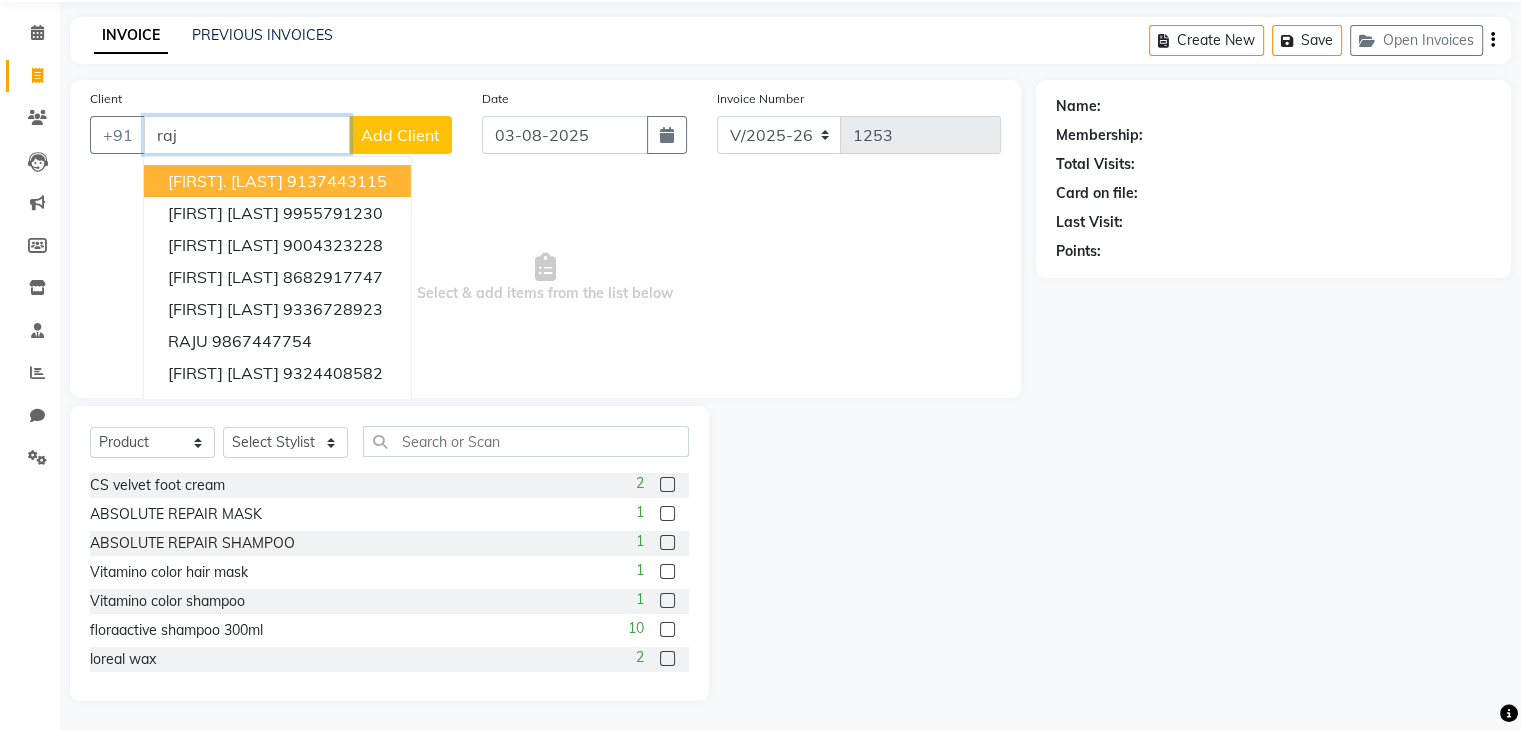scroll, scrollTop: 72, scrollLeft: 0, axis: vertical 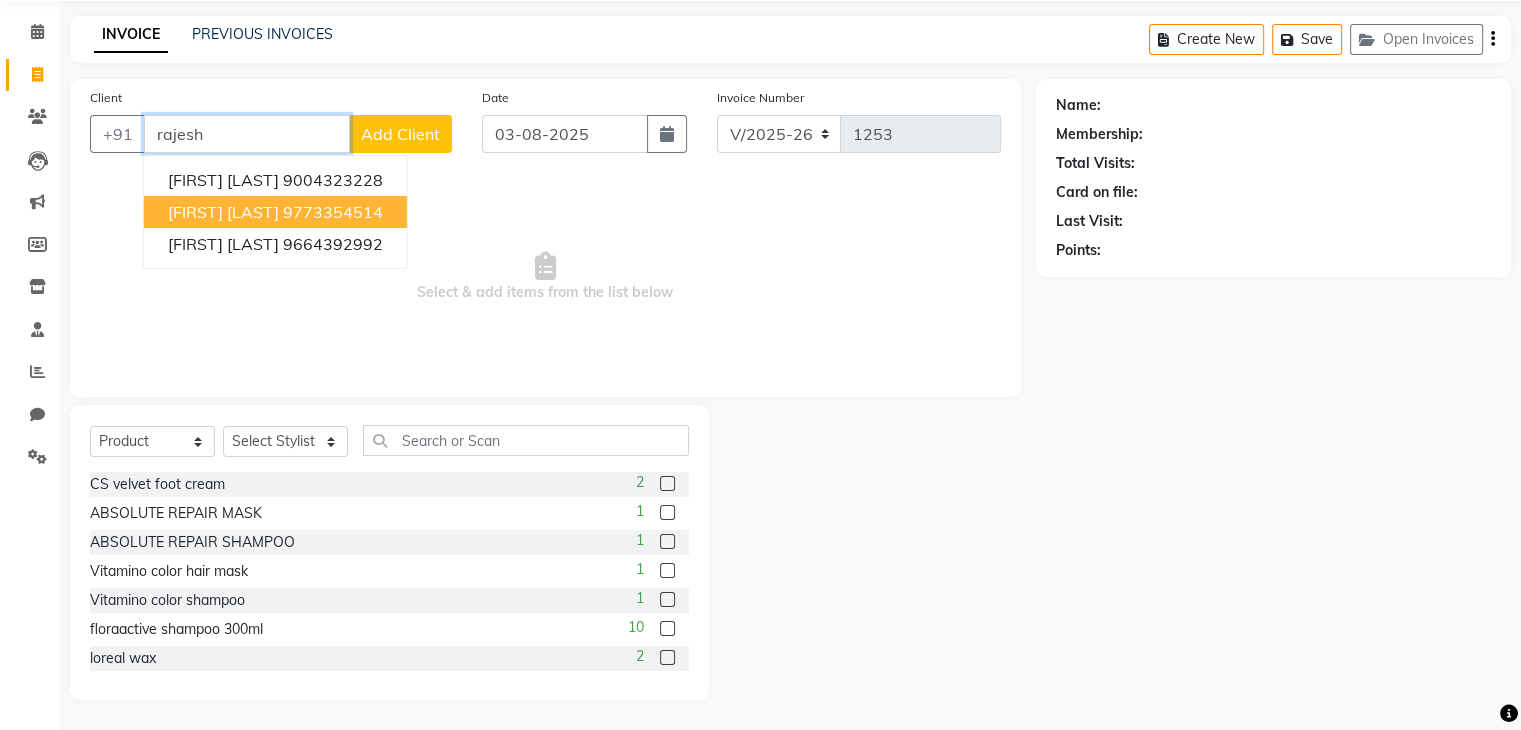 click on "[FIRST] [LAST]" at bounding box center [223, 212] 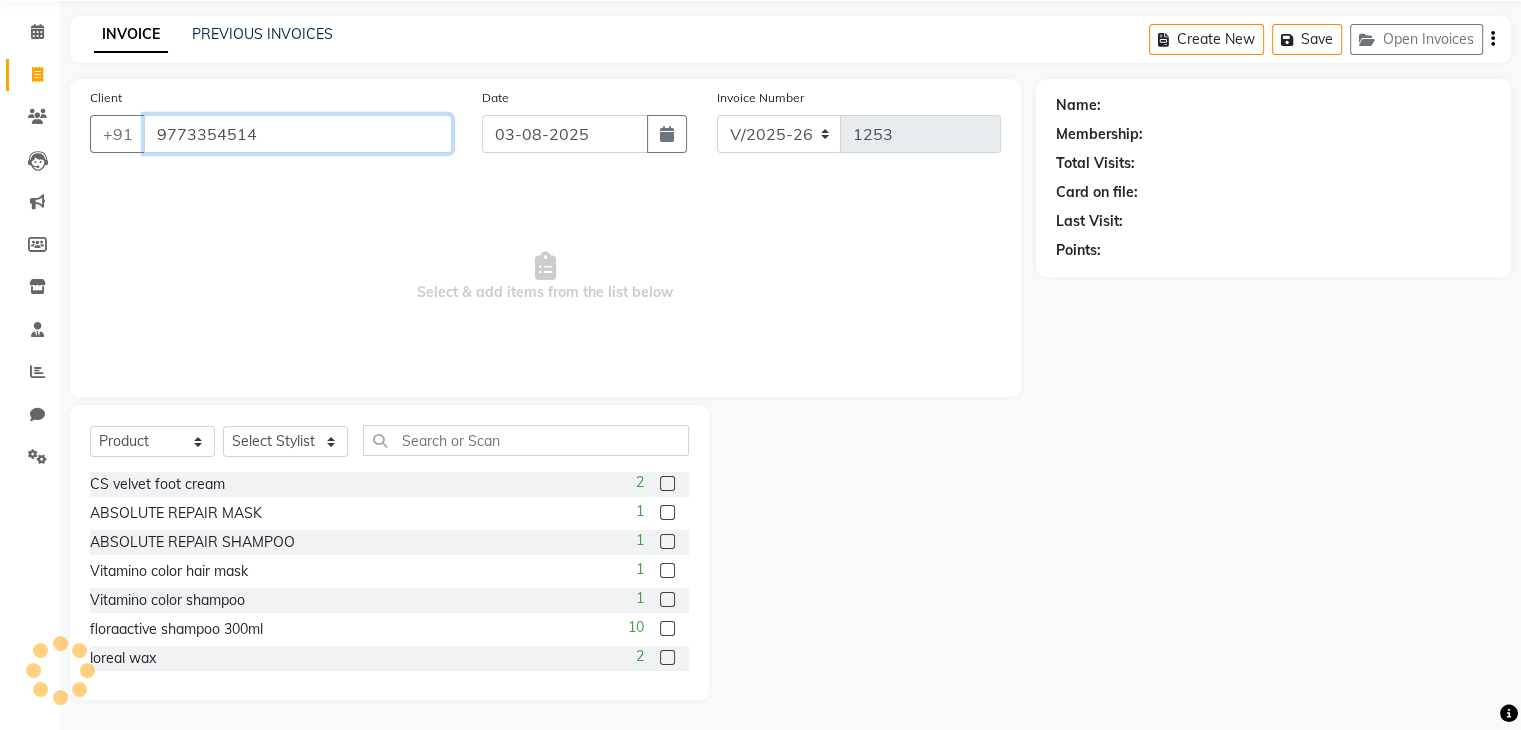 type on "9773354514" 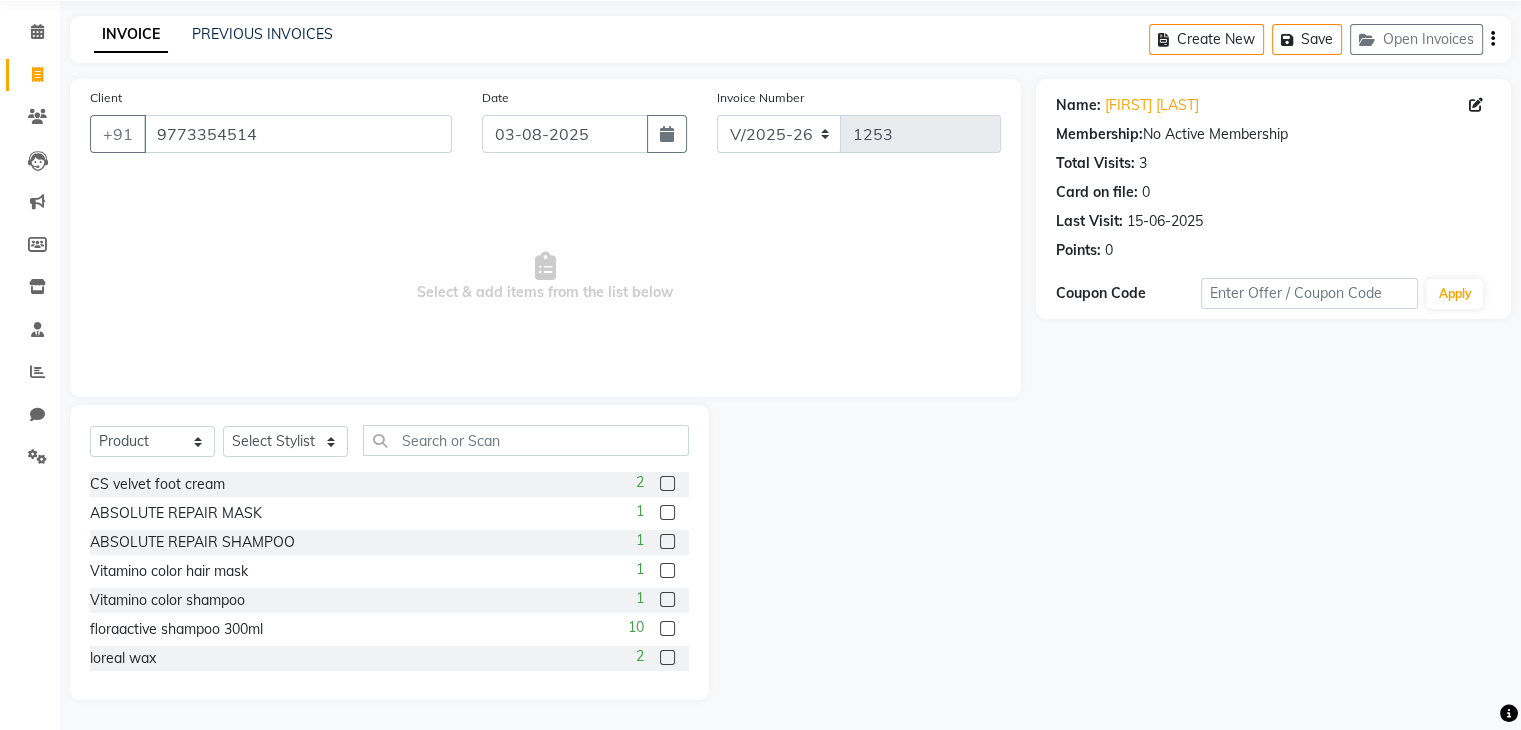 click on "Inventory" 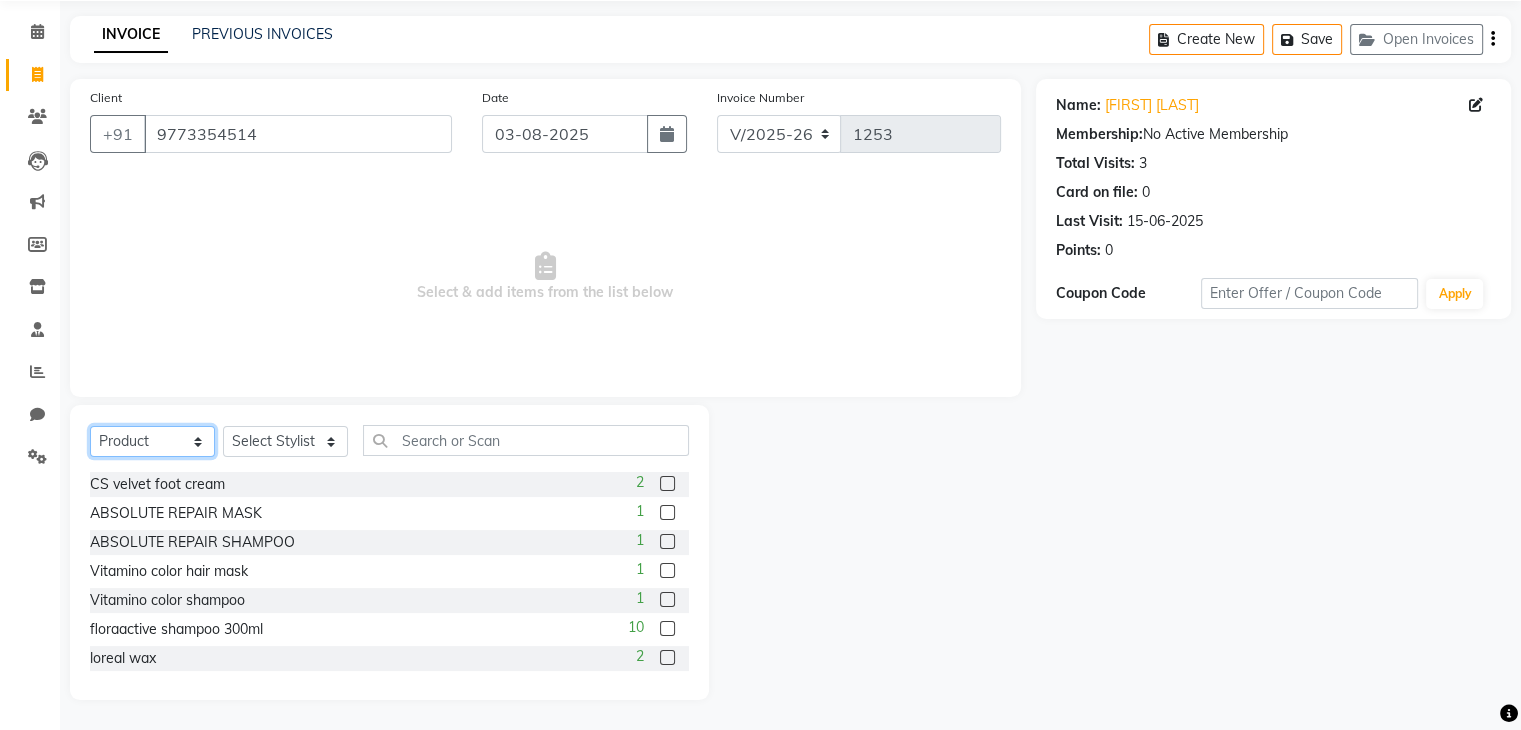 click on "Select  Service  Product  Membership  Package Voucher Prepaid Gift Card" 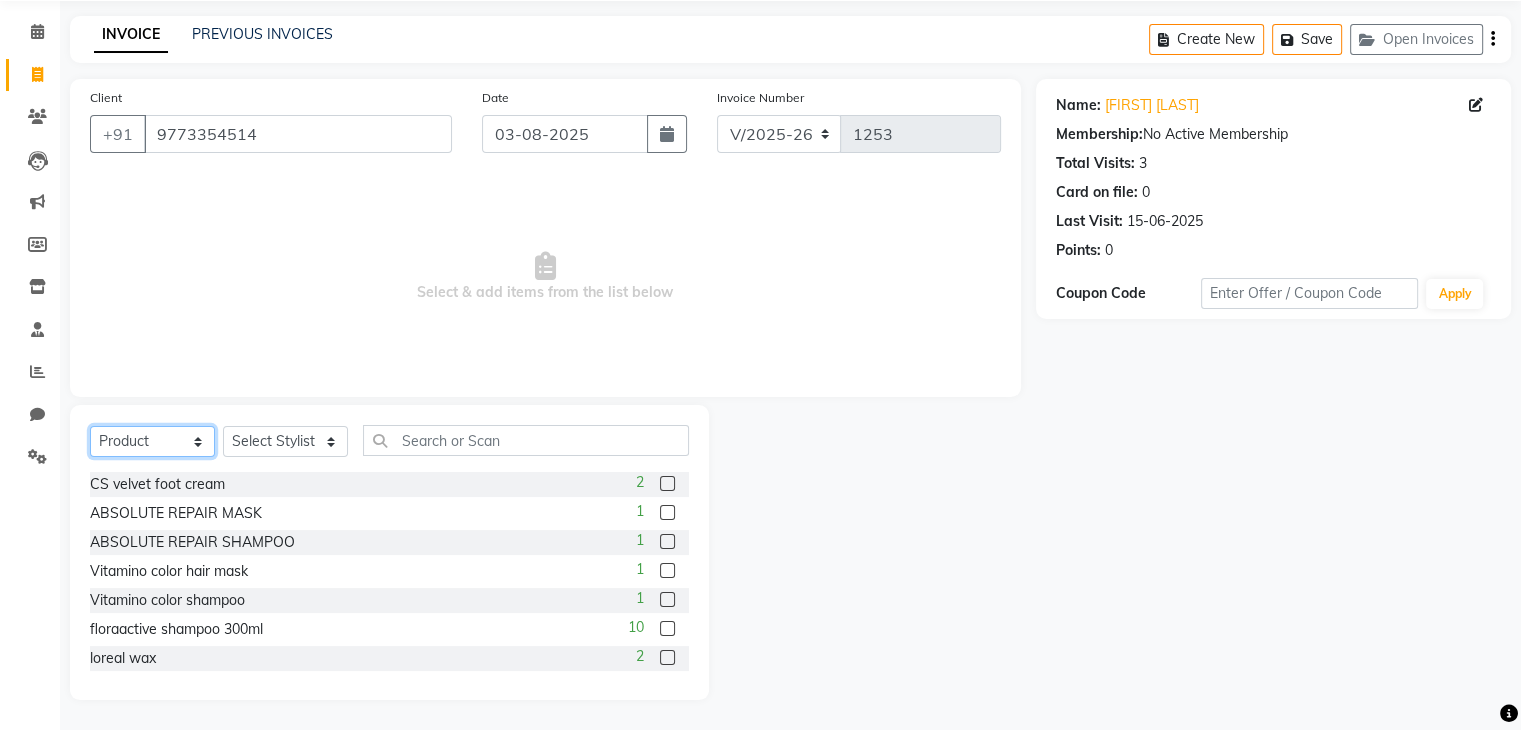select on "service" 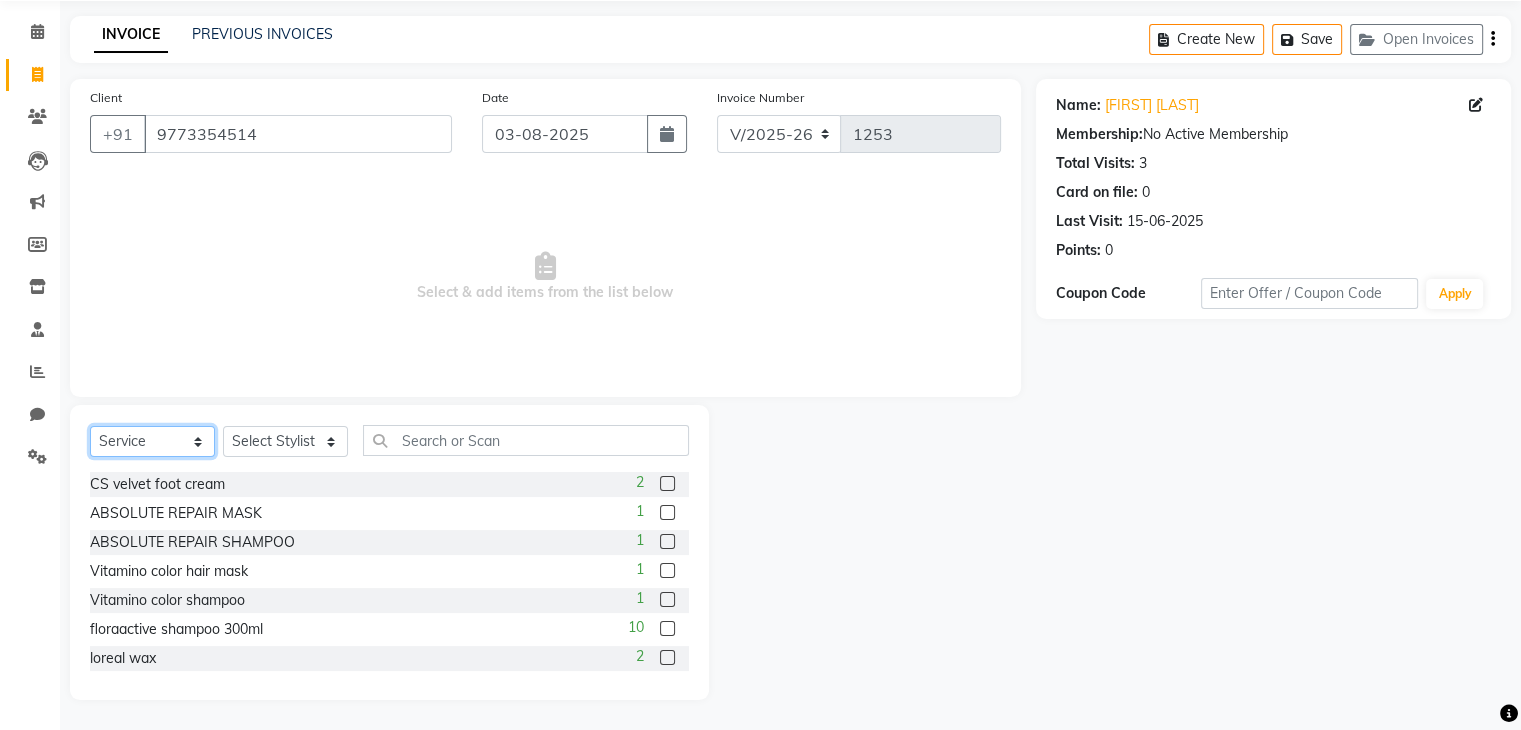 click on "Select  Service  Product  Membership  Package Voucher Prepaid Gift Card" 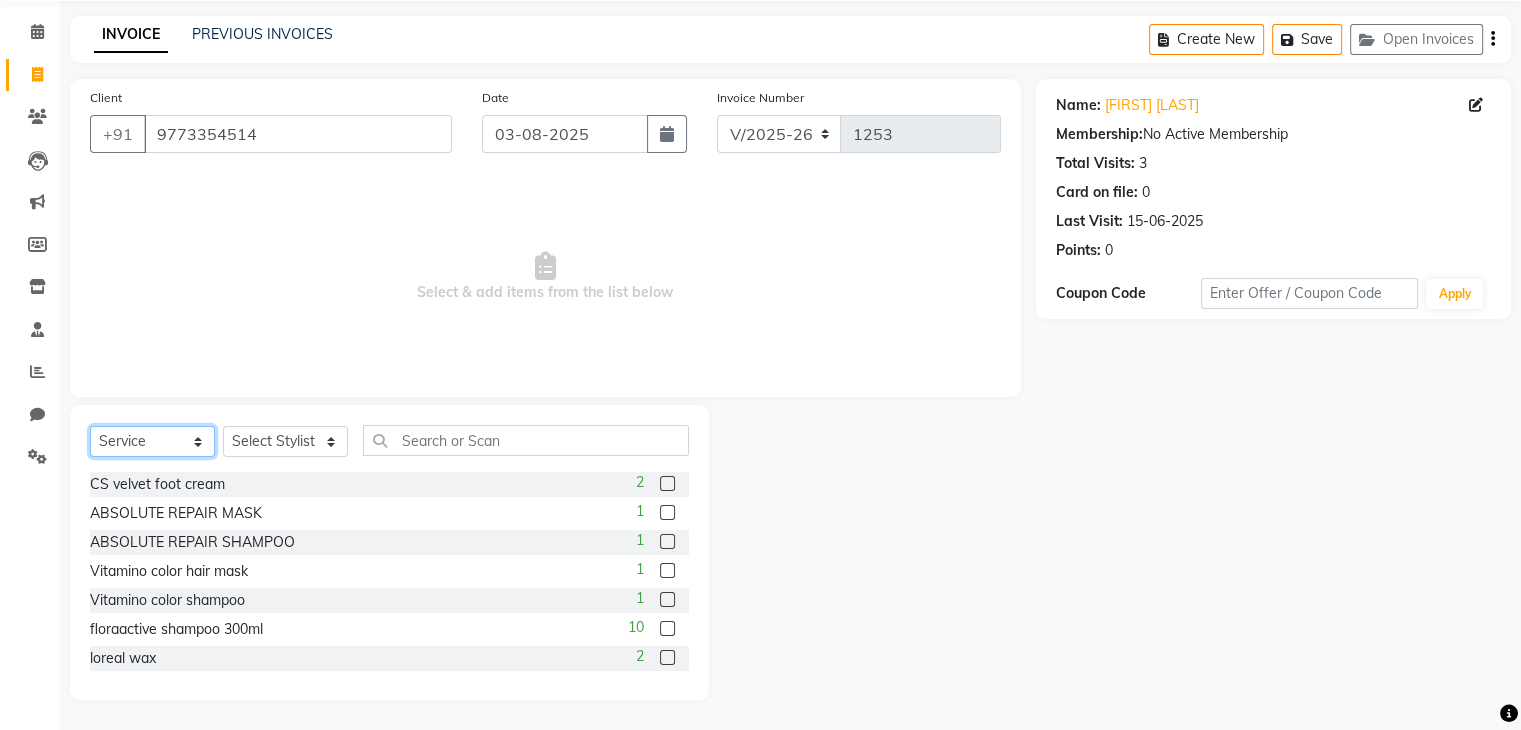 scroll, scrollTop: 0, scrollLeft: 0, axis: both 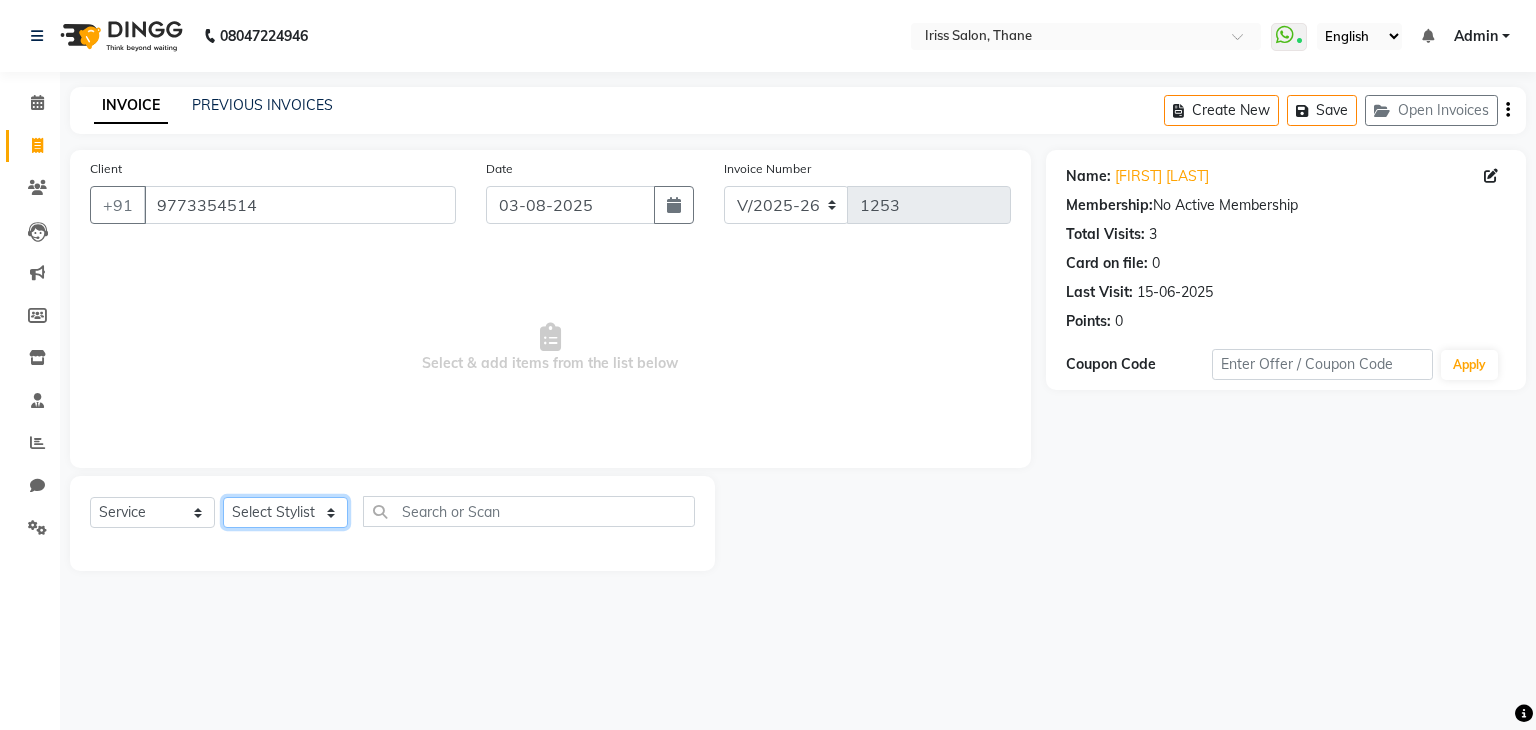 click on "Select Stylist [FIRST] [LAST] [FIRST] [LAST] [FIRST] [LAST] [FIRST] [LAST] [FIRST] [LAST] [FIRST] [LAST] [FIRST] [LAST]" 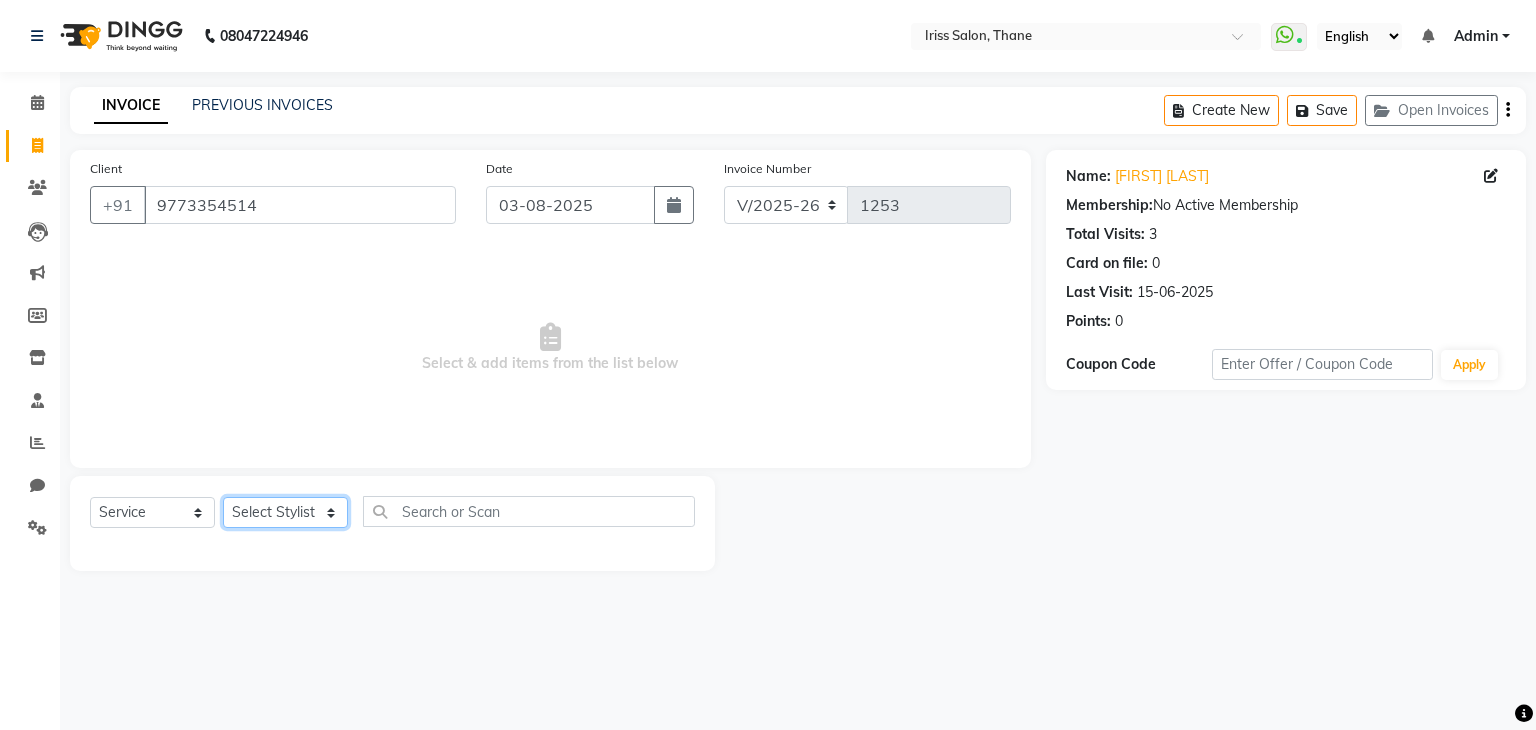 select on "67966" 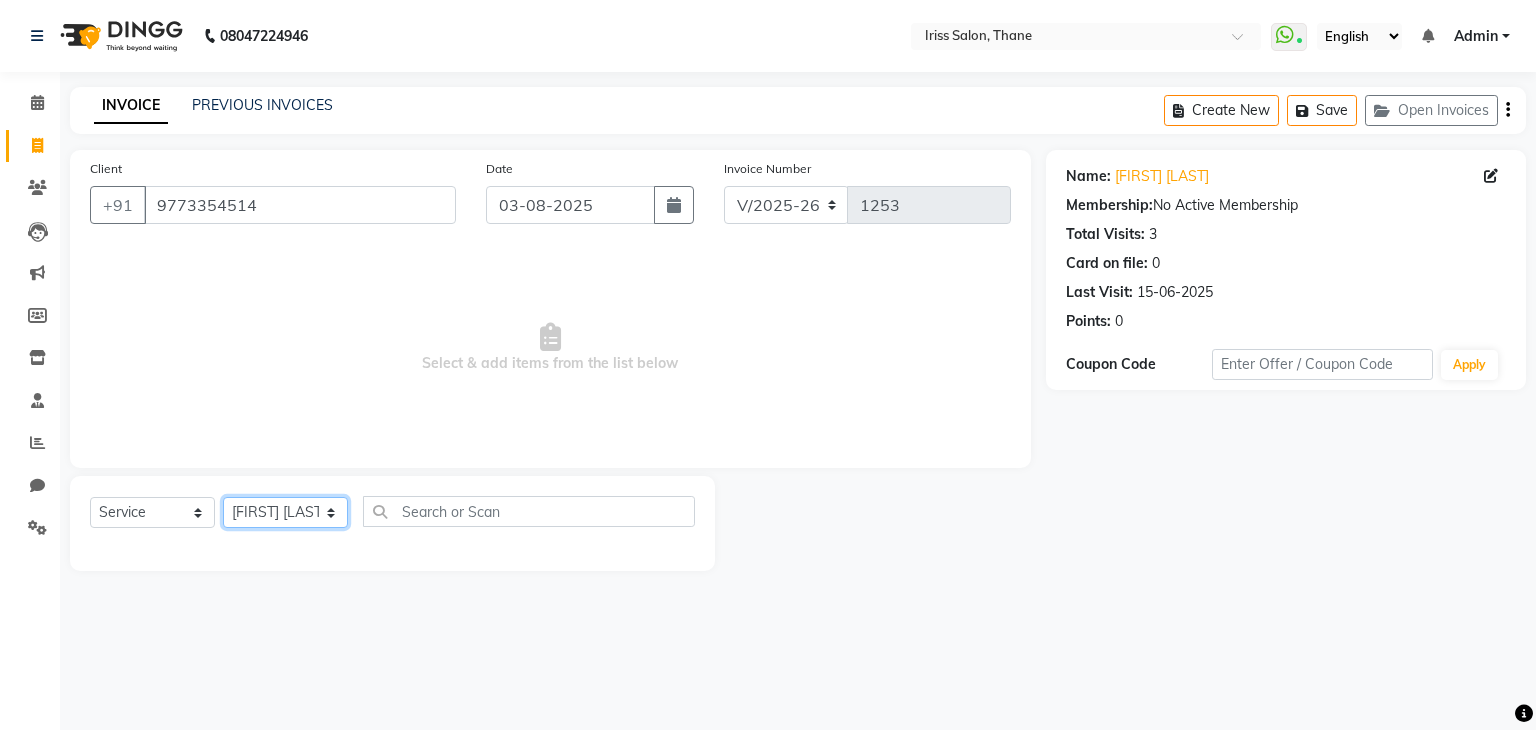 click on "Select Stylist [FIRST] [LAST] [FIRST] [LAST] [FIRST] [LAST] [FIRST] [LAST] [FIRST] [LAST] [FIRST] [LAST] [FIRST] [LAST]" 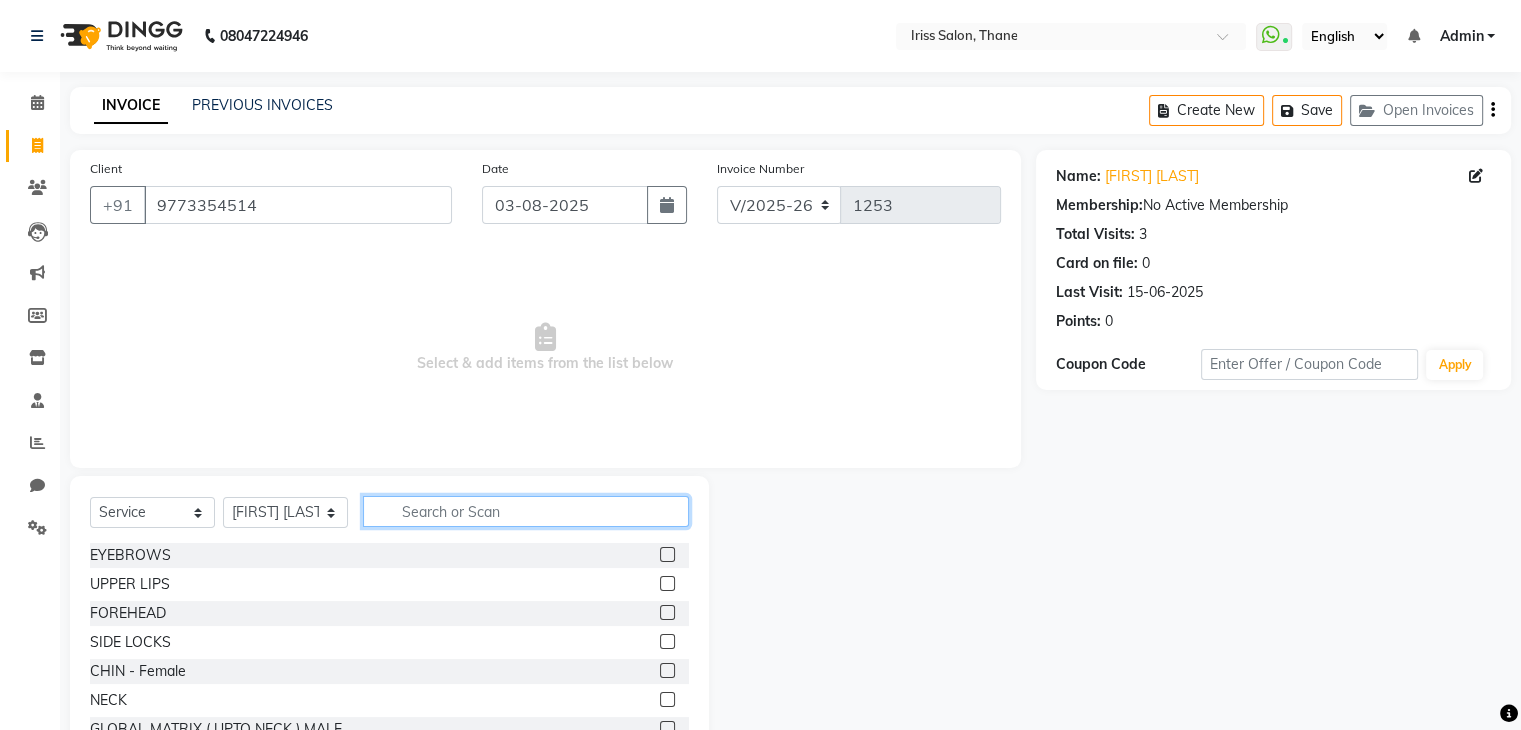 click 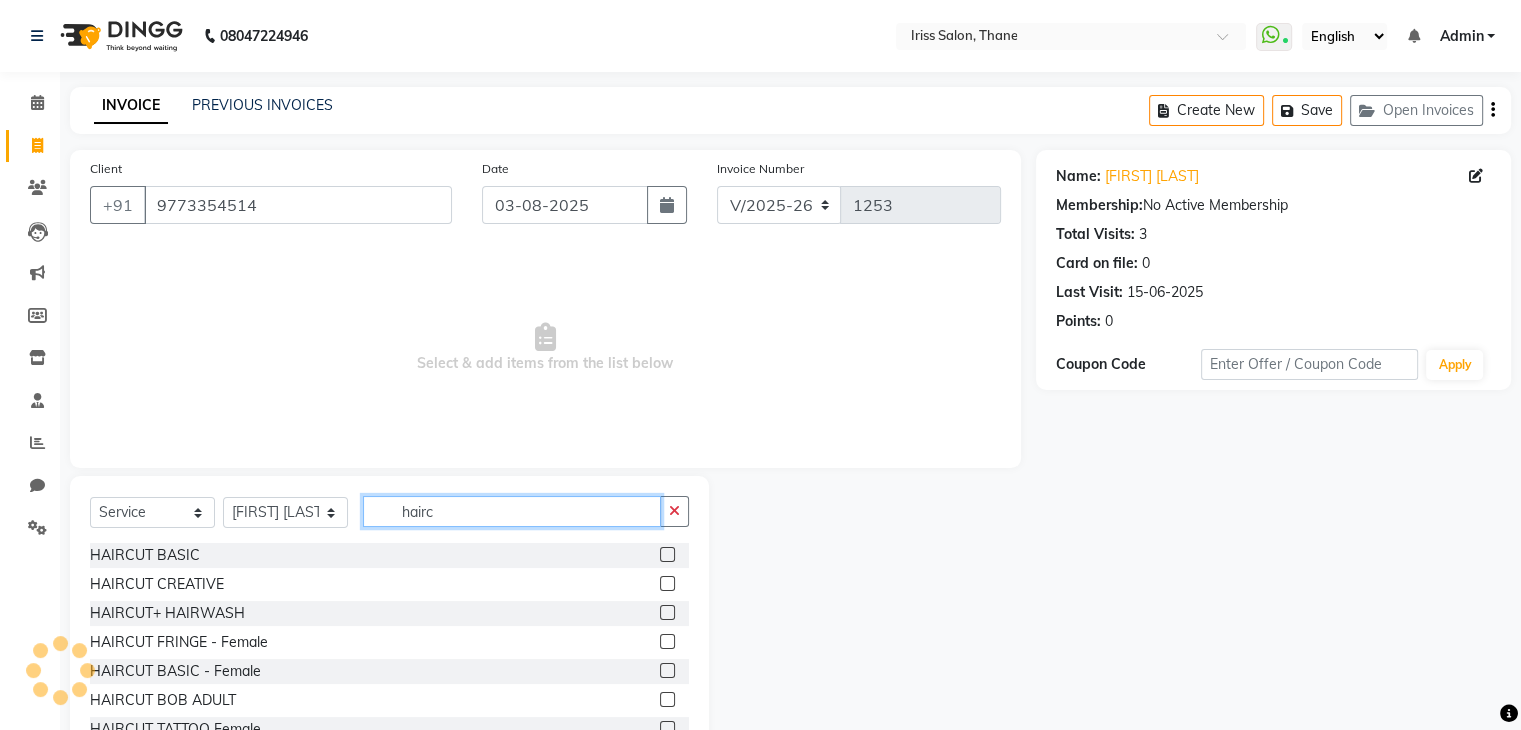 type on "hairc" 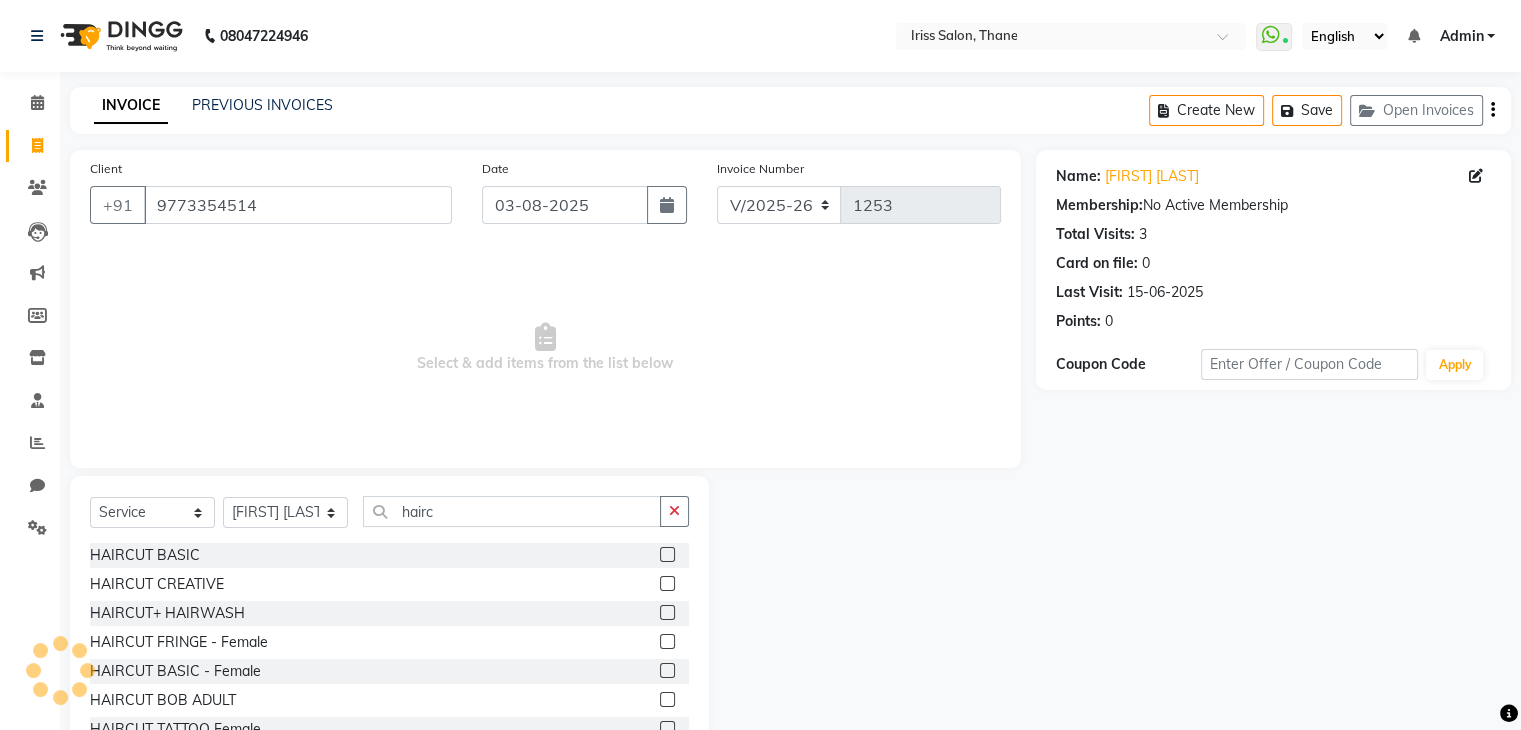 click 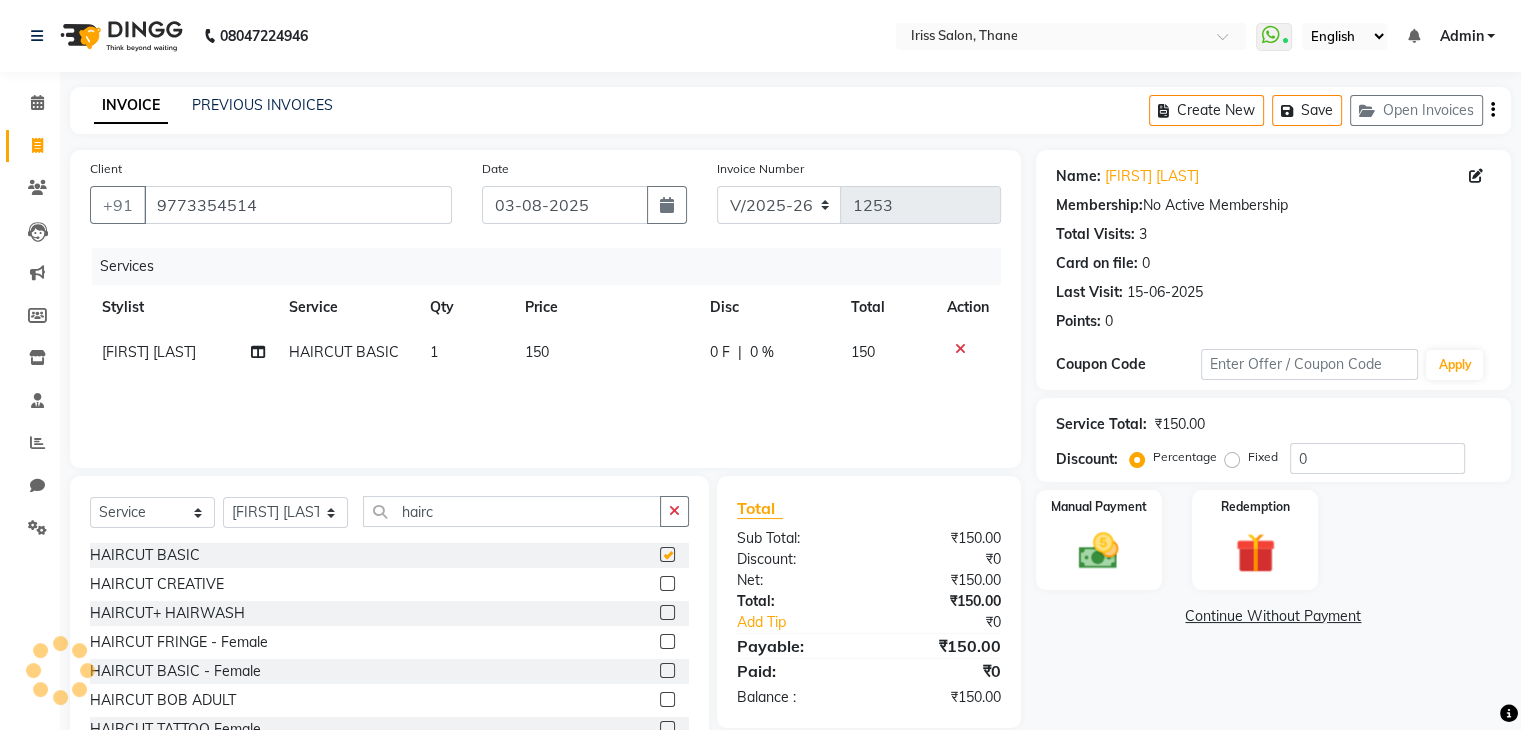 checkbox on "false" 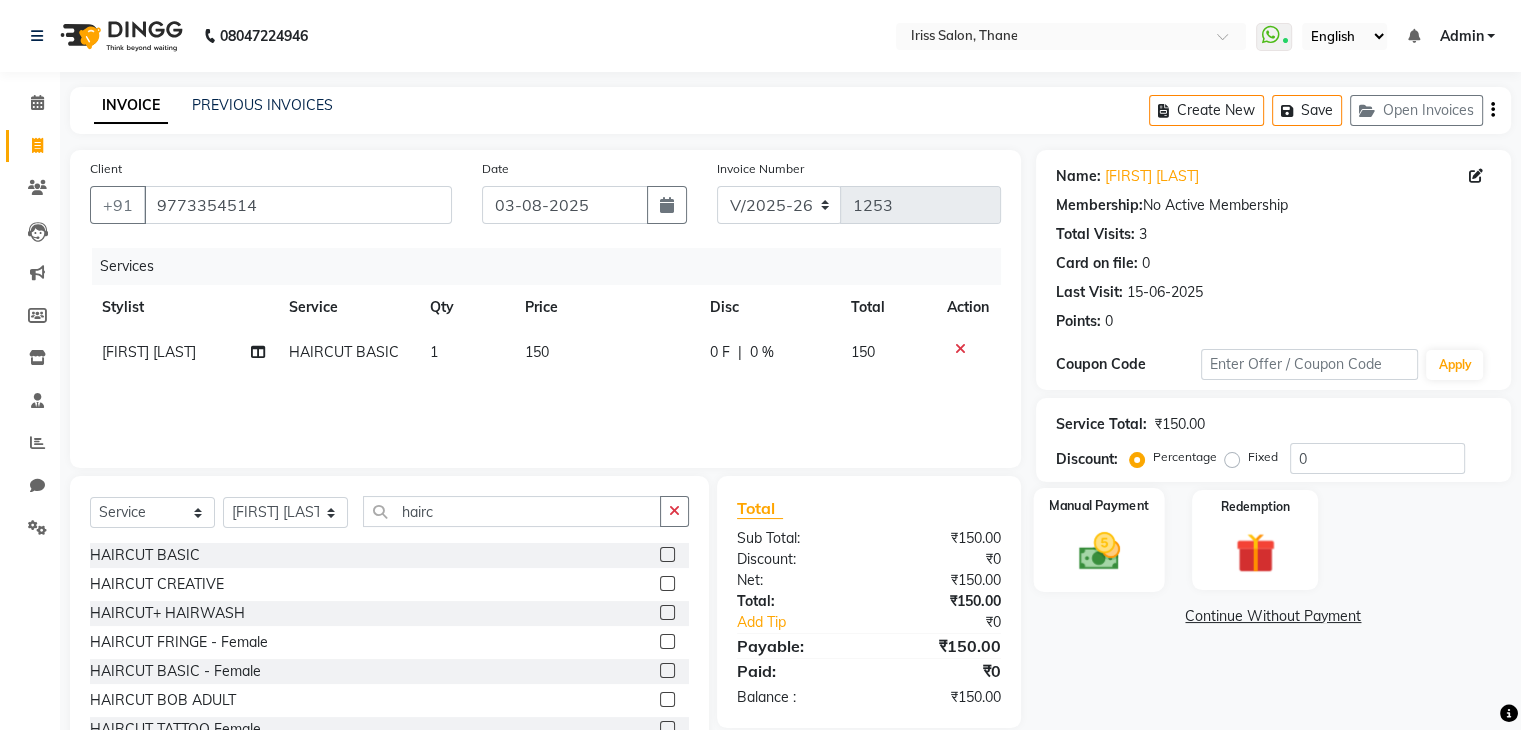 click 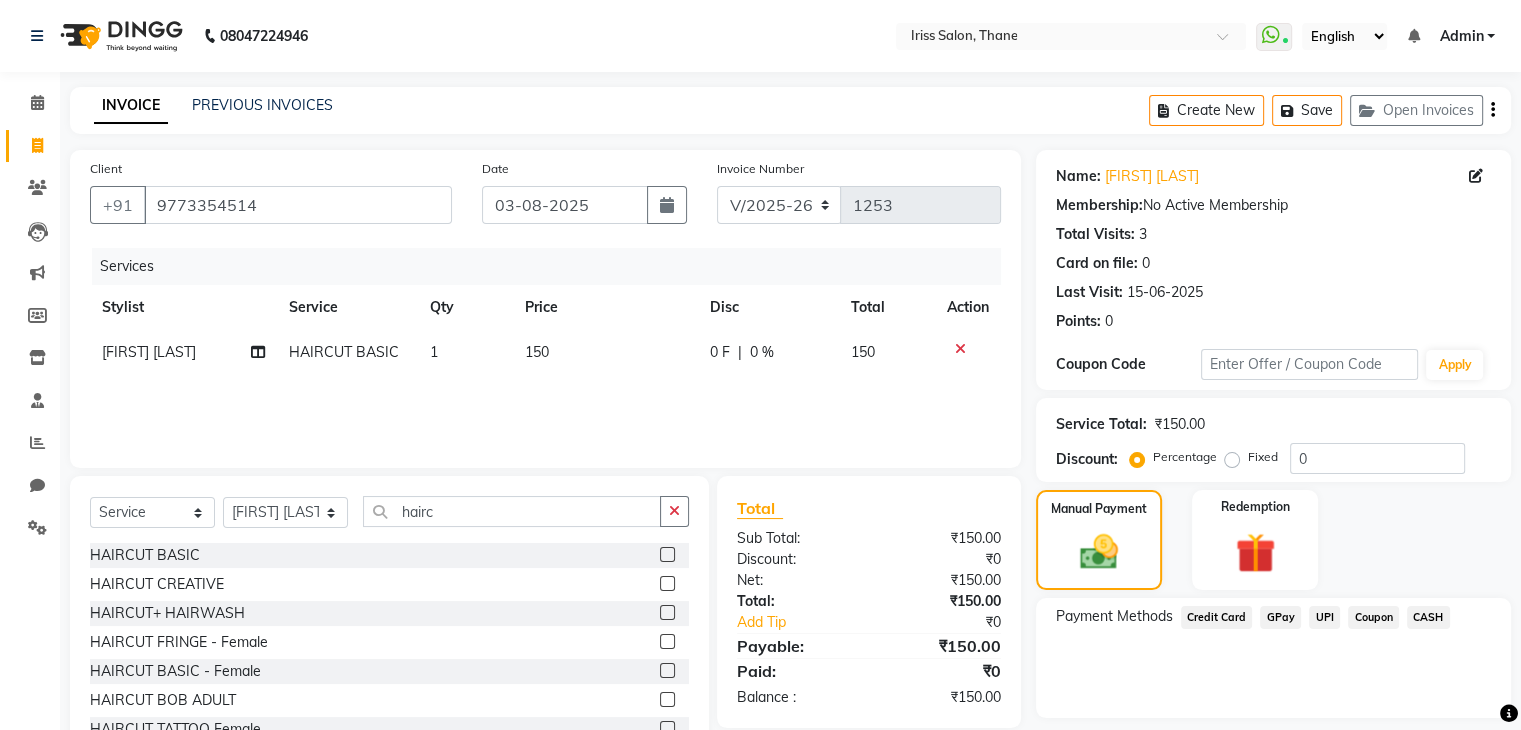 click on "UPI" 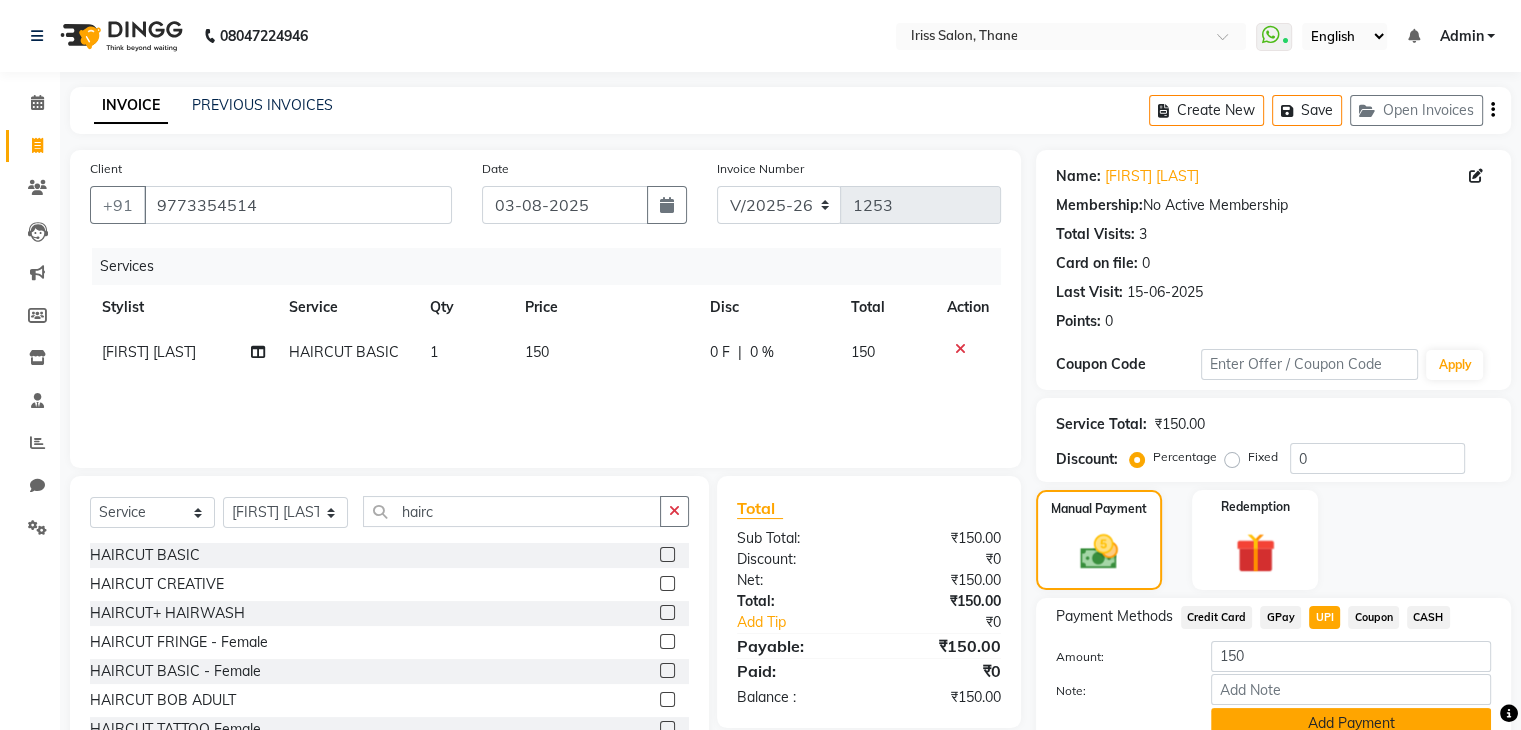 click on "Add Payment" 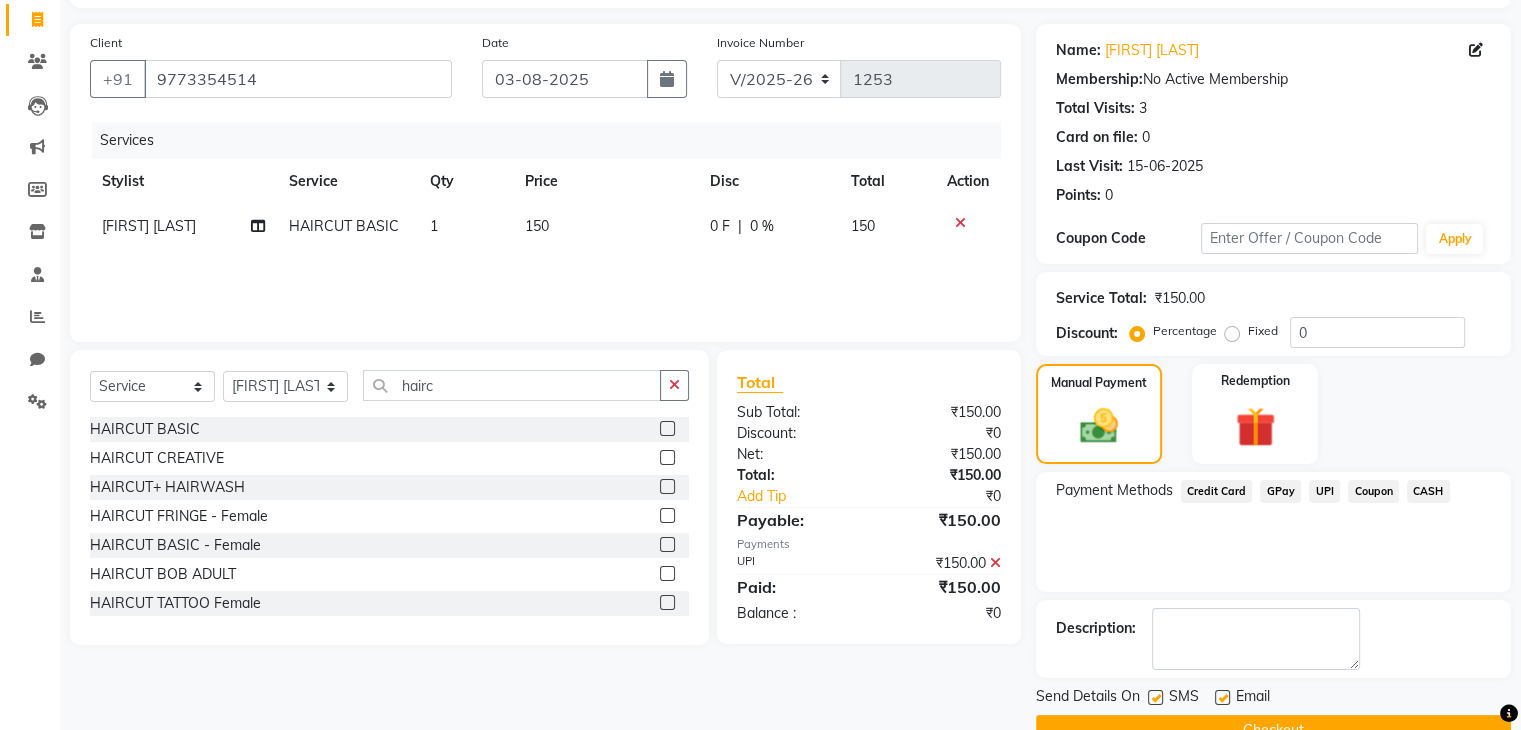 scroll, scrollTop: 171, scrollLeft: 0, axis: vertical 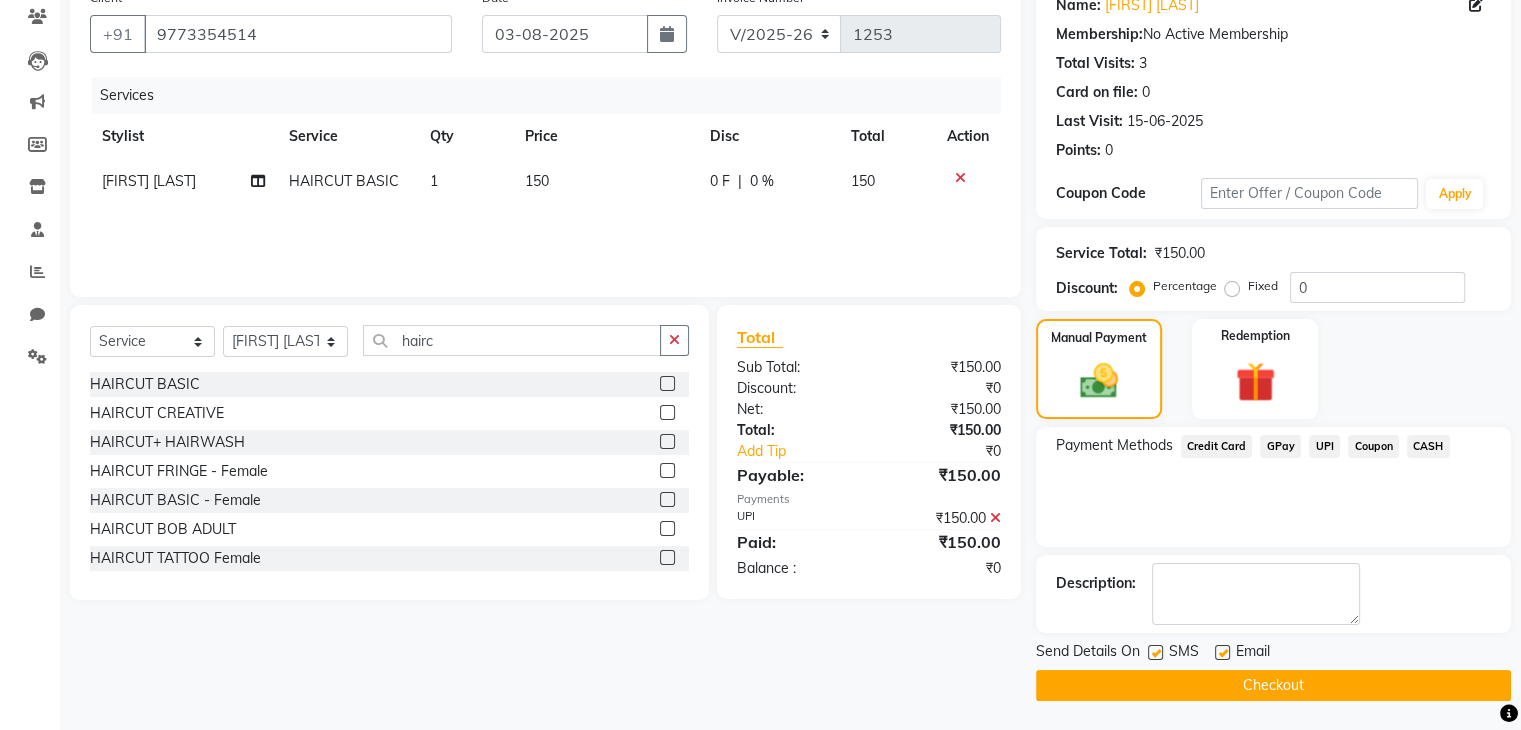 click on "Checkout" 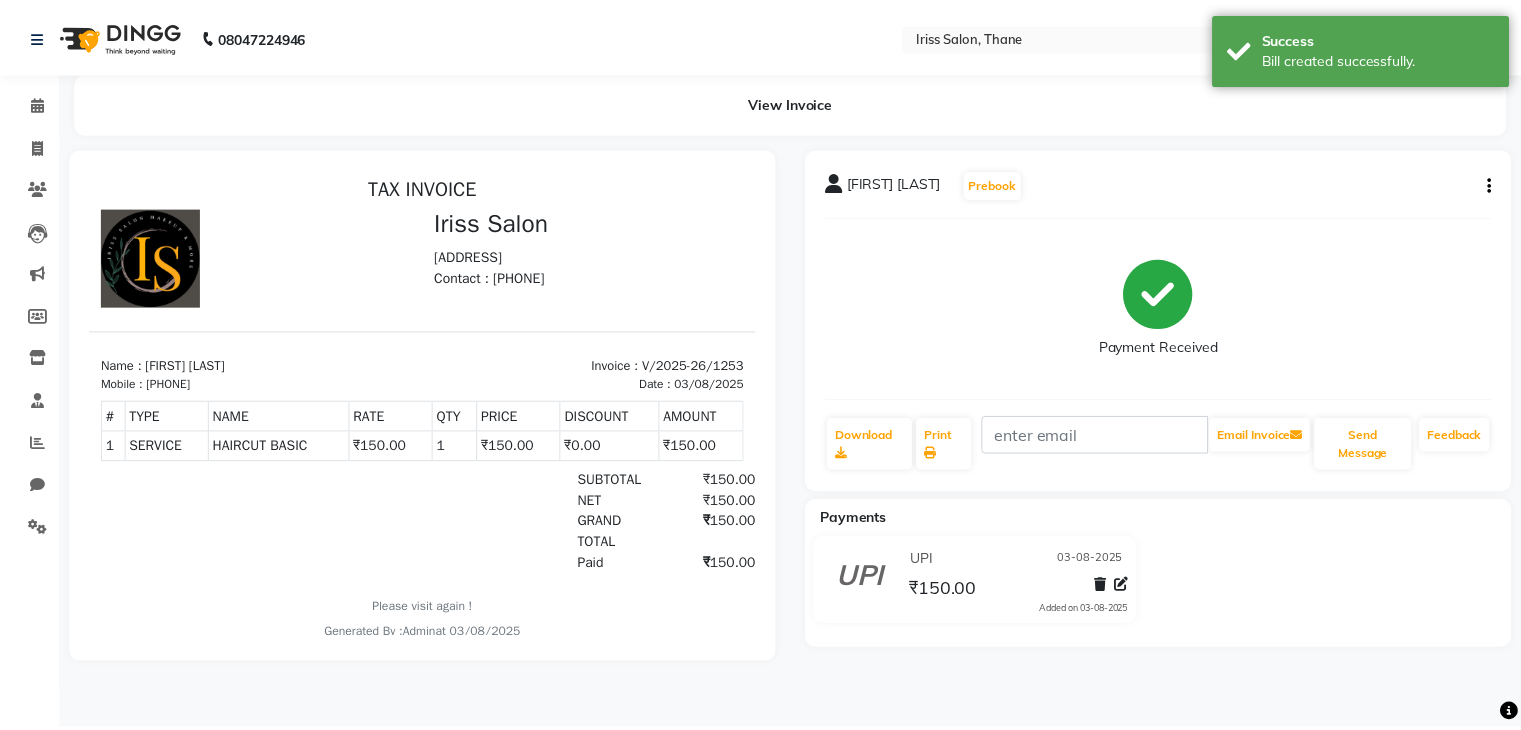 scroll, scrollTop: 0, scrollLeft: 0, axis: both 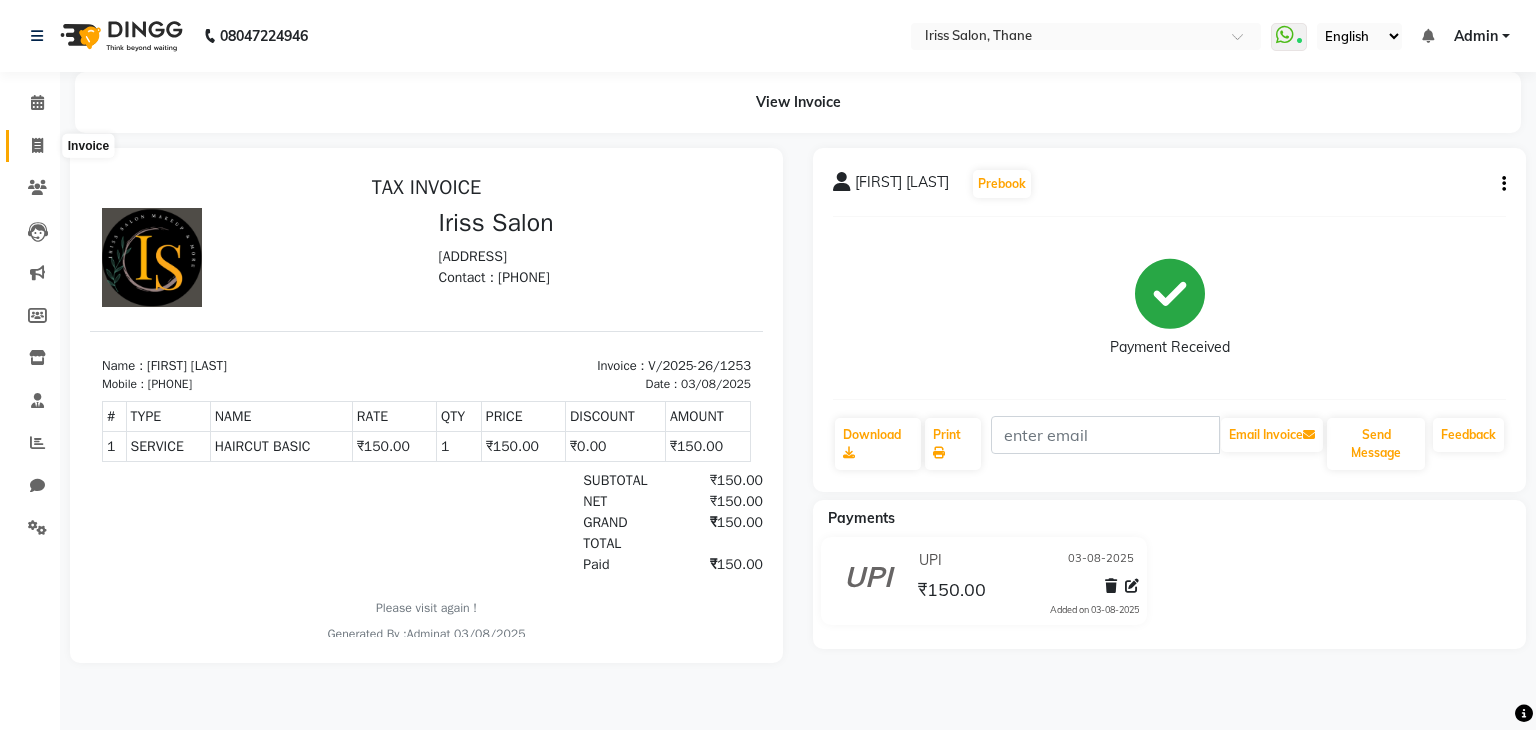 click 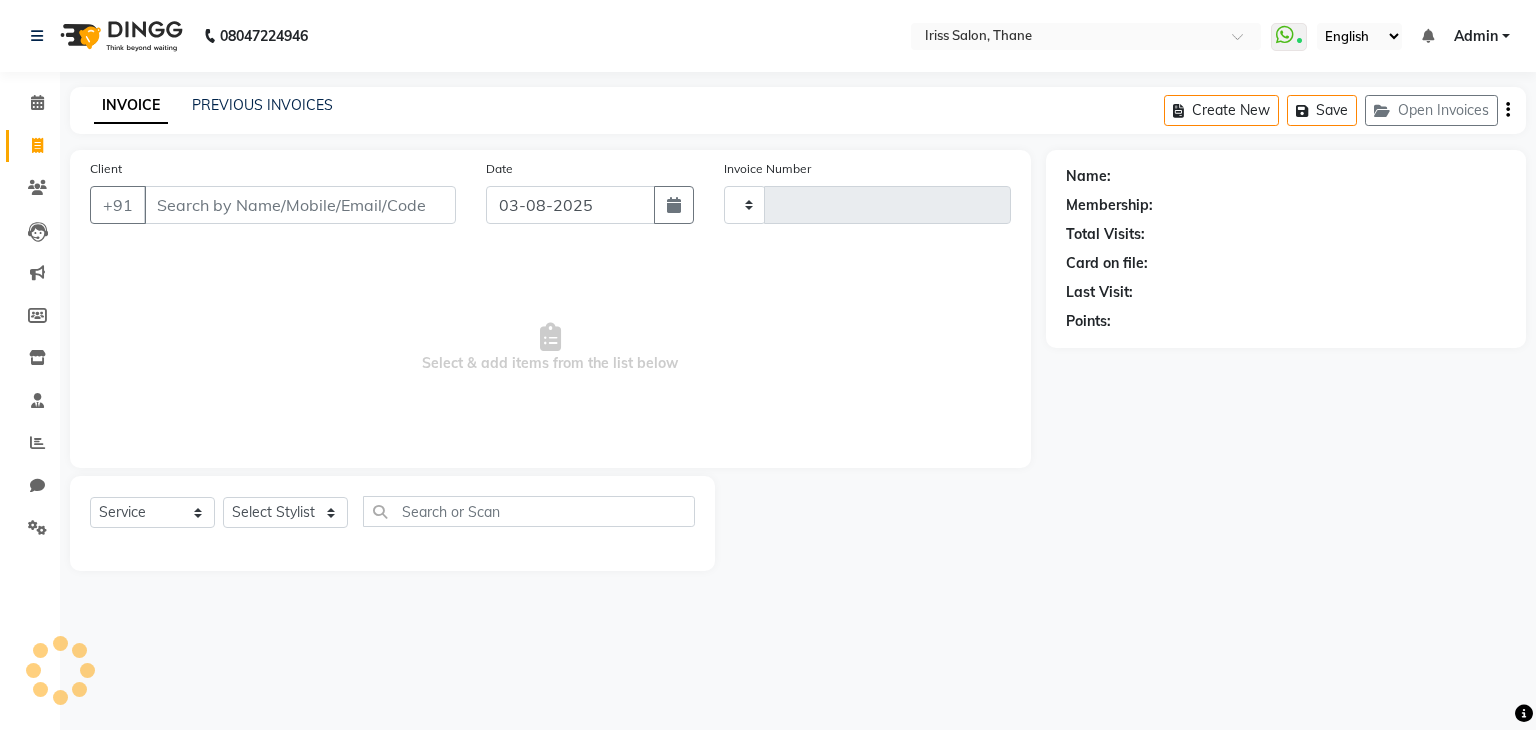 type on "1254" 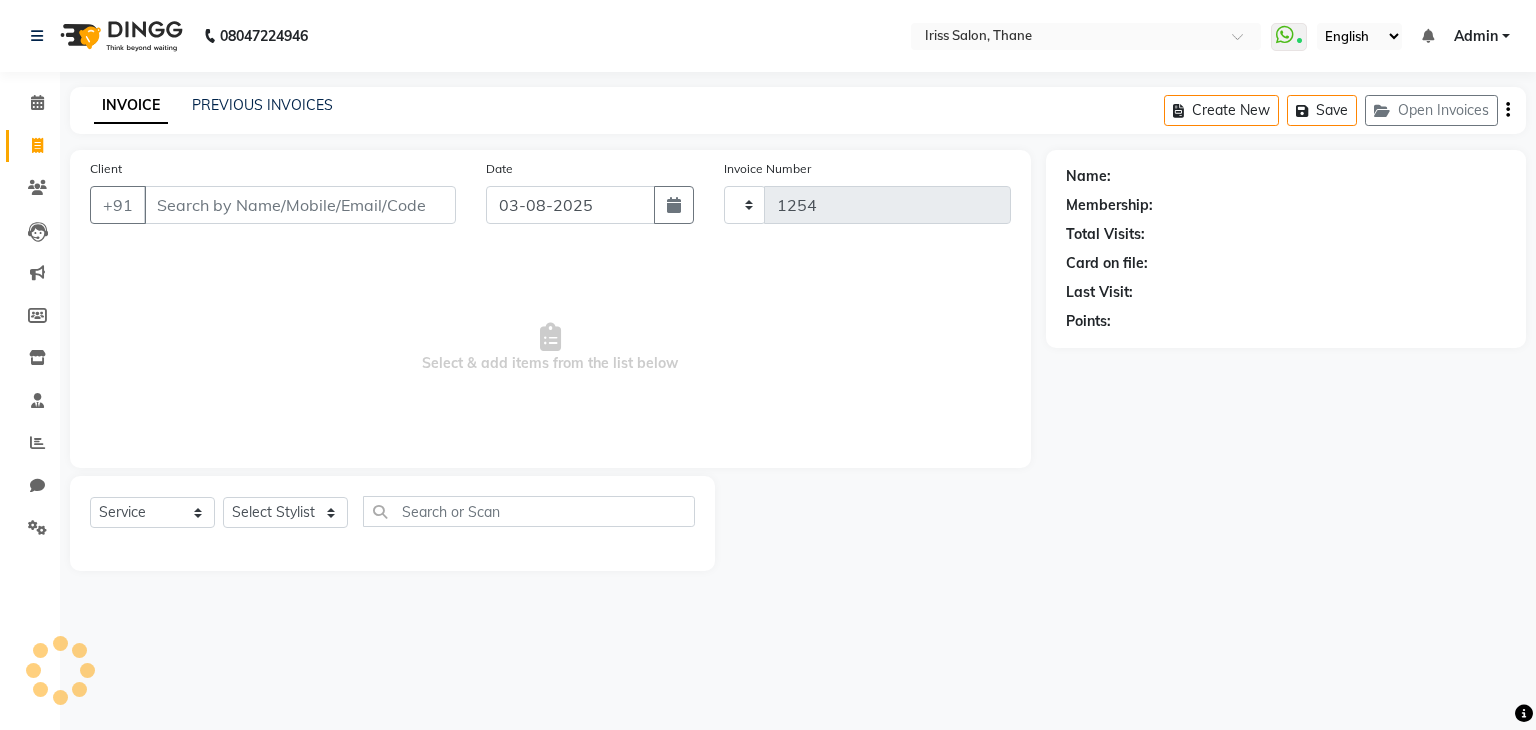 select on "7676" 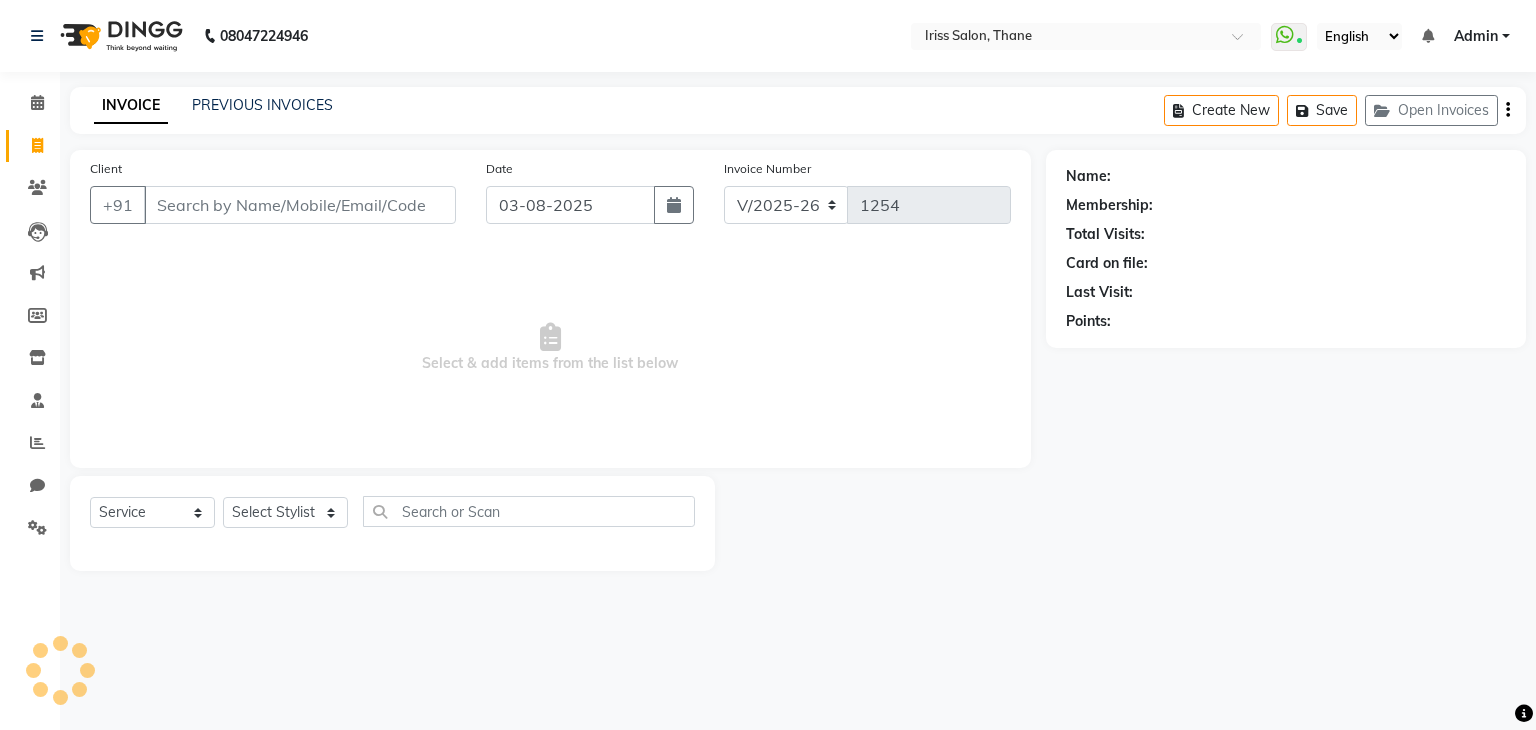 click on "Client" at bounding box center [300, 205] 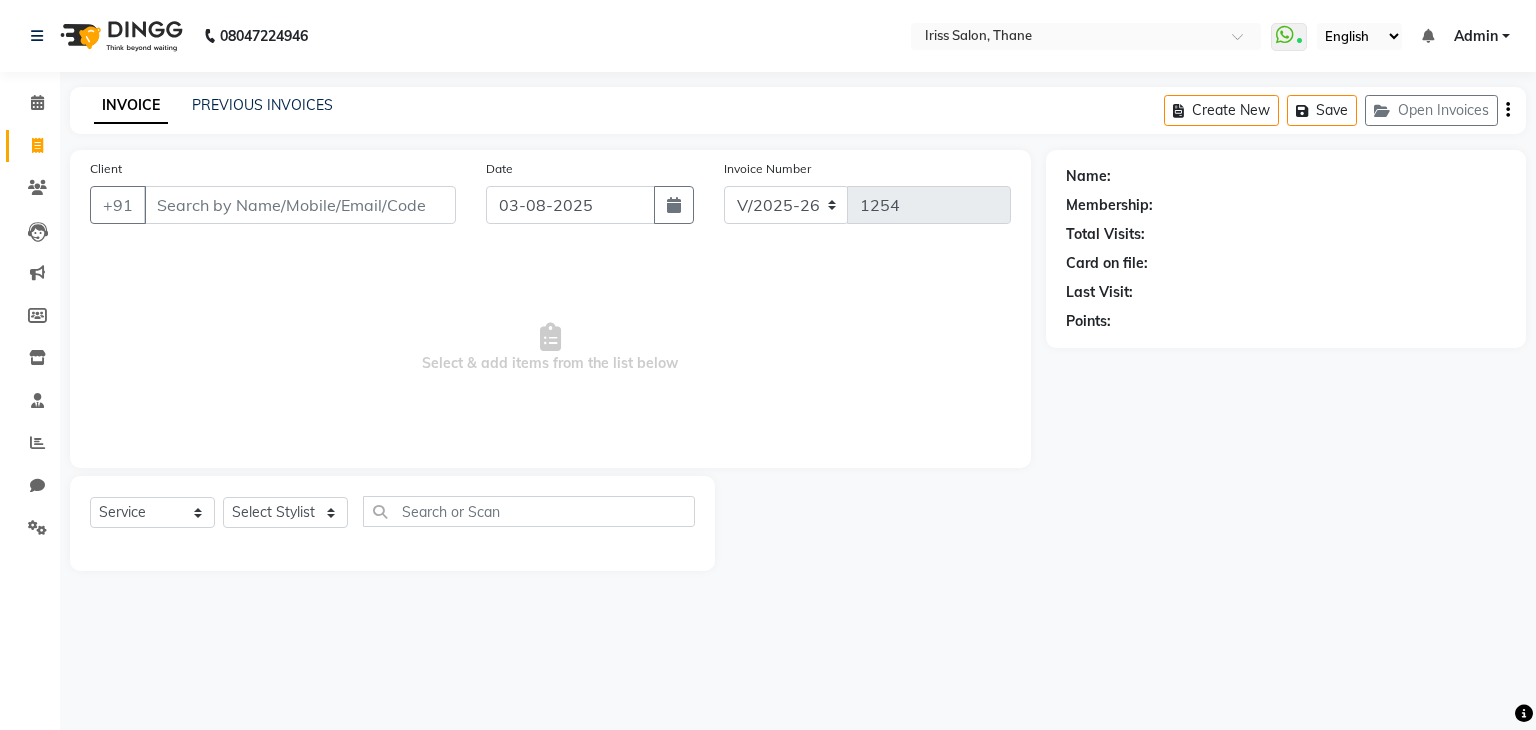 select on "product" 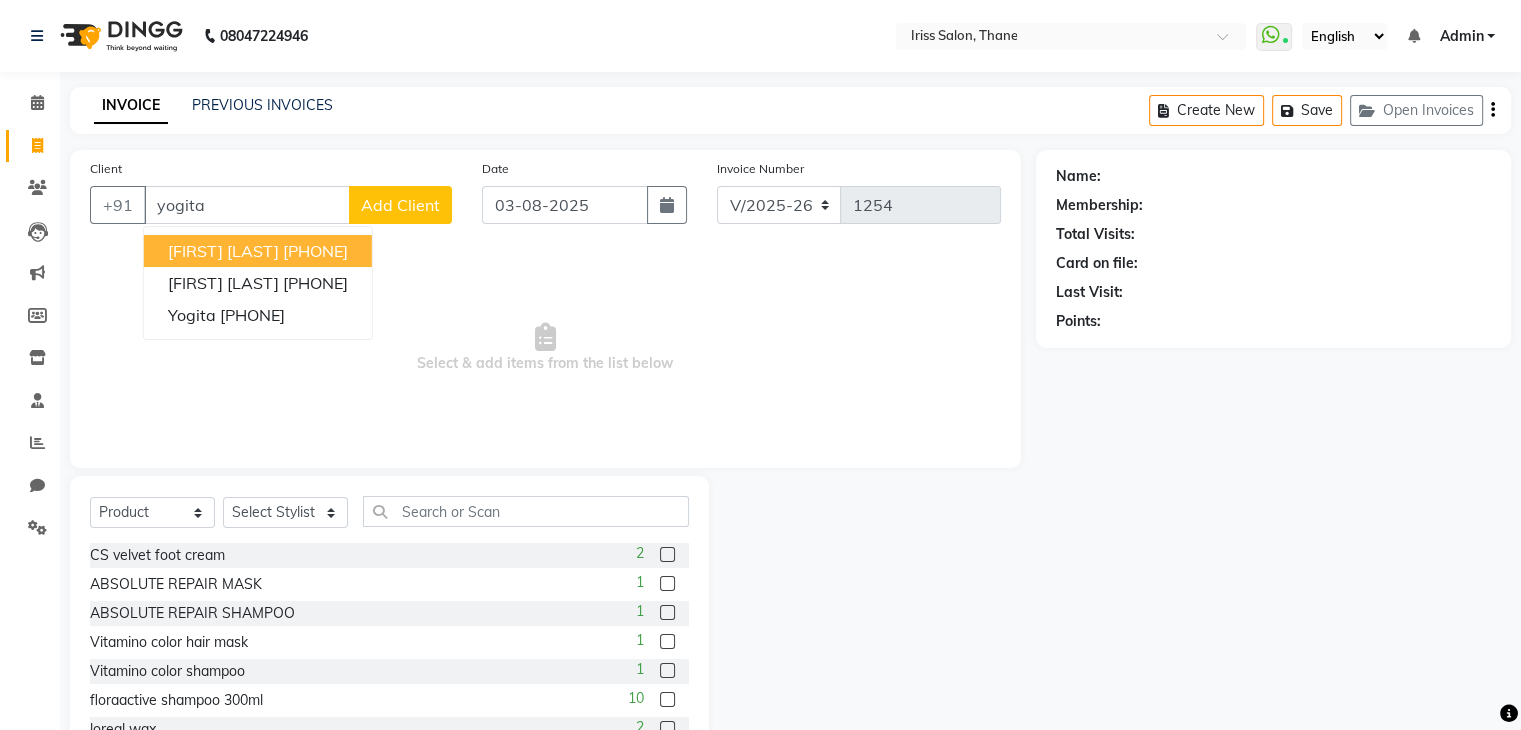 click on "[FIRST] [LAST]" at bounding box center (223, 251) 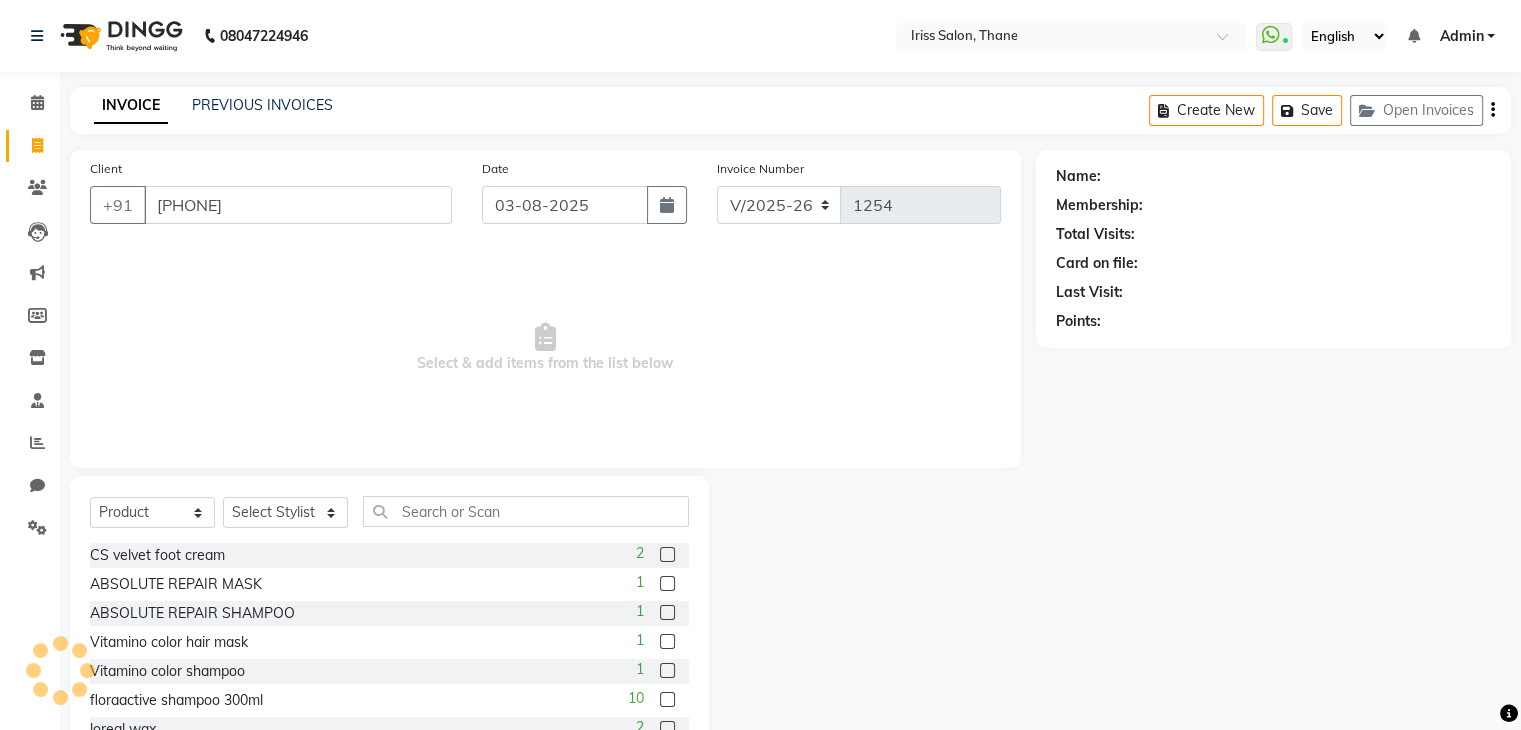 type on "[PHONE]" 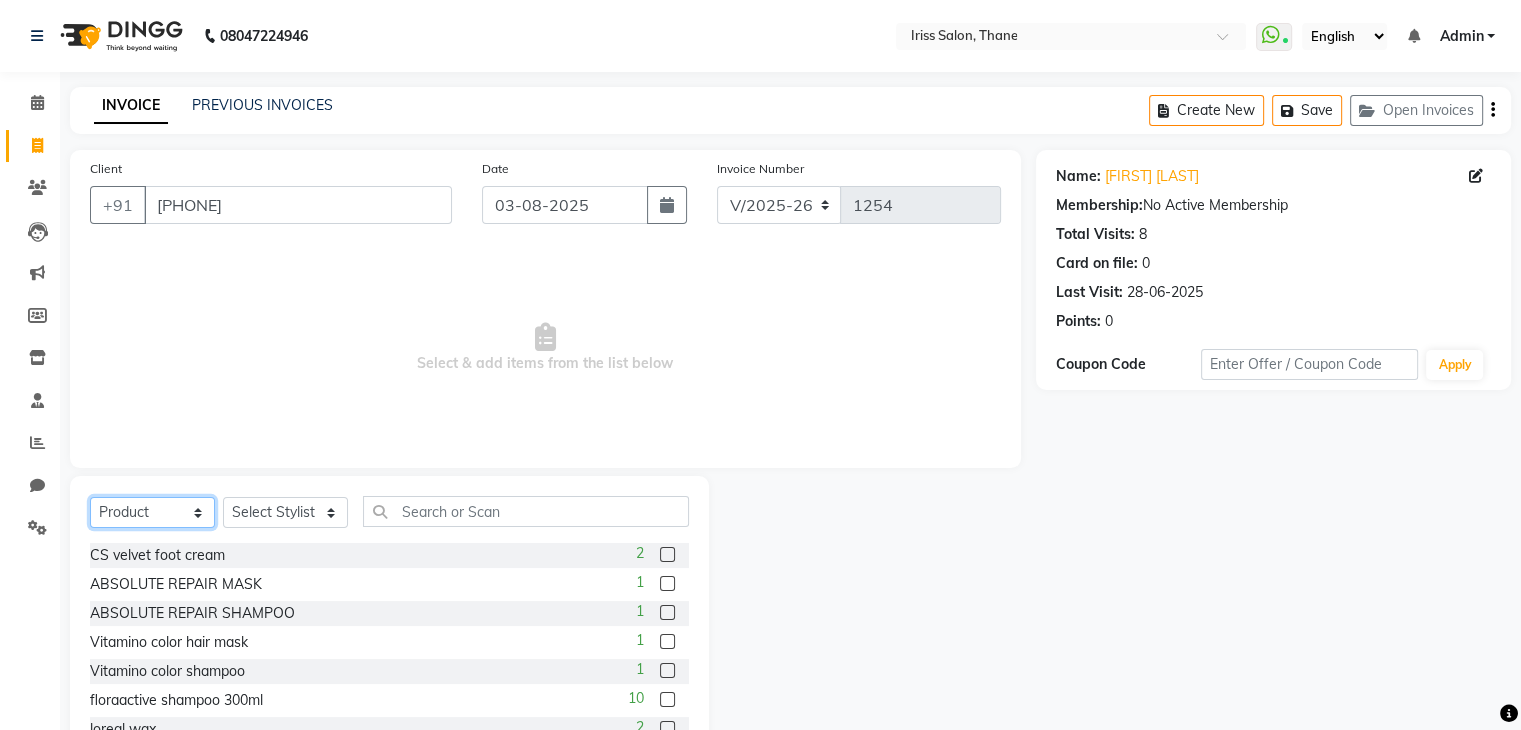 click on "Select  Service  Product  Membership  Package Voucher Prepaid Gift Card" 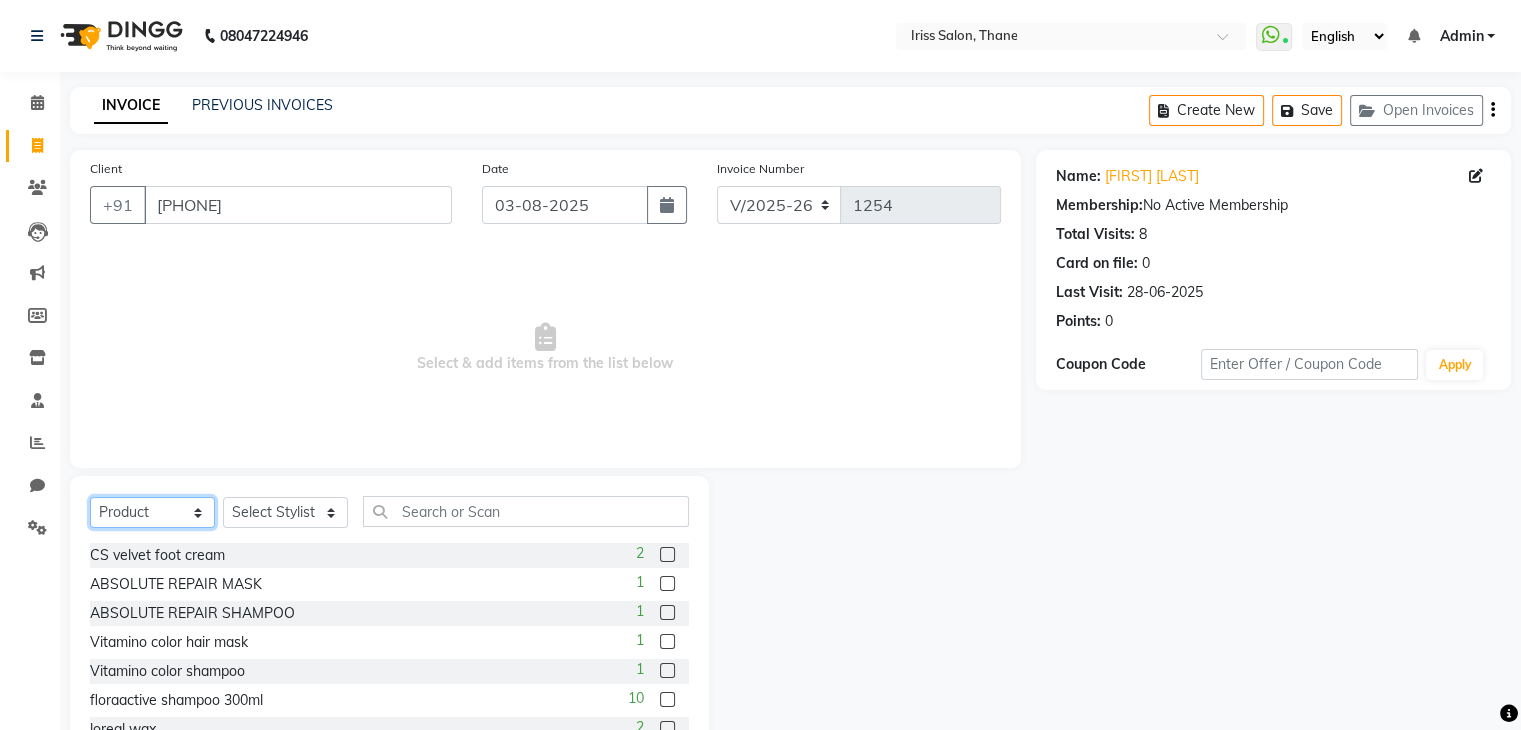 select on "service" 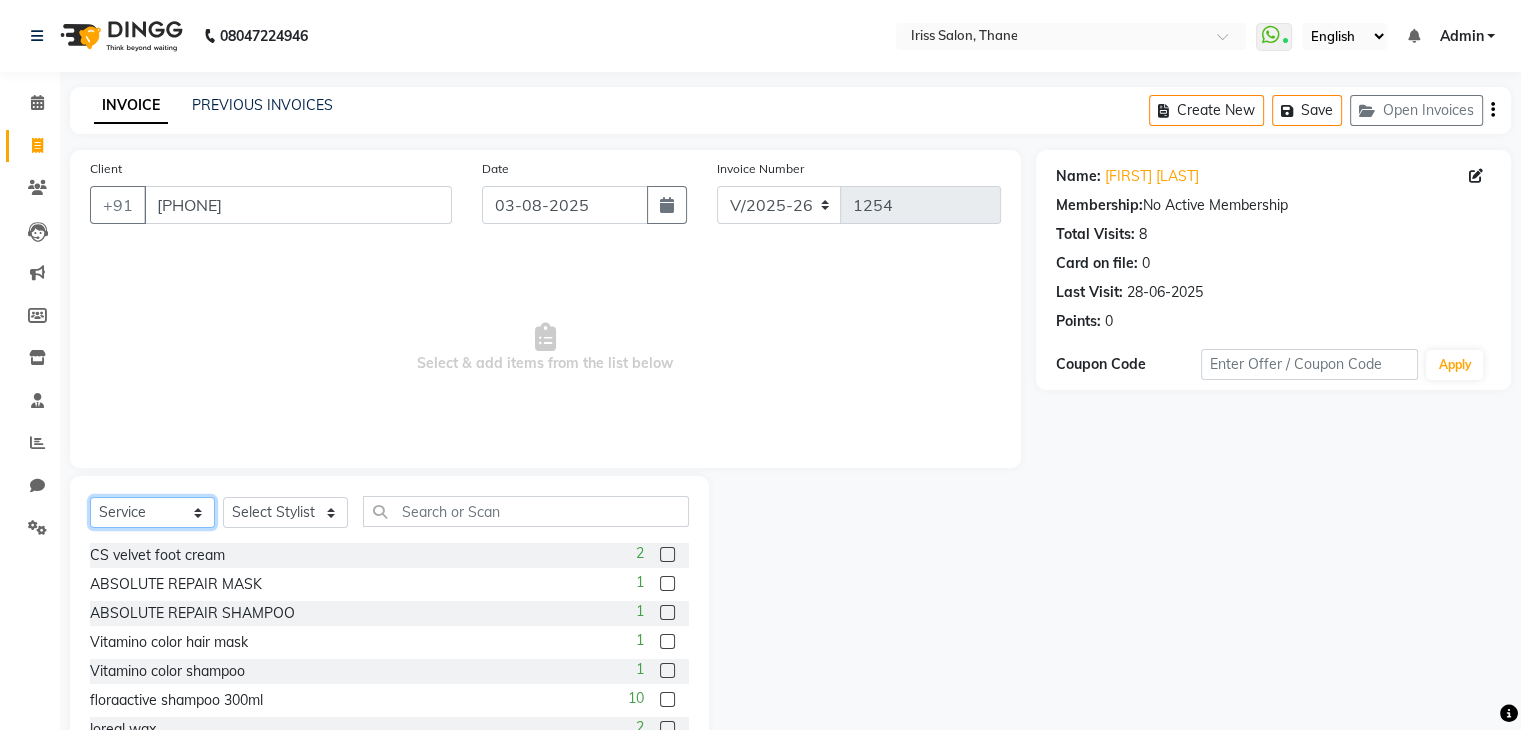 click on "Select  Service  Product  Membership  Package Voucher Prepaid Gift Card" 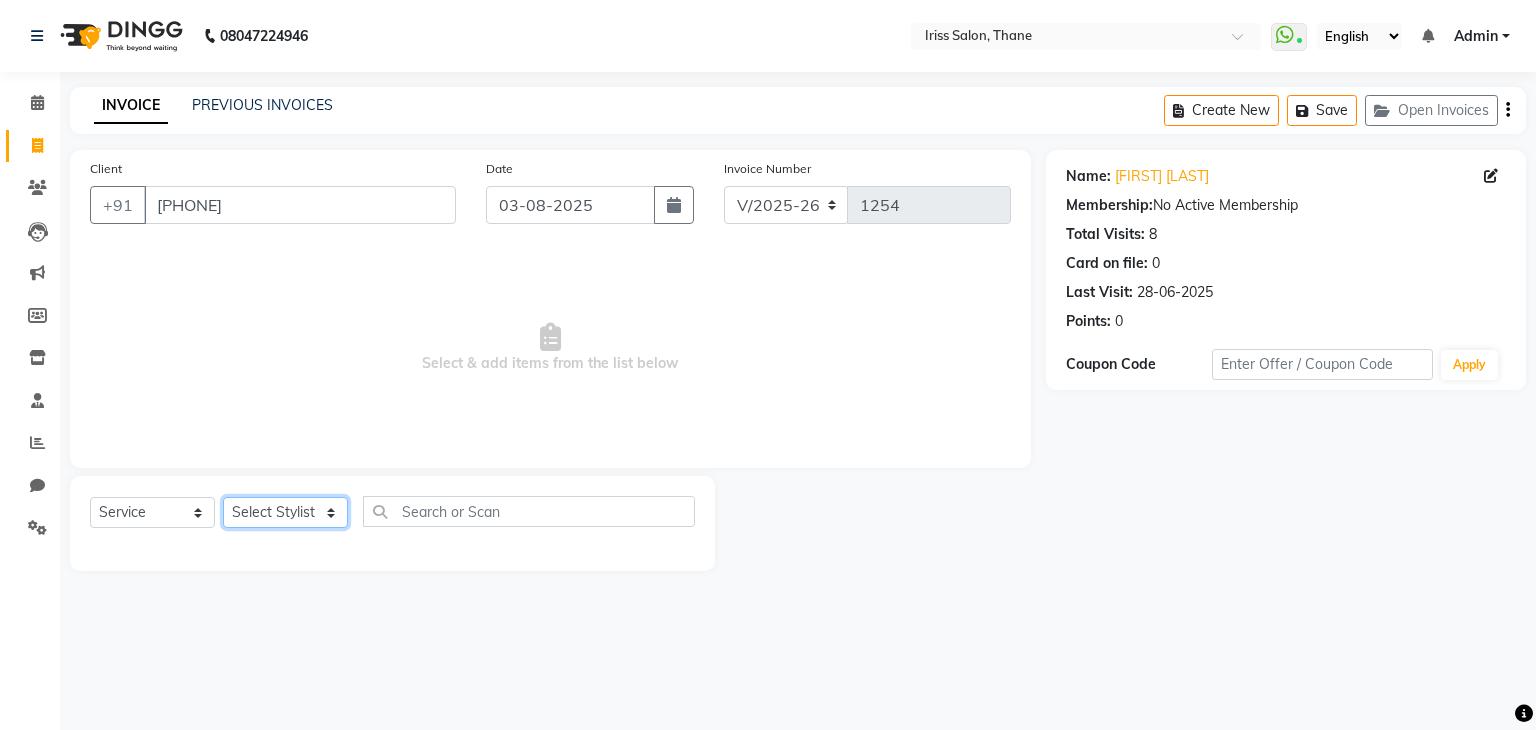 click on "Select Stylist [FIRST] [LAST] [FIRST] [LAST] [FIRST] [LAST] [FIRST] [LAST] [FIRST] [LAST] [FIRST] [LAST] [FIRST] [LAST]" 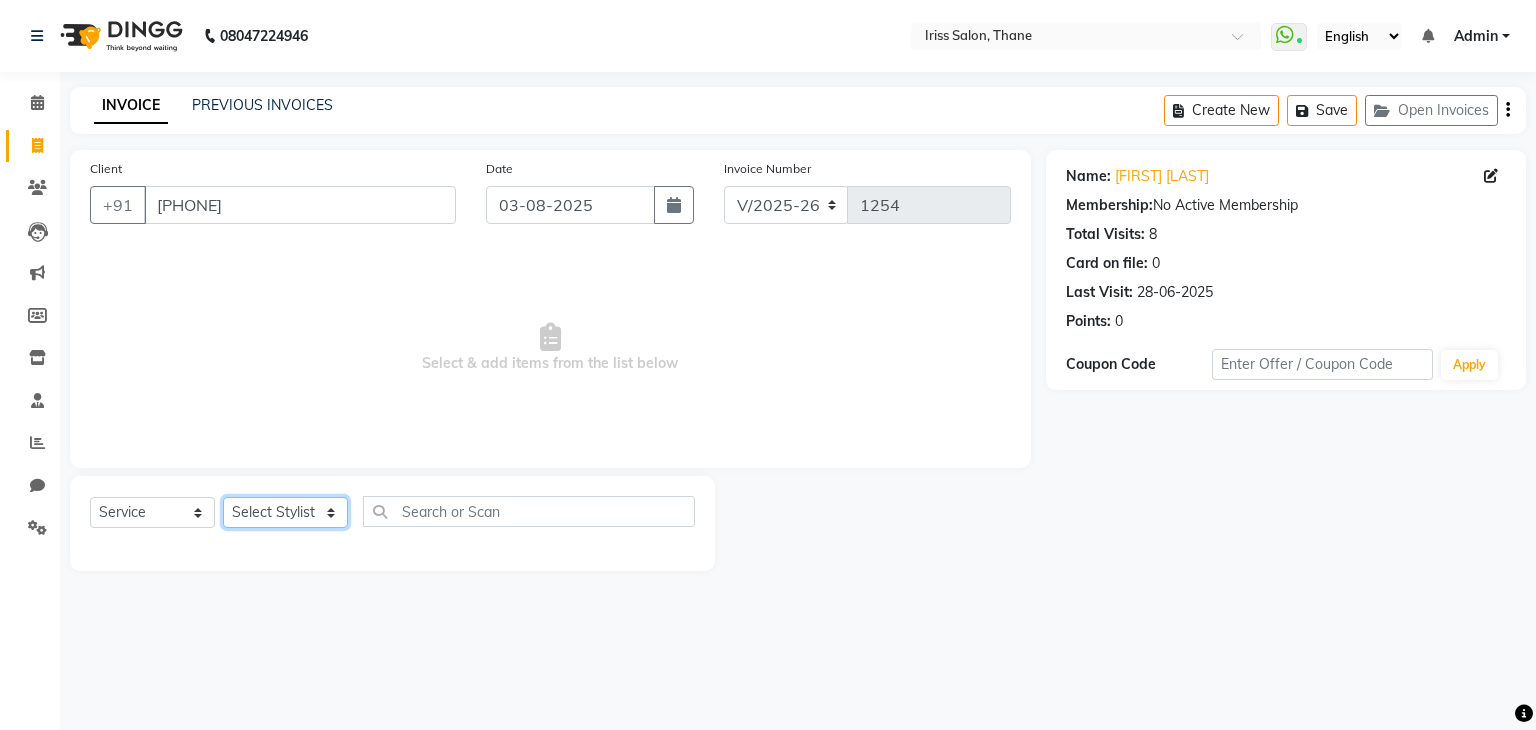 select on "87777" 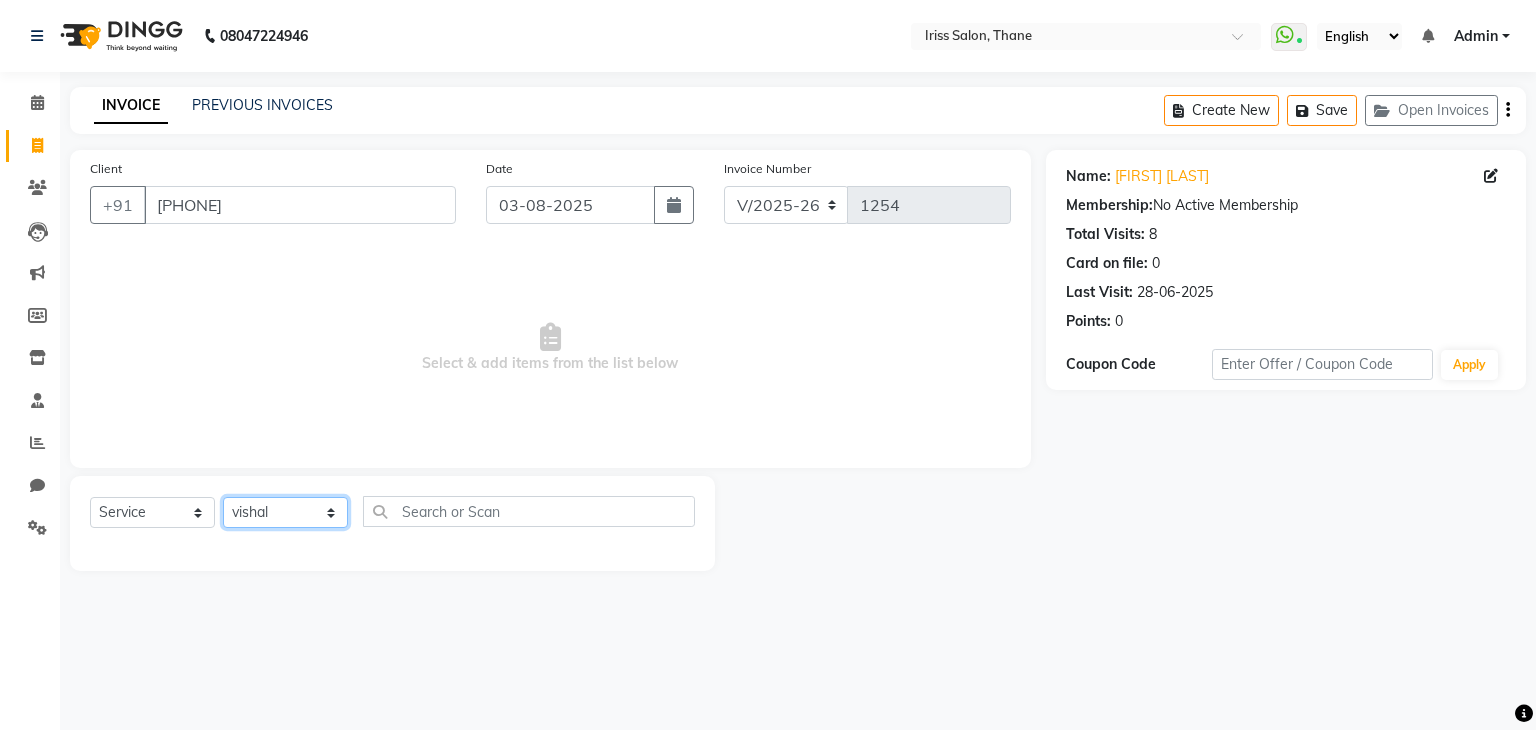 click on "Select Stylist [FIRST] [LAST] [FIRST] [LAST] [FIRST] [LAST] [FIRST] [LAST] [FIRST] [LAST] [FIRST] [LAST] [FIRST] [LAST]" 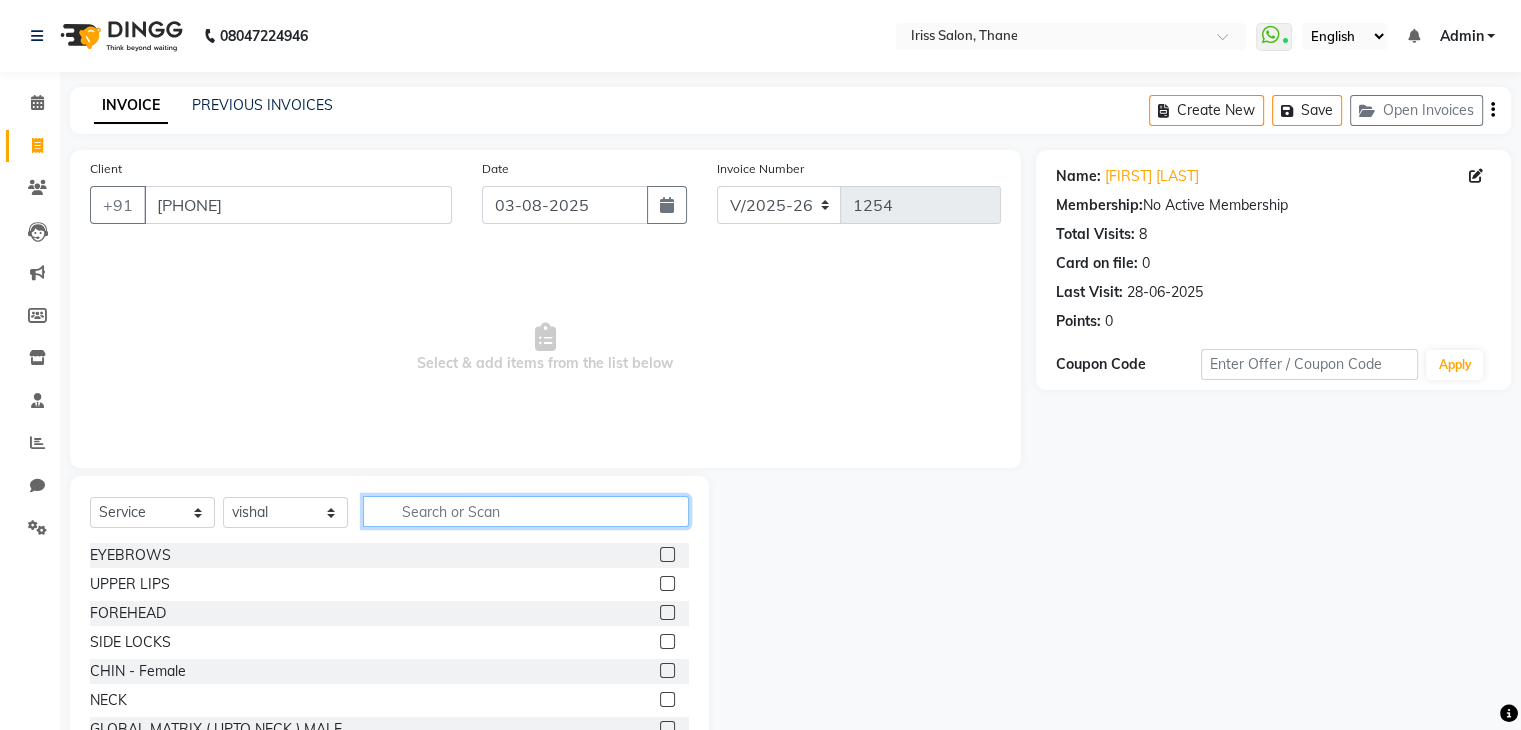 click 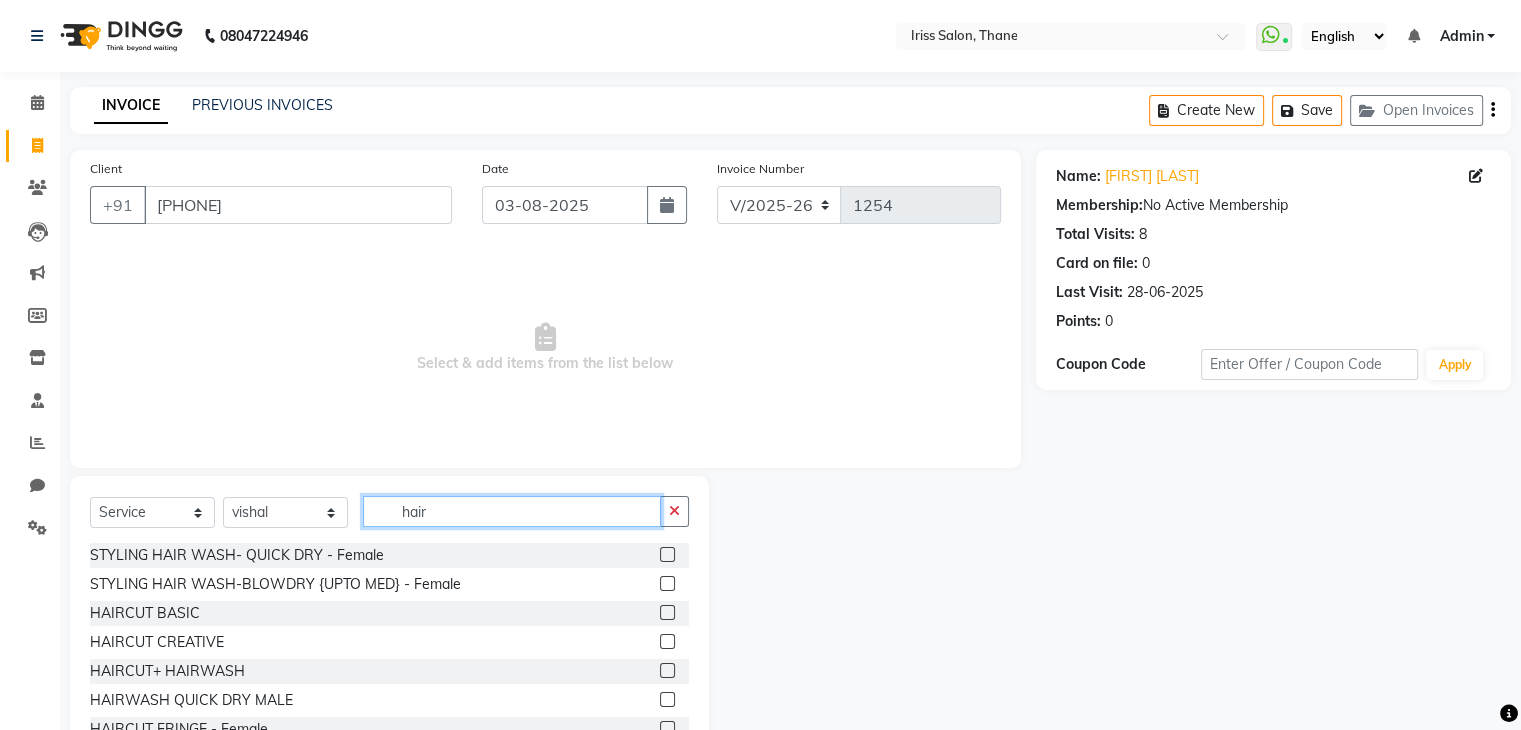 type on "hair" 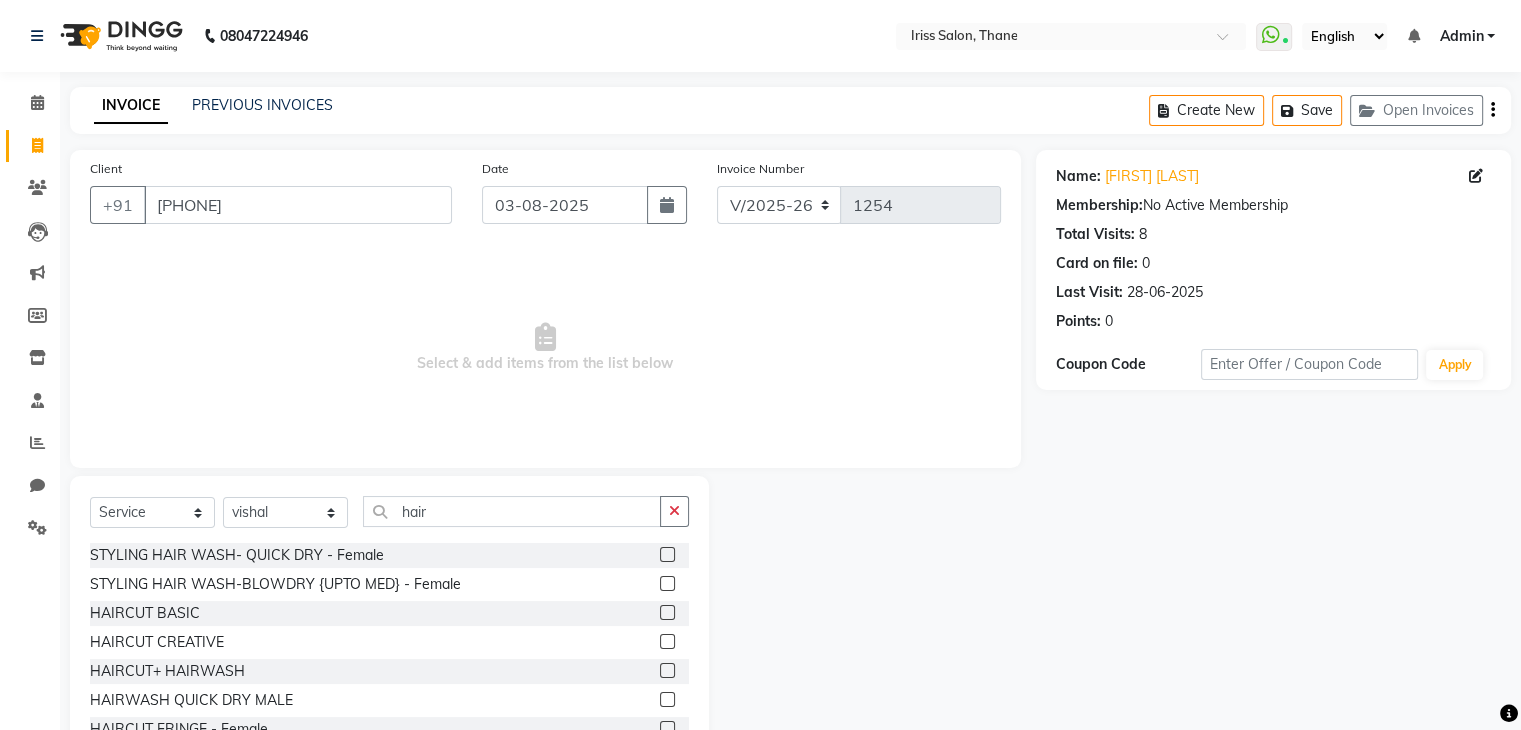 click 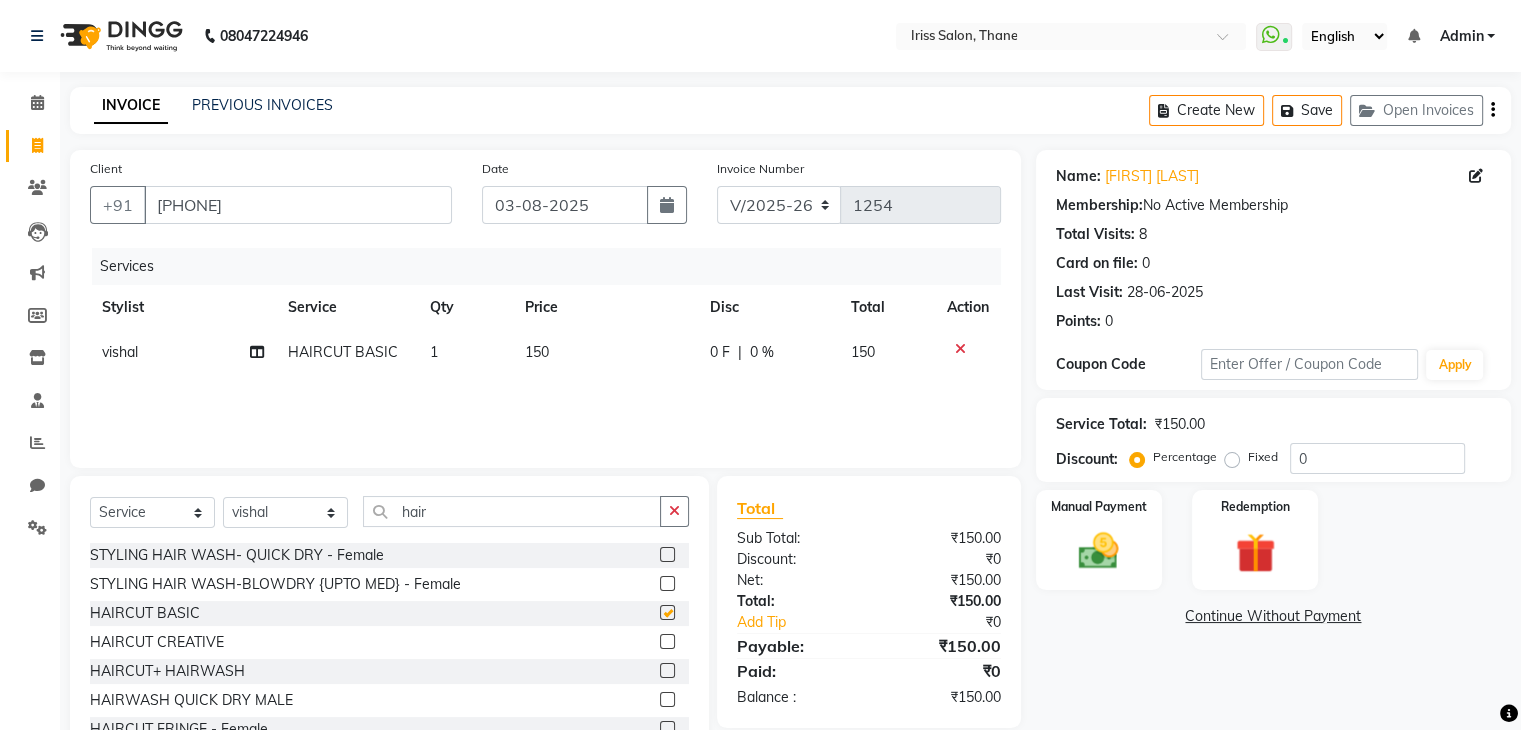 checkbox on "false" 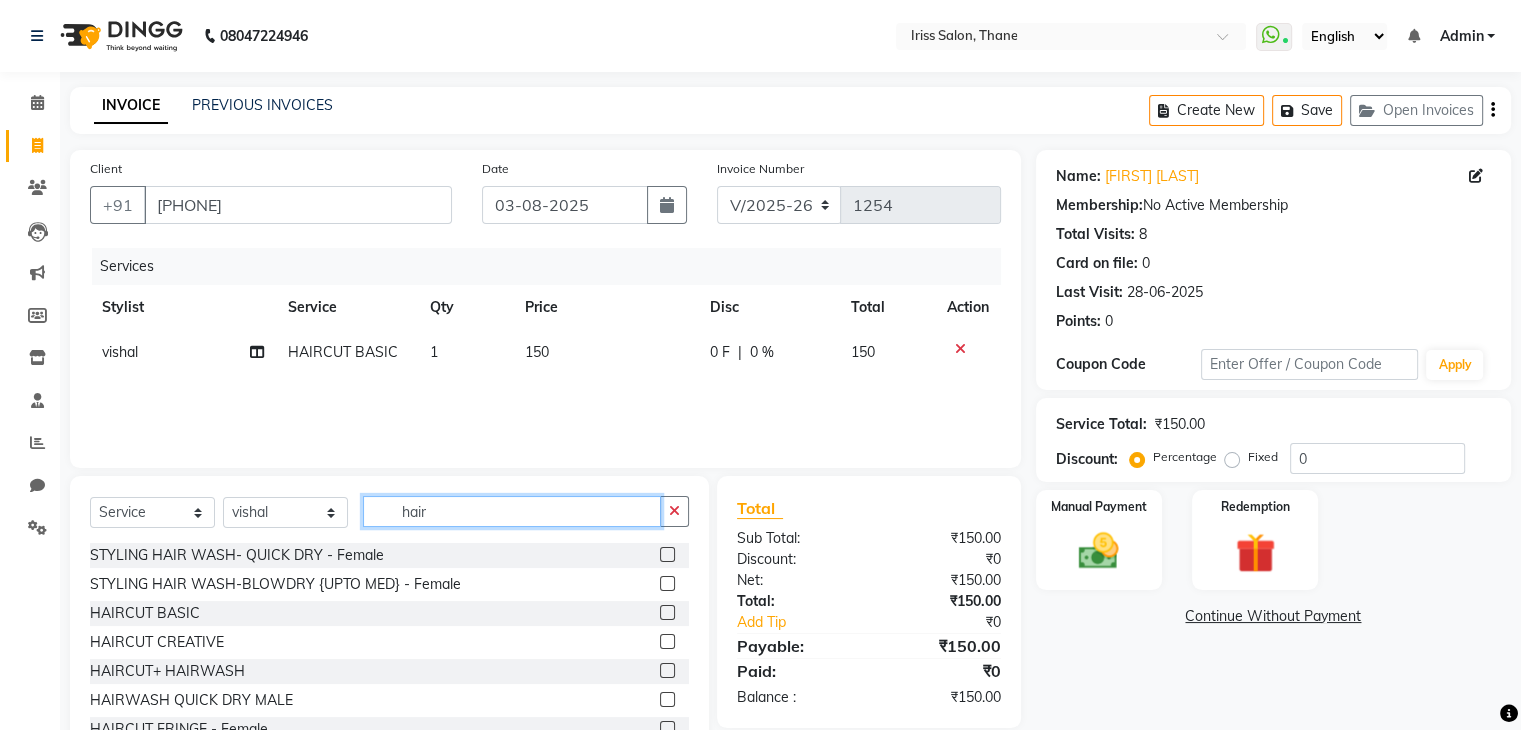 click on "hair" 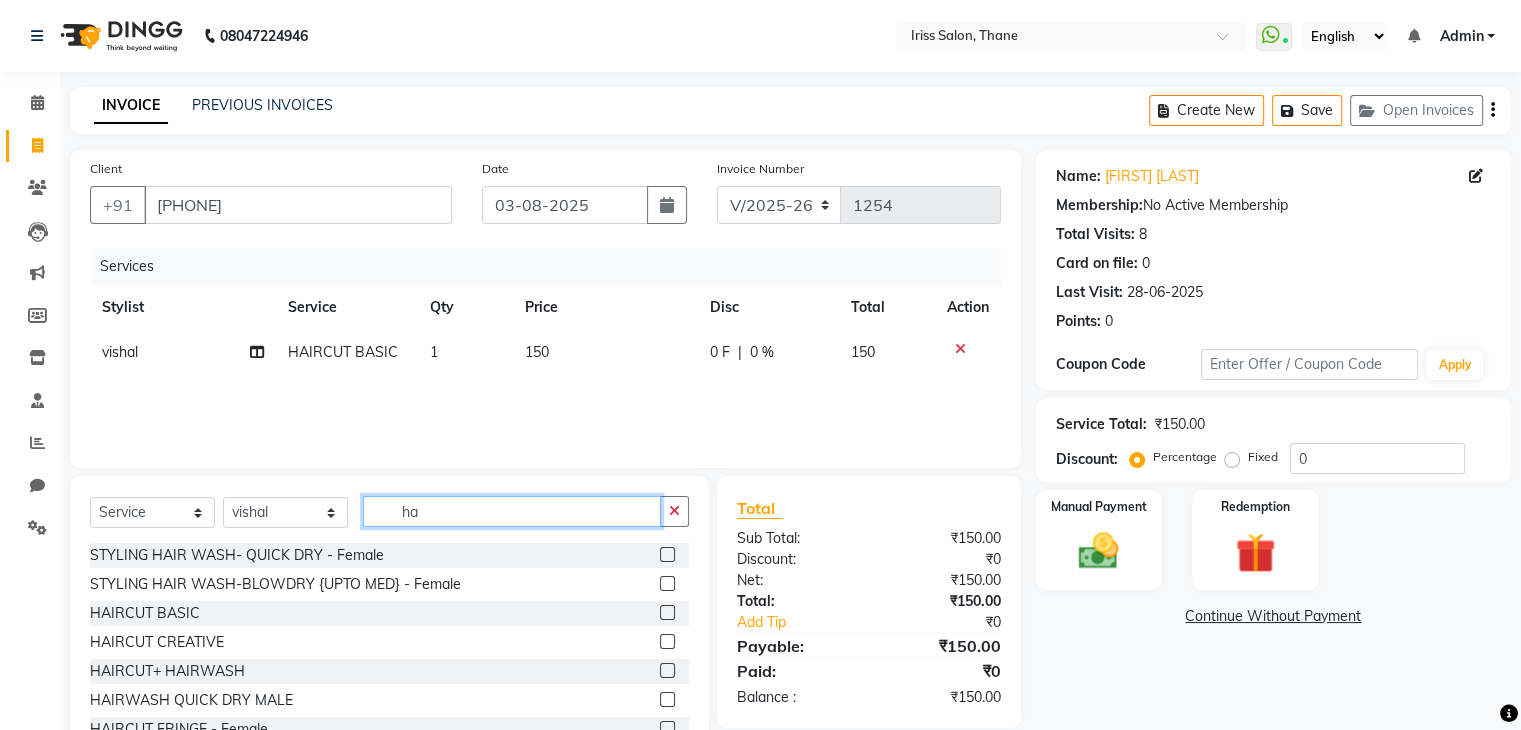 type on "h" 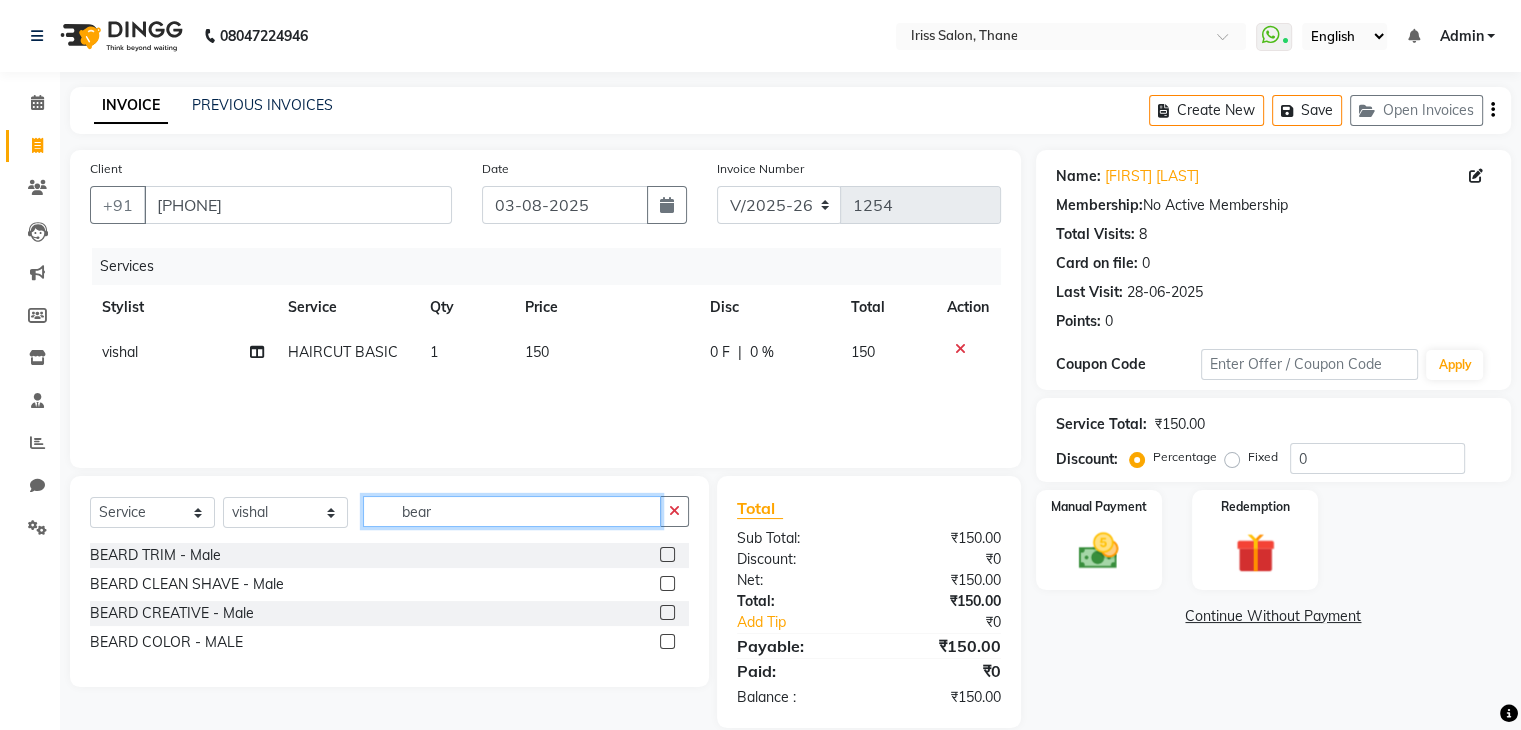 type on "bear" 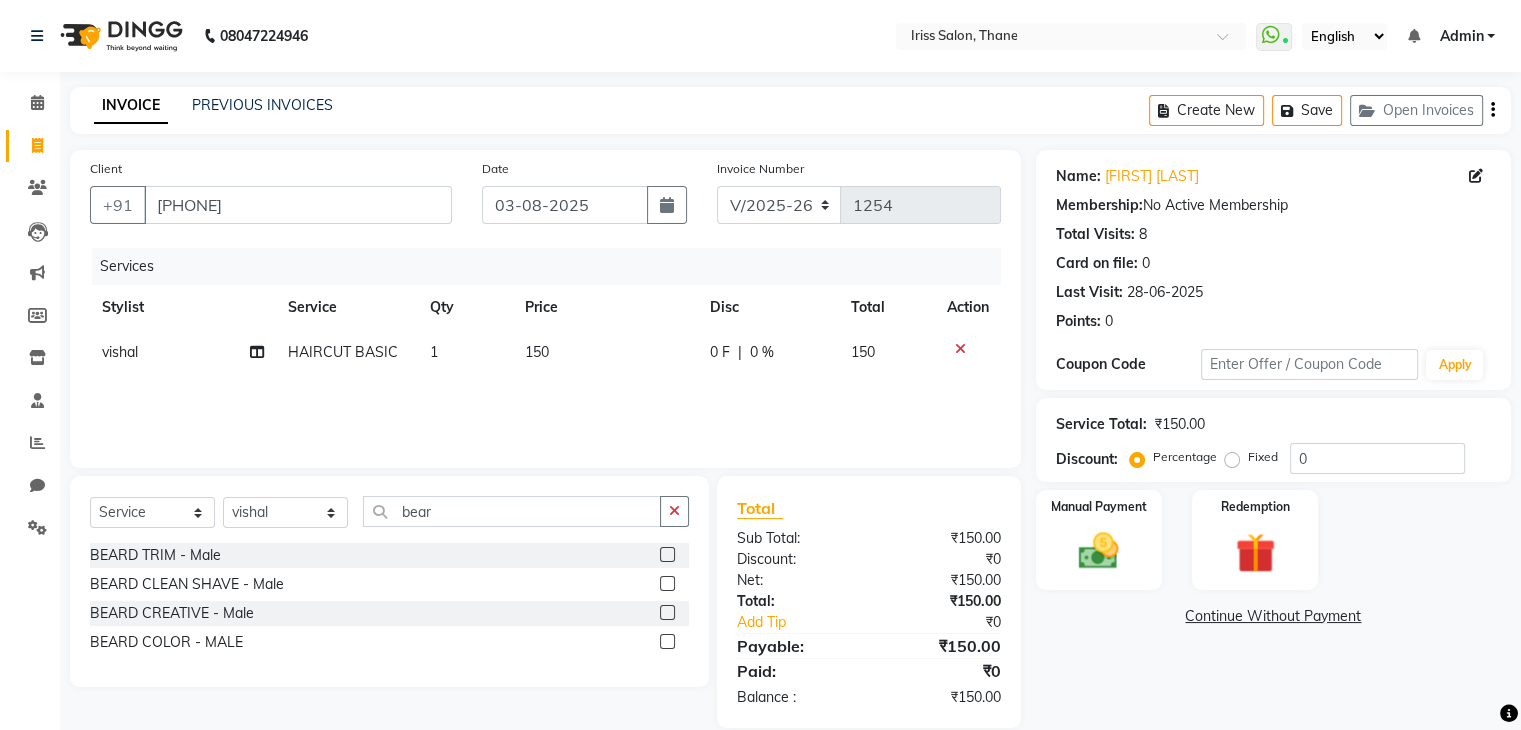click 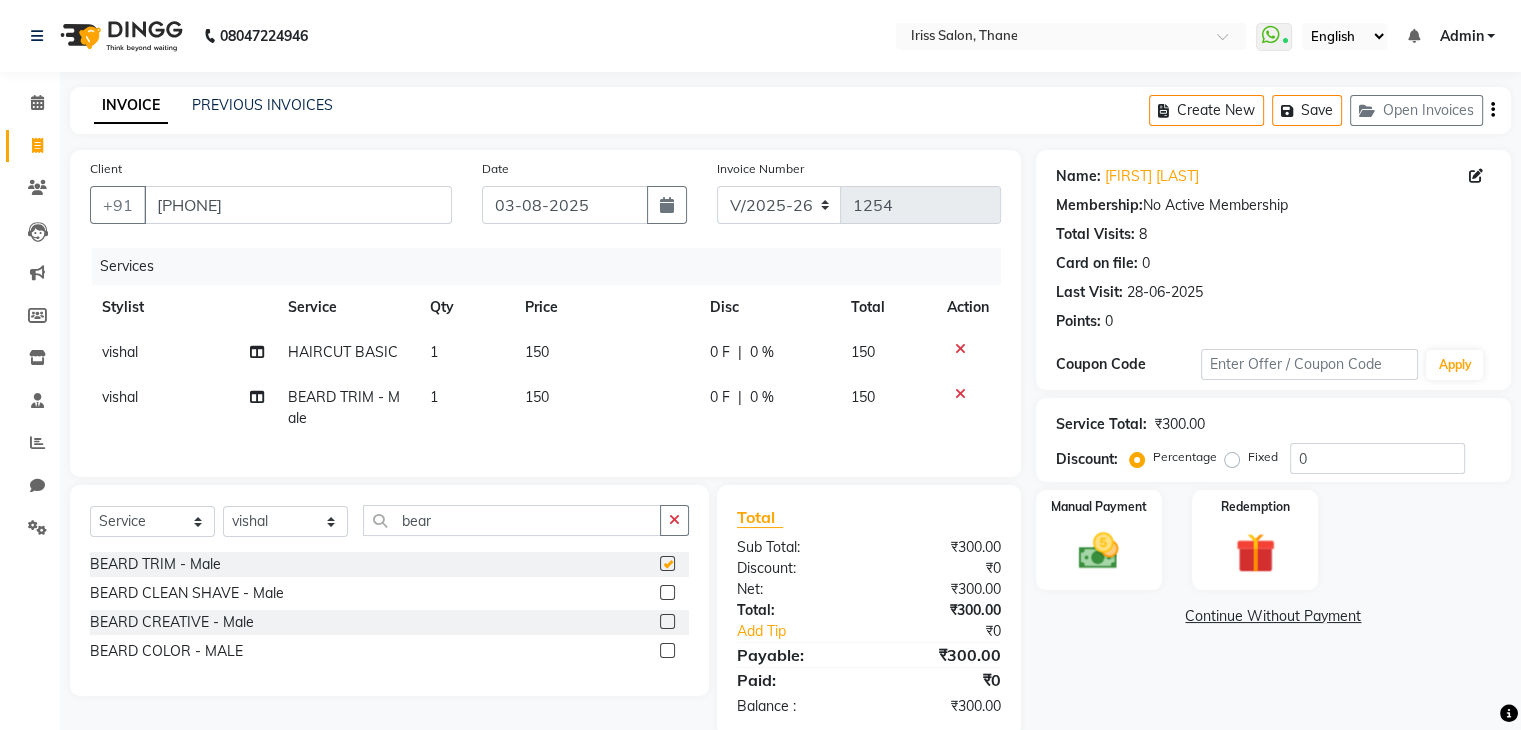 checkbox on "false" 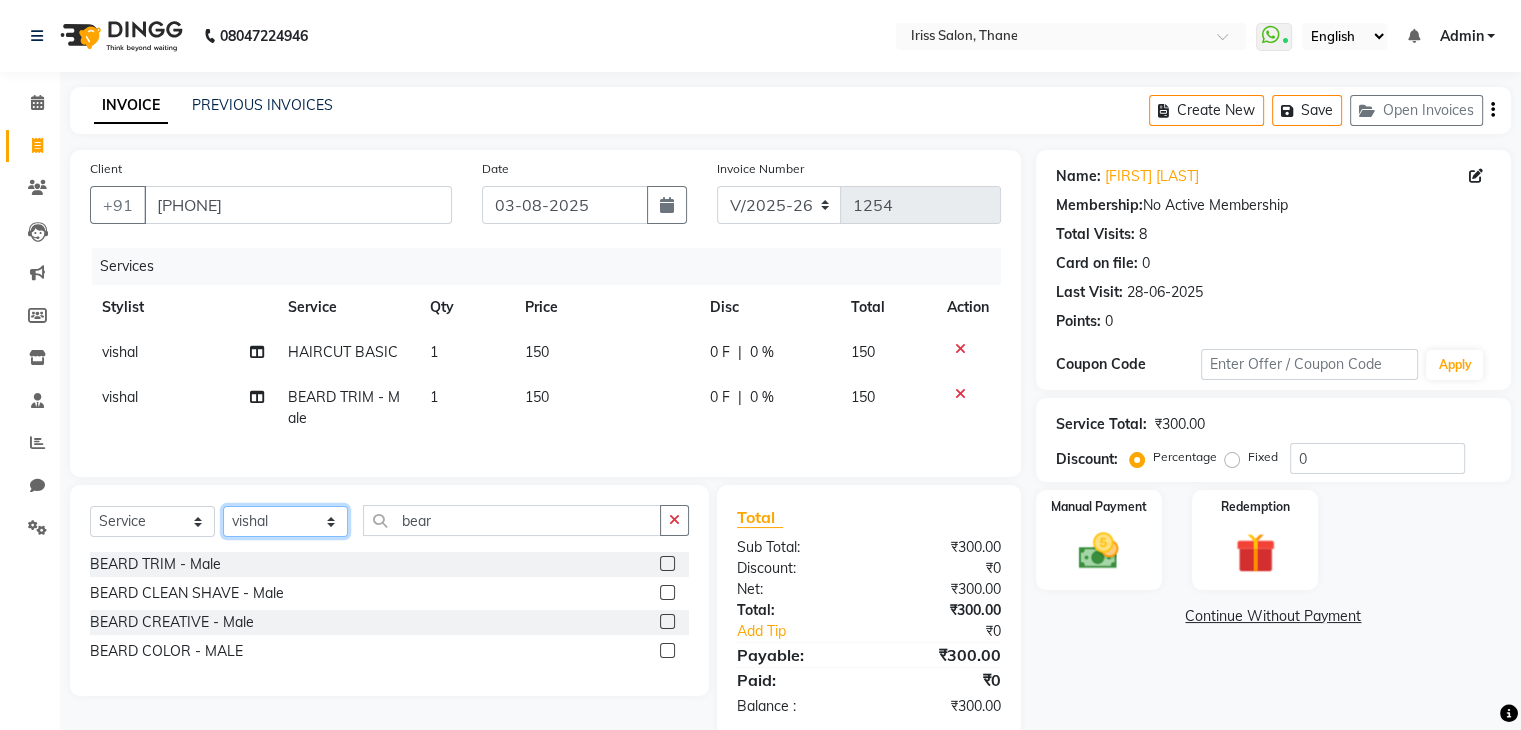 click on "Select Stylist [FIRST] [LAST] [FIRST] [LAST] [FIRST] [LAST] [FIRST] [LAST] [FIRST] [LAST] [FIRST] [LAST] [FIRST] [LAST]" 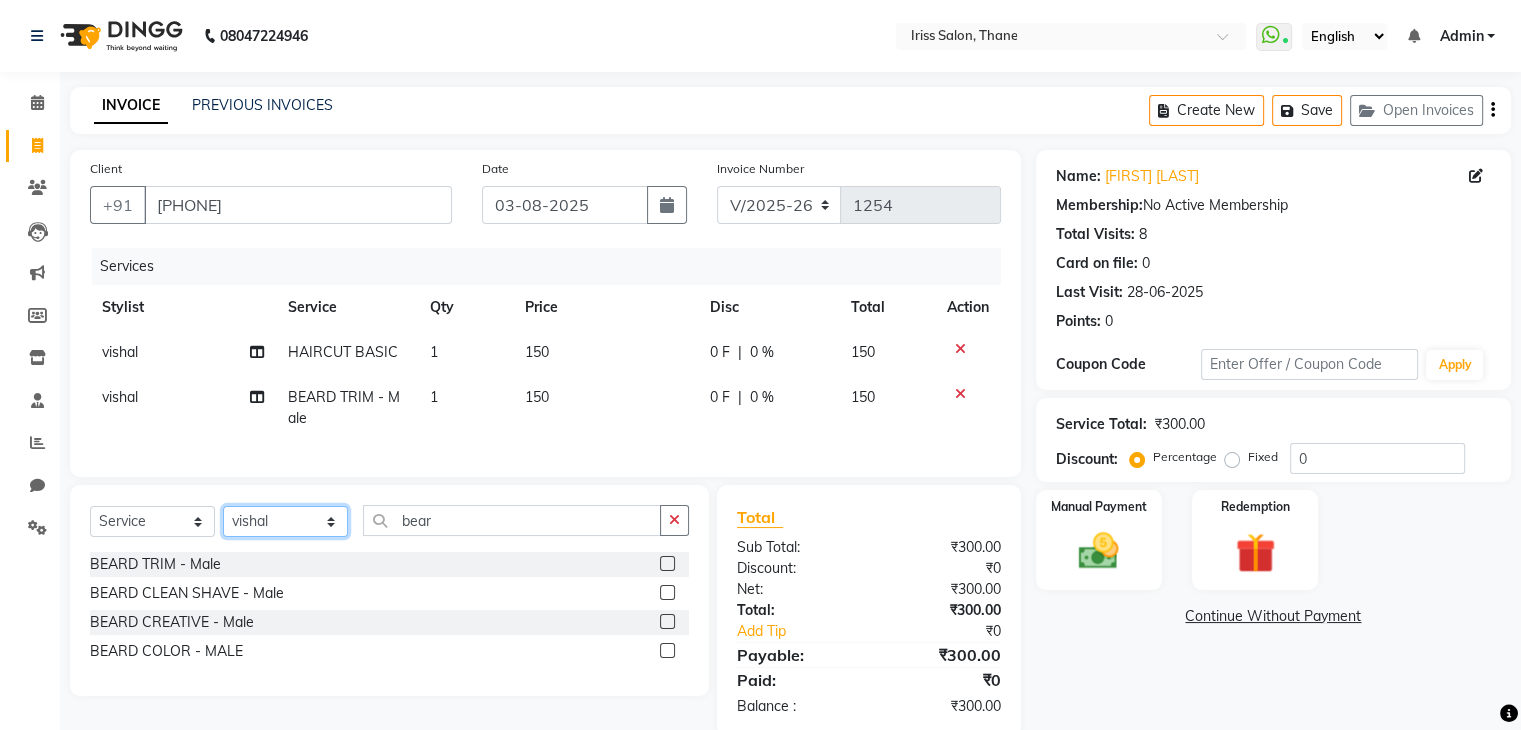 select on "67966" 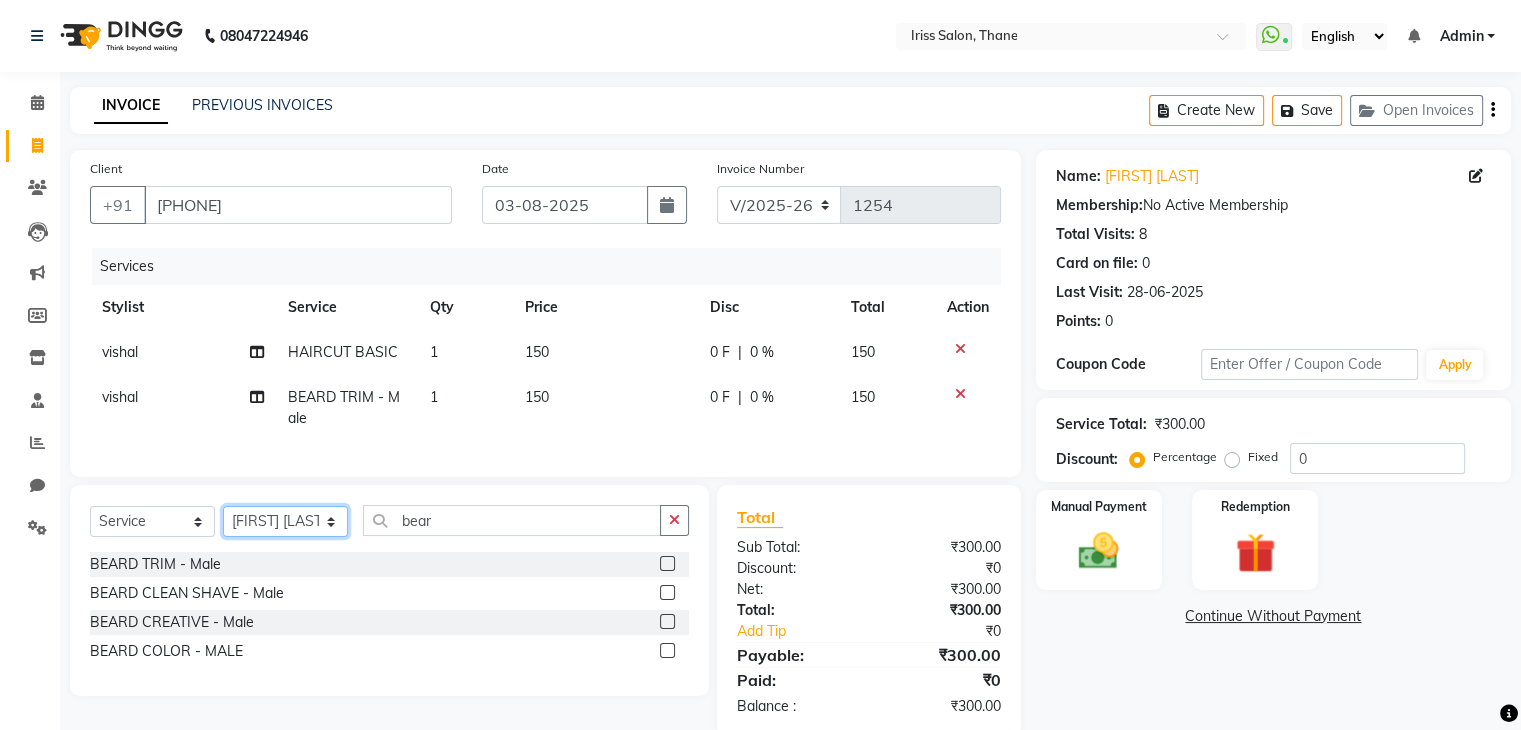 click on "Select Stylist [FIRST] [LAST] [FIRST] [LAST] [FIRST] [LAST] [FIRST] [LAST] [FIRST] [LAST] [FIRST] [LAST] [FIRST] [LAST]" 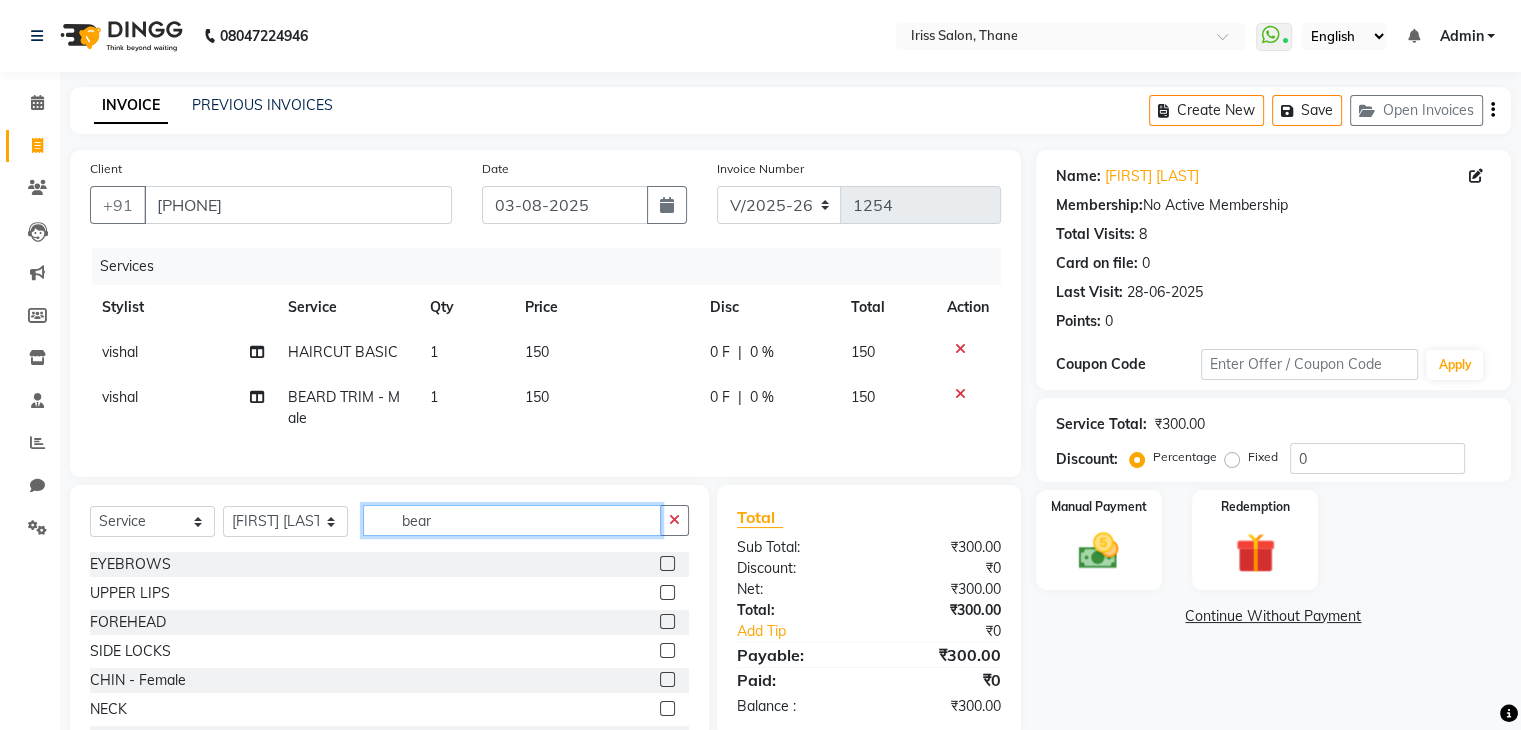 click on "bear" 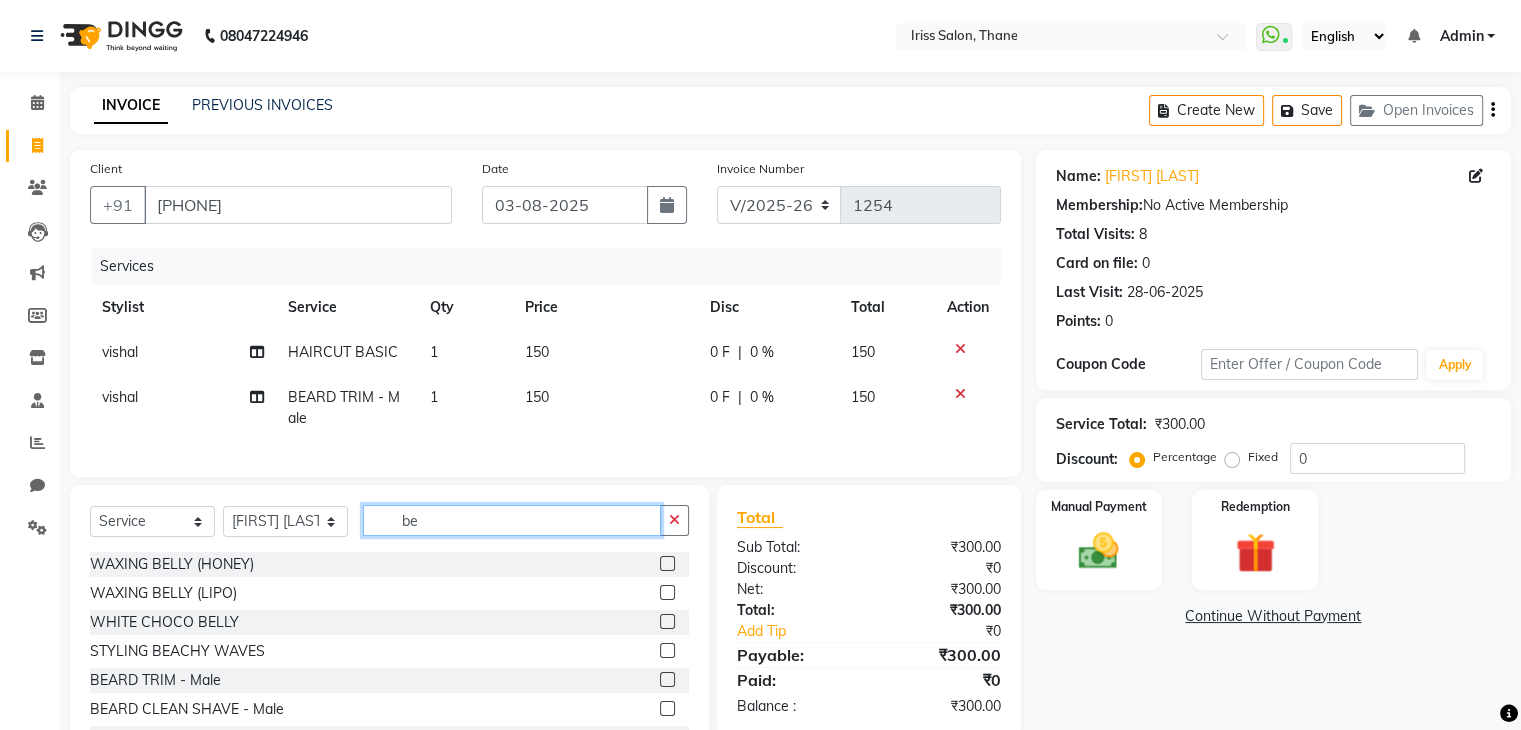 type on "b" 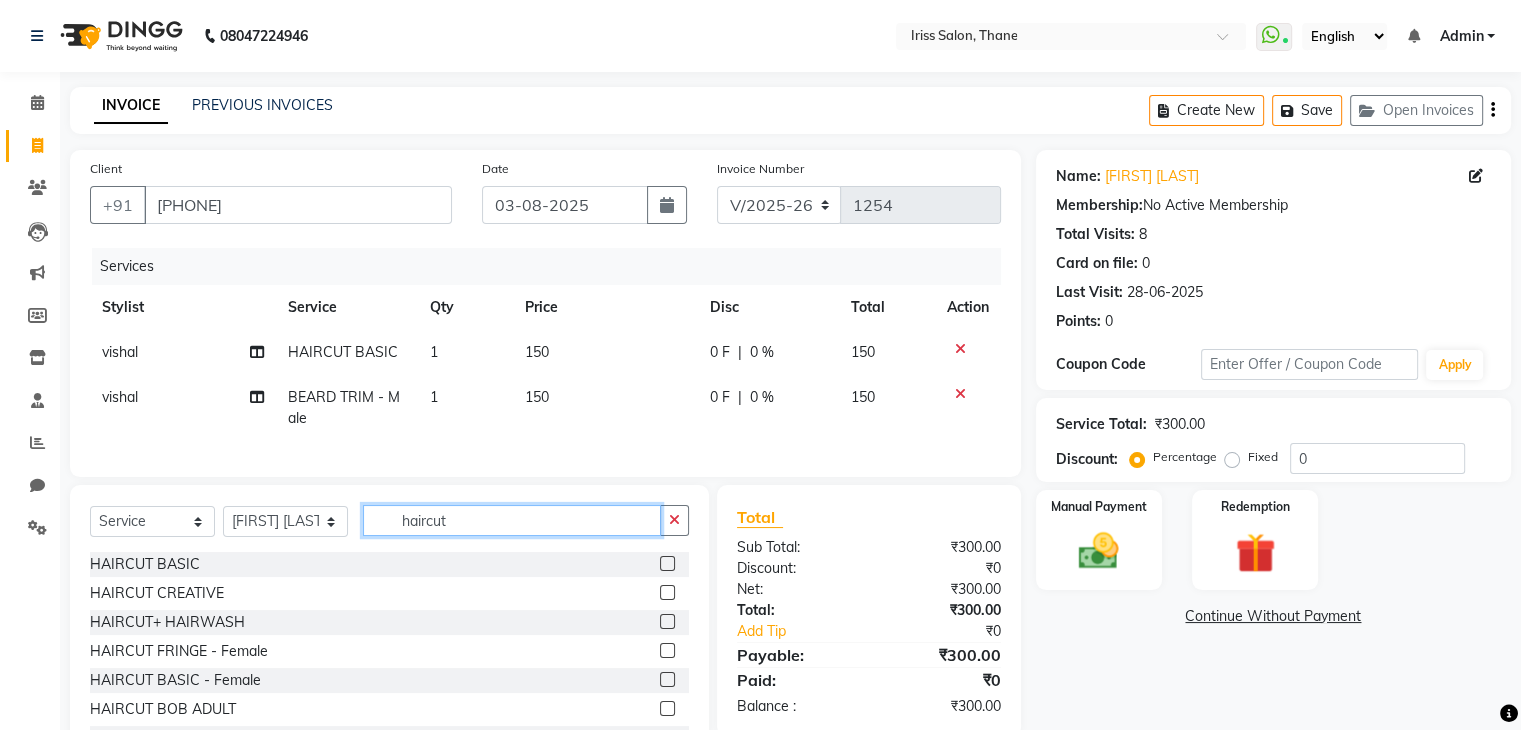 type on "haircut" 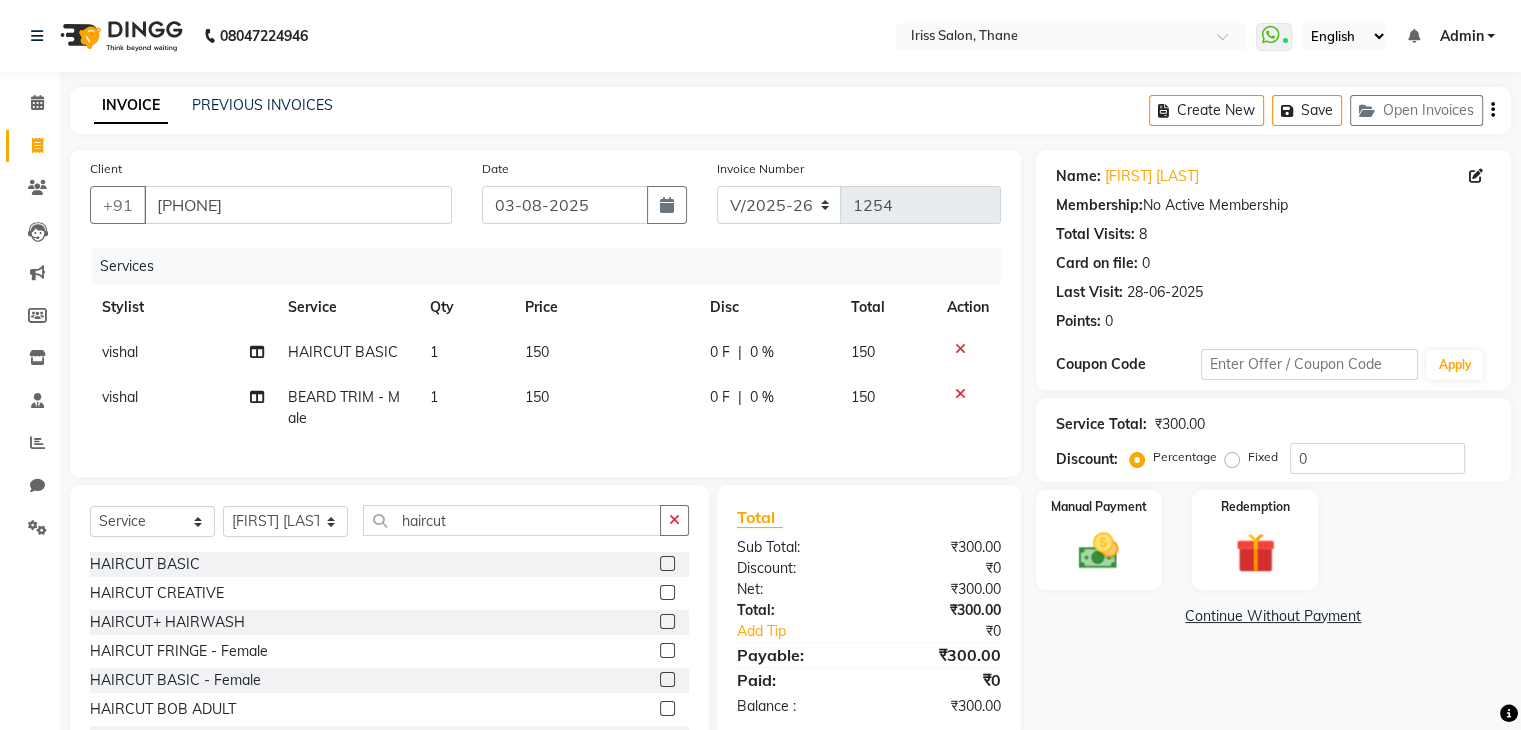 click 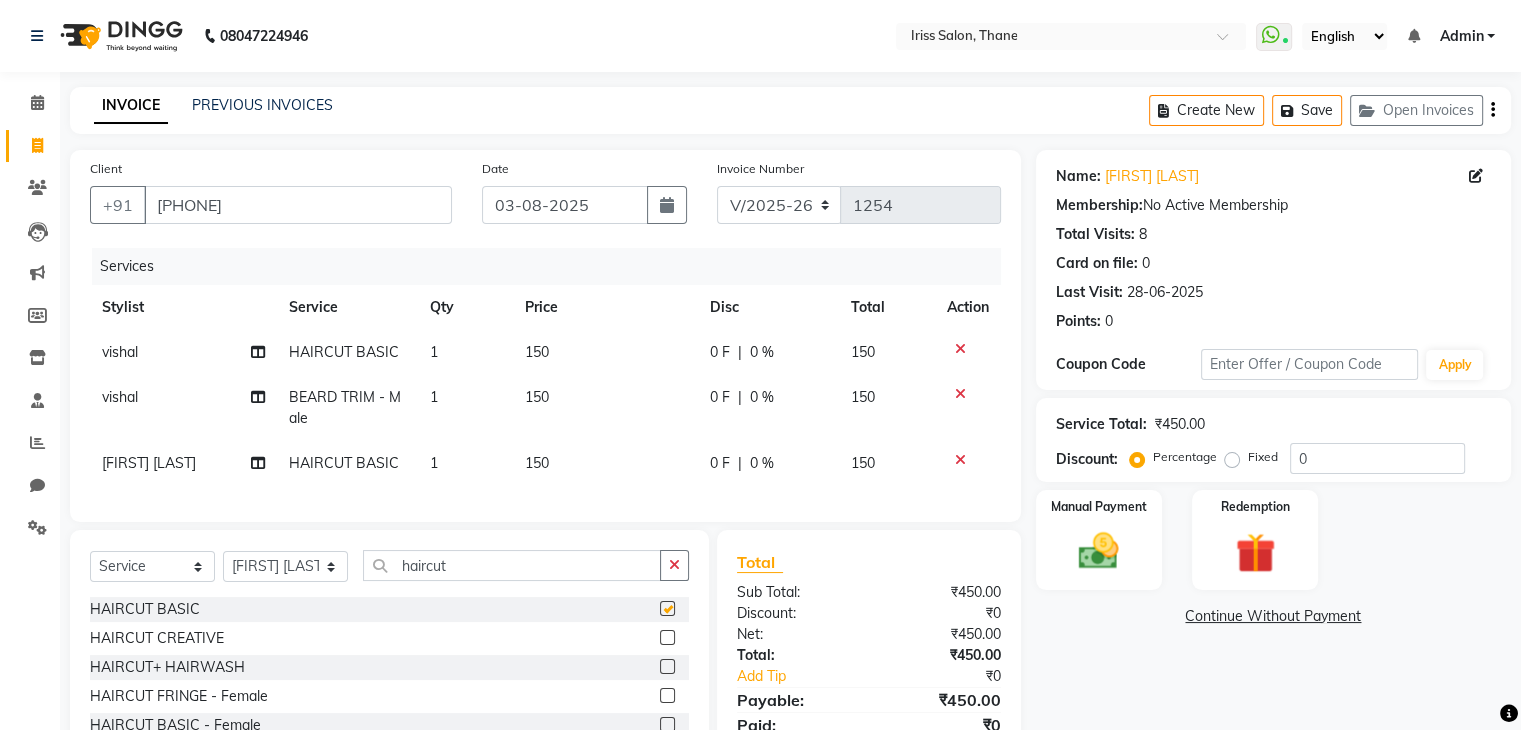 checkbox on "false" 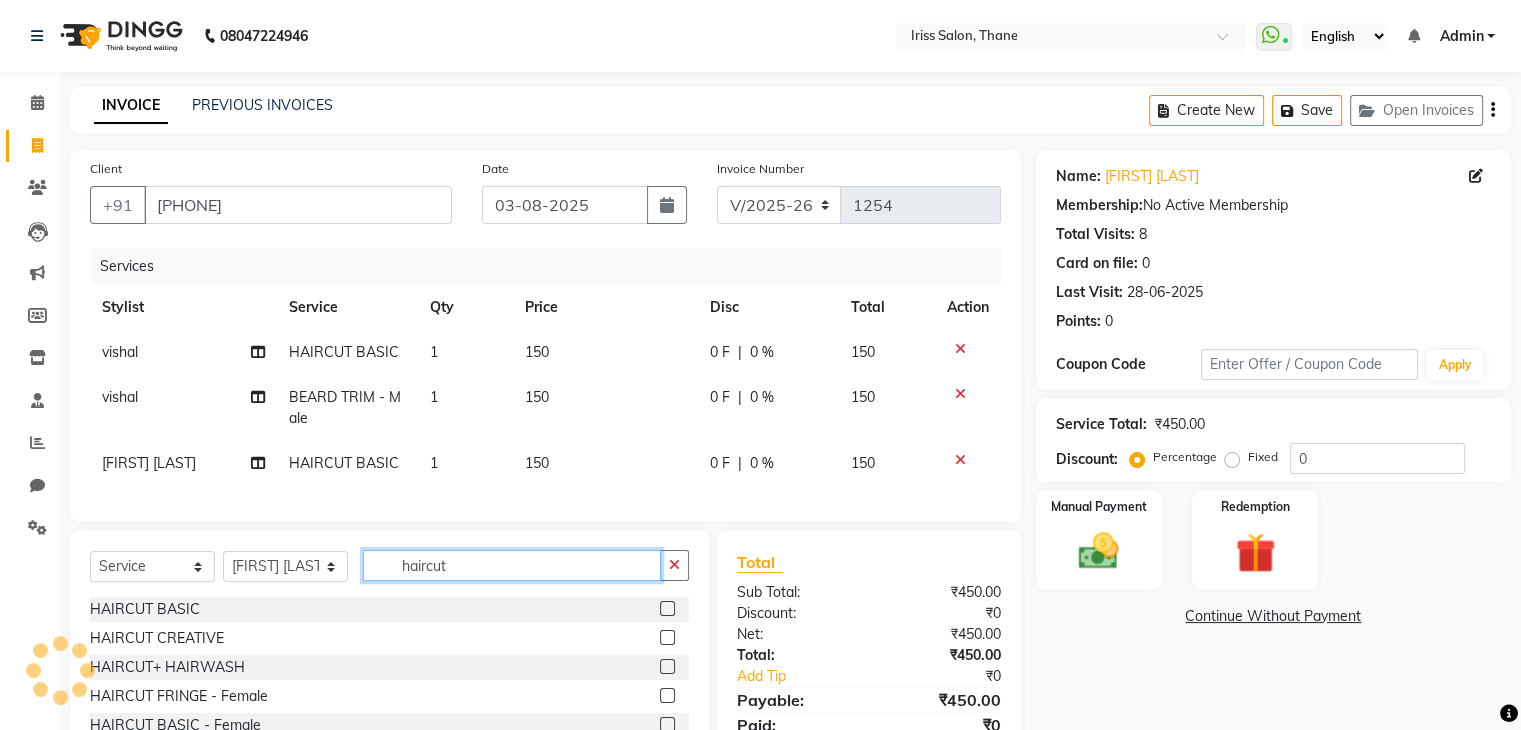 click on "haircut" 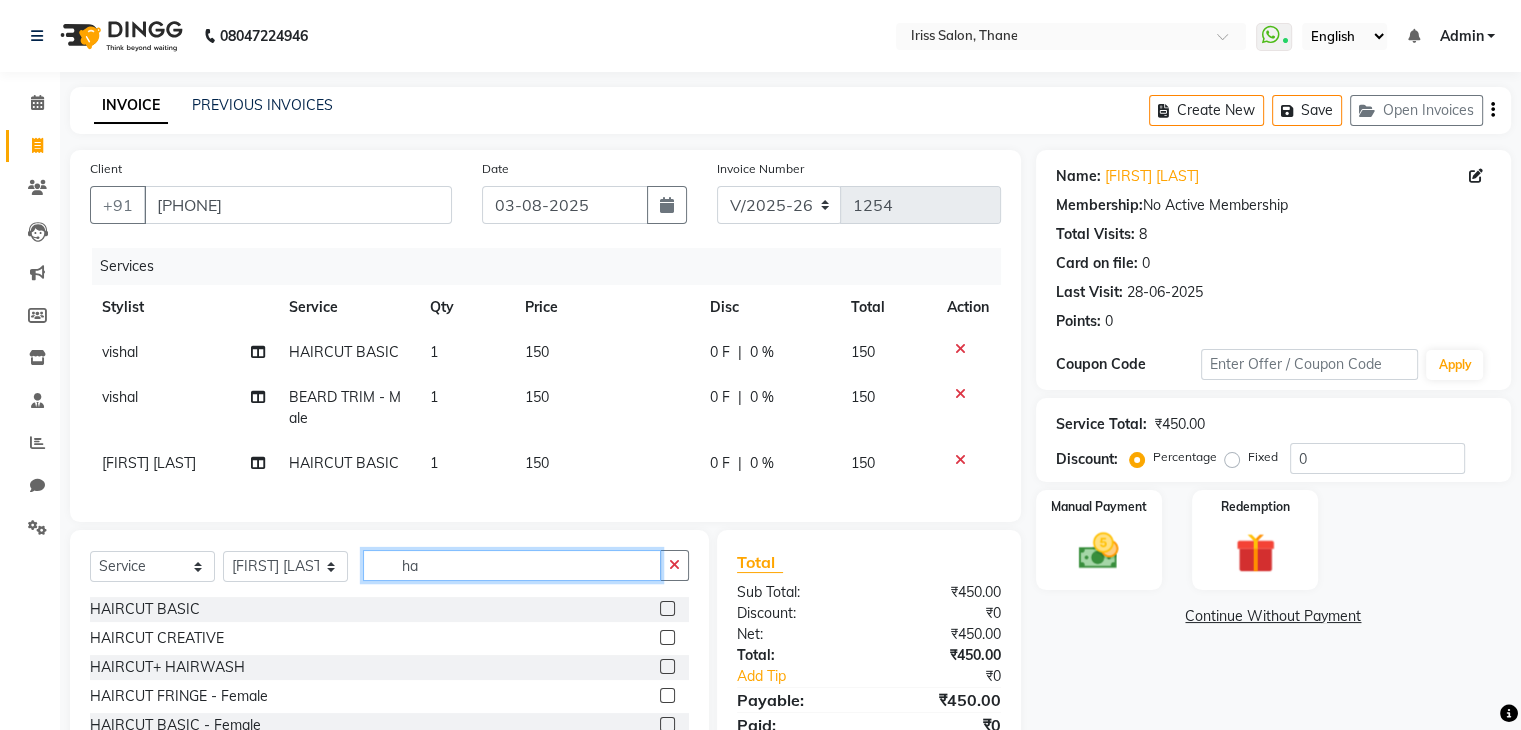 type on "h" 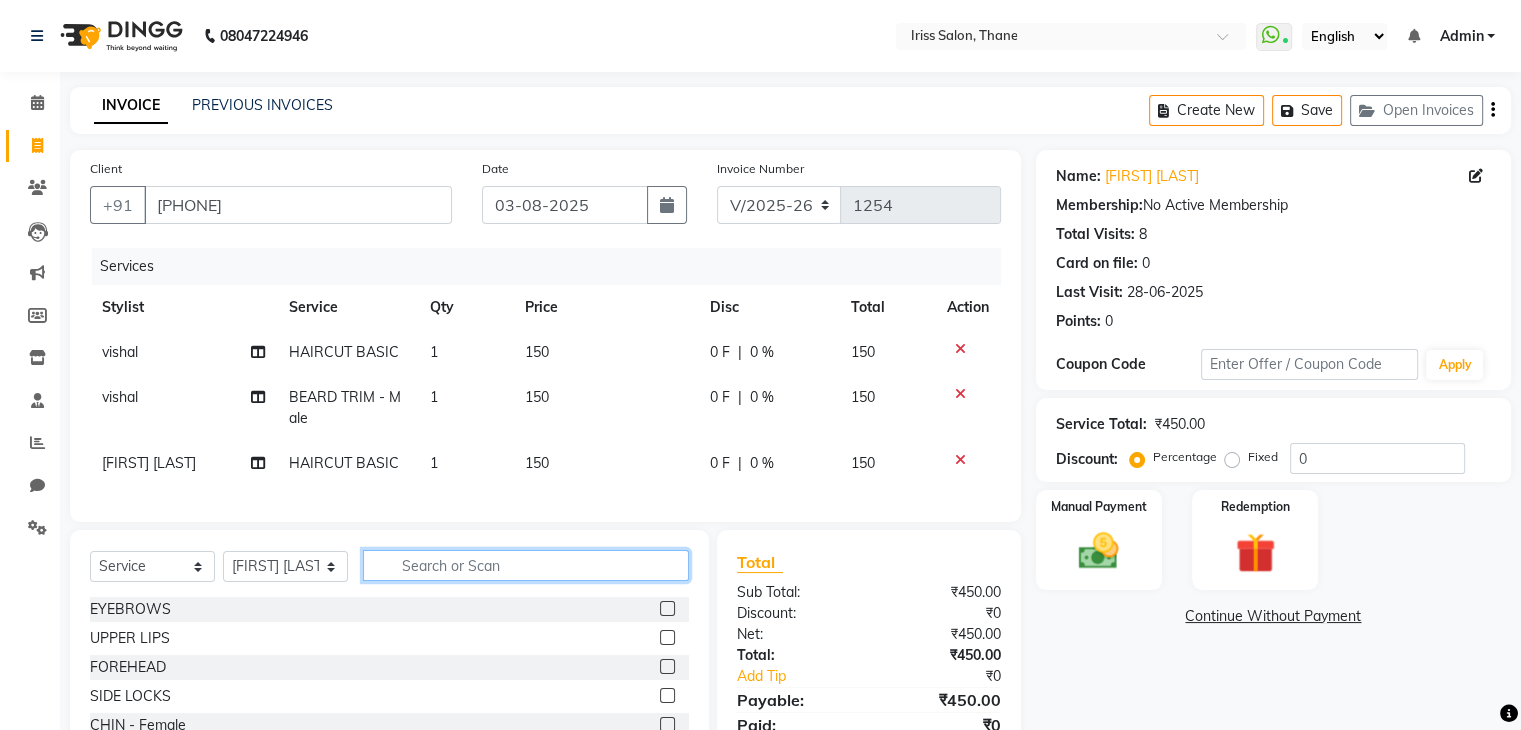 type 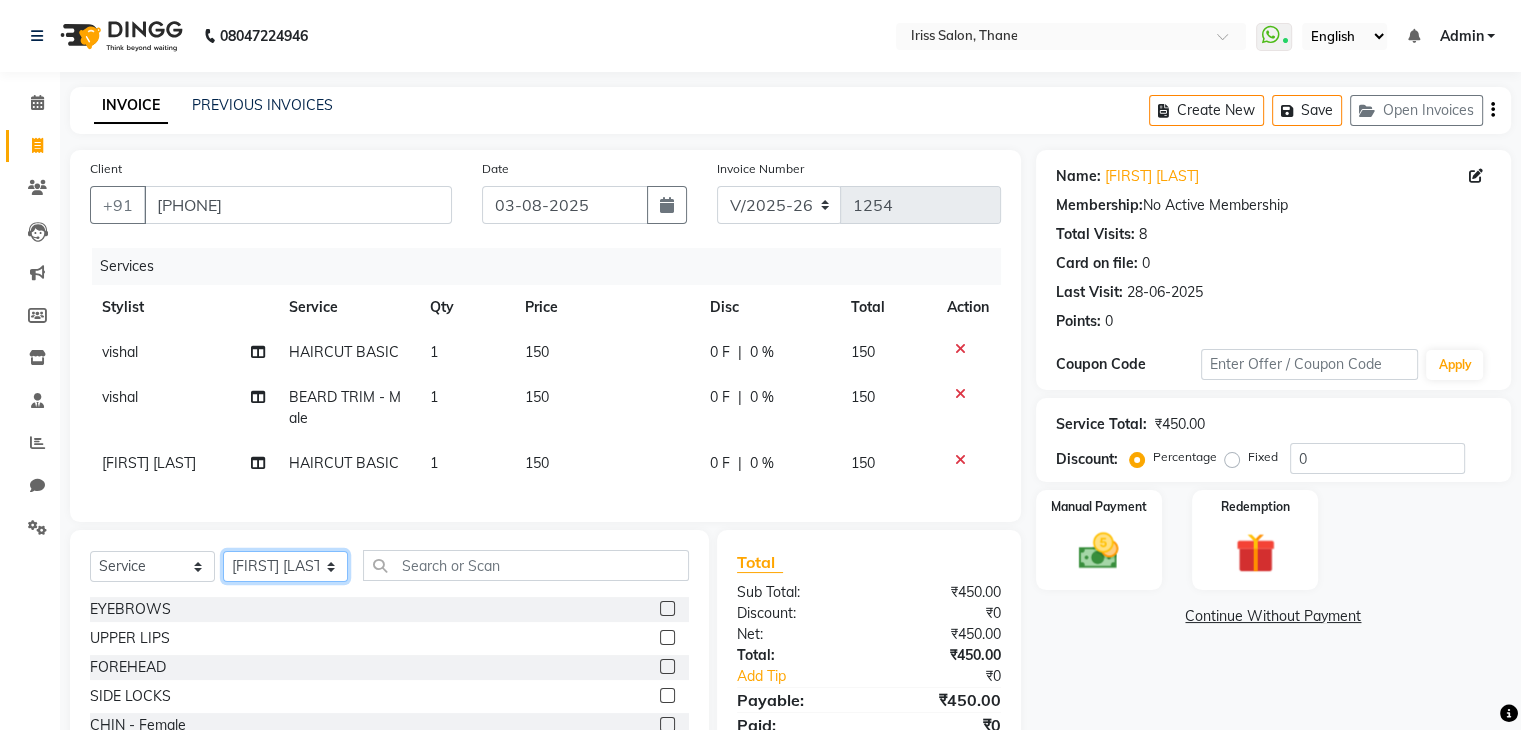 click on "Select Stylist [FIRST] [LAST] [FIRST] [LAST] [FIRST] [LAST] [FIRST] [LAST] [FIRST] [LAST] [FIRST] [LAST] [FIRST] [LAST]" 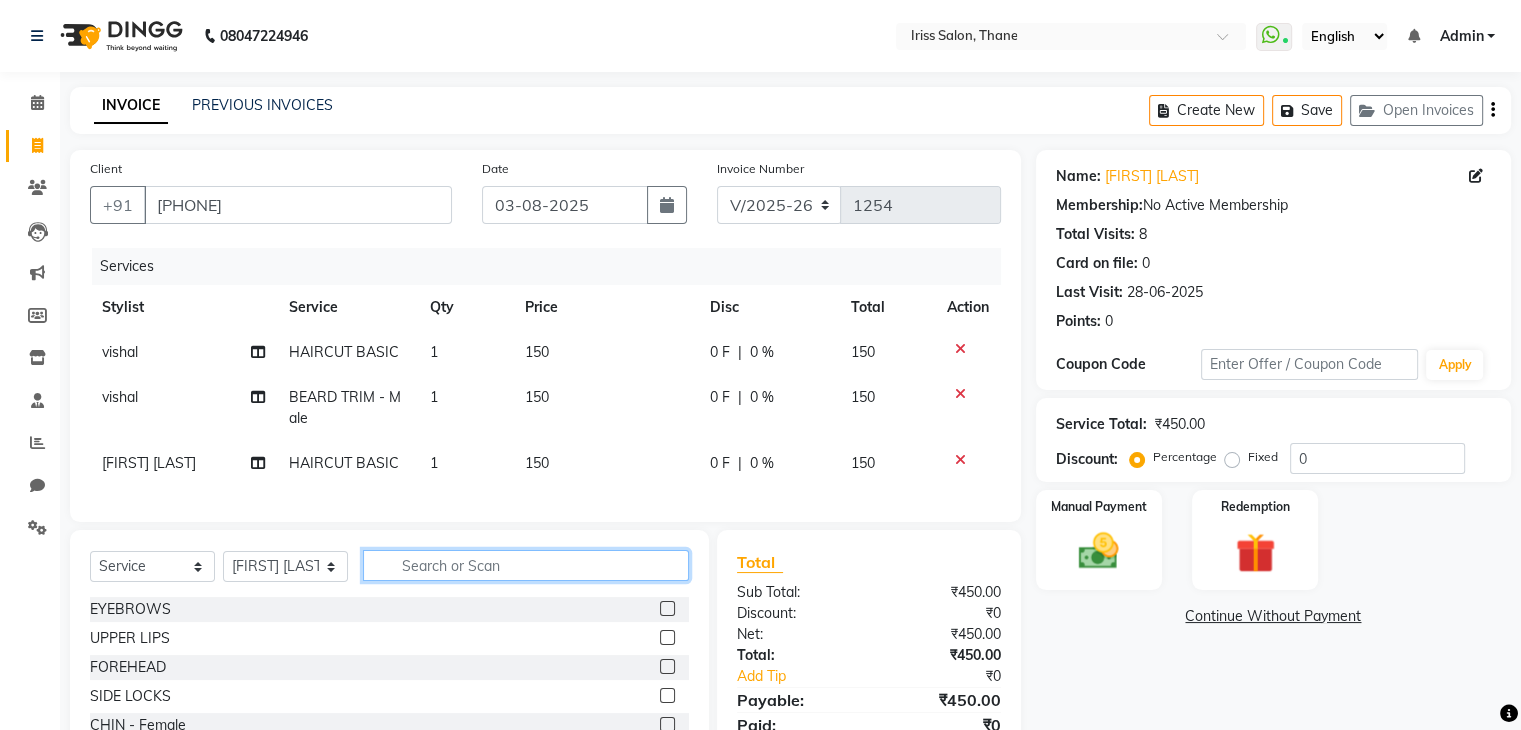 click 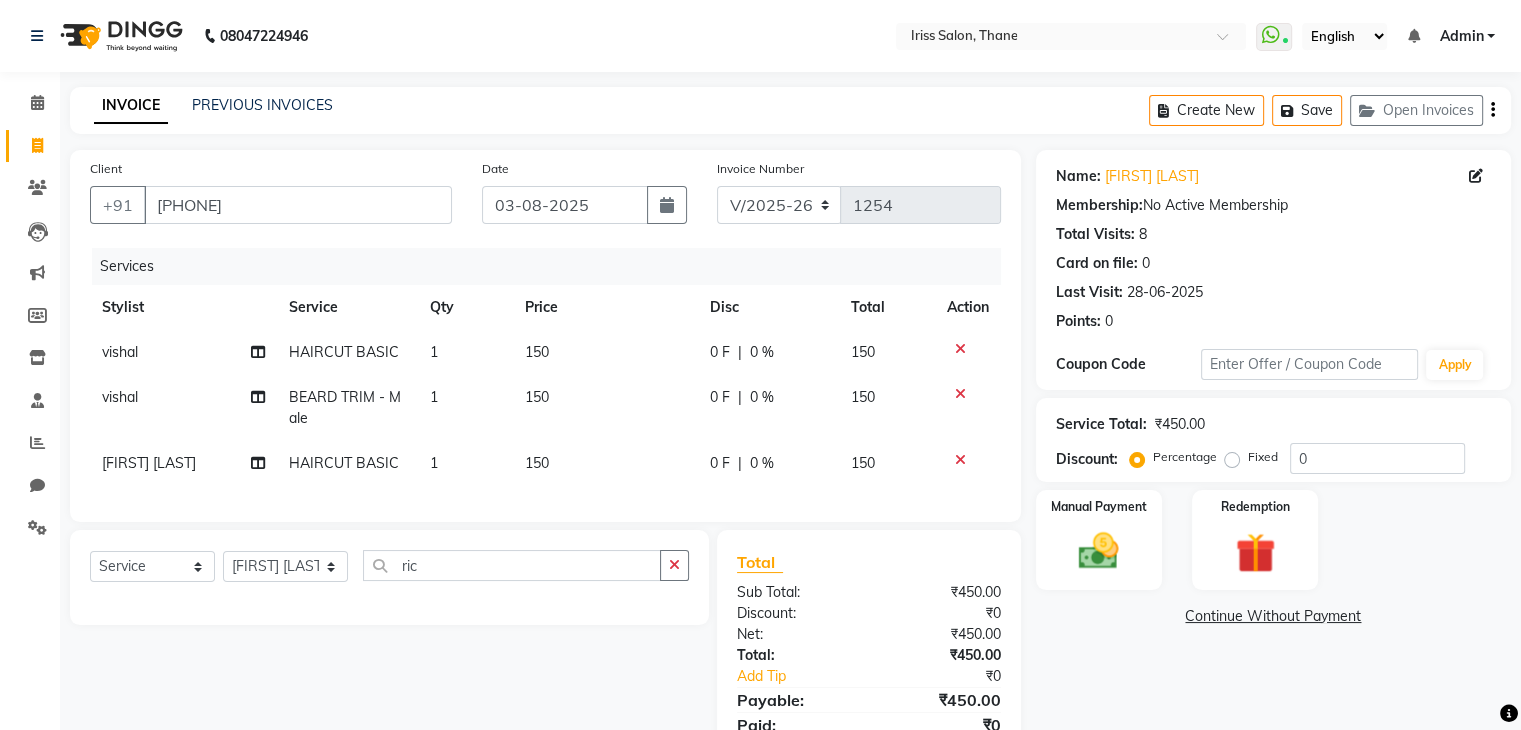 drag, startPoint x: 800, startPoint y: 301, endPoint x: 786, endPoint y: 298, distance: 14.3178215 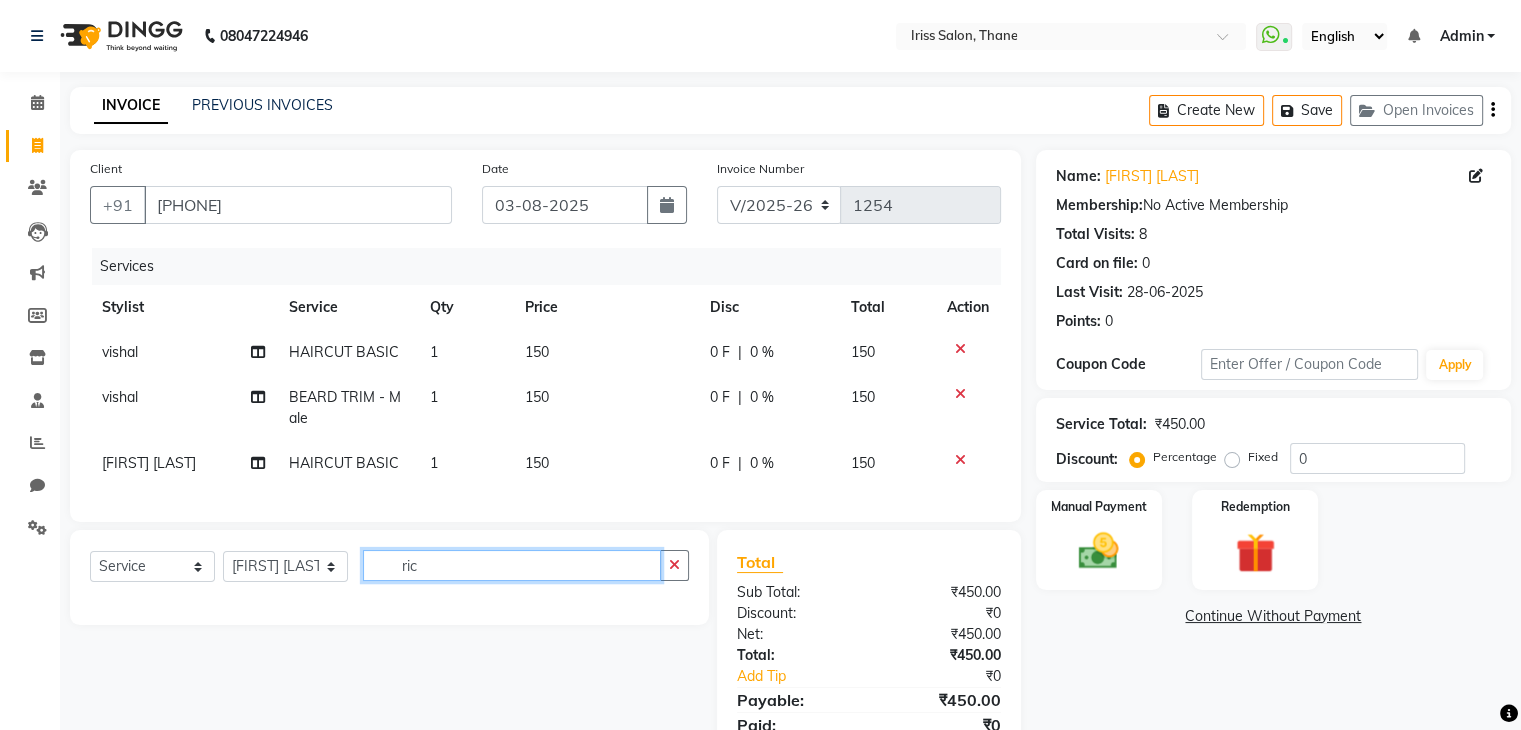 click on "ric" 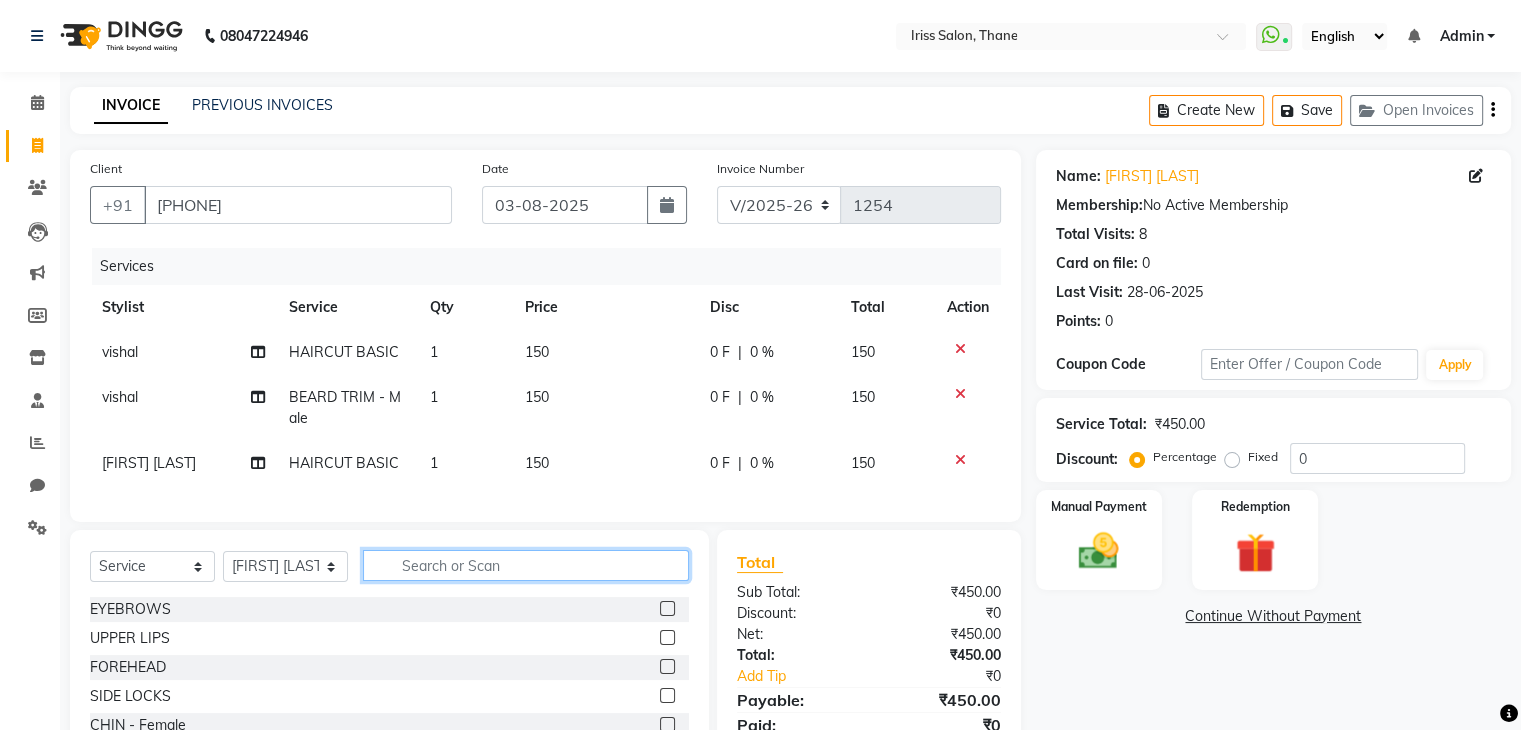 click 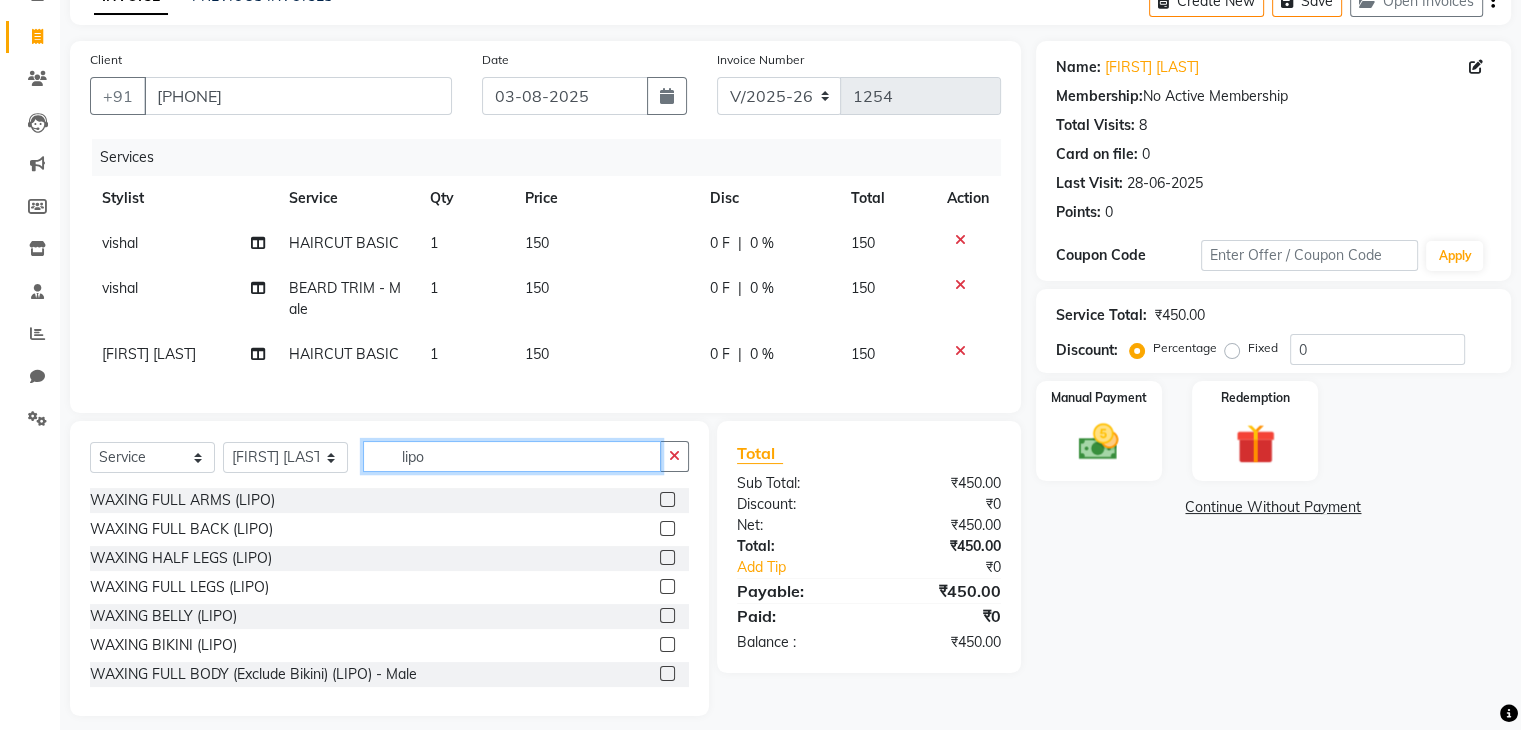scroll, scrollTop: 108, scrollLeft: 0, axis: vertical 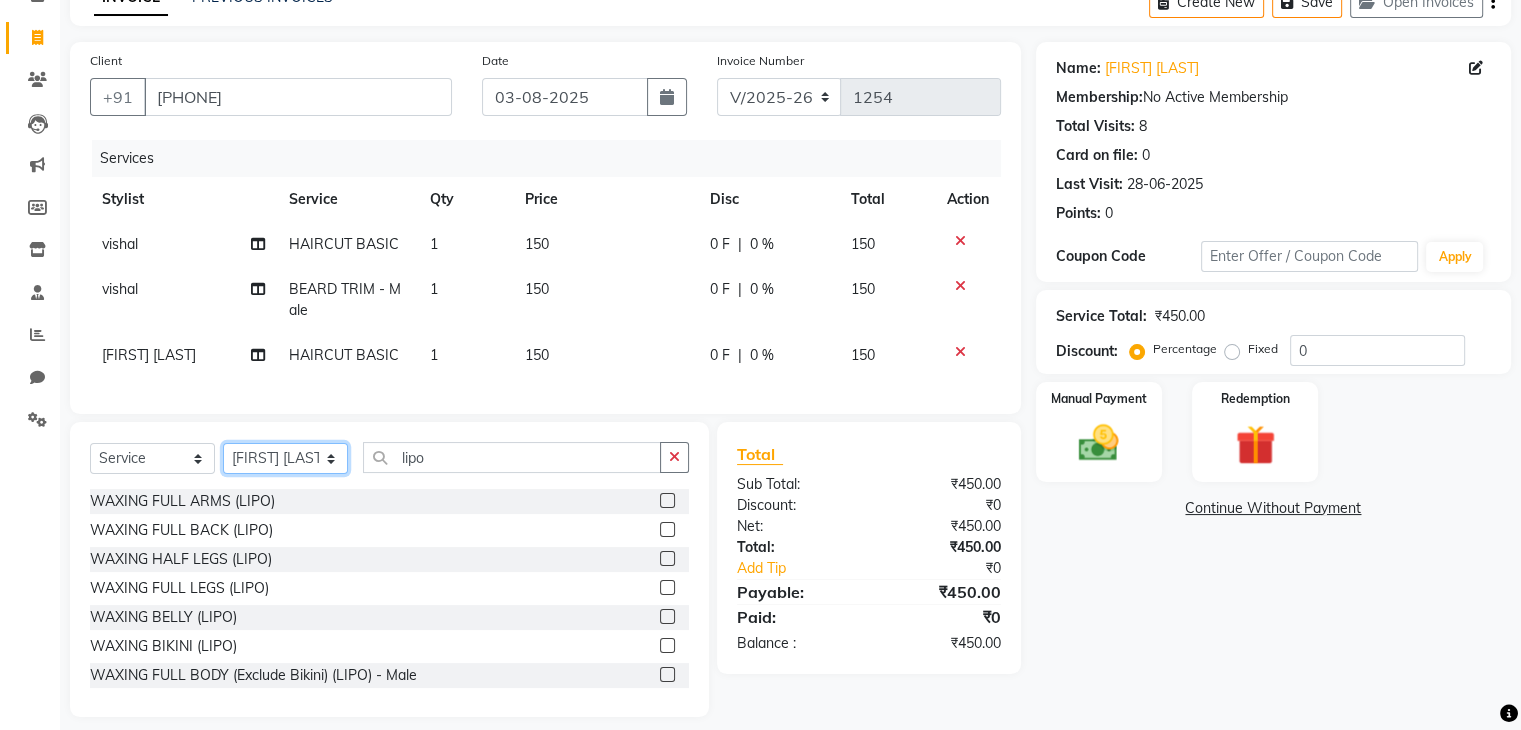 click on "Select Stylist [FIRST] [LAST] [FIRST] [LAST] [FIRST] [LAST] [FIRST] [LAST] [FIRST] [LAST] [FIRST] [LAST] [FIRST] [LAST]" 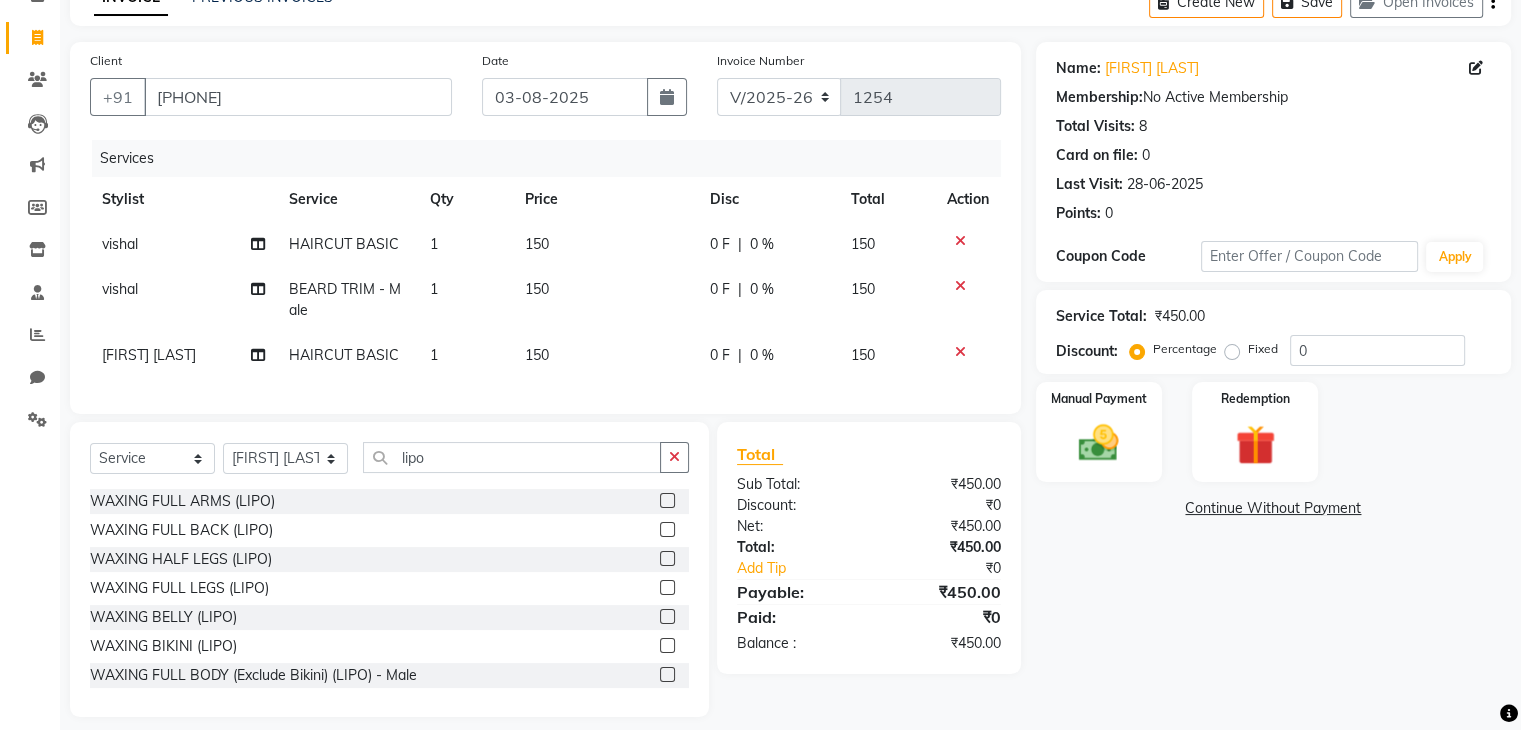 click 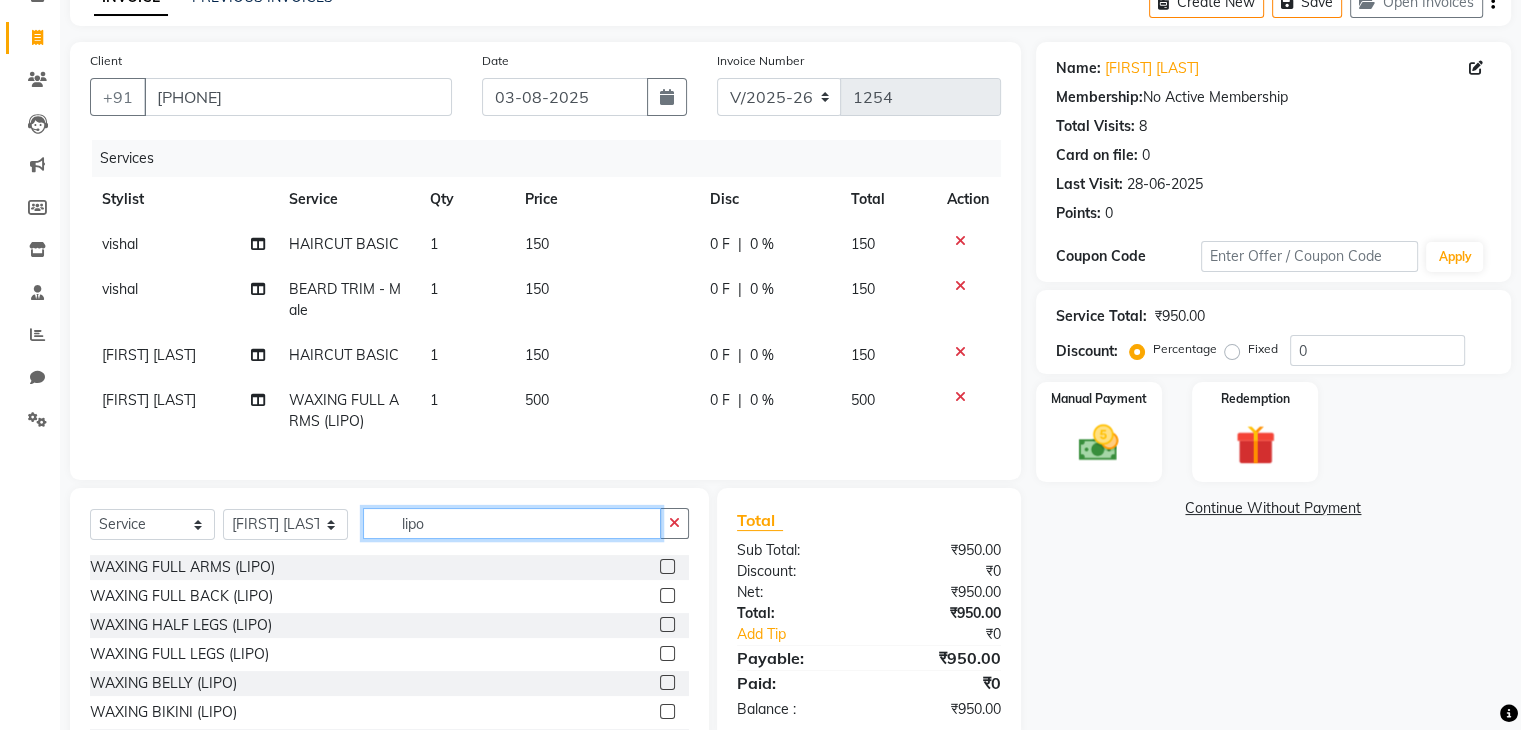 click on "lipo" 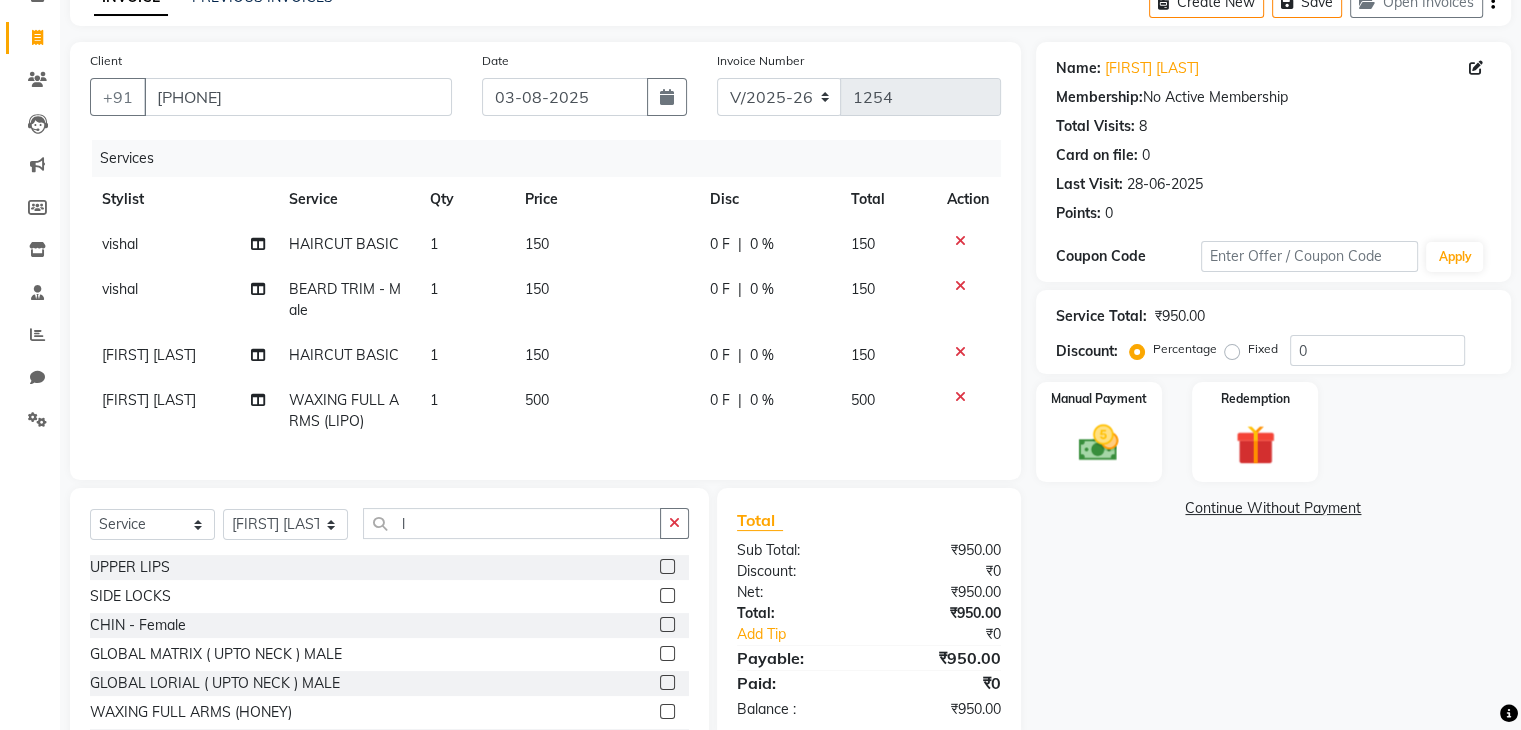 click on "[FIRST] [LAST]" 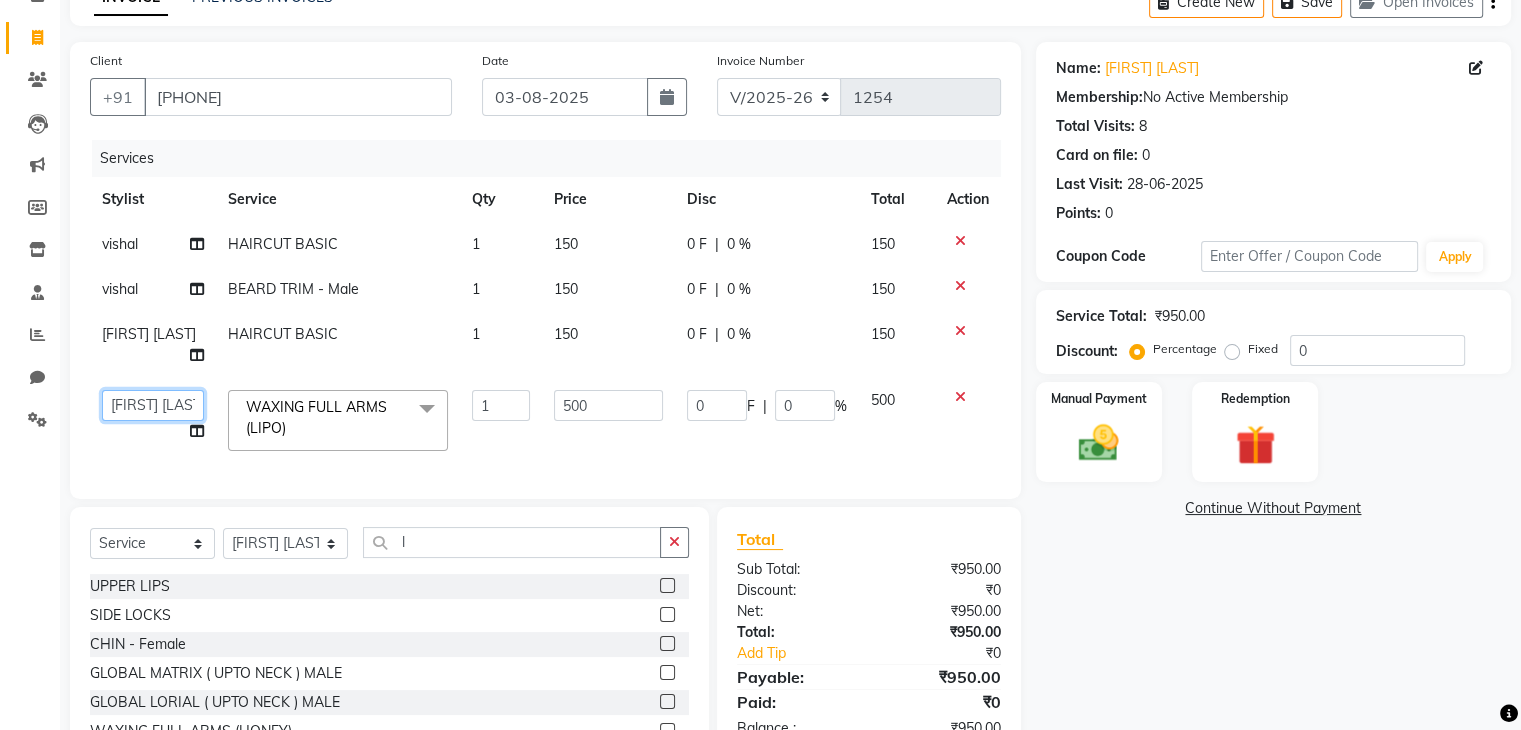 click on "[FIRST] [LAST]   irshad   mehul mamania   Nishi mishra   prerana   Priyanka singh    Suman  badayuni   vishal" 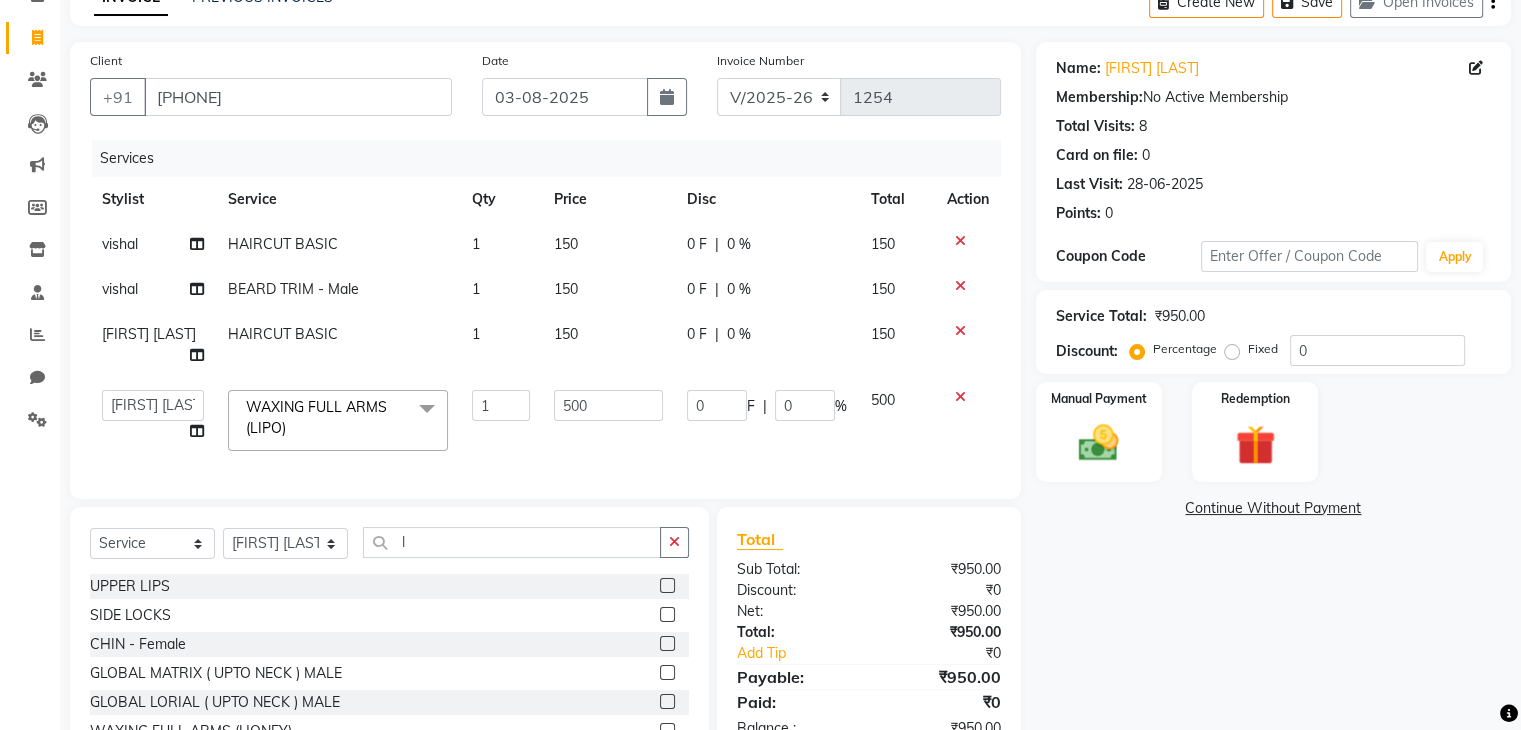click on "1" 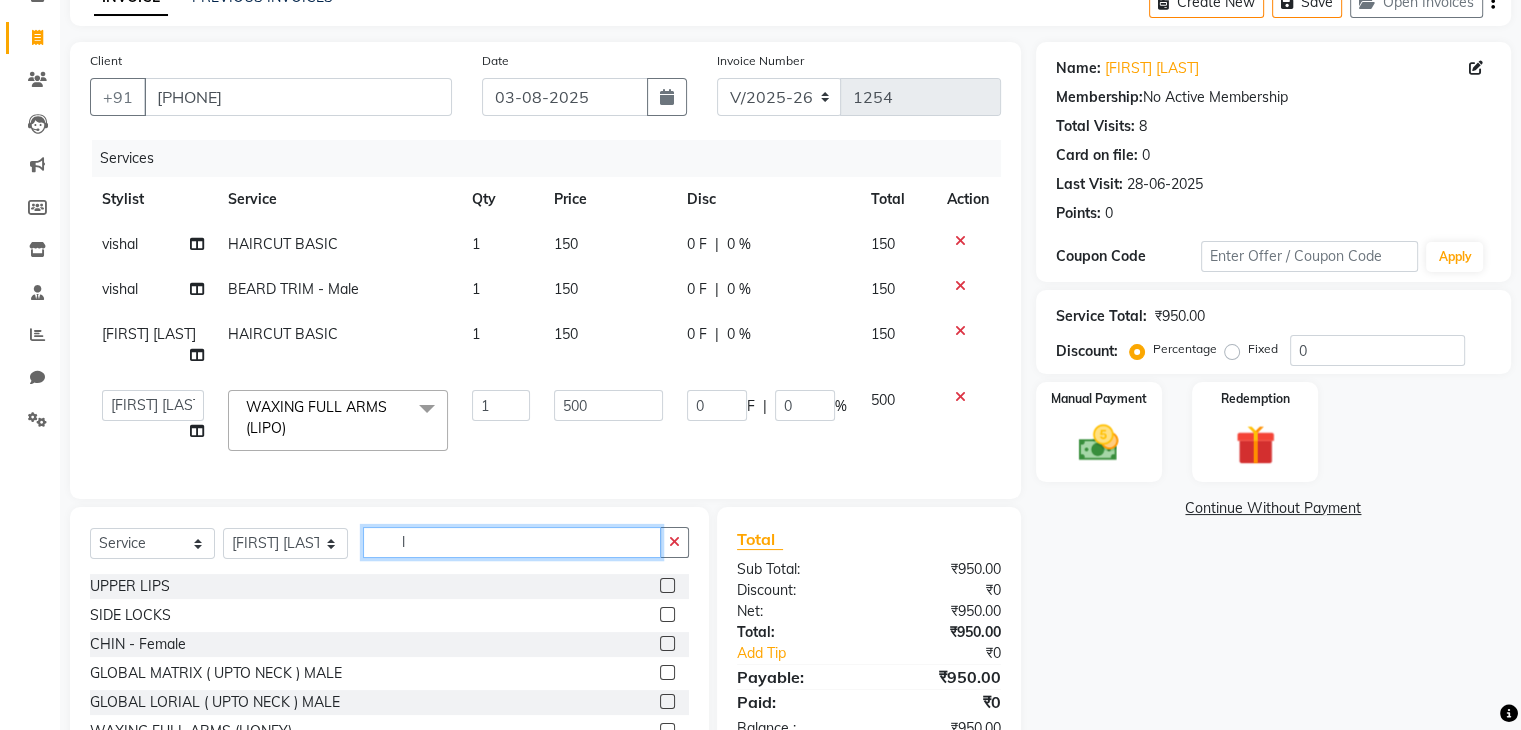 click on "l" 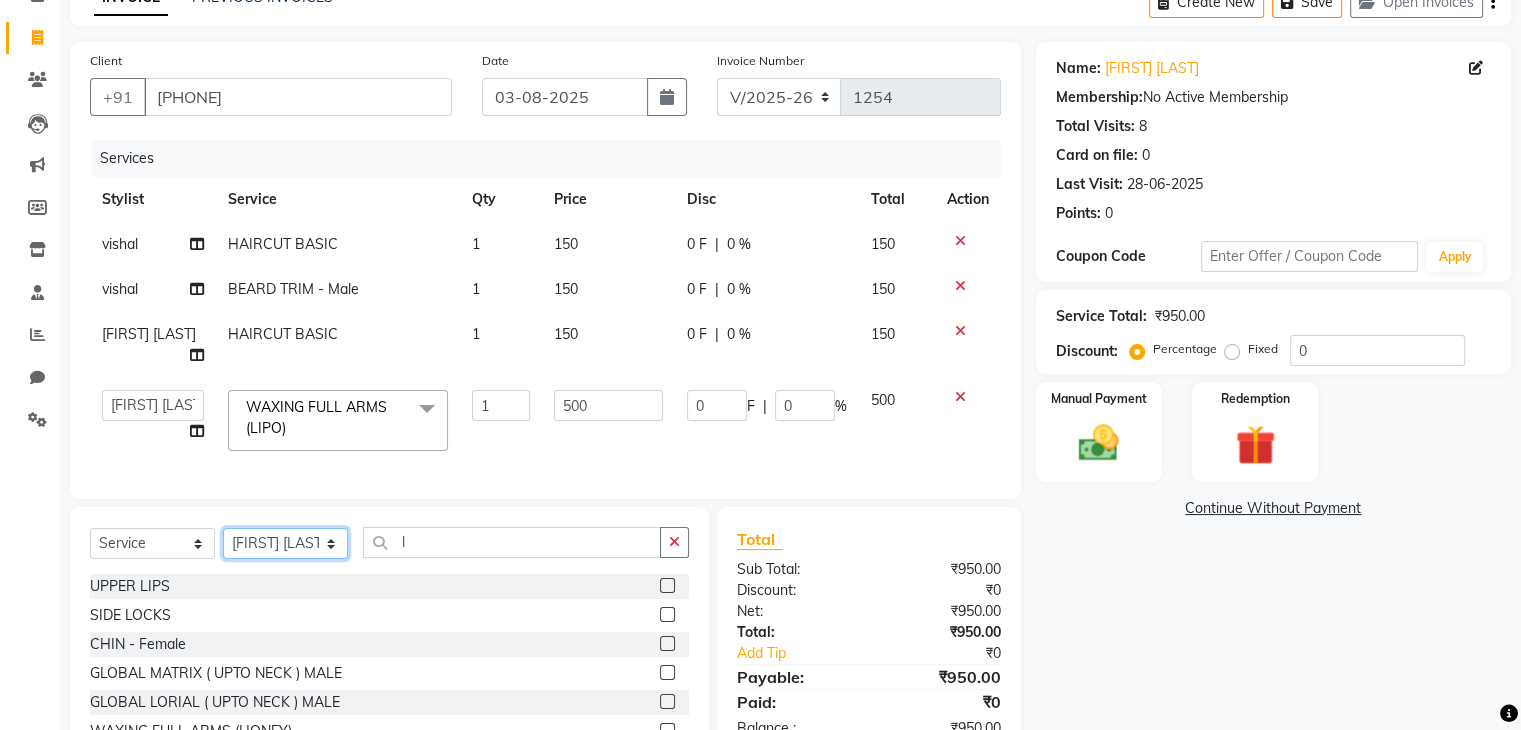 click on "Select Stylist [FIRST] [LAST] [FIRST] [LAST] [FIRST] [LAST] [FIRST] [LAST] [FIRST] [LAST] [FIRST] [LAST] [FIRST] [LAST]" 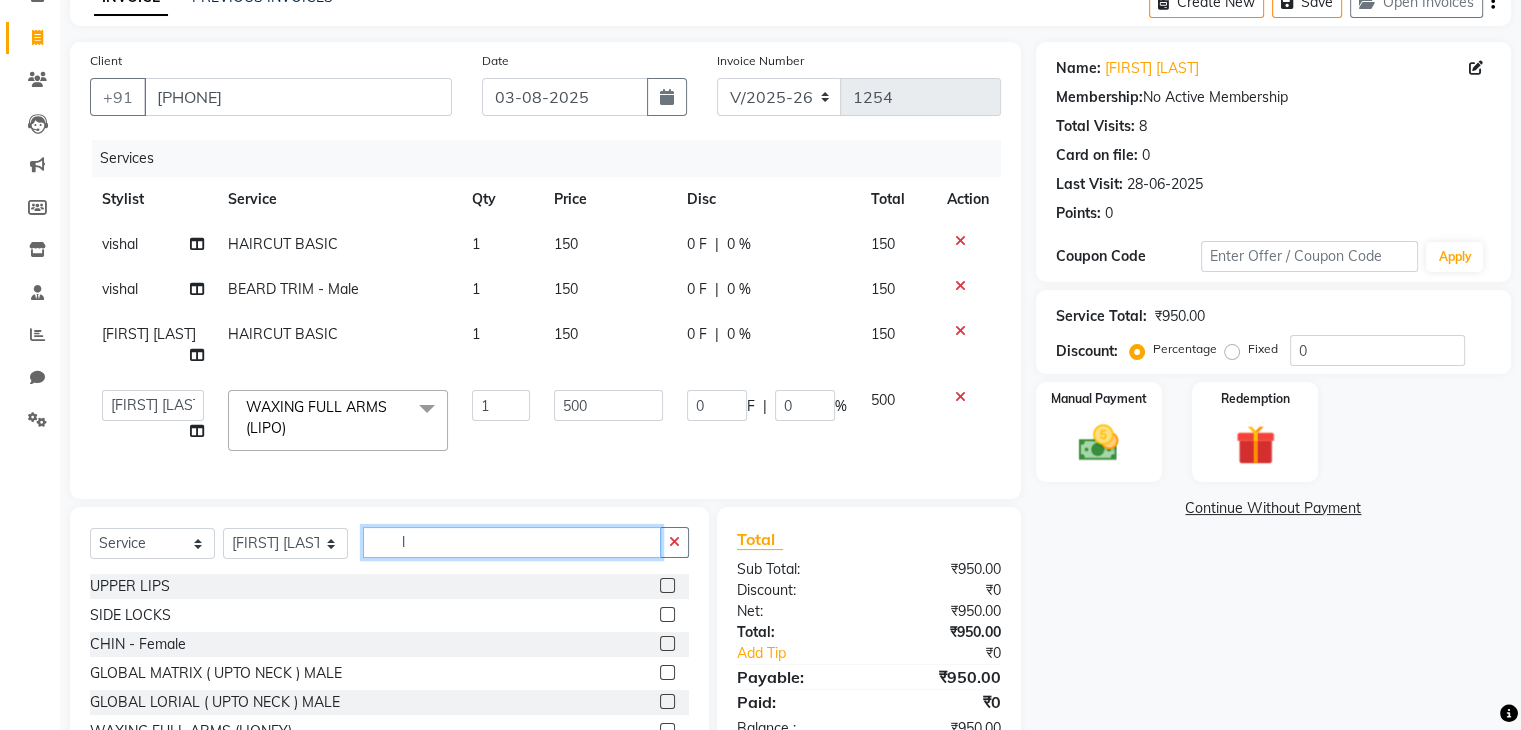 click on "l" 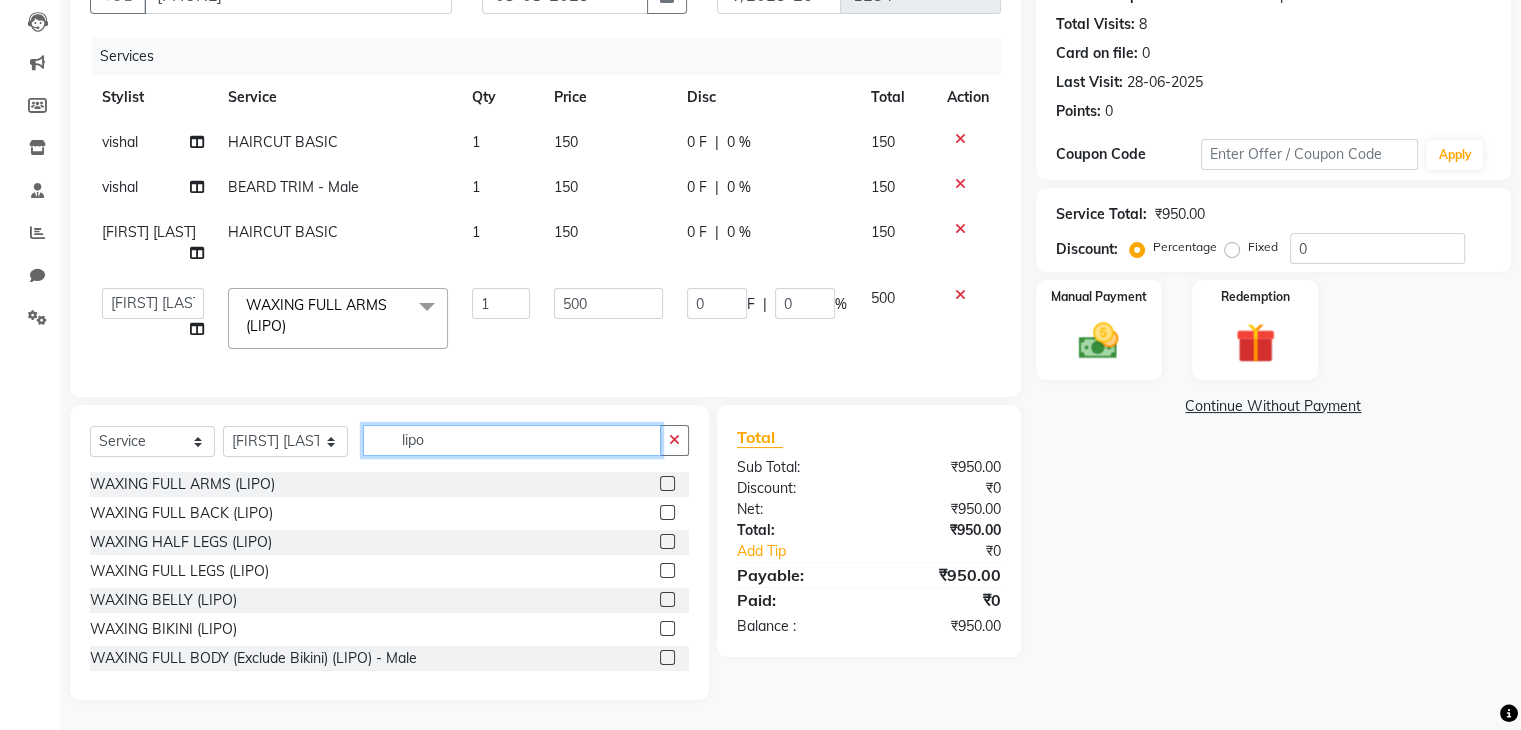 scroll, scrollTop: 225, scrollLeft: 0, axis: vertical 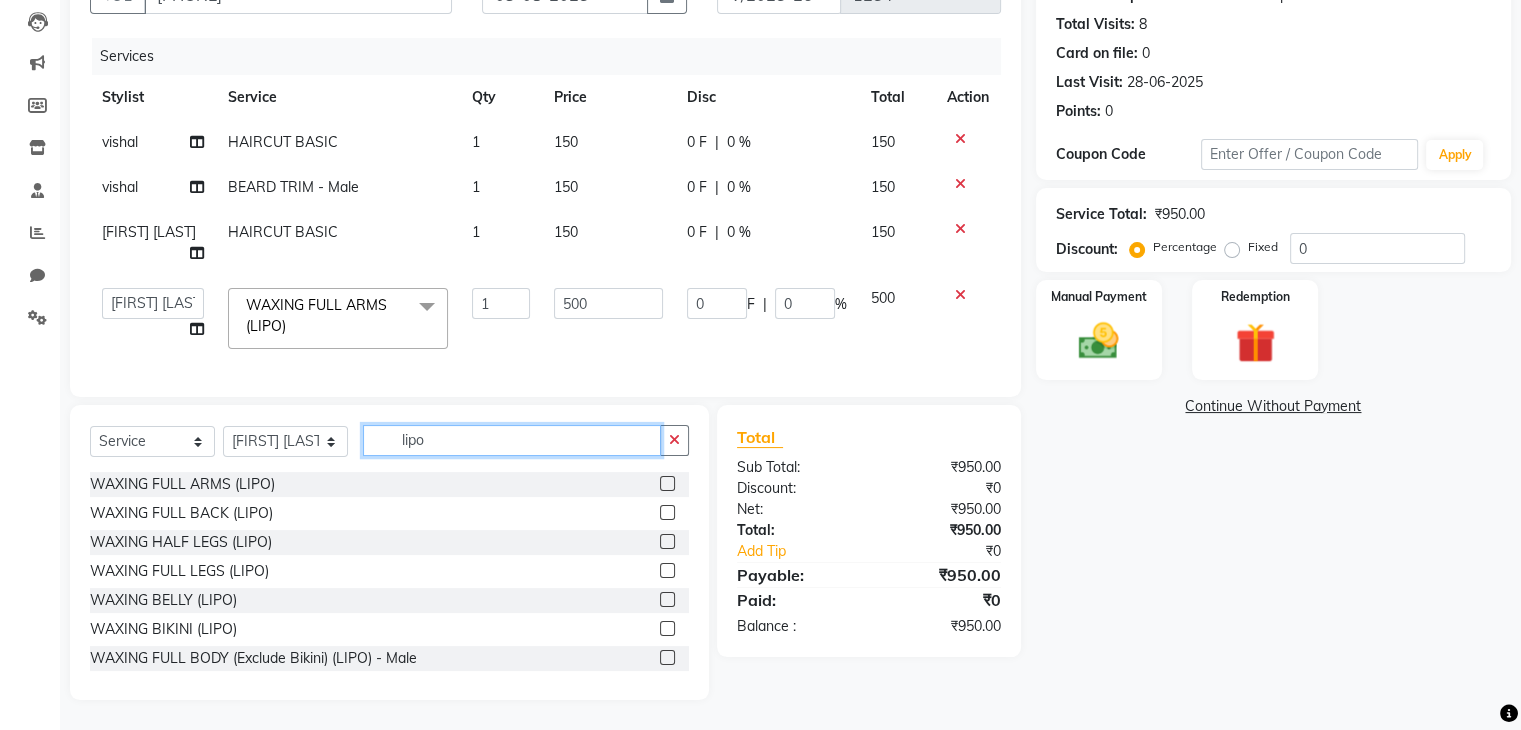 click on "lipo" 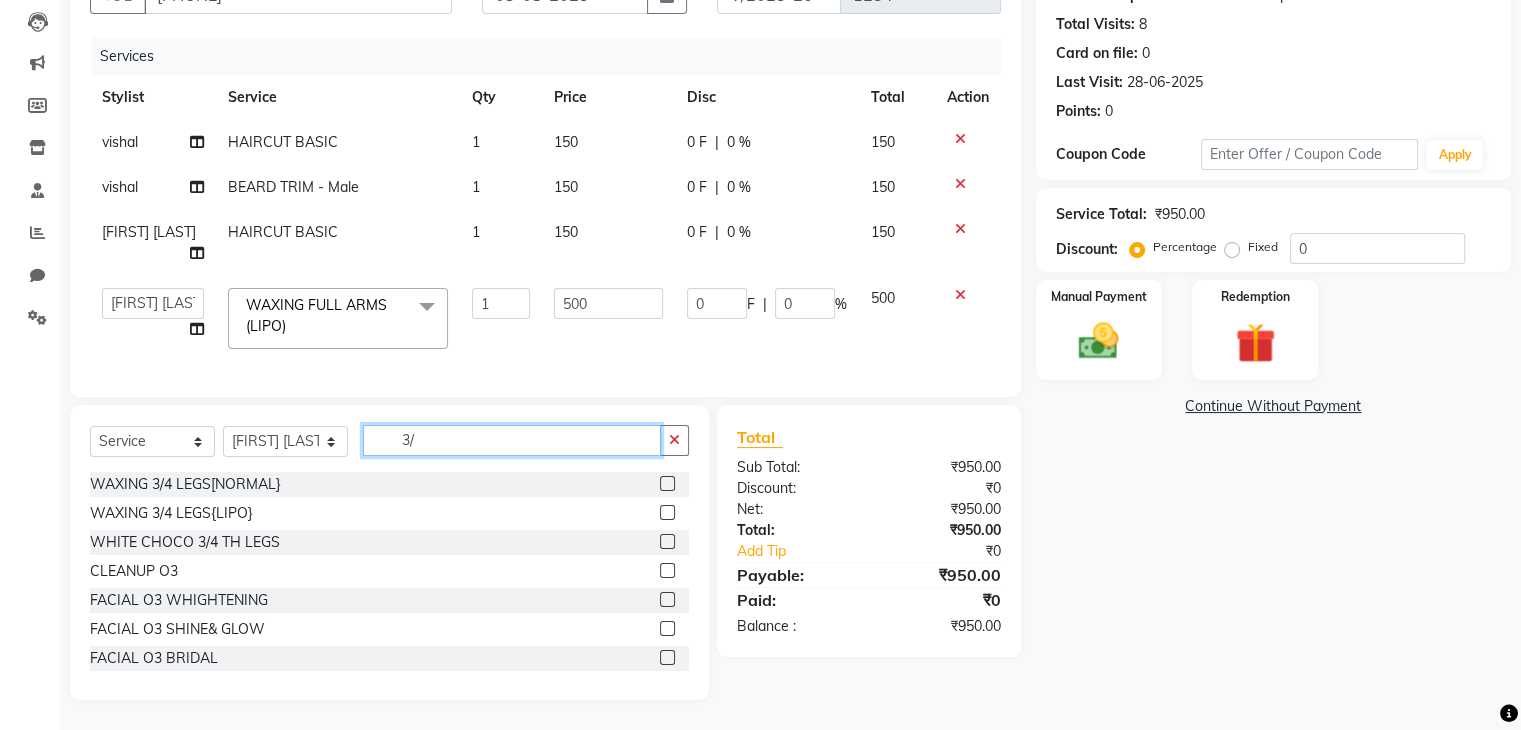 scroll, scrollTop: 182, scrollLeft: 0, axis: vertical 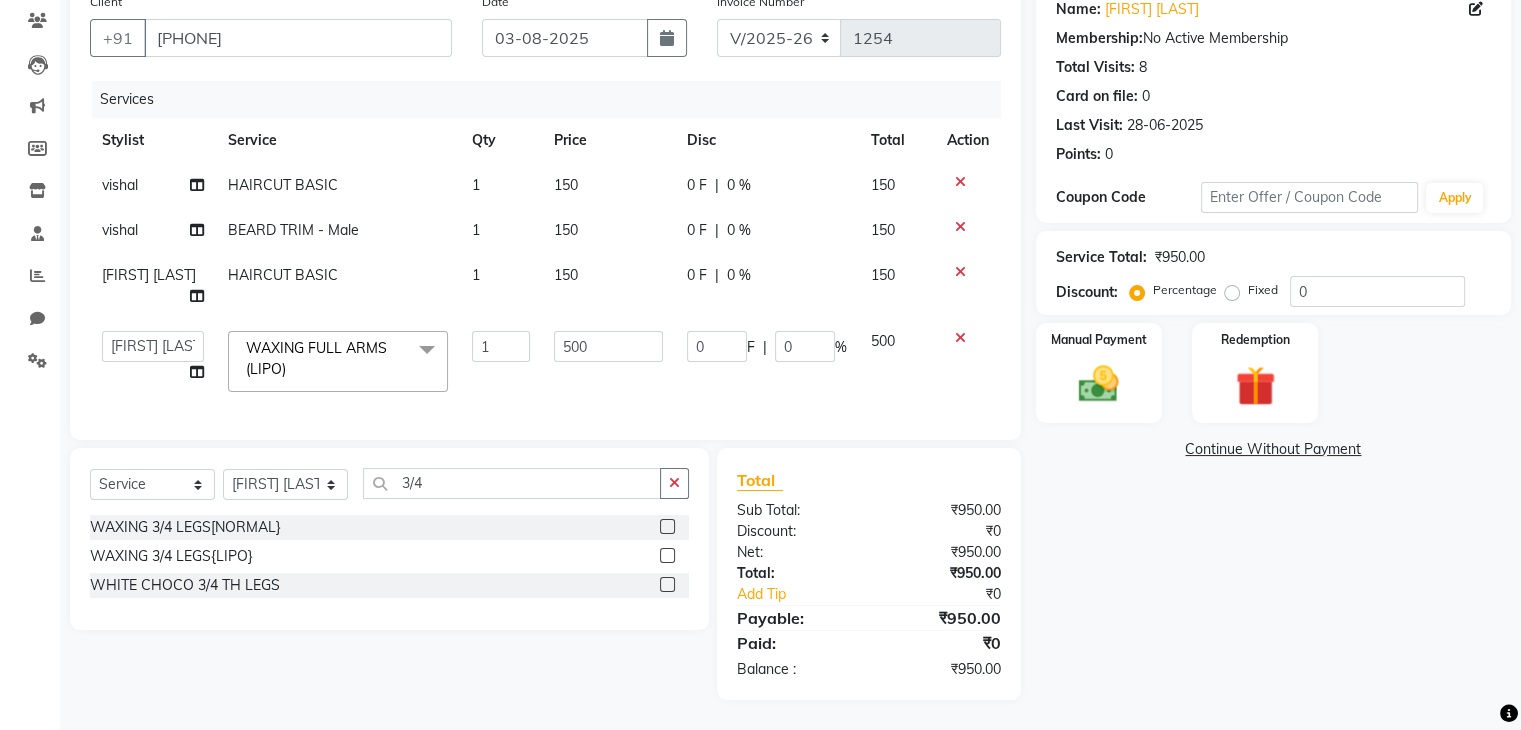 click 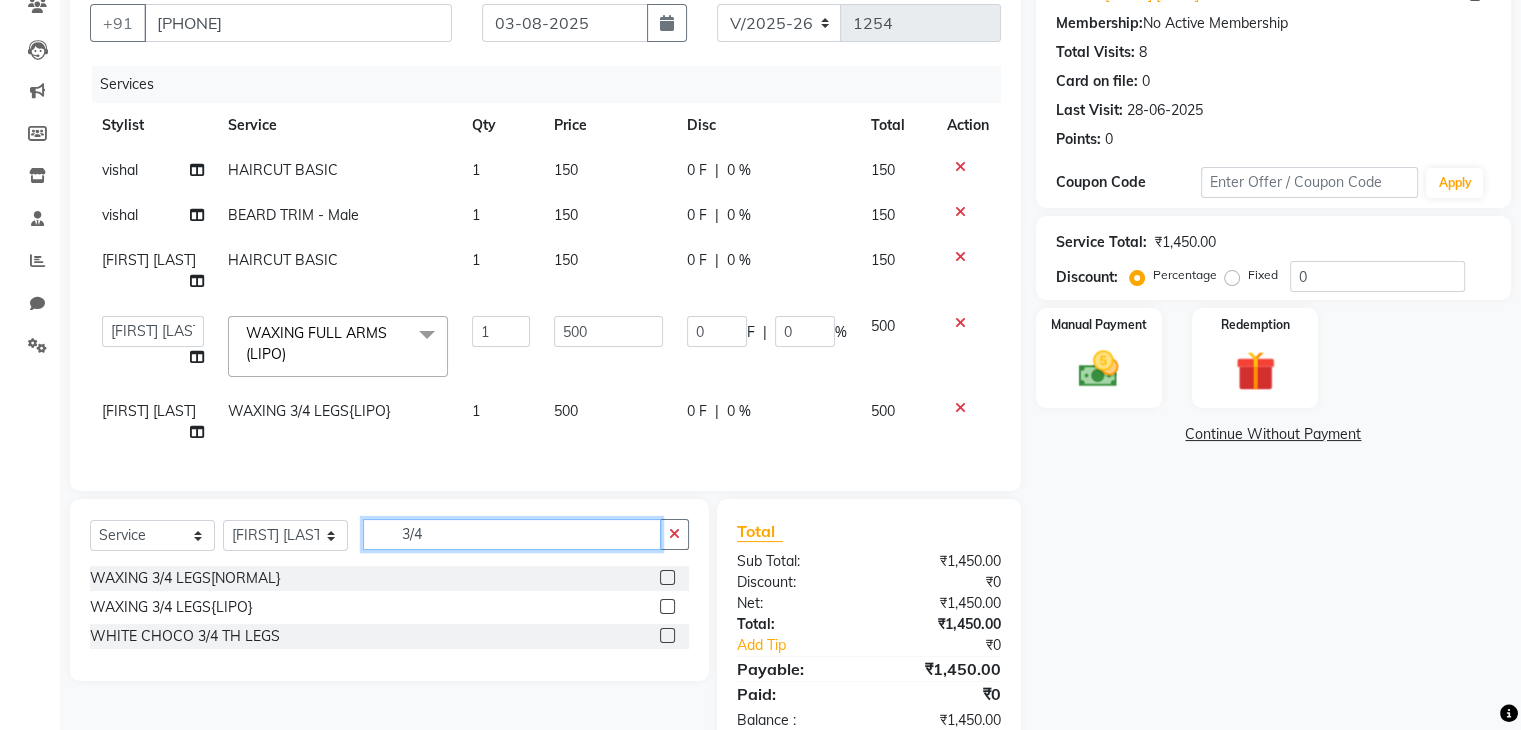 click on "3/4" 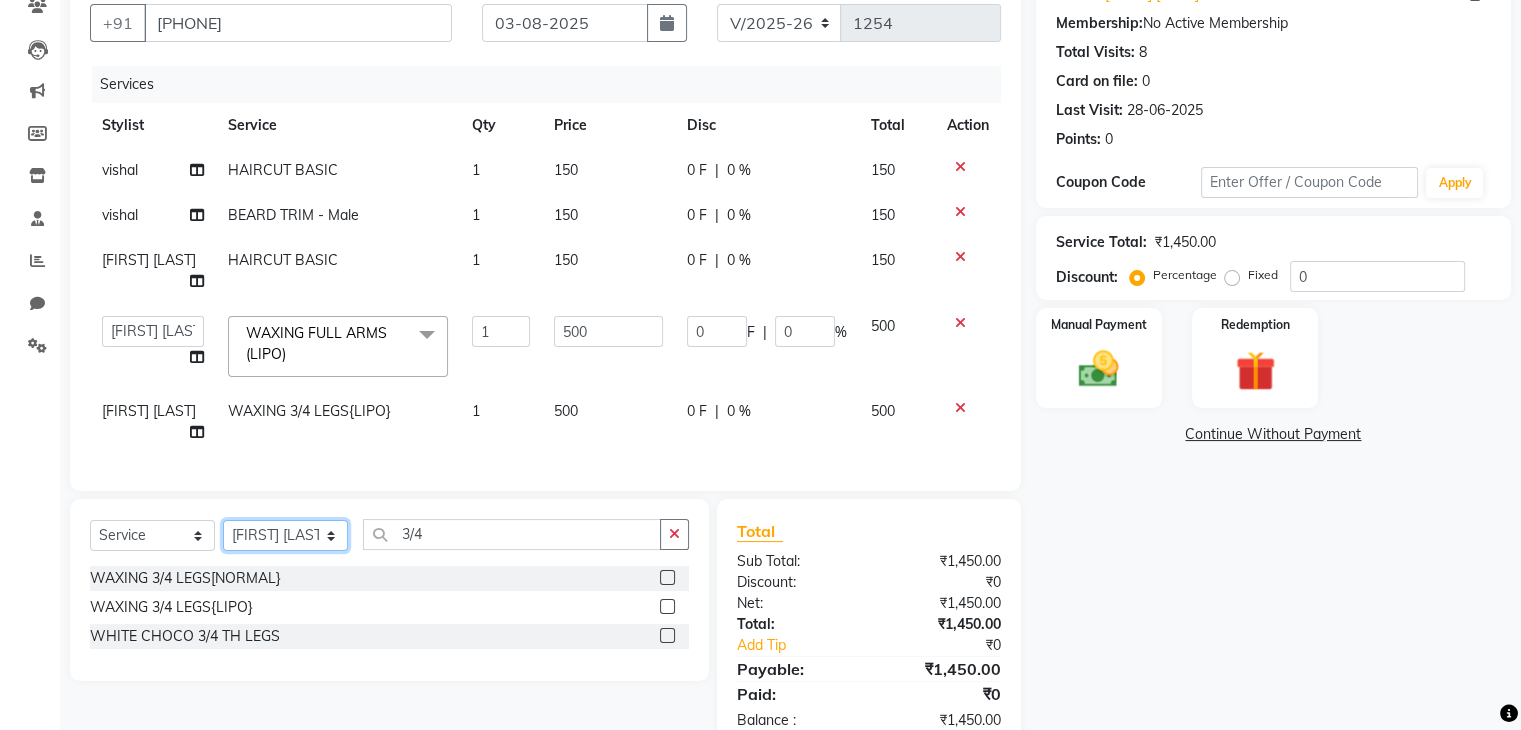 click on "Select Stylist [FIRST] [LAST] [FIRST] [LAST] [FIRST] [LAST] [FIRST] [LAST] [FIRST] [LAST] [FIRST] [LAST] [FIRST] [LAST]" 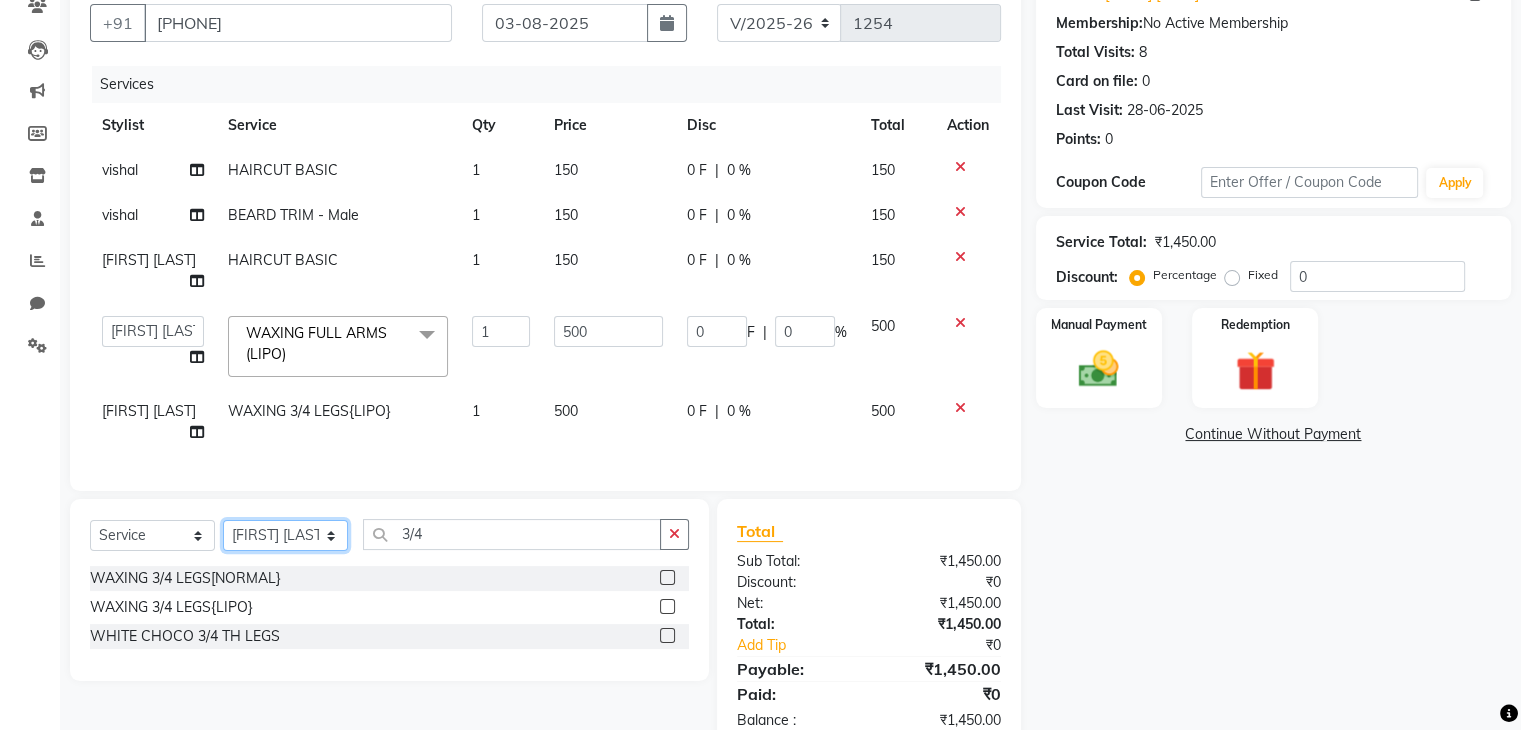 click on "Select Stylist [FIRST] [LAST] [FIRST] [LAST] [FIRST] [LAST] [FIRST] [LAST] [FIRST] [LAST] [FIRST] [LAST] [FIRST] [LAST]" 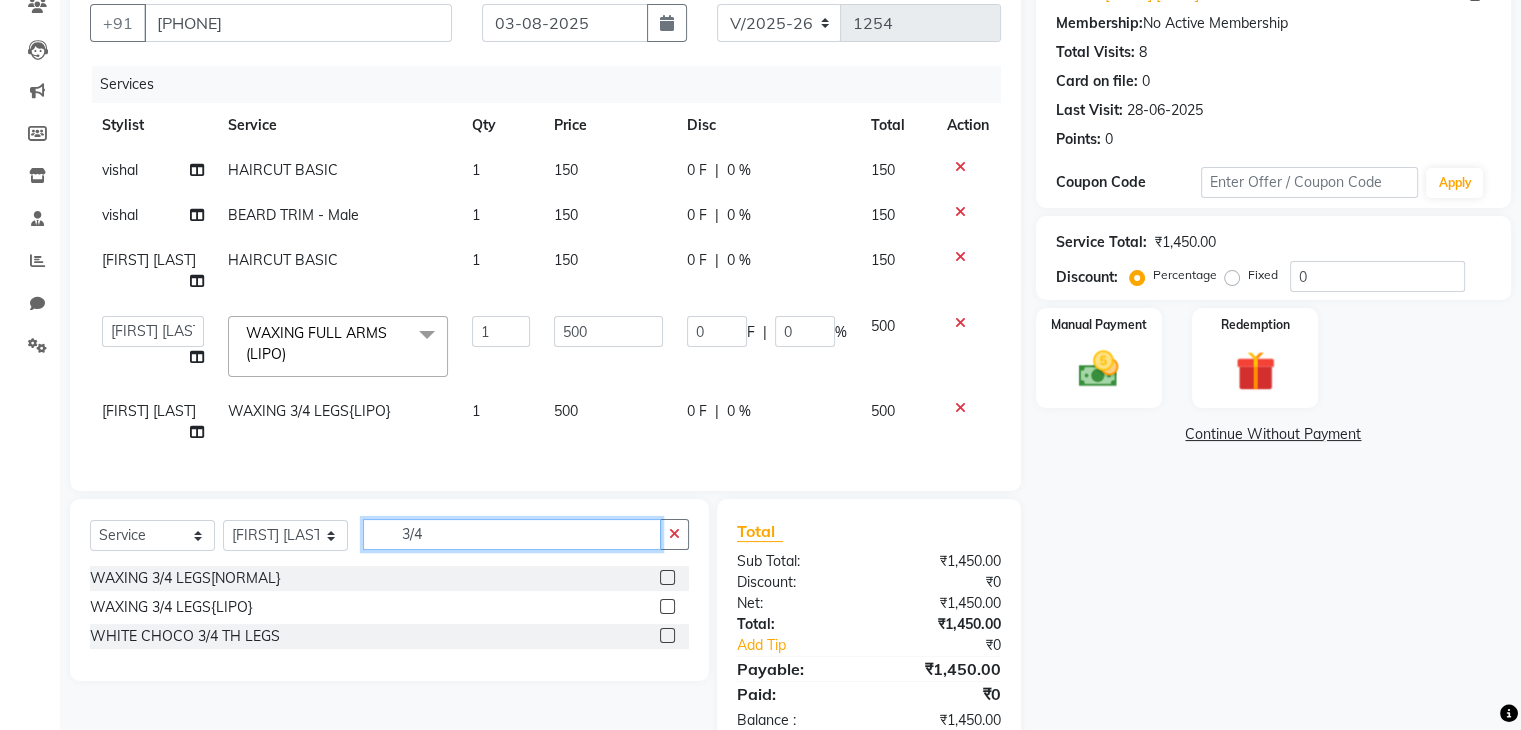 click on "3/4" 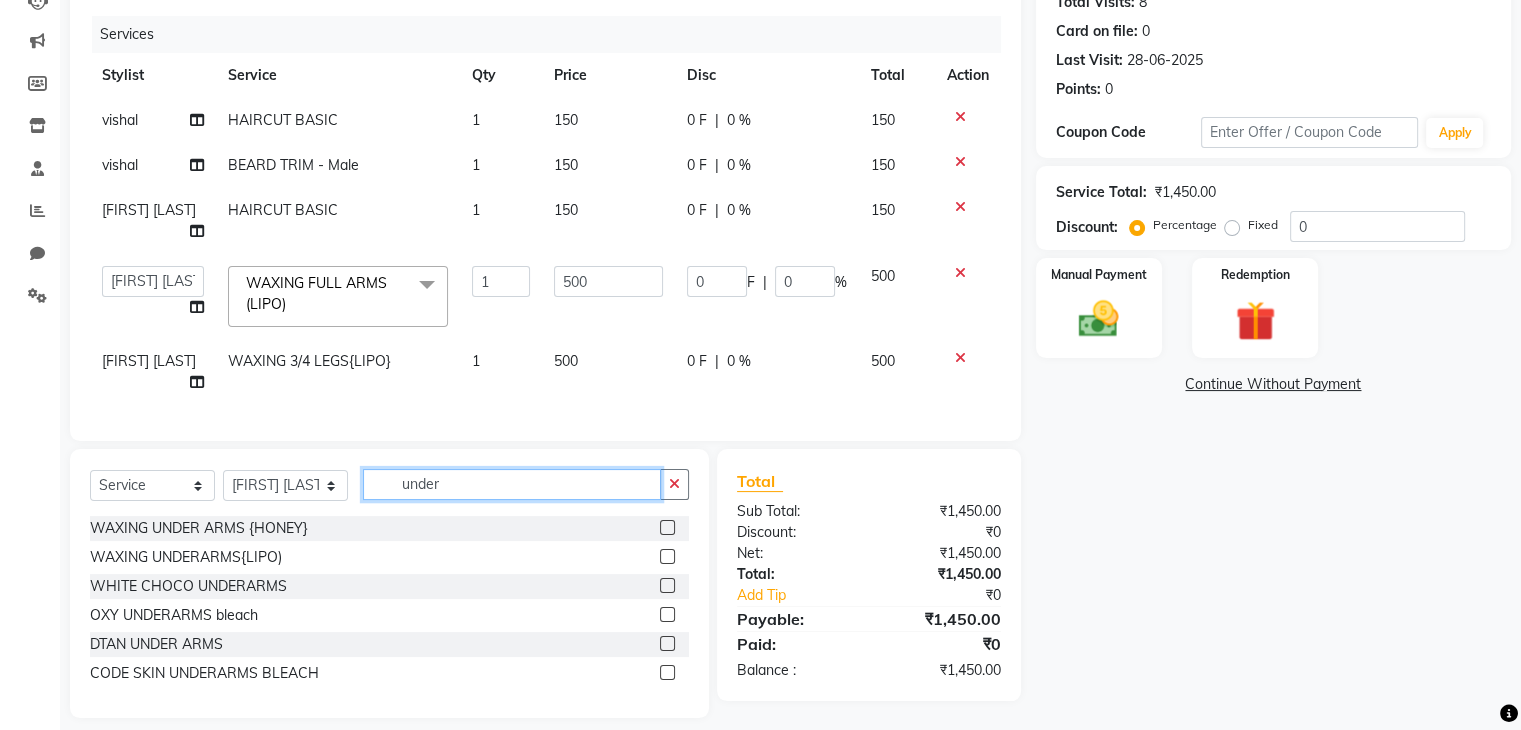 scroll, scrollTop: 265, scrollLeft: 0, axis: vertical 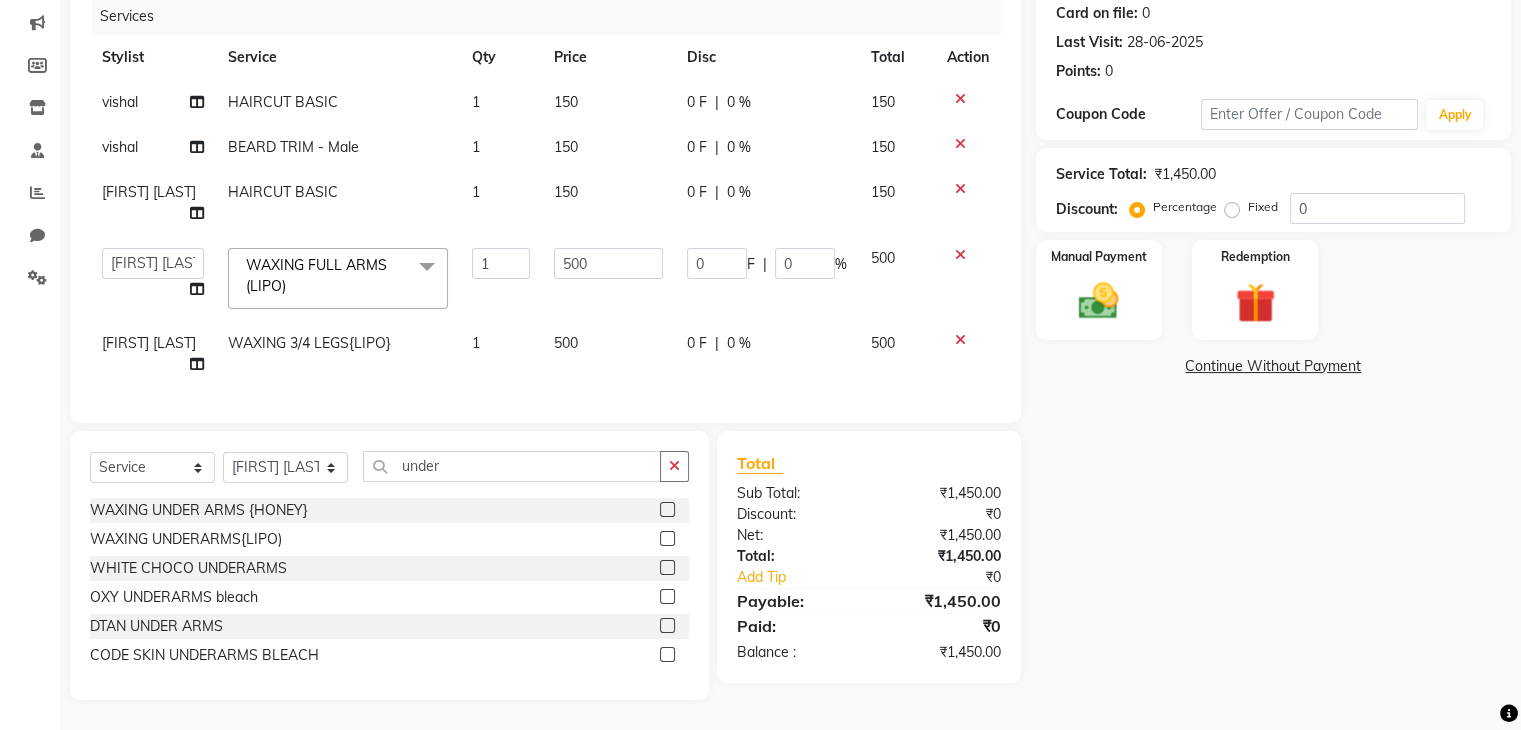 click 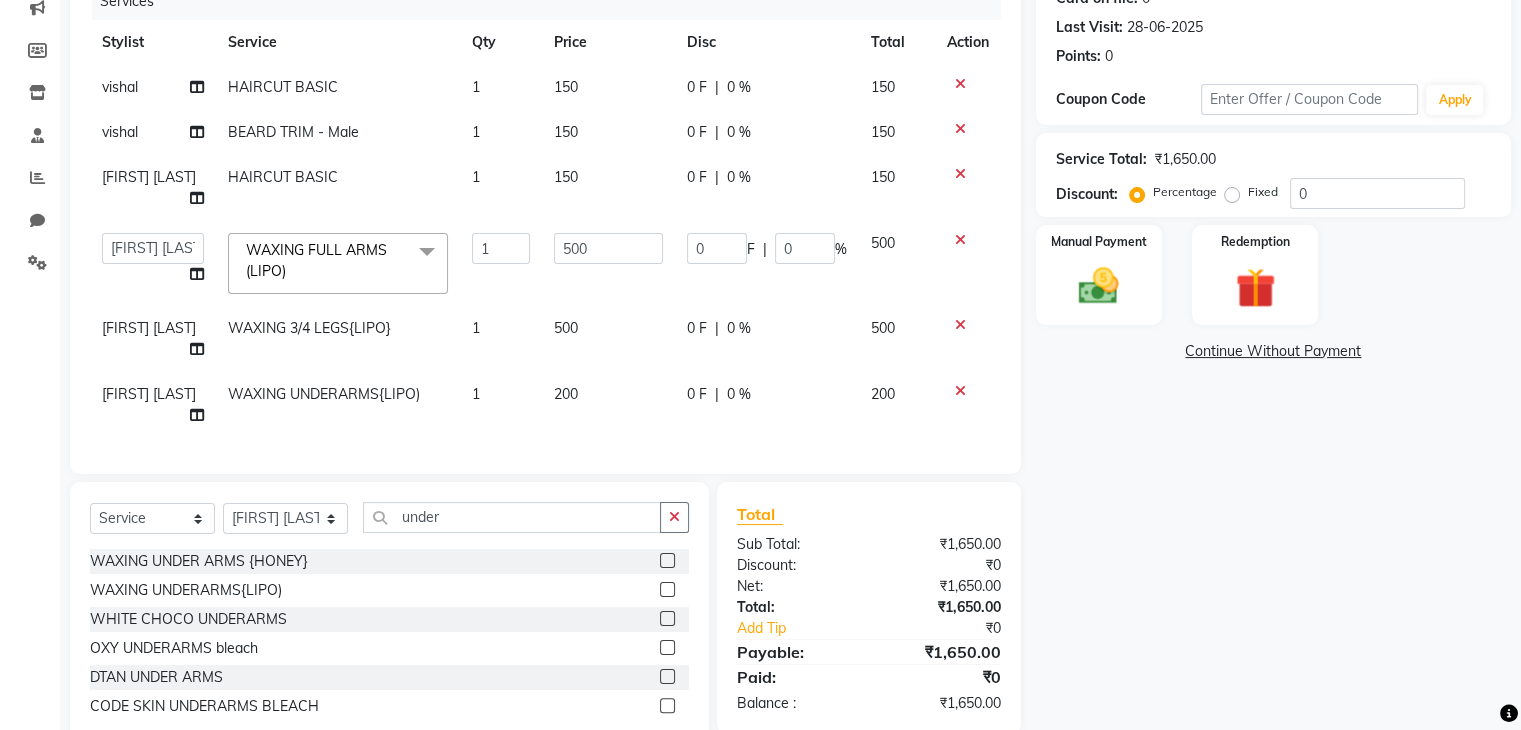 click 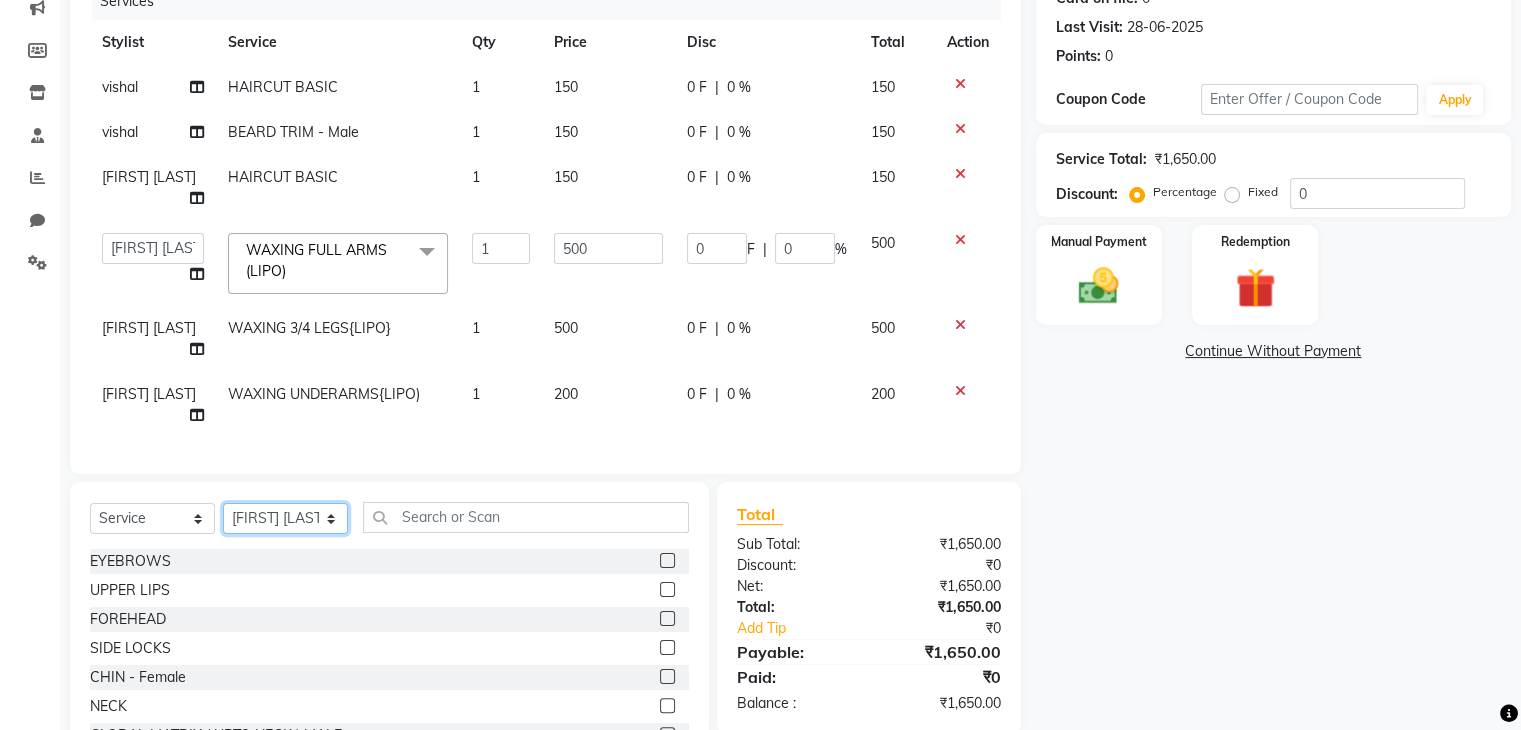 click on "Select Stylist [FIRST] [LAST] [FIRST] [LAST] [FIRST] [LAST] [FIRST] [LAST] [FIRST] [LAST] [FIRST] [LAST] [FIRST] [LAST]" 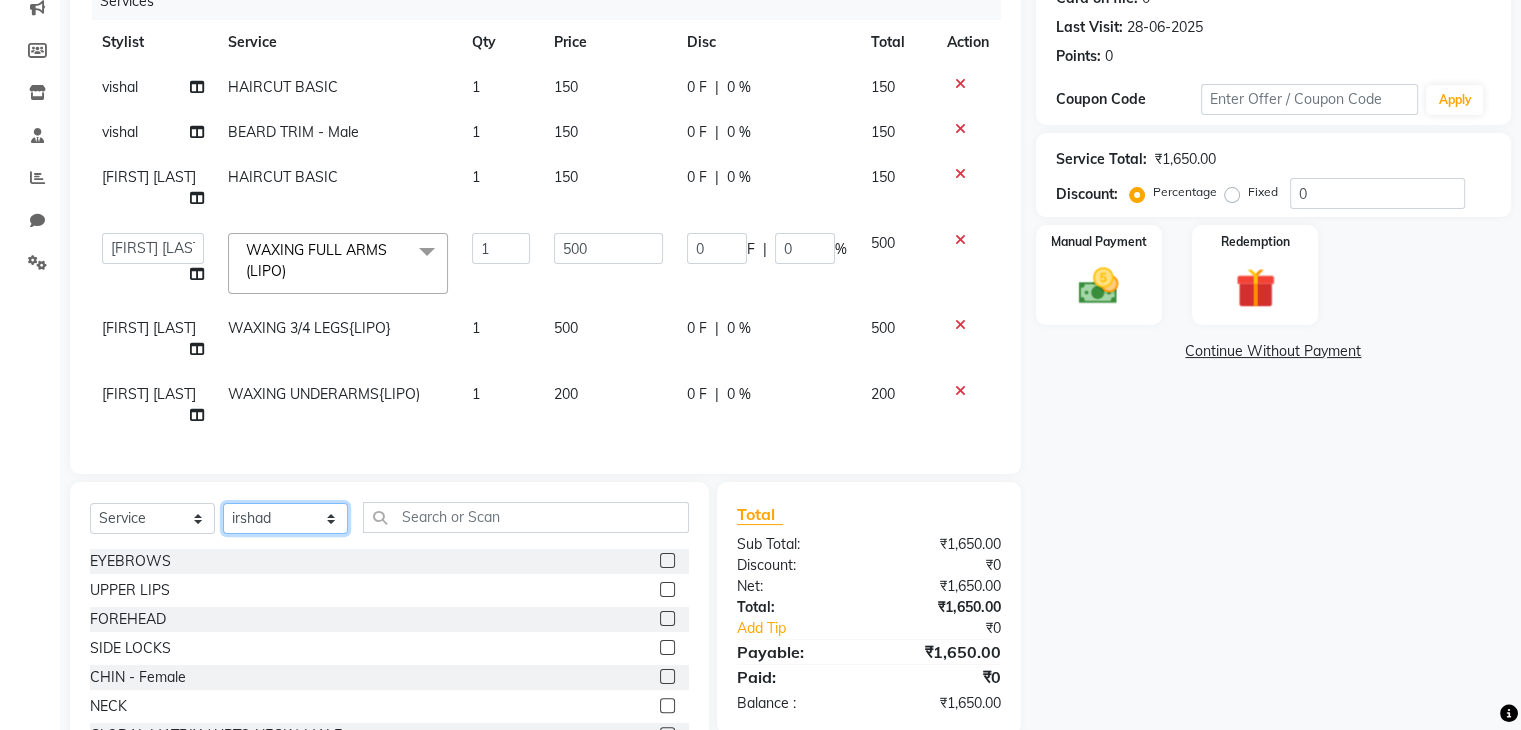 click on "Select Stylist [FIRST] [LAST] [FIRST] [LAST] [FIRST] [LAST] [FIRST] [LAST] [FIRST] [LAST] [FIRST] [LAST] [FIRST] [LAST]" 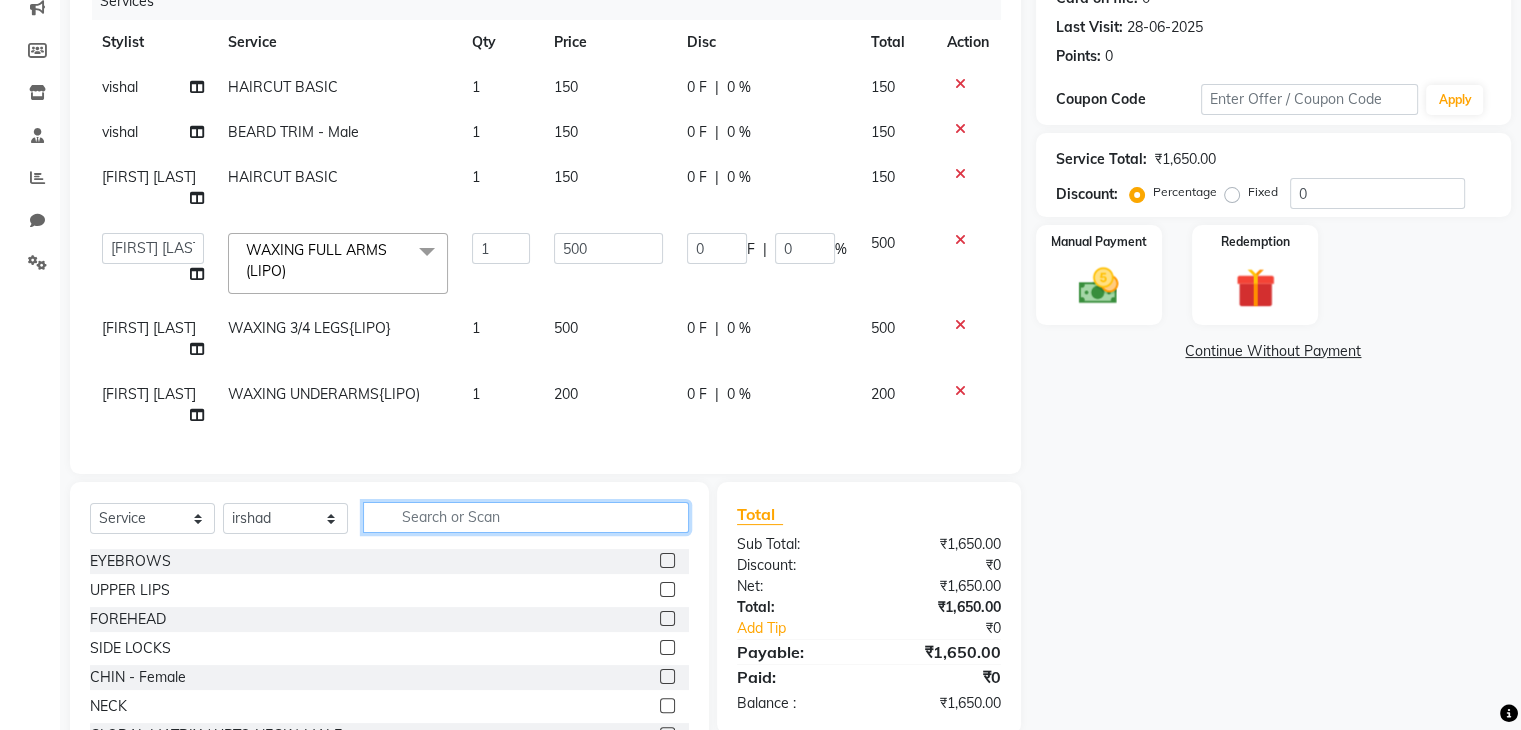 click 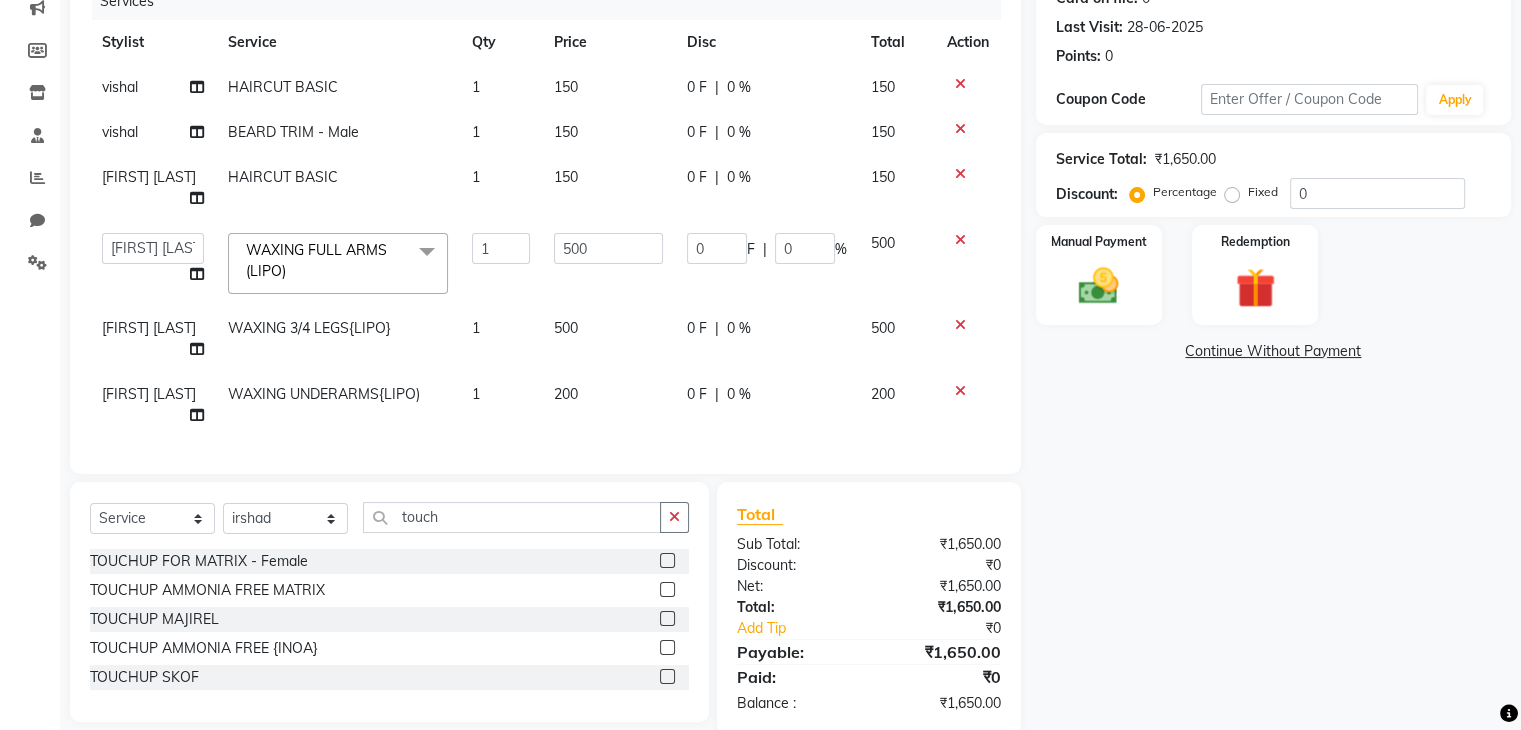click 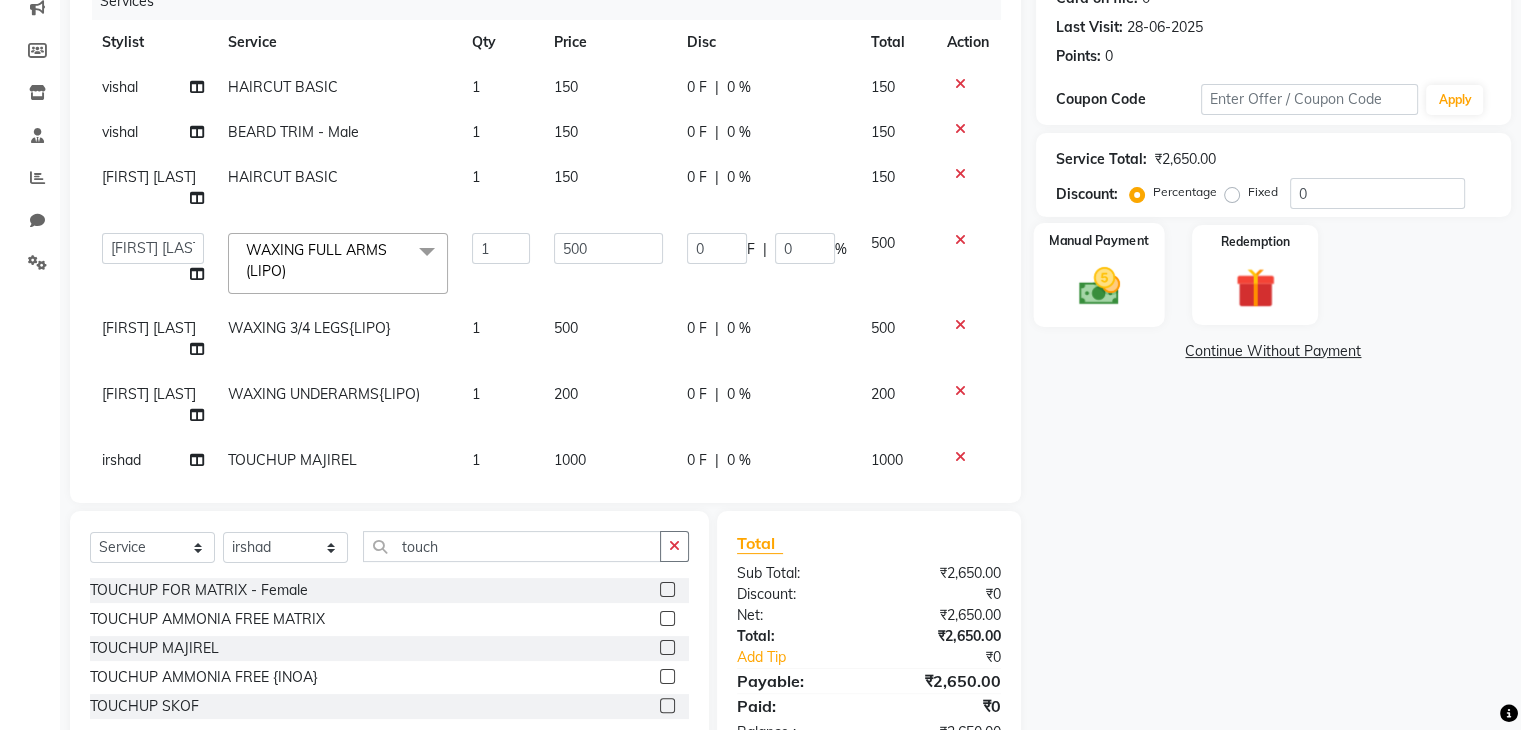 click 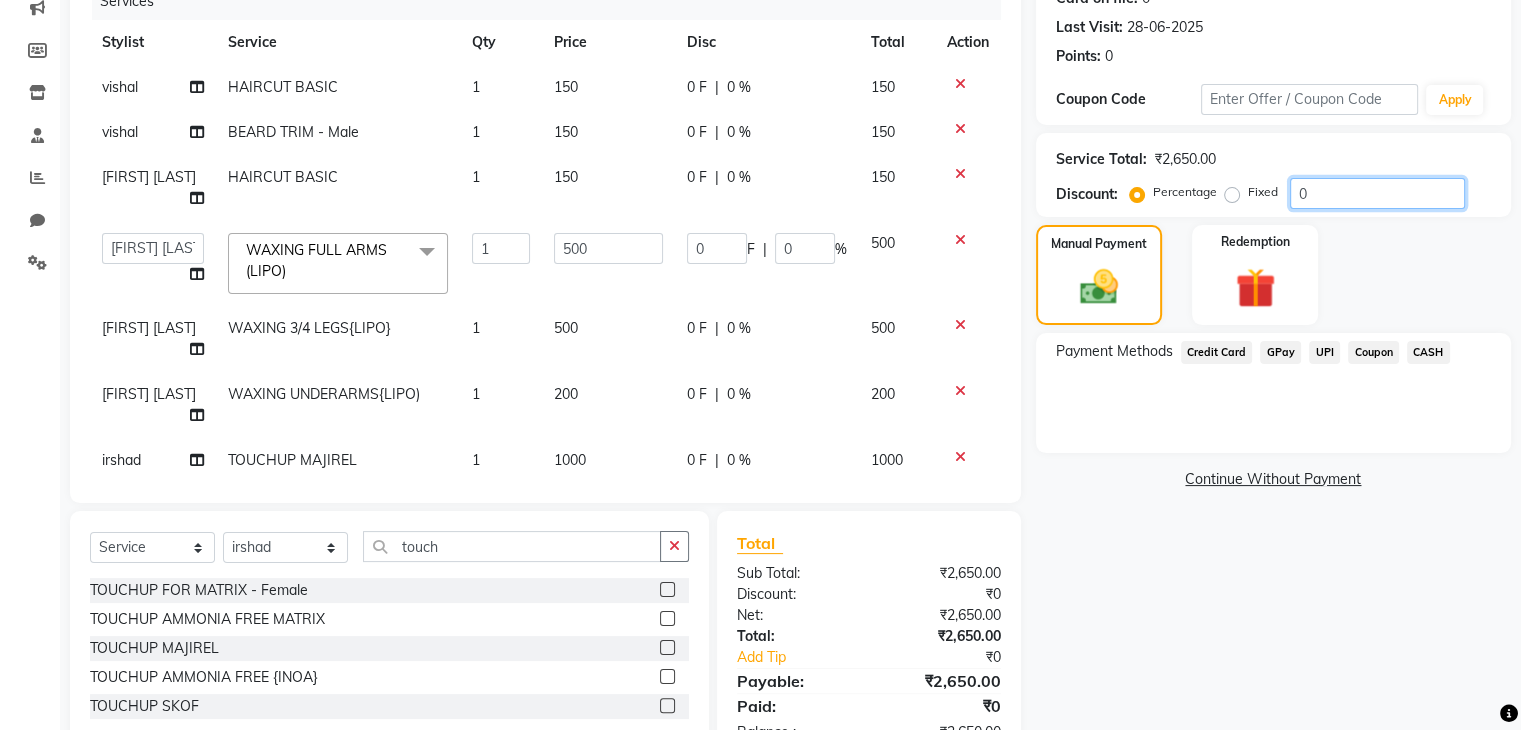 click on "0" 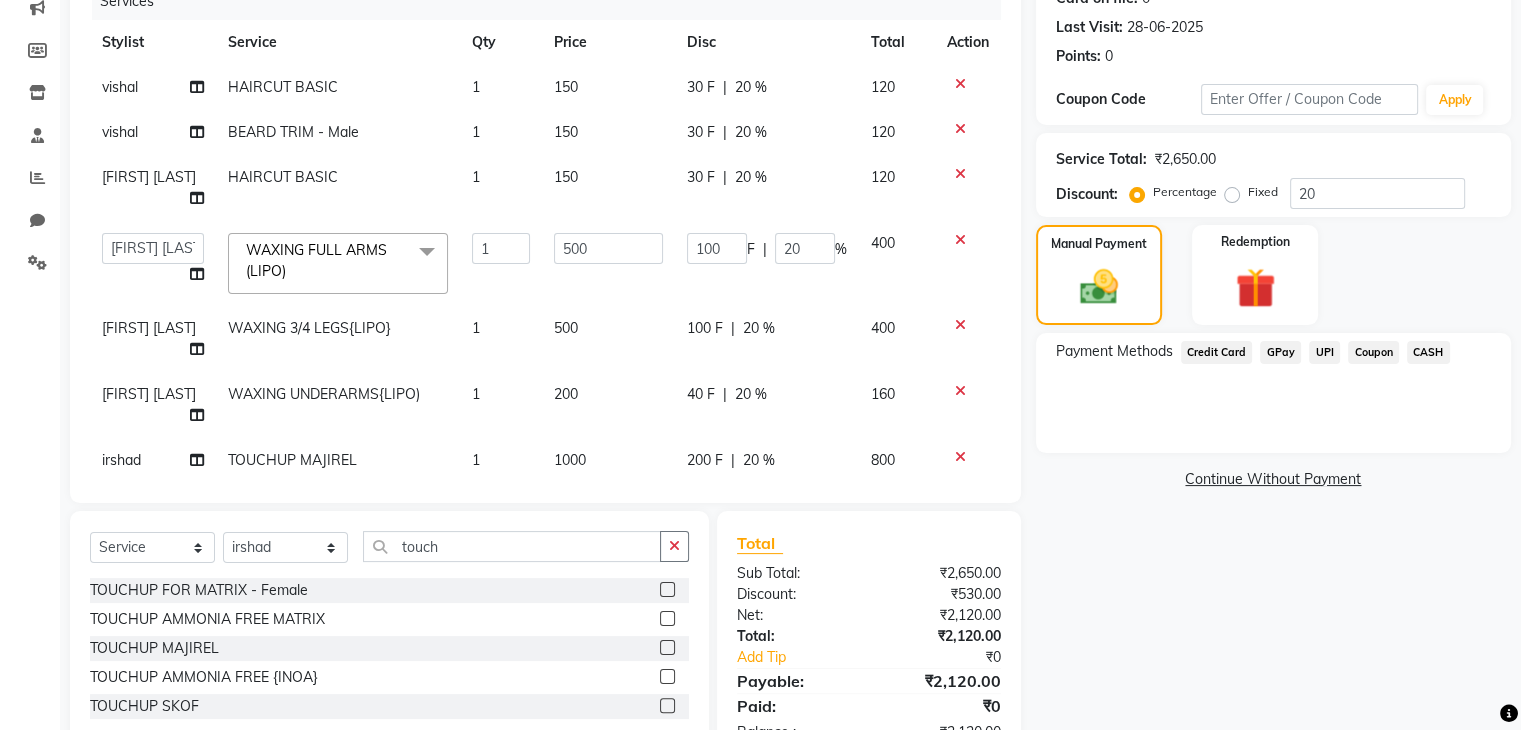 click on "UPI" 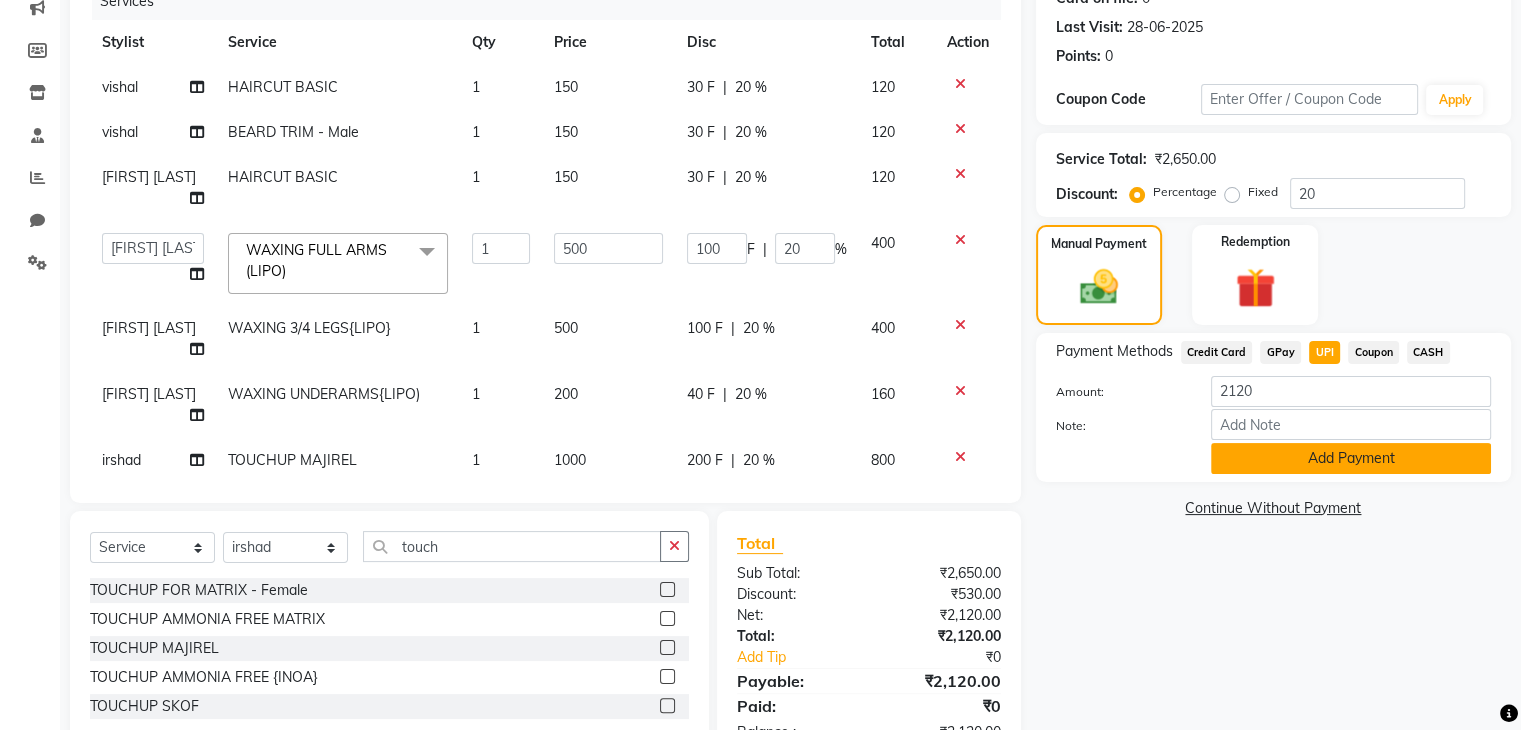 click on "Add Payment" 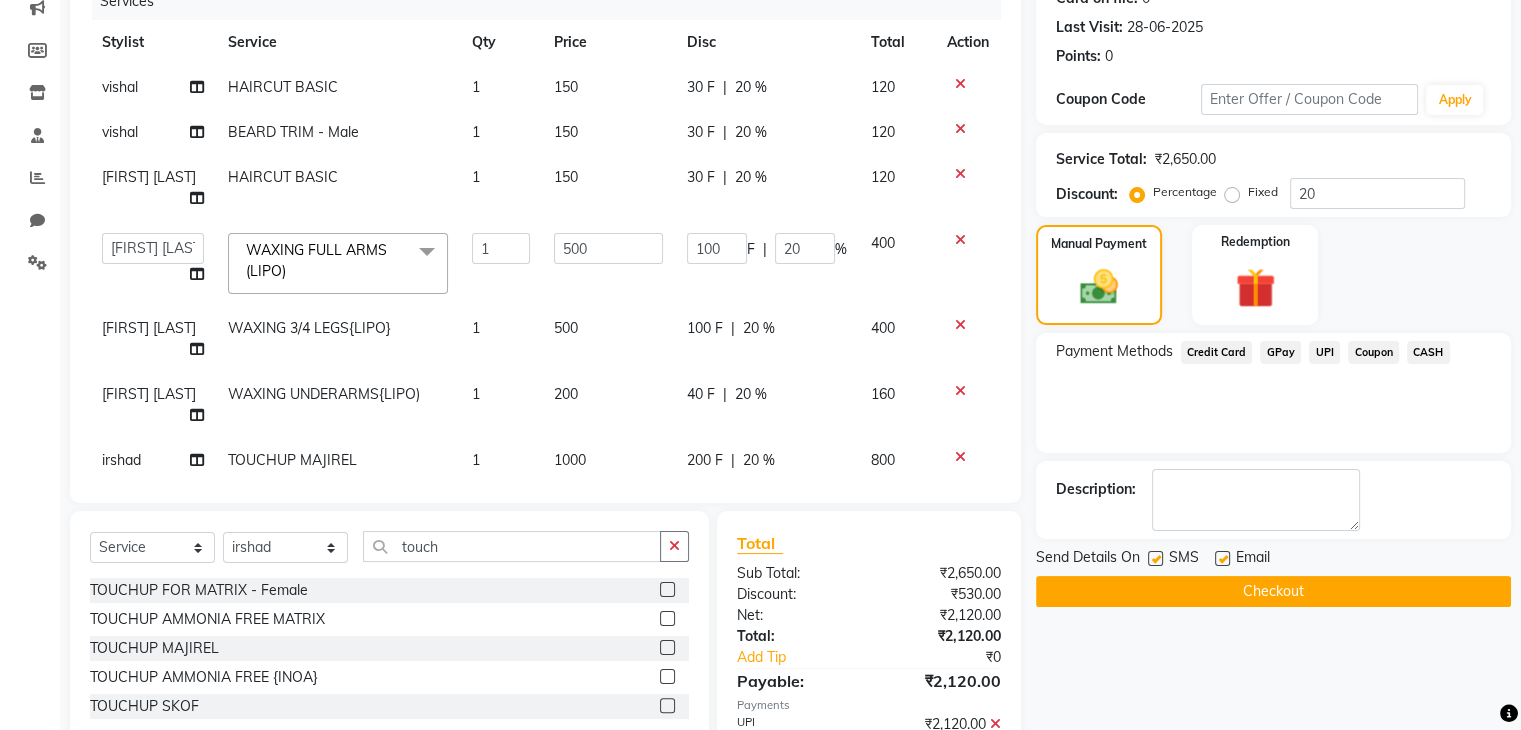scroll, scrollTop: 370, scrollLeft: 0, axis: vertical 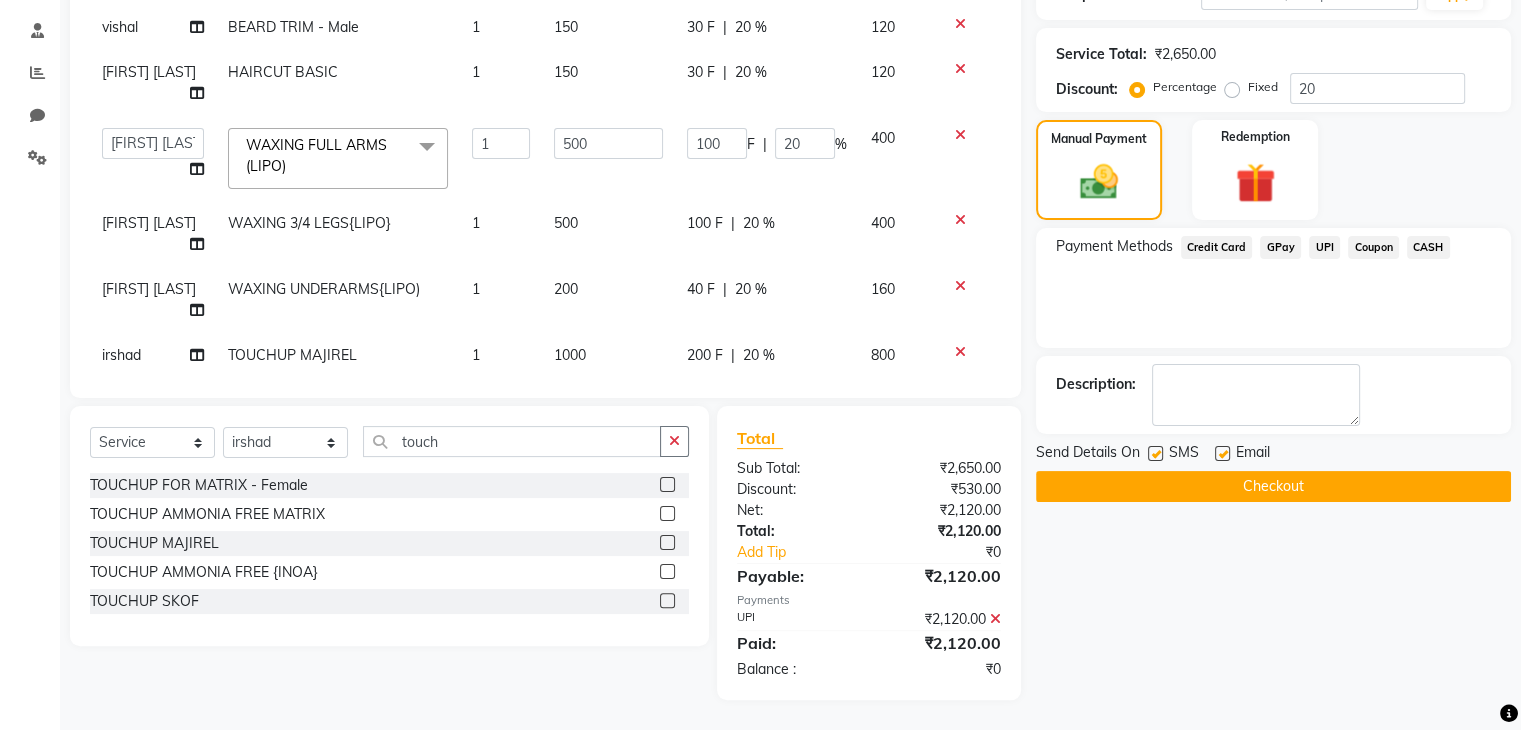 click on "Checkout" 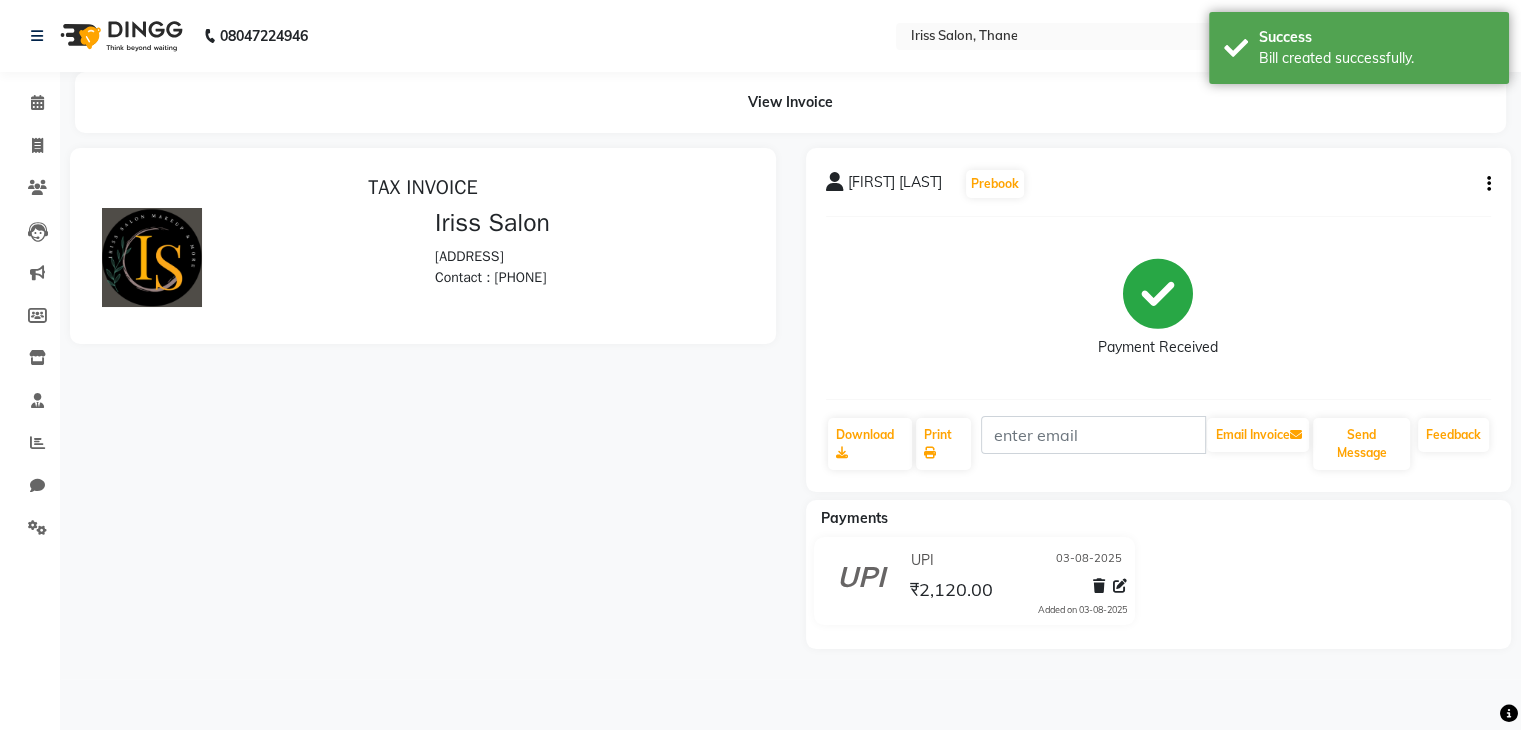 scroll, scrollTop: 0, scrollLeft: 0, axis: both 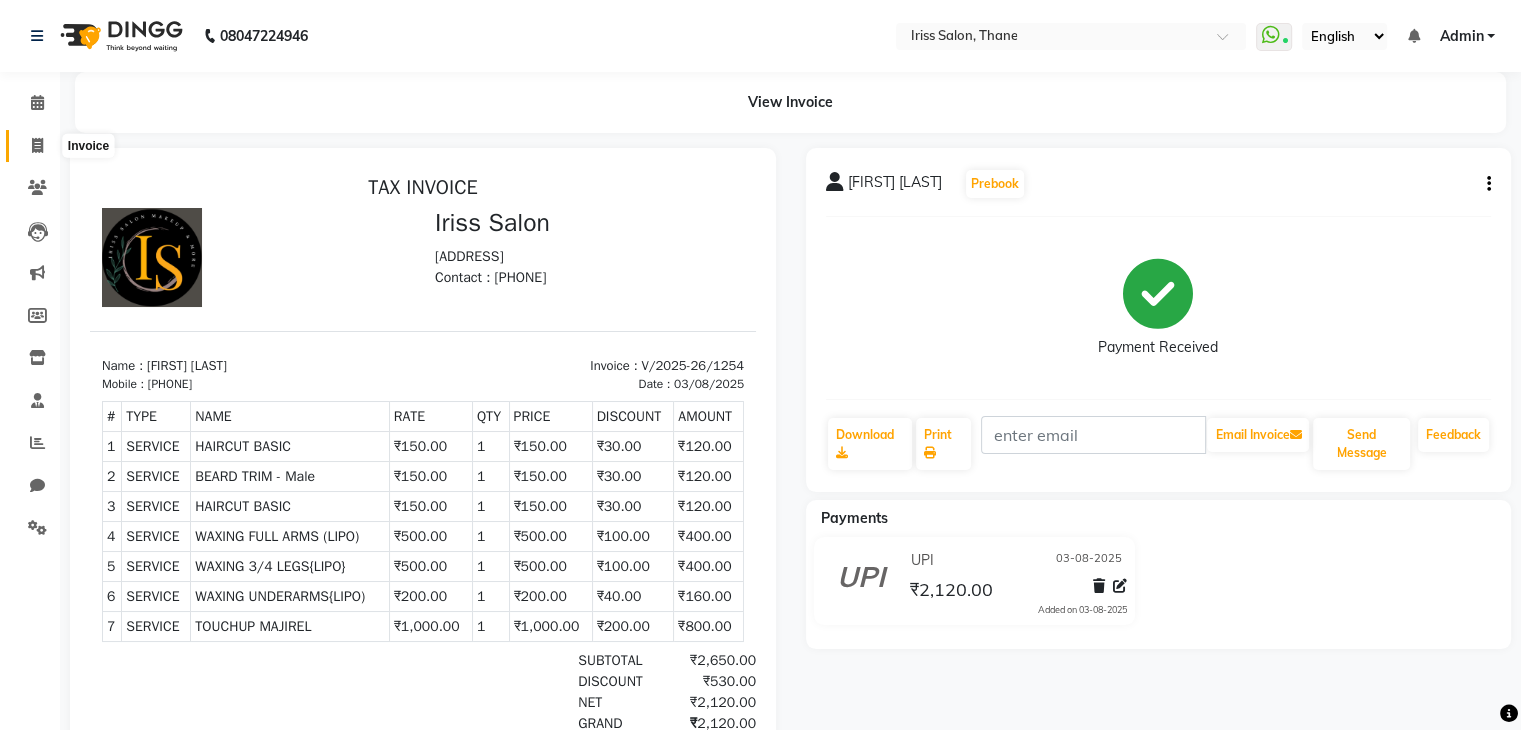 click 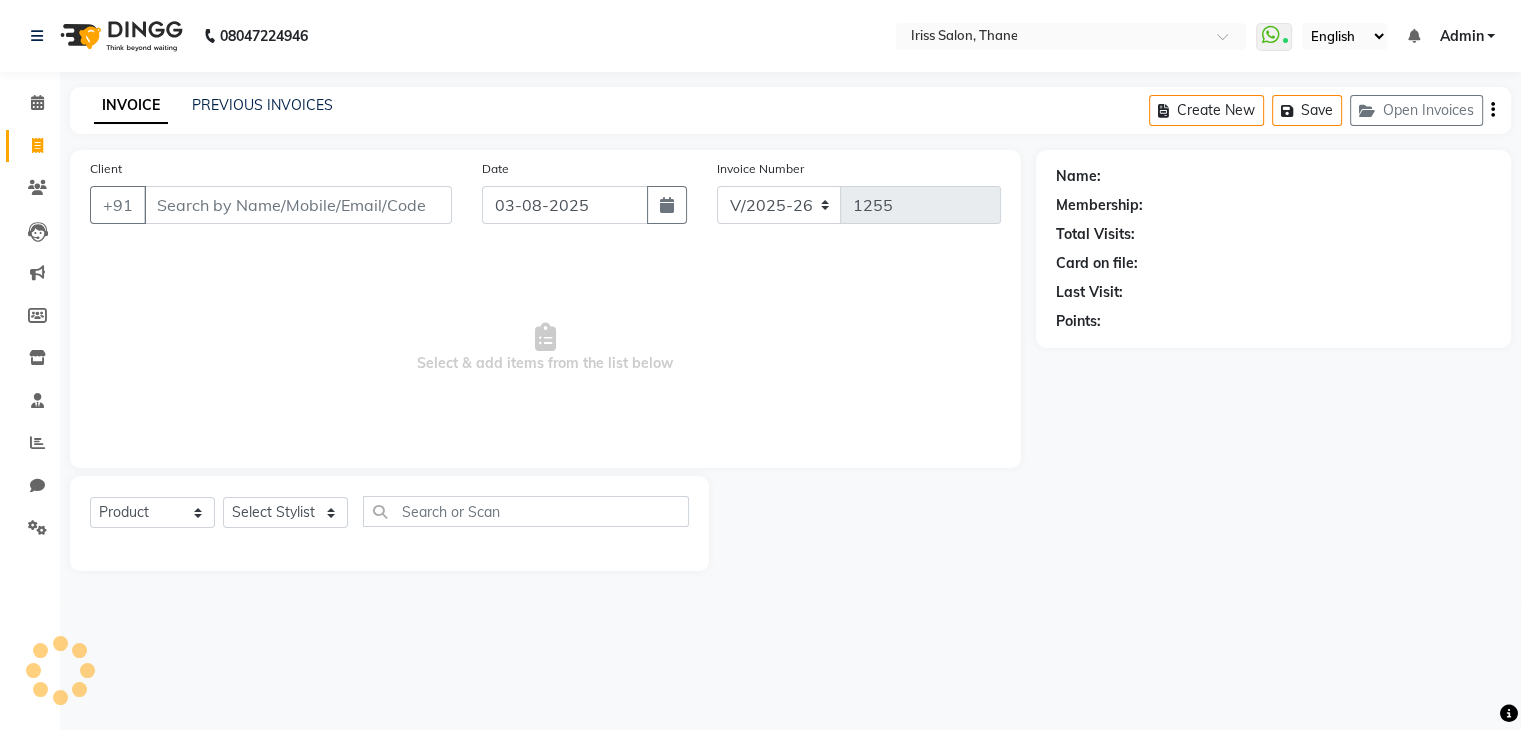 click on "Client" at bounding box center [298, 205] 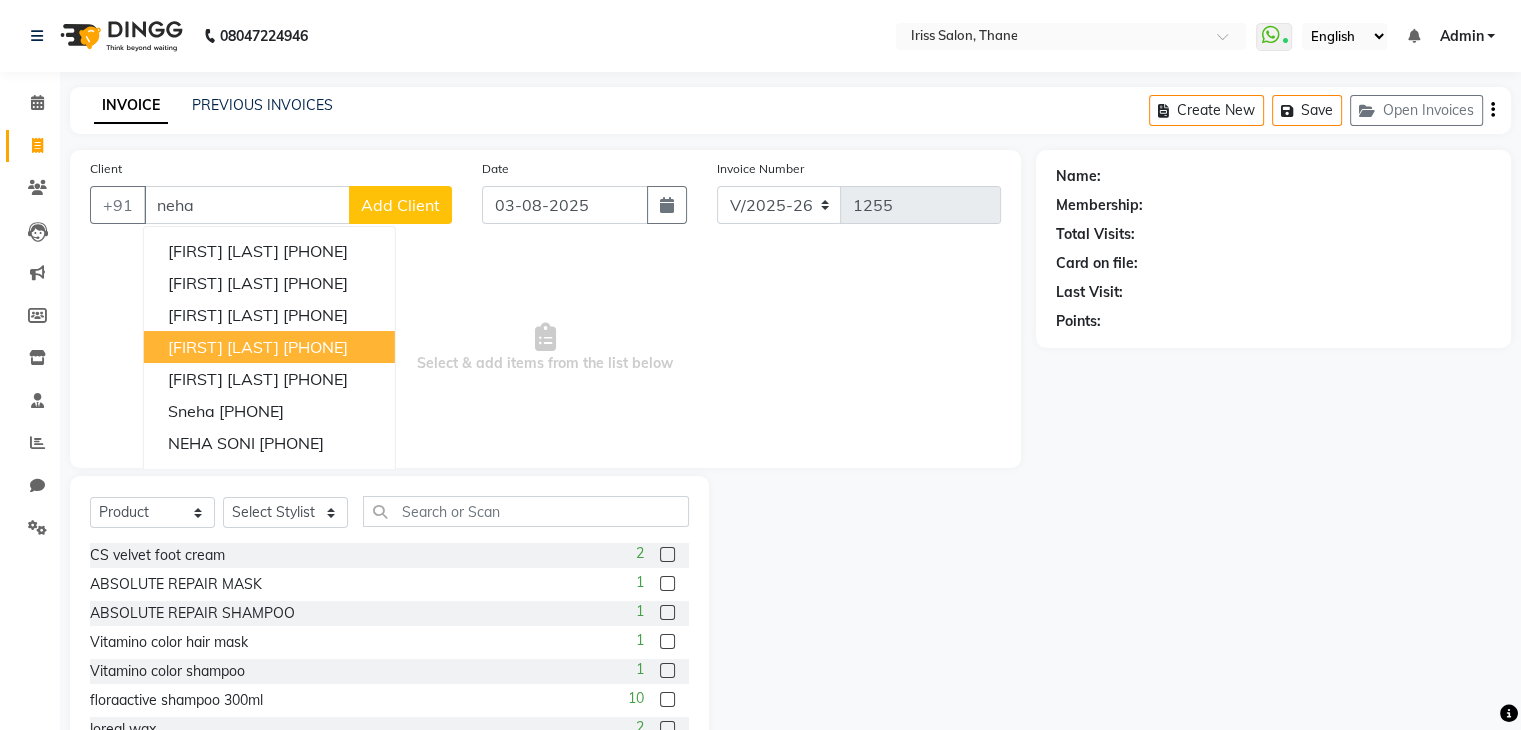click on "[FIRST] [LAST]" at bounding box center (223, 347) 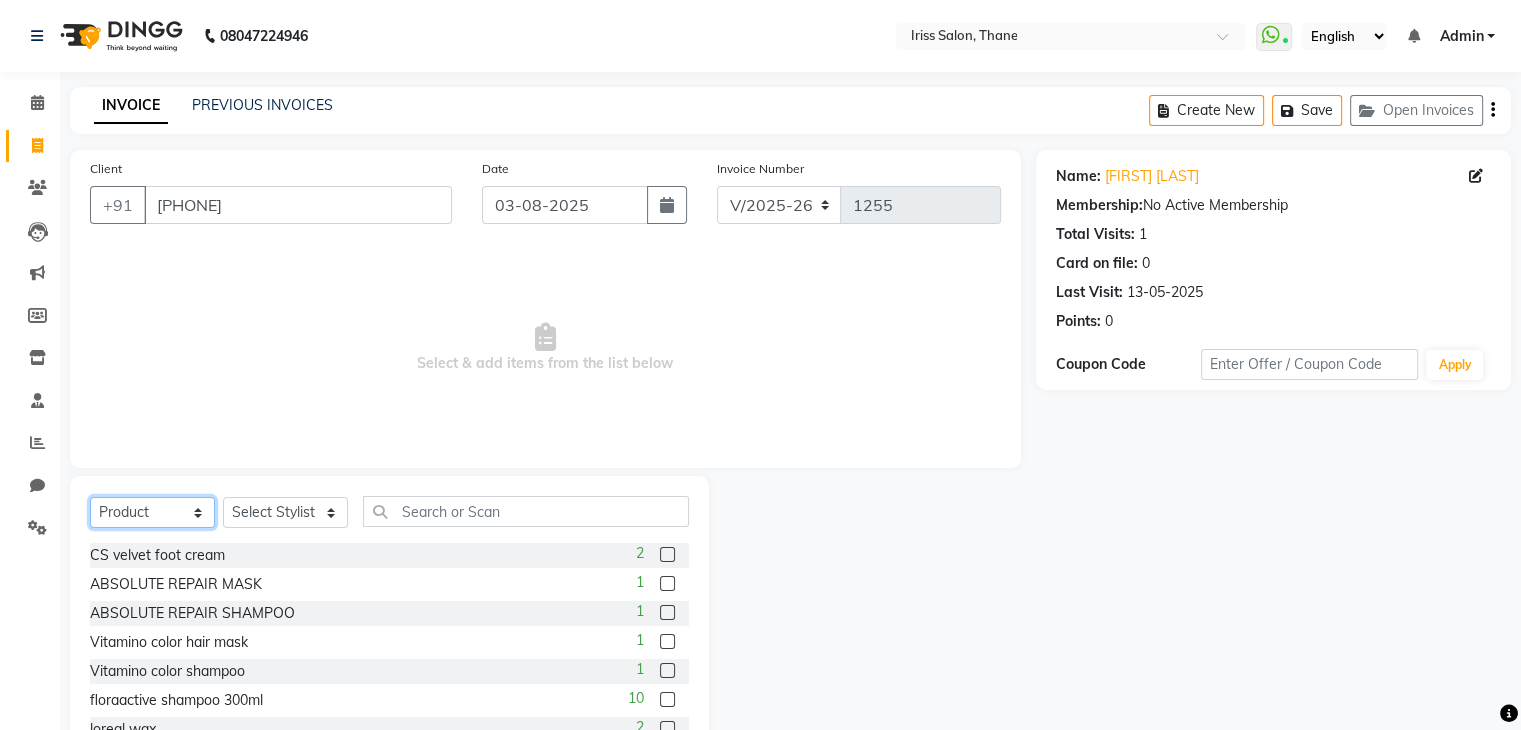 click on "Select  Service  Product  Membership  Package Voucher Prepaid Gift Card" 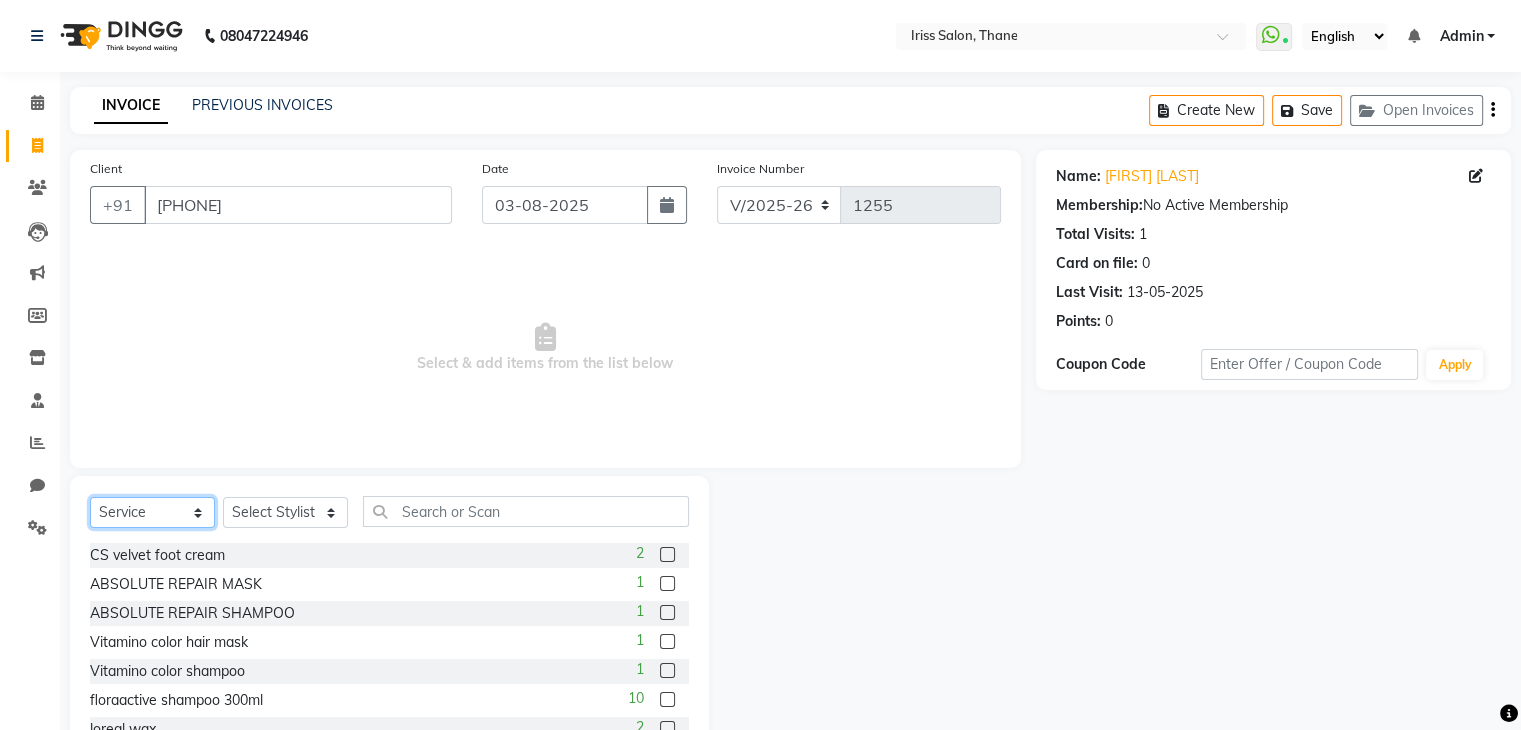 click on "Select  Service  Product  Membership  Package Voucher Prepaid Gift Card" 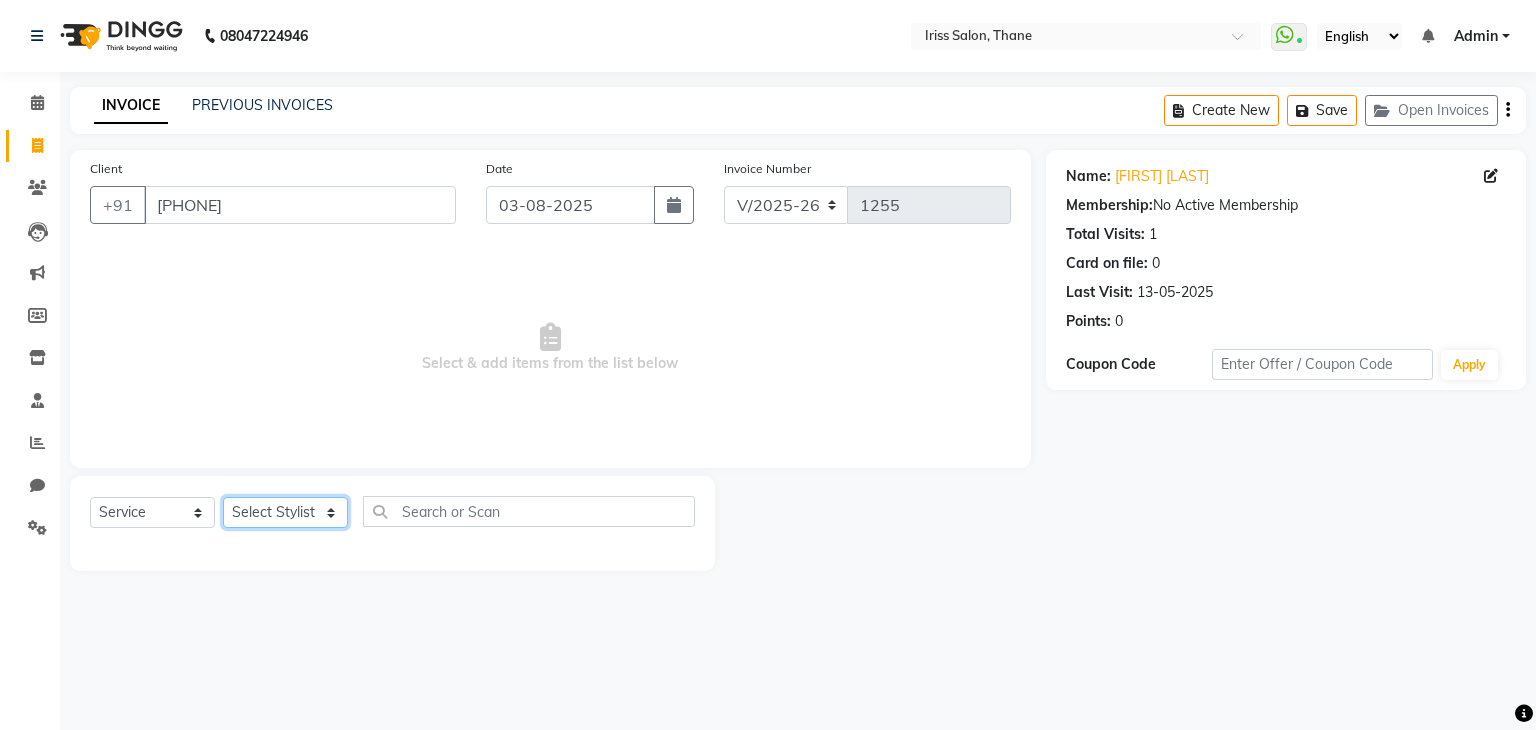 click on "Select Stylist [FIRST] [LAST] [FIRST] [LAST] [FIRST] [LAST] [FIRST] [LAST] [FIRST] [LAST] [FIRST] [LAST] [FIRST] [LAST]" 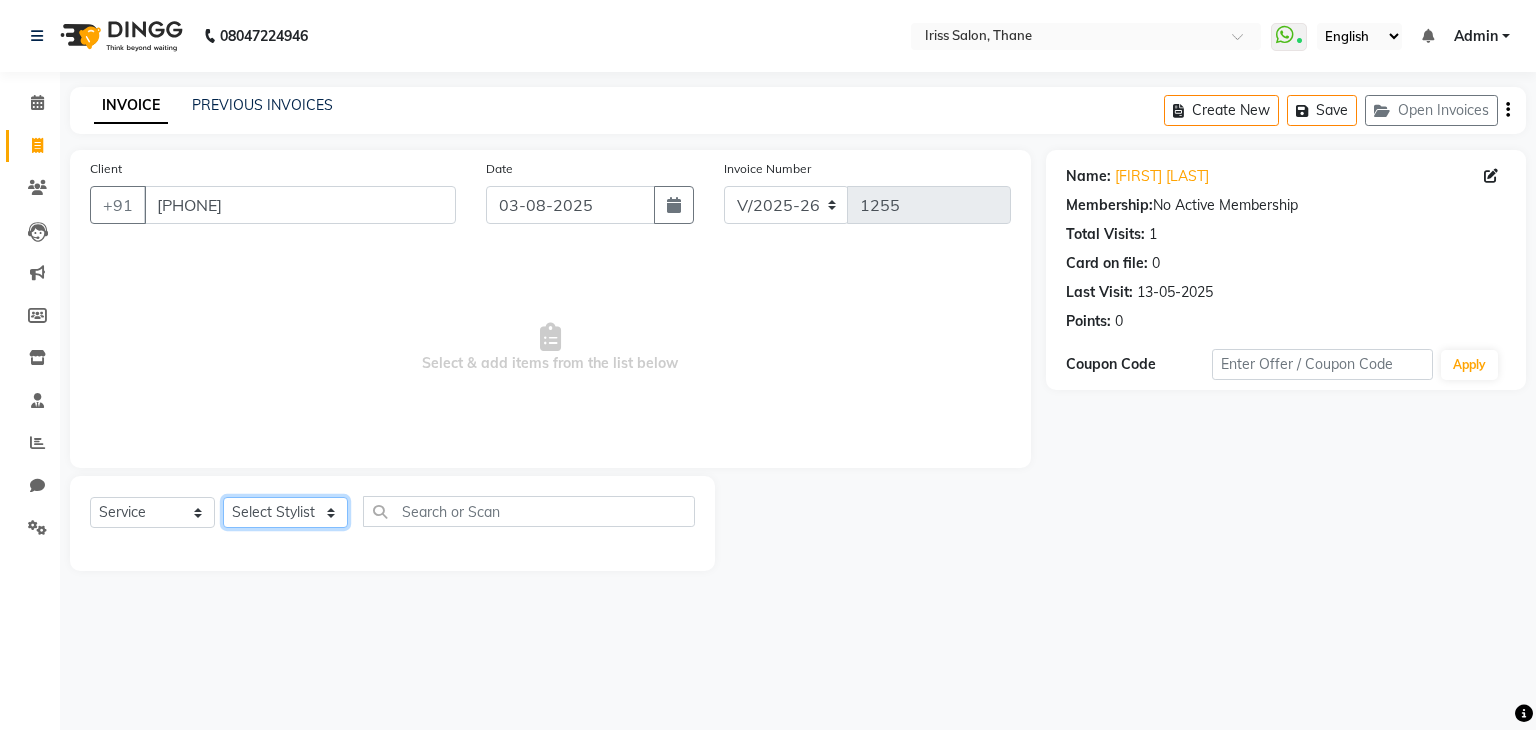 click on "Select Stylist [FIRST] [LAST] [FIRST] [LAST] [FIRST] [LAST] [FIRST] [LAST] [FIRST] [LAST] [FIRST] [LAST] [FIRST] [LAST]" 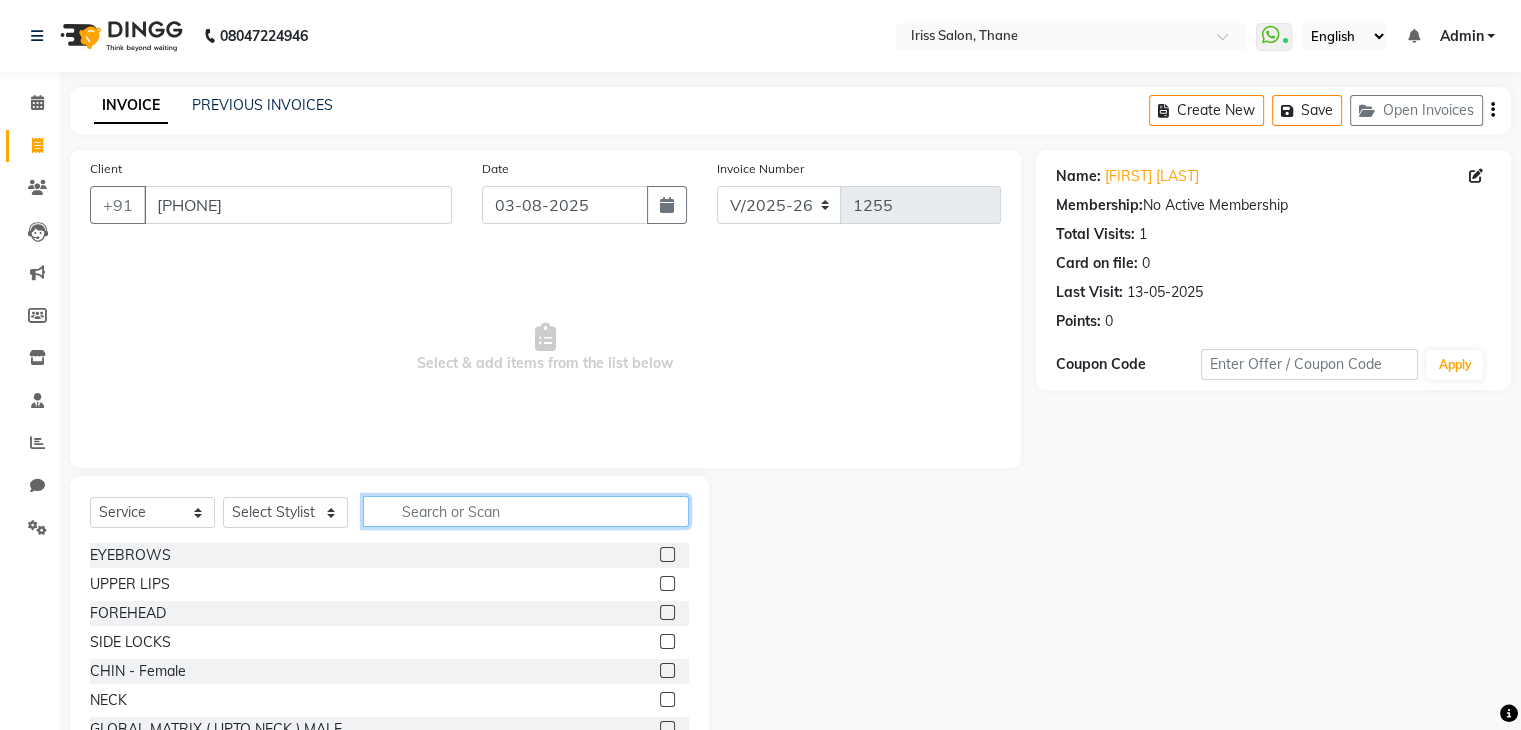 click 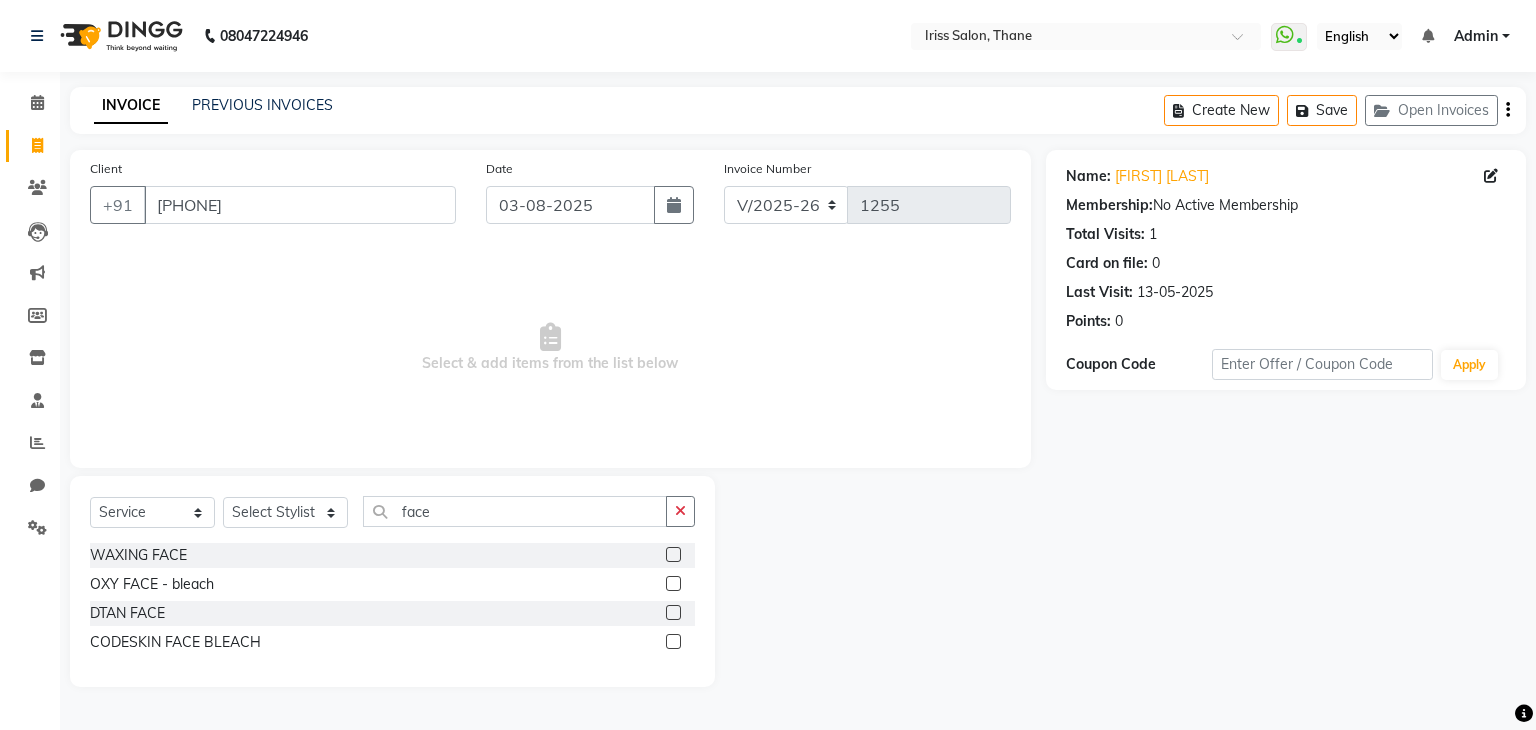click 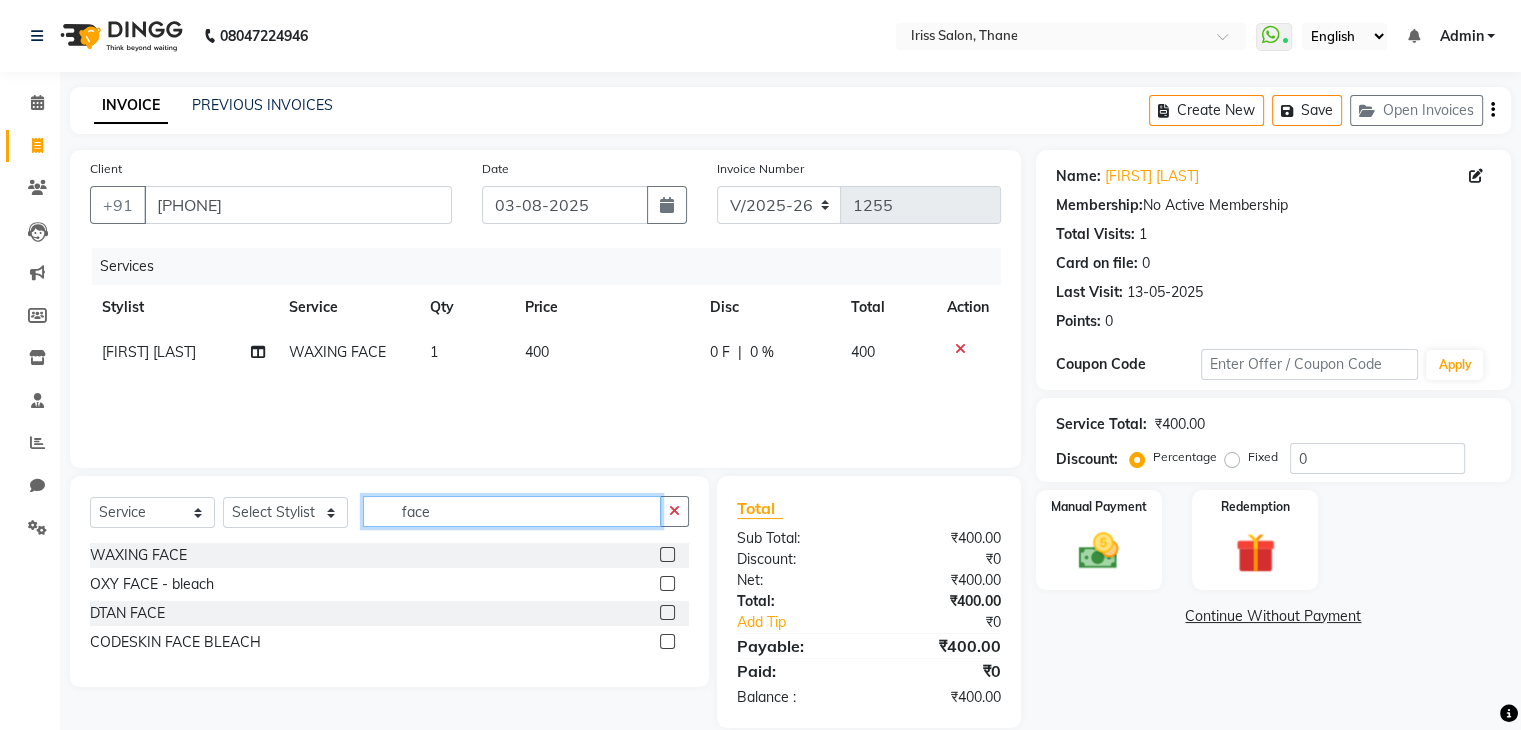click on "face" 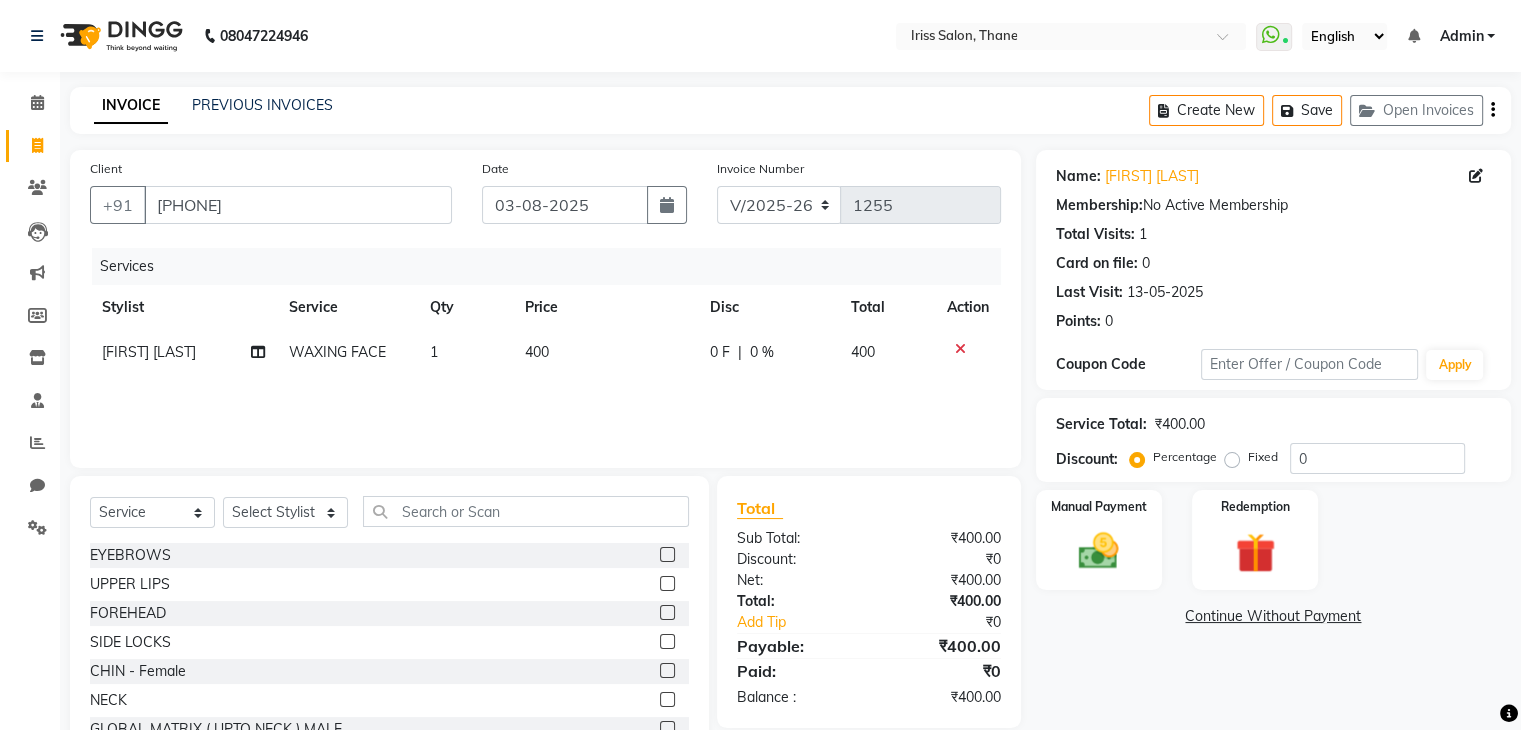 click 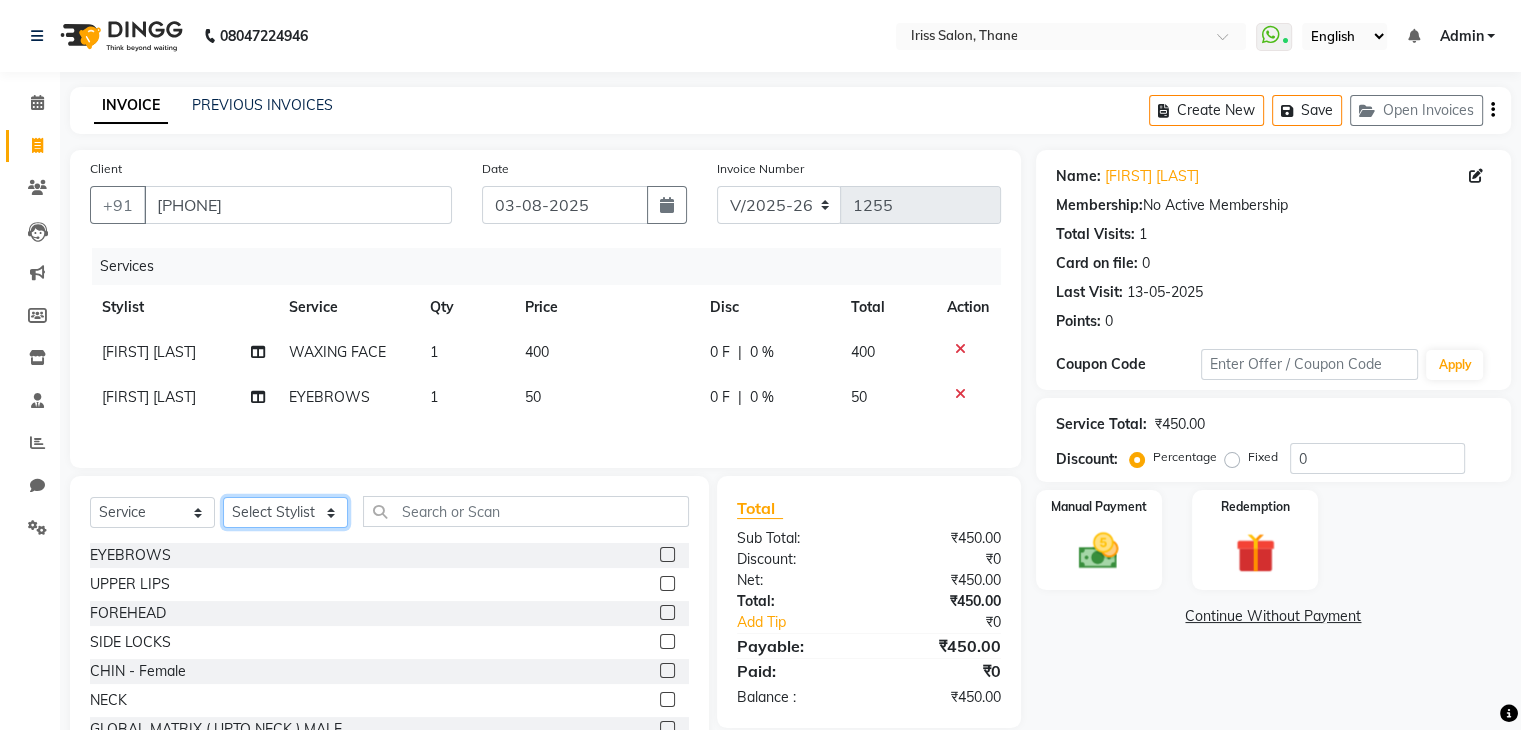click on "Select Stylist [FIRST] [LAST] [FIRST] [LAST] [FIRST] [LAST] [FIRST] [LAST] [FIRST] [LAST] [FIRST] [LAST] [FIRST] [LAST]" 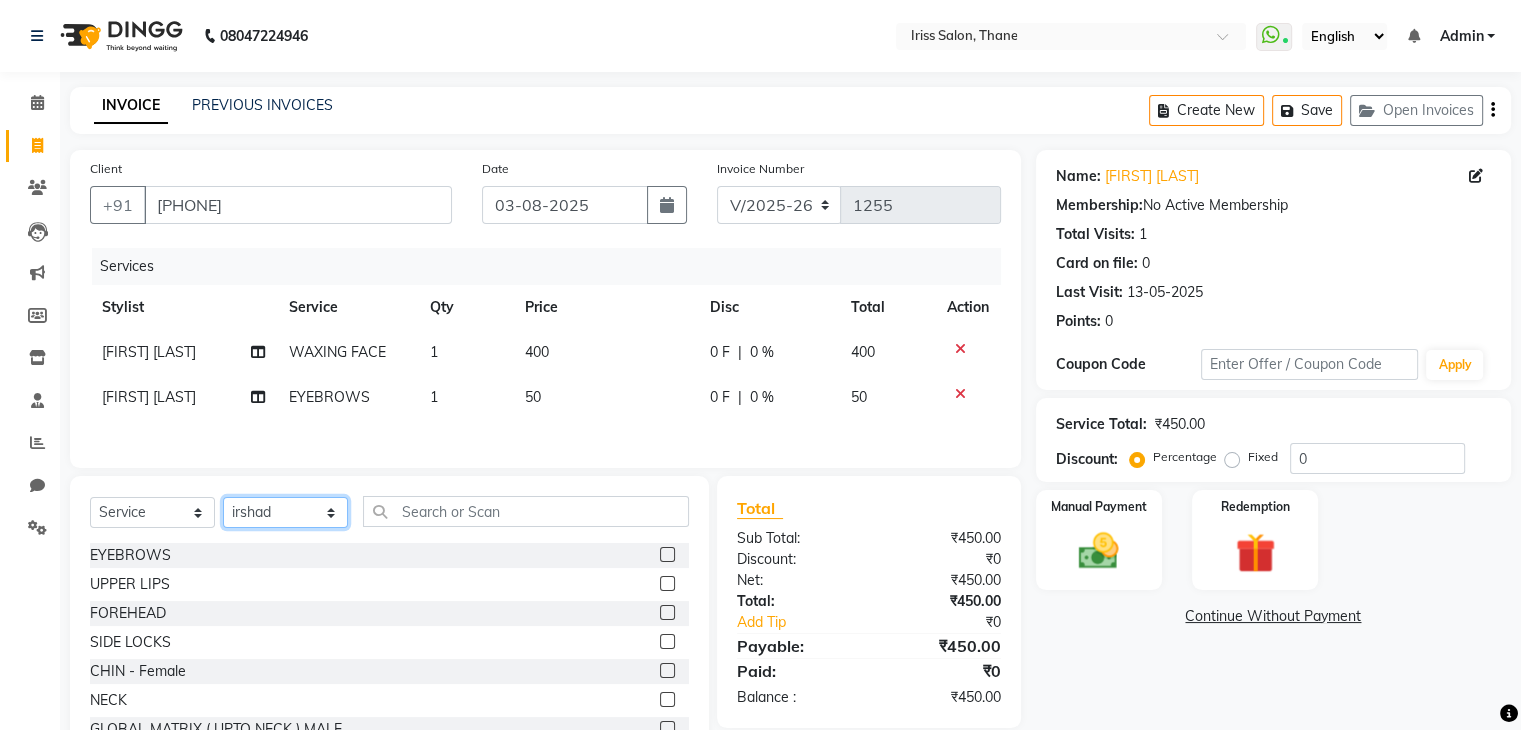 click on "Select Stylist [FIRST] [LAST] [FIRST] [LAST] [FIRST] [LAST] [FIRST] [LAST] [FIRST] [LAST] [FIRST] [LAST] [FIRST] [LAST]" 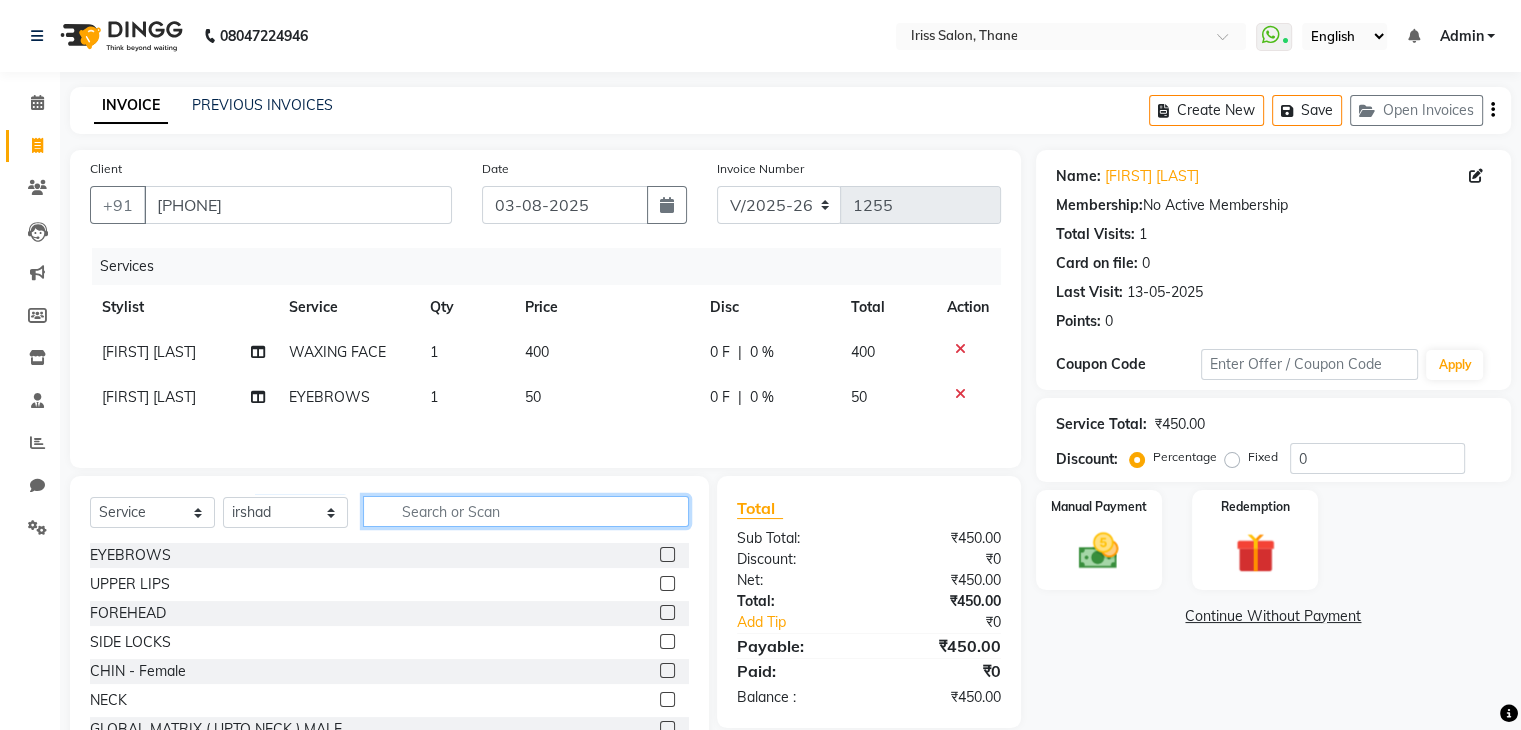 click 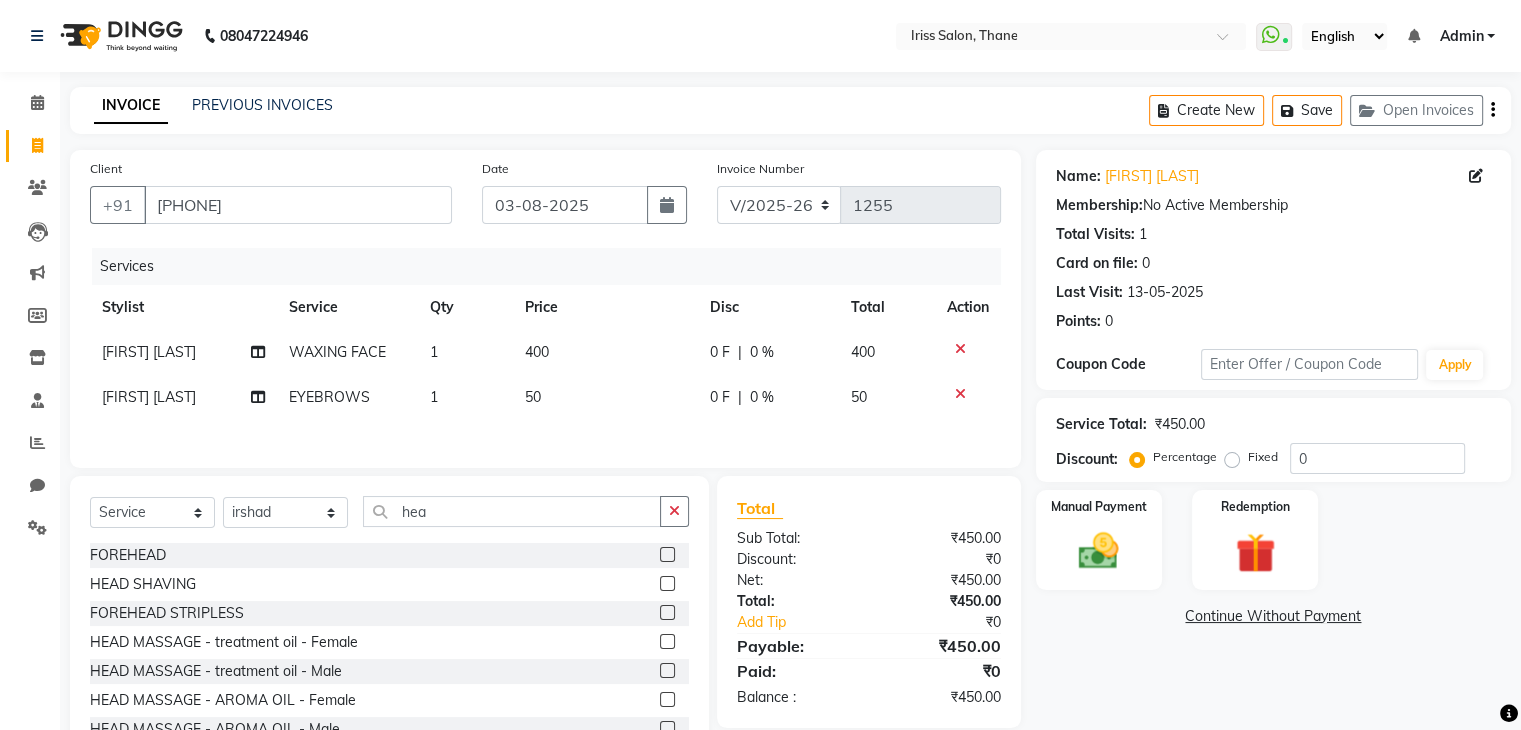 click 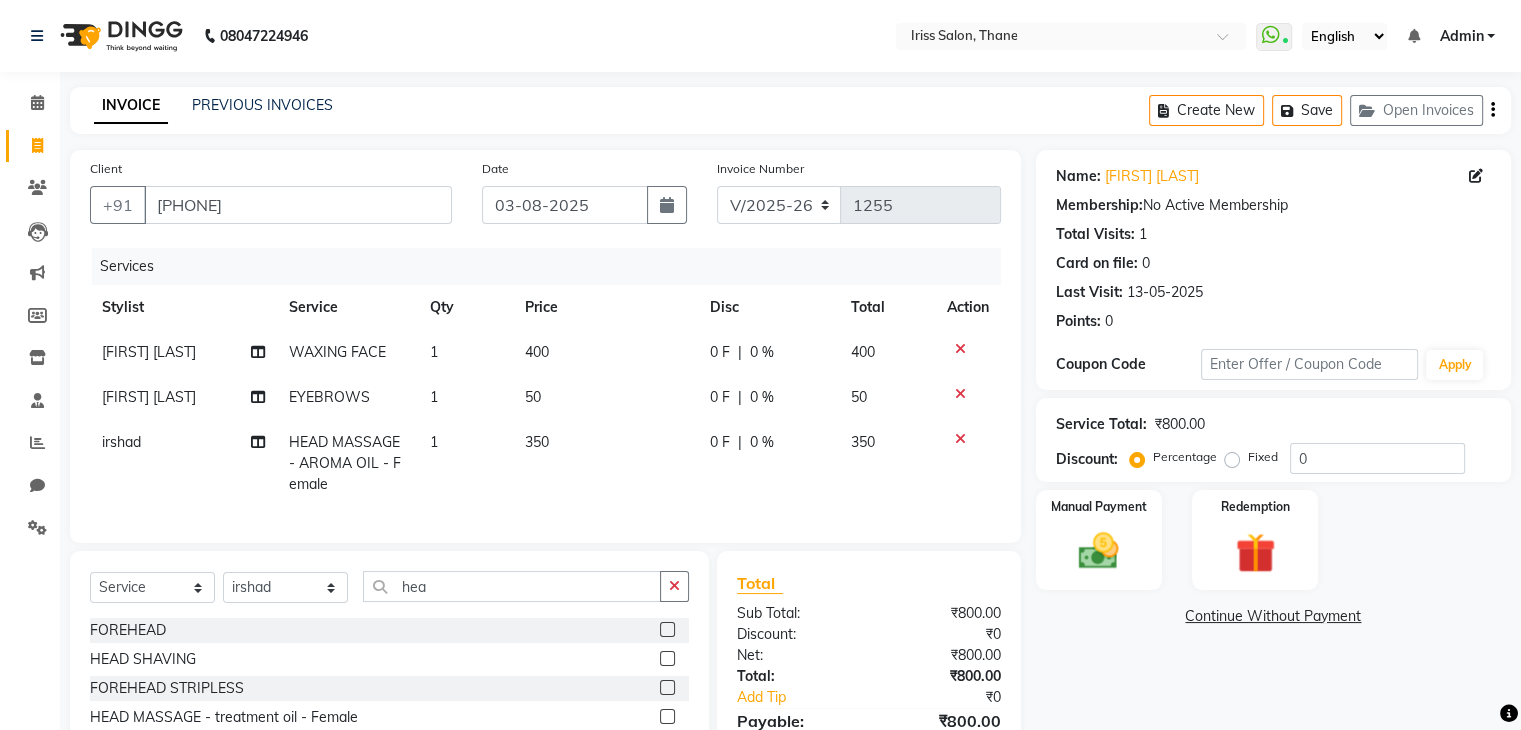 click on "350" 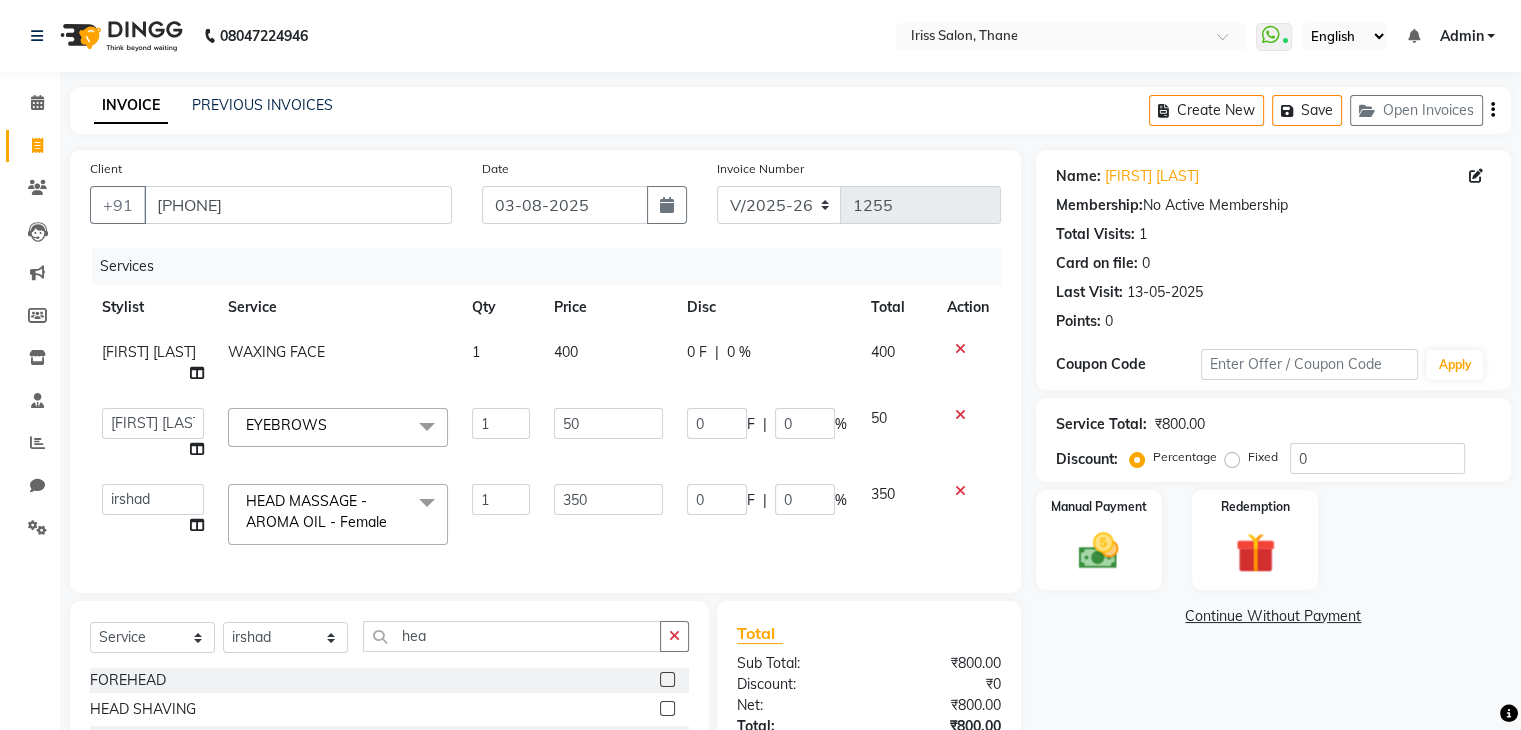 click on "50" 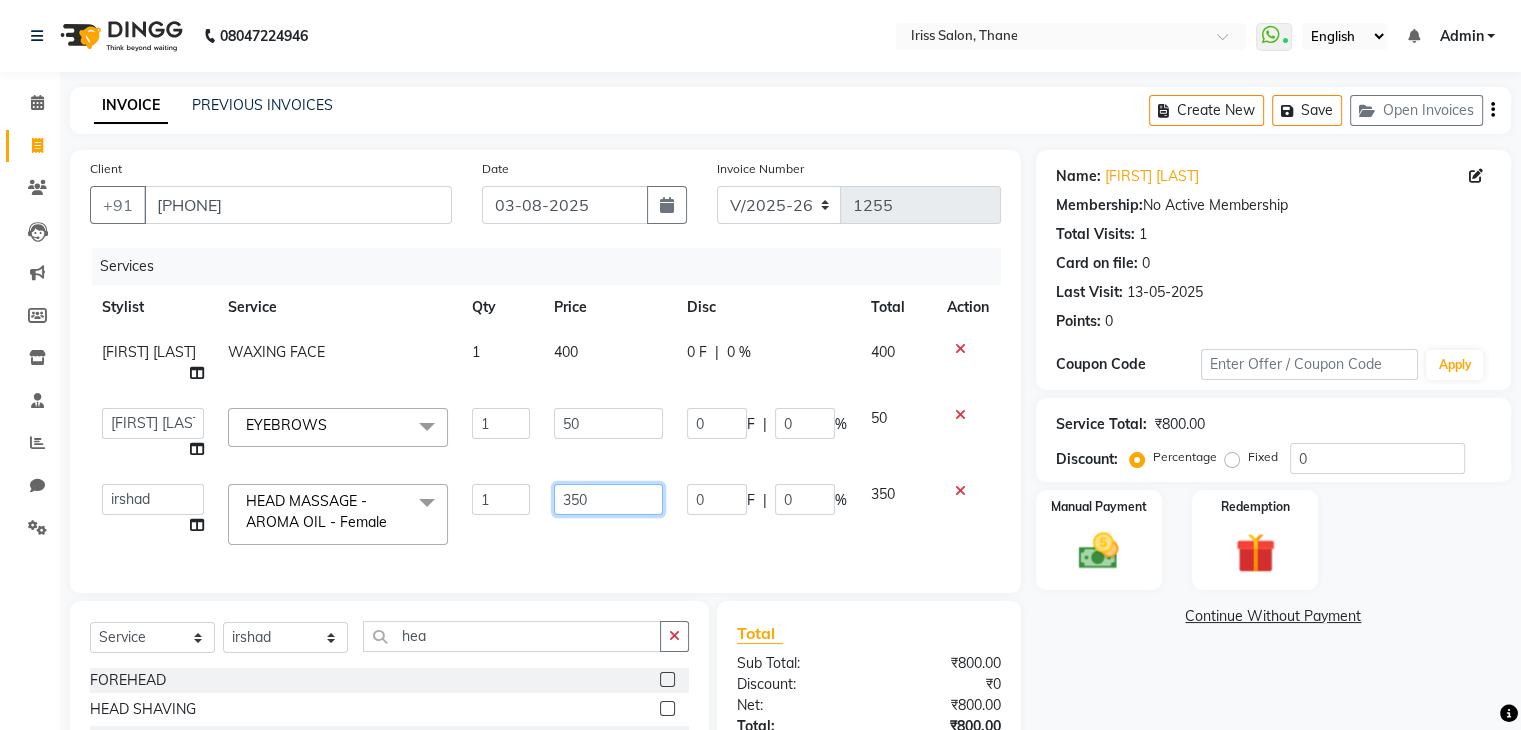 click on "350" 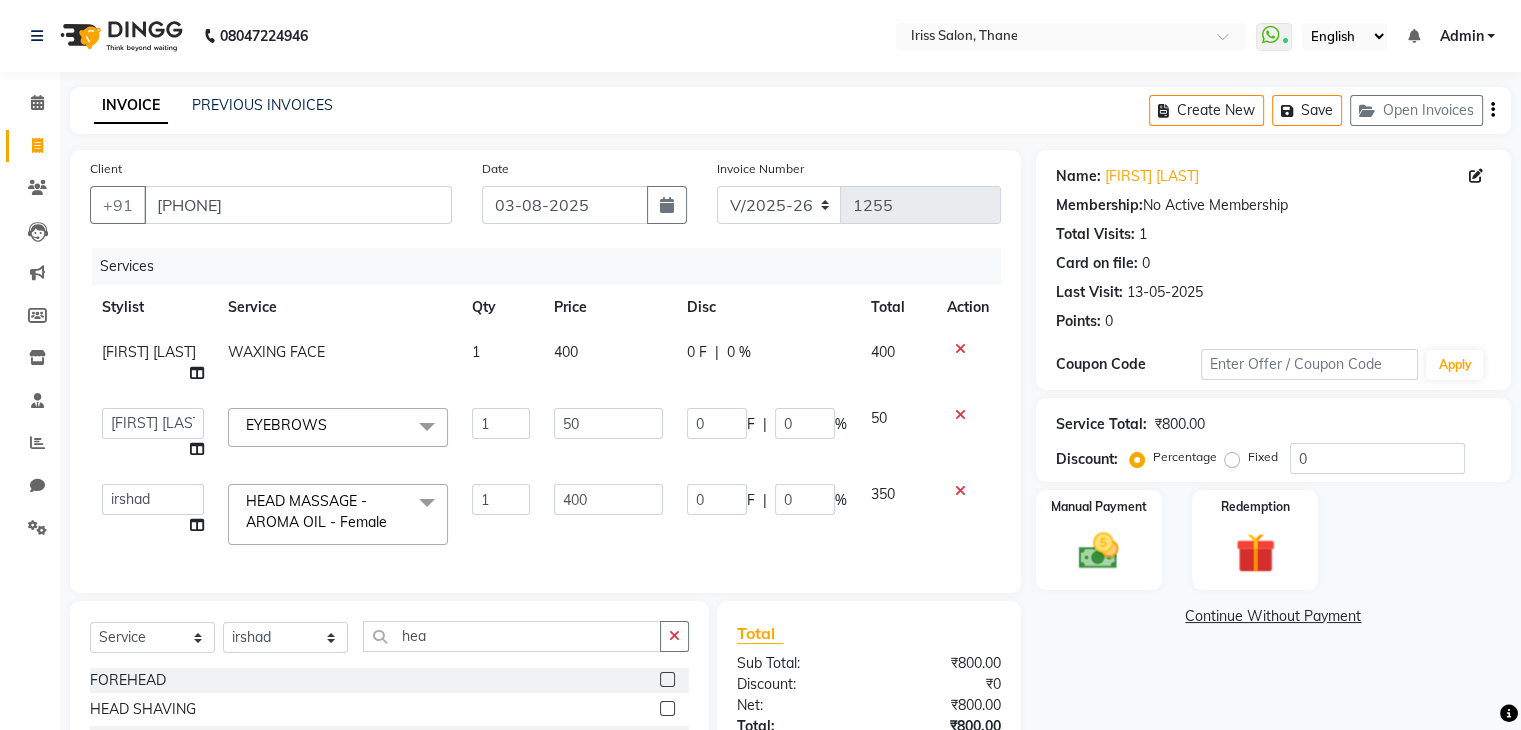 click on "Services Stylist Service Qty Price Disc Total Action [FIRST] [LAST] WAXING FACE 1 400 0 F | 0 % 400 [FIRST] [LAST] [FIRST] [LAST] [FIRST] [LAST] [FIRST] [LAST] [FIRST] [LAST] [FIRST] [LAST] [FIRST] [LAST] EYEBROWS x EYEBROWS UPPER LIPS FOREHEAD SIDE LOCKS CHIN - Female NECK GLOBAL MATRIX ( UPTO NECK ) MALE GLOBAL LORIAL ( UPTO NECK ) MALE HEAD SHAVING WAXING UNDER ARMS {HONEY} WAXING FULL ARMS (HONEY) WAXING FULL ARMS (LIPO) WAXING FULL BACK (HONEY) WAXING FULL BACK (LIPO) WAXING HALF LEGS (HONEY) WAXING HALF LEGS (LIPO) WAXING FULL LEGS (HONEY) WAXING FULL LEGS (LIPO) WAXING BELLY (HONEY) WAXING BELLY (LIPO) WAXING BIKINI (HONEY) WAXING BIKINI (LIPO) WAXING FULL BODY (Exclude Bikini) (HONEY) - Female WAXING FULL BODY (Exclude Bikini) (LIPO) - Male WAXING STRIPLESS CHIN WAXING STRIPLESS NECK WAXING UNDERARMS{LIPO) WAXING 3/4 LEGS[NORMAL} WAXING 3/4 LEGS{LIPO} WAXING SIDE LOCKS{STRIPLESS} WAXING FACE WAXING UPPERLIPS STRIPLESS WHITE CHOCO FULL ARM WHITE CHOCO FULL BACK DTAN FEET" 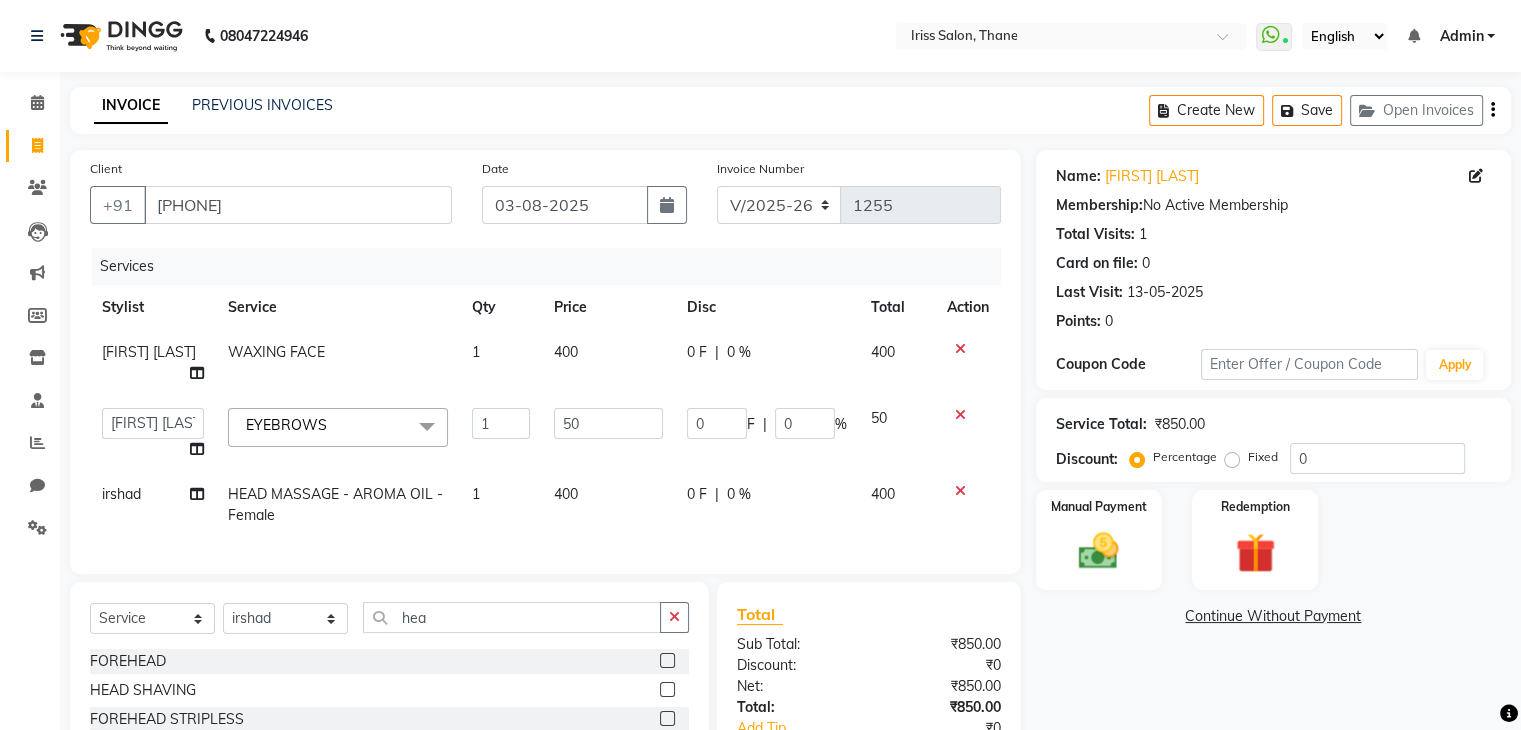 click on "Continue Without Payment" 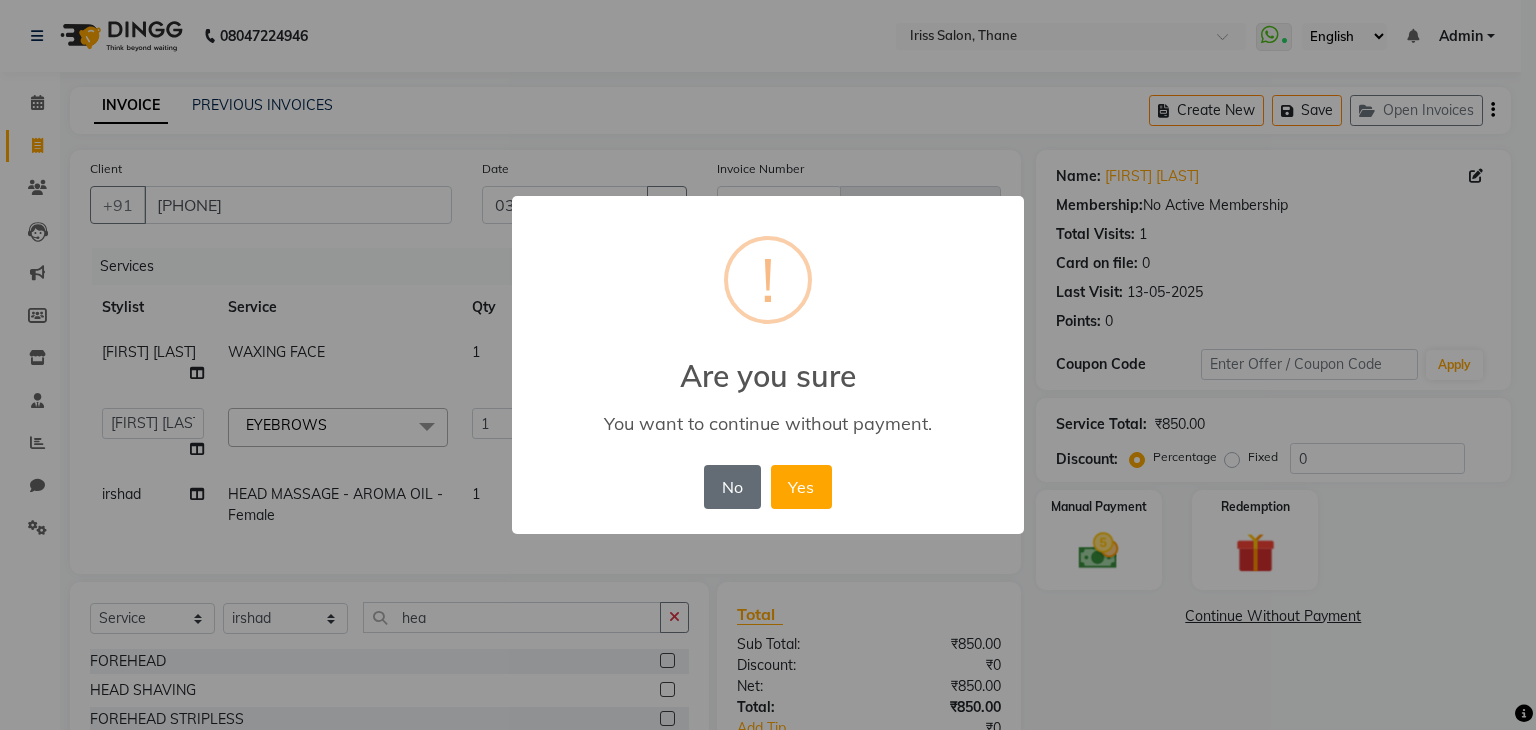 click on "No" at bounding box center (732, 487) 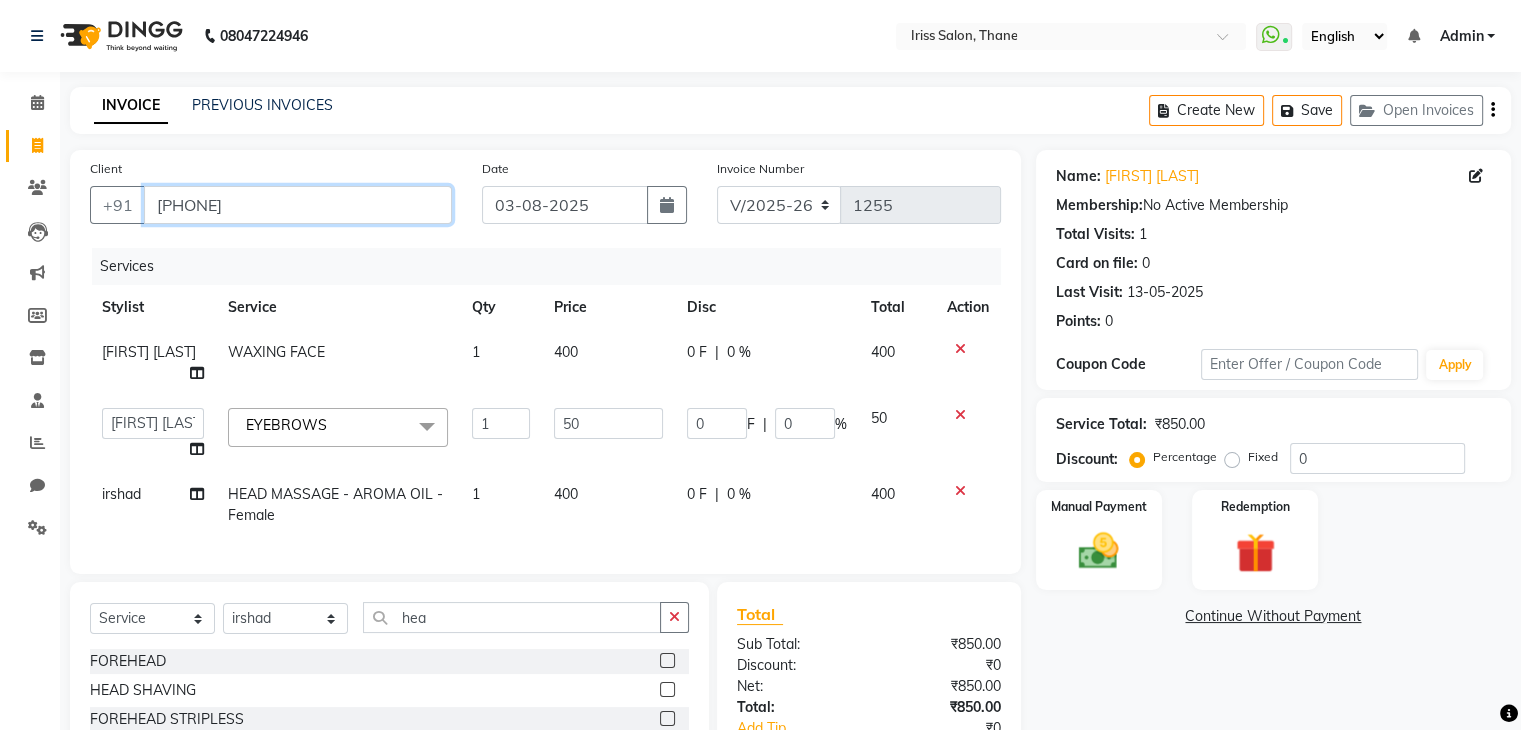 click on "[PHONE]" at bounding box center [298, 205] 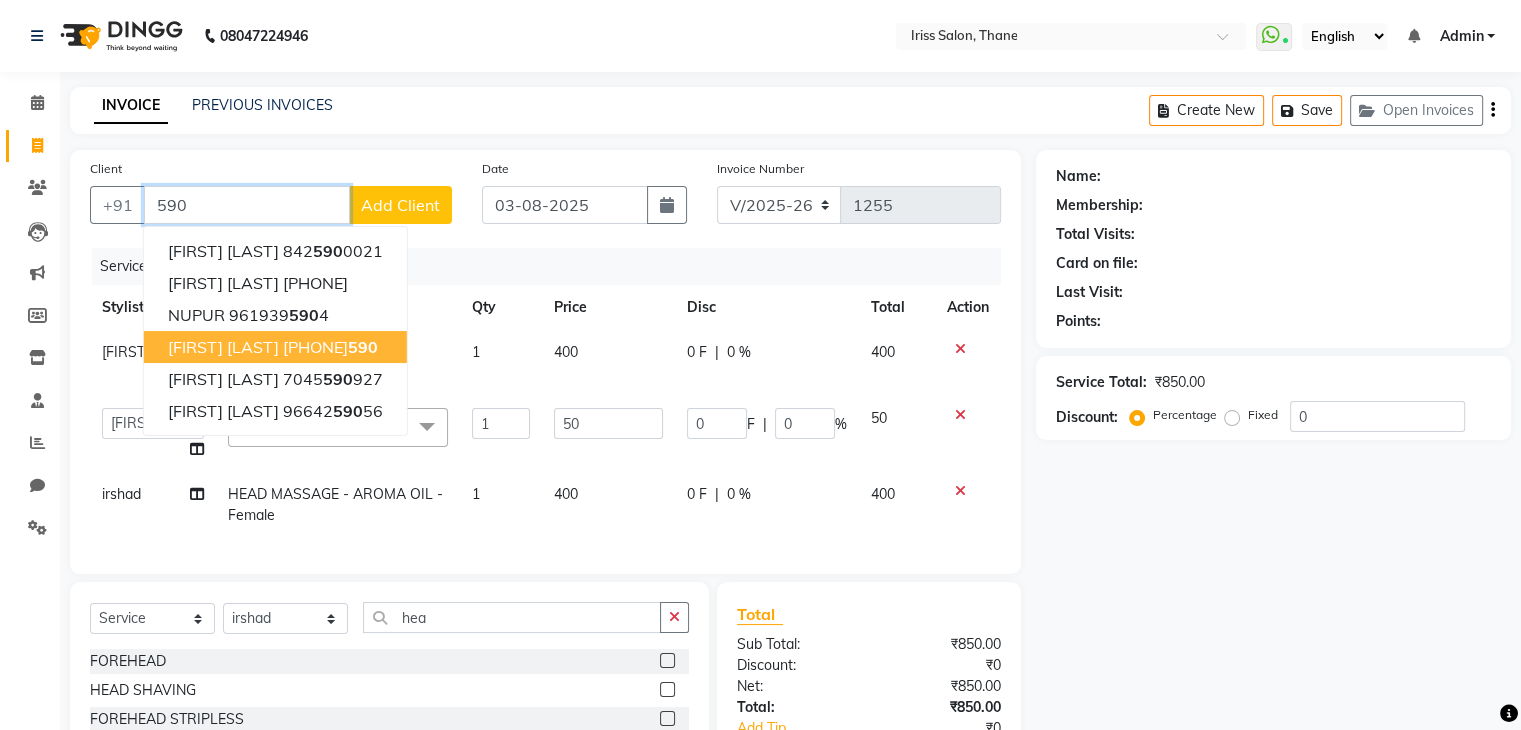 click on "590" at bounding box center (363, 347) 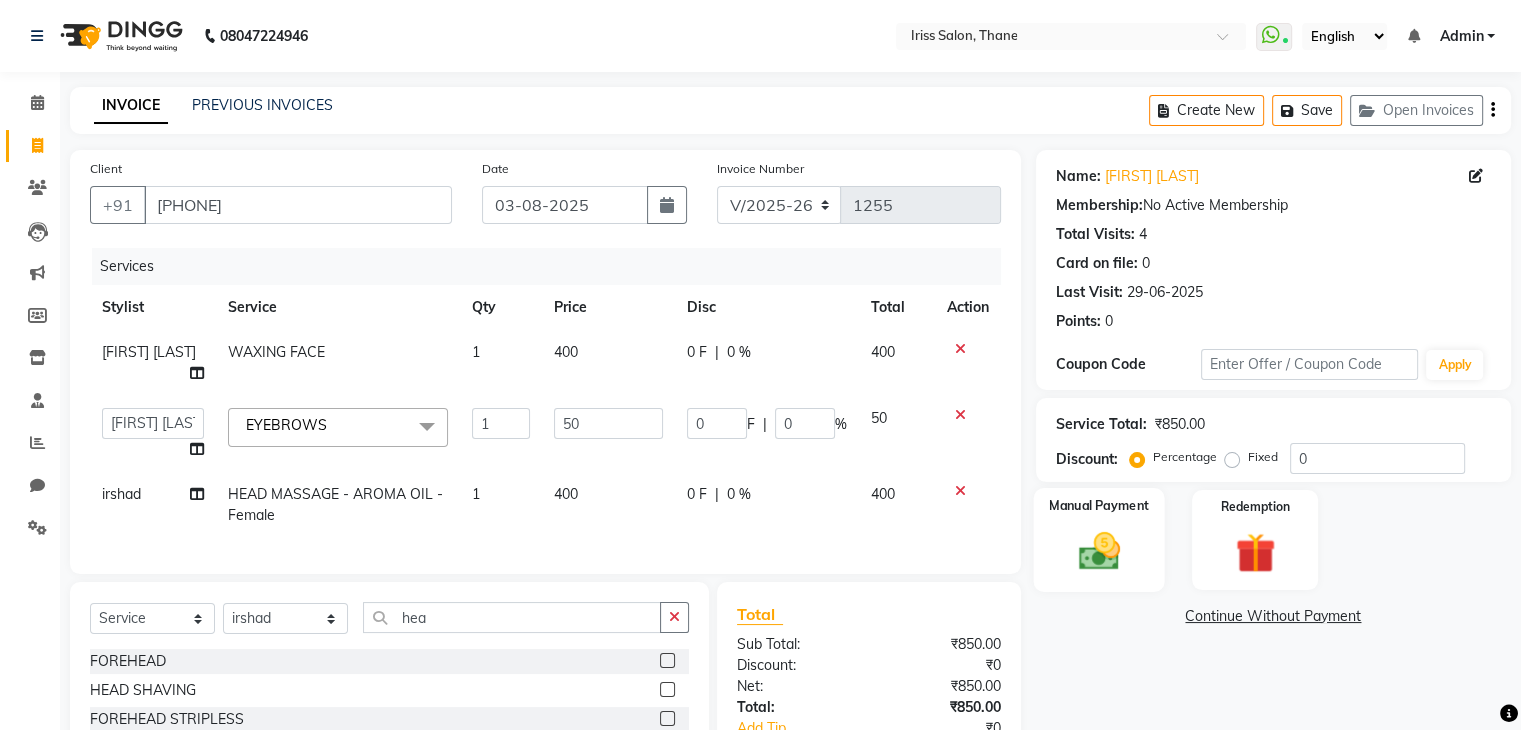 click 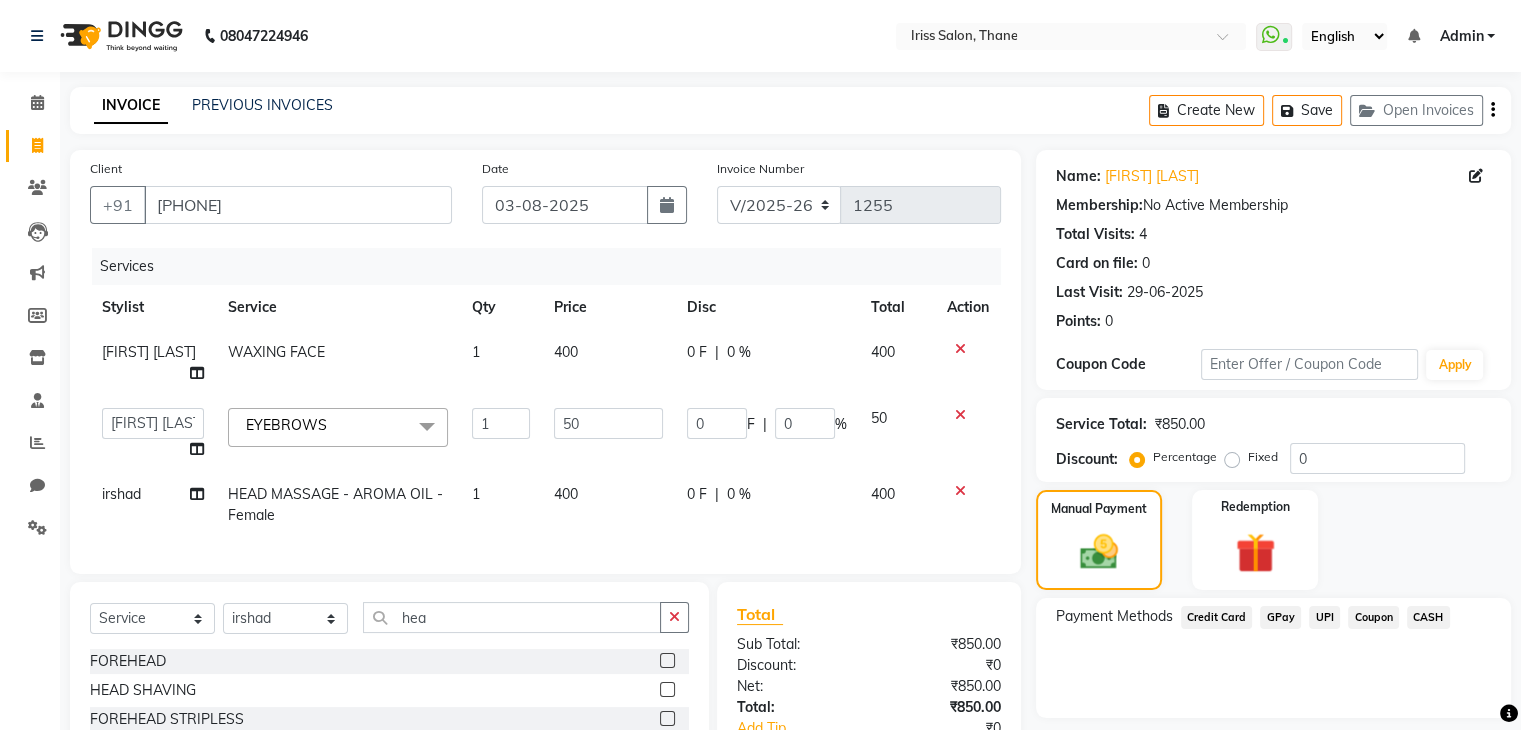 click on "UPI" 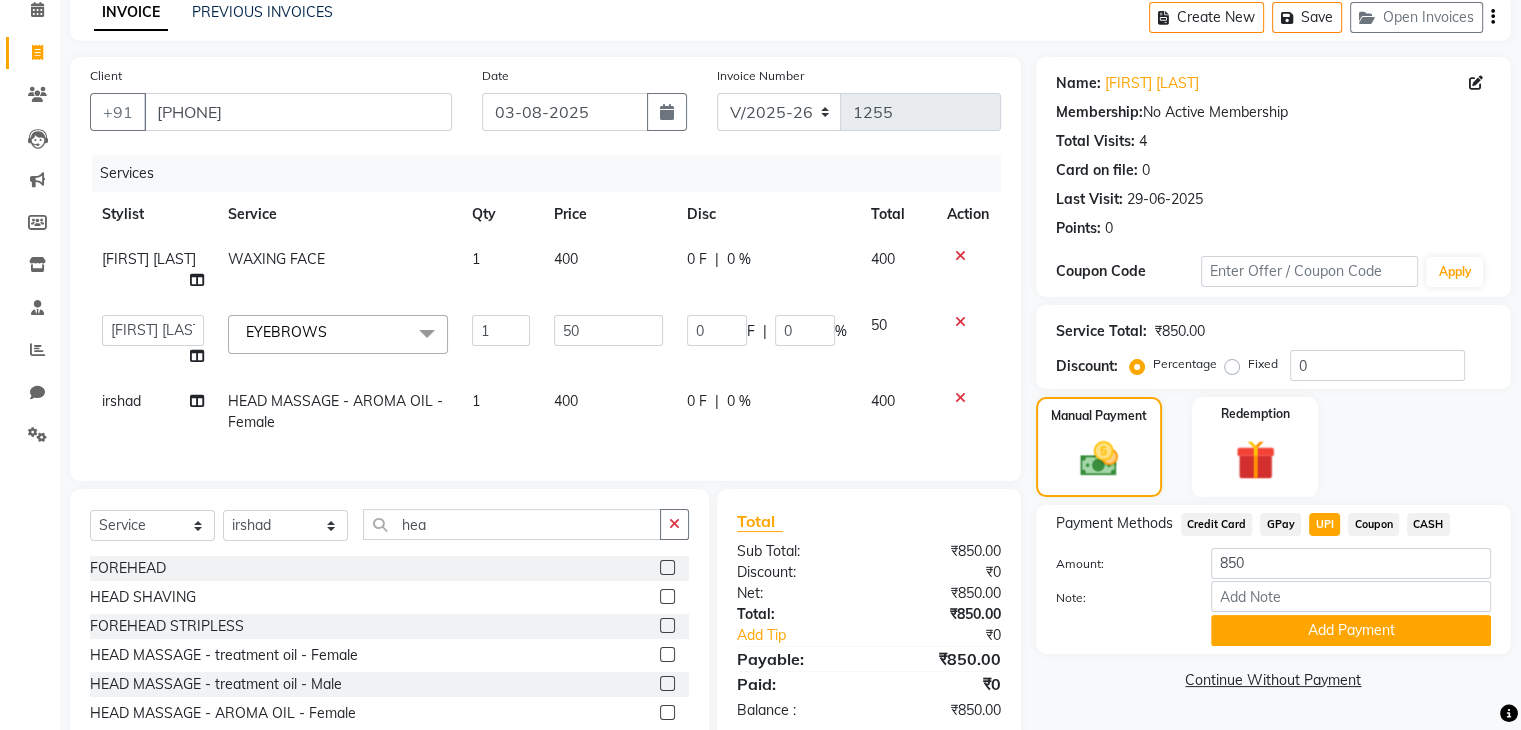 scroll, scrollTop: 124, scrollLeft: 0, axis: vertical 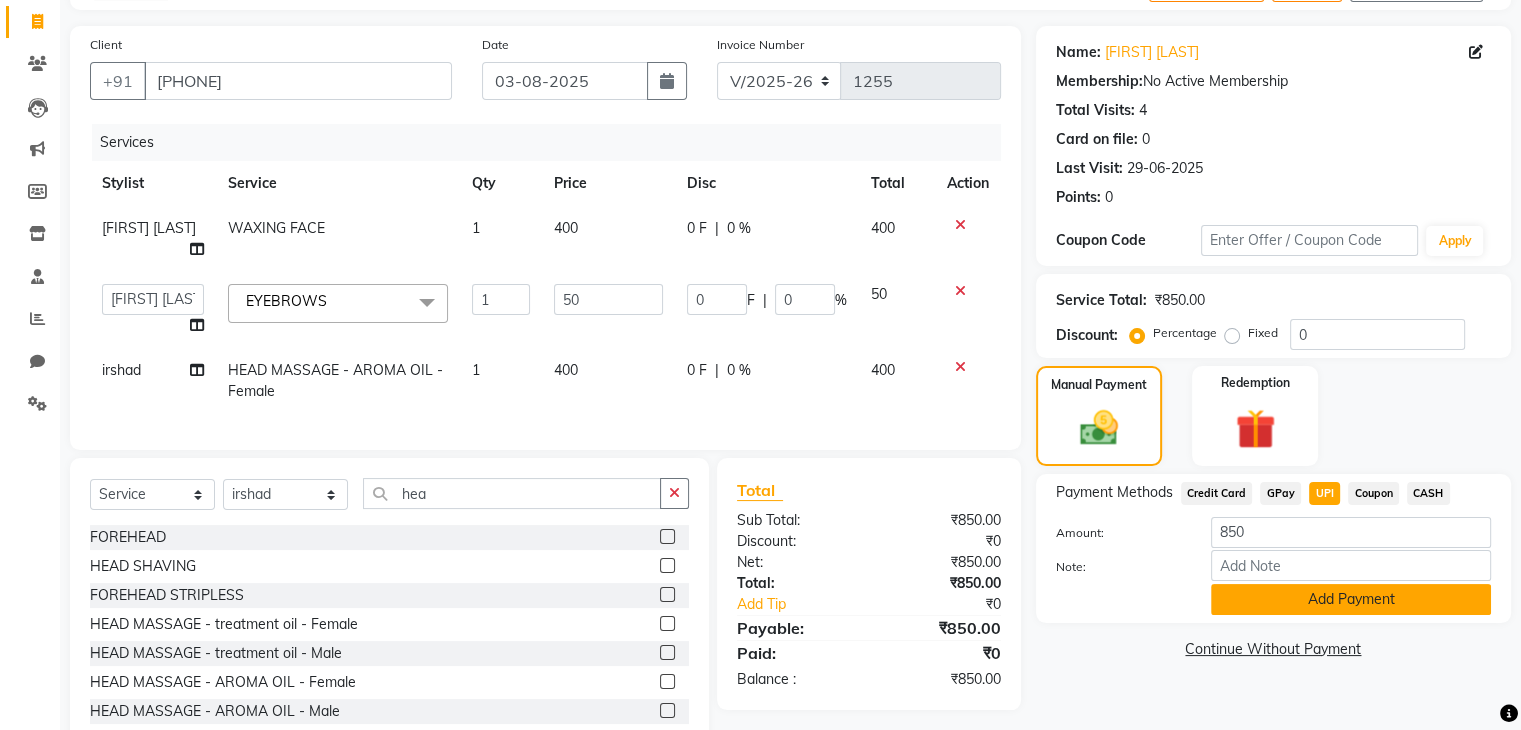 click on "Add Payment" 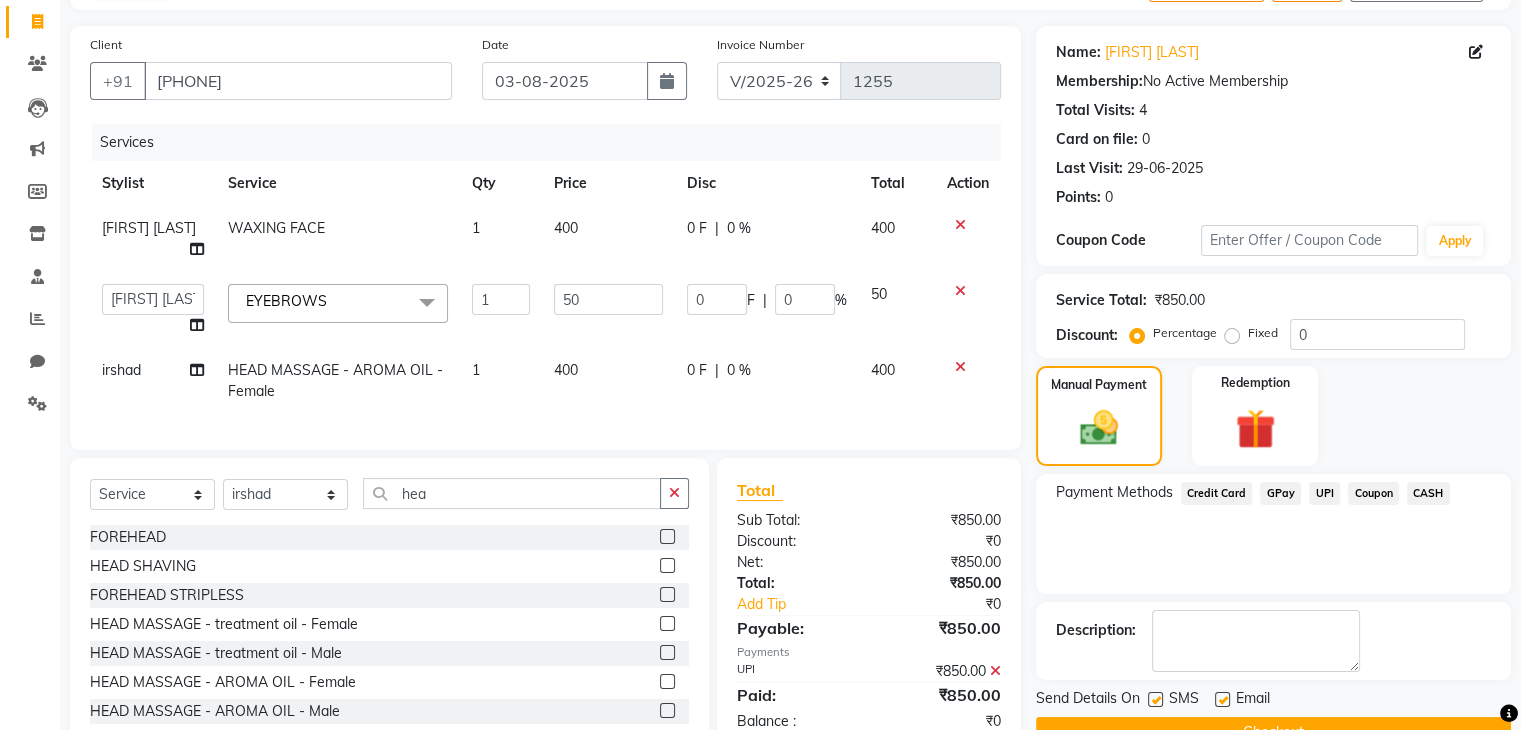 scroll, scrollTop: 193, scrollLeft: 0, axis: vertical 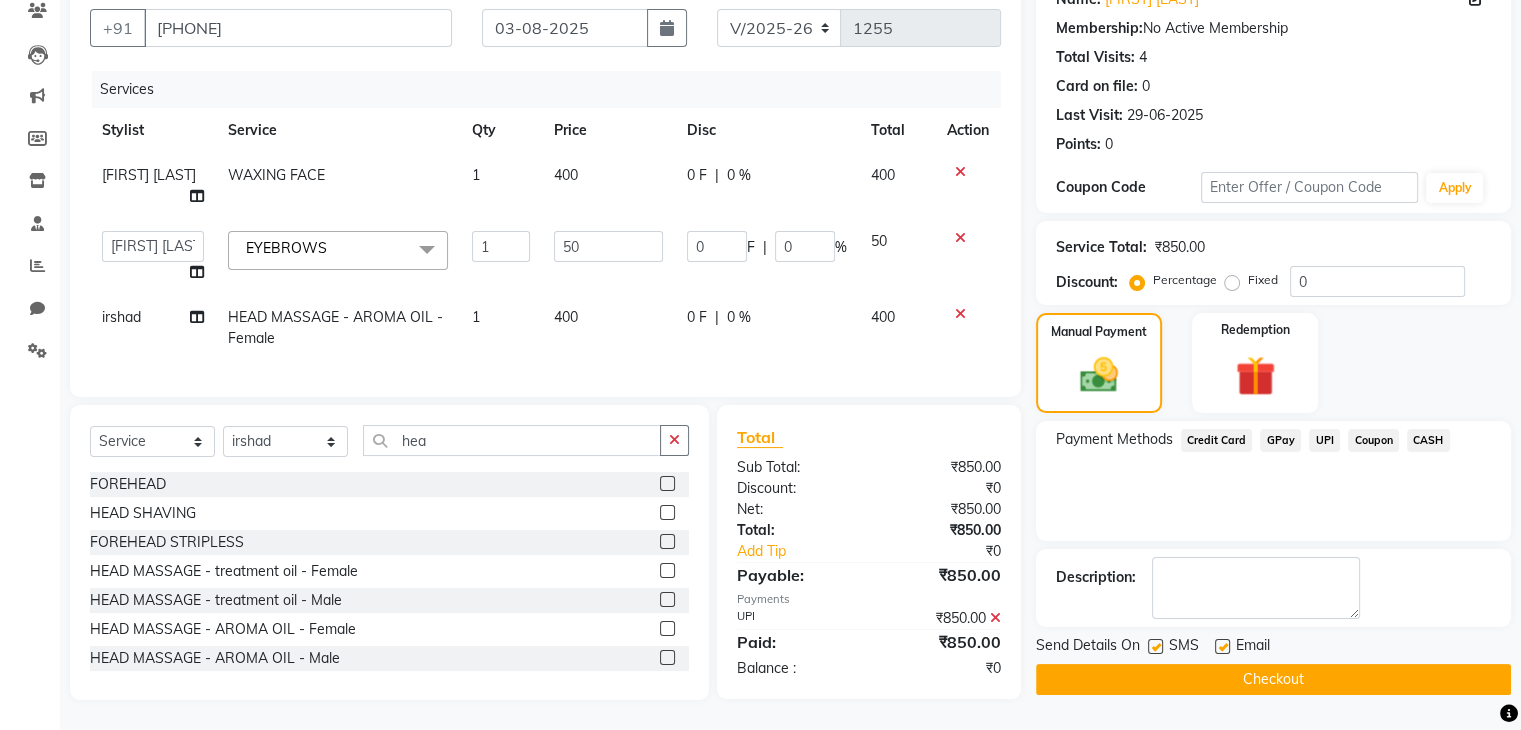 click on "Checkout" 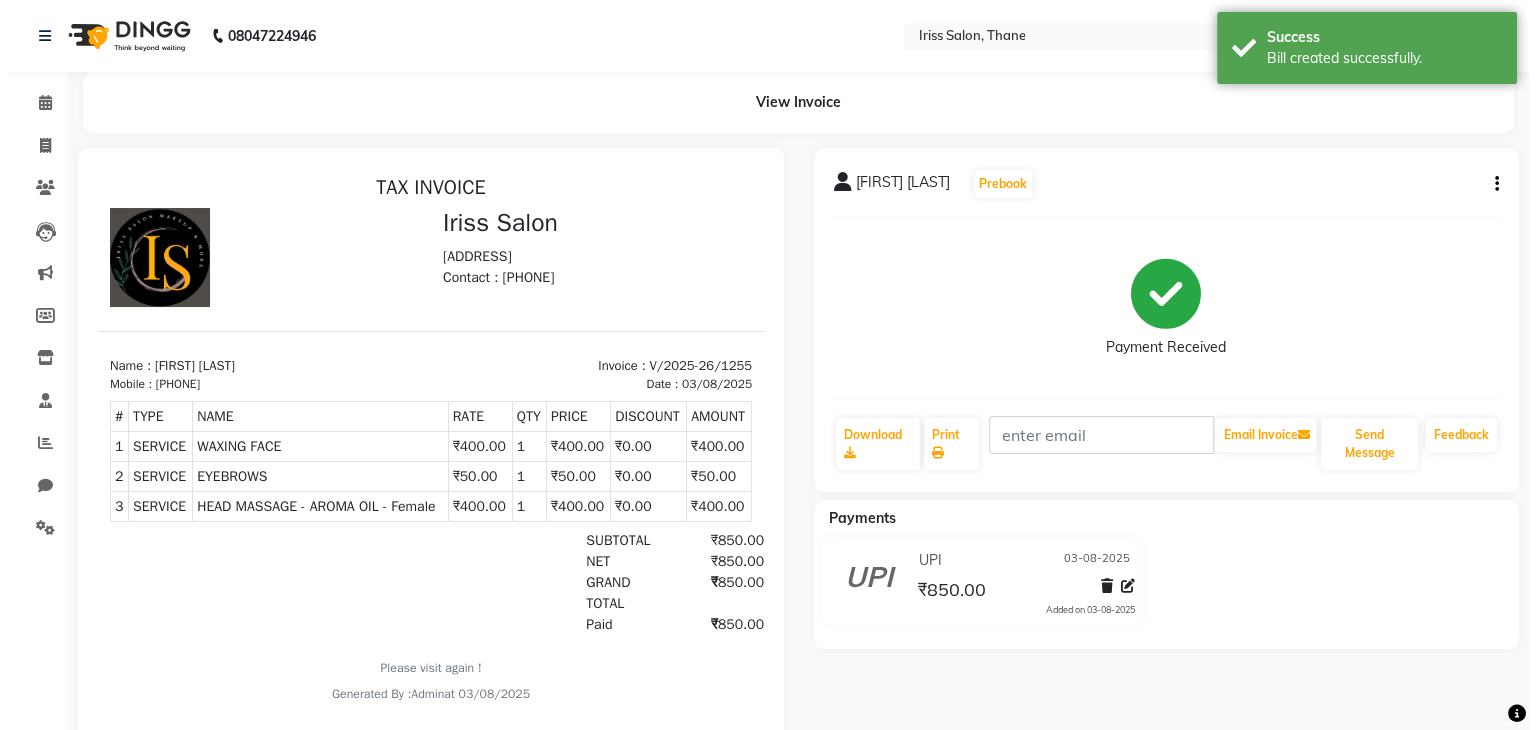 scroll, scrollTop: 0, scrollLeft: 0, axis: both 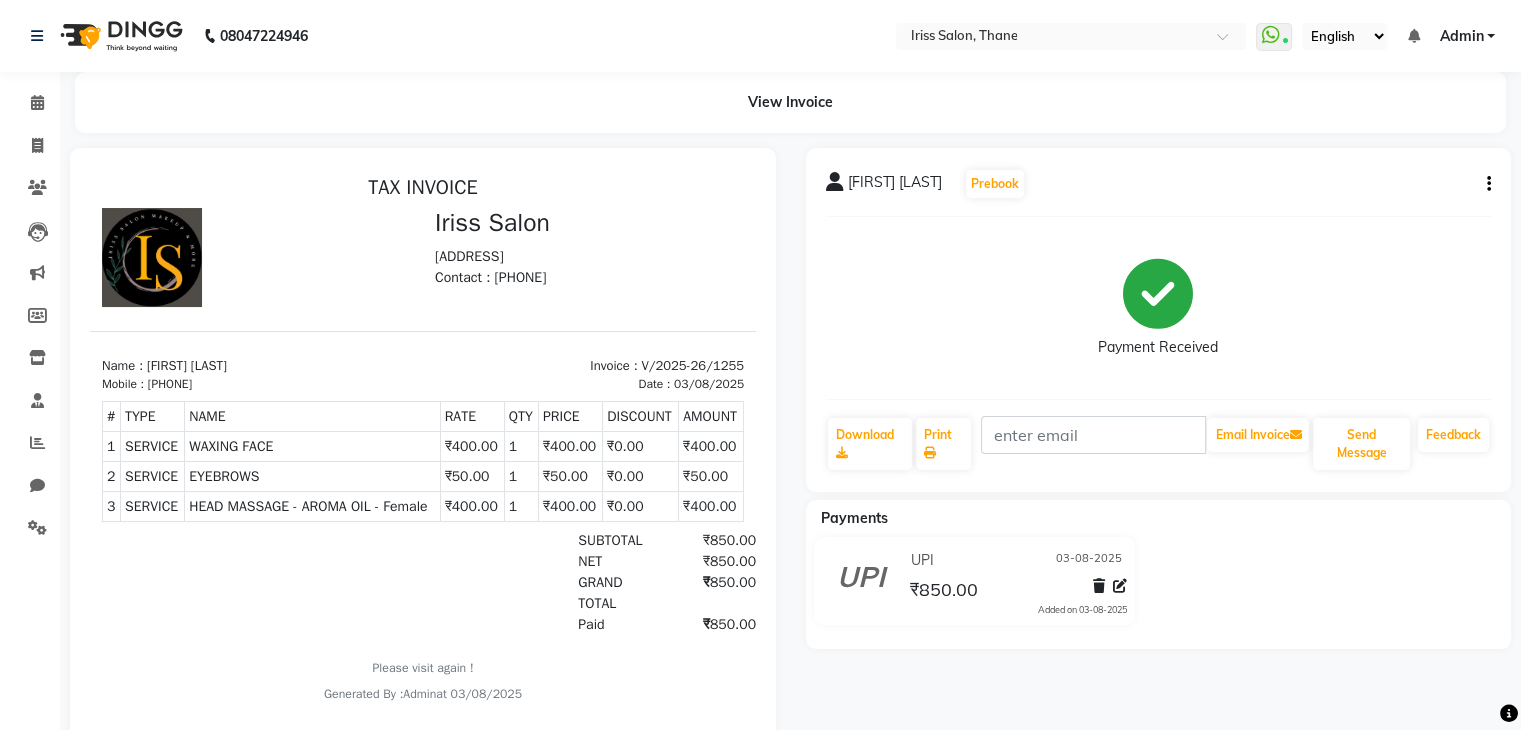 click on "[FIRST] [LAST]  Prebook   Payment Received  Download  Print   Email Invoice   Send Message Feedback  Payments UPI 03-08-2025 ₹850.00  Added on 03-08-2025" 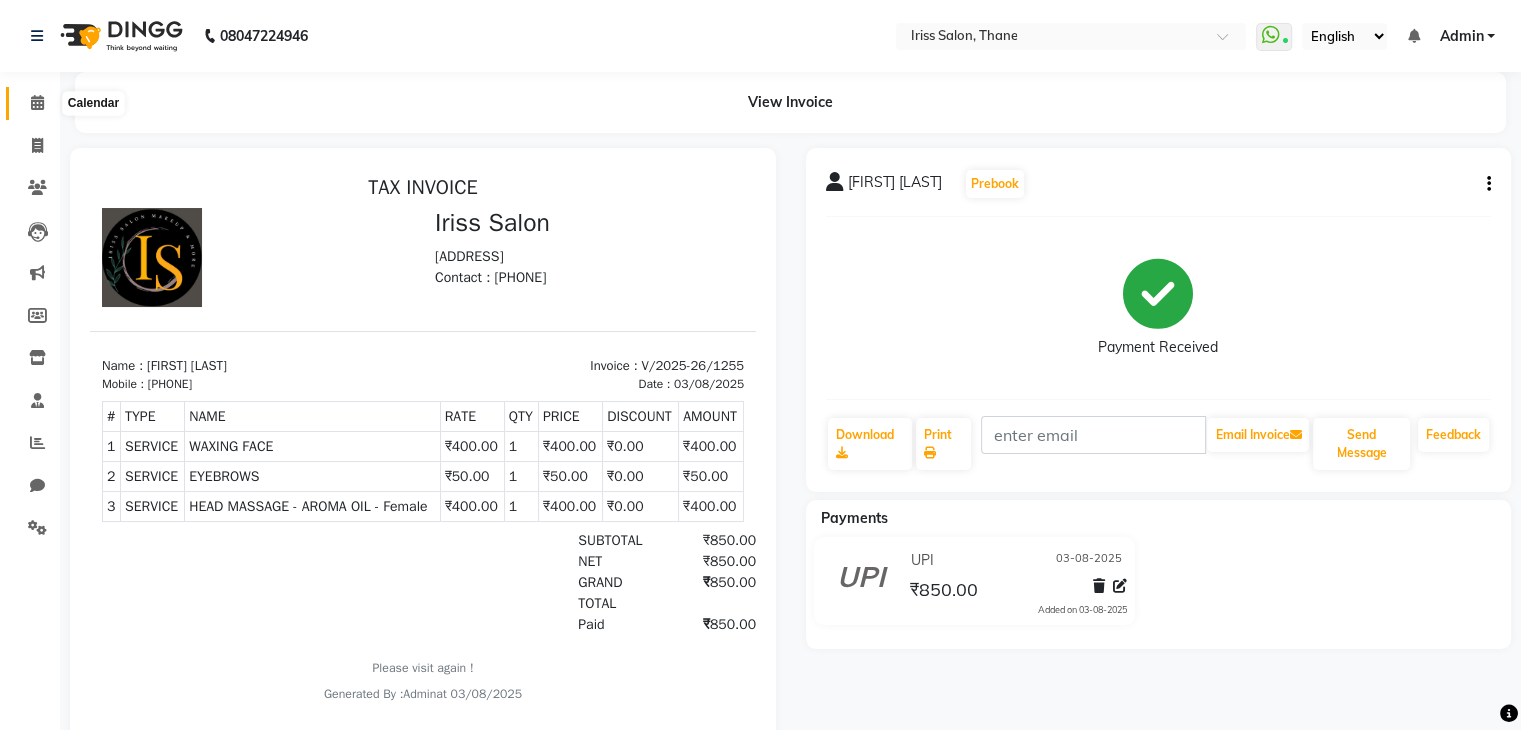 click 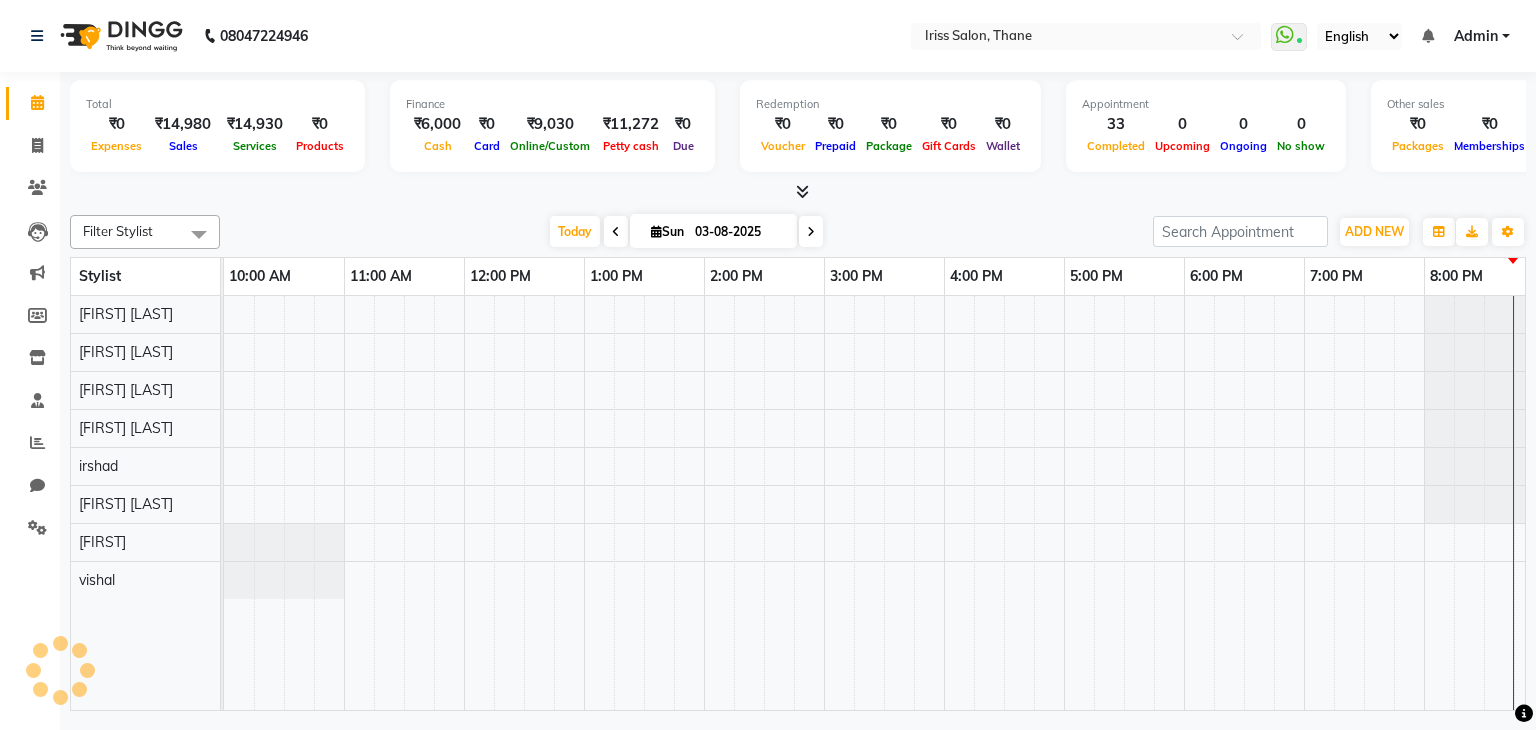scroll, scrollTop: 0, scrollLeft: 0, axis: both 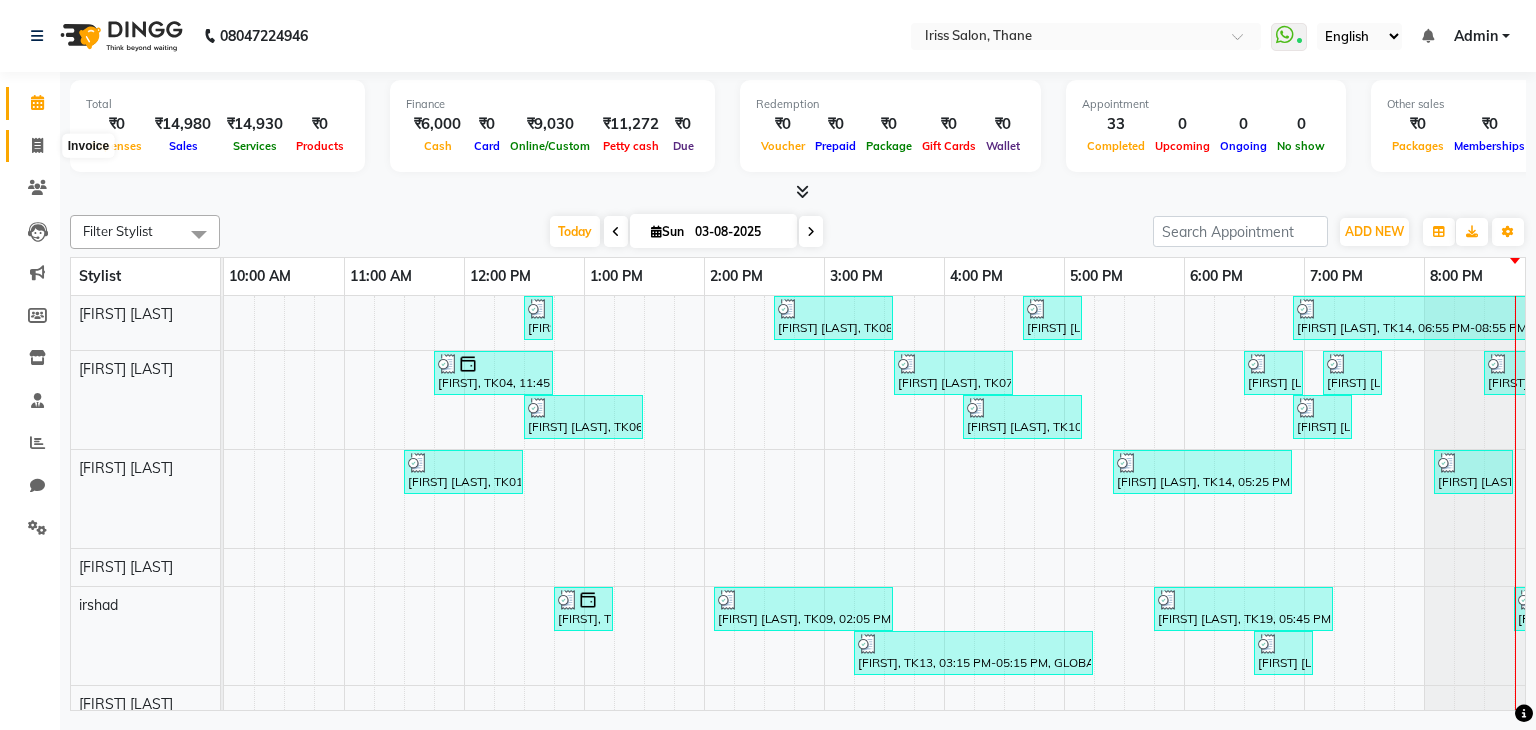 click 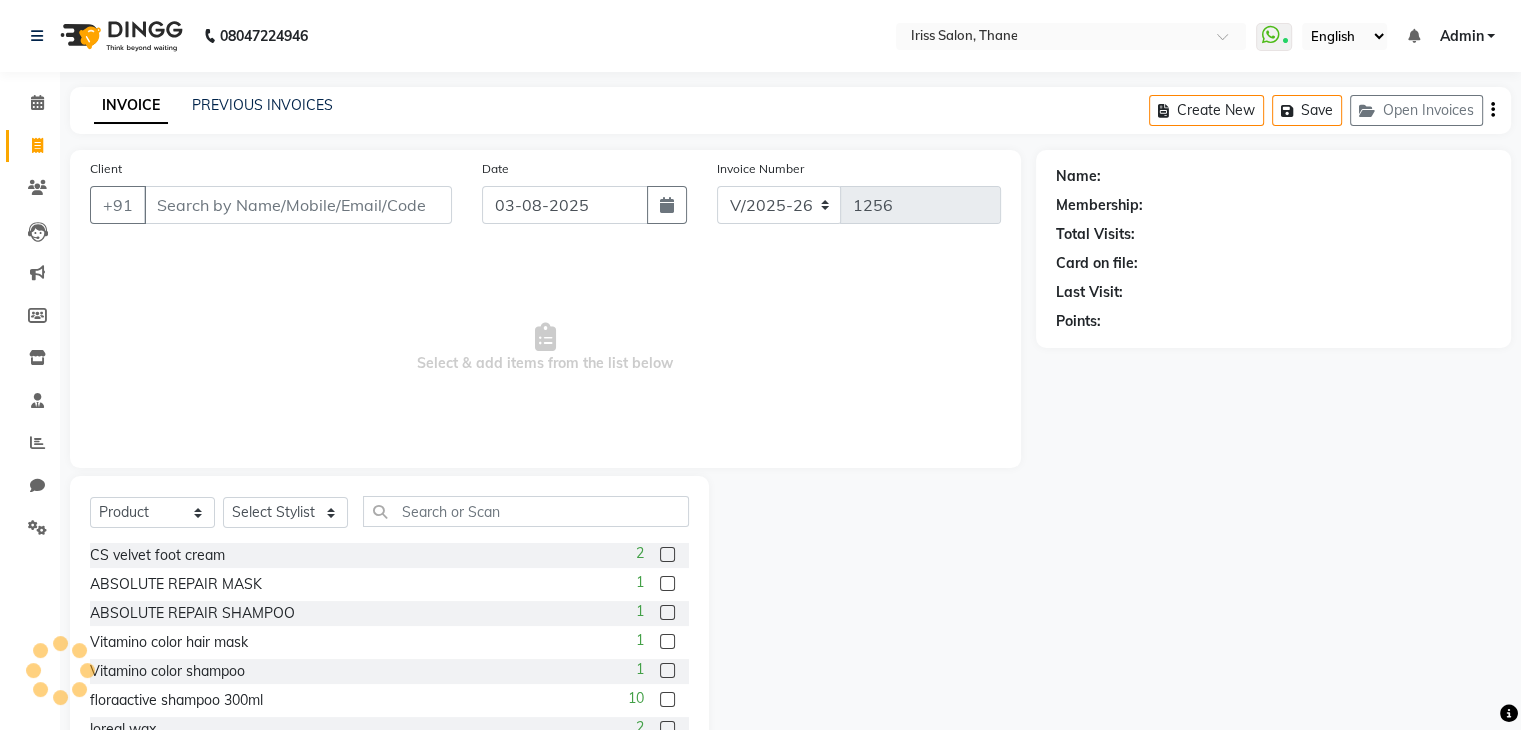 click on "Client" at bounding box center [298, 205] 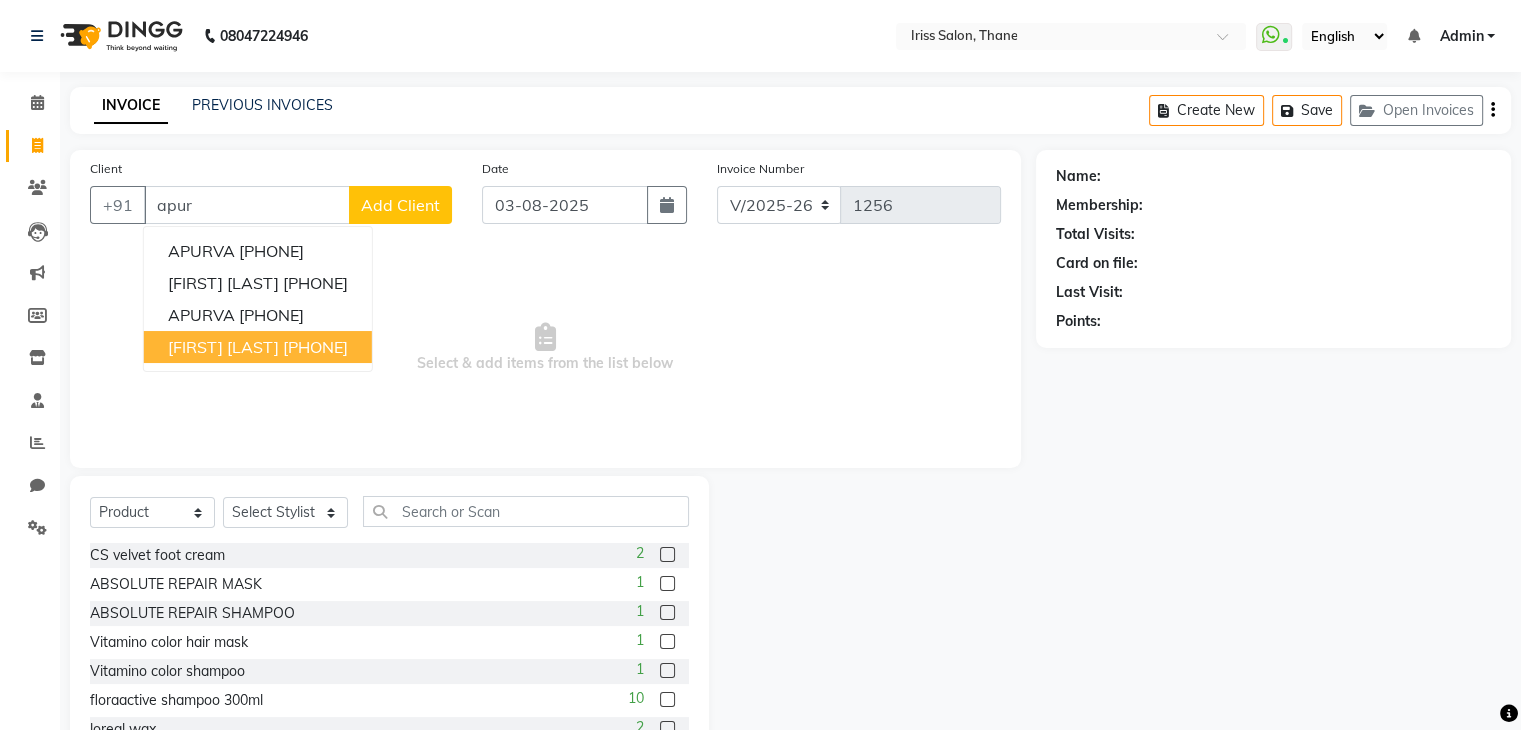 click on "[PHONE]" at bounding box center (315, 347) 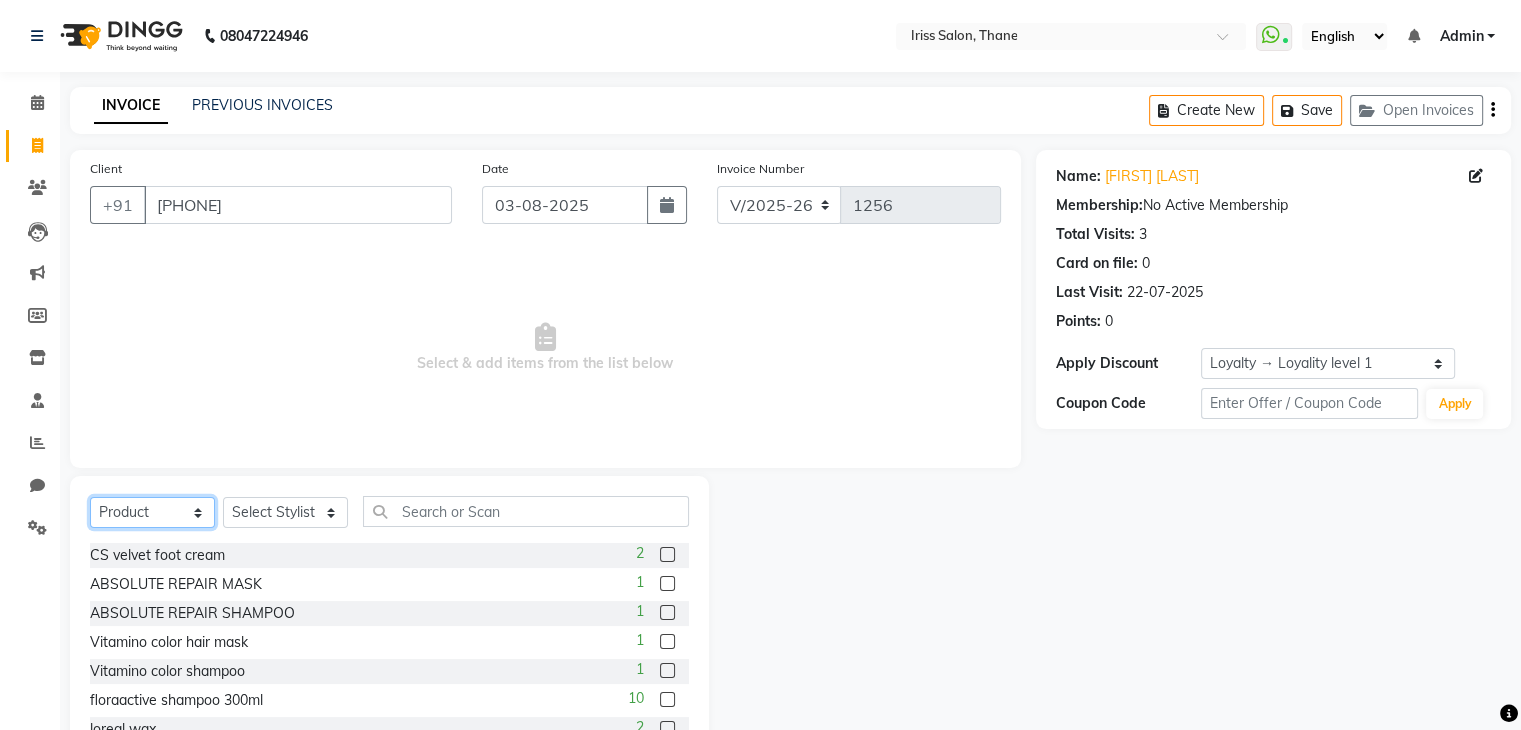 click on "Select  Service  Product  Membership  Package Voucher Prepaid Gift Card" 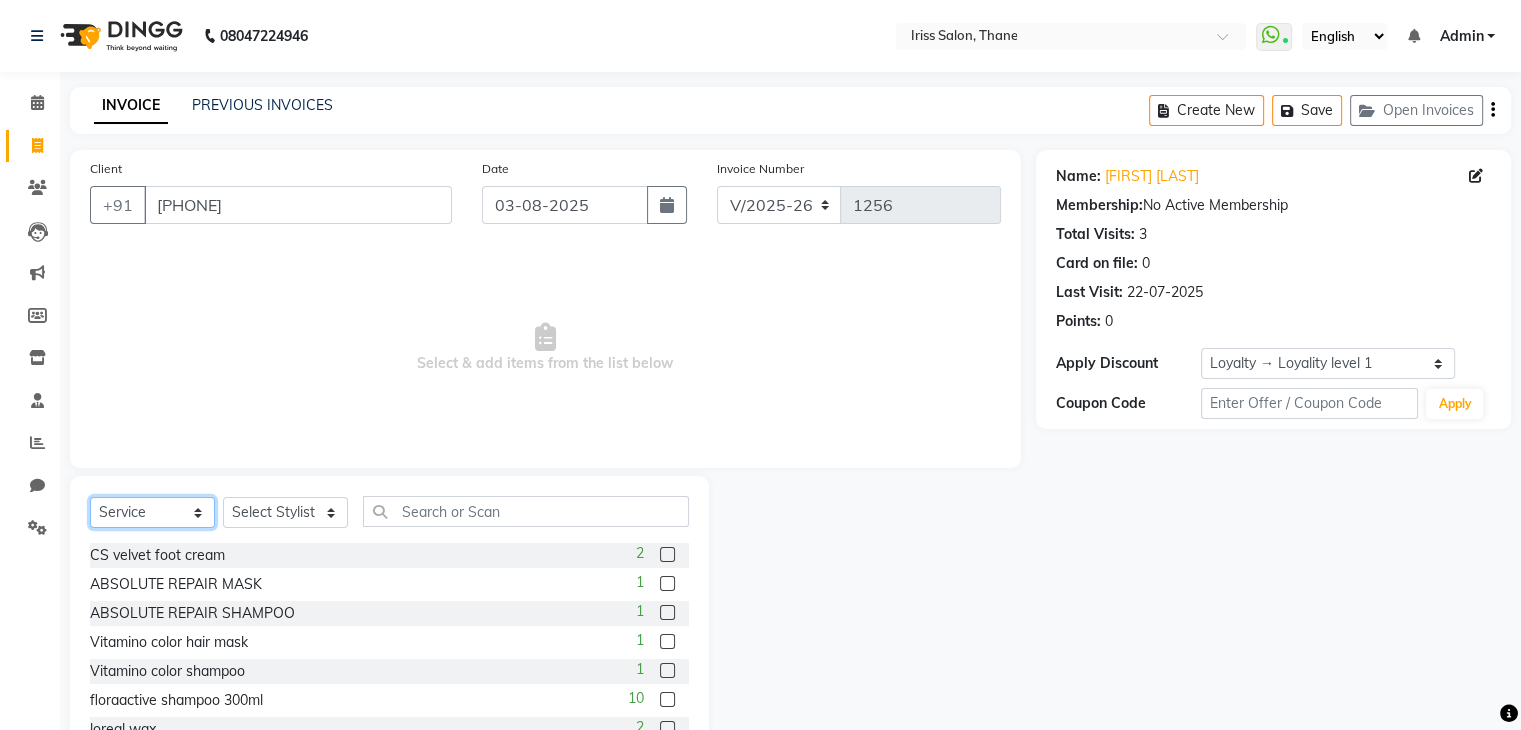 click on "Select  Service  Product  Membership  Package Voucher Prepaid Gift Card" 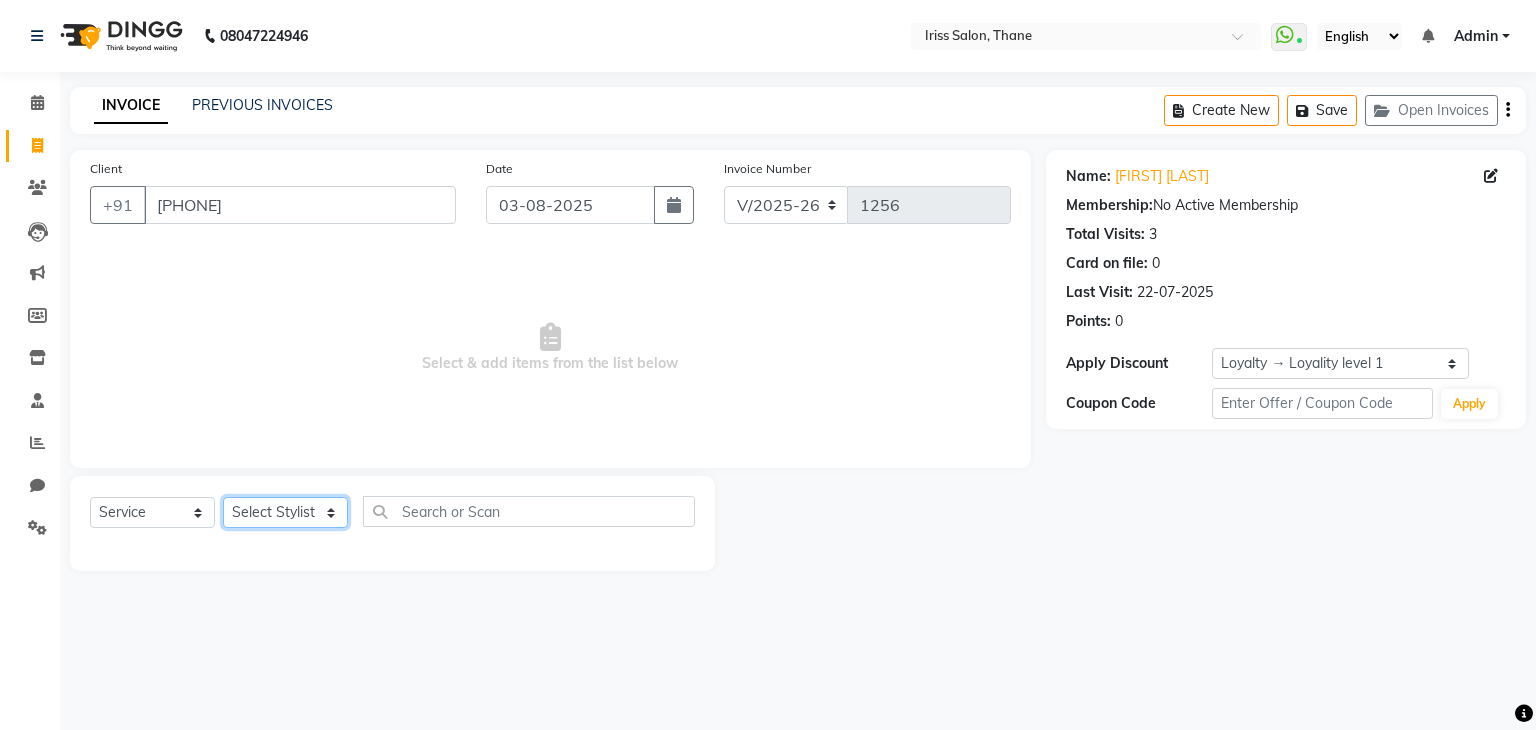 click on "Select Stylist [FIRST] [LAST] [FIRST] [LAST] [FIRST] [LAST] [FIRST] [LAST] [FIRST] [LAST] [FIRST] [LAST] [FIRST] [LAST]" 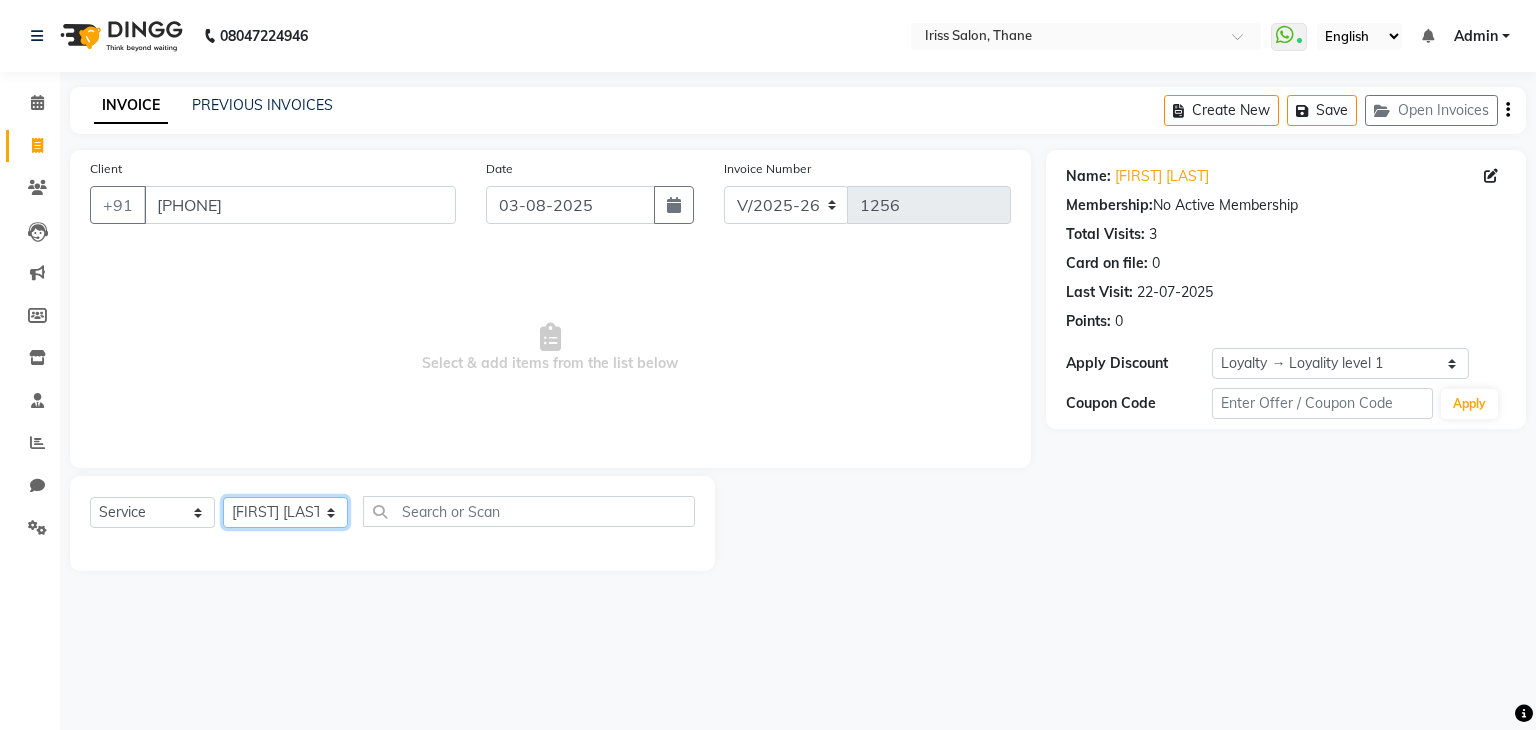 click on "Select Stylist [FIRST] [LAST] [FIRST] [LAST] [FIRST] [LAST] [FIRST] [LAST] [FIRST] [LAST] [FIRST] [LAST] [FIRST] [LAST]" 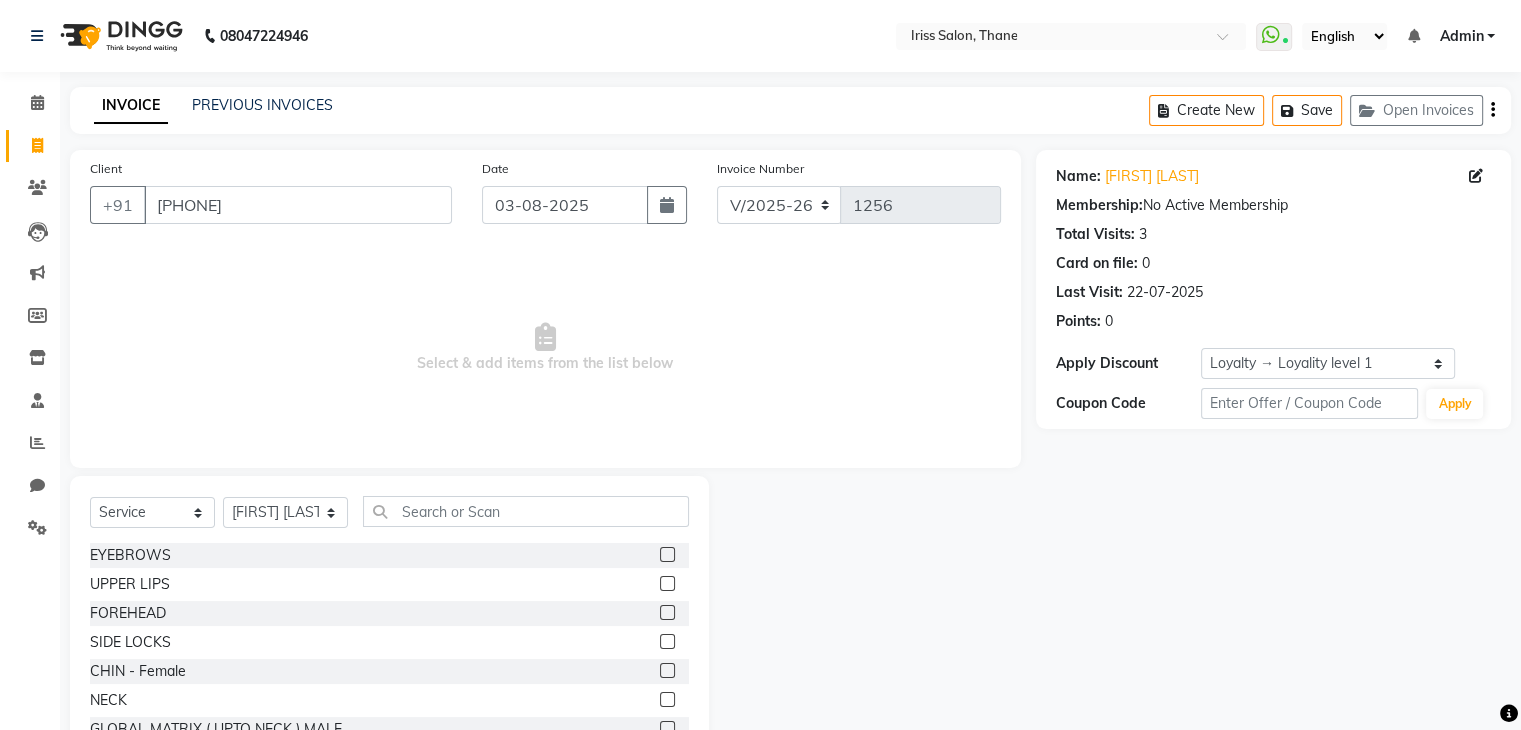click 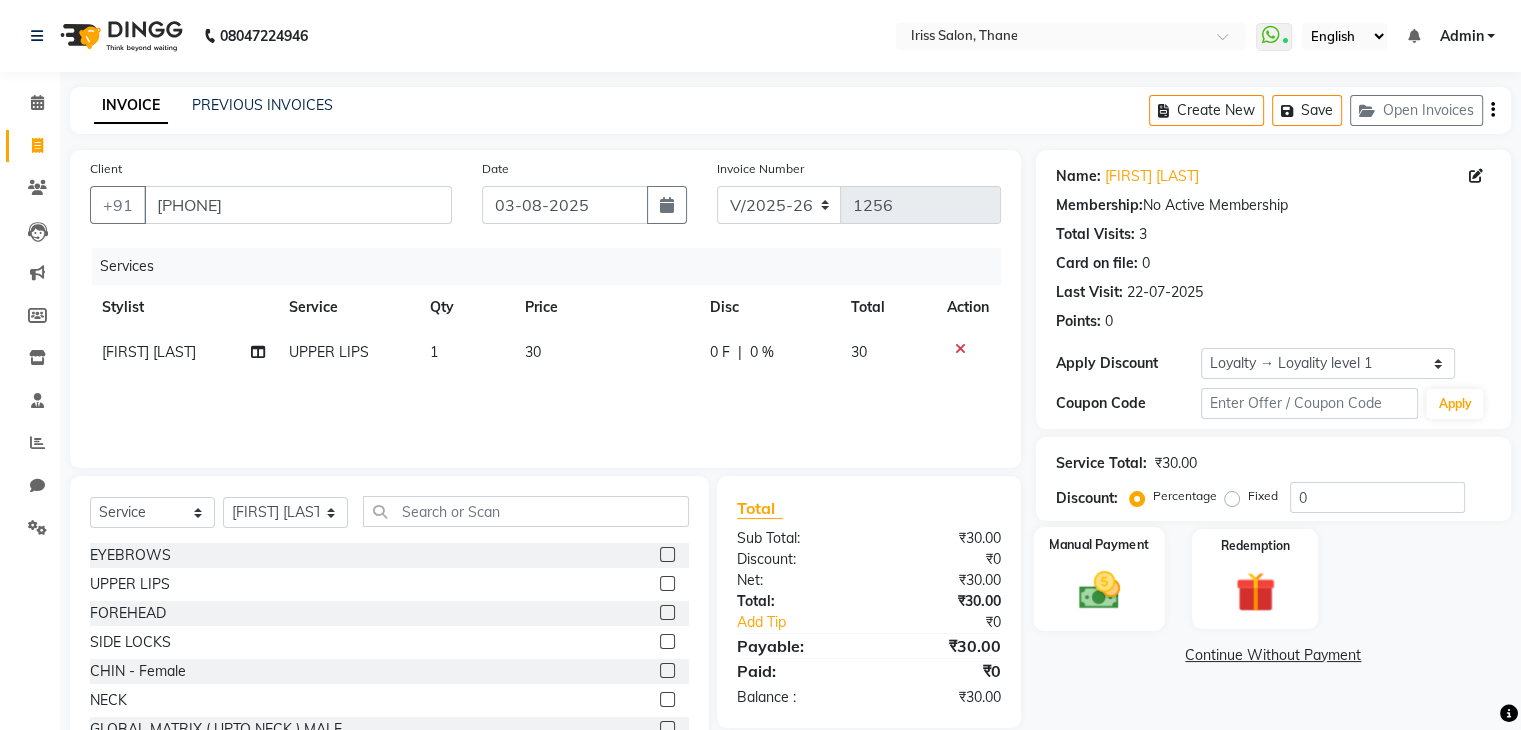 click 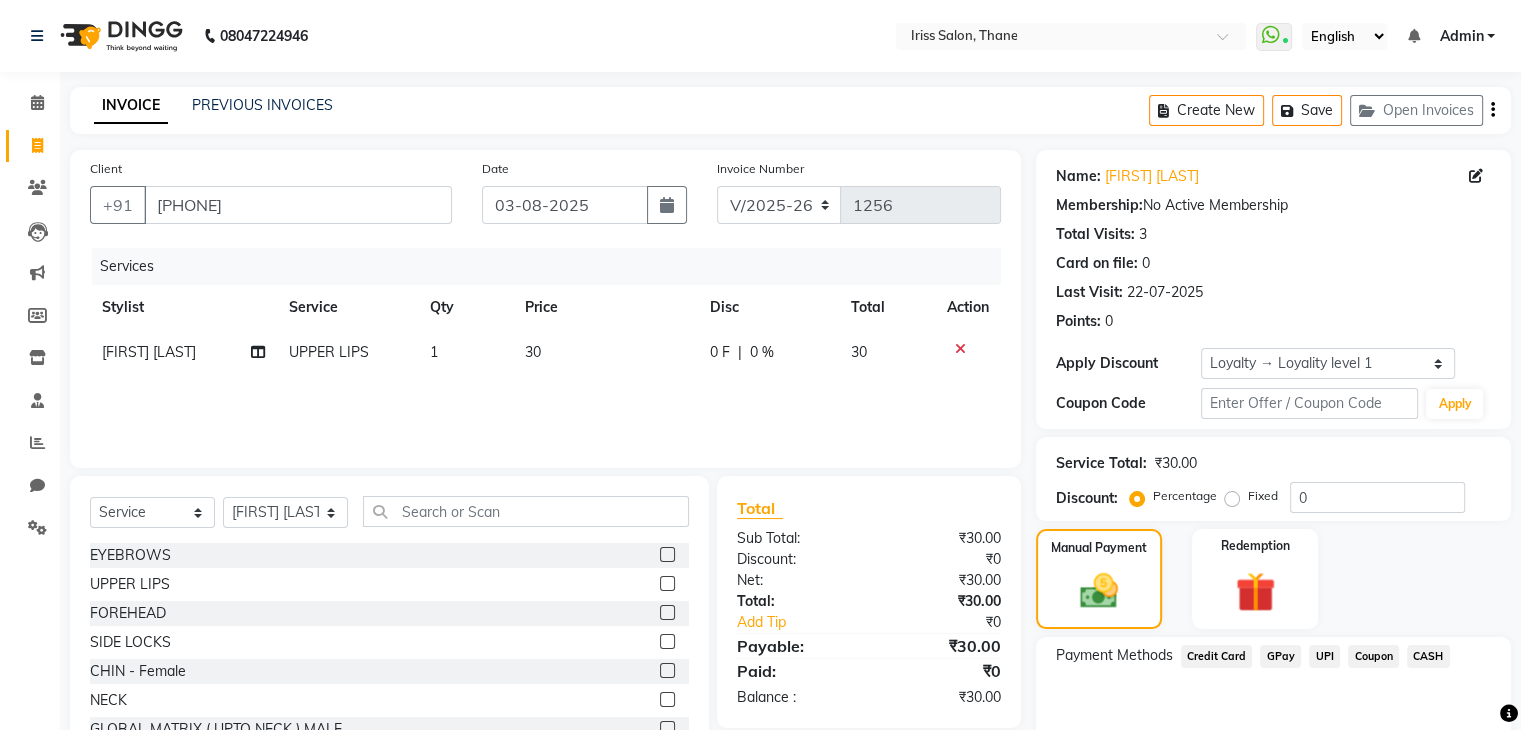 click on "UPI" 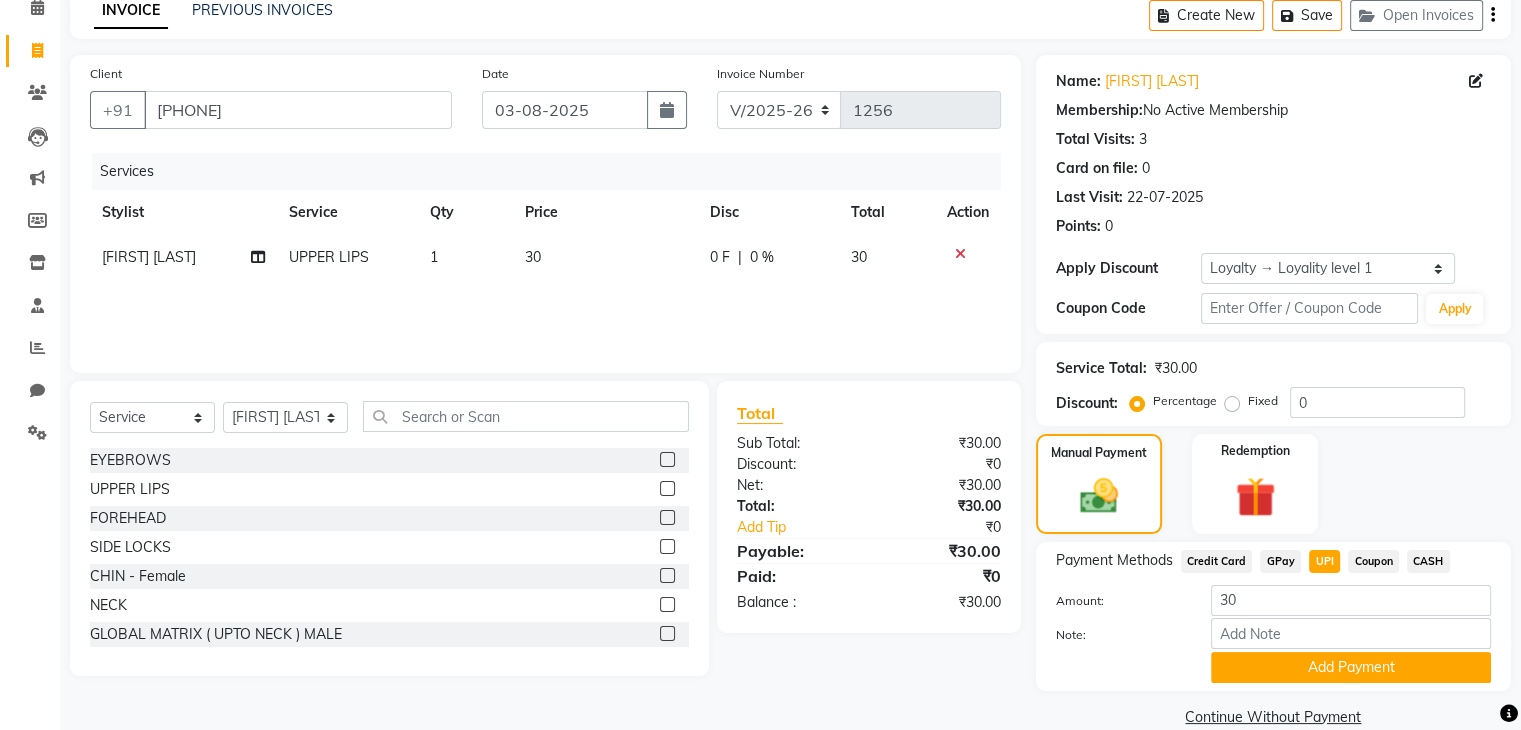 scroll, scrollTop: 128, scrollLeft: 0, axis: vertical 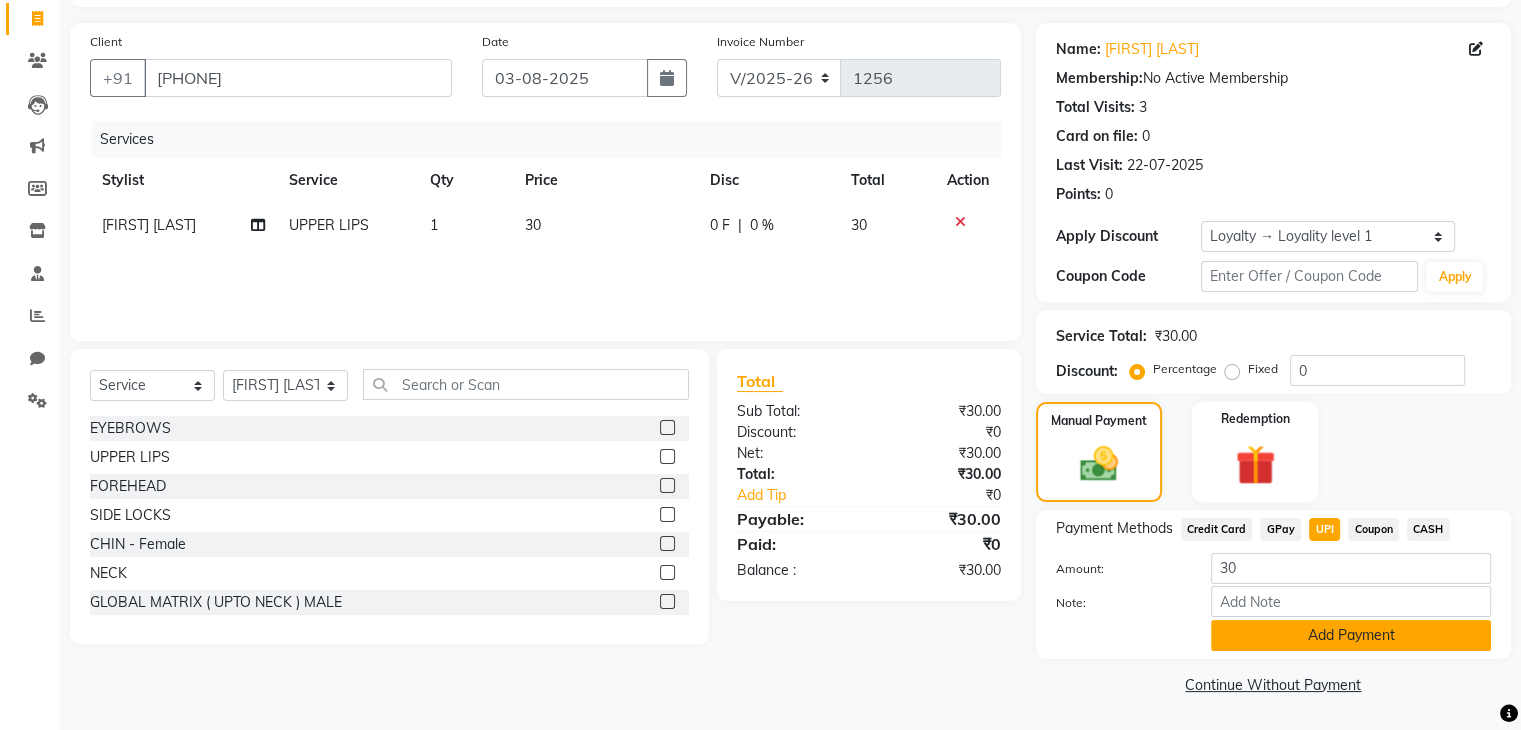click on "Add Payment" 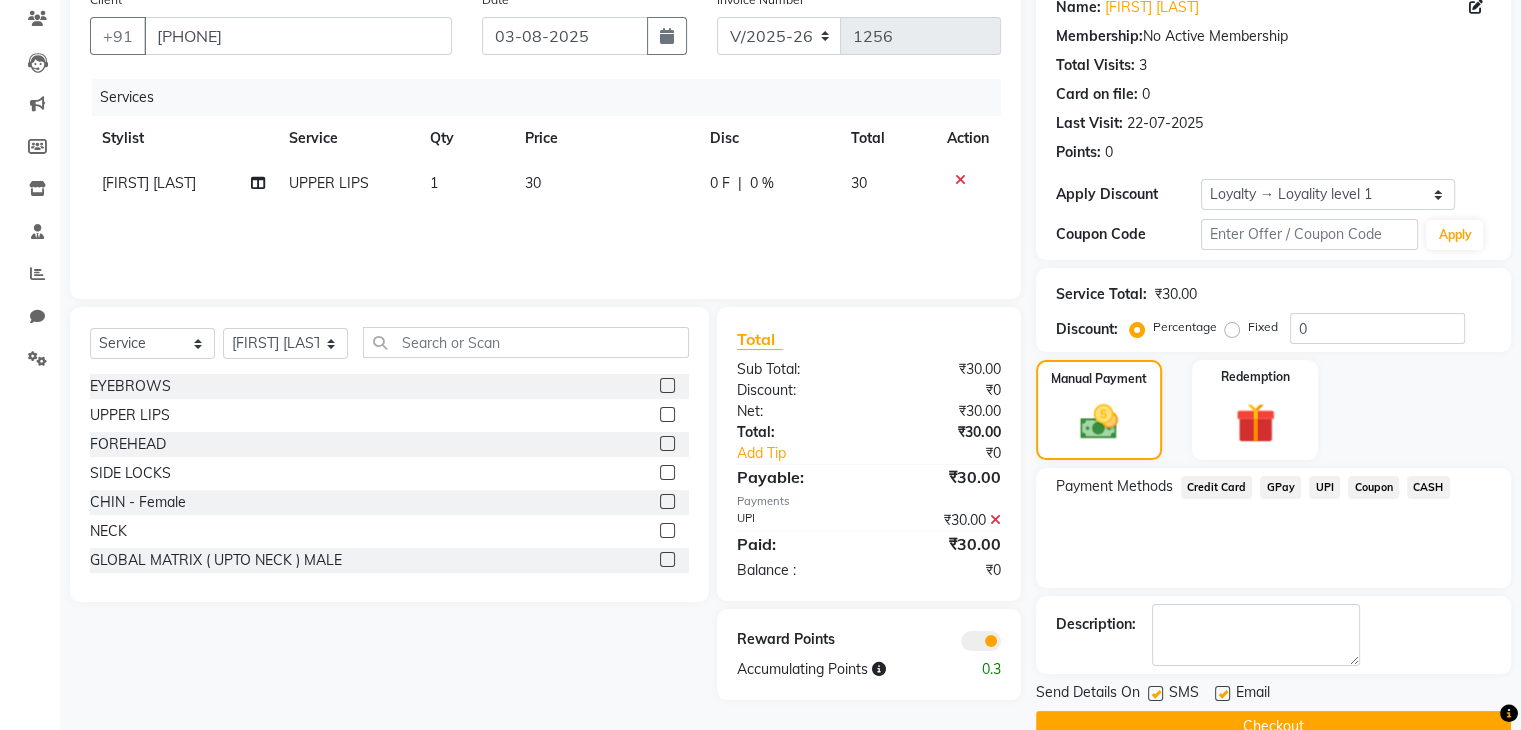 scroll, scrollTop: 172, scrollLeft: 0, axis: vertical 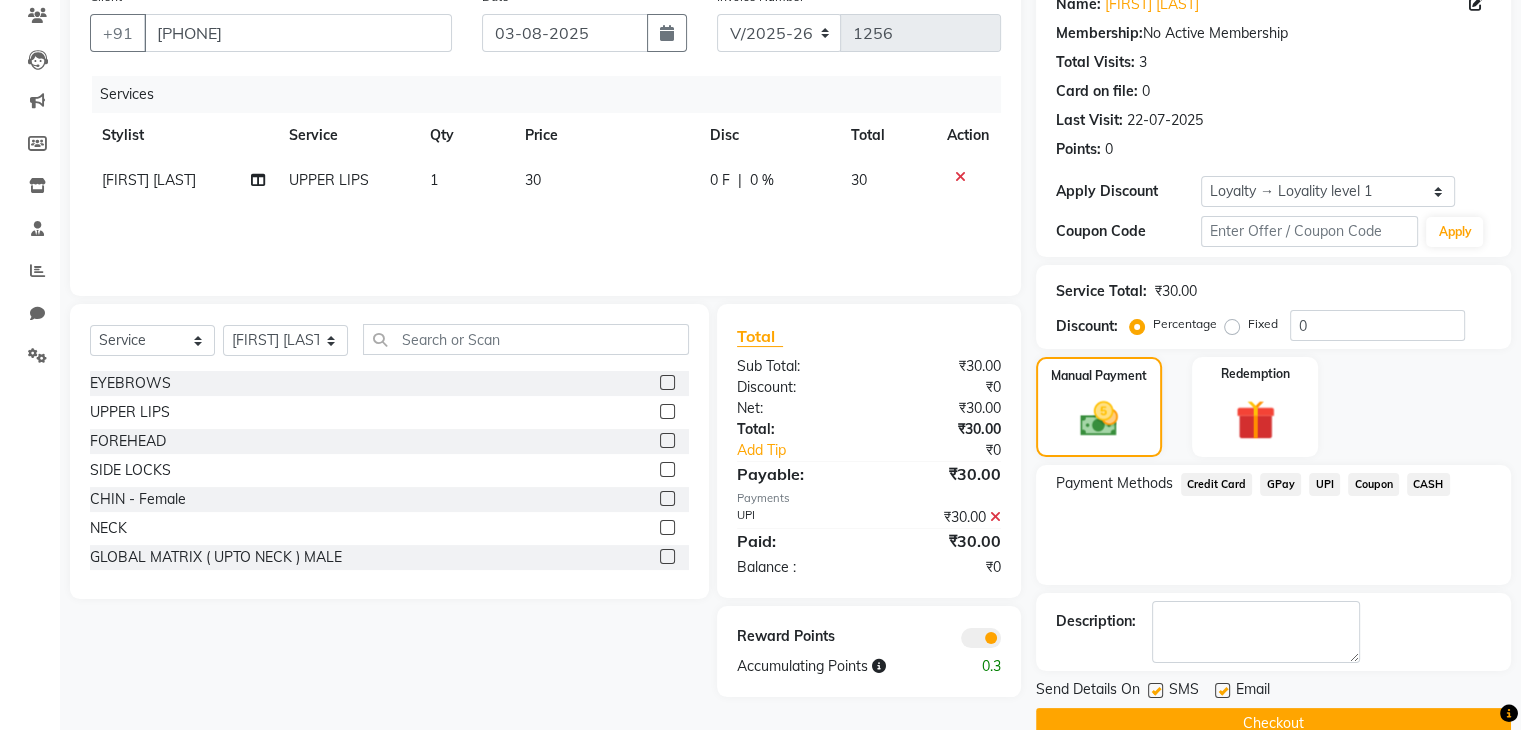 click on "Checkout" 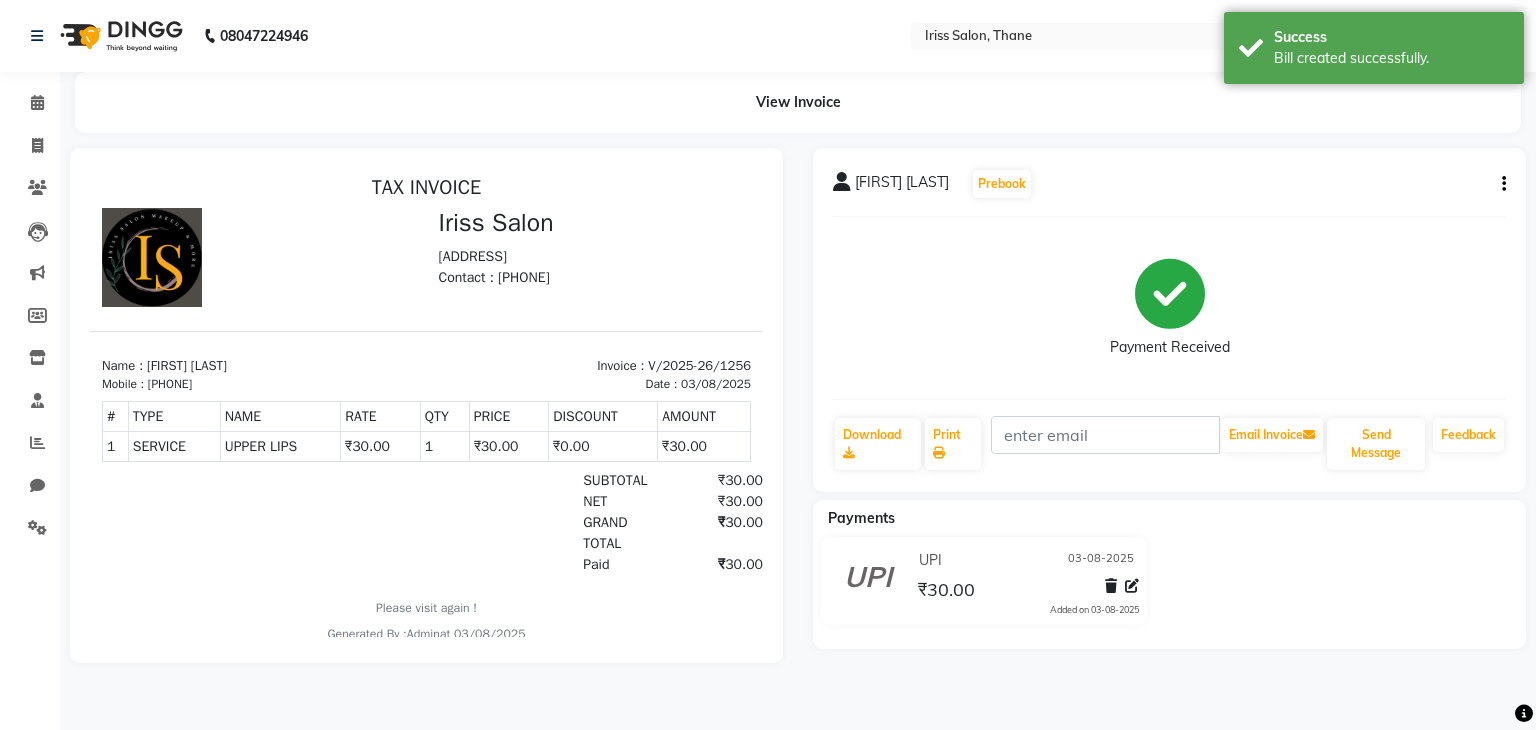 scroll, scrollTop: 0, scrollLeft: 0, axis: both 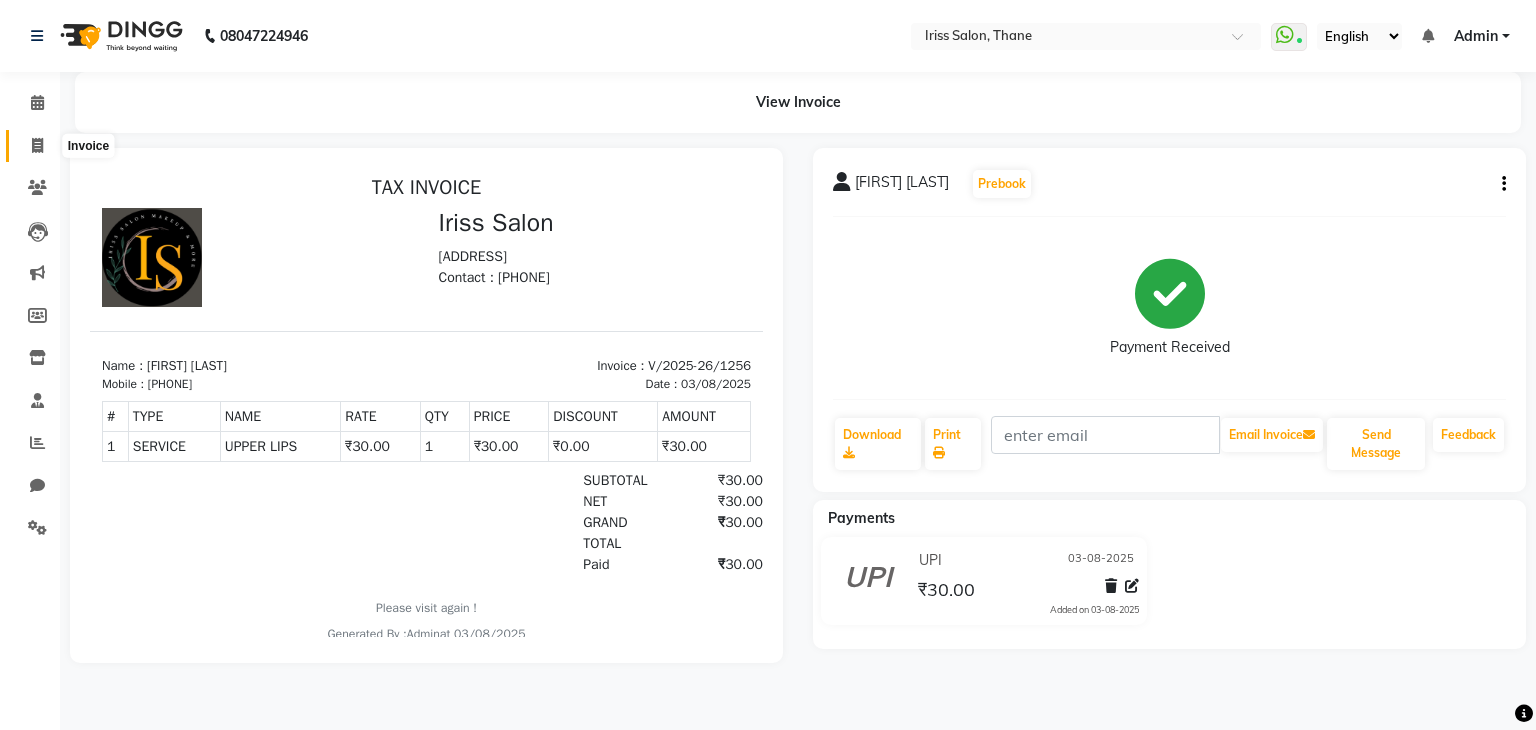 click 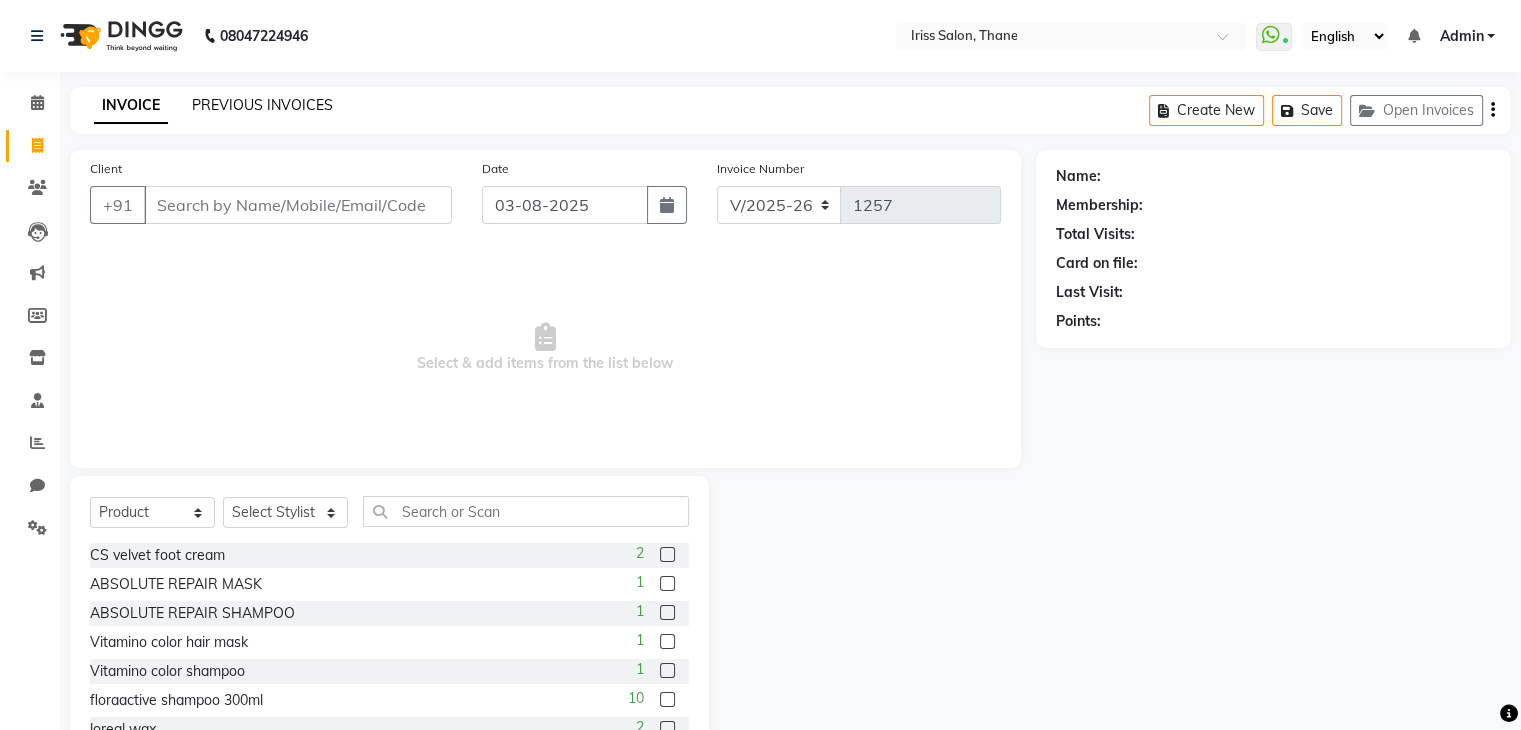 click on "PREVIOUS INVOICES" 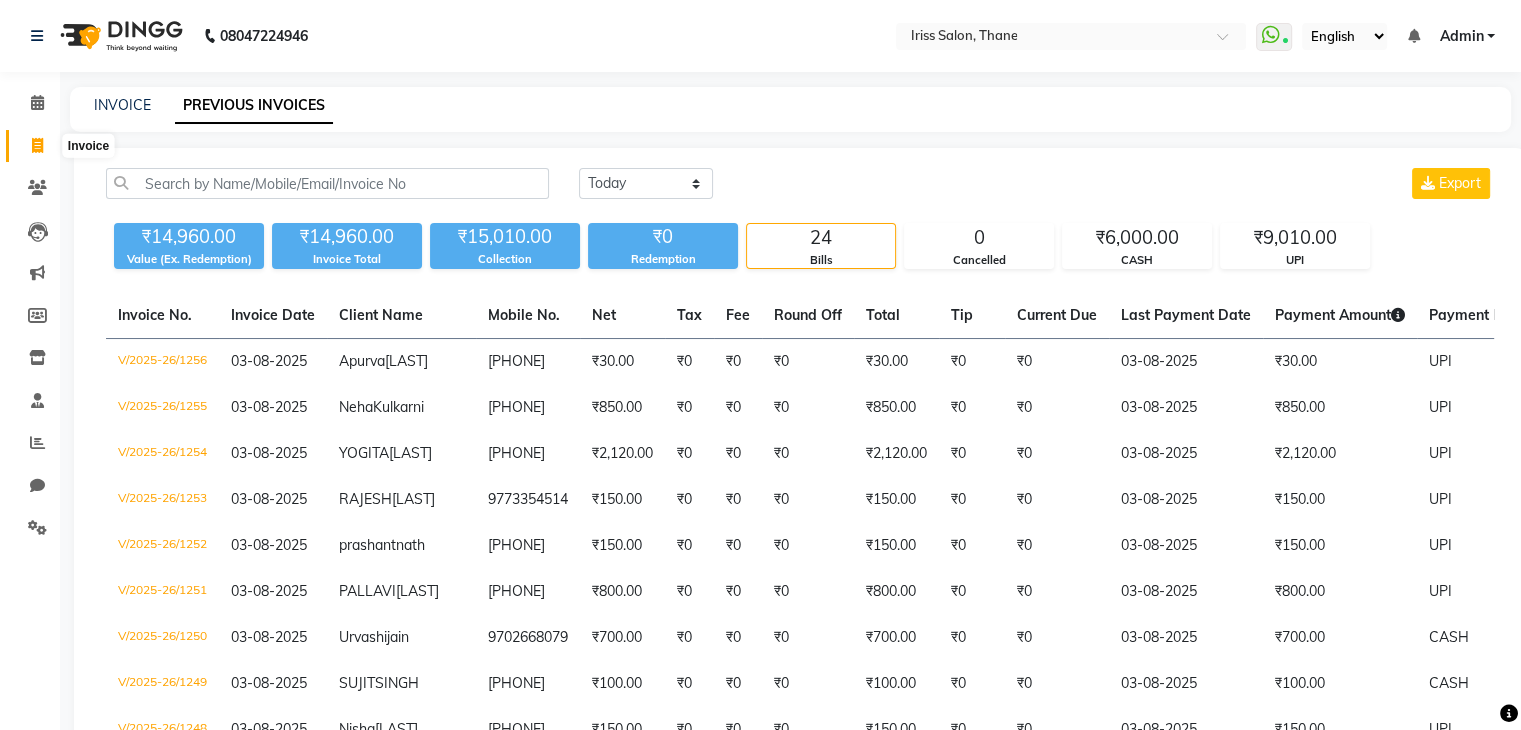 click 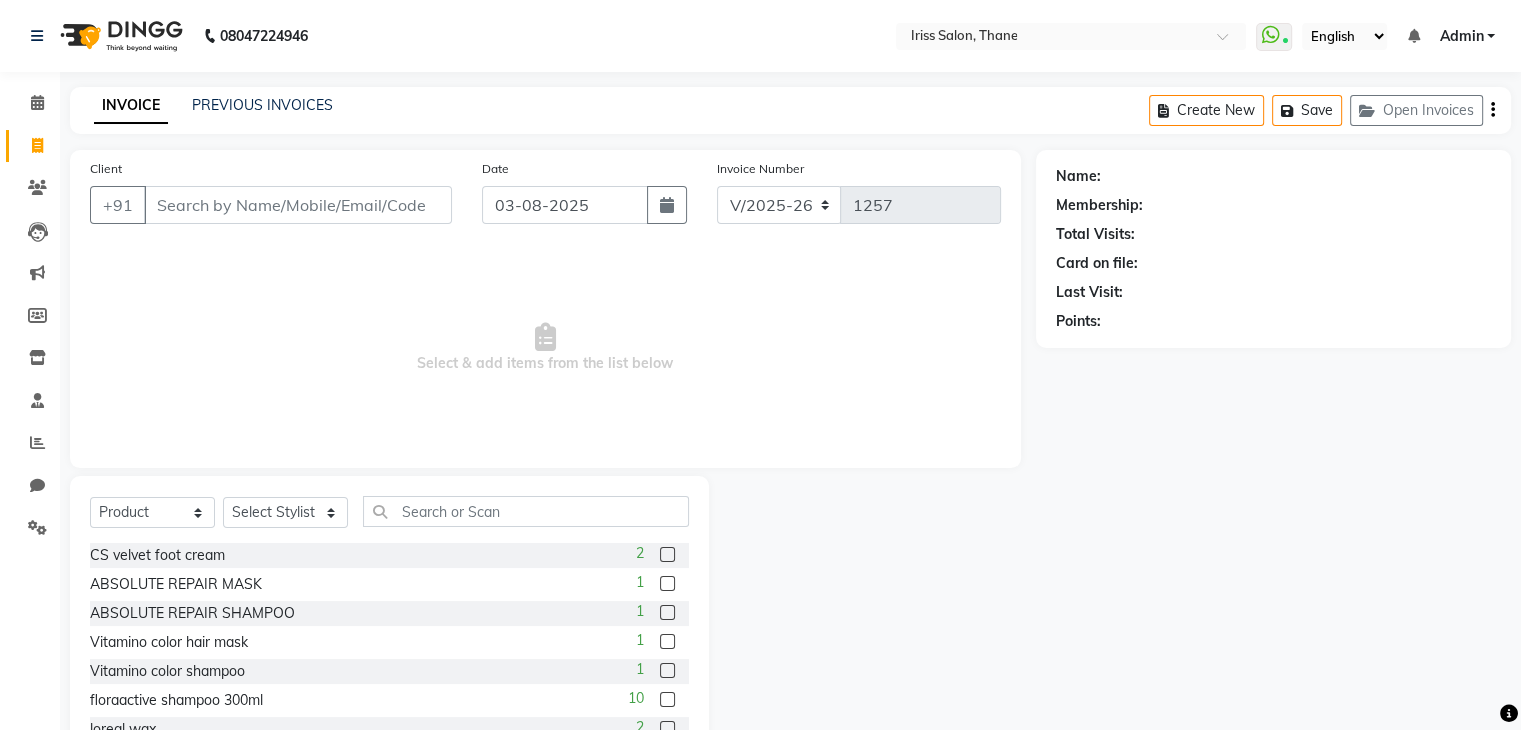 click on "Client" at bounding box center (298, 205) 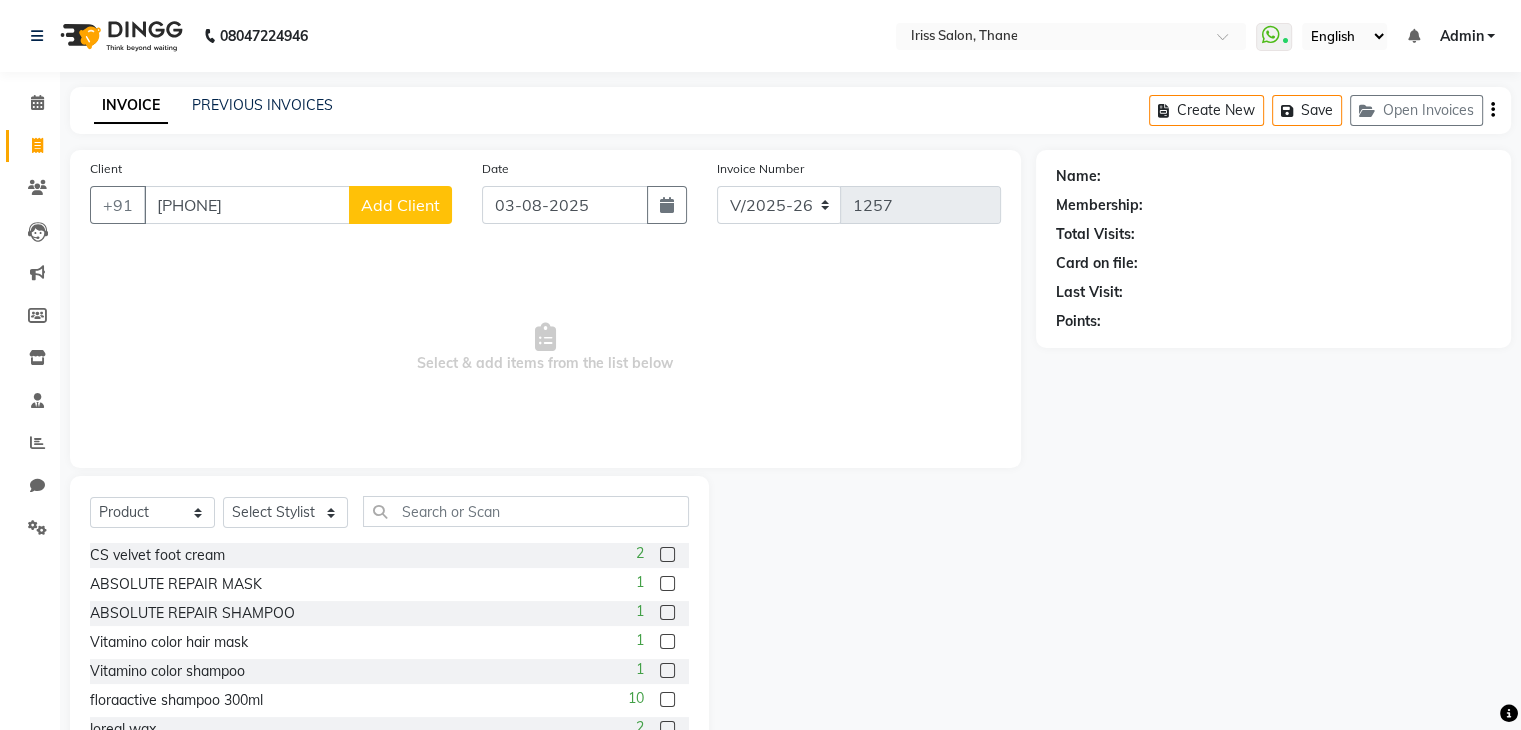 click on "Add Client" 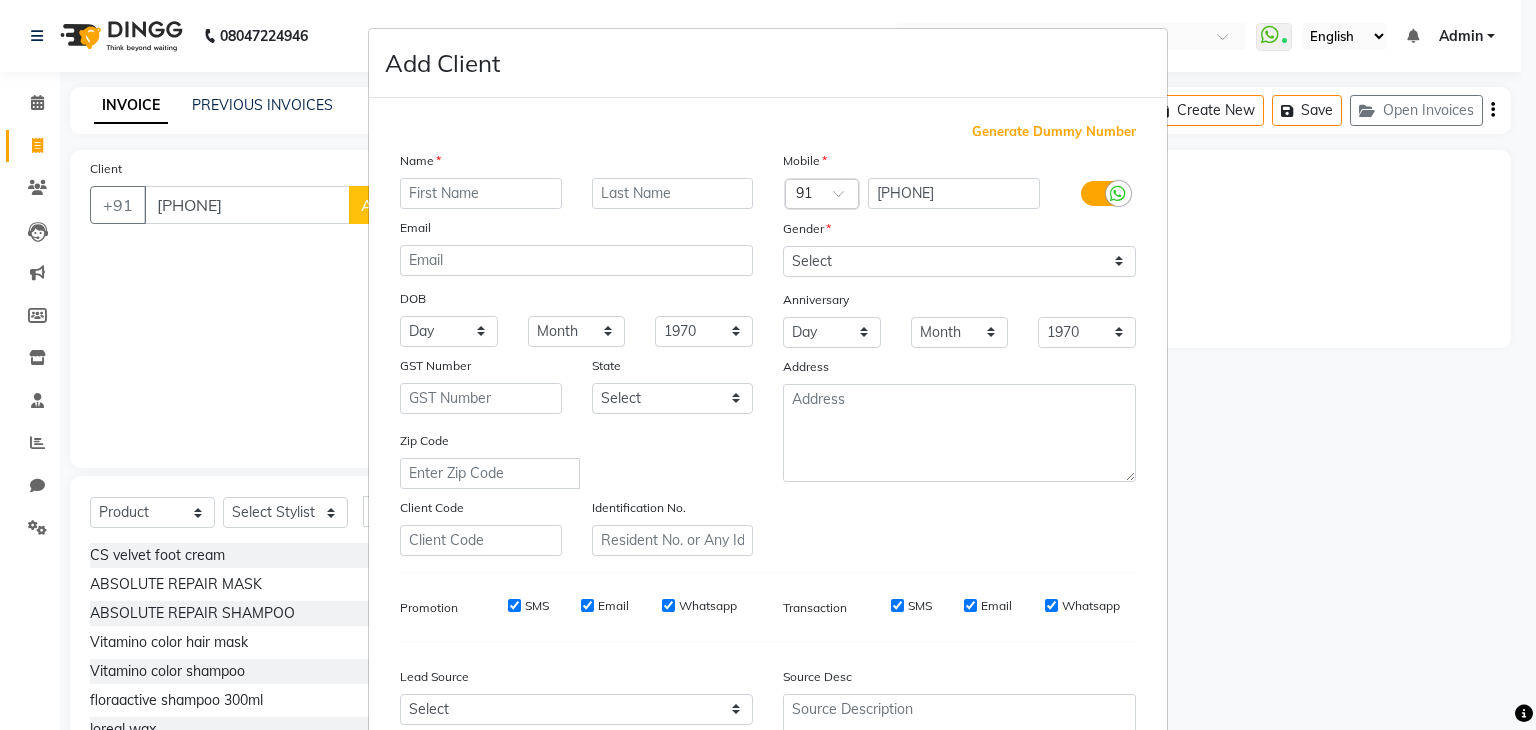 click at bounding box center [481, 193] 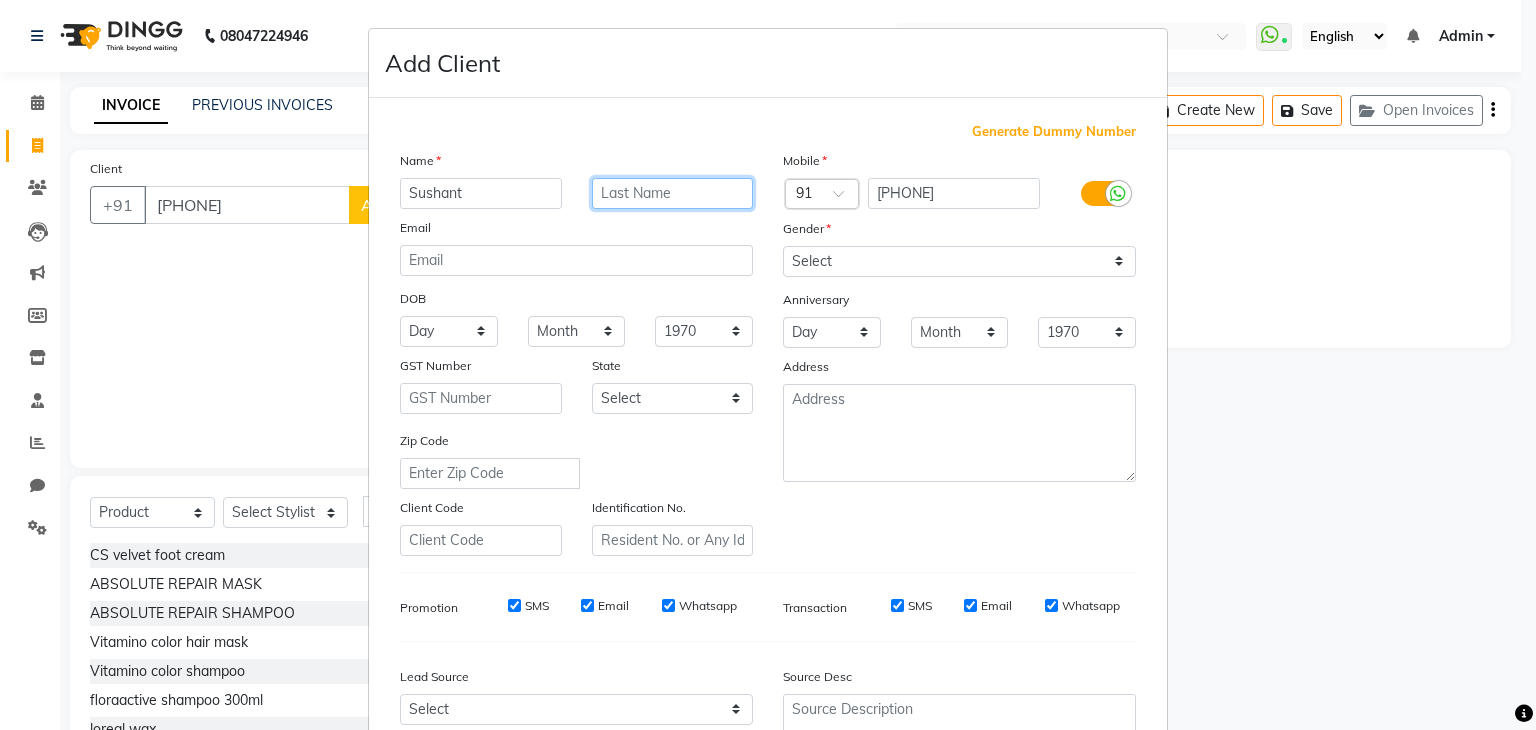 click at bounding box center [673, 193] 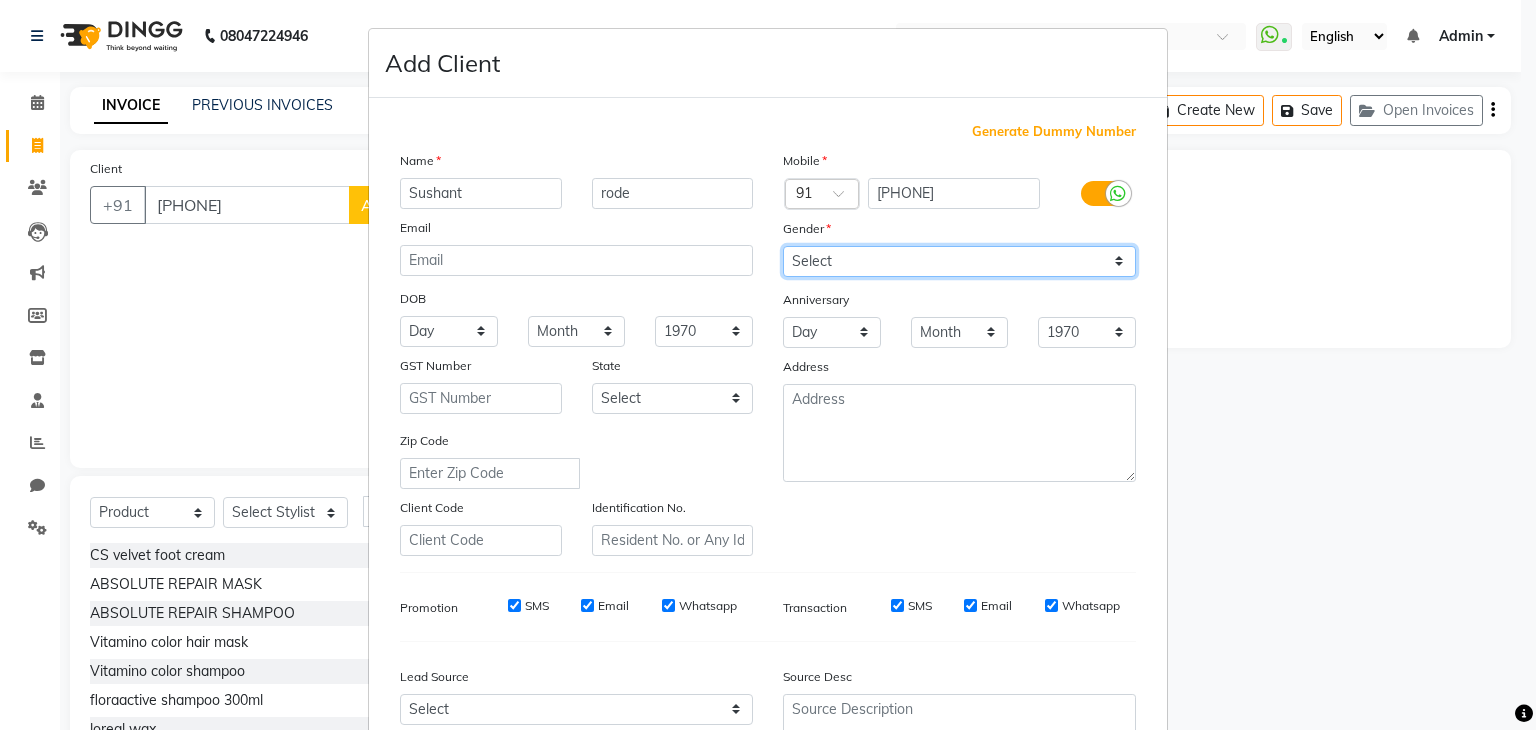 click on "Select Male Female Other Prefer Not To Say" at bounding box center [959, 261] 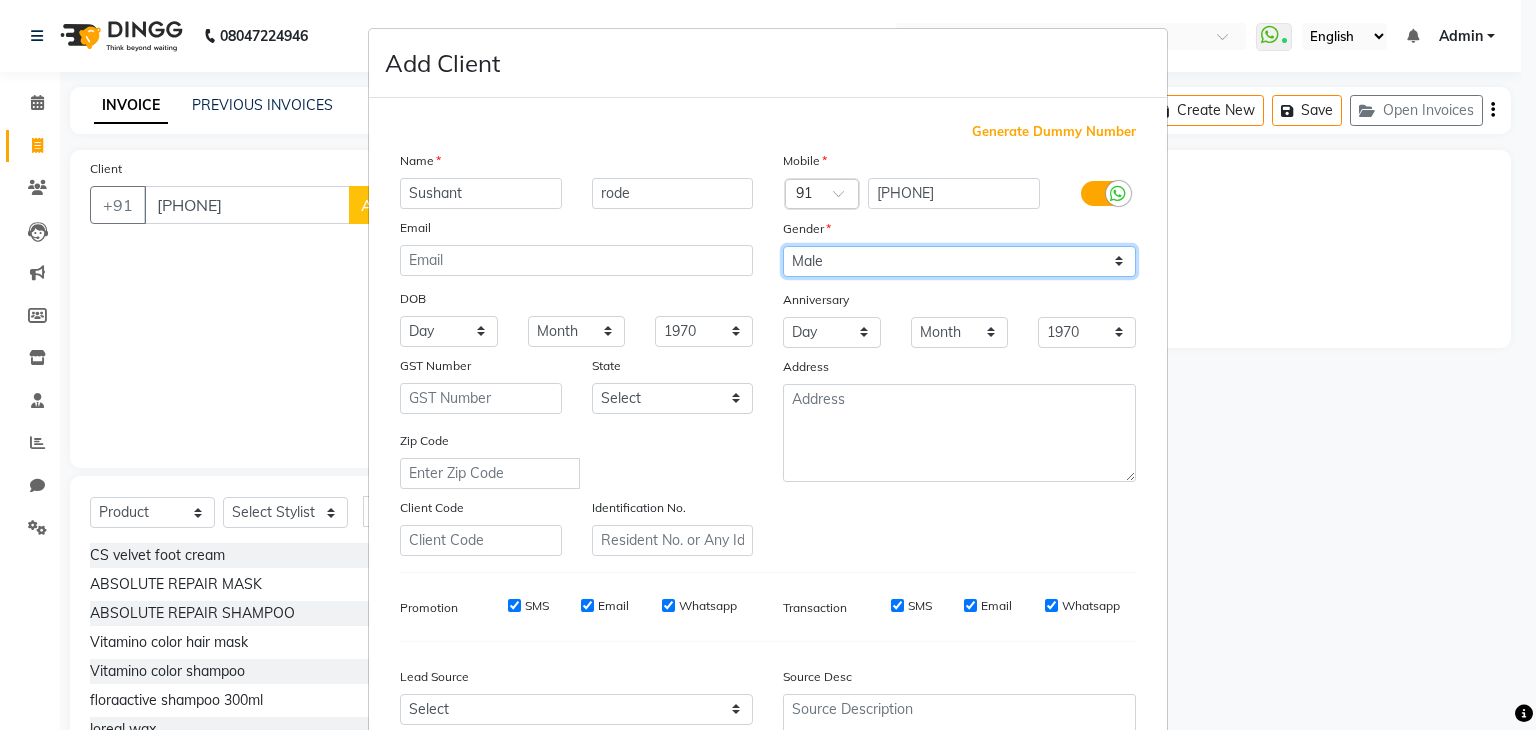 click on "Select Male Female Other Prefer Not To Say" at bounding box center (959, 261) 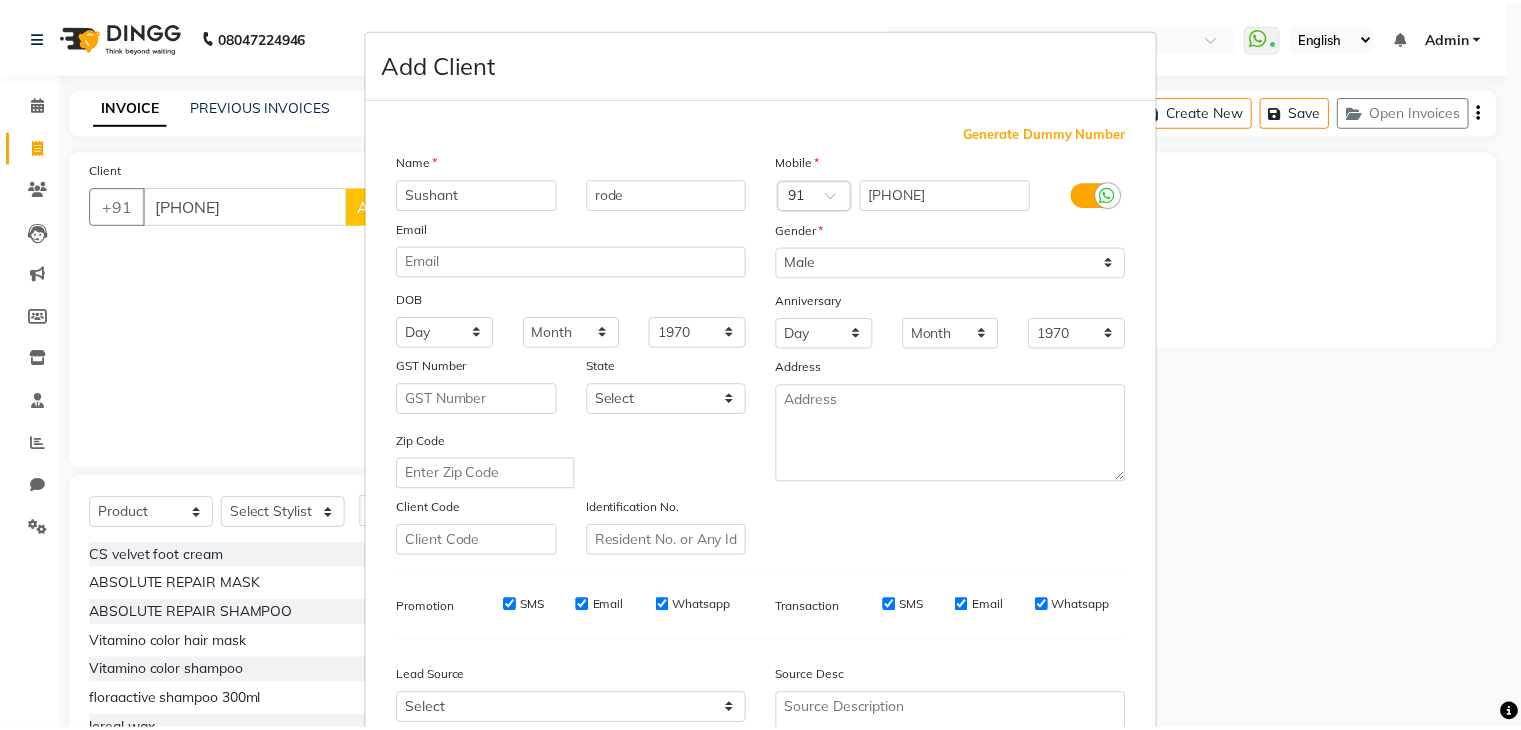 scroll, scrollTop: 203, scrollLeft: 0, axis: vertical 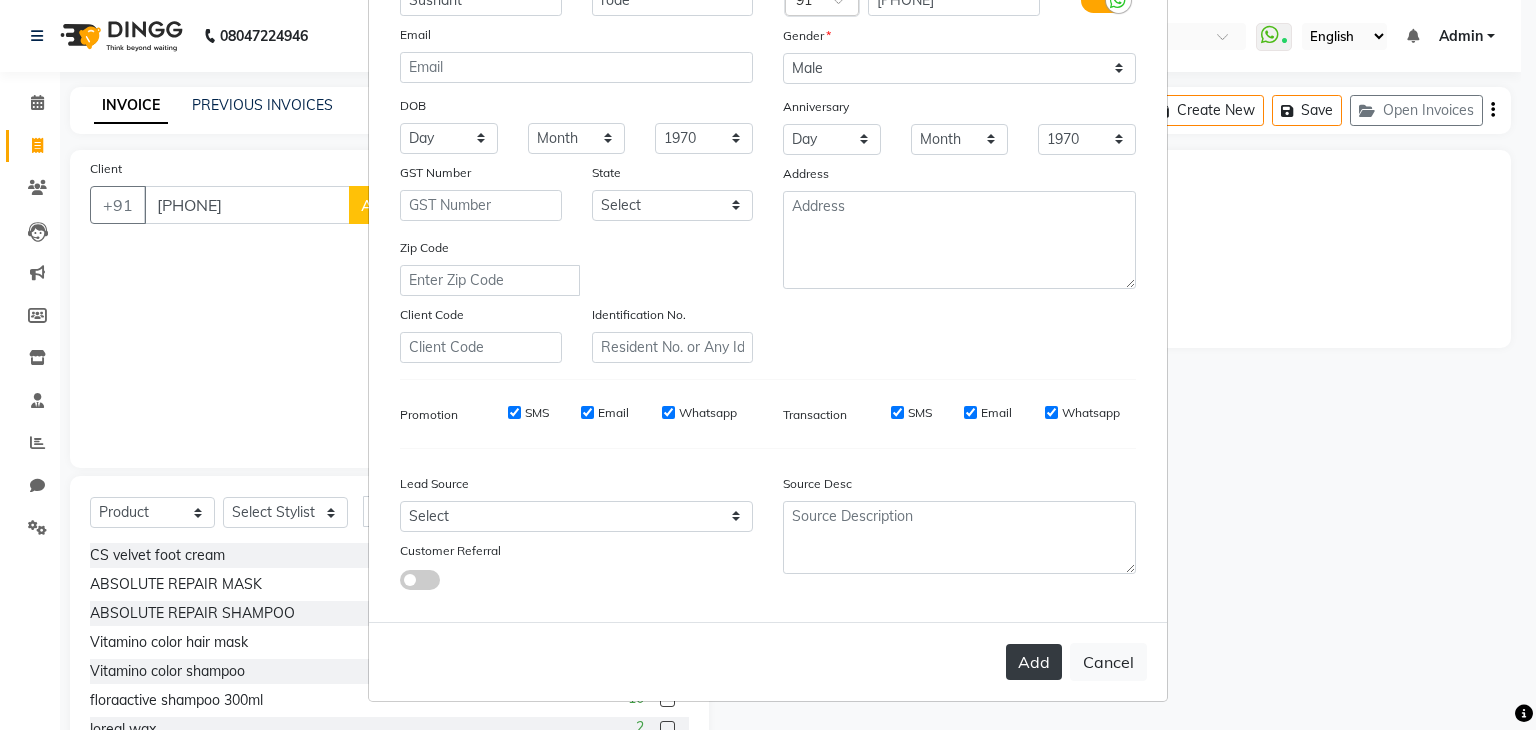click on "Add" at bounding box center [1034, 662] 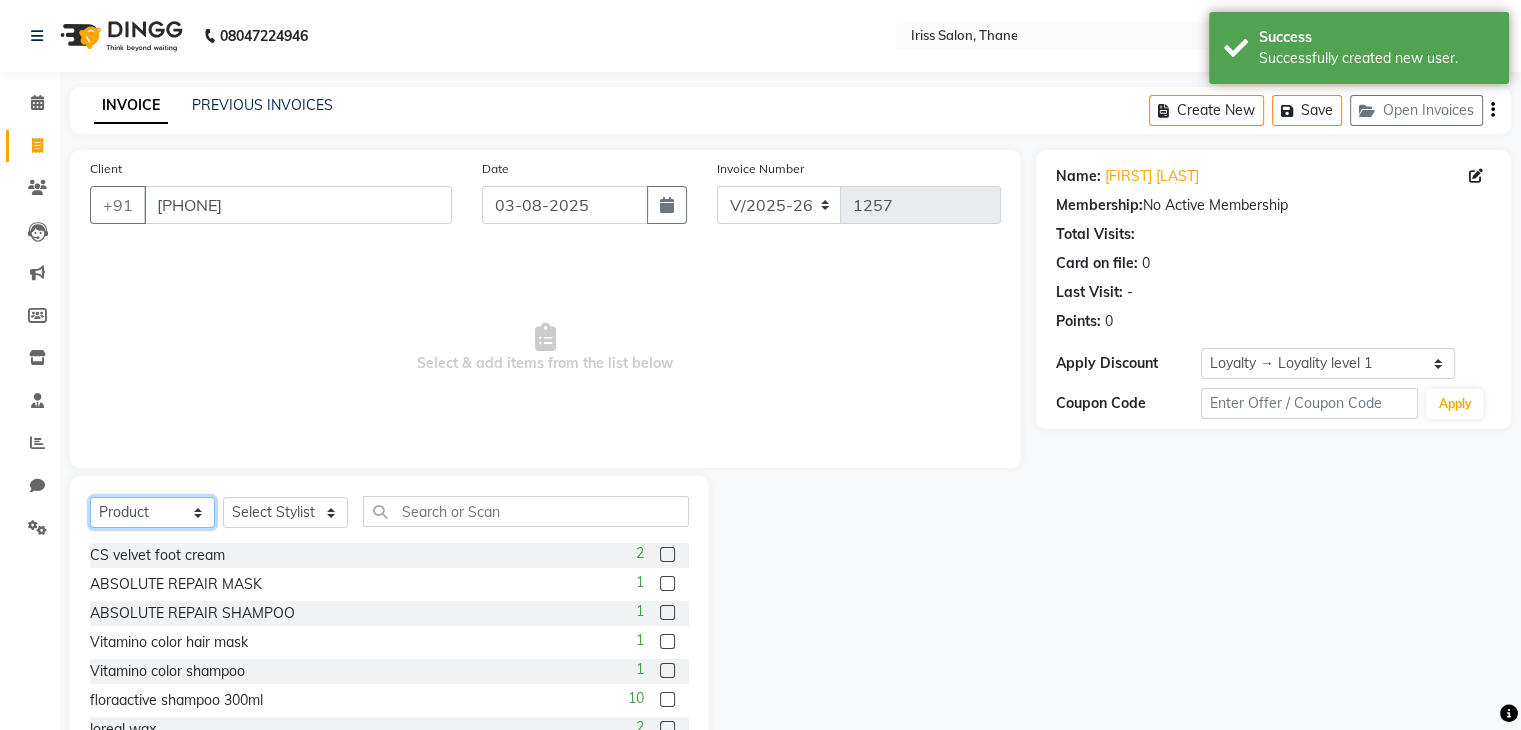 click on "Select  Service  Product  Membership  Package Voucher Prepaid Gift Card" 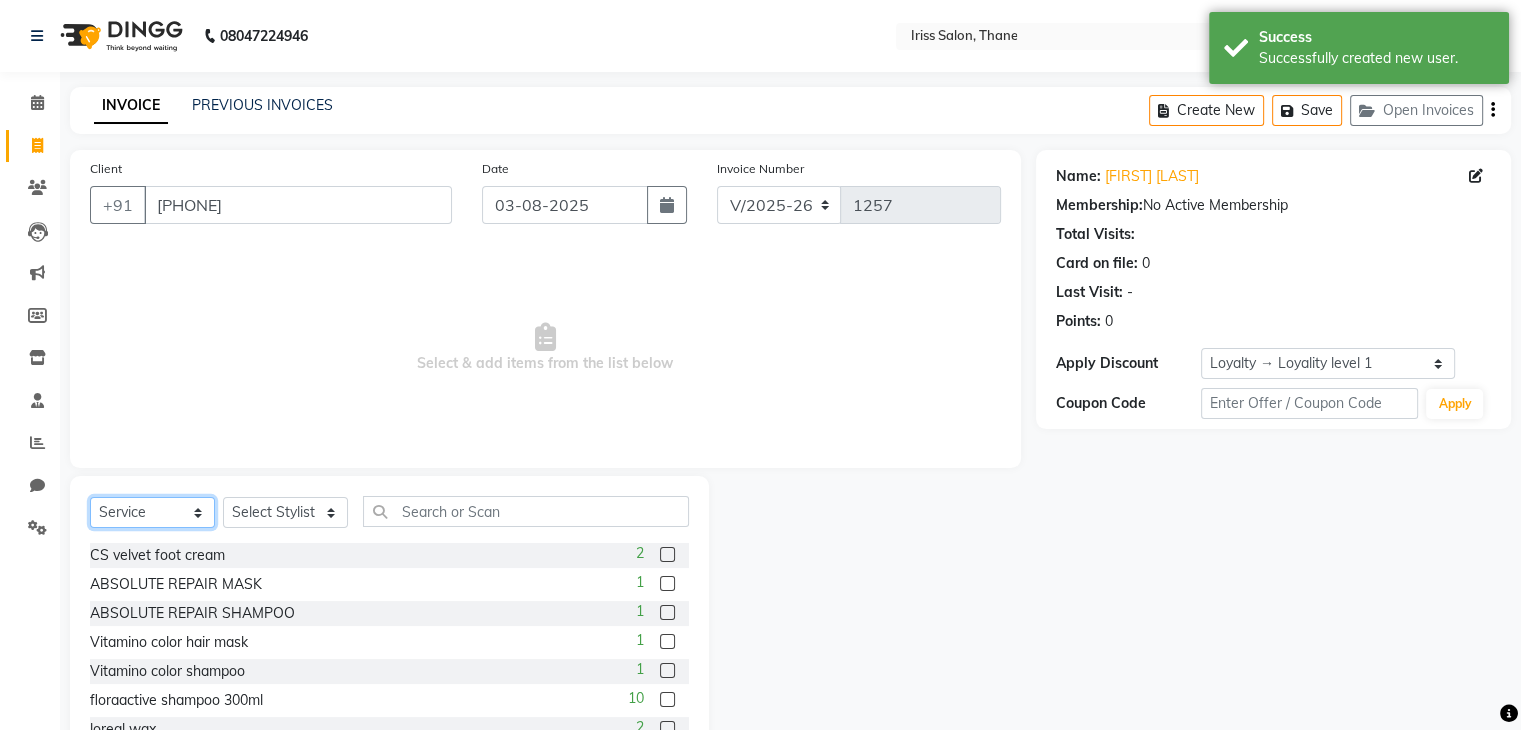 click on "Select  Service  Product  Membership  Package Voucher Prepaid Gift Card" 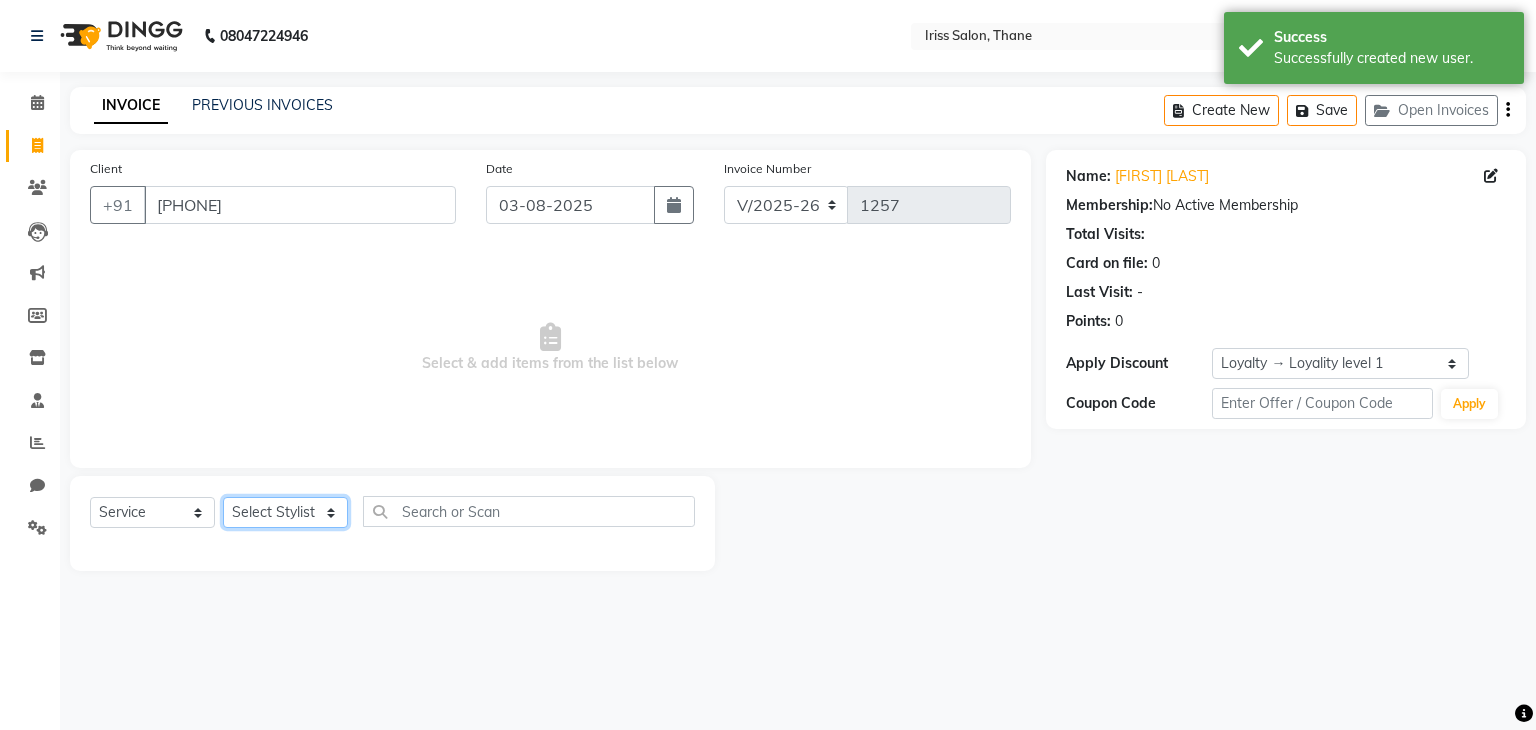 click on "Select Stylist [FIRST] [LAST] [FIRST] [LAST] [FIRST] [LAST] [FIRST] [LAST] [FIRST] [LAST] [FIRST] [LAST] [FIRST] [LAST]" 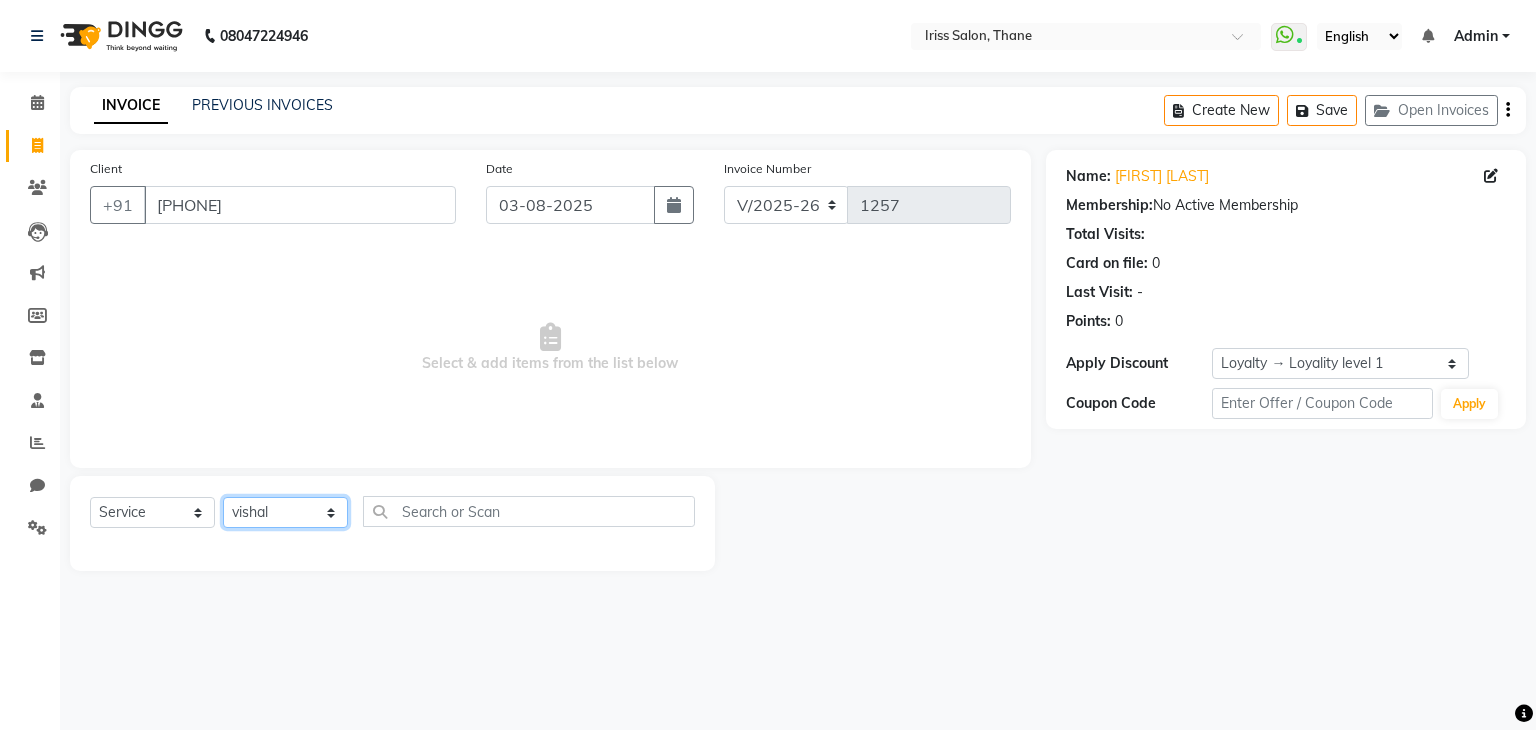 click on "Select Stylist [FIRST] [LAST] [FIRST] [LAST] [FIRST] [LAST] [FIRST] [LAST] [FIRST] [LAST] [FIRST] [LAST] [FIRST] [LAST]" 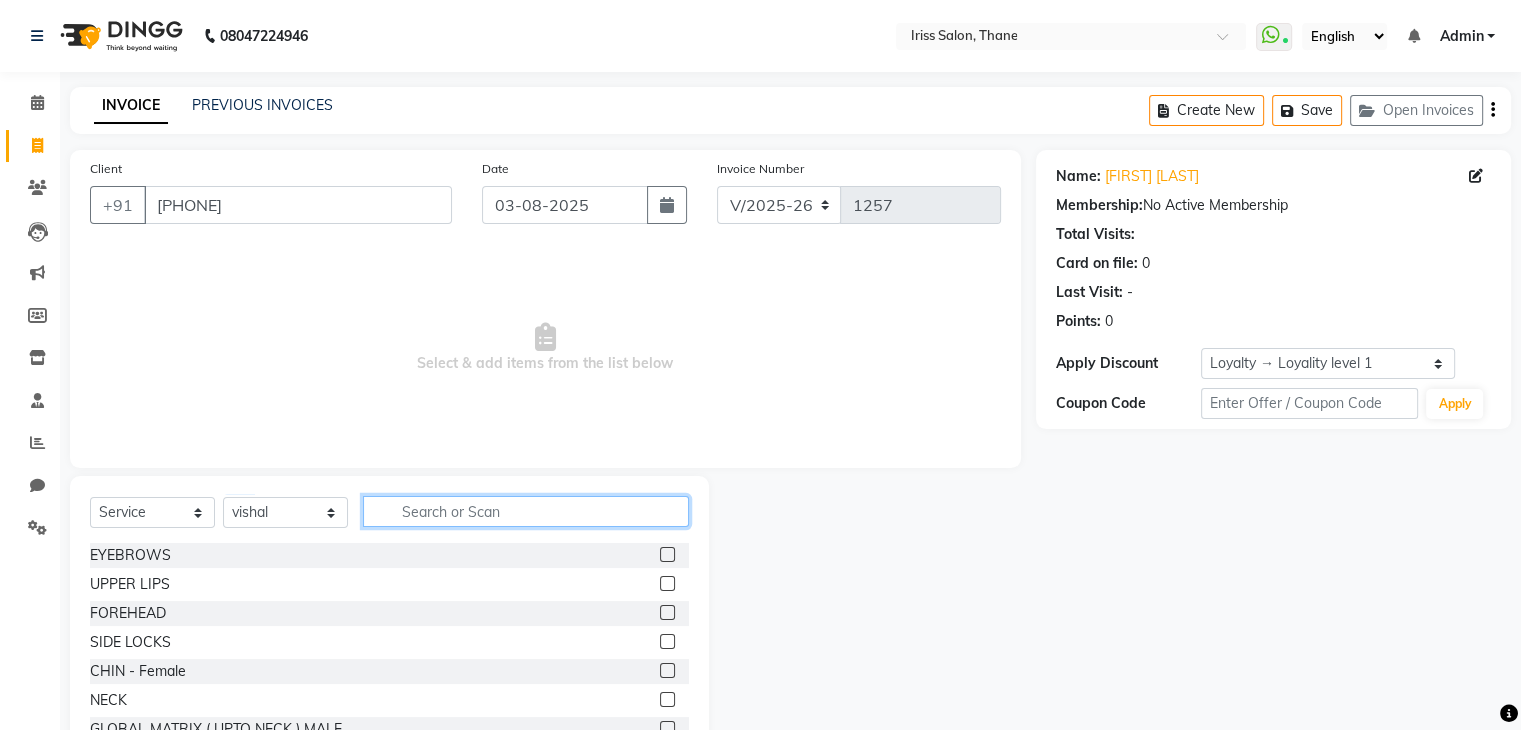 click 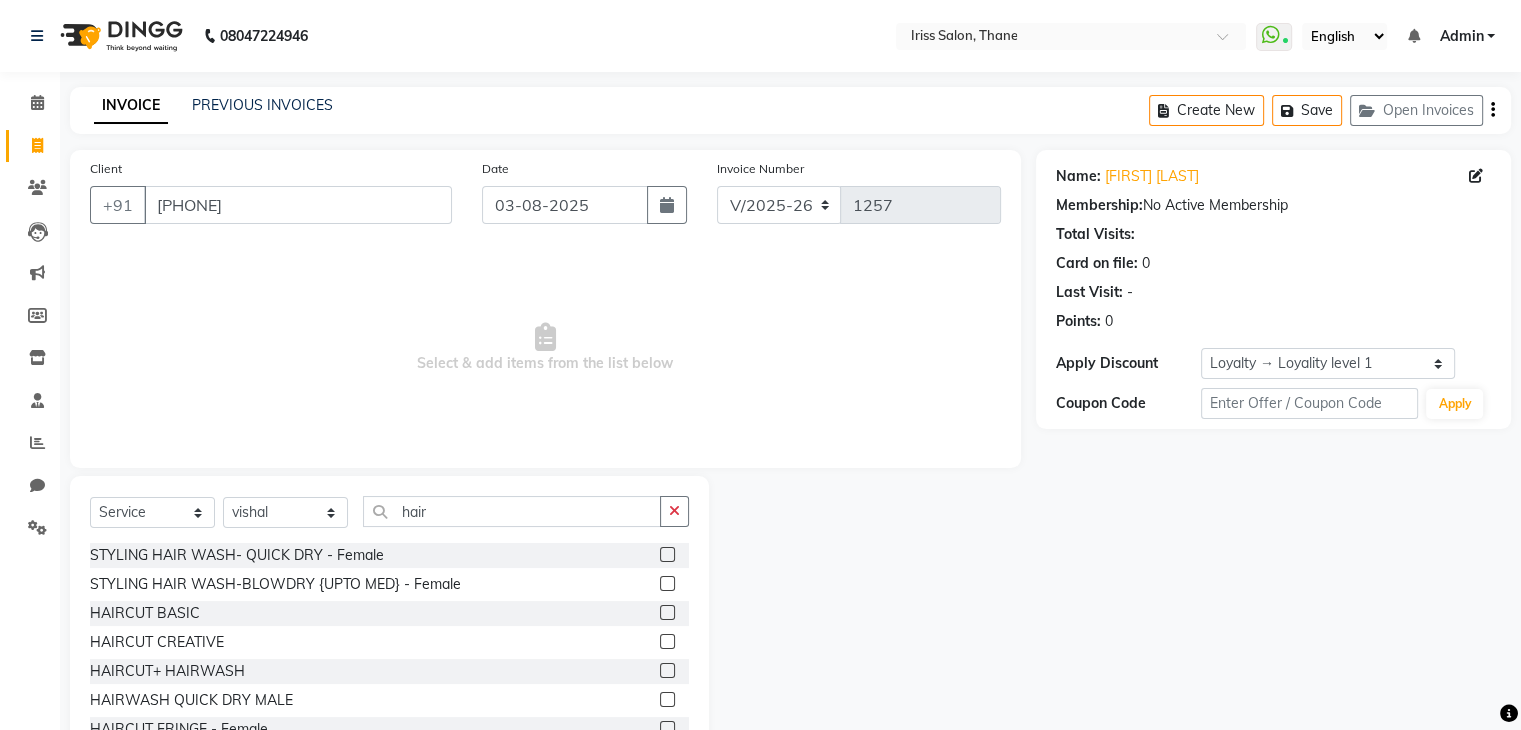 click 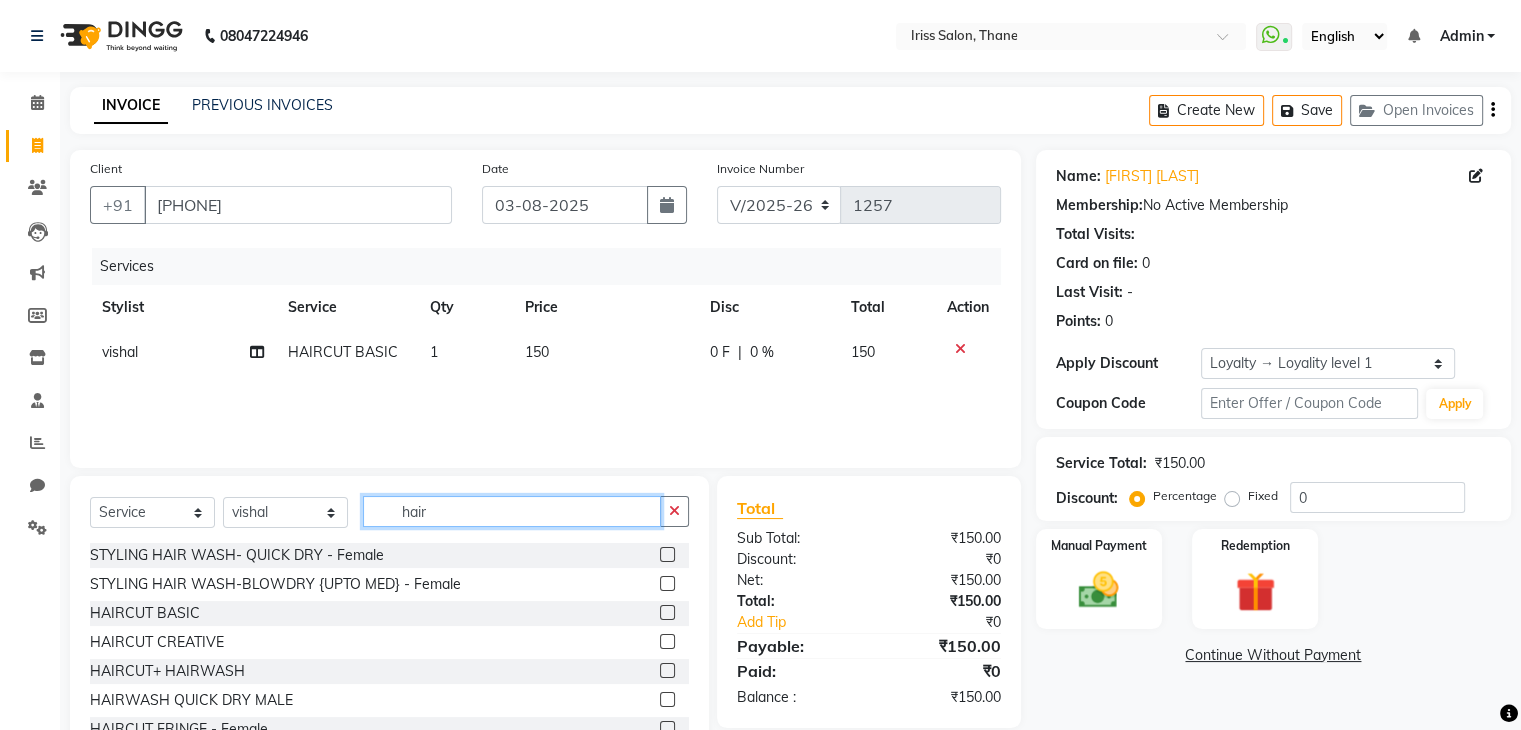click on "hair" 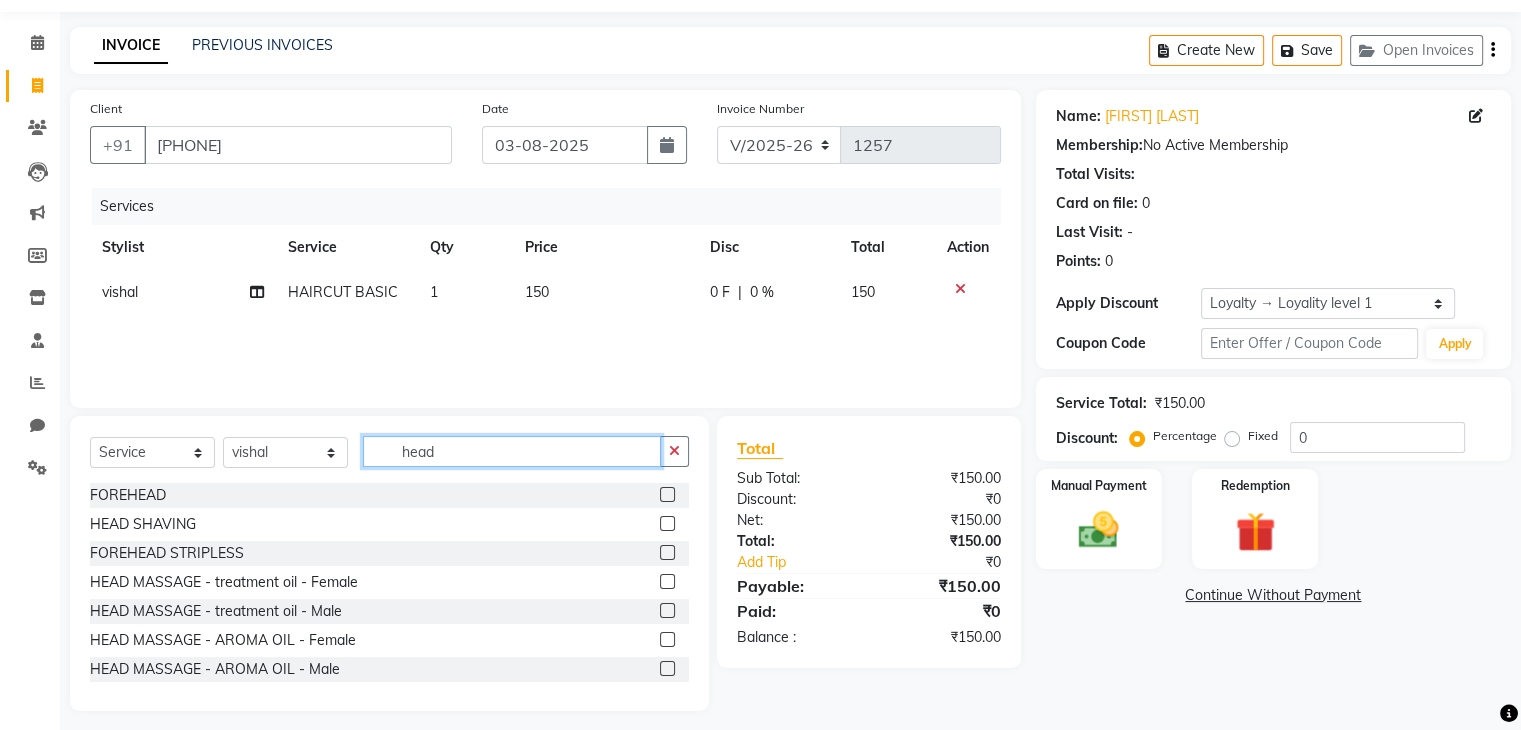 scroll, scrollTop: 72, scrollLeft: 0, axis: vertical 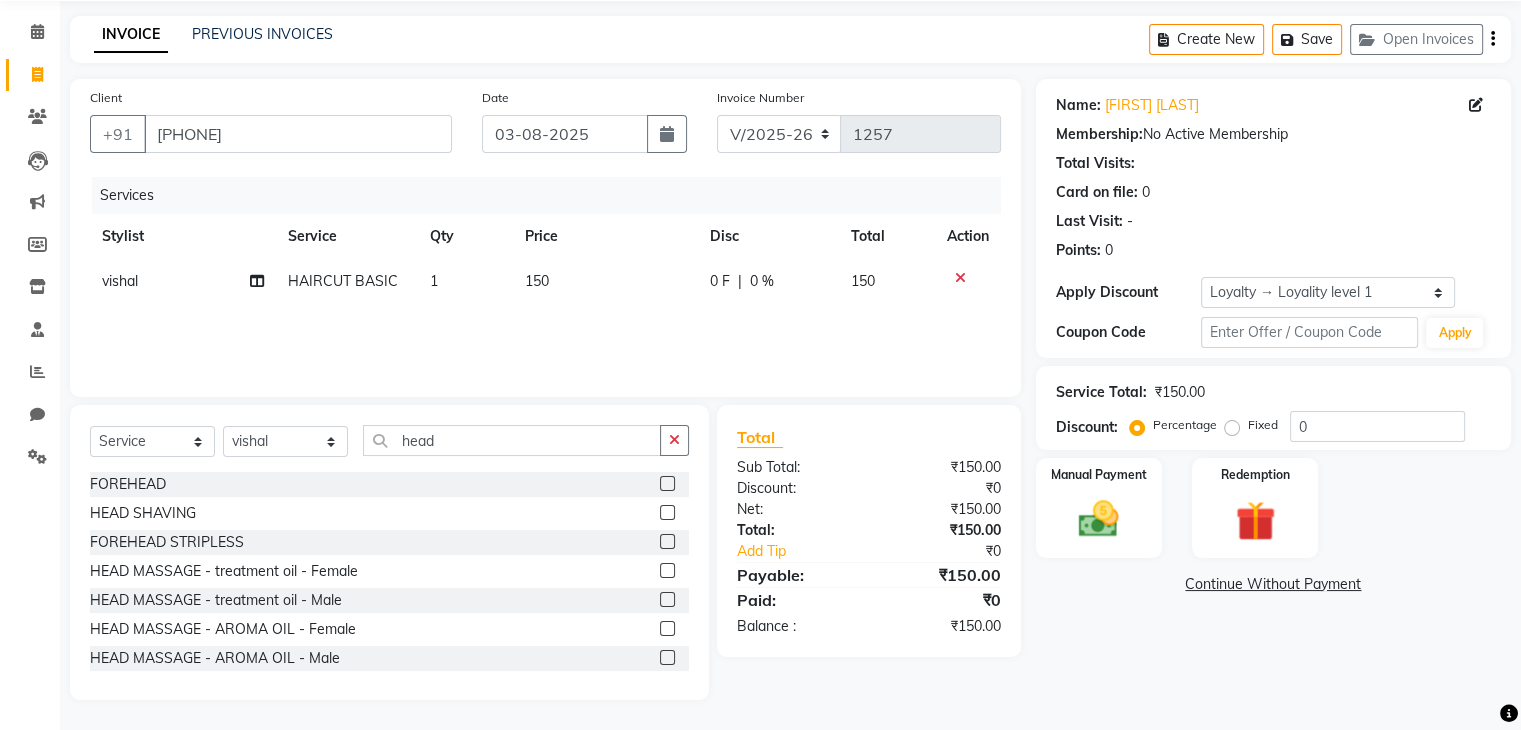 click 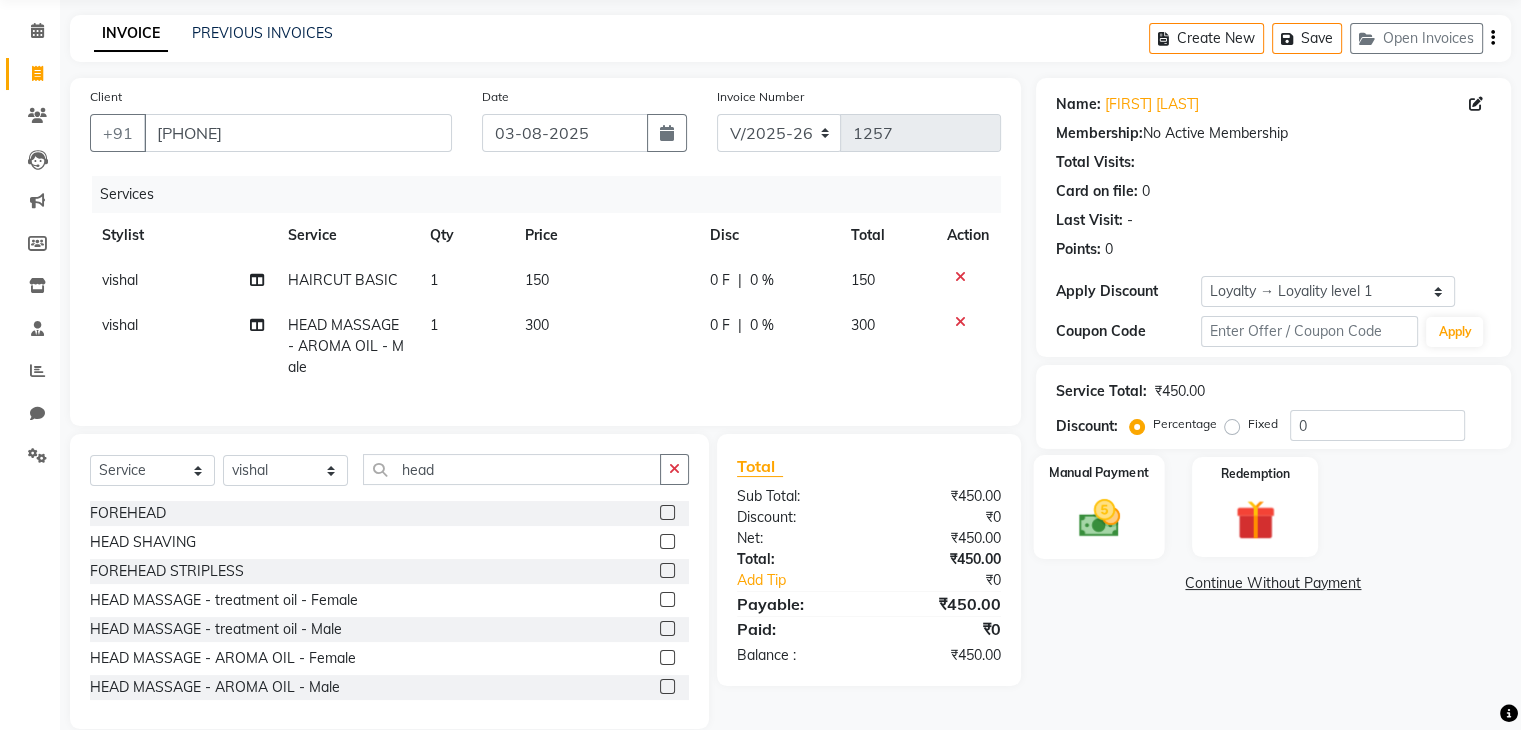 click on "Manual Payment" 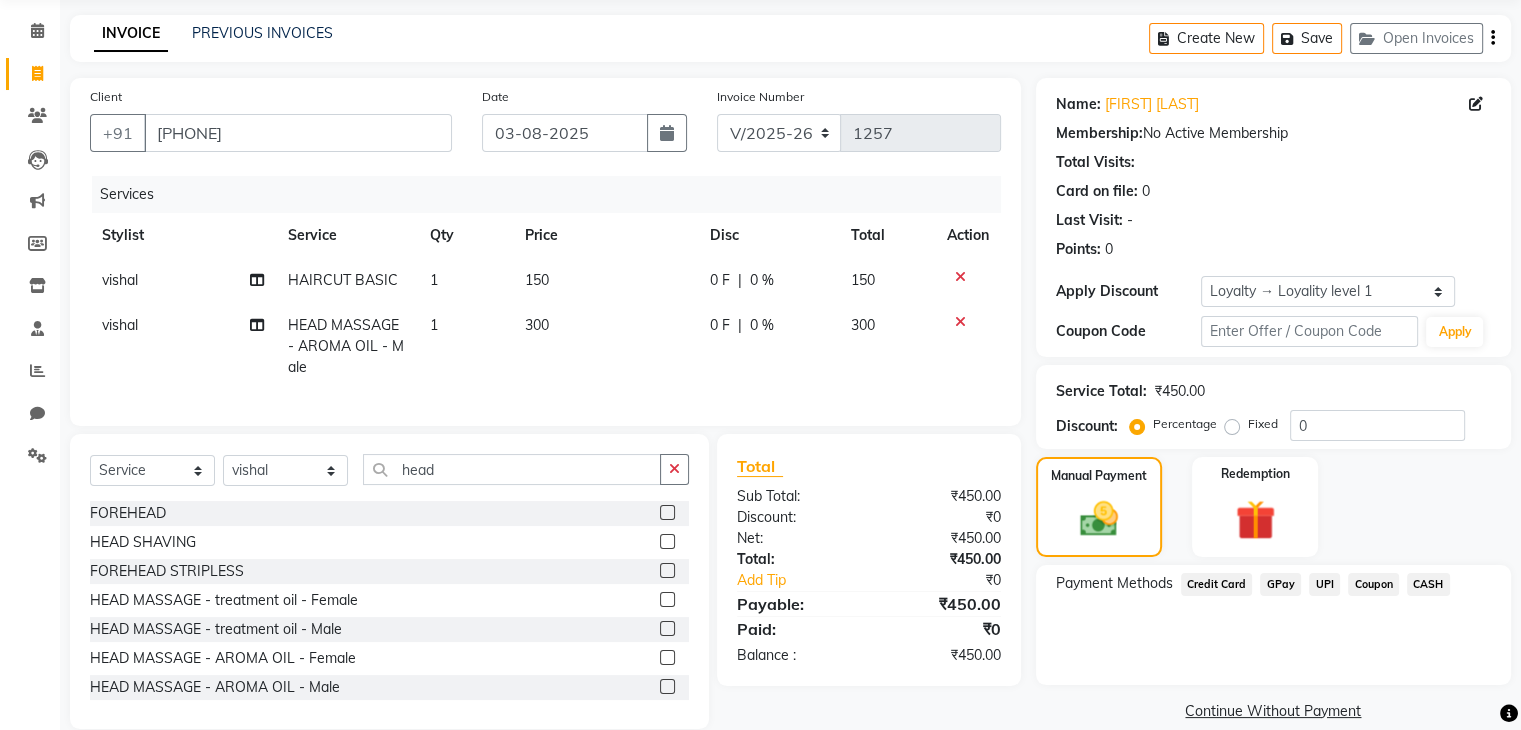 click on "UPI" 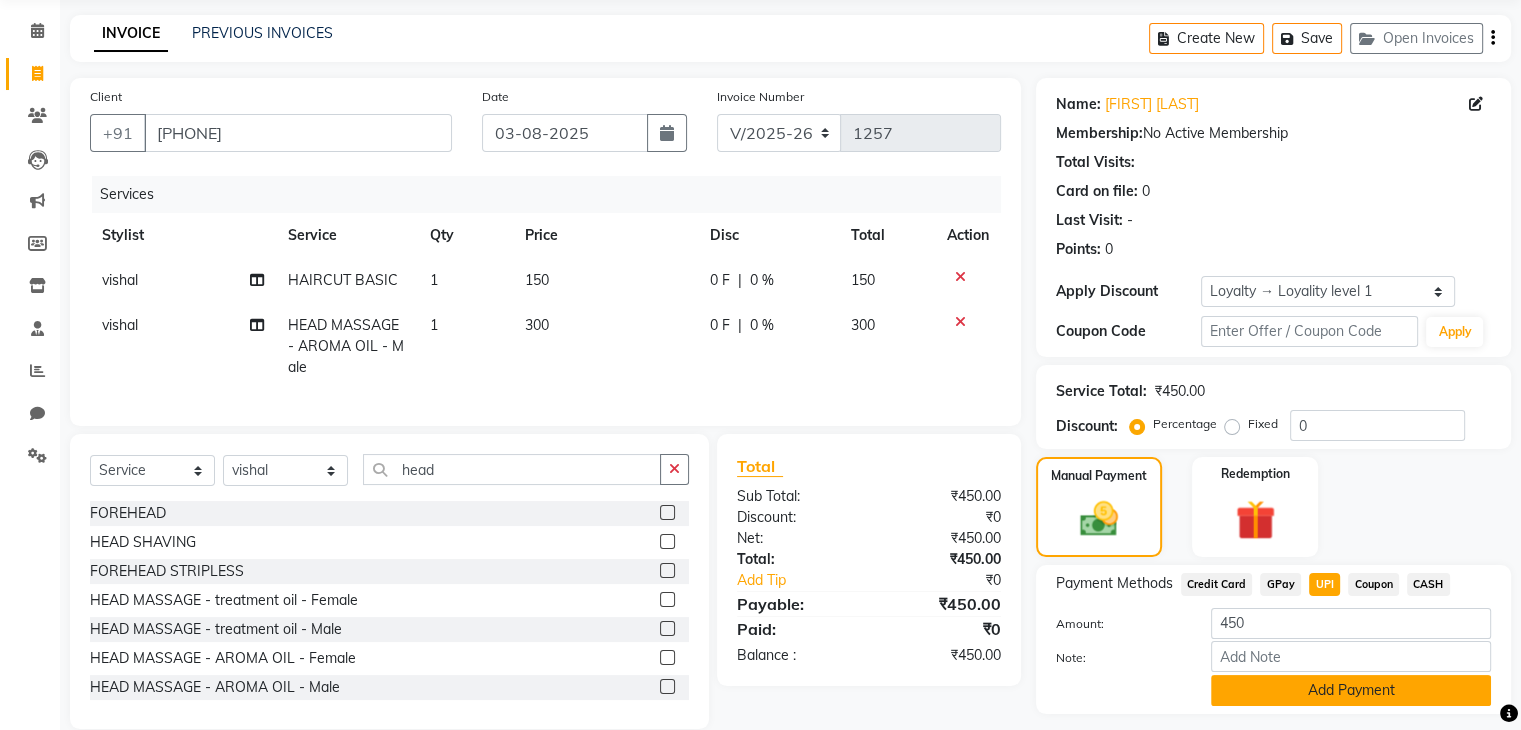click on "Add Payment" 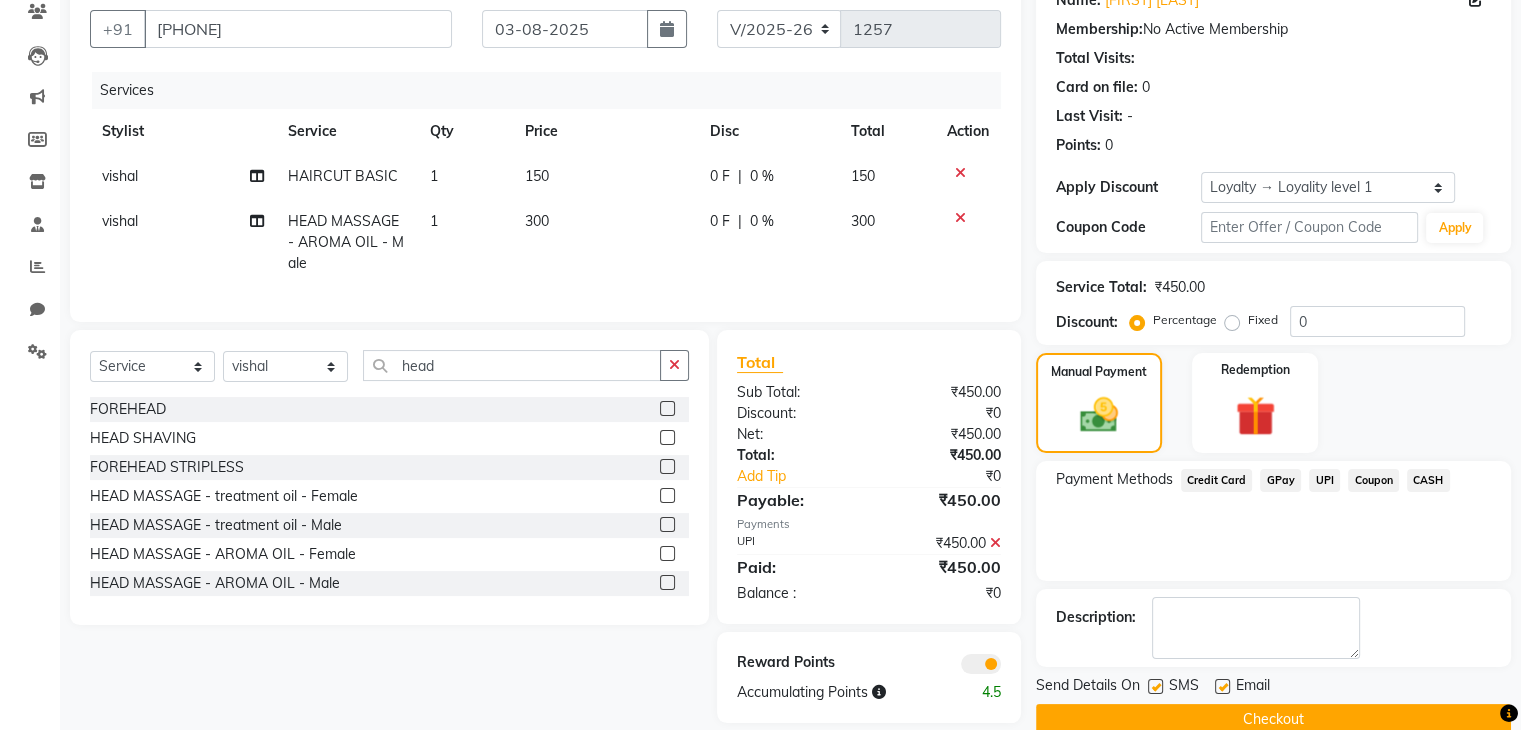 scroll, scrollTop: 216, scrollLeft: 0, axis: vertical 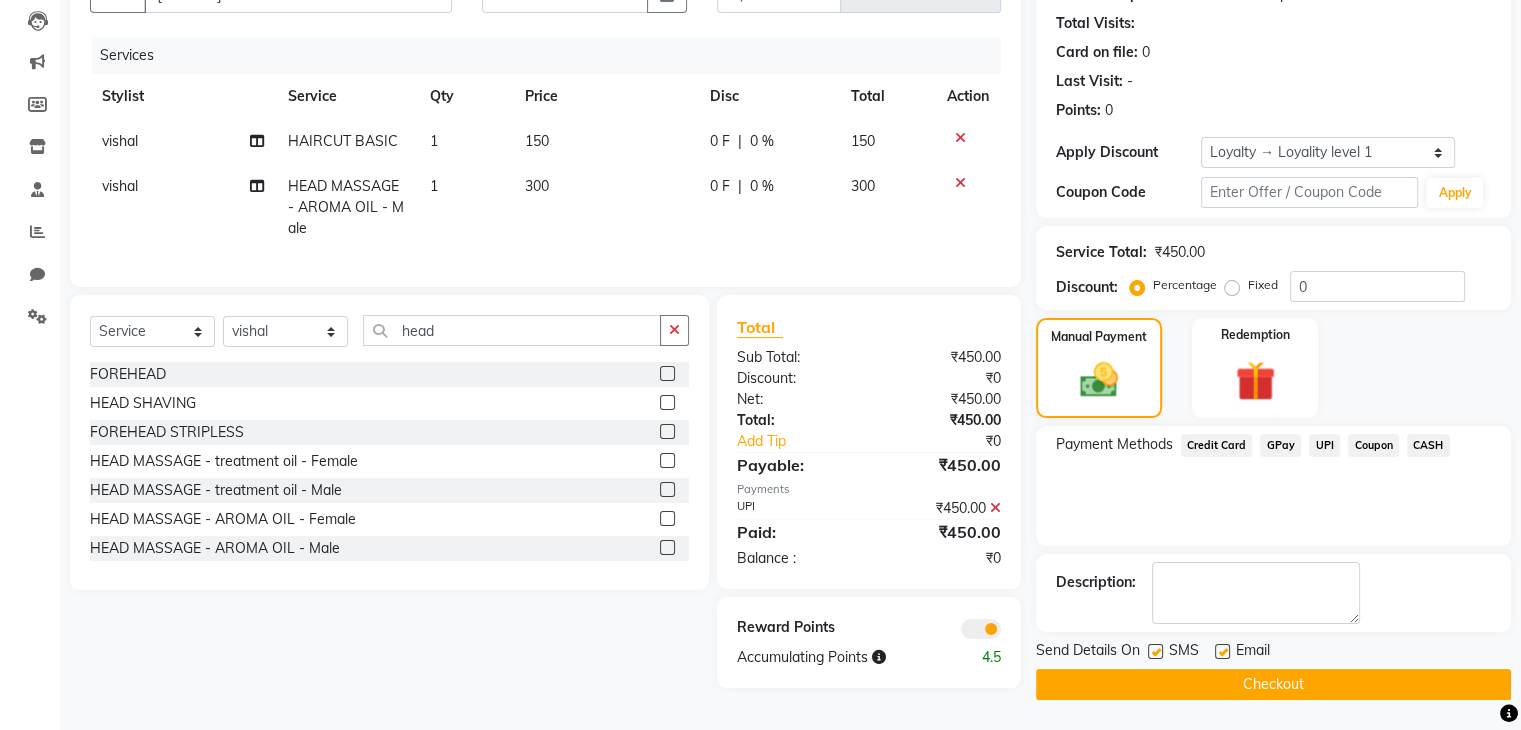 click on "Checkout" 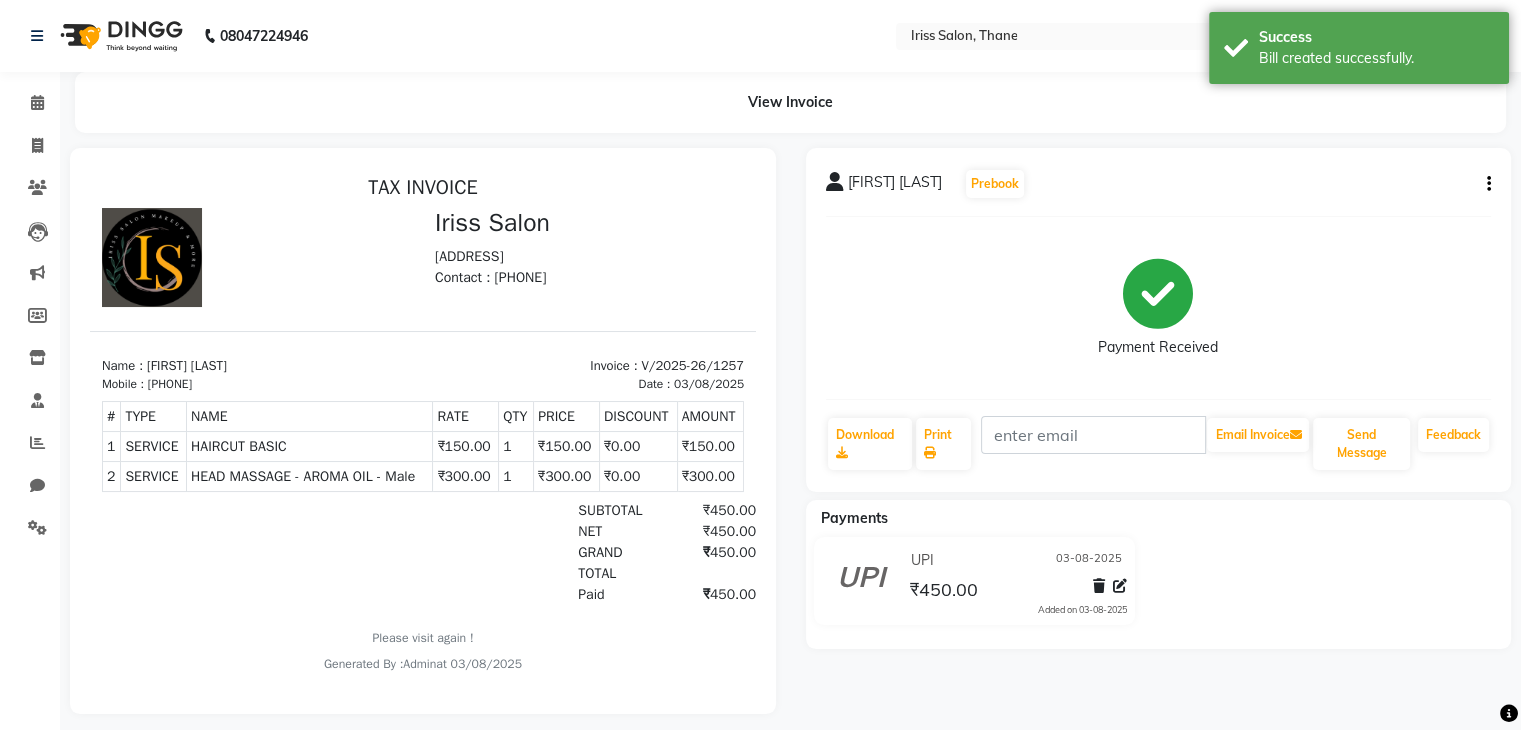 scroll, scrollTop: 0, scrollLeft: 0, axis: both 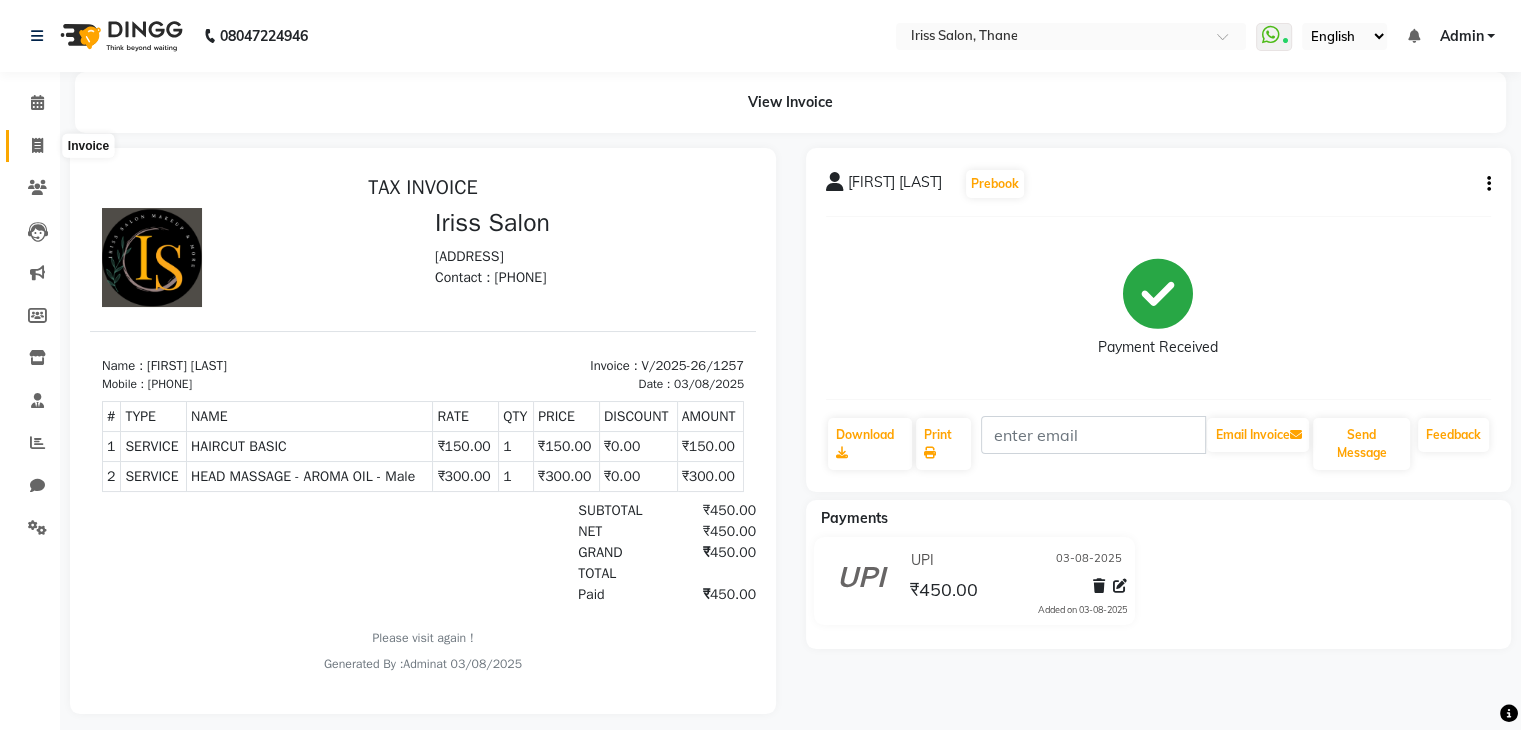 click 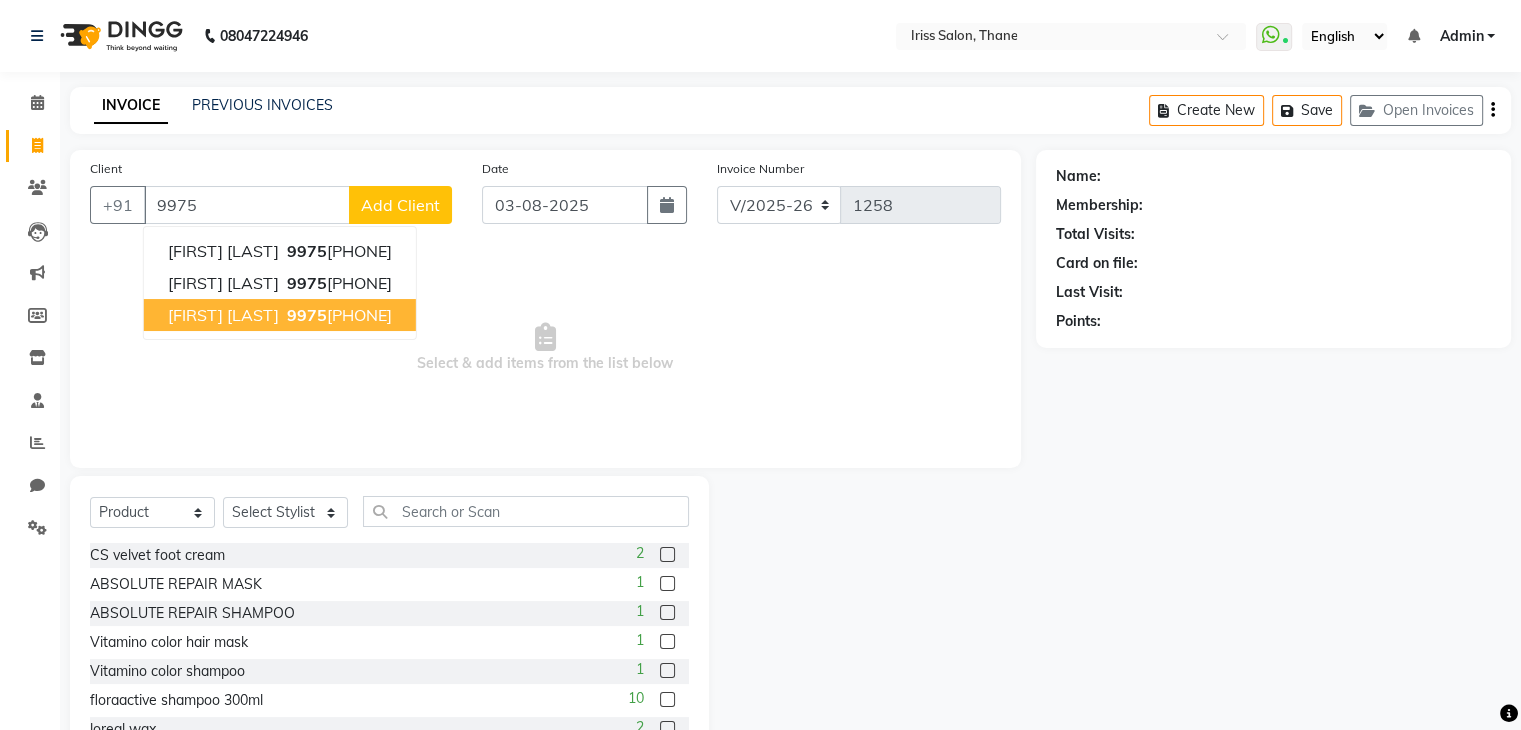 click on "[FIRST] [LAST]" at bounding box center (223, 315) 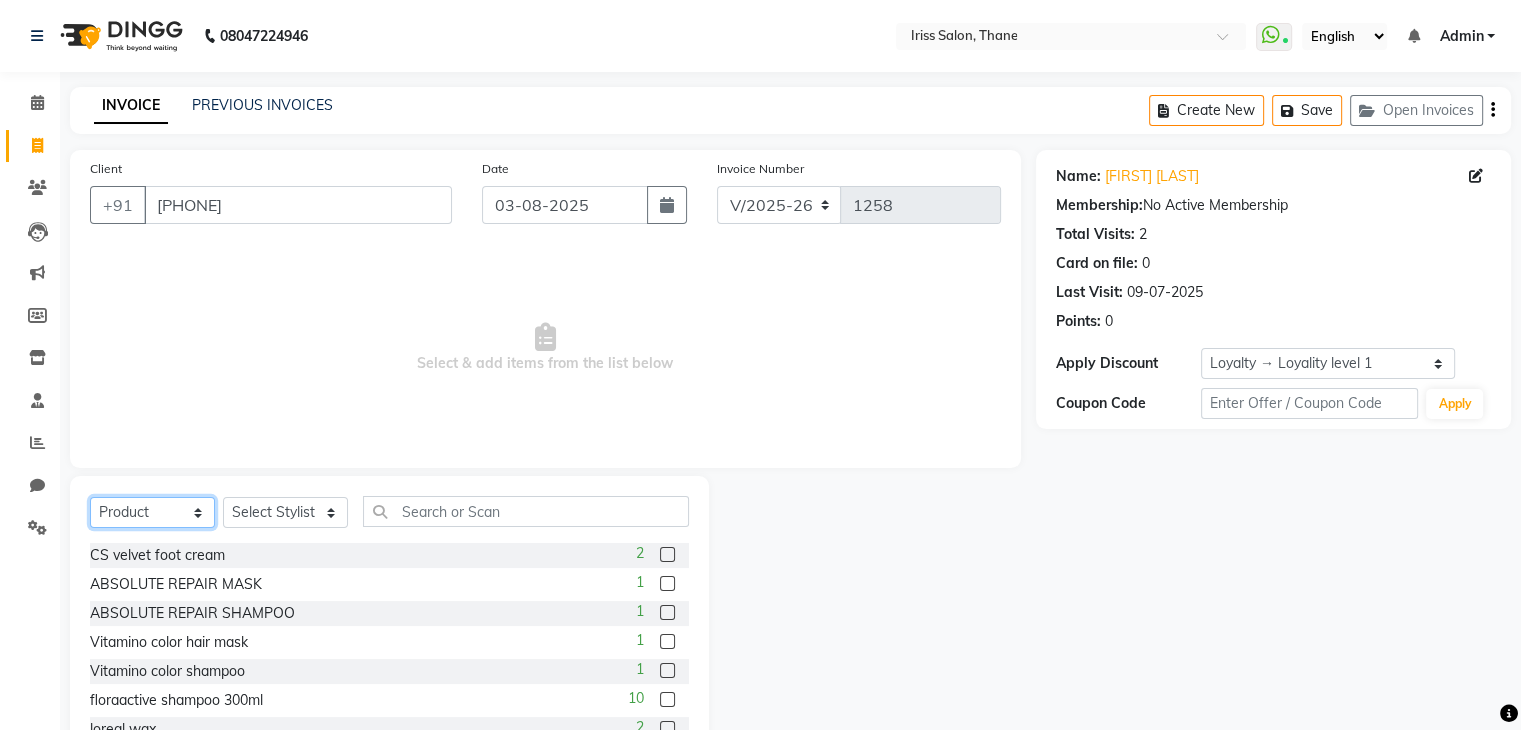 click on "Select  Service  Product  Membership  Package Voucher Prepaid Gift Card" 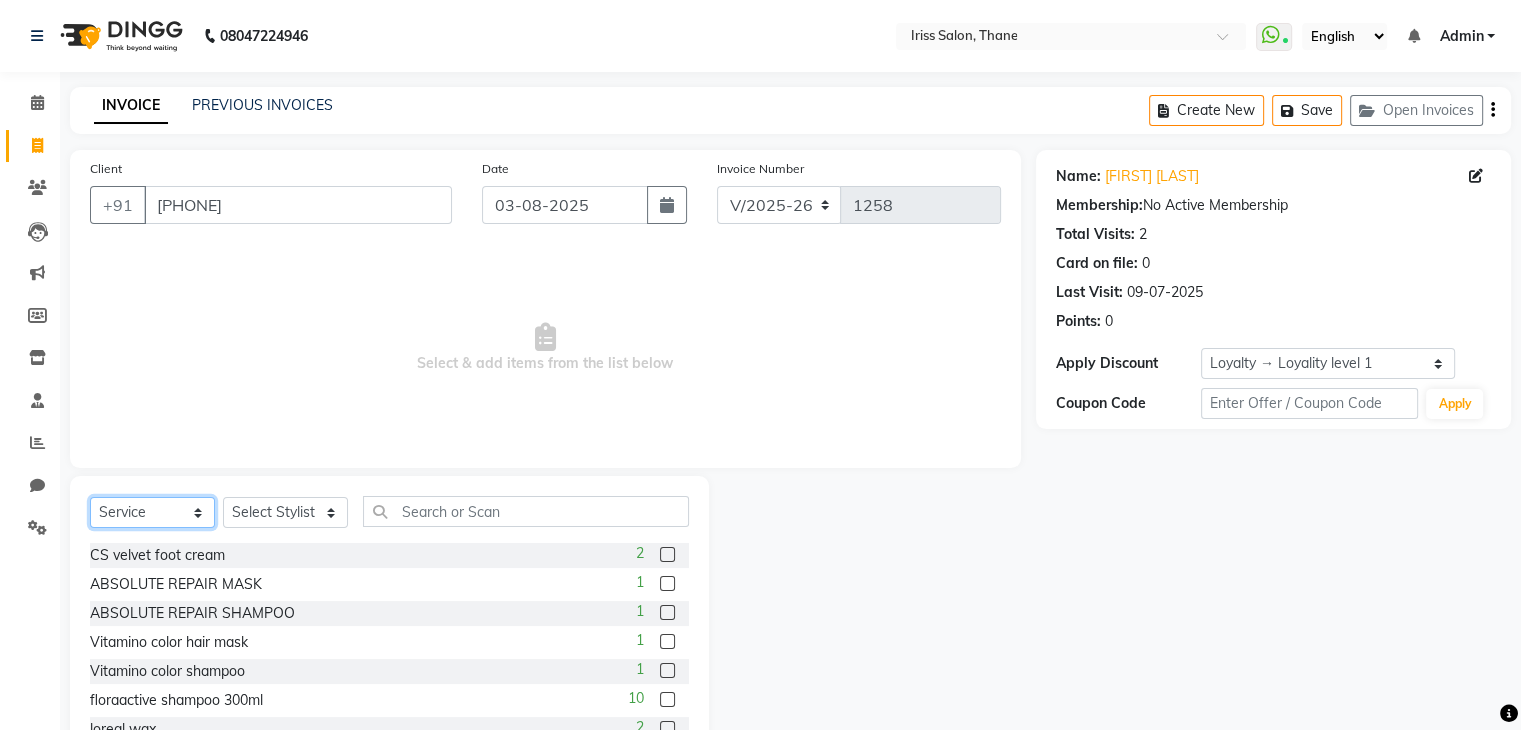 click on "Select  Service  Product  Membership  Package Voucher Prepaid Gift Card" 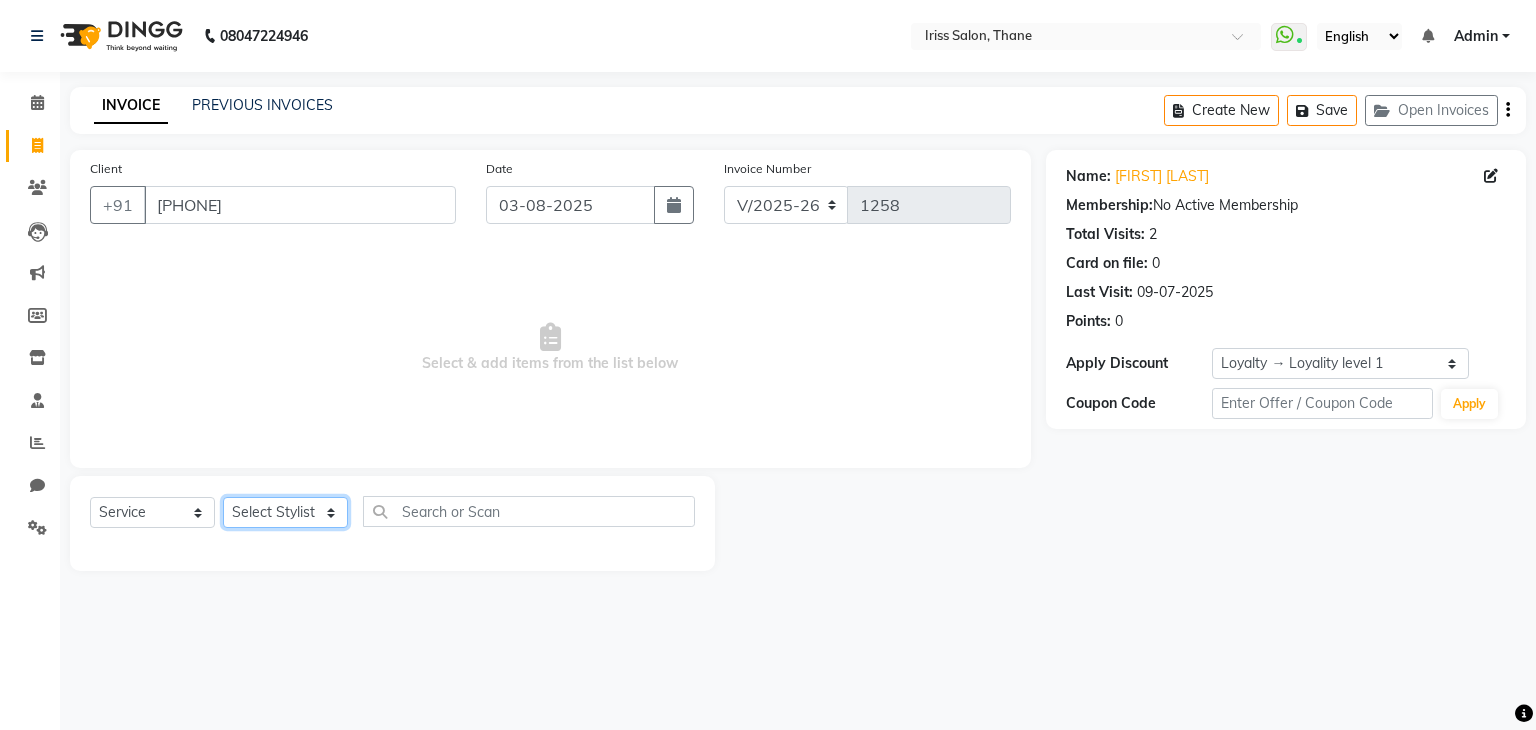 click on "Select Stylist [FIRST] [LAST] [FIRST] [LAST] [FIRST] [LAST] [FIRST] [LAST] [FIRST] [LAST] [FIRST] [LAST] [FIRST] [LAST]" 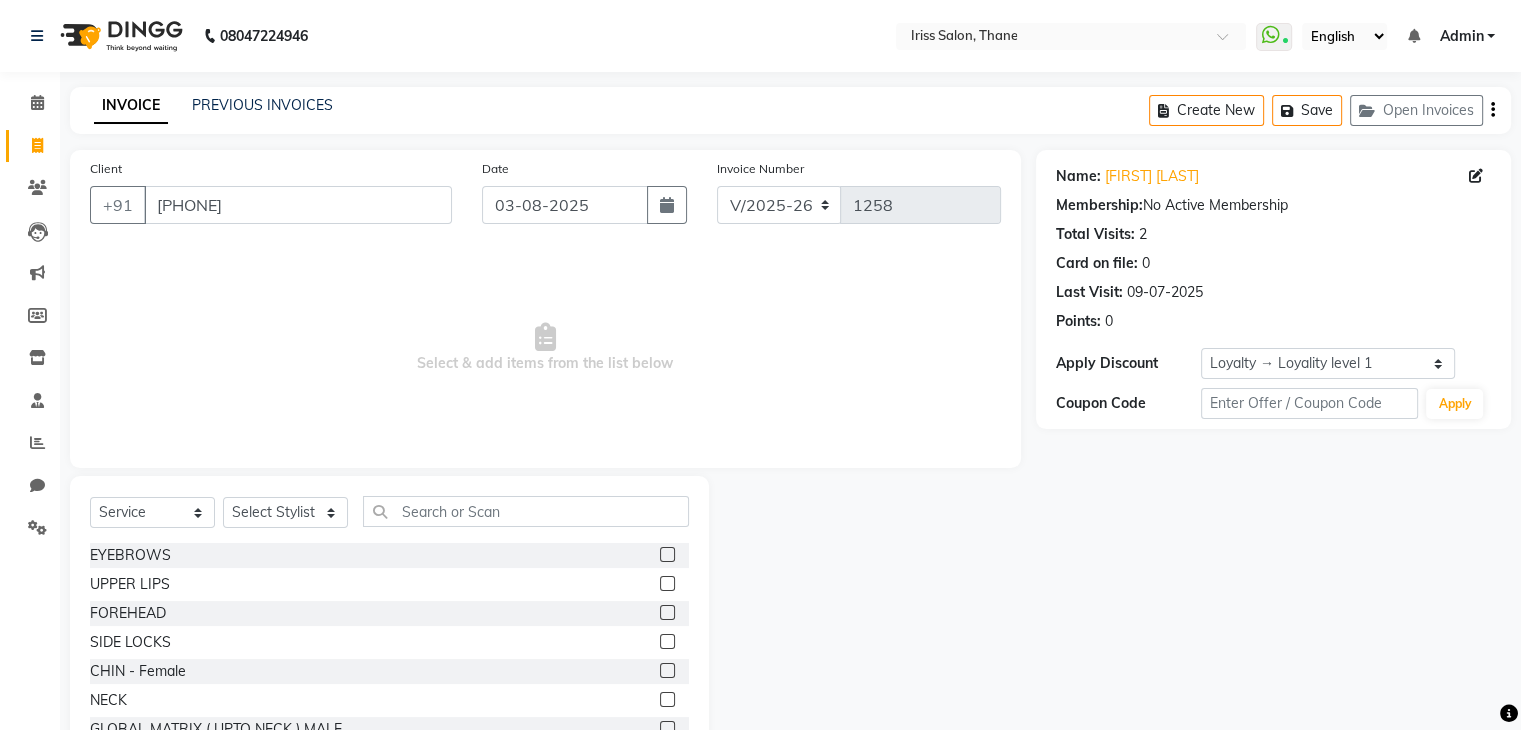 click 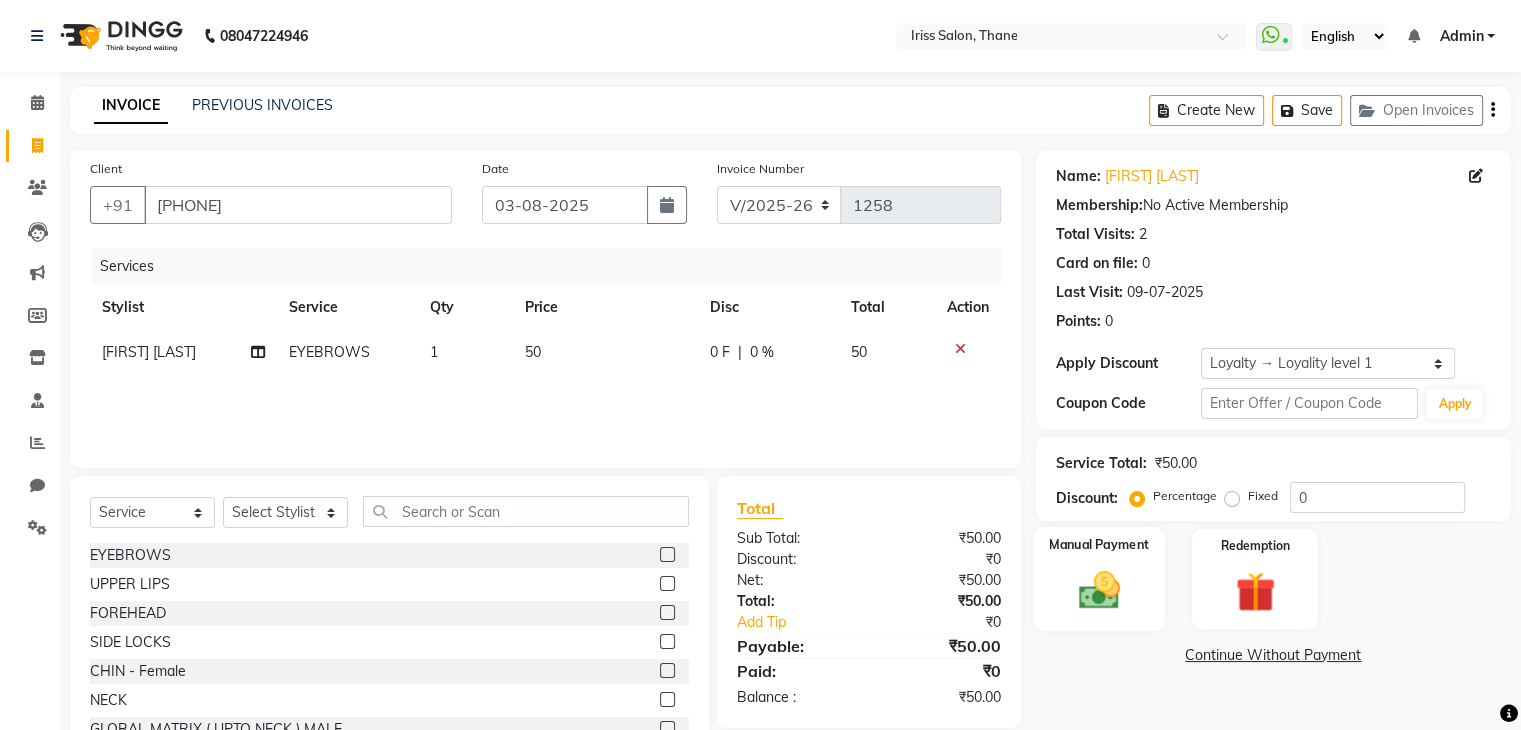 click on "Manual Payment" 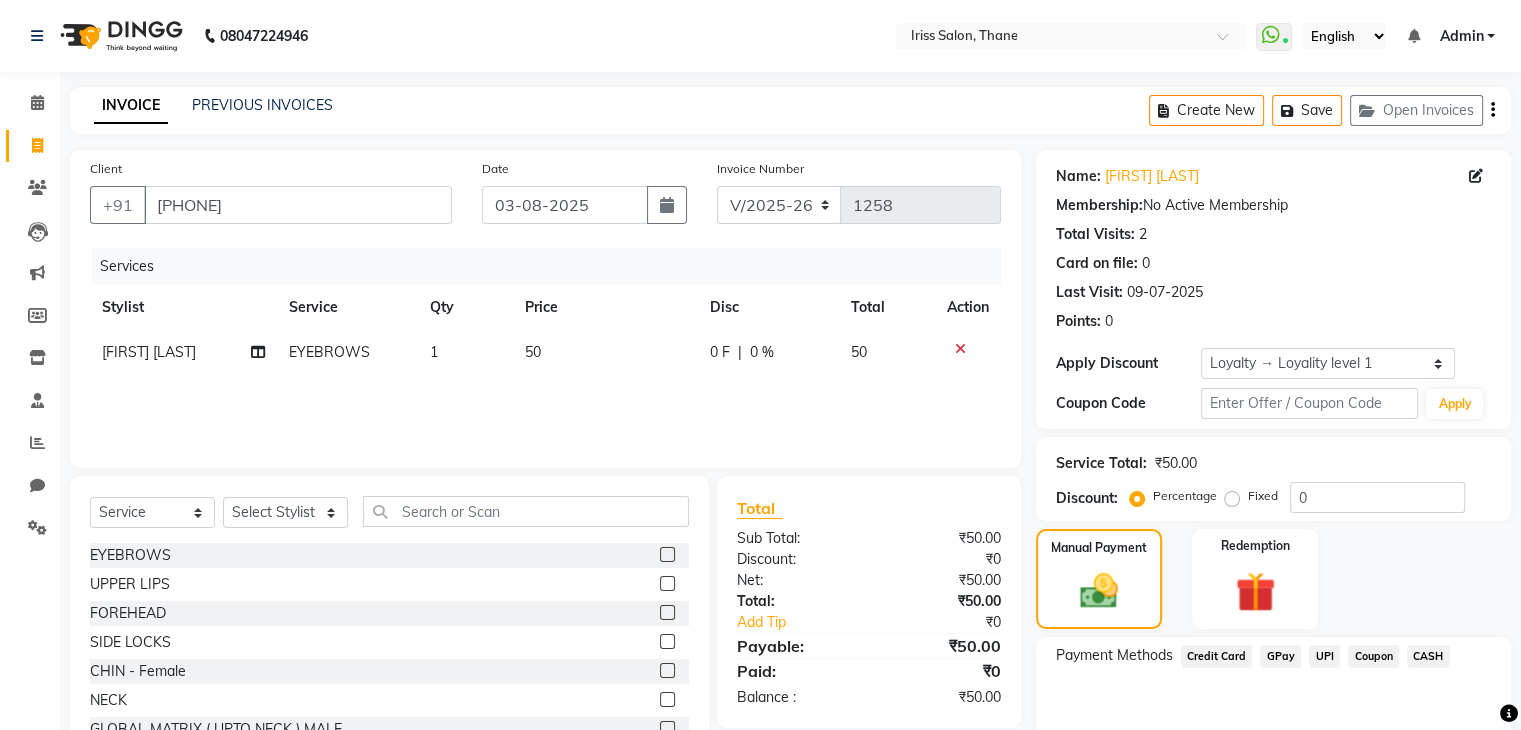click on "UPI" 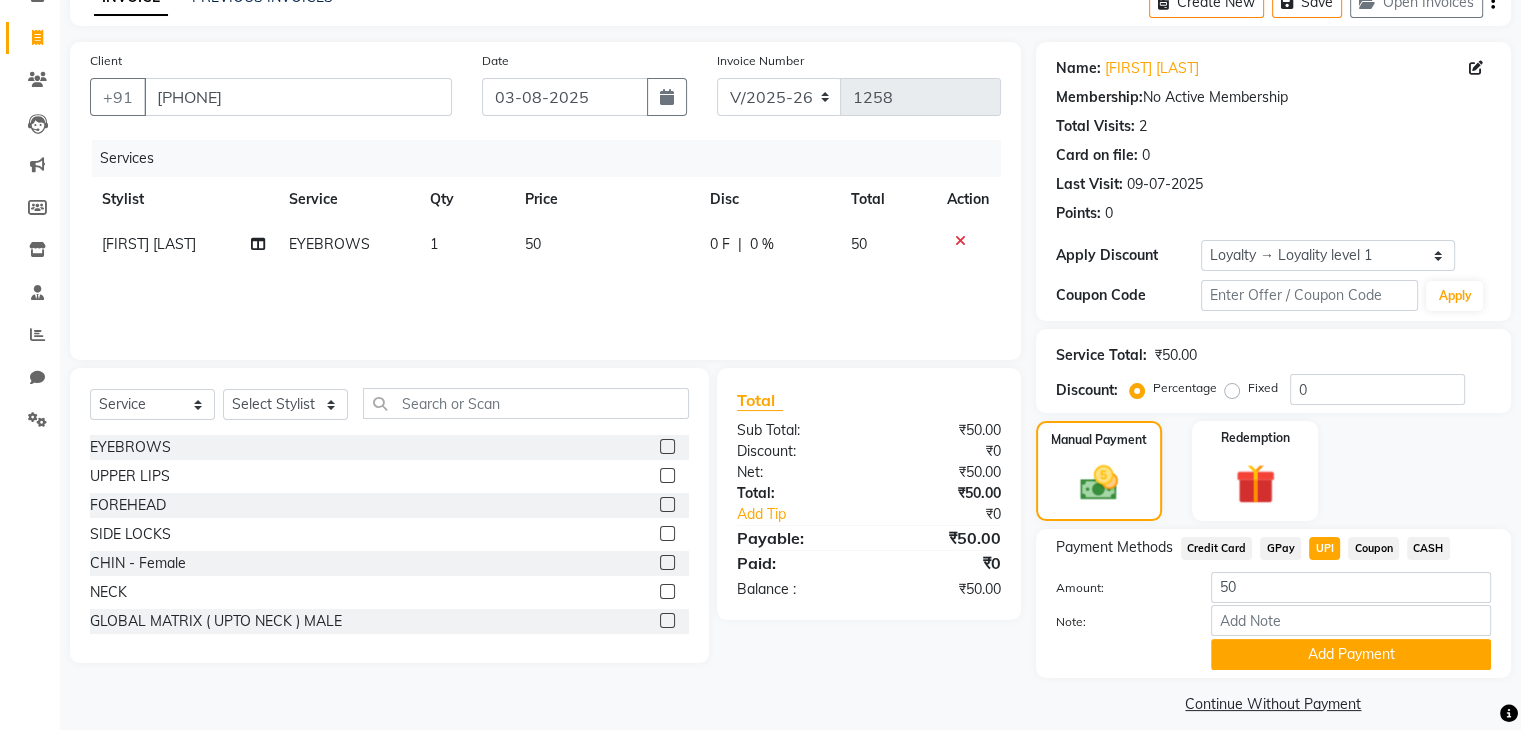 scroll, scrollTop: 121, scrollLeft: 0, axis: vertical 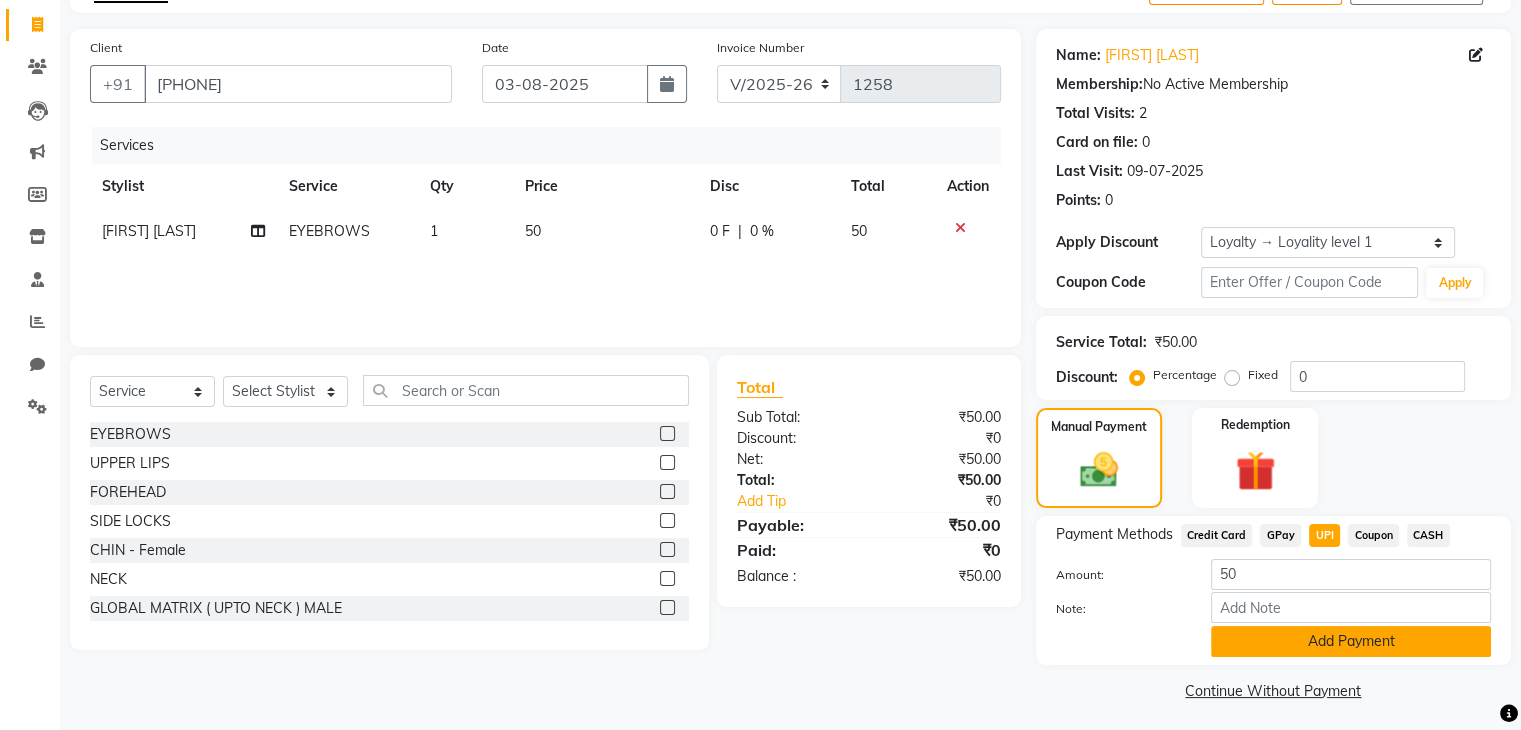 click on "Add Payment" 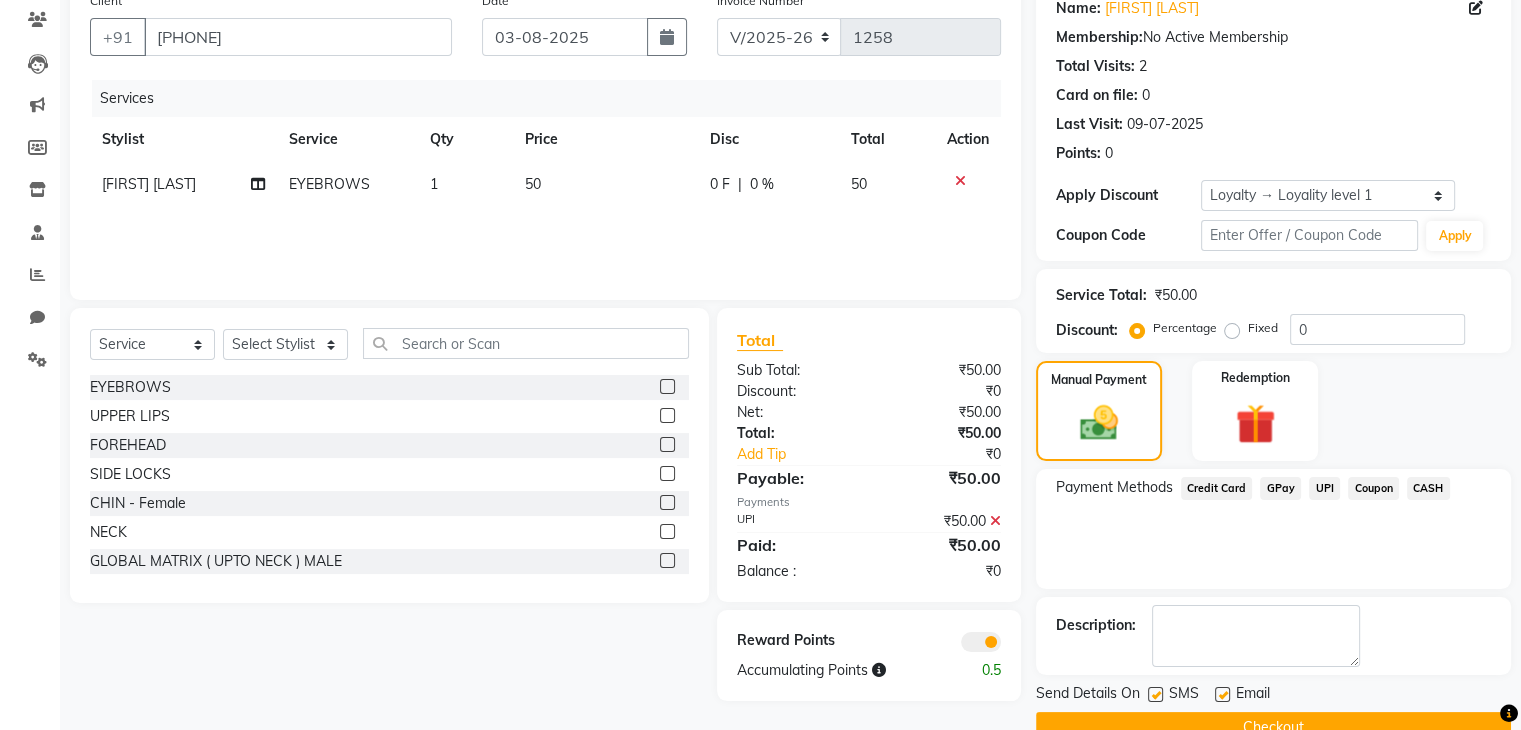 scroll, scrollTop: 167, scrollLeft: 0, axis: vertical 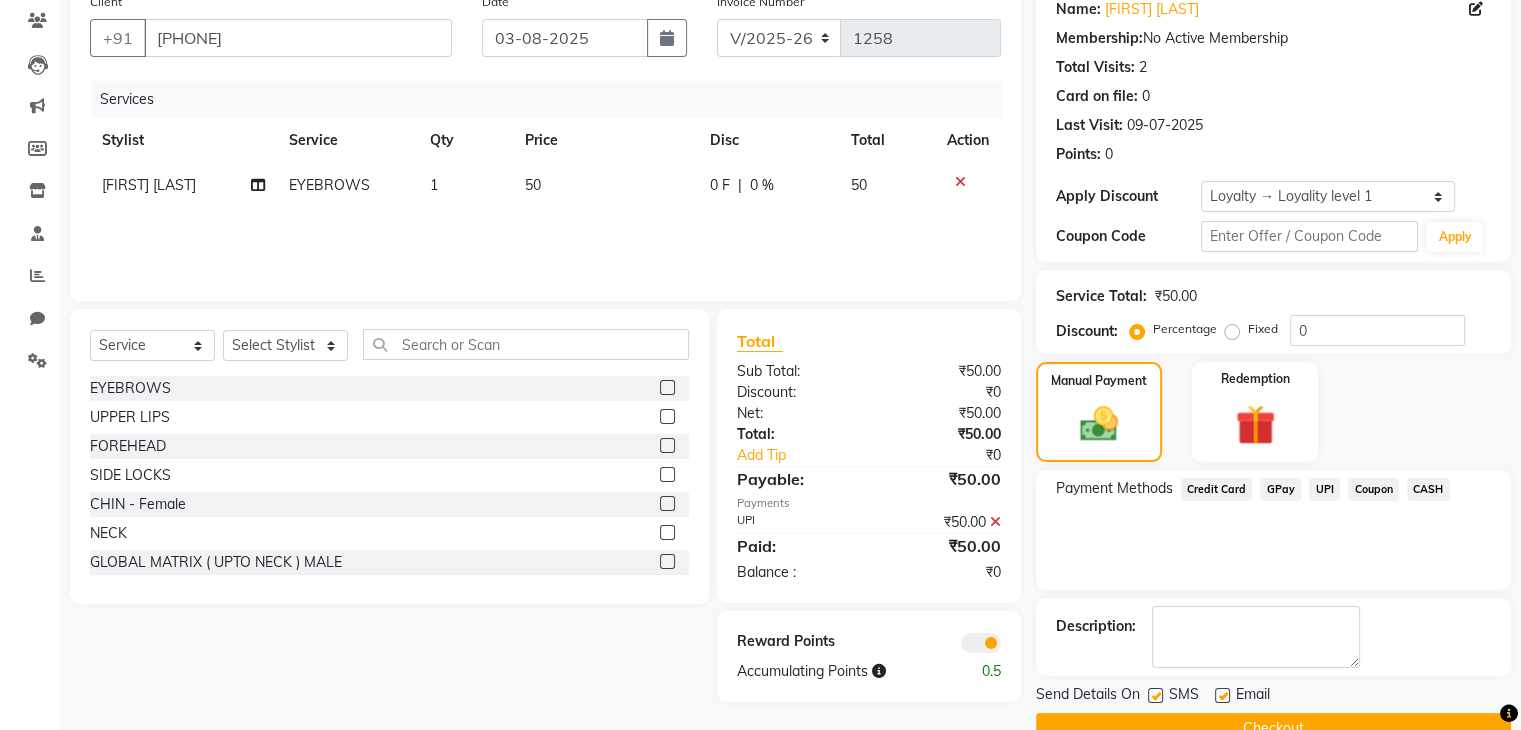 click on "Checkout" 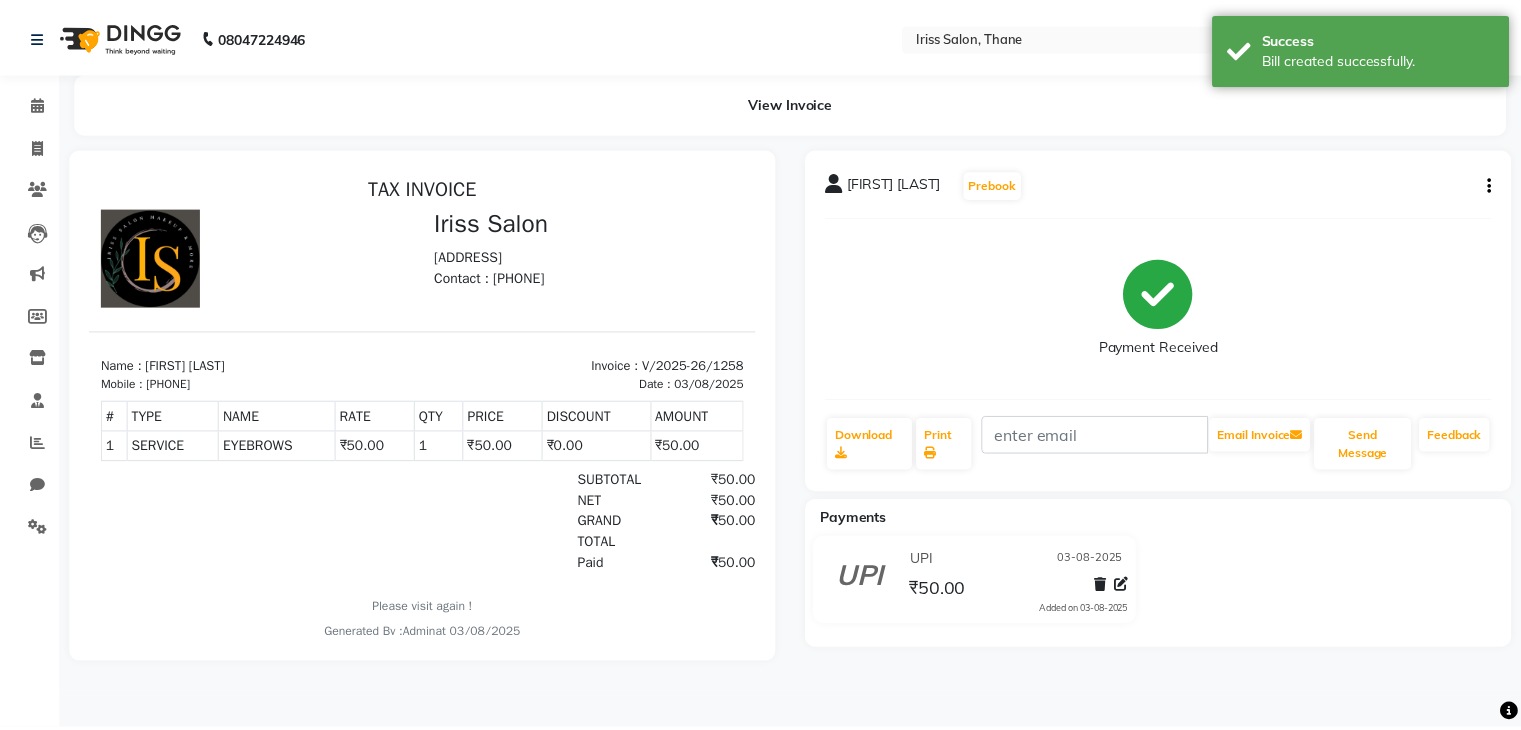 scroll, scrollTop: 0, scrollLeft: 0, axis: both 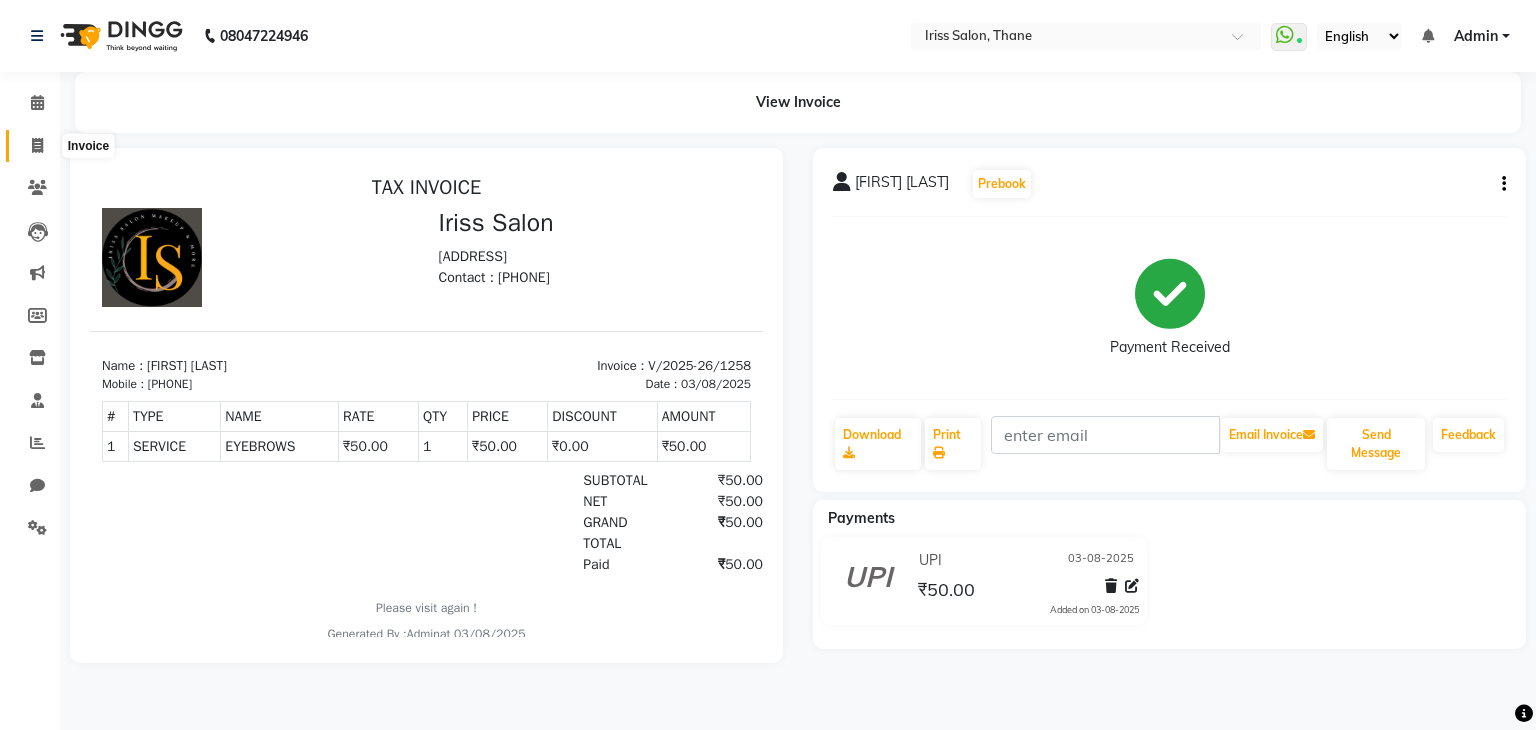 click 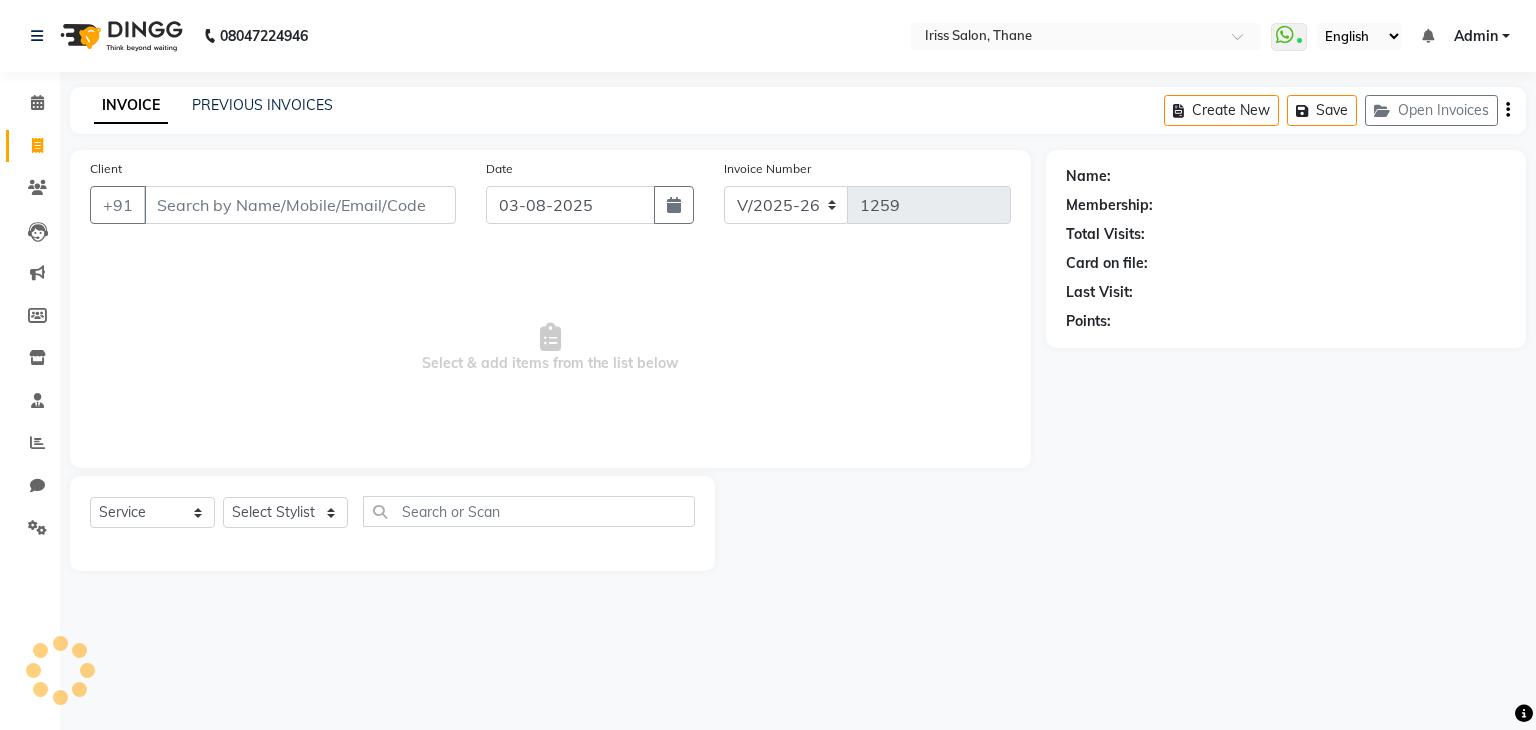 click on "Client" at bounding box center [300, 205] 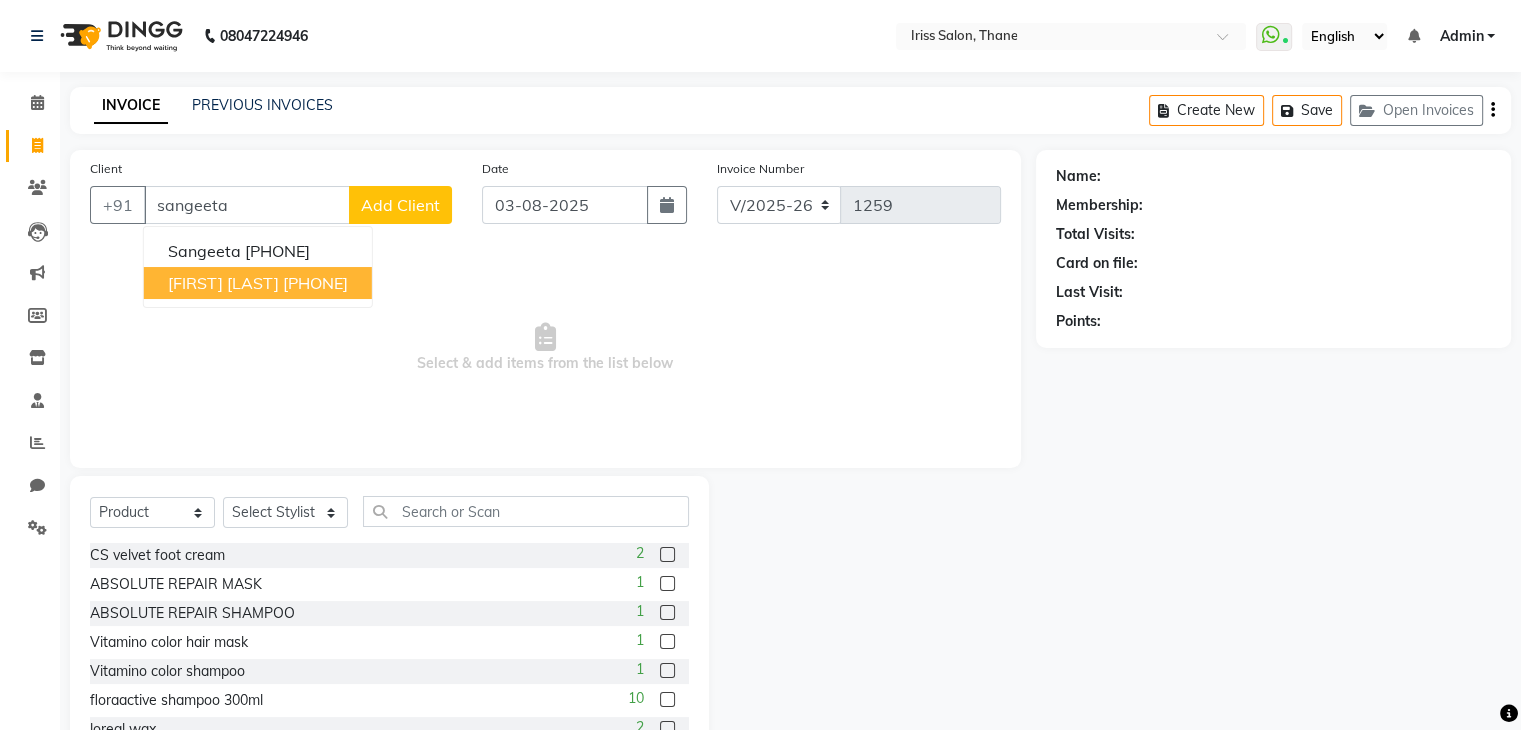 click on "[FIRST] [LAST]" at bounding box center [223, 283] 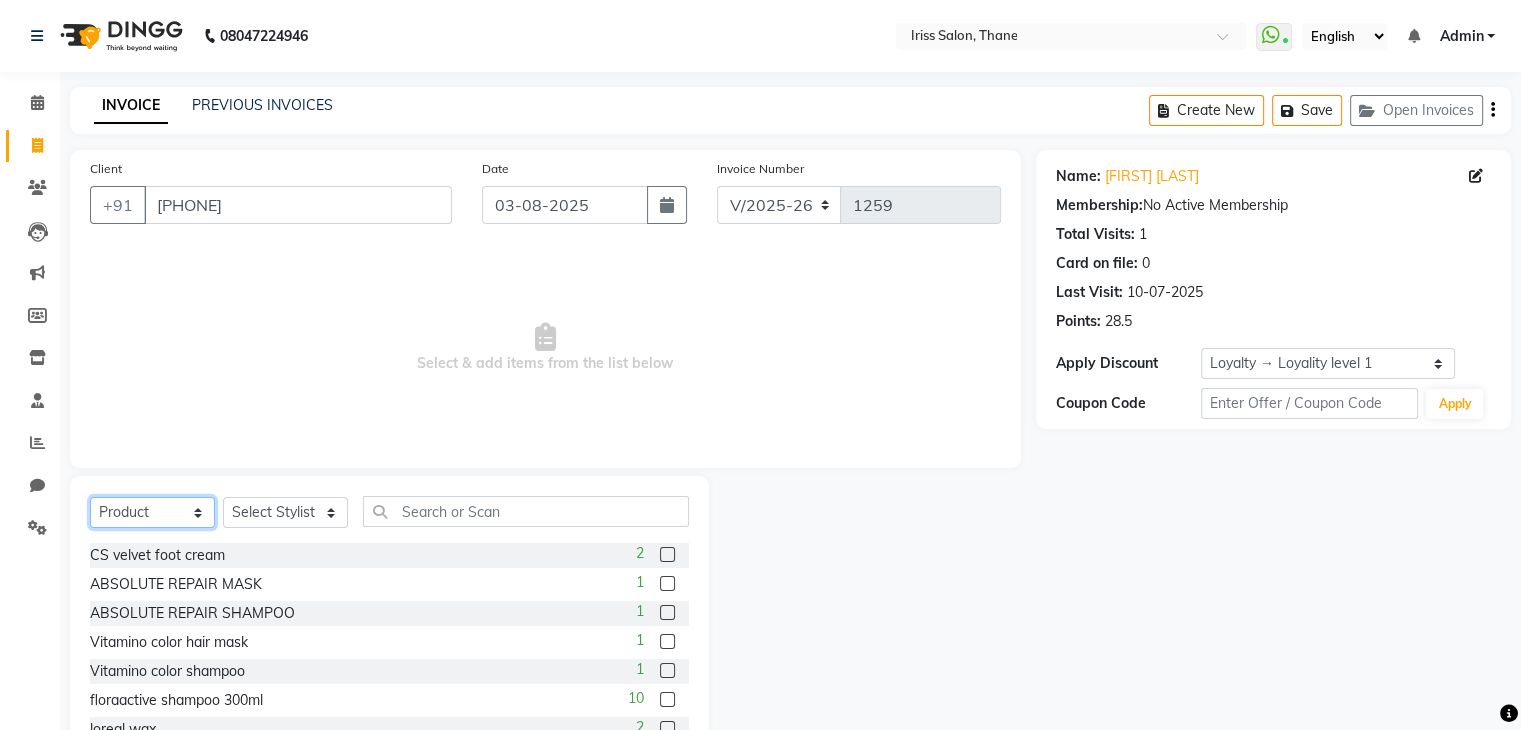 click on "Select  Service  Product  Membership  Package Voucher Prepaid Gift Card" 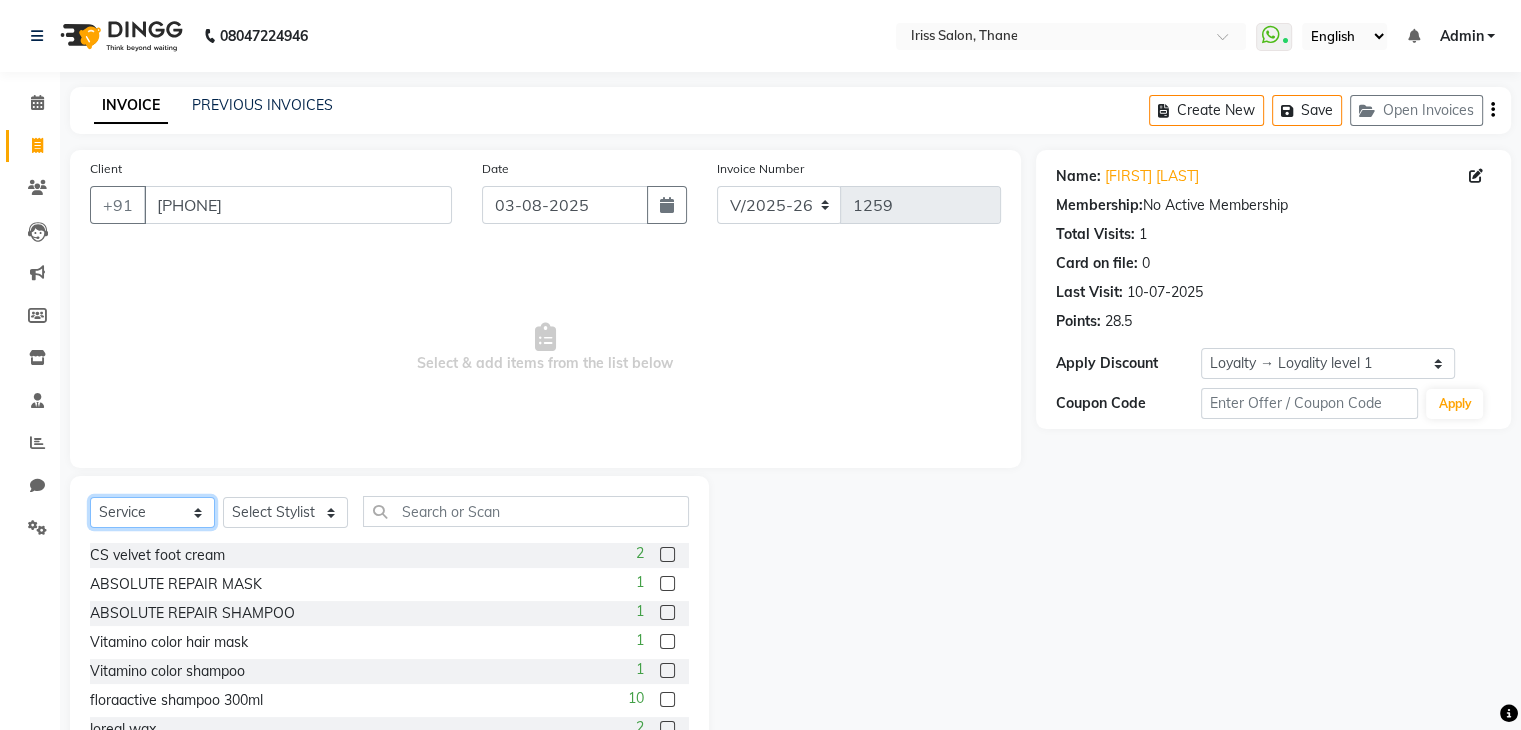 click on "Select  Service  Product  Membership  Package Voucher Prepaid Gift Card" 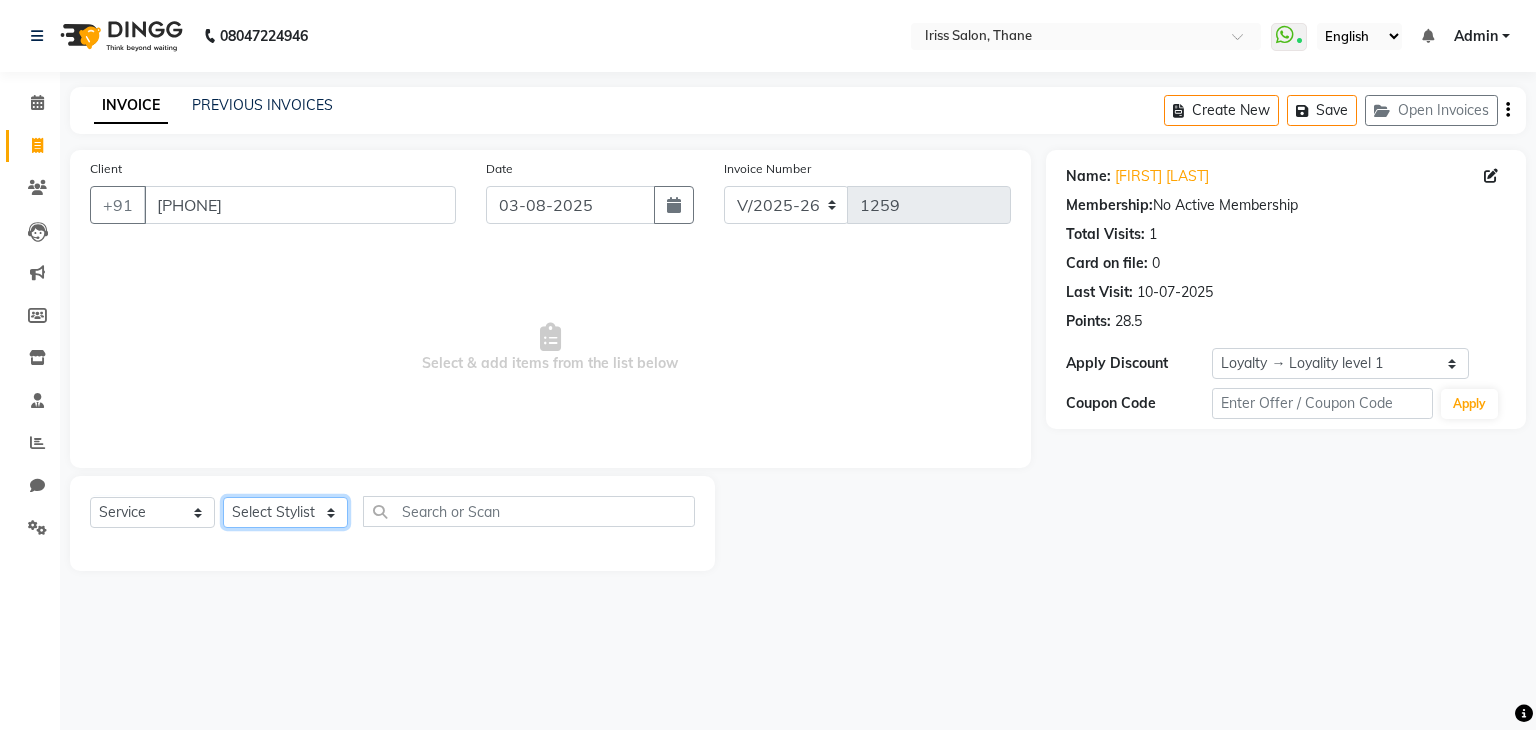 click on "Select Stylist [FIRST] [LAST] [FIRST] [LAST] [FIRST] [LAST] [FIRST] [LAST] [FIRST] [LAST] [FIRST] [LAST] [FIRST] [LAST]" 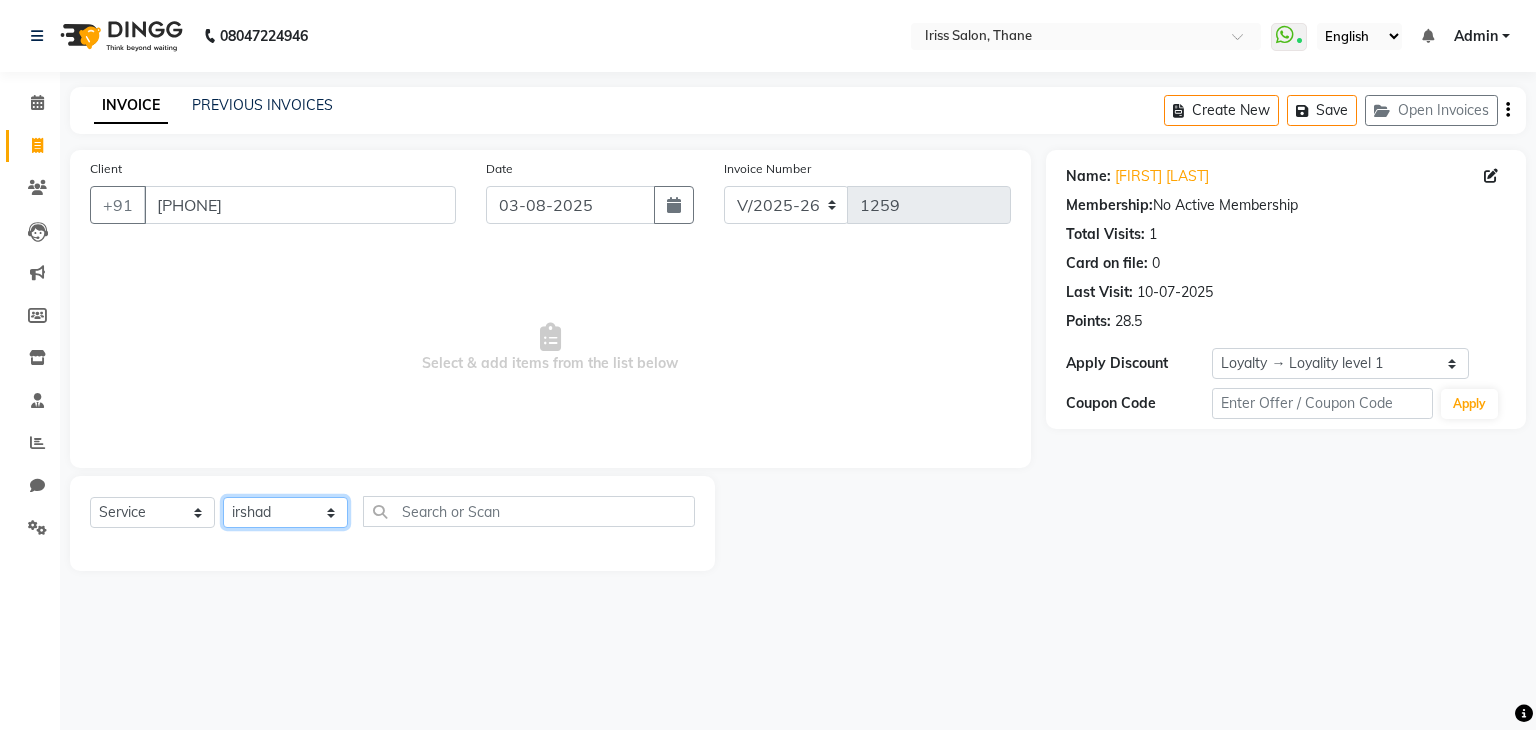 click on "Select Stylist [FIRST] [LAST] [FIRST] [LAST] [FIRST] [LAST] [FIRST] [LAST] [FIRST] [LAST] [FIRST] [LAST] [FIRST] [LAST]" 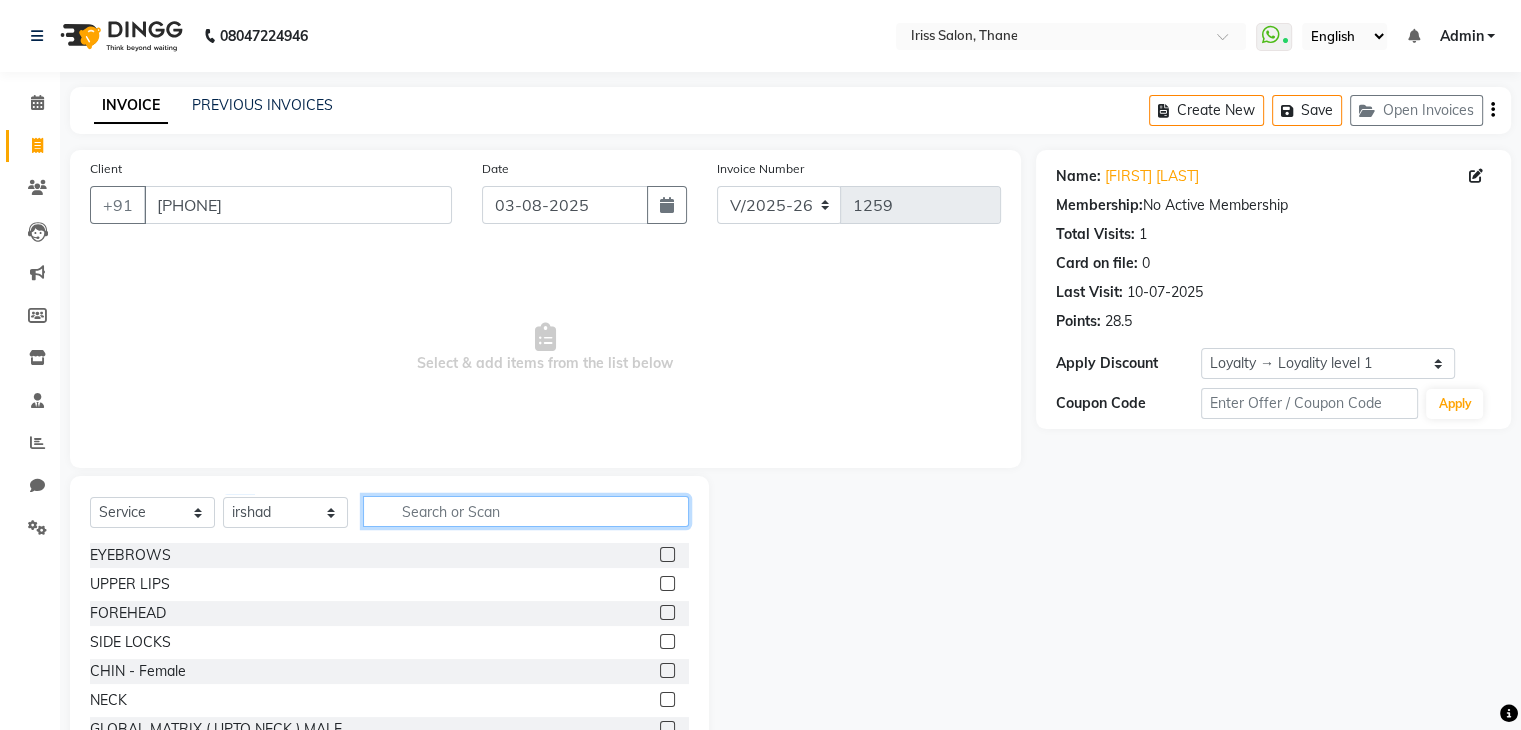 click 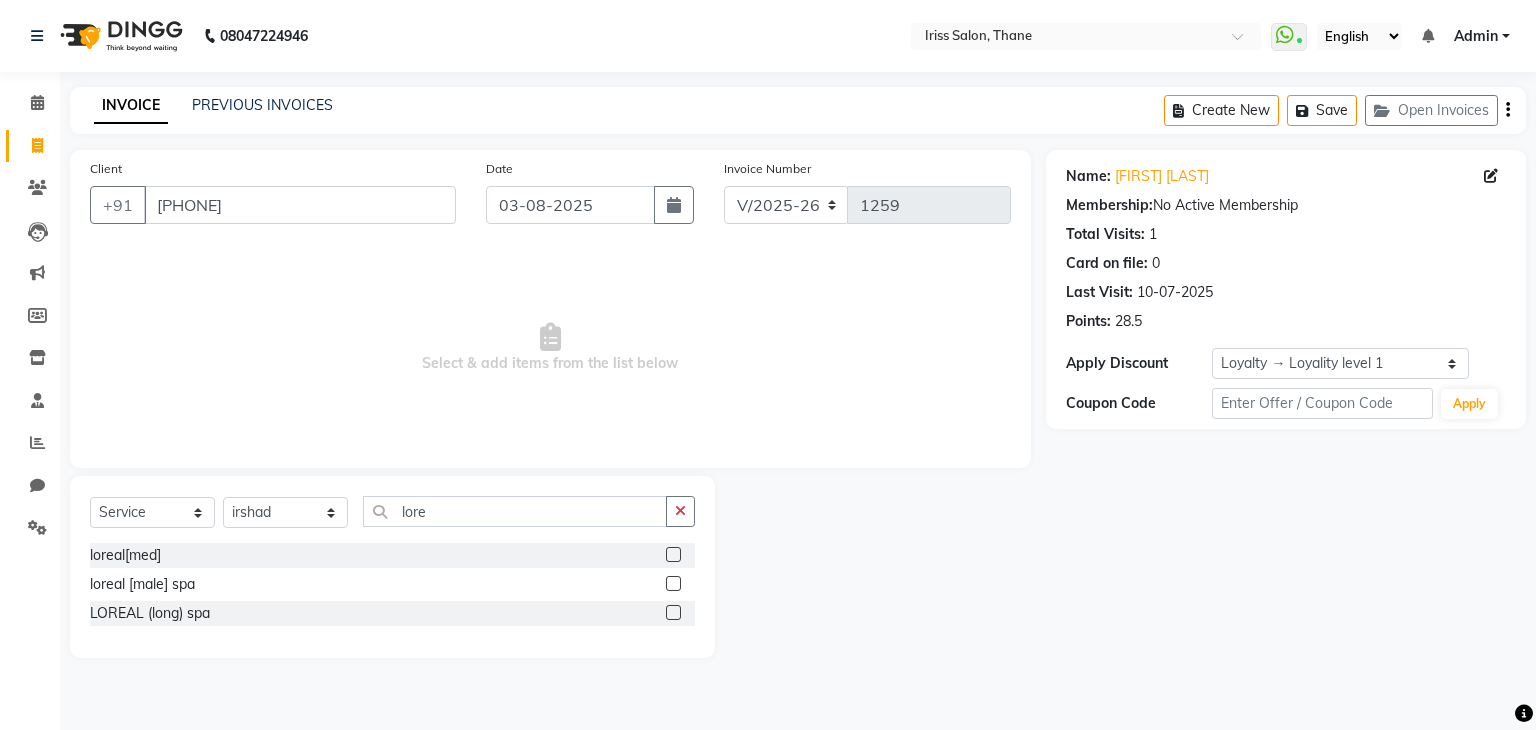 click 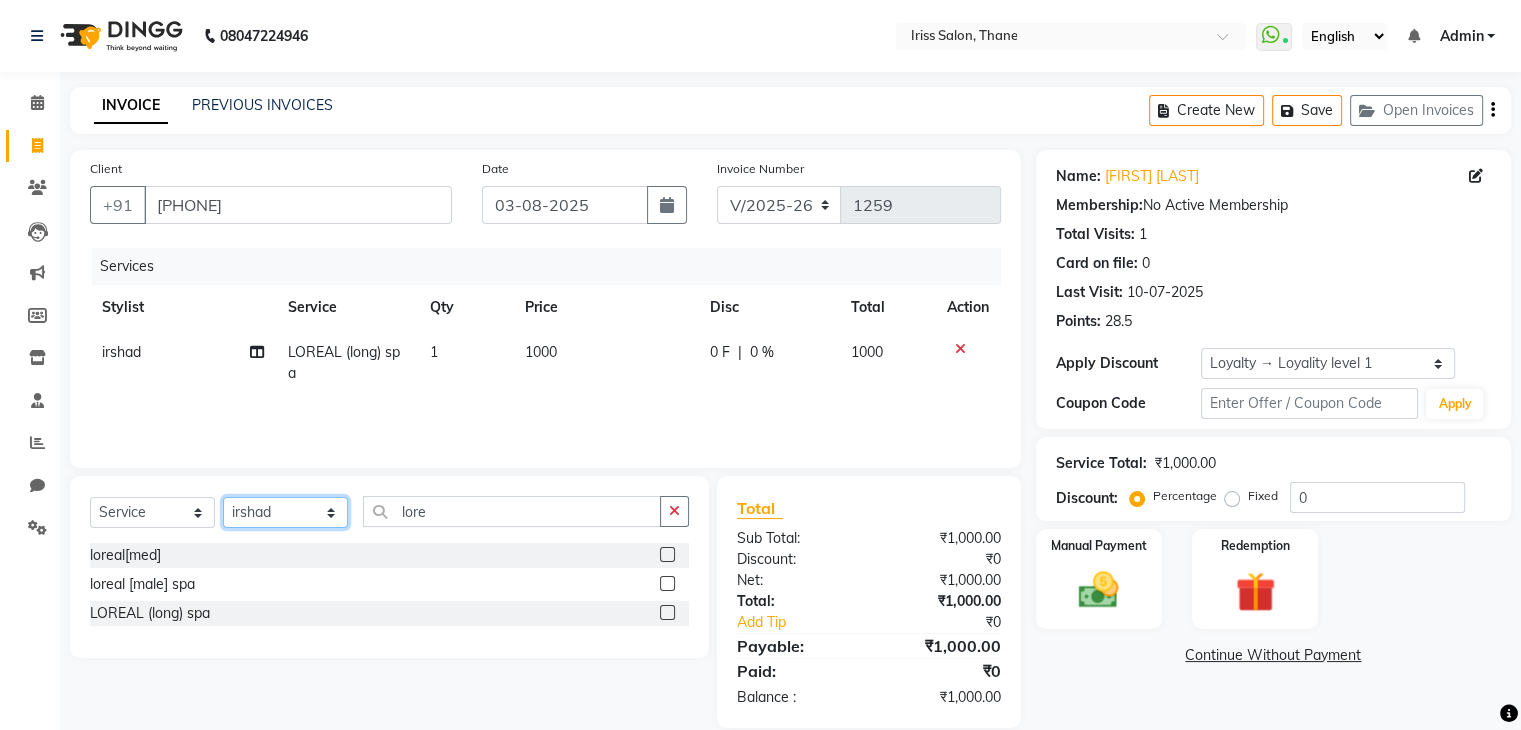 click on "Select Stylist [FIRST] [LAST] [FIRST] [LAST] [FIRST] [LAST] [FIRST] [LAST] [FIRST] [LAST] [FIRST] [LAST] [FIRST] [LAST]" 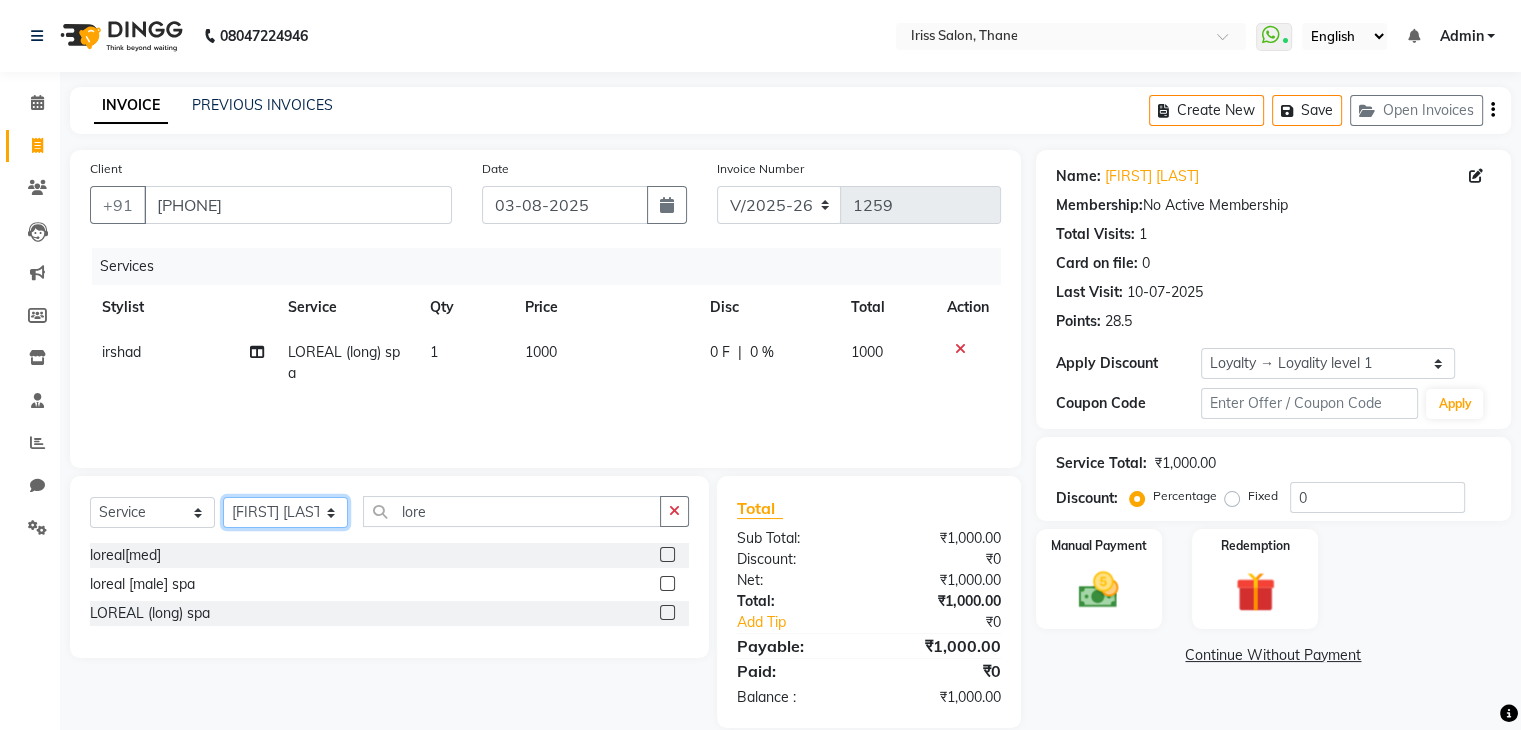 click on "Select Stylist [FIRST] [LAST] [FIRST] [LAST] [FIRST] [LAST] [FIRST] [LAST] [FIRST] [LAST] [FIRST] [LAST] [FIRST] [LAST]" 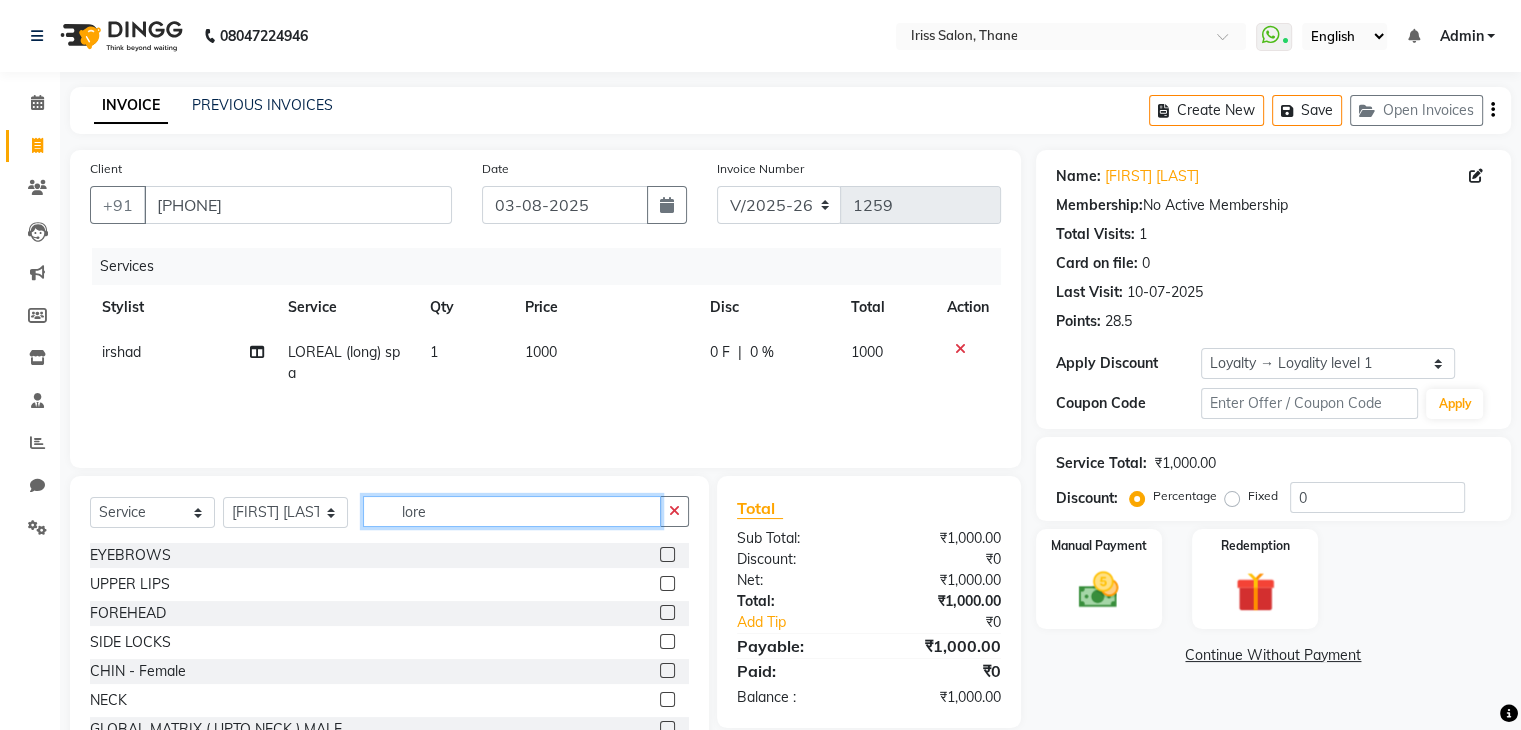 click on "lore" 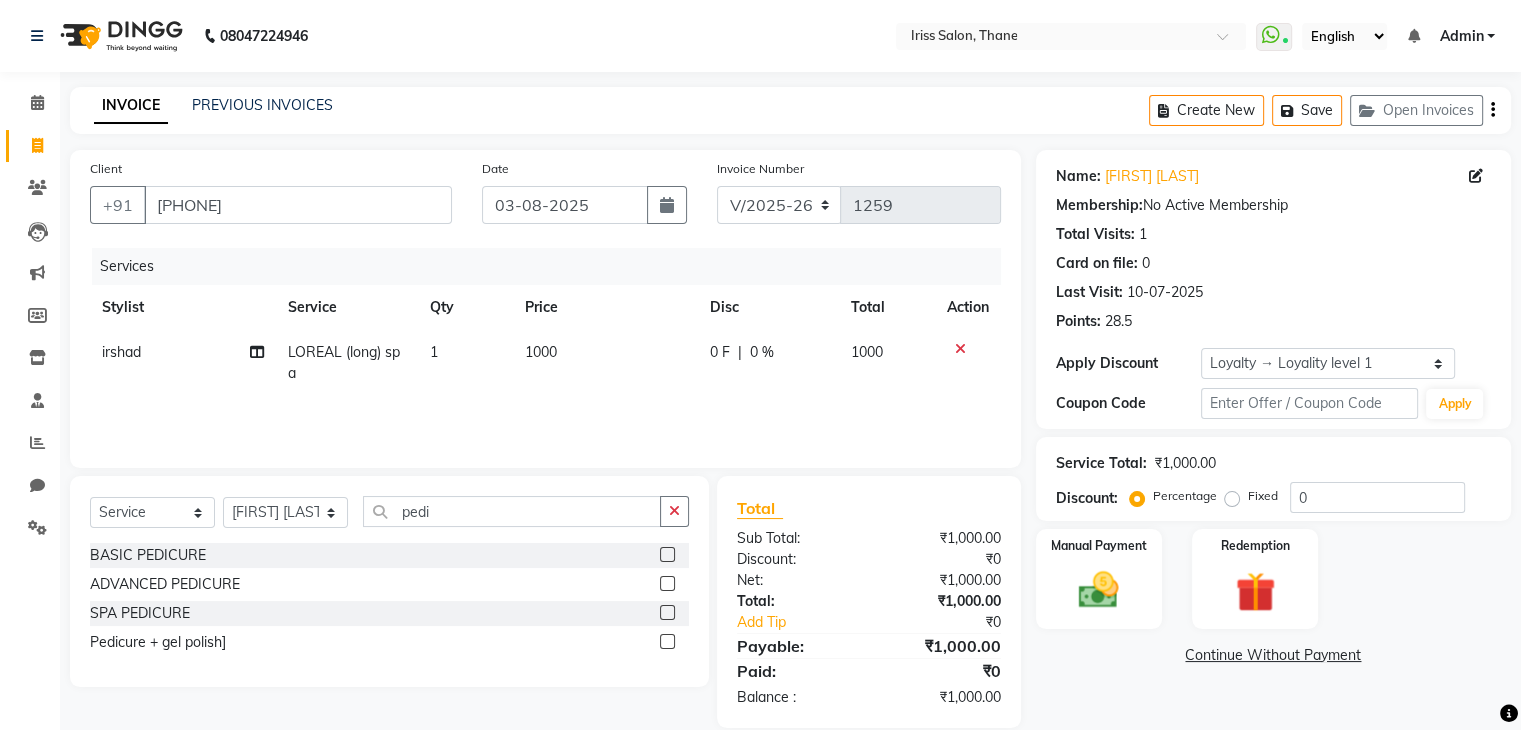 click 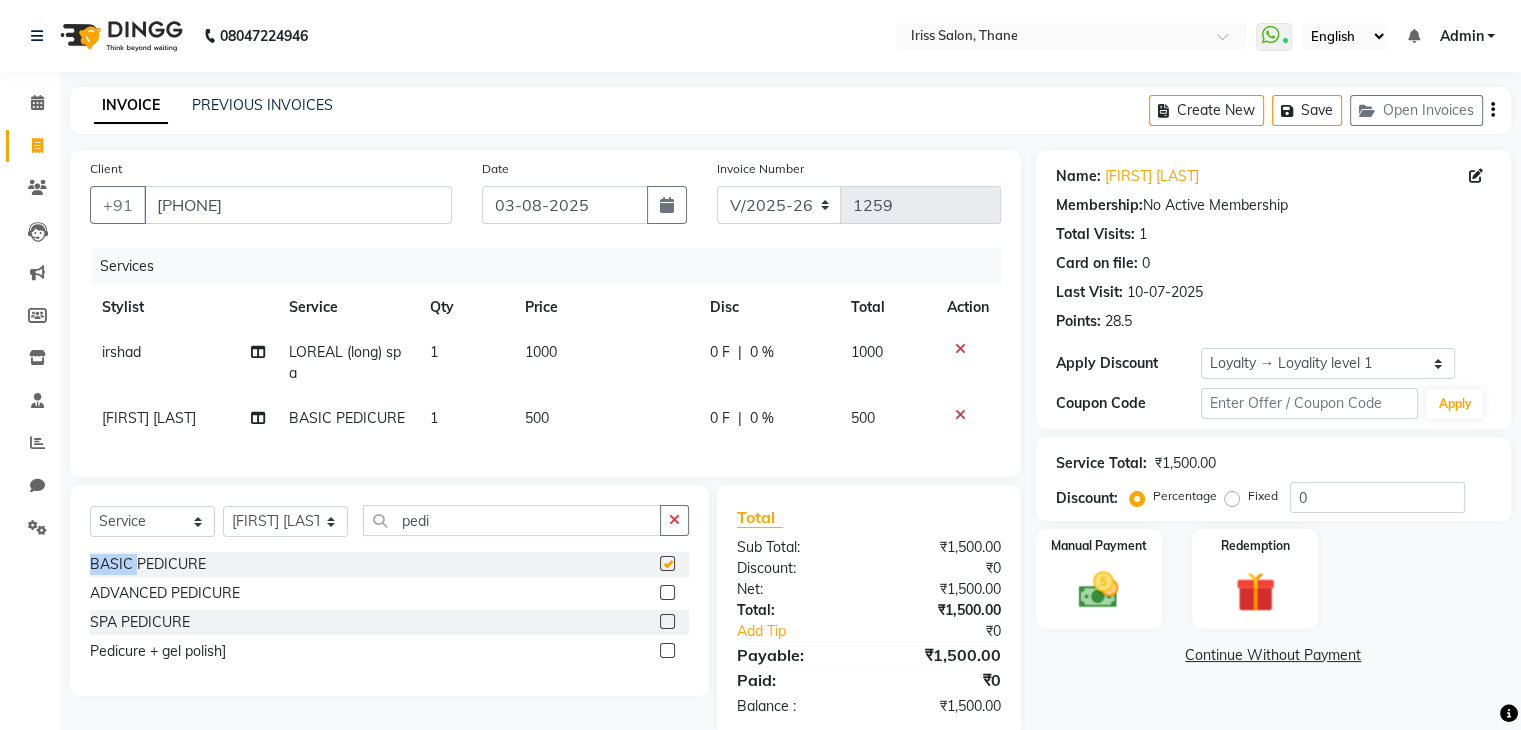click on "Select Service Product Membership Package Voucher Prepaid Gift Card Select Stylist [FIRST] [LAST] [FIRST] [LAST] [FIRST] [LAST] [FIRST] [LAST] [FIRST] [LAST] [FIRST] [LAST] [FIRST] [LAST]" 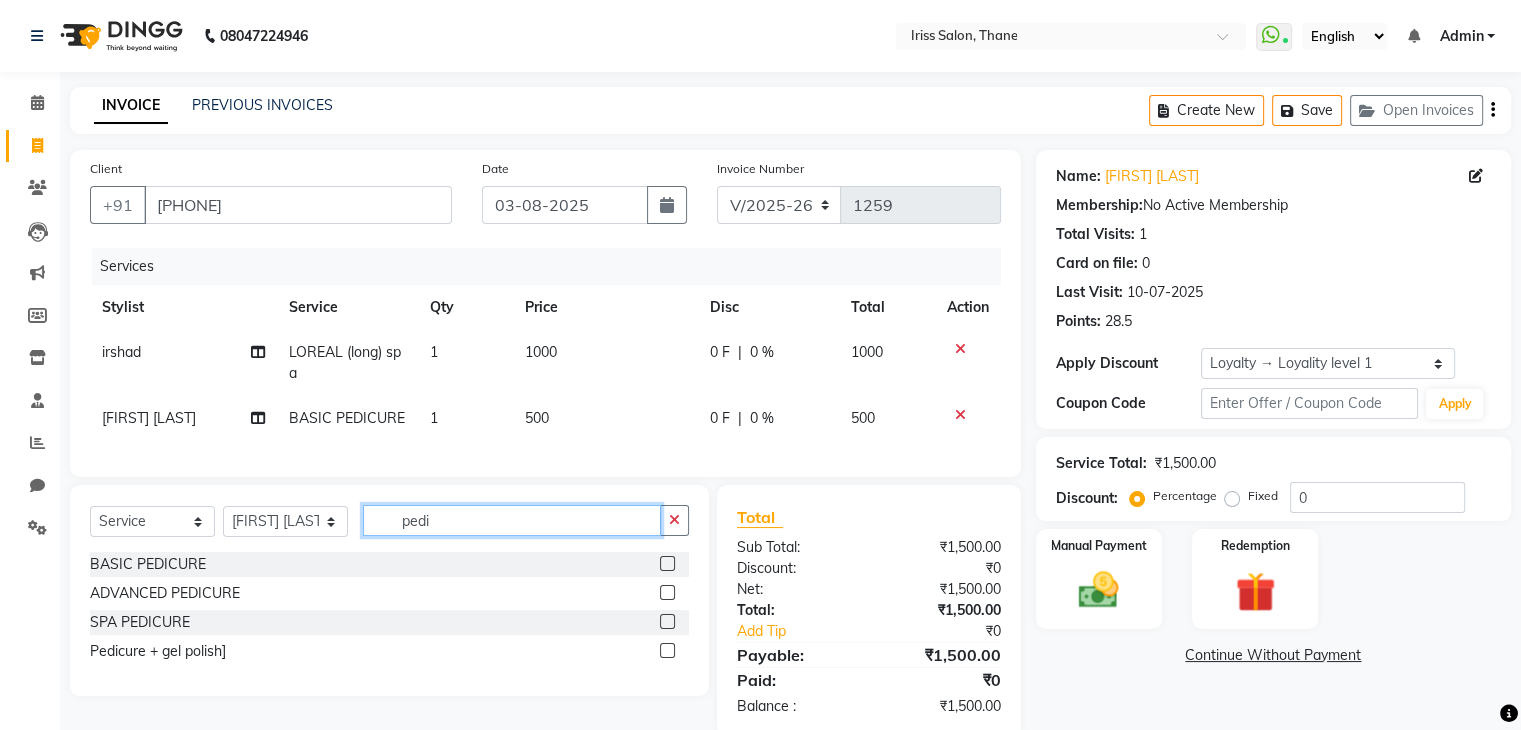 click on "pedi" 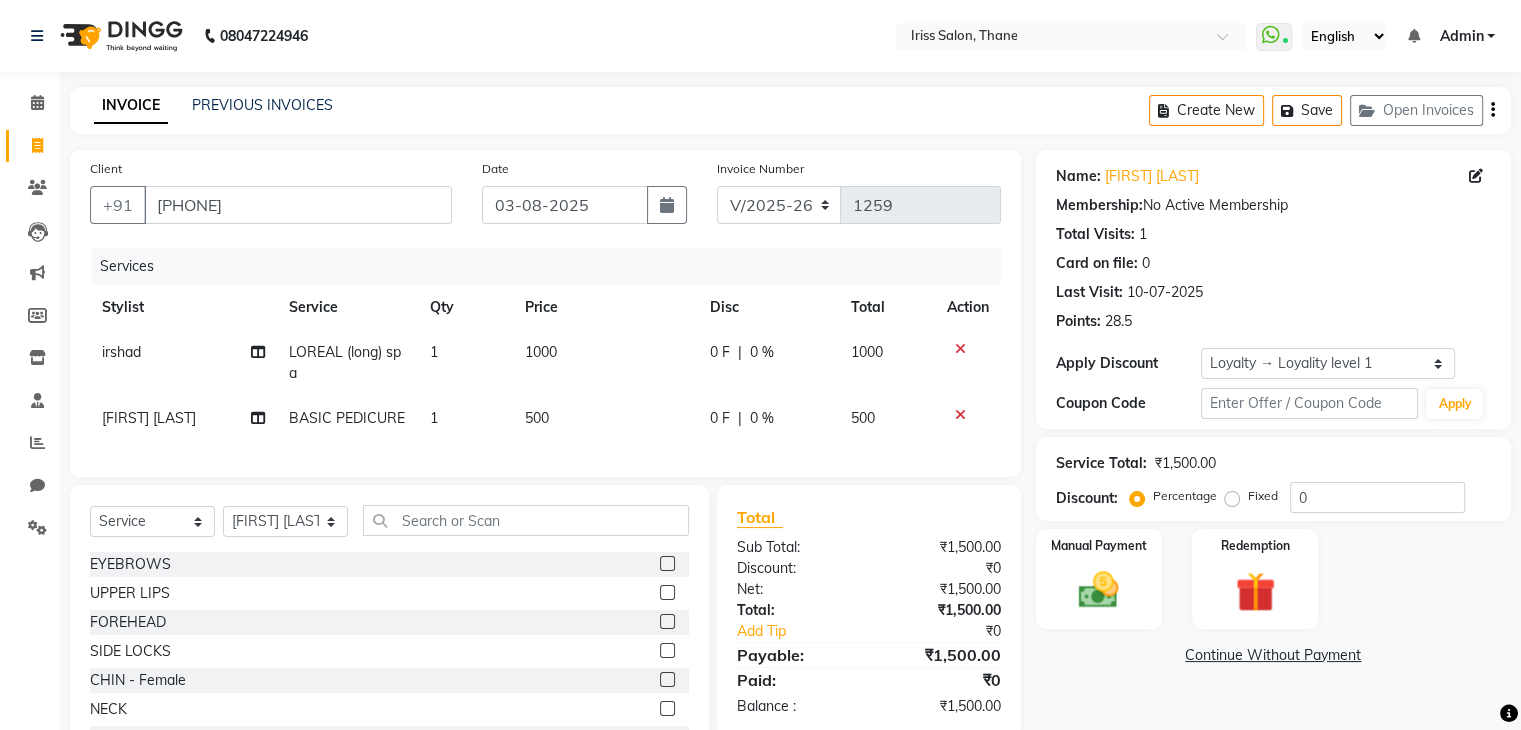 click 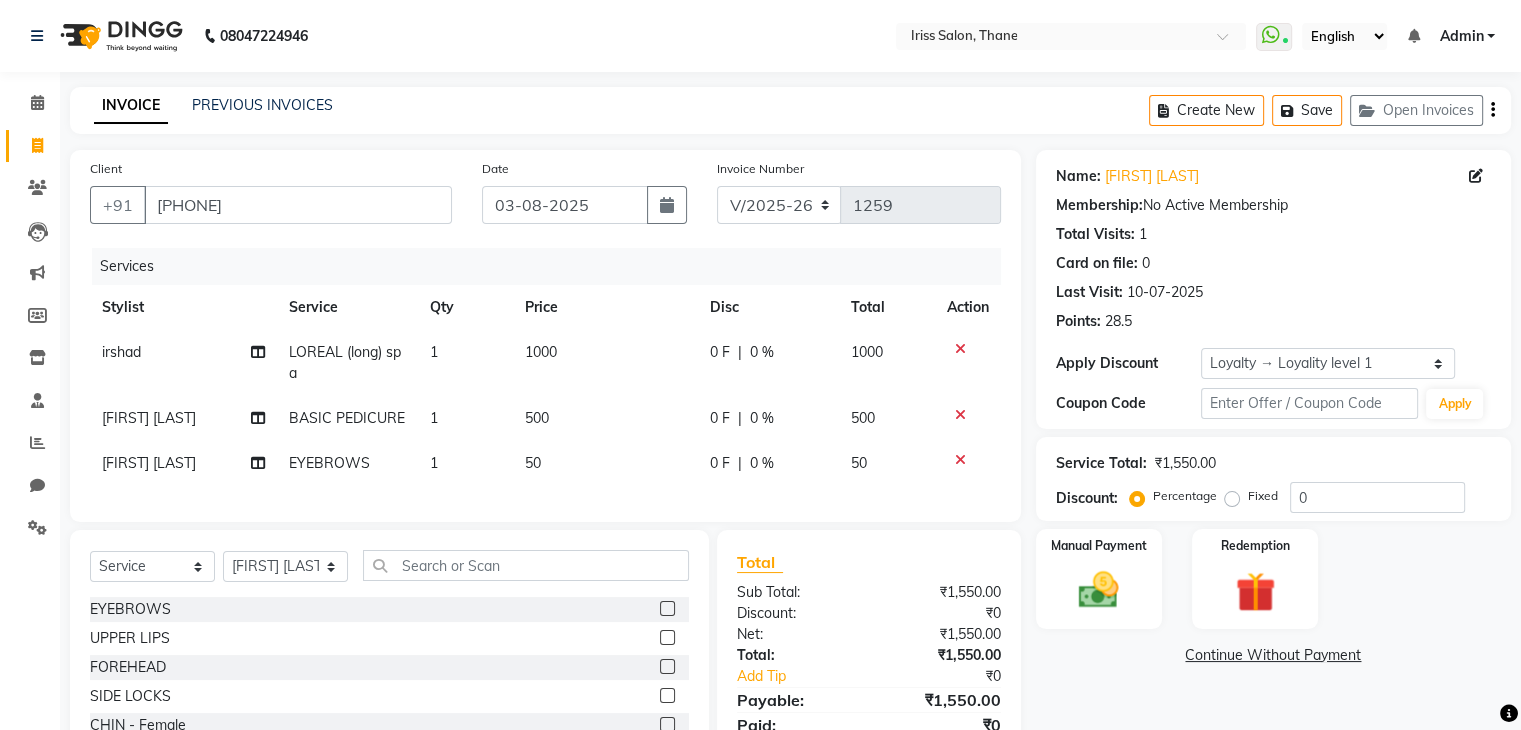 click 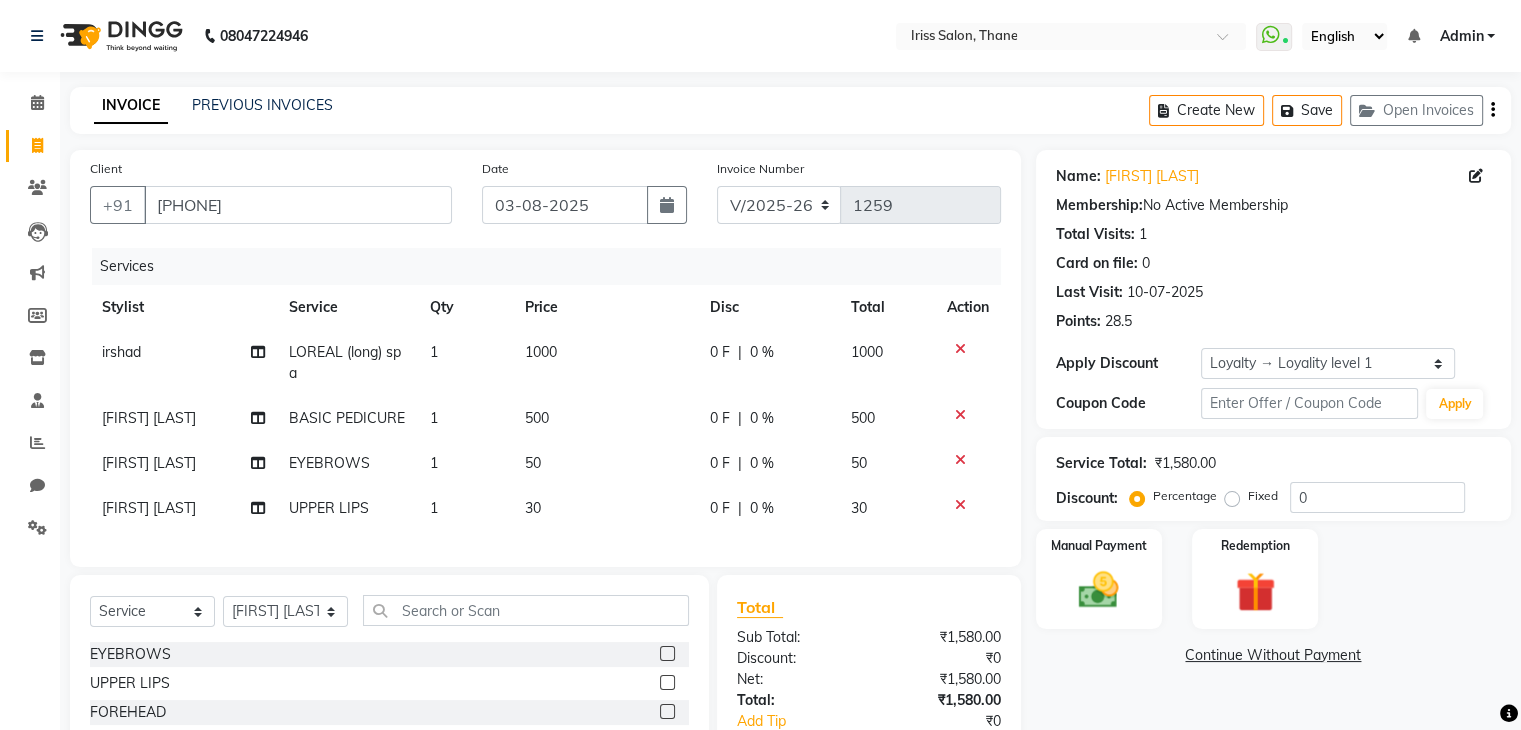 click 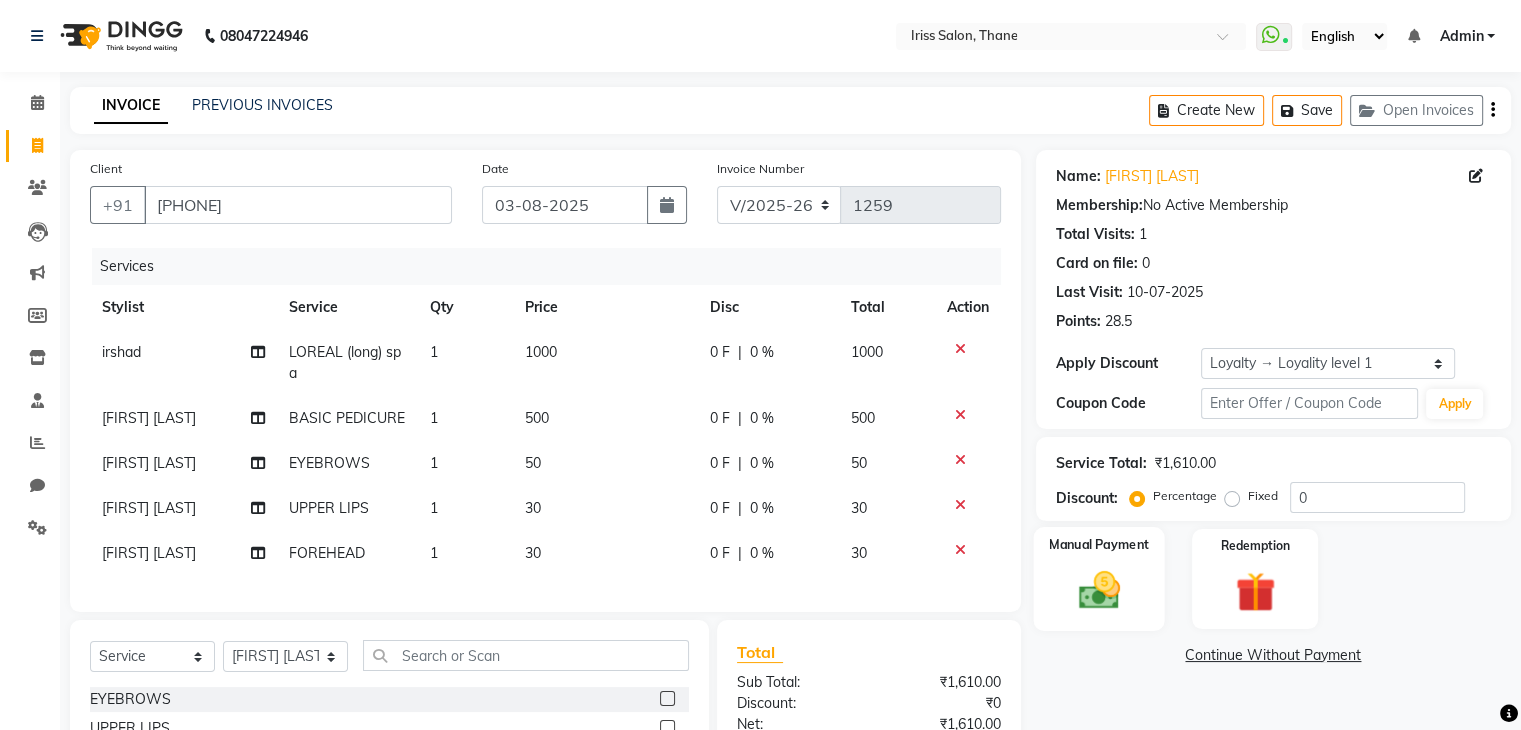 click 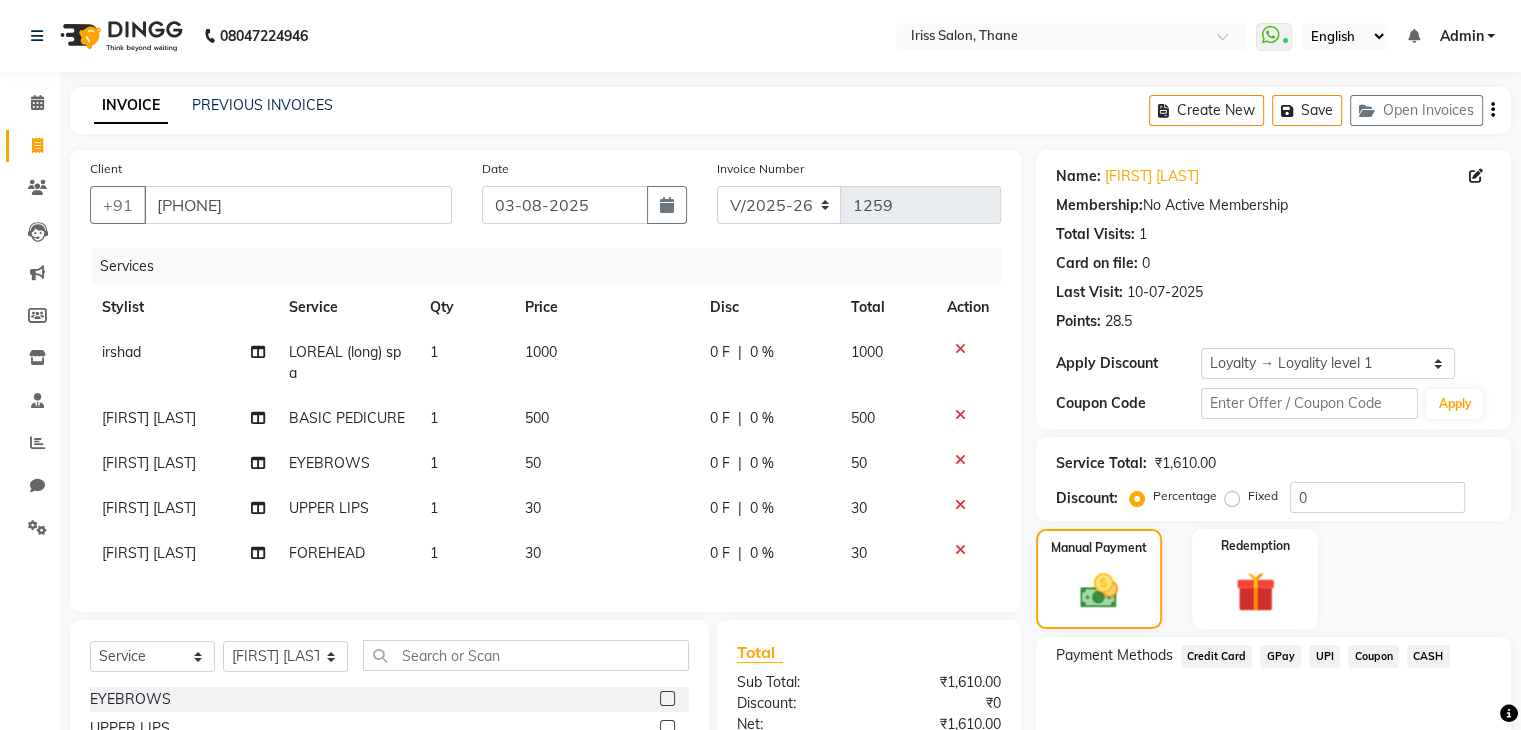 click on "UPI" 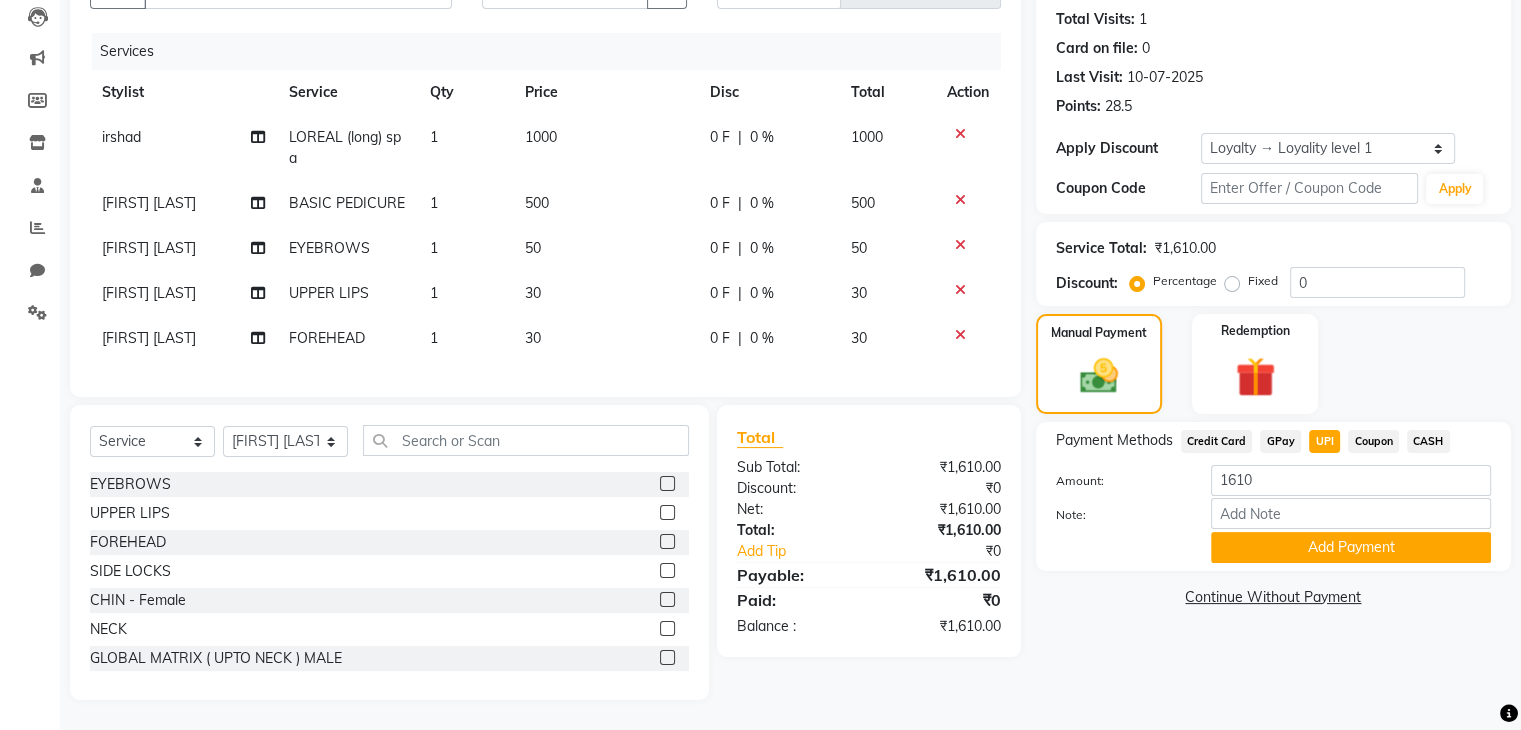 scroll, scrollTop: 231, scrollLeft: 0, axis: vertical 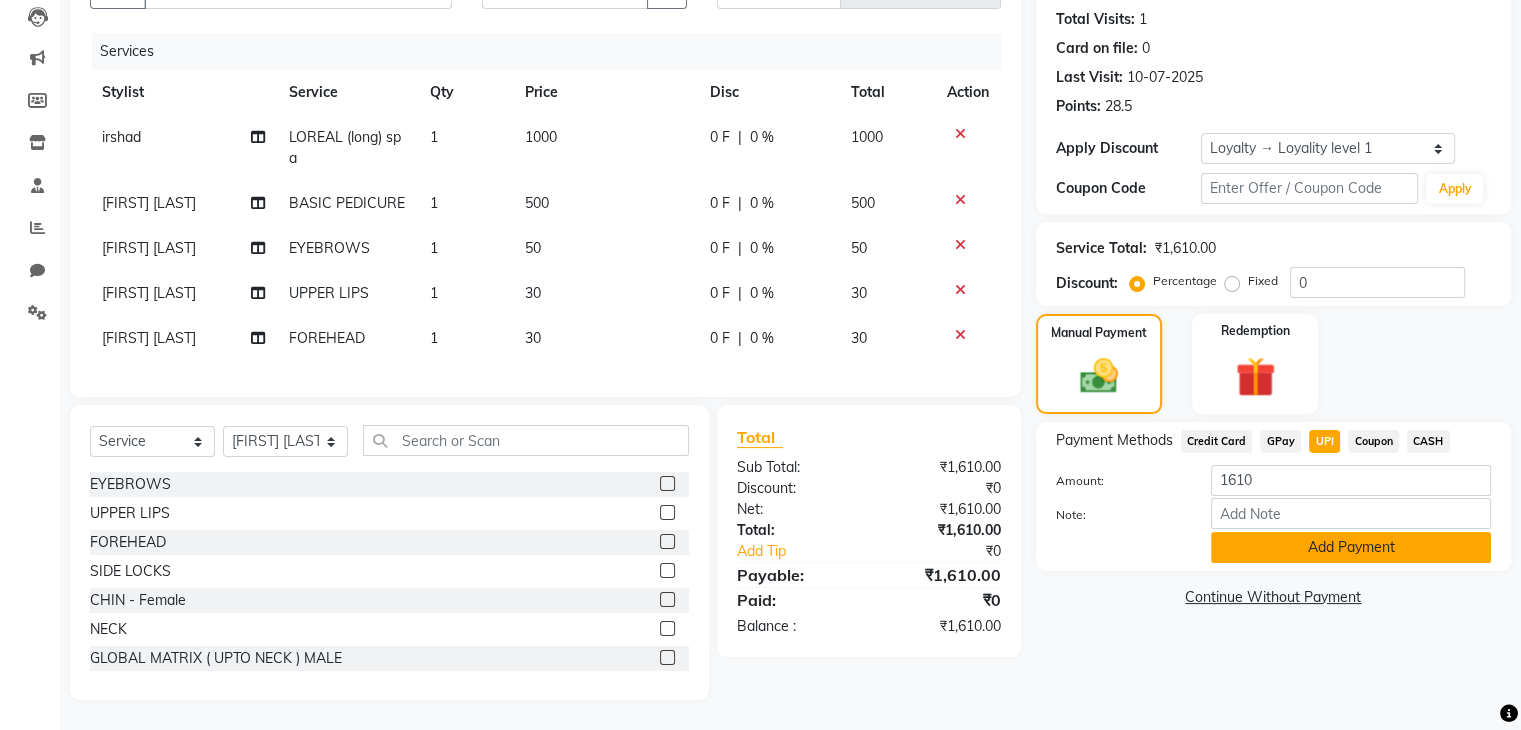 click on "Add Payment" 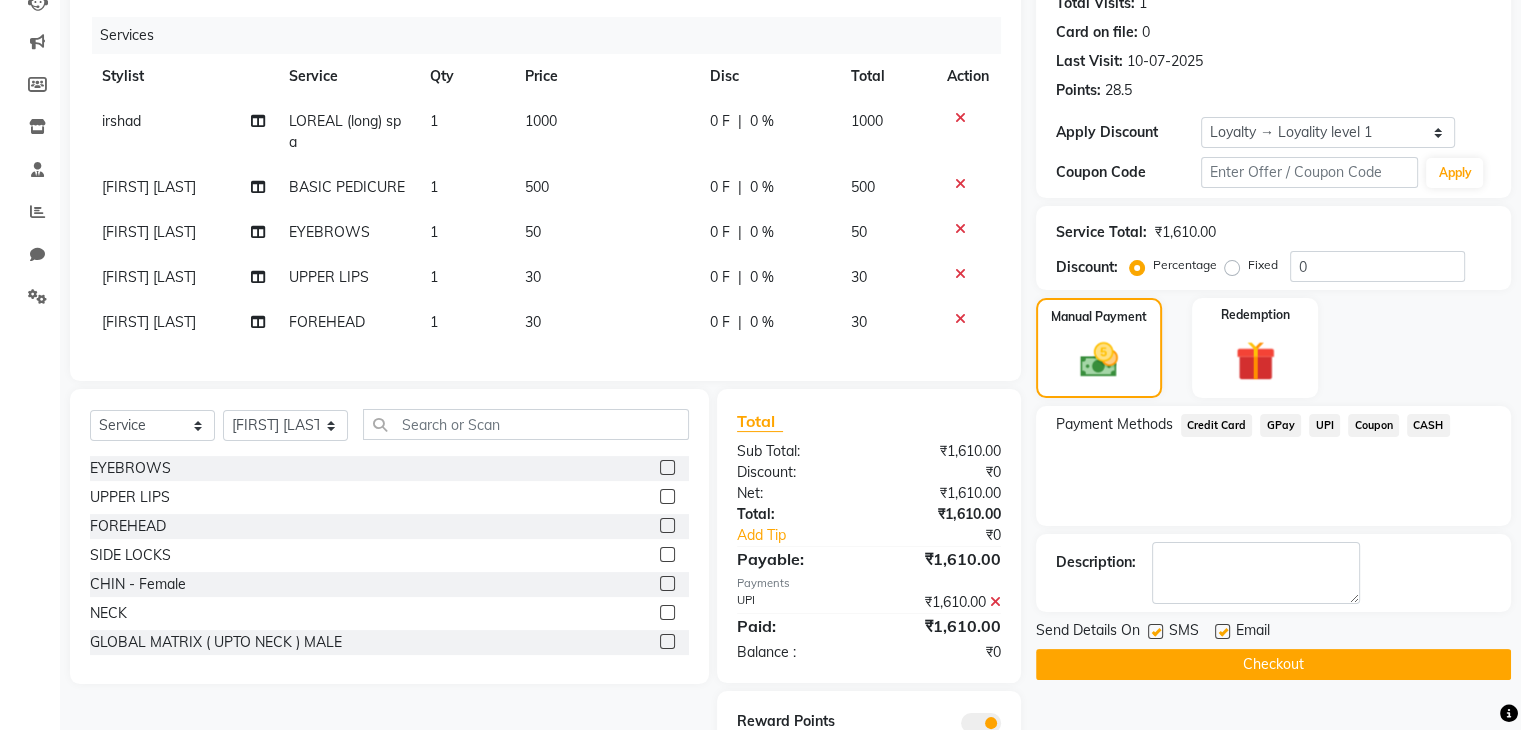 scroll, scrollTop: 330, scrollLeft: 0, axis: vertical 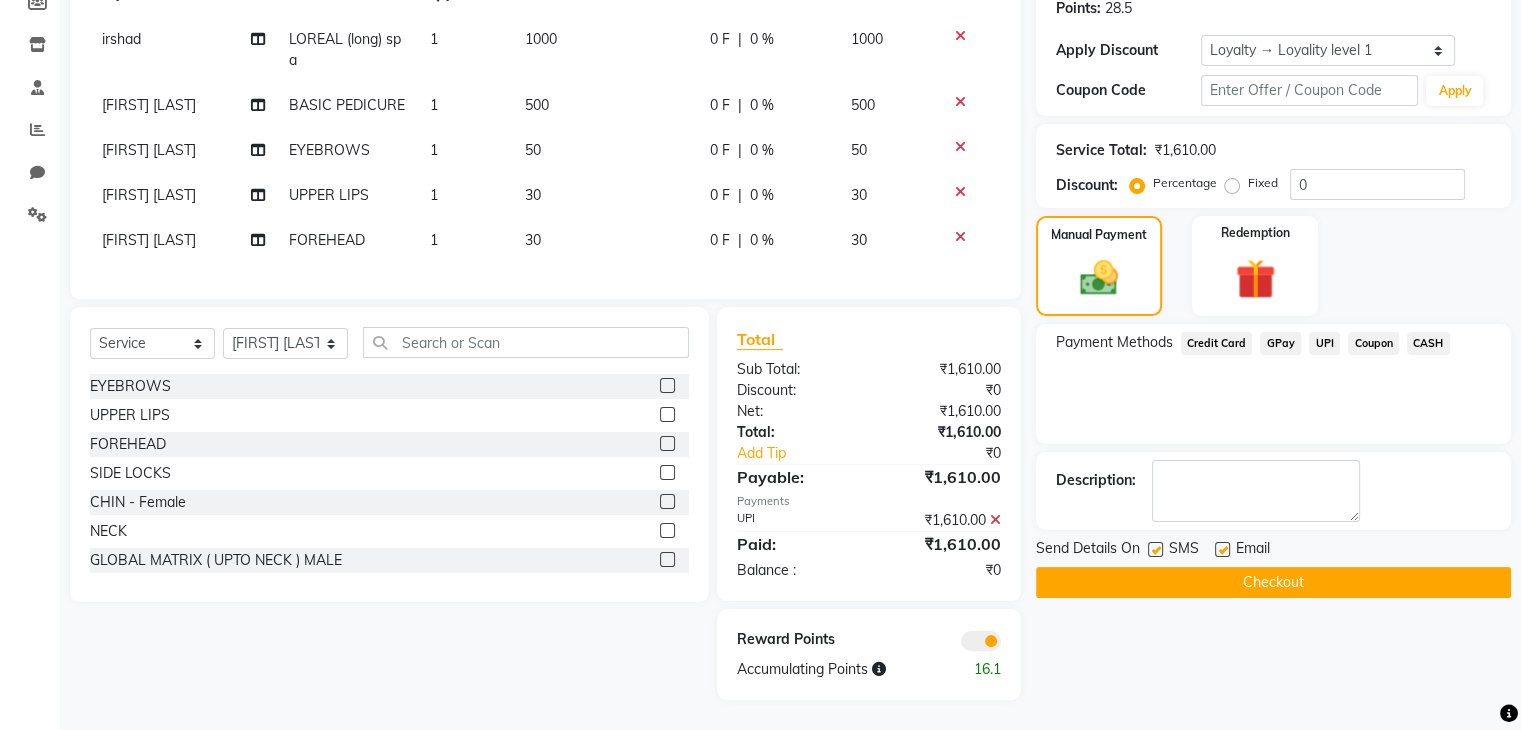 click on "Checkout" 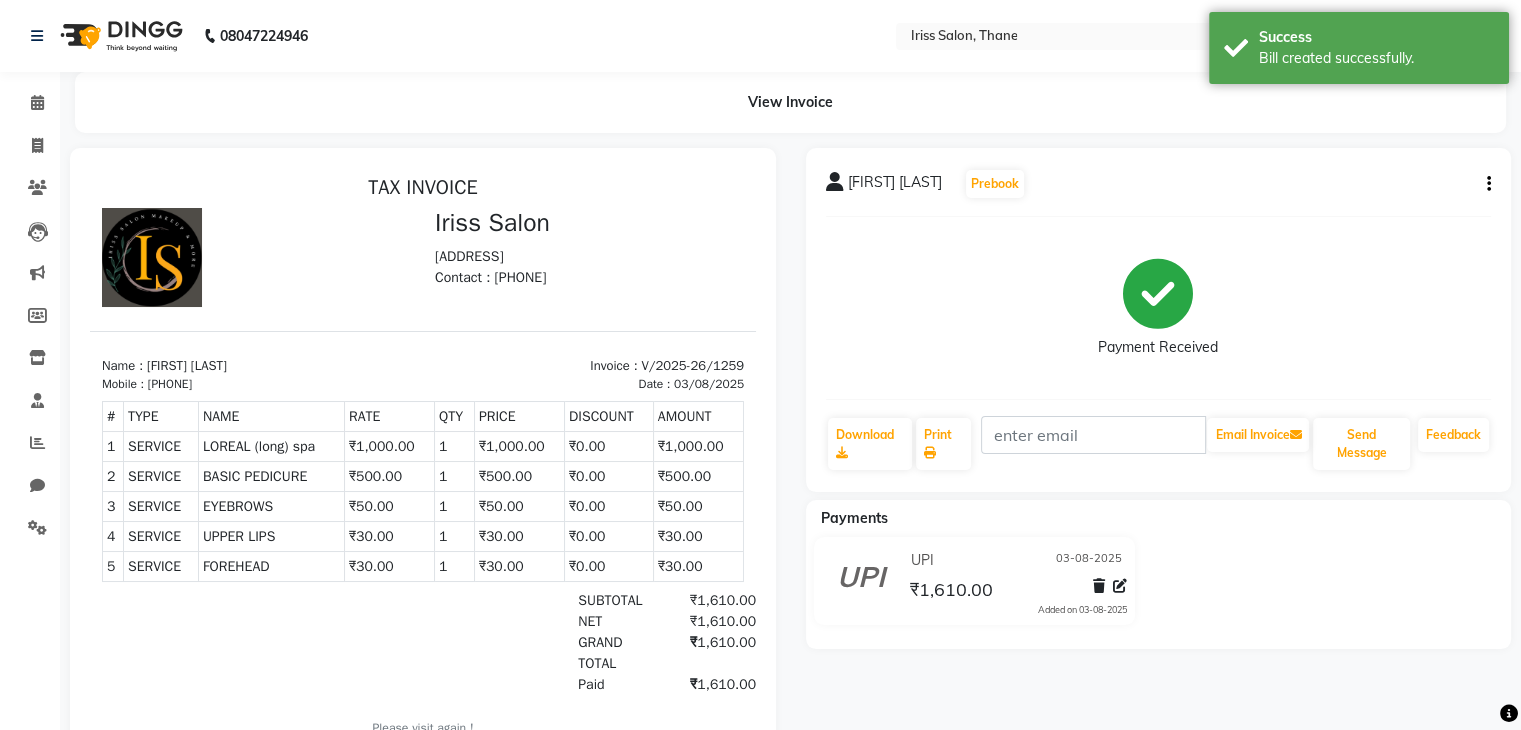 scroll, scrollTop: 0, scrollLeft: 0, axis: both 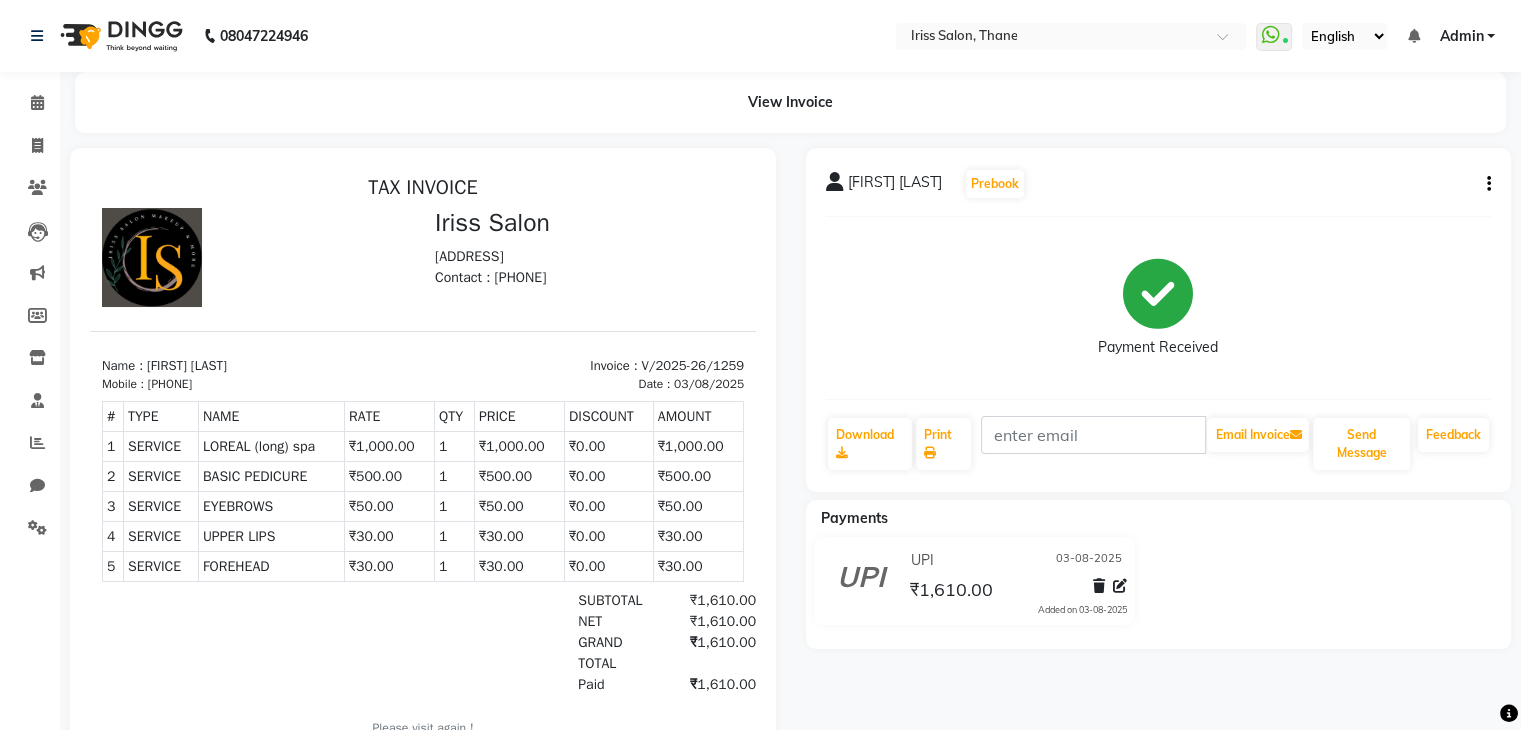 click on "UPI 03-08-2025 ₹1,610.00  Added on 03-08-2025" 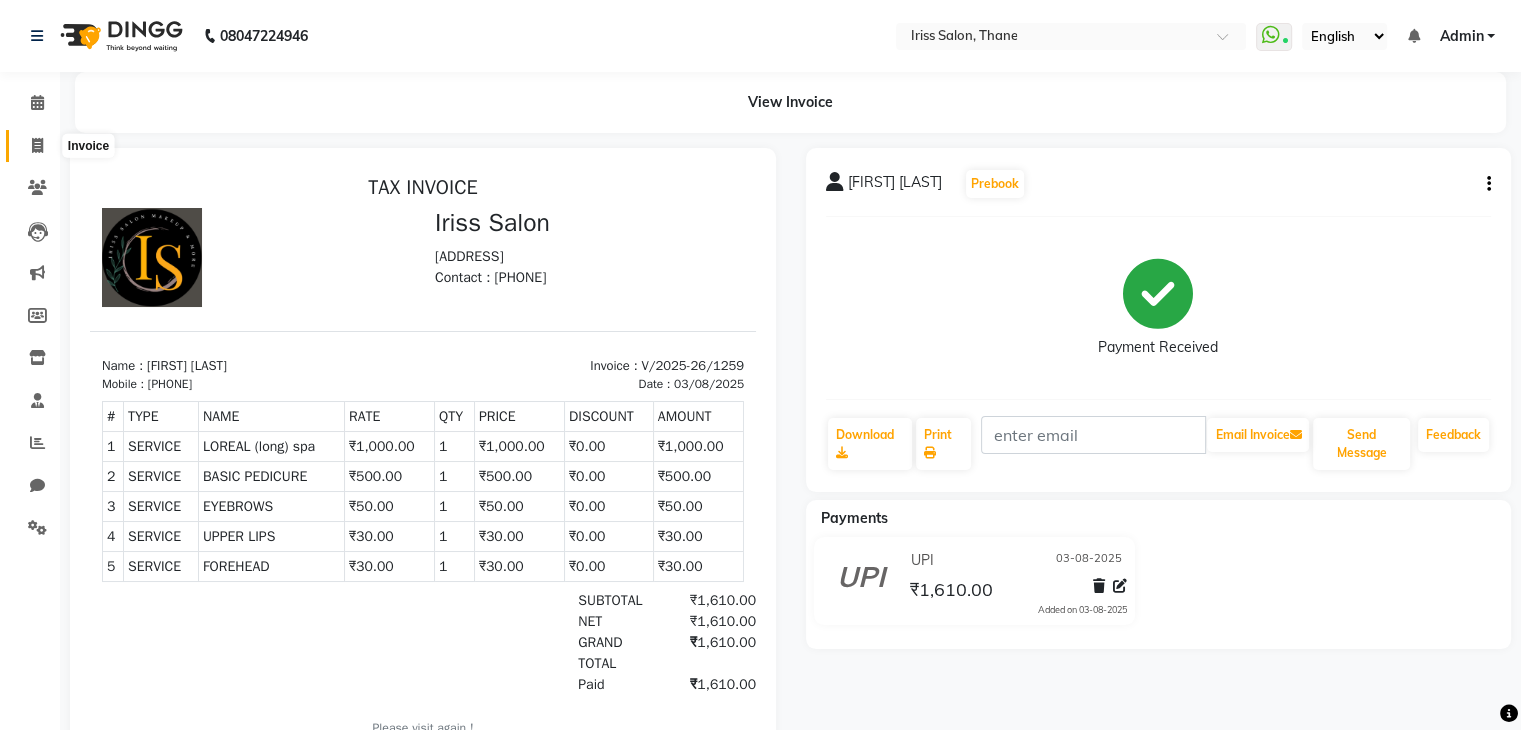 click 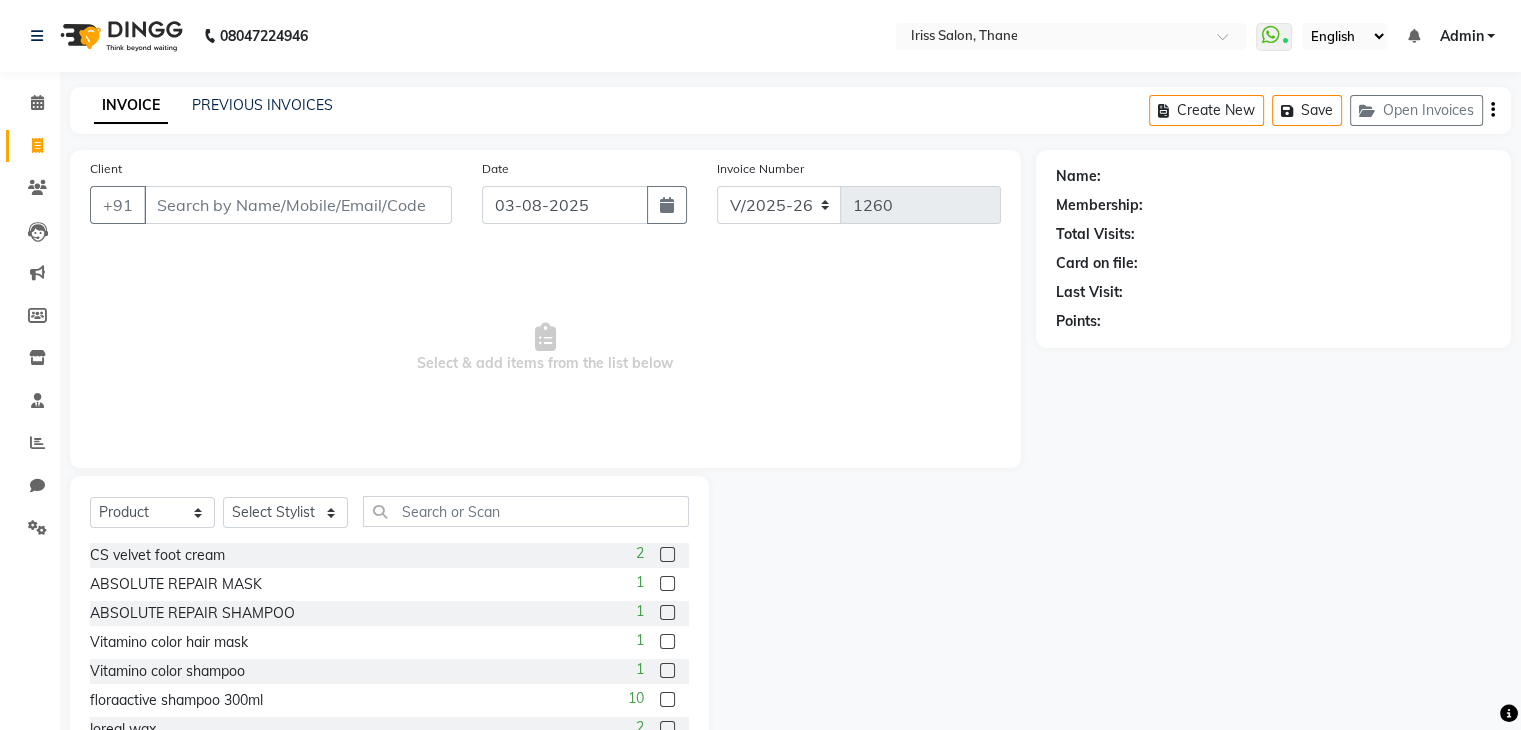 click on "Client" at bounding box center [298, 205] 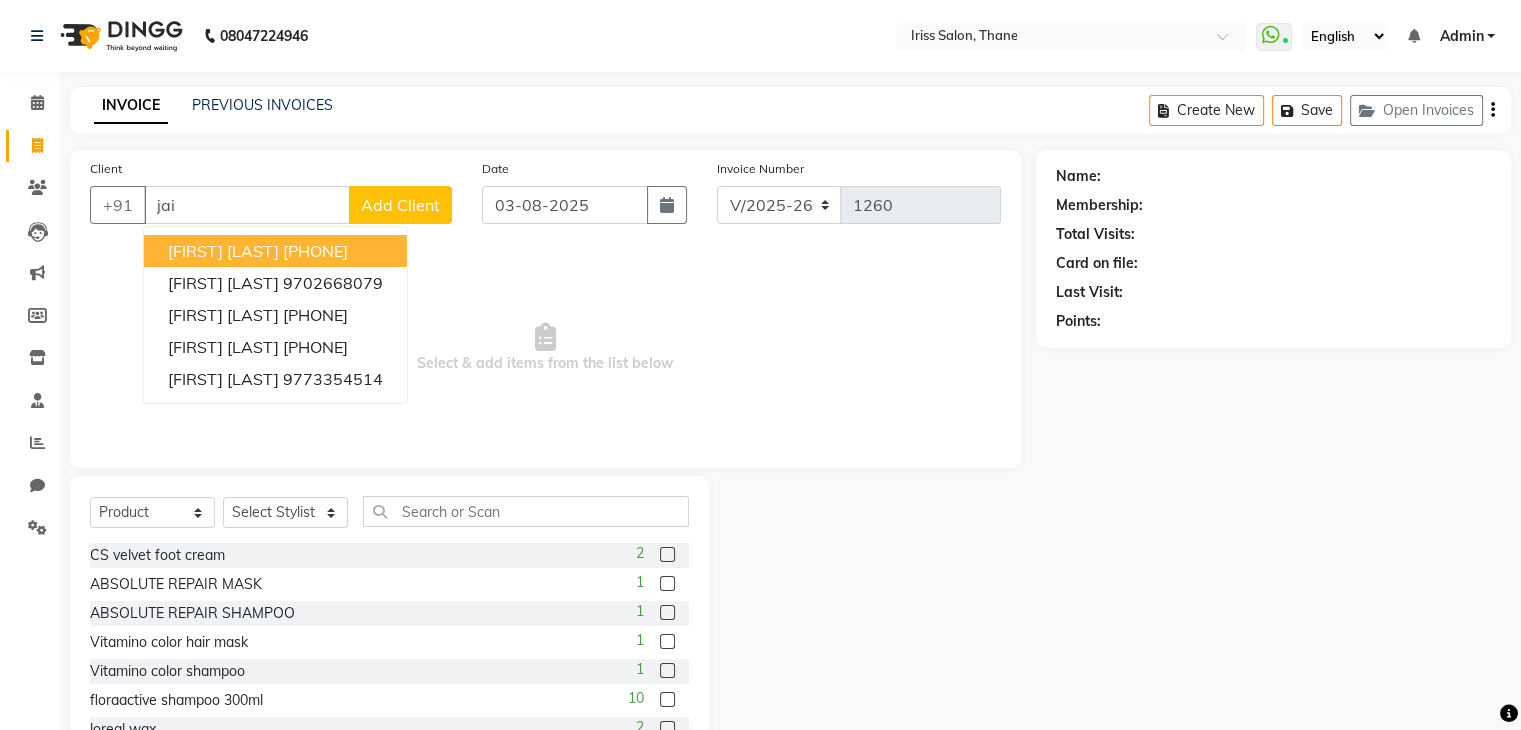 click on "[FIRST] [LAST]" at bounding box center (223, 251) 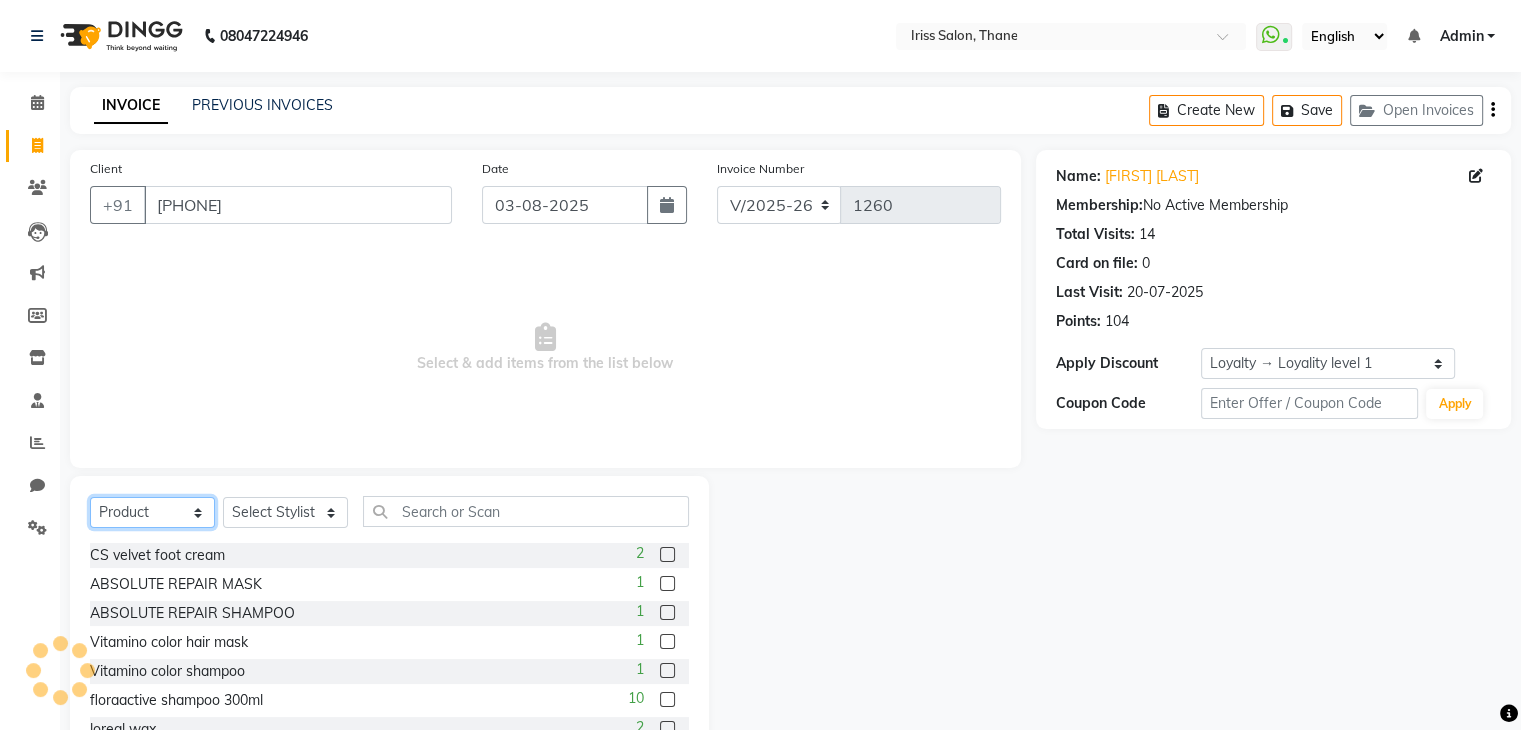 click on "Select  Service  Product  Membership  Package Voucher Prepaid Gift Card" 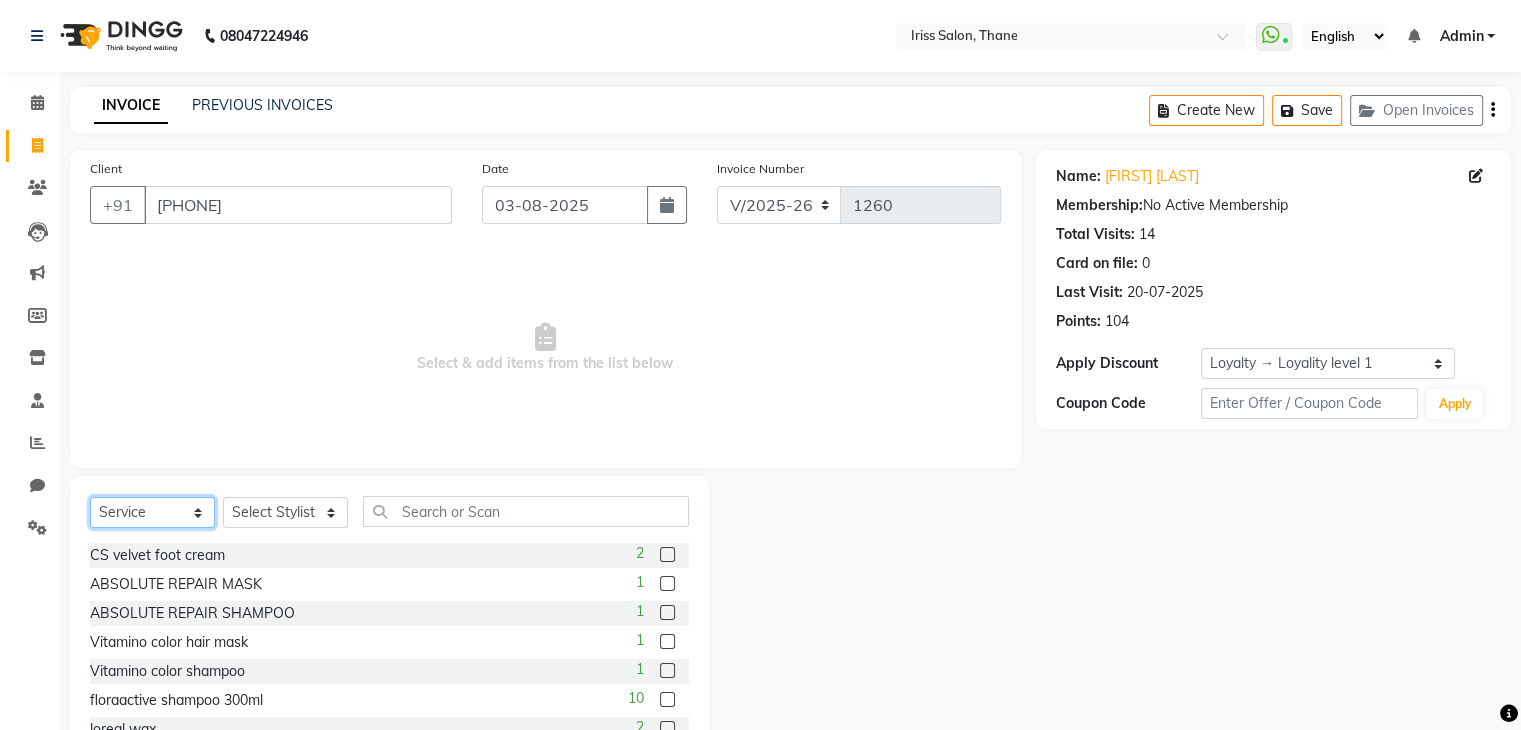 click on "Select  Service  Product  Membership  Package Voucher Prepaid Gift Card" 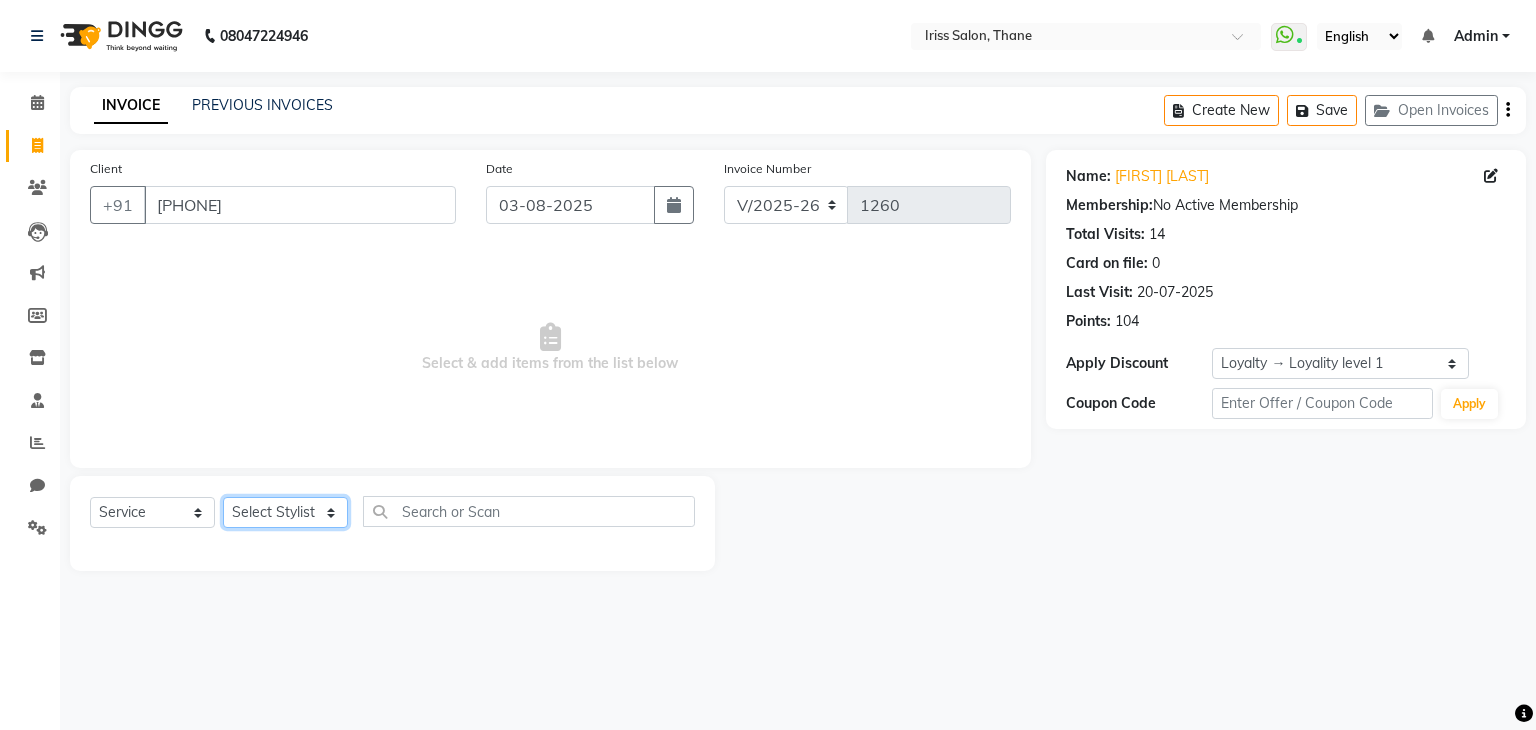 click on "Select Stylist [FIRST] [LAST] [FIRST] [LAST] [FIRST] [LAST] [FIRST] [LAST] [FIRST] [LAST] [FIRST] [LAST] [FIRST] [LAST]" 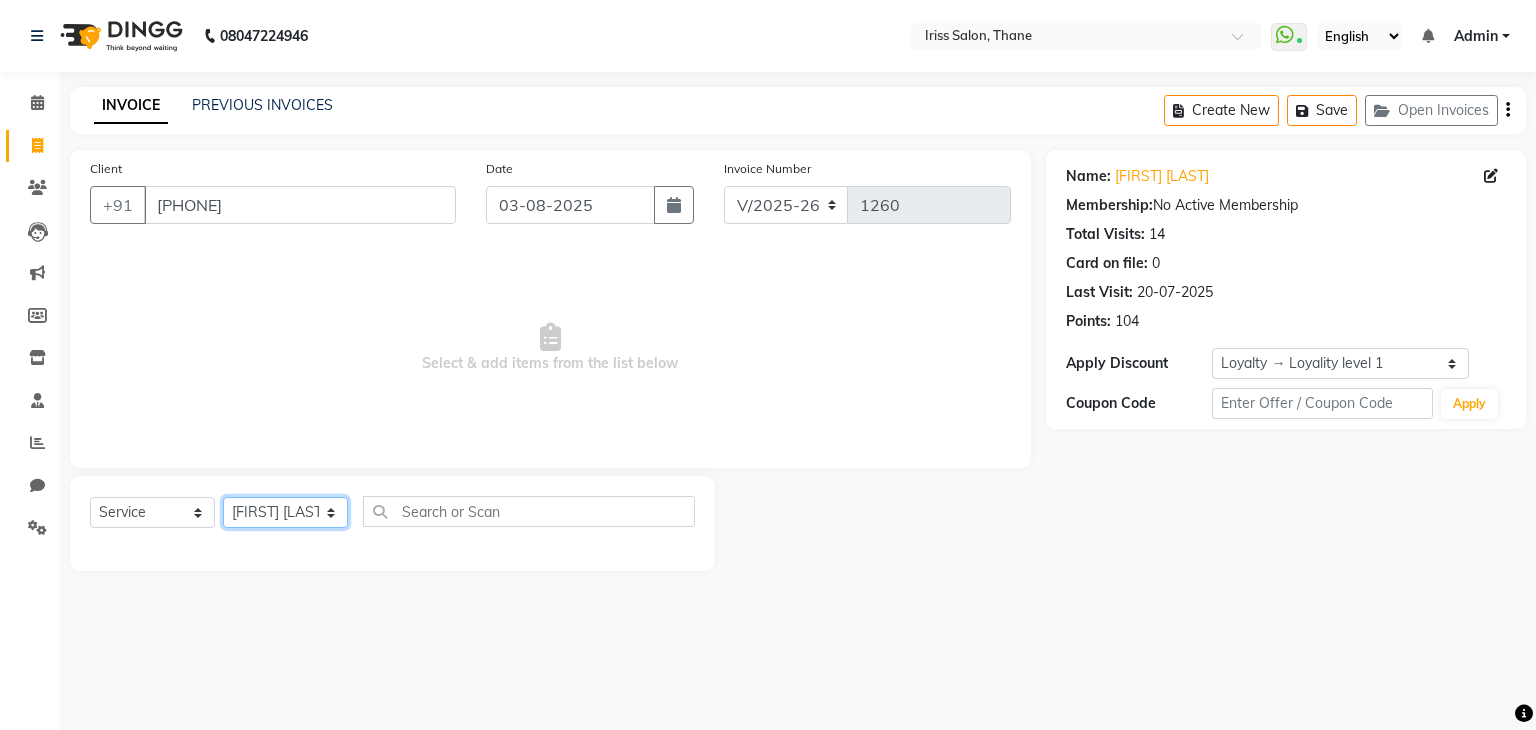 click on "Select Stylist [FIRST] [LAST] [FIRST] [LAST] [FIRST] [LAST] [FIRST] [LAST] [FIRST] [LAST] [FIRST] [LAST] [FIRST] [LAST]" 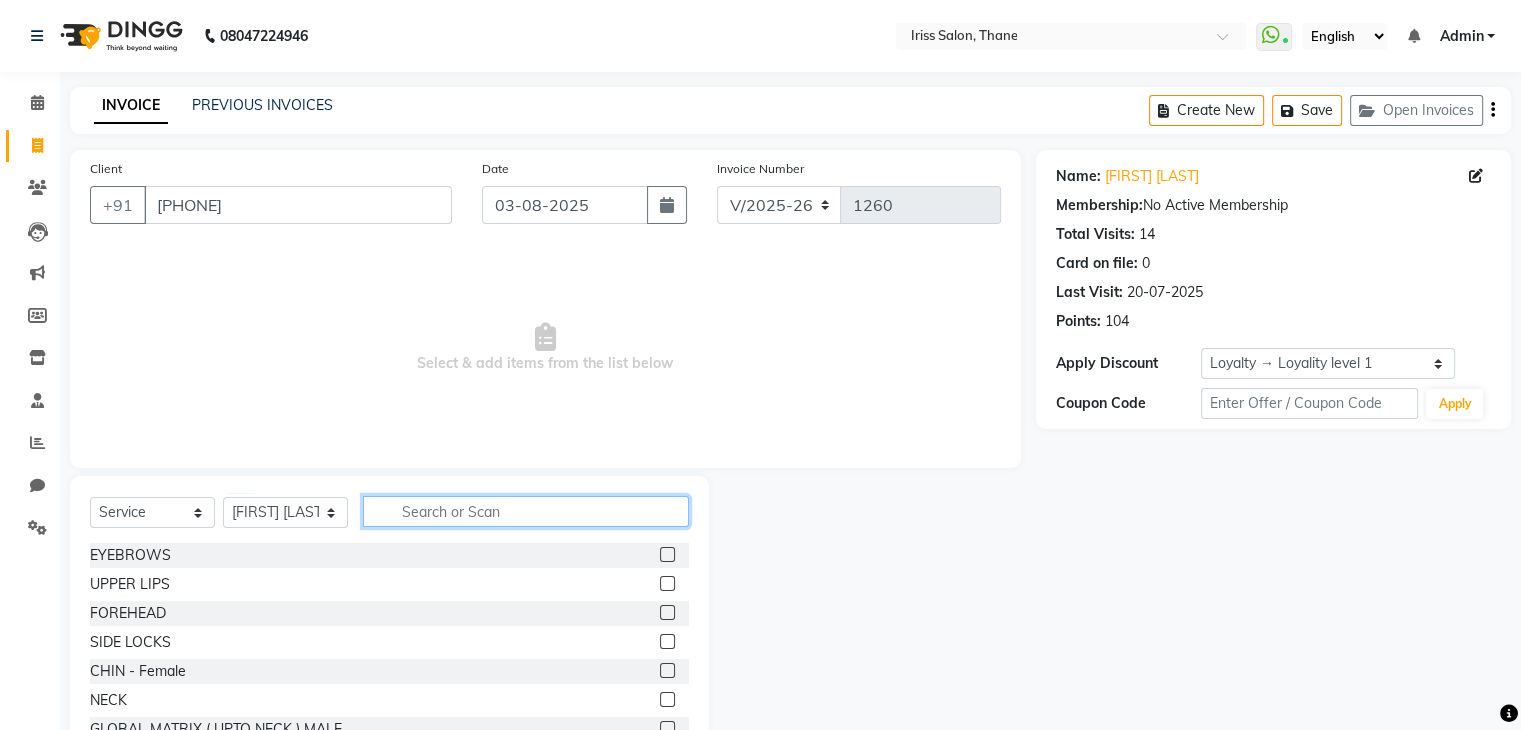 click 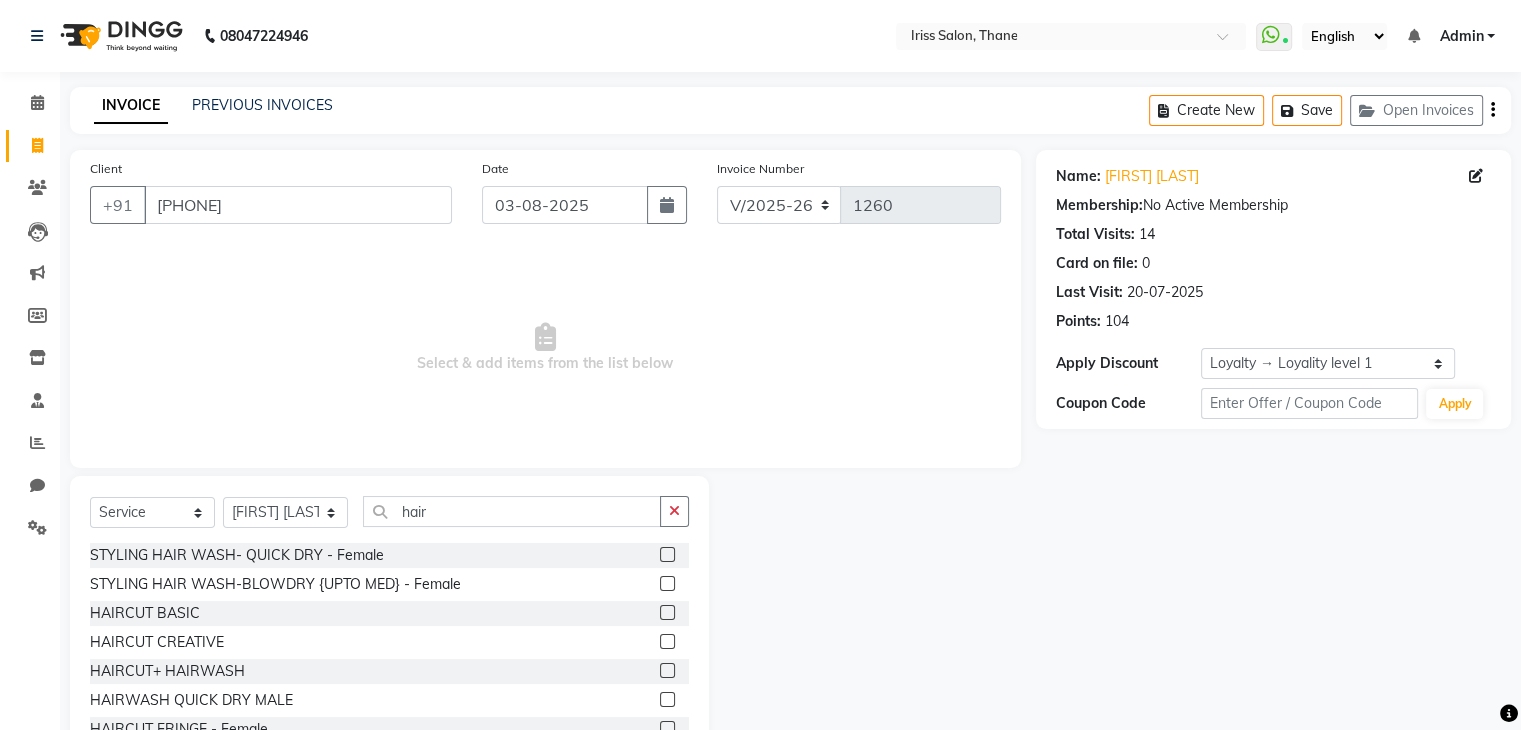 click 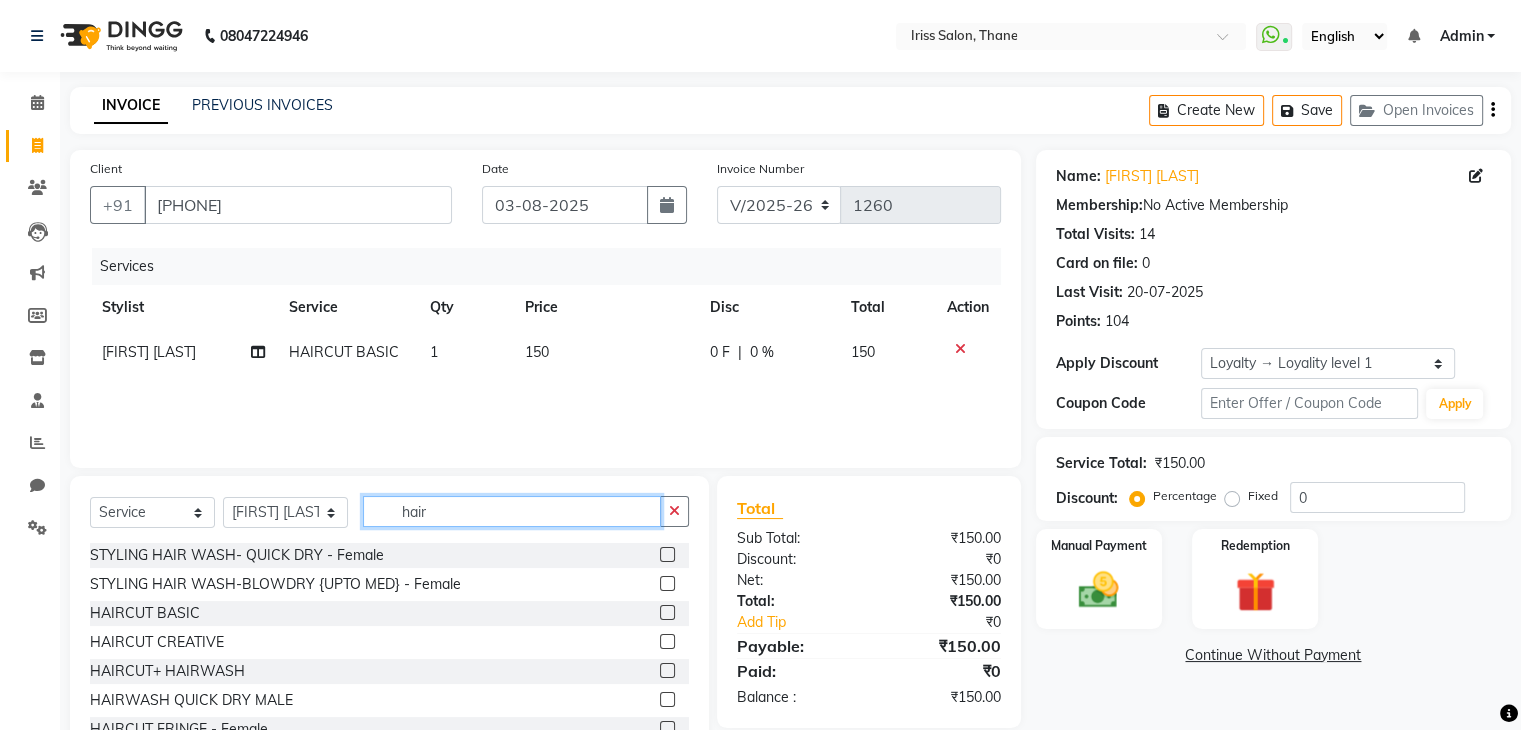 click on "hair" 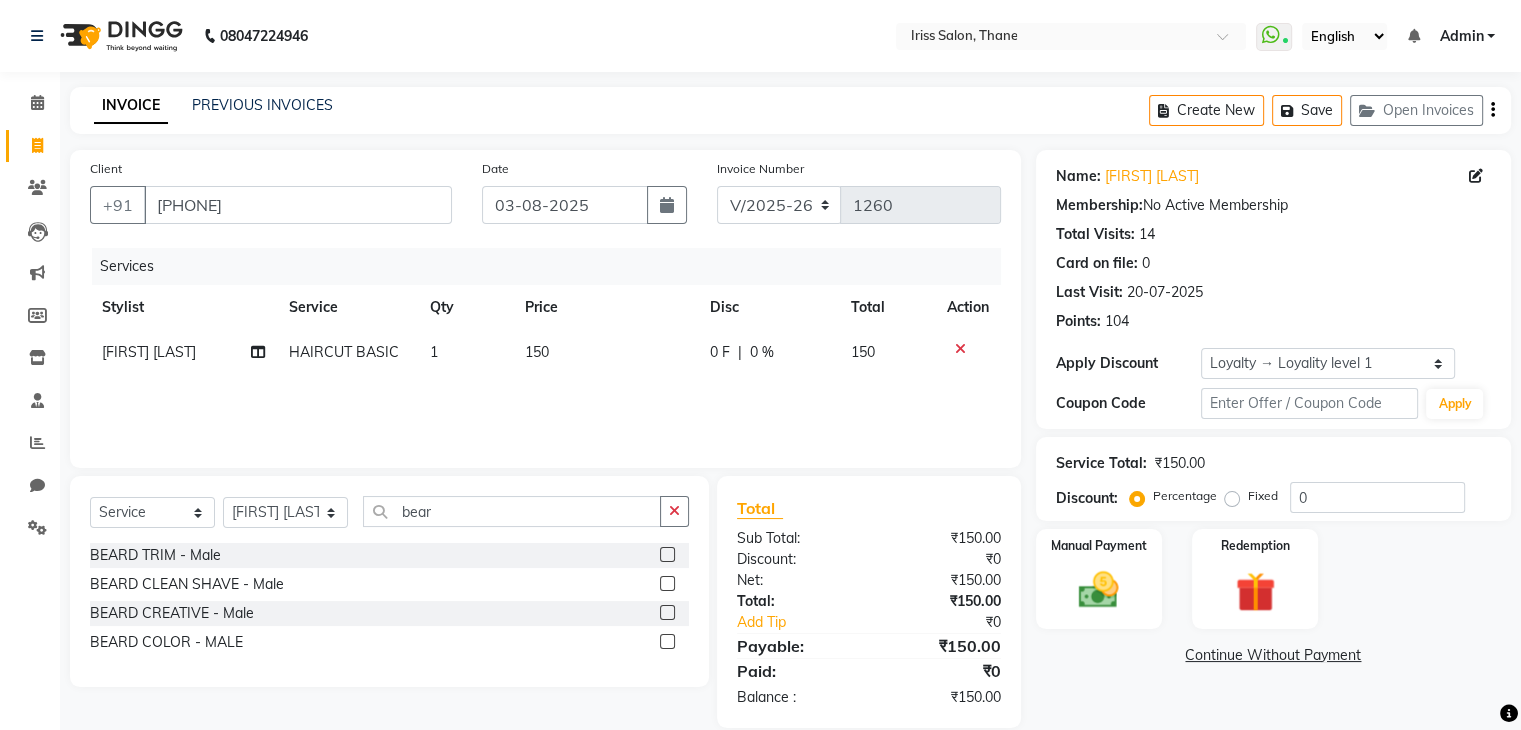 click 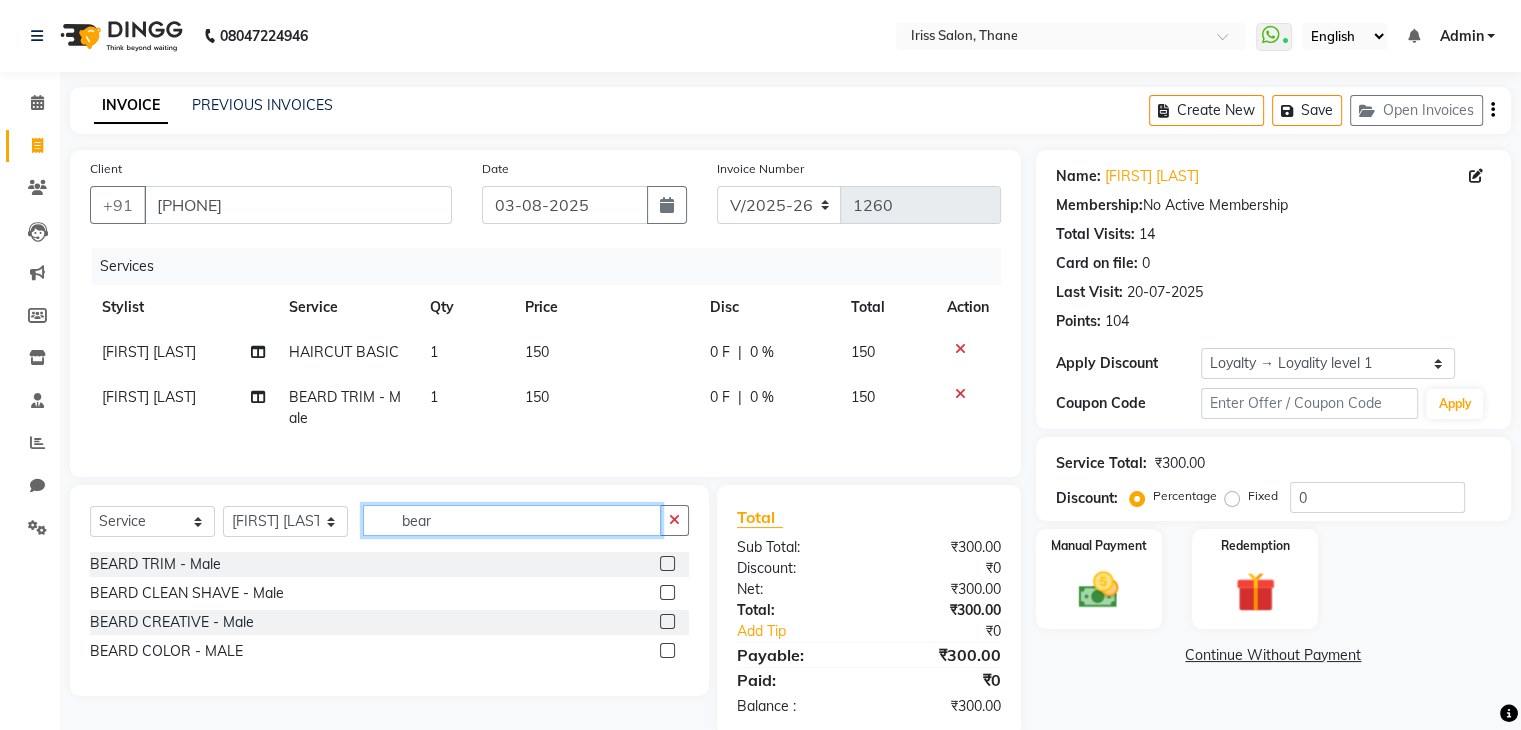 click on "bear" 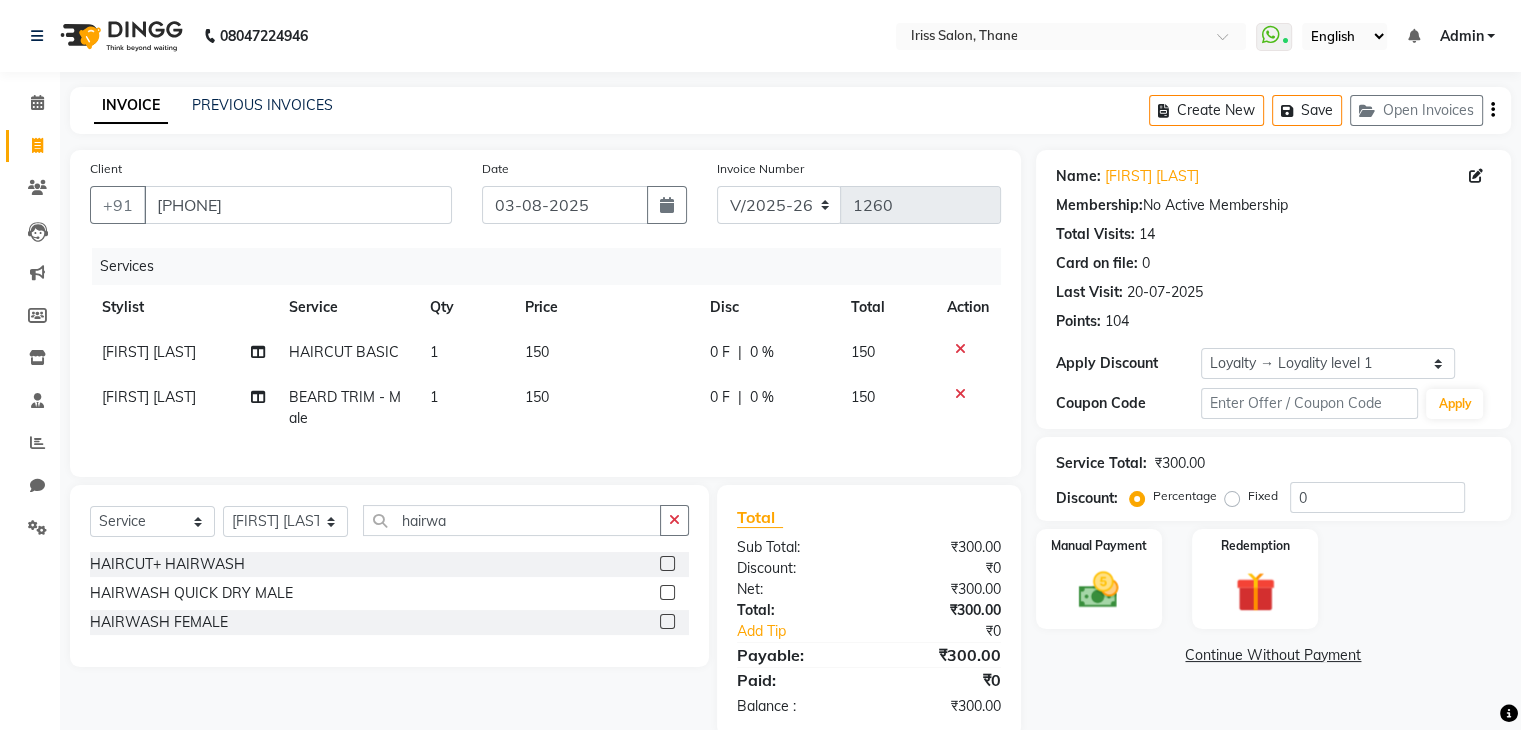 click 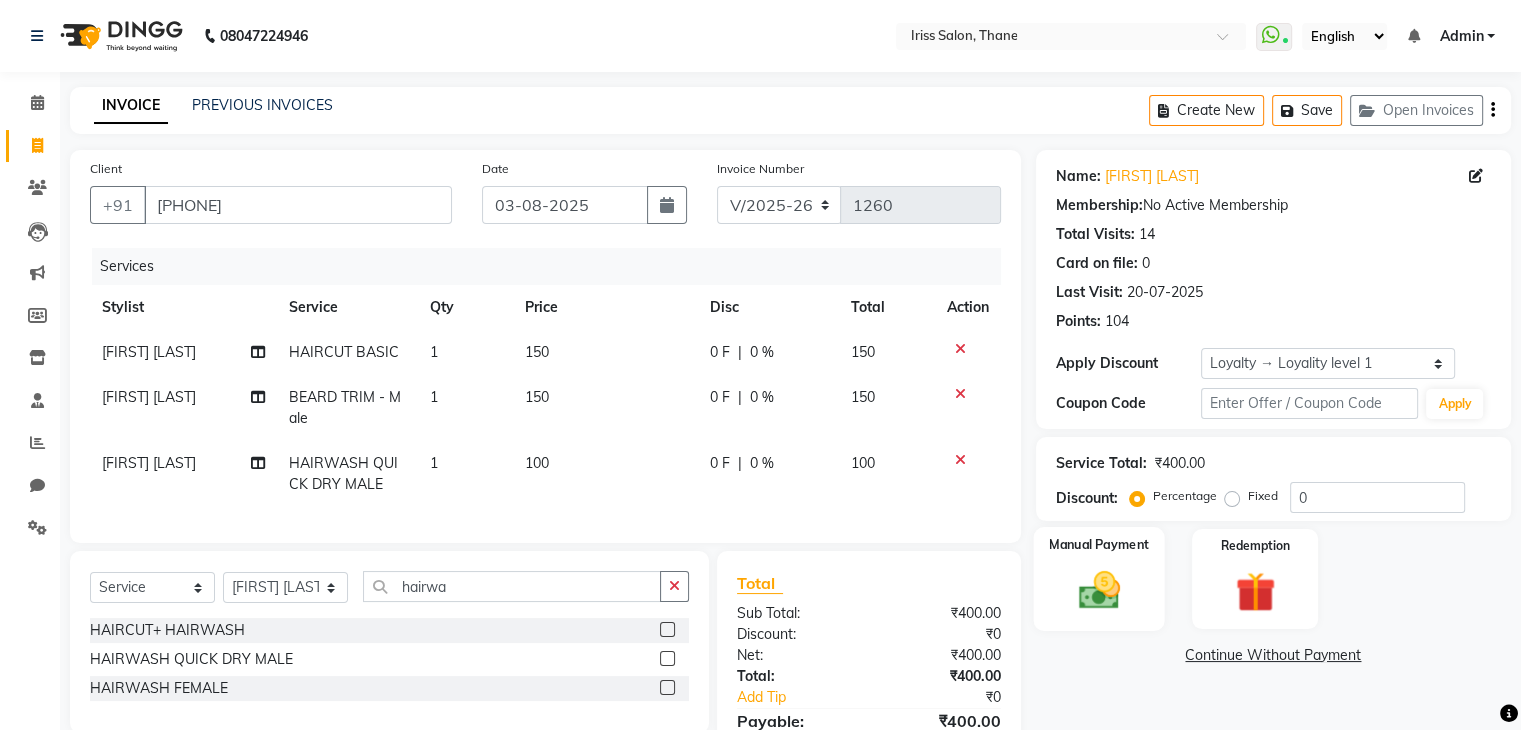 click 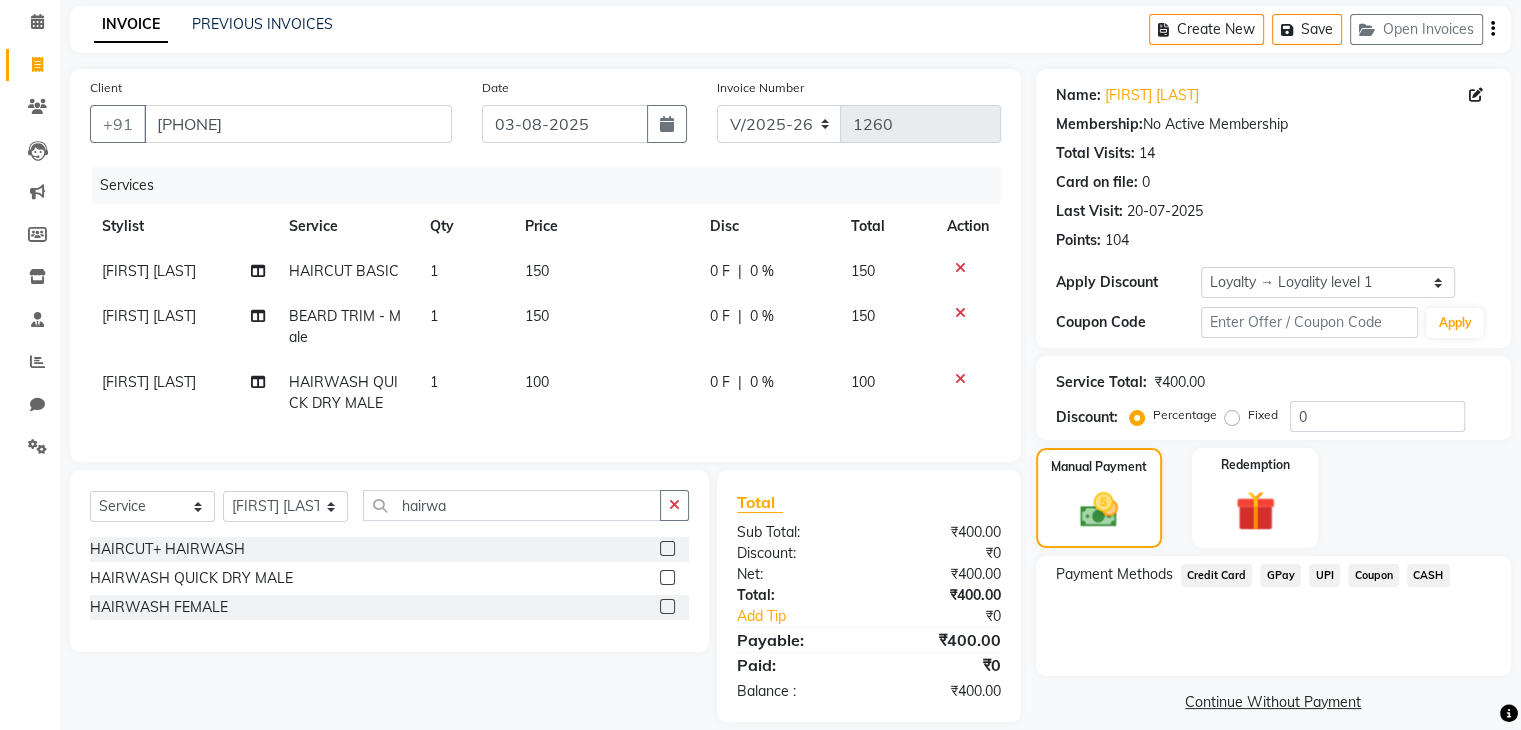 scroll, scrollTop: 119, scrollLeft: 0, axis: vertical 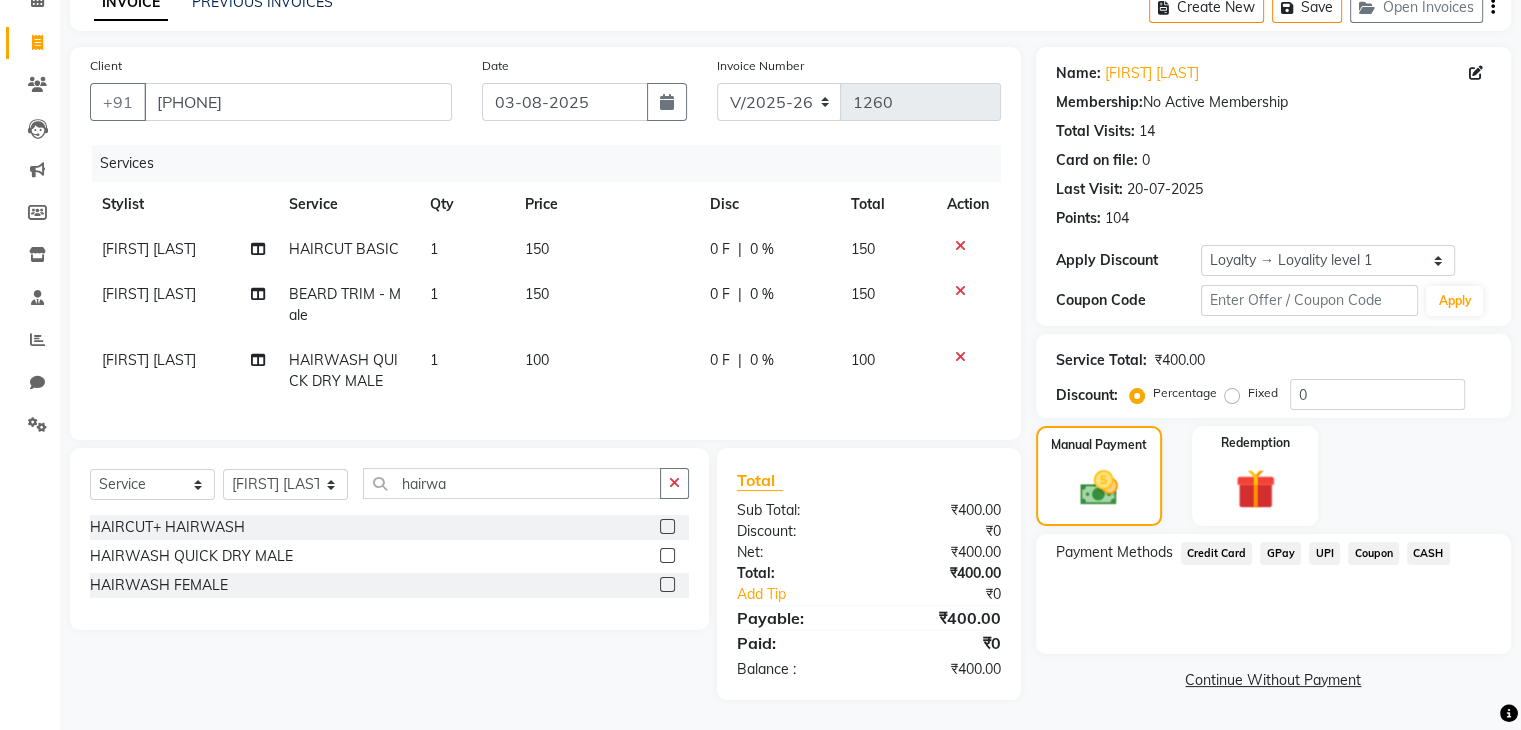 click on "UPI" 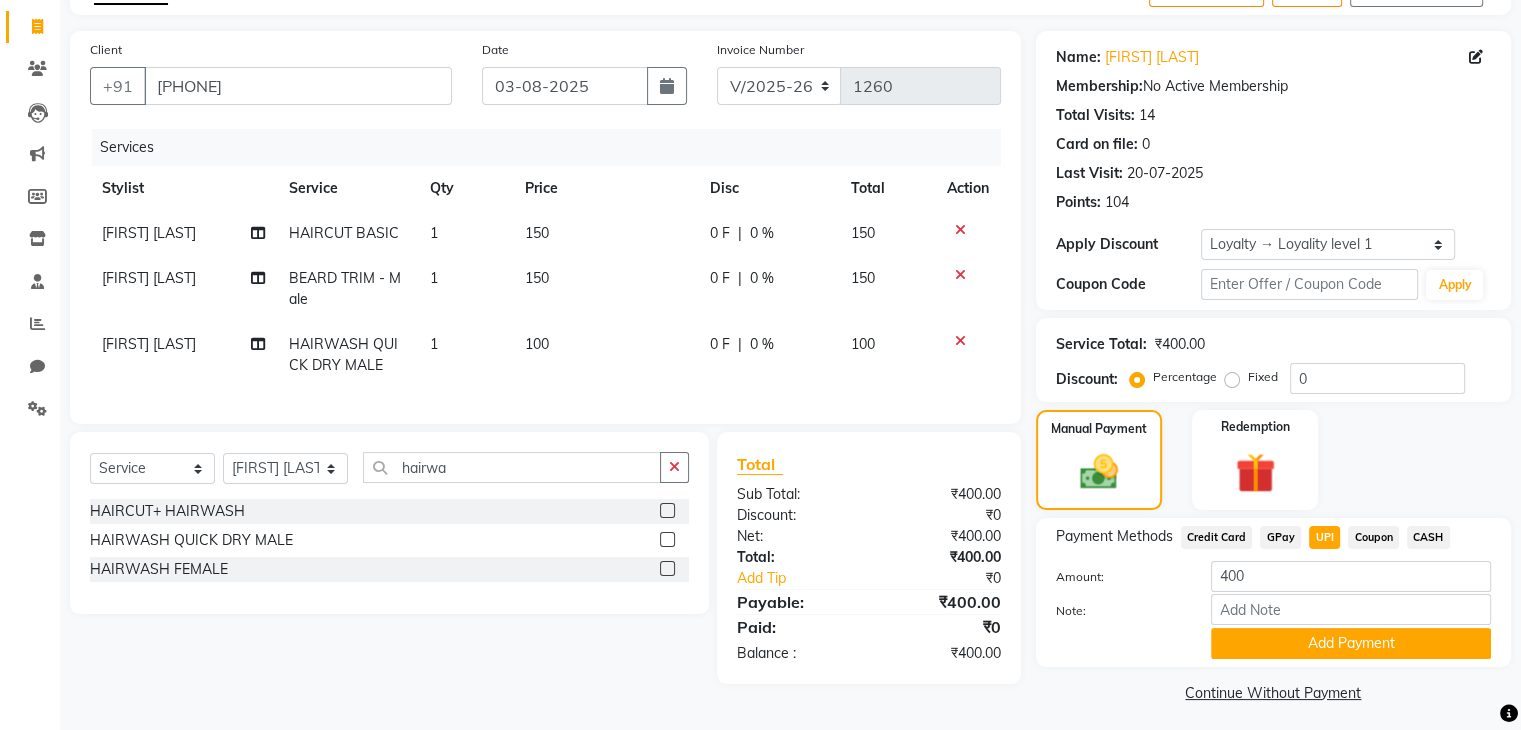 scroll, scrollTop: 128, scrollLeft: 0, axis: vertical 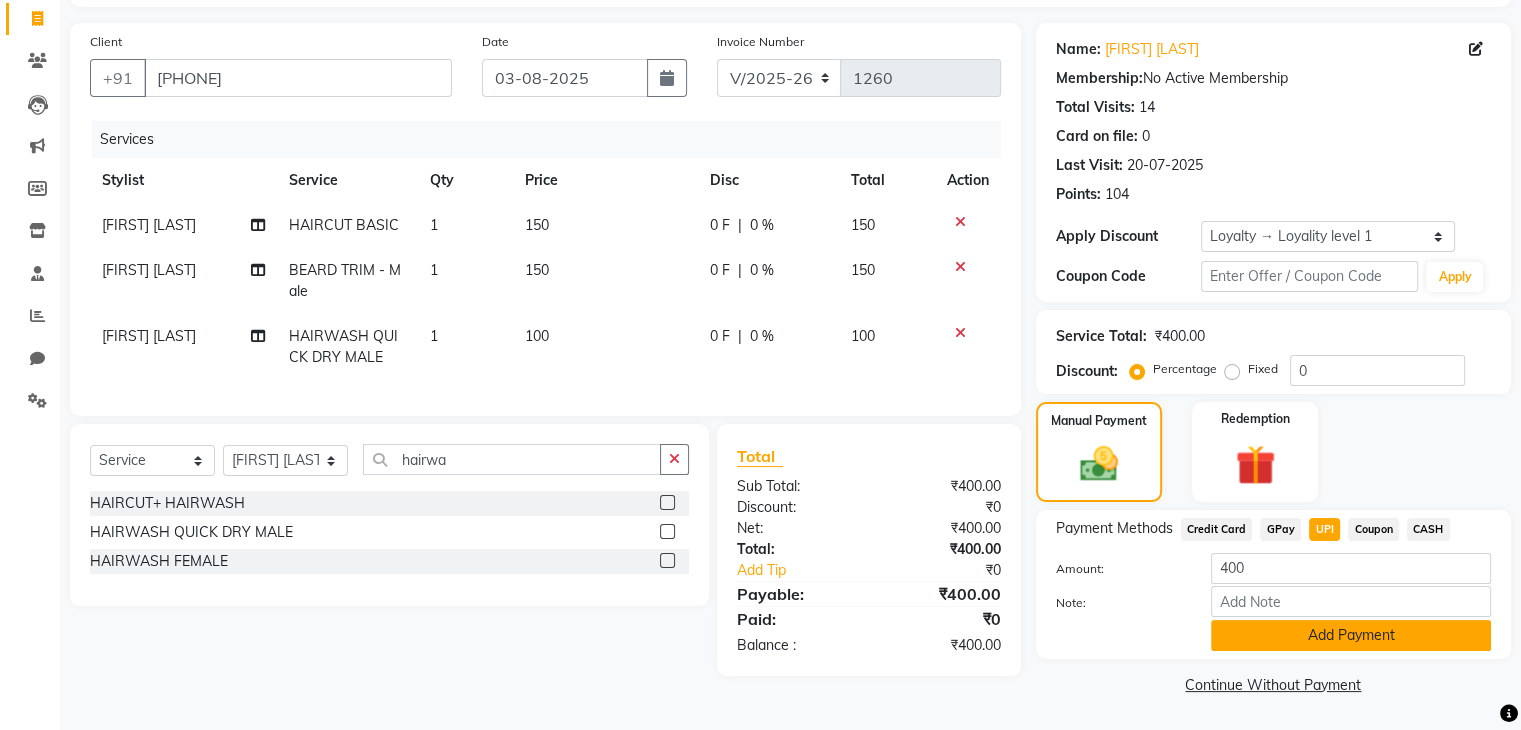 click on "Add Payment" 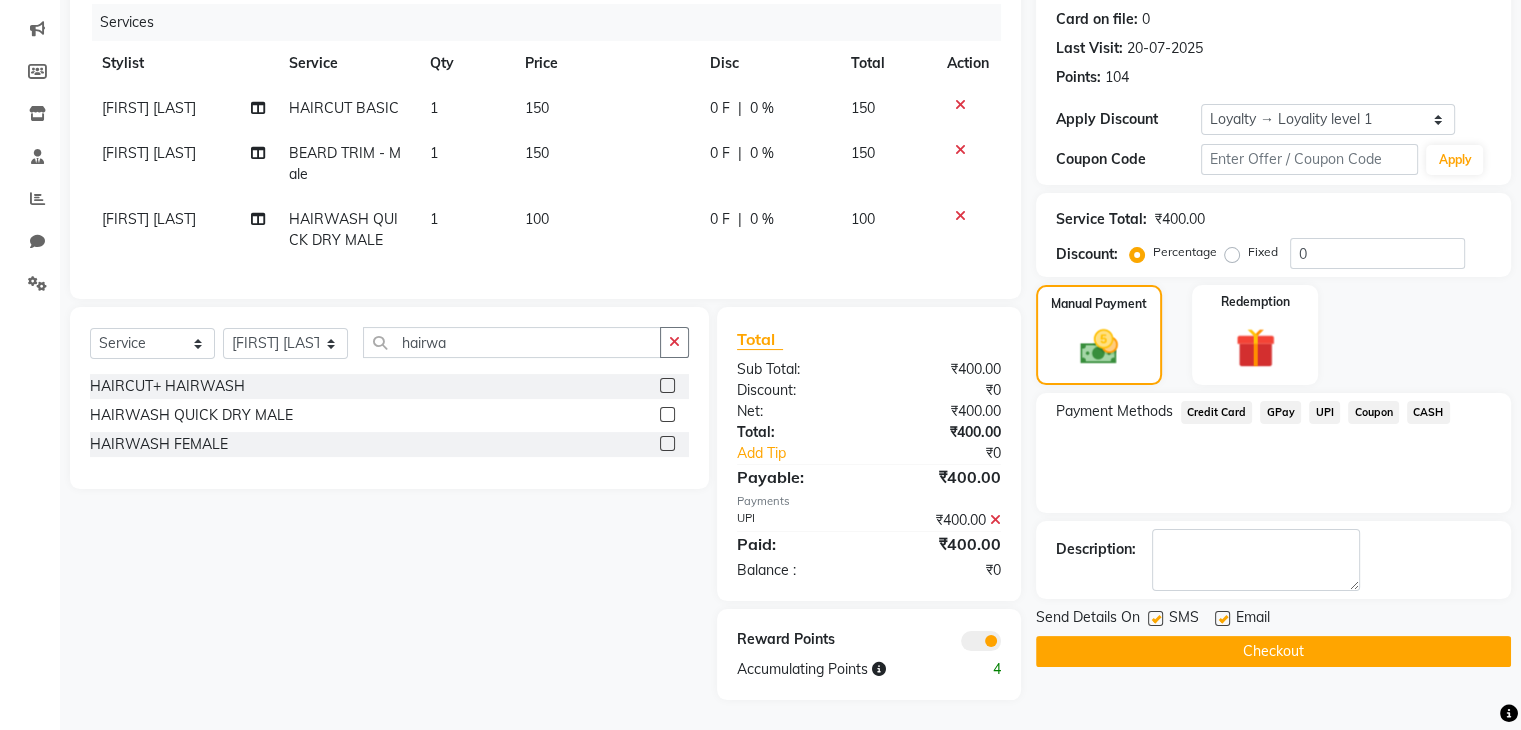 scroll, scrollTop: 260, scrollLeft: 0, axis: vertical 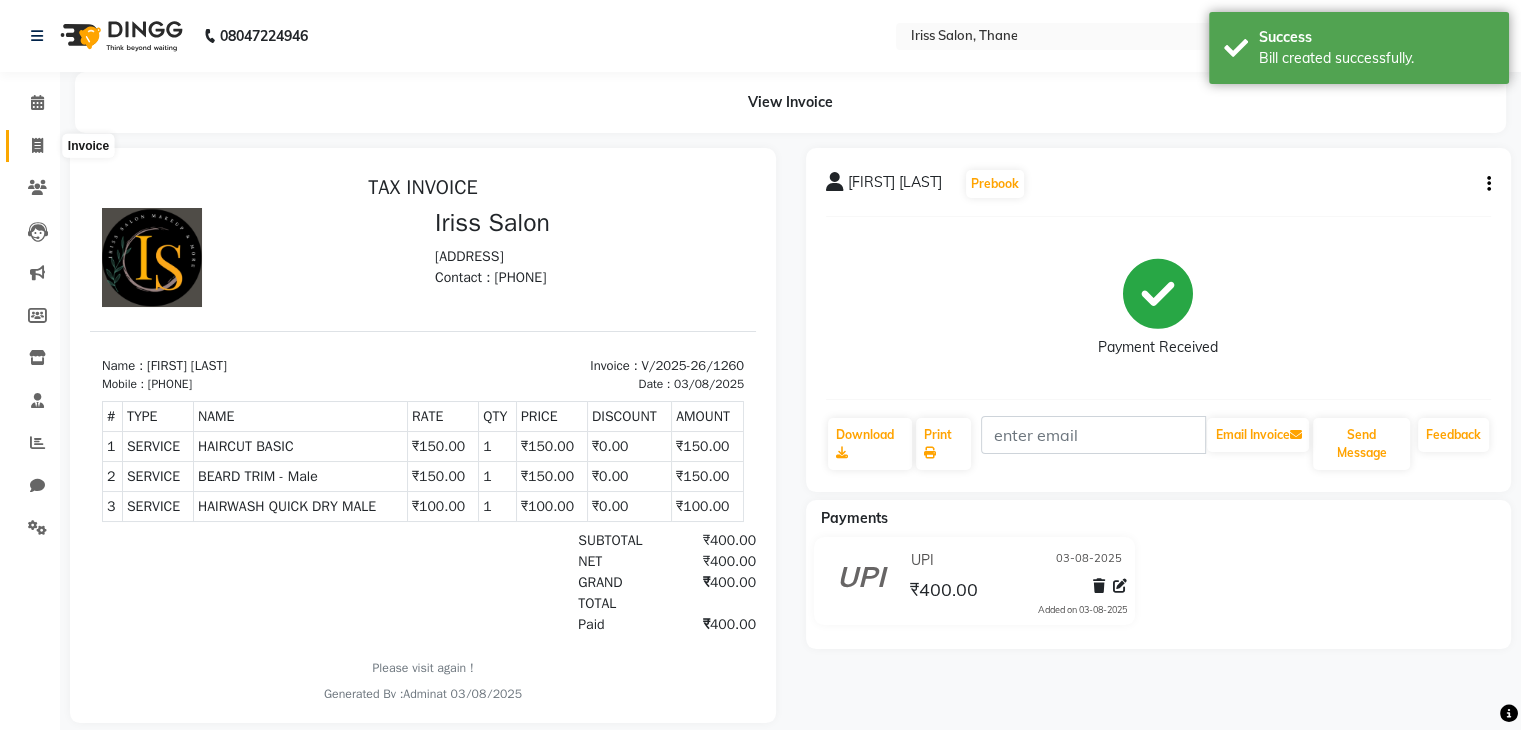 click 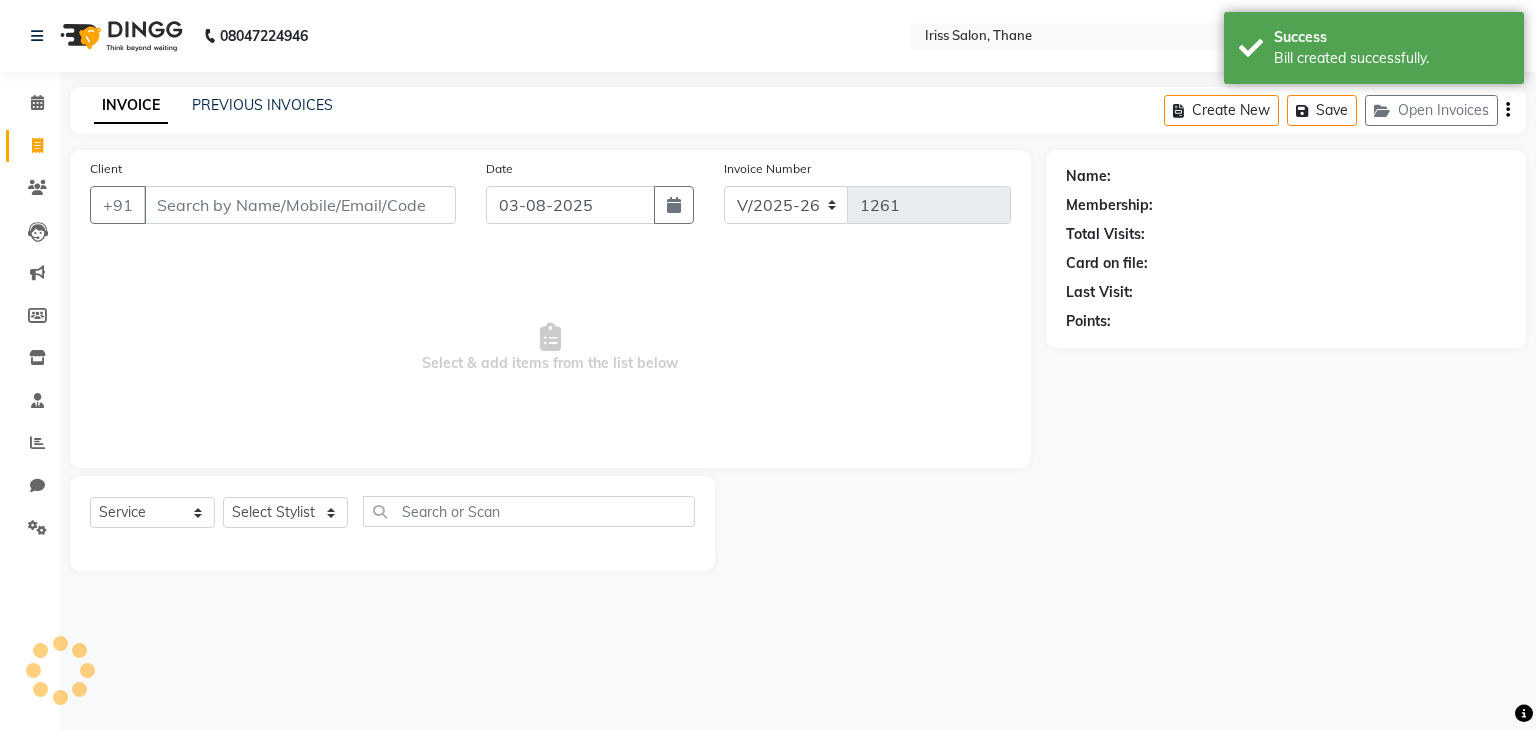 click on "Client" at bounding box center [300, 205] 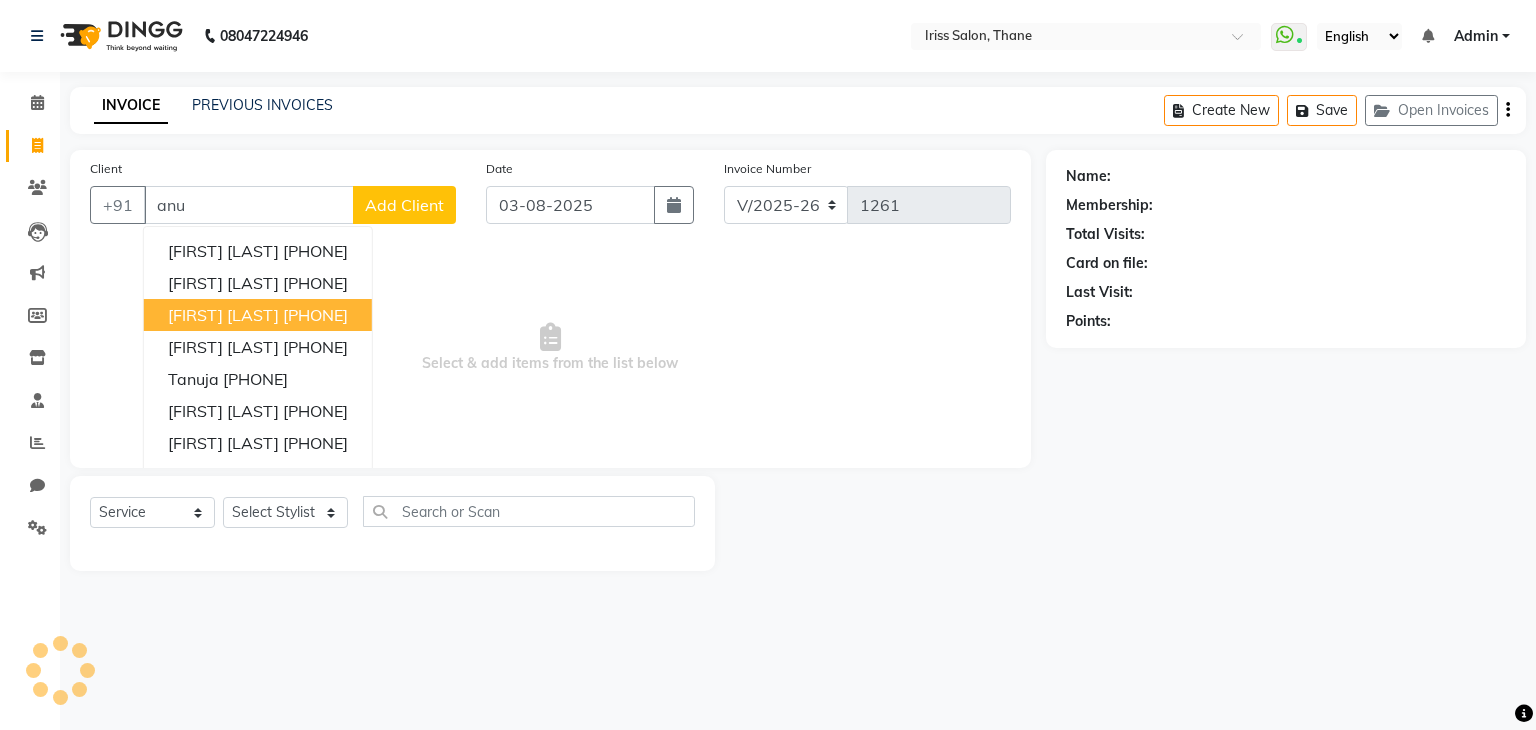 click on "[FIRST] [LAST]" at bounding box center [223, 315] 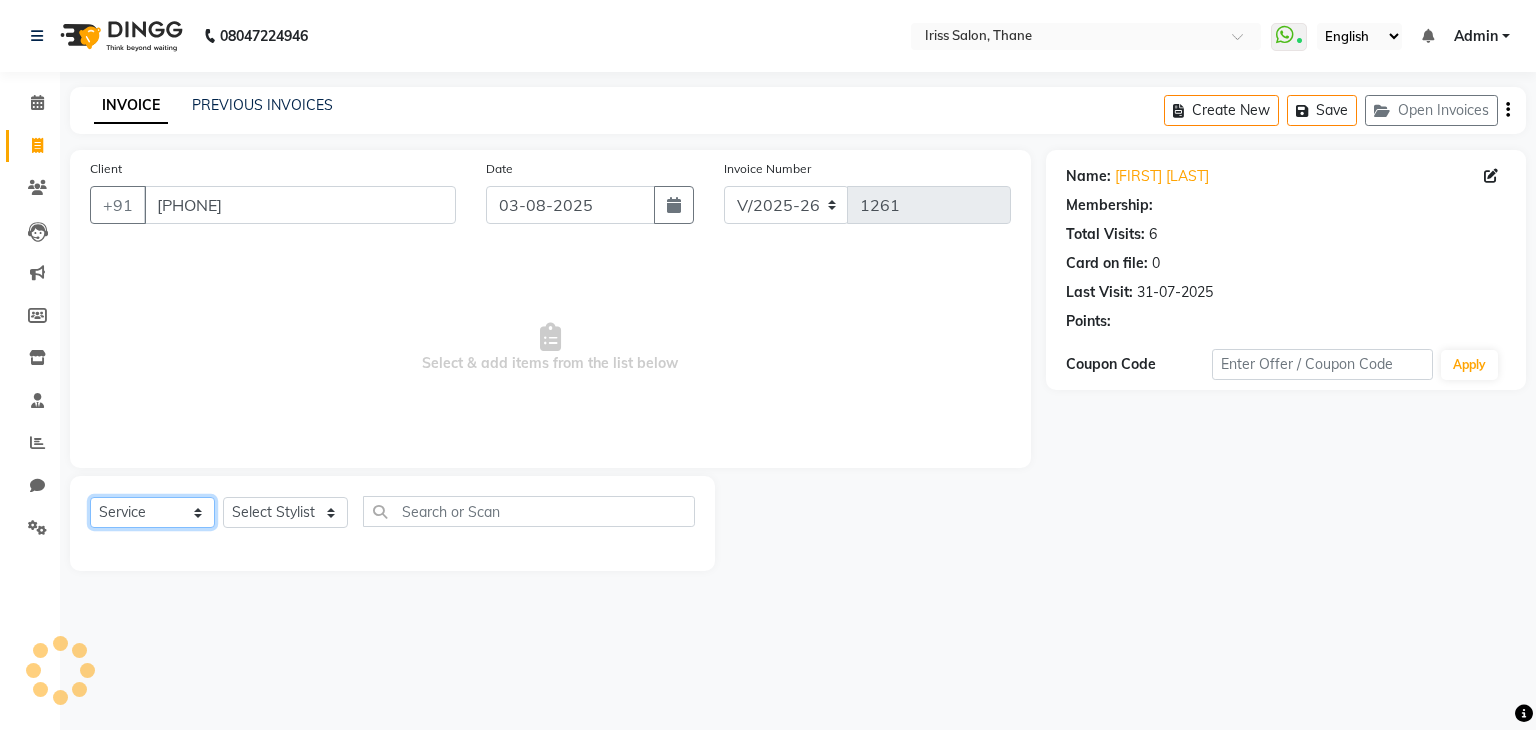 click on "Select  Service  Product  Membership  Package Voucher Prepaid Gift Card" 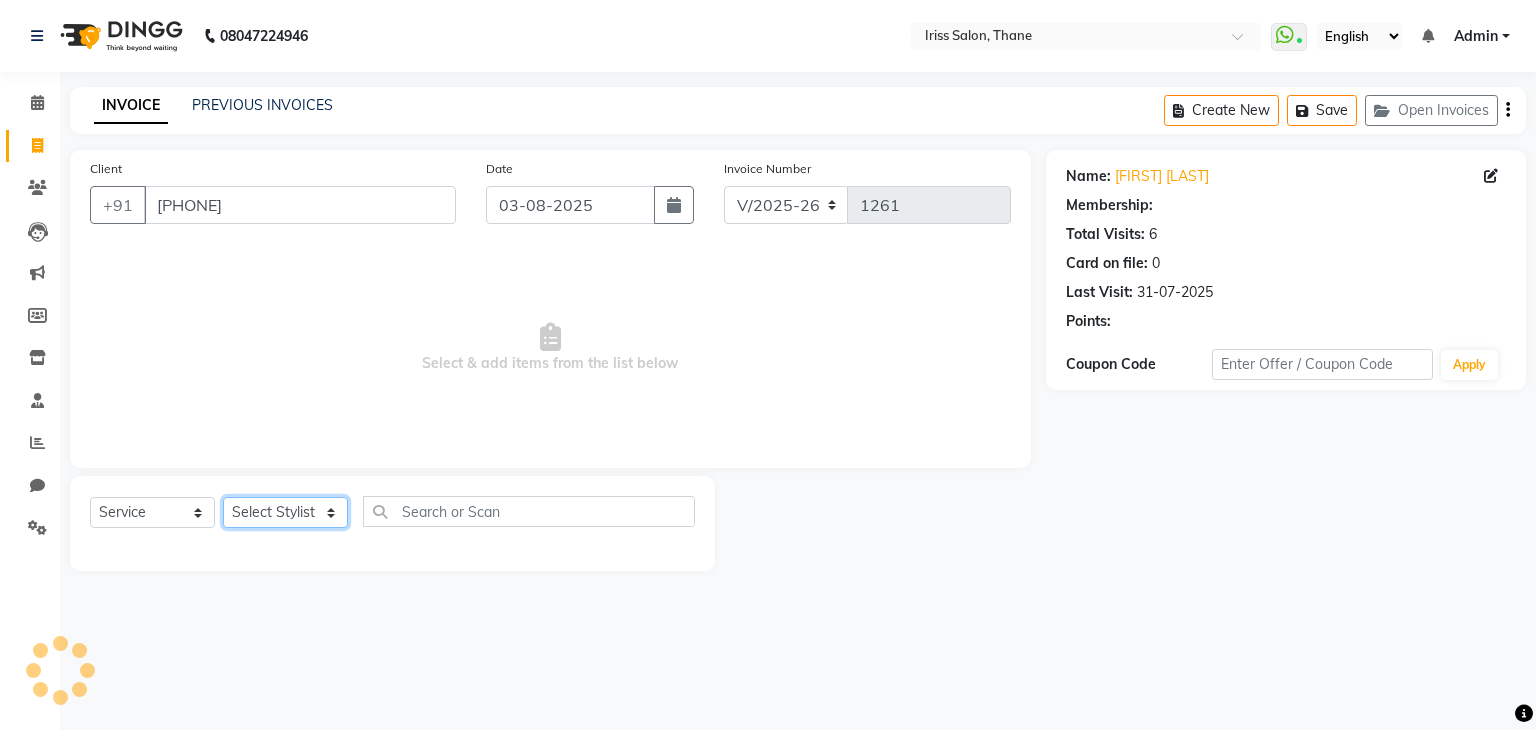 click on "Select Stylist" 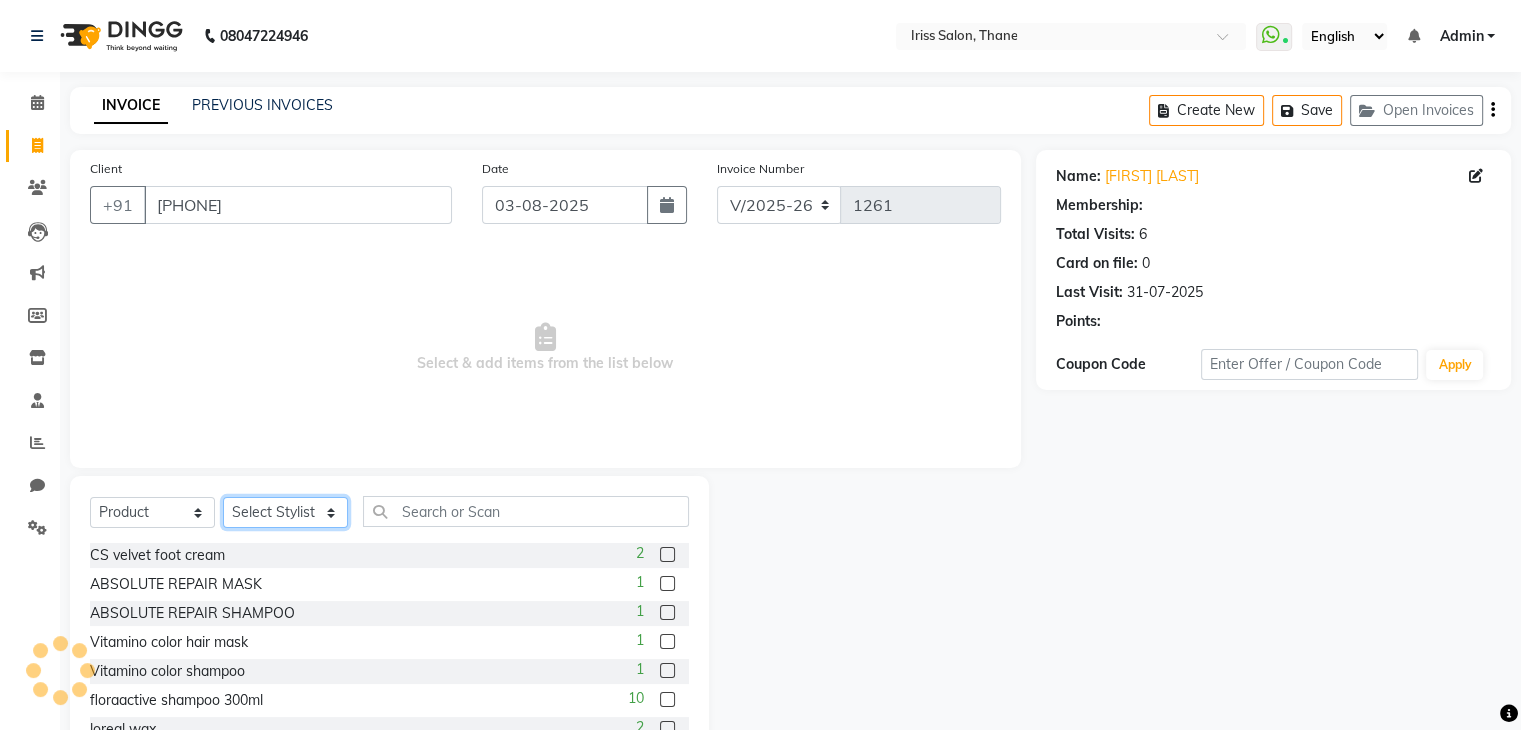 click on "Select Stylist [FIRST] [LAST] [FIRST] [LAST] [FIRST] [LAST] [FIRST] [LAST] [FIRST] [LAST] [FIRST] [LAST] [FIRST] [LAST]" 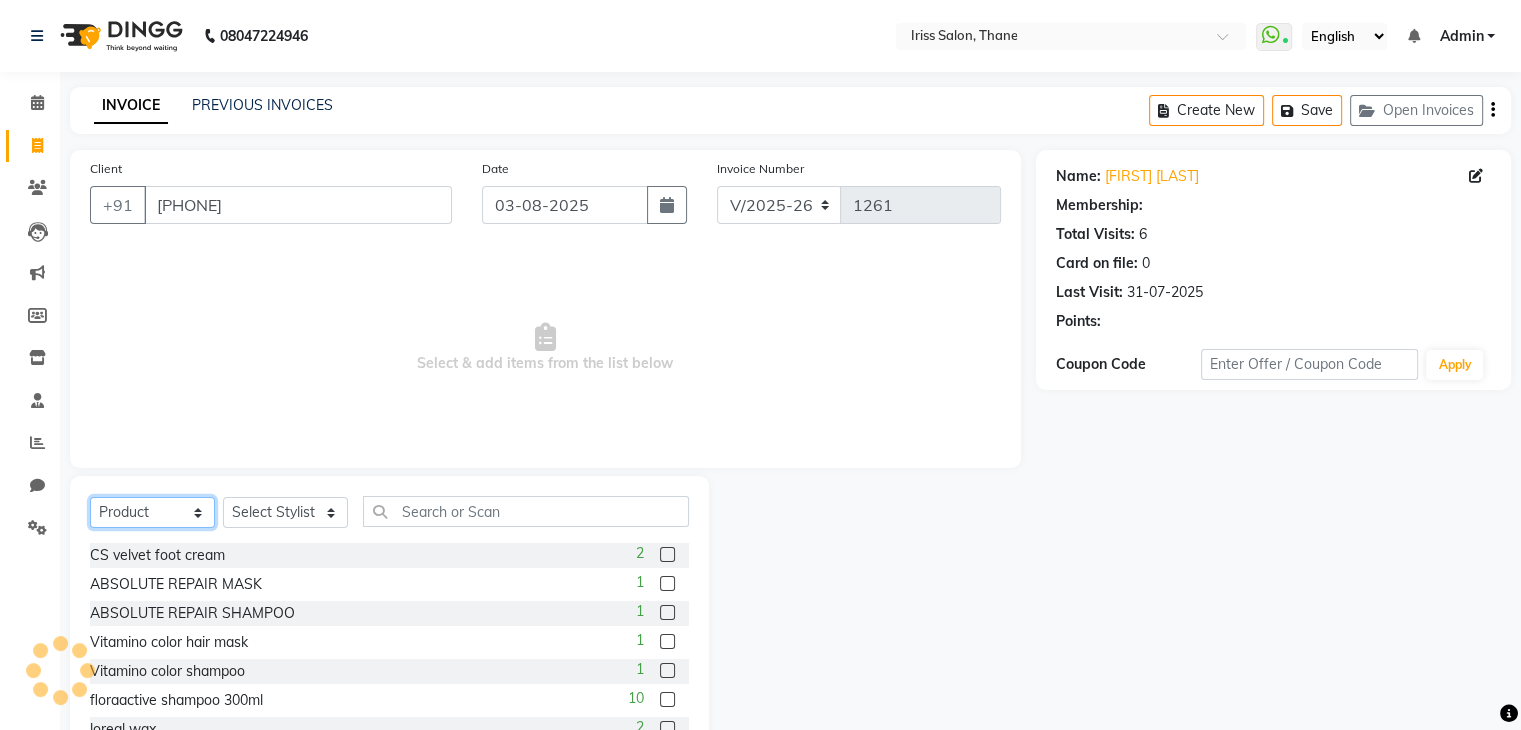 click on "Select  Service  Product  Membership  Package Voucher Prepaid Gift Card" 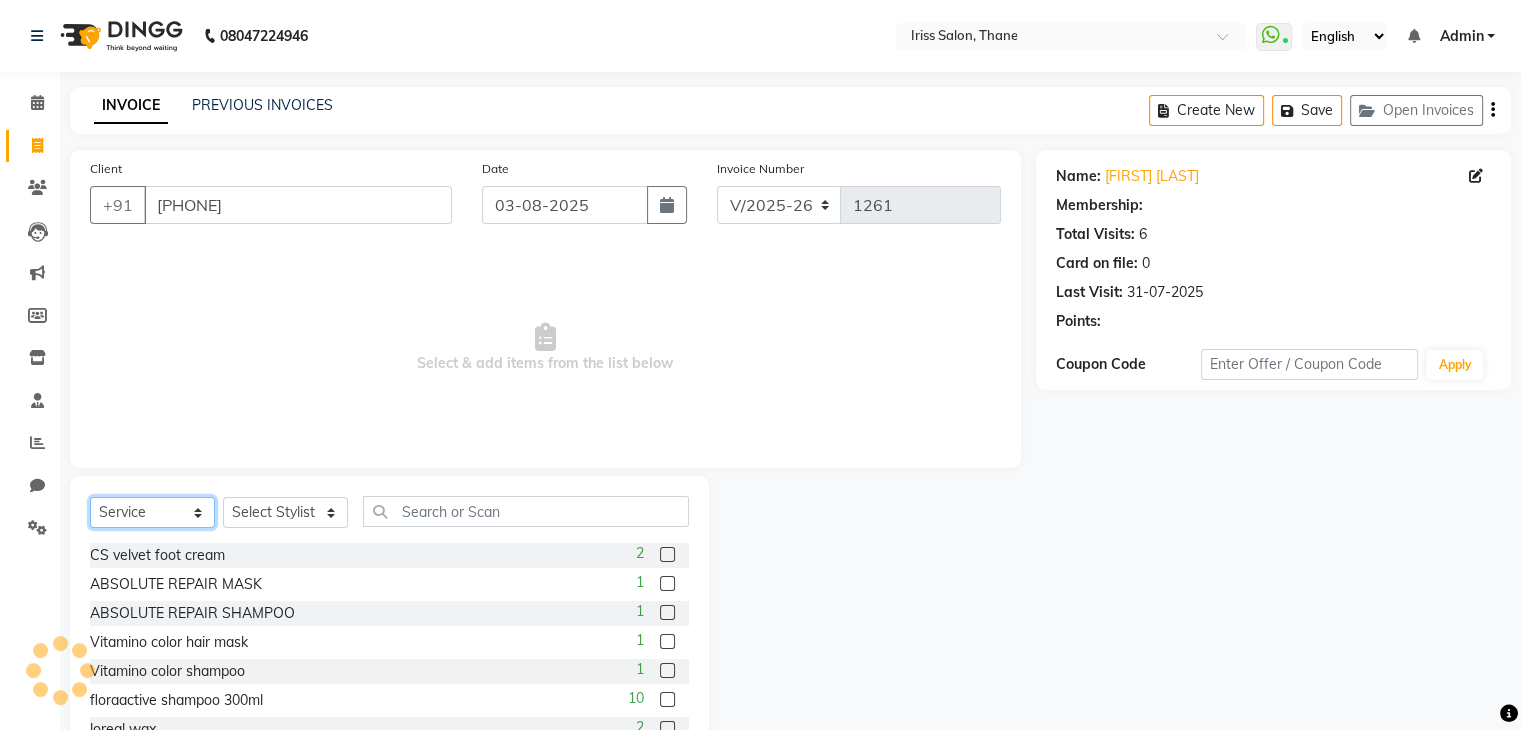 click on "Select  Service  Product  Membership  Package Voucher Prepaid Gift Card" 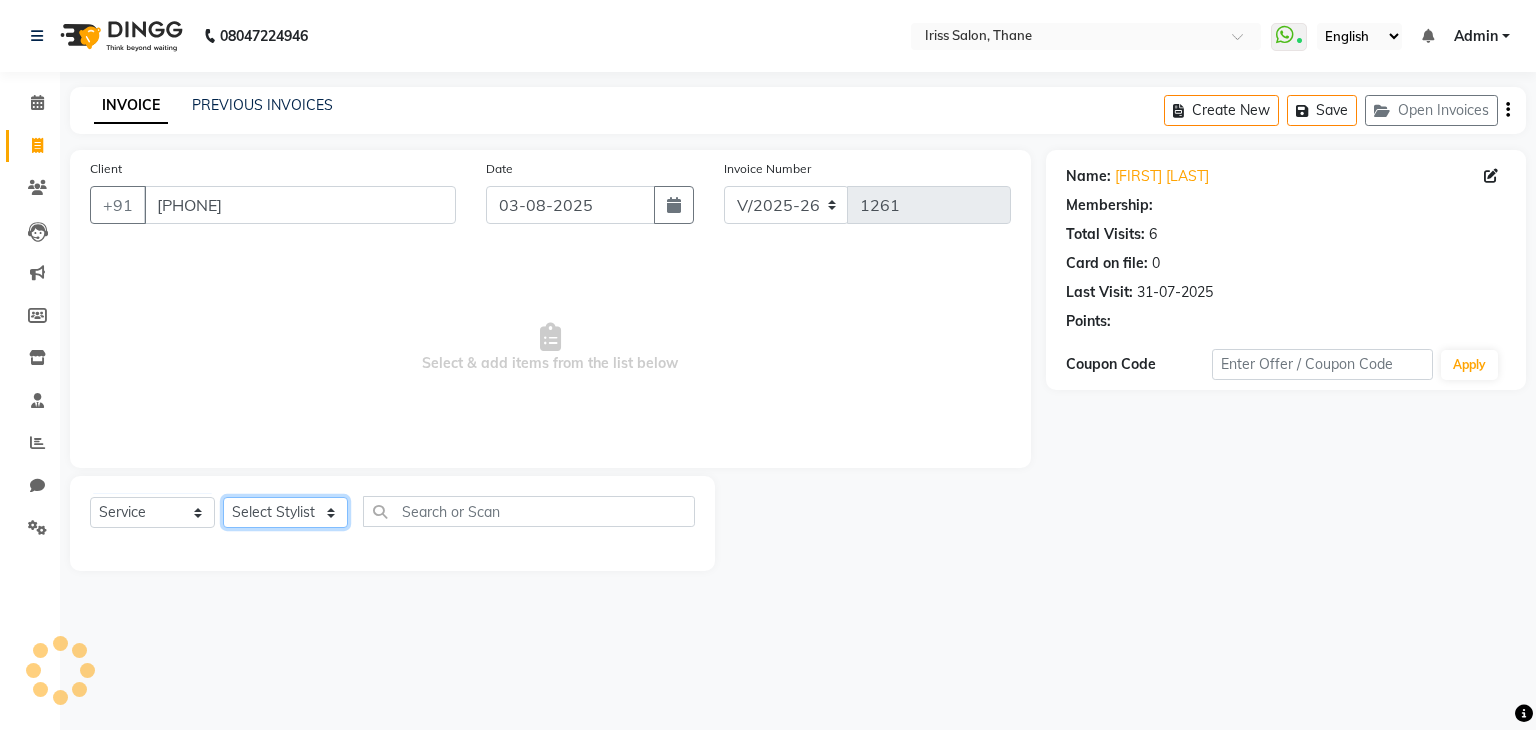 click on "Select Stylist [FIRST] [LAST] [FIRST] [LAST] [FIRST] [LAST] [FIRST] [LAST] [FIRST] [LAST] [FIRST] [LAST] [FIRST] [LAST]" 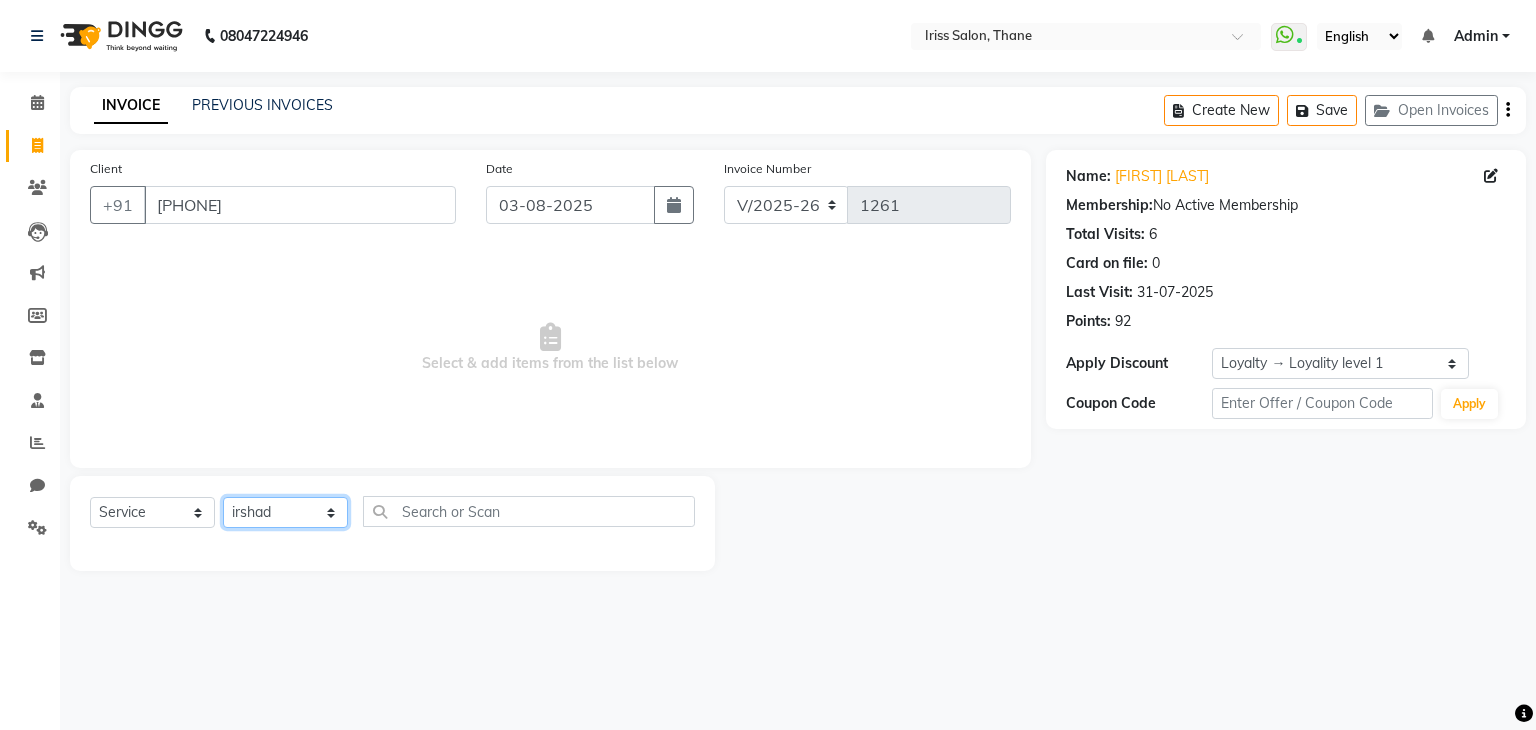 click on "Select Stylist [FIRST] [LAST] [FIRST] [LAST] [FIRST] [LAST] [FIRST] [LAST] [FIRST] [LAST] [FIRST] [LAST] [FIRST] [LAST]" 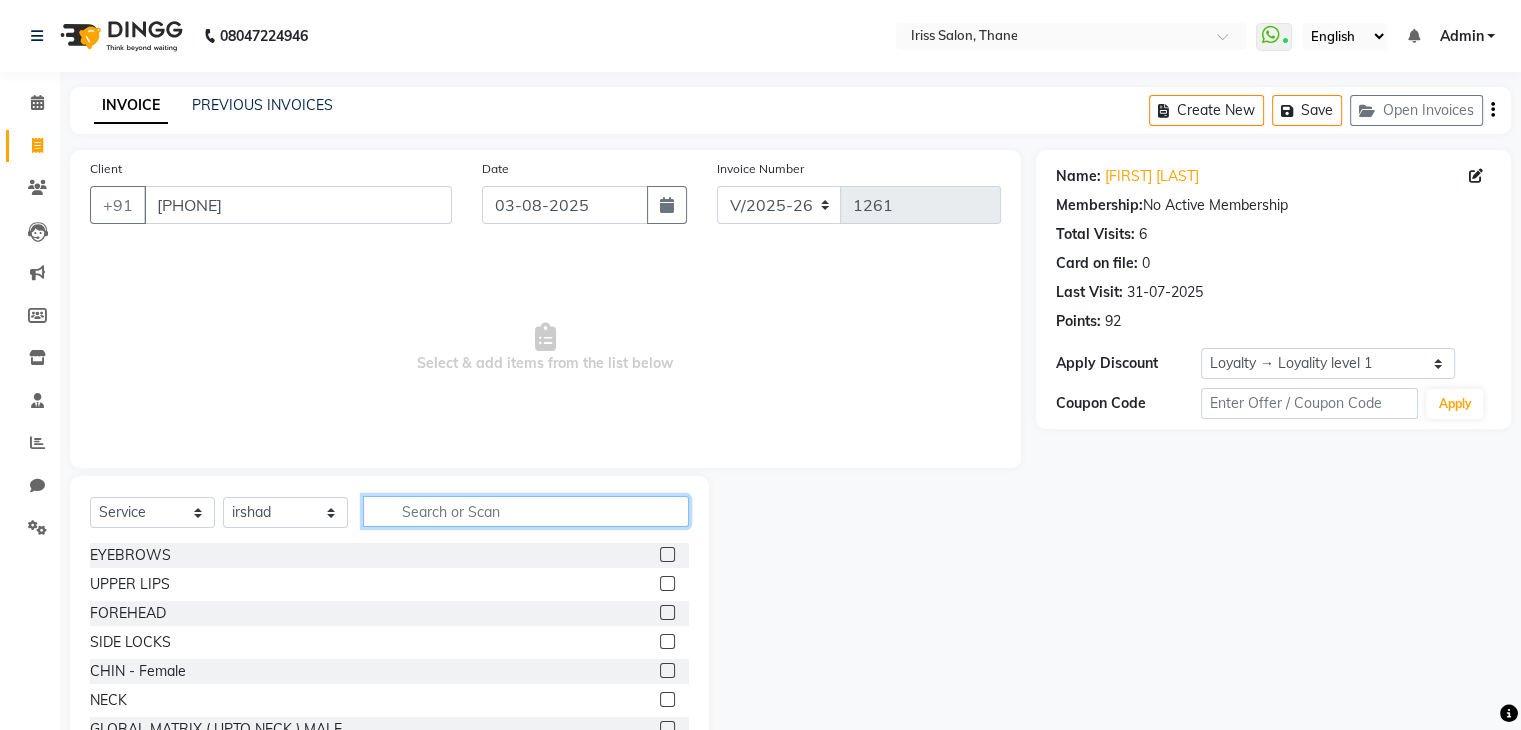 click 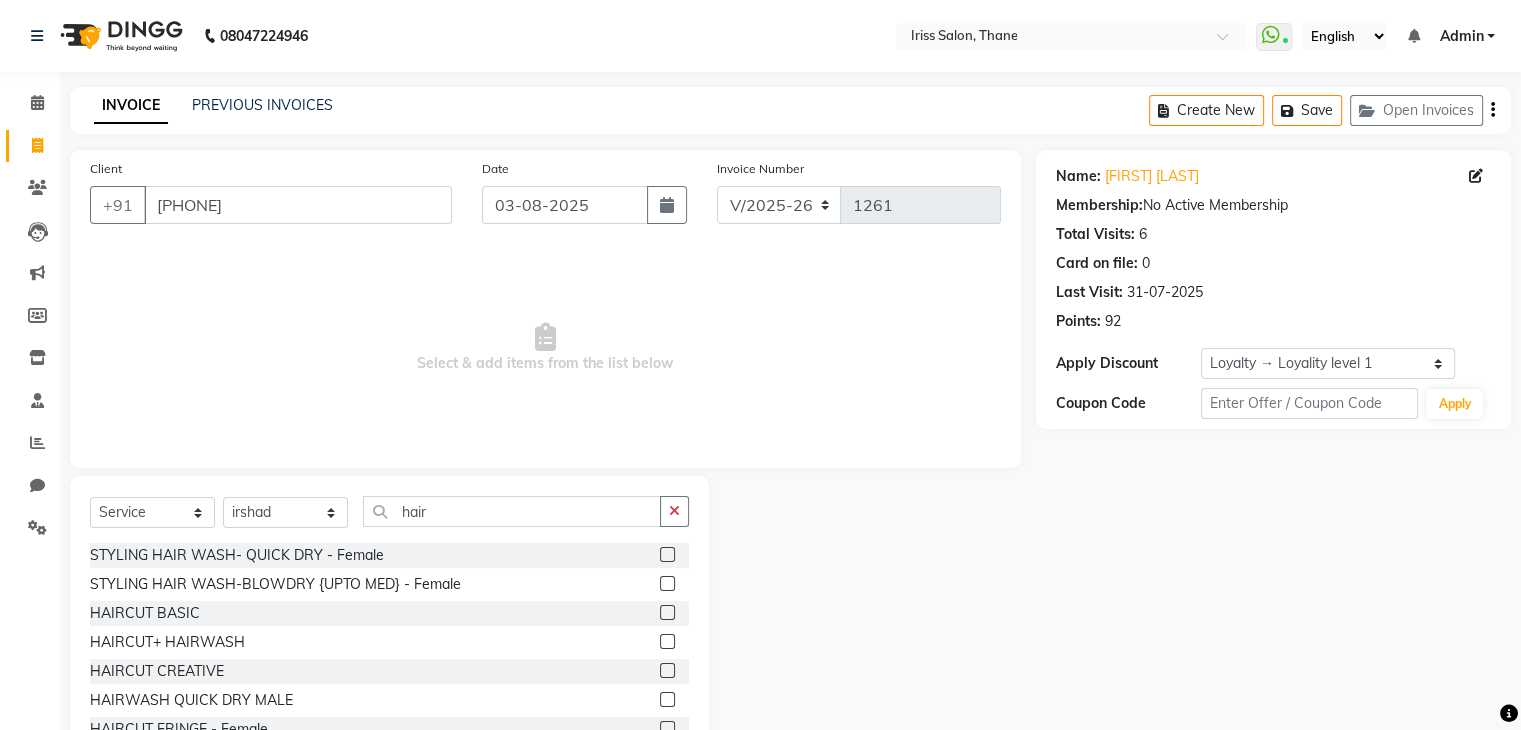 click 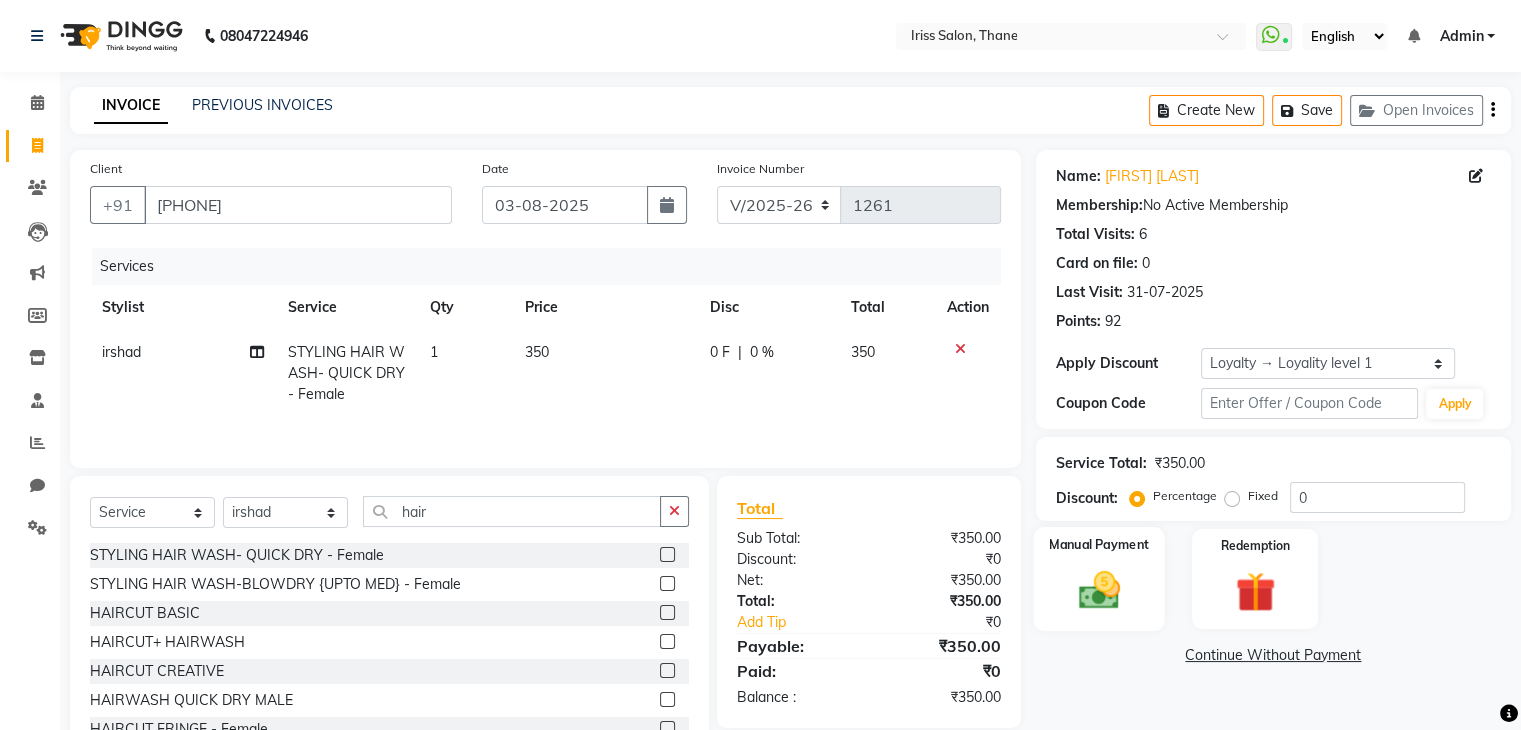 click on "Manual Payment" 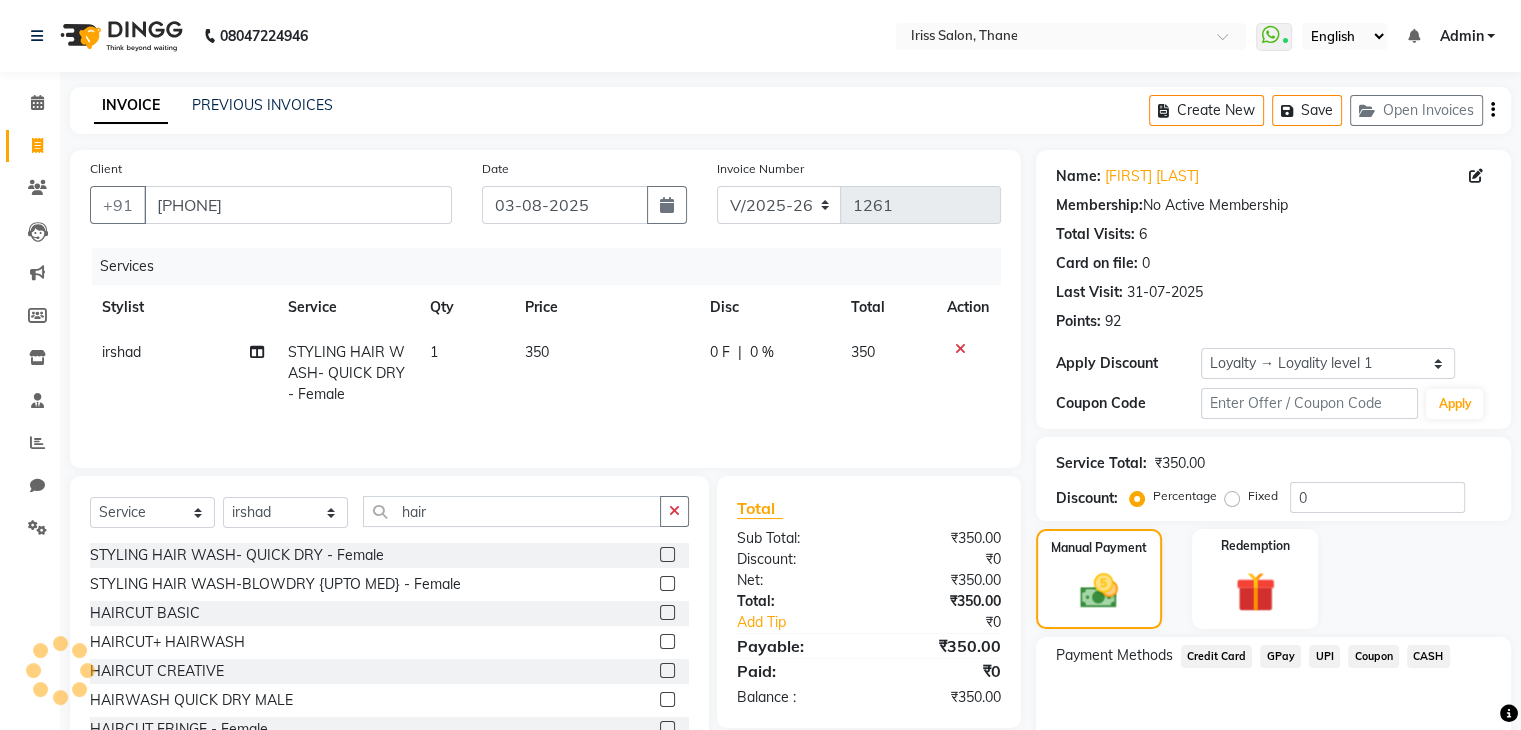 click on "UPI" 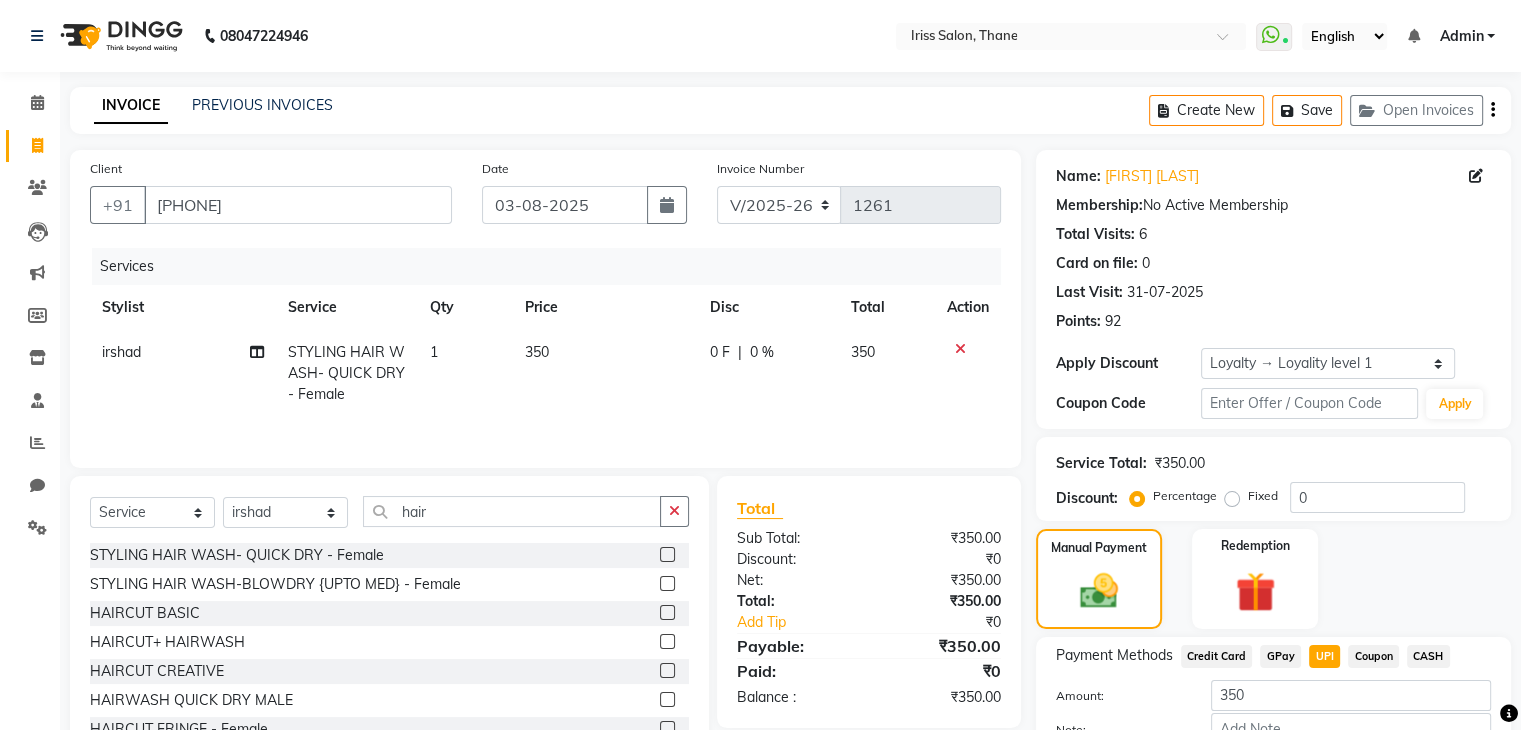 scroll, scrollTop: 128, scrollLeft: 0, axis: vertical 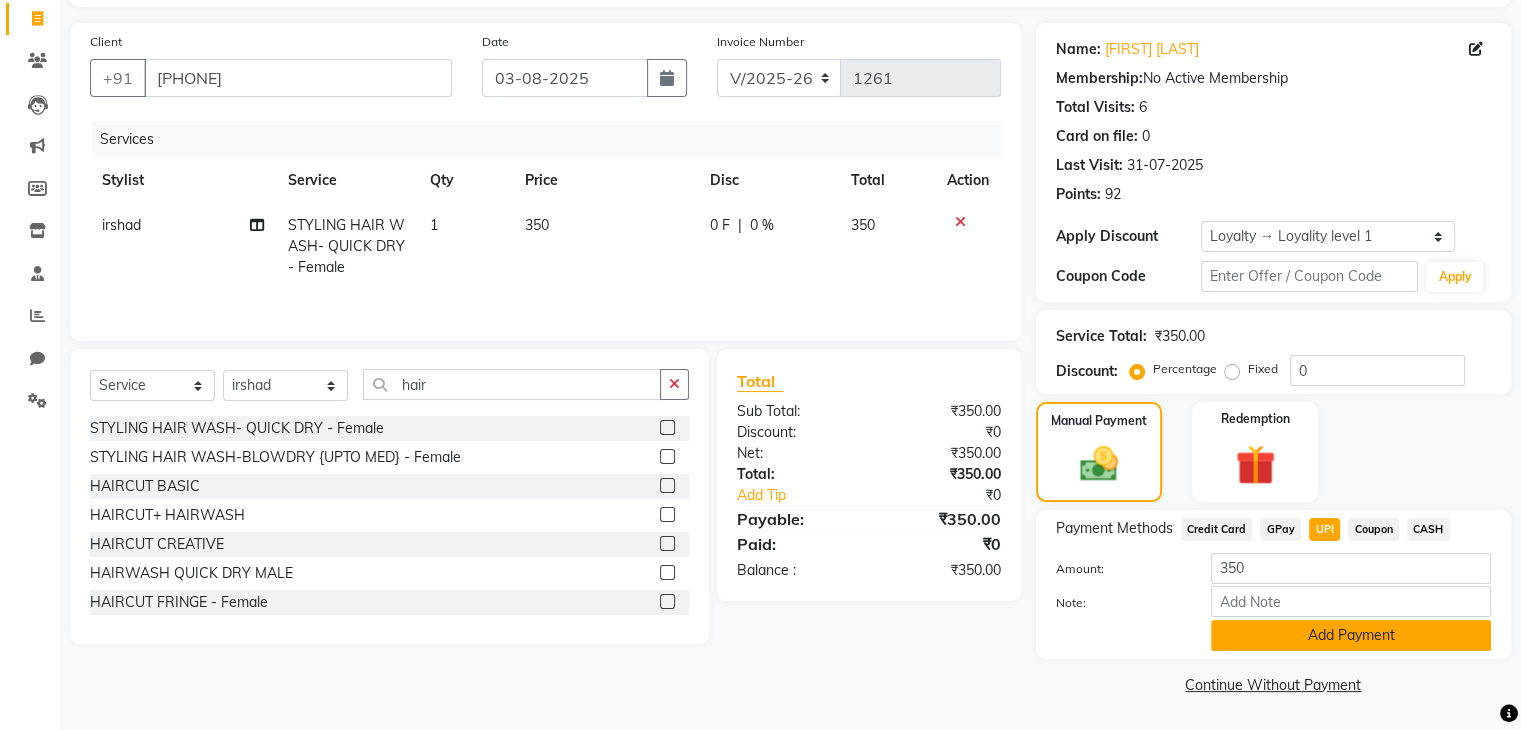 click on "Add Payment" 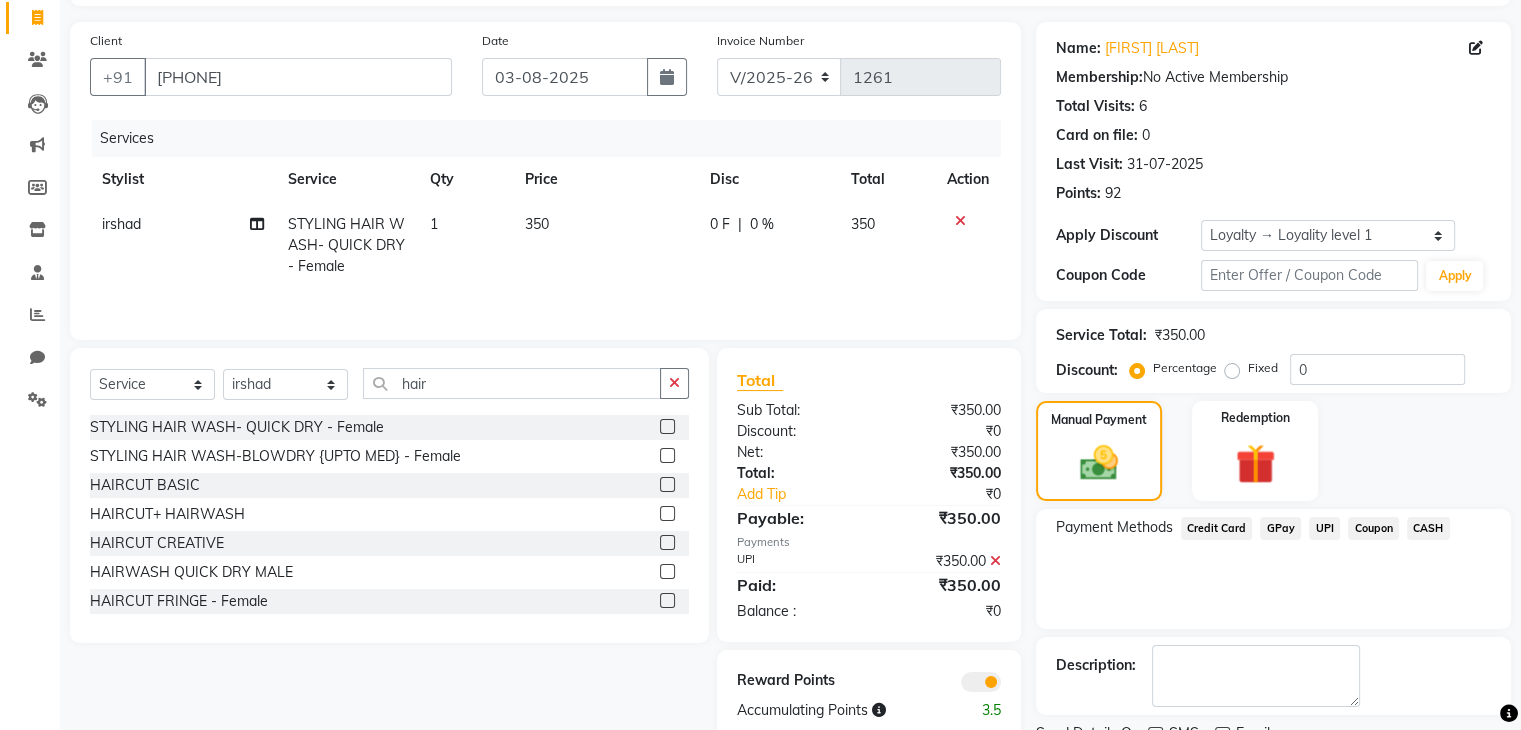 scroll, scrollTop: 209, scrollLeft: 0, axis: vertical 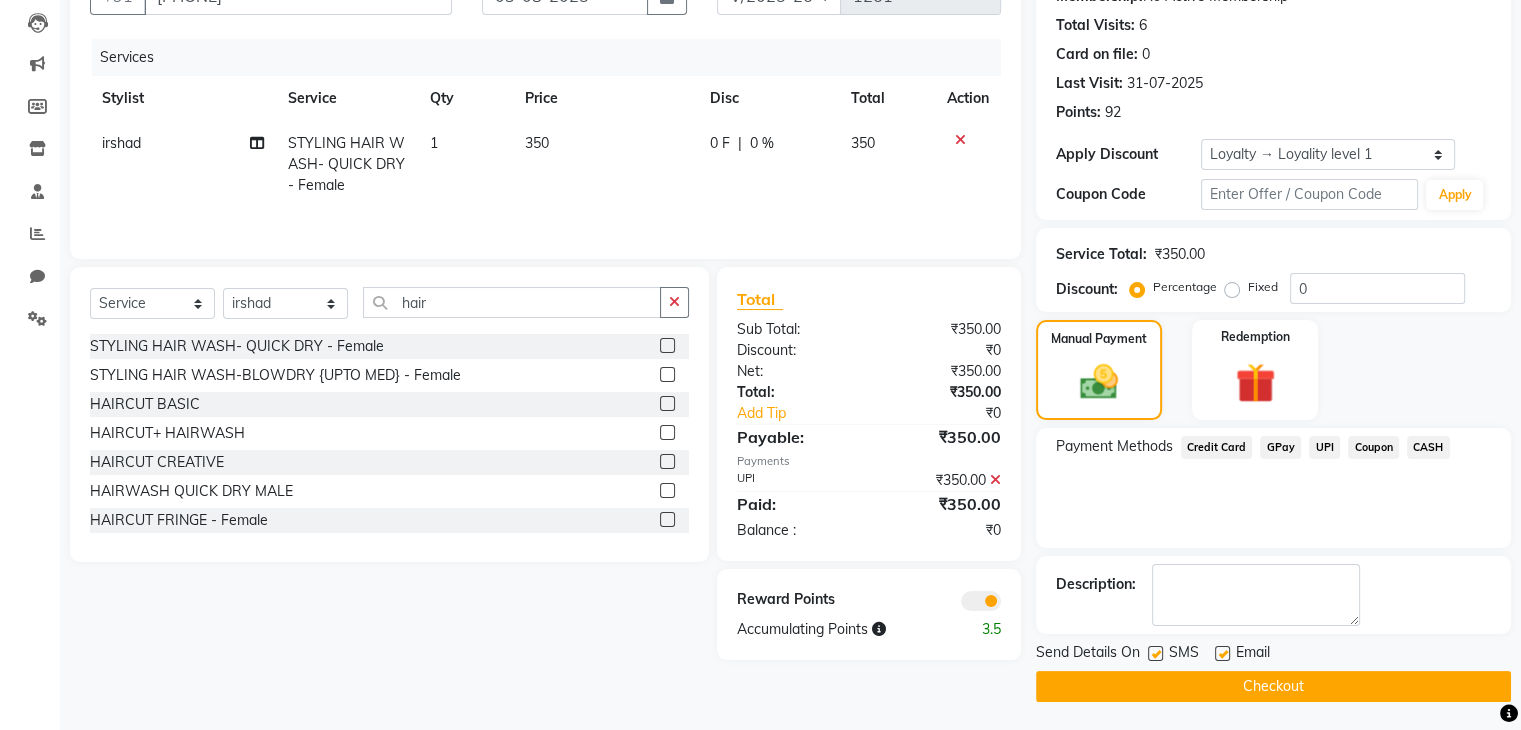 click on "Checkout" 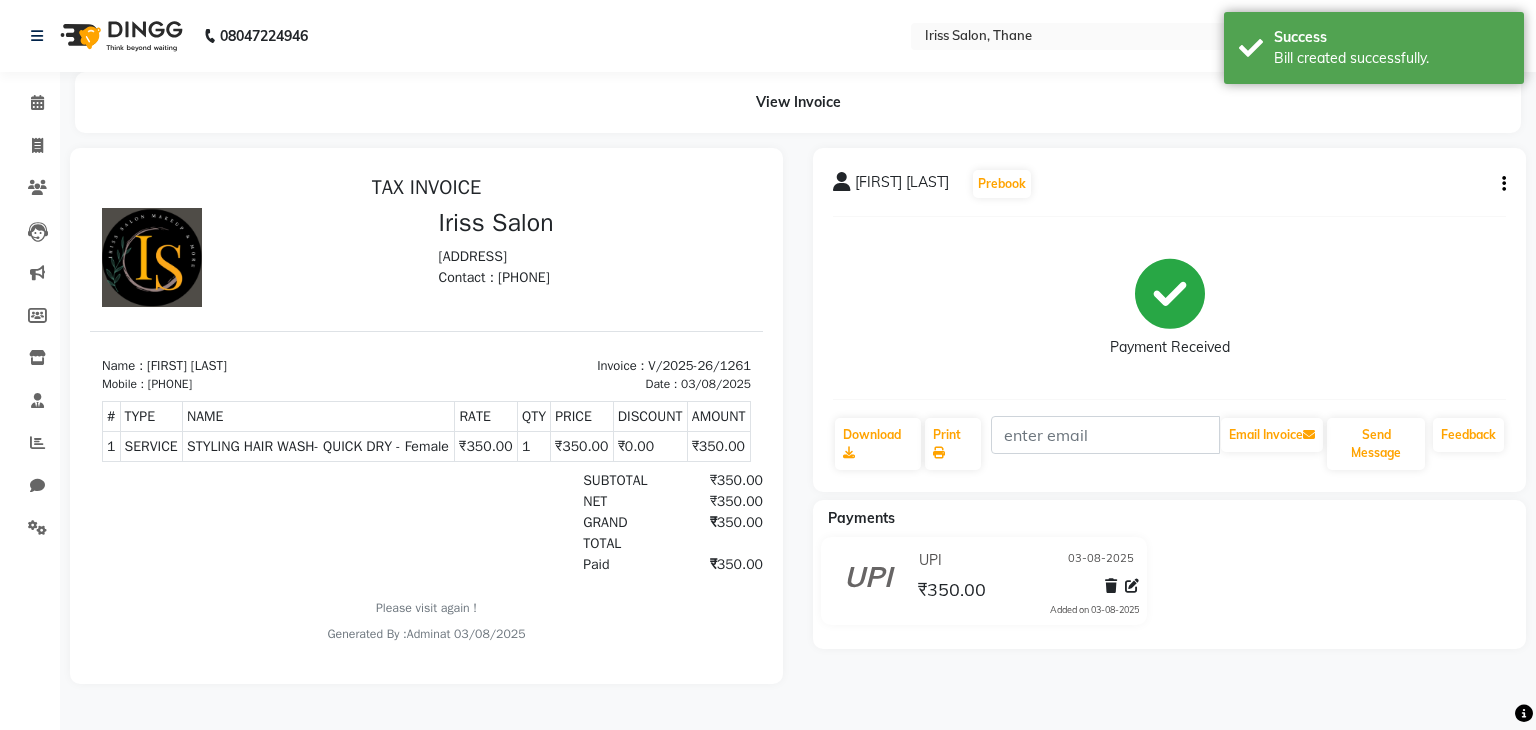 scroll, scrollTop: 0, scrollLeft: 0, axis: both 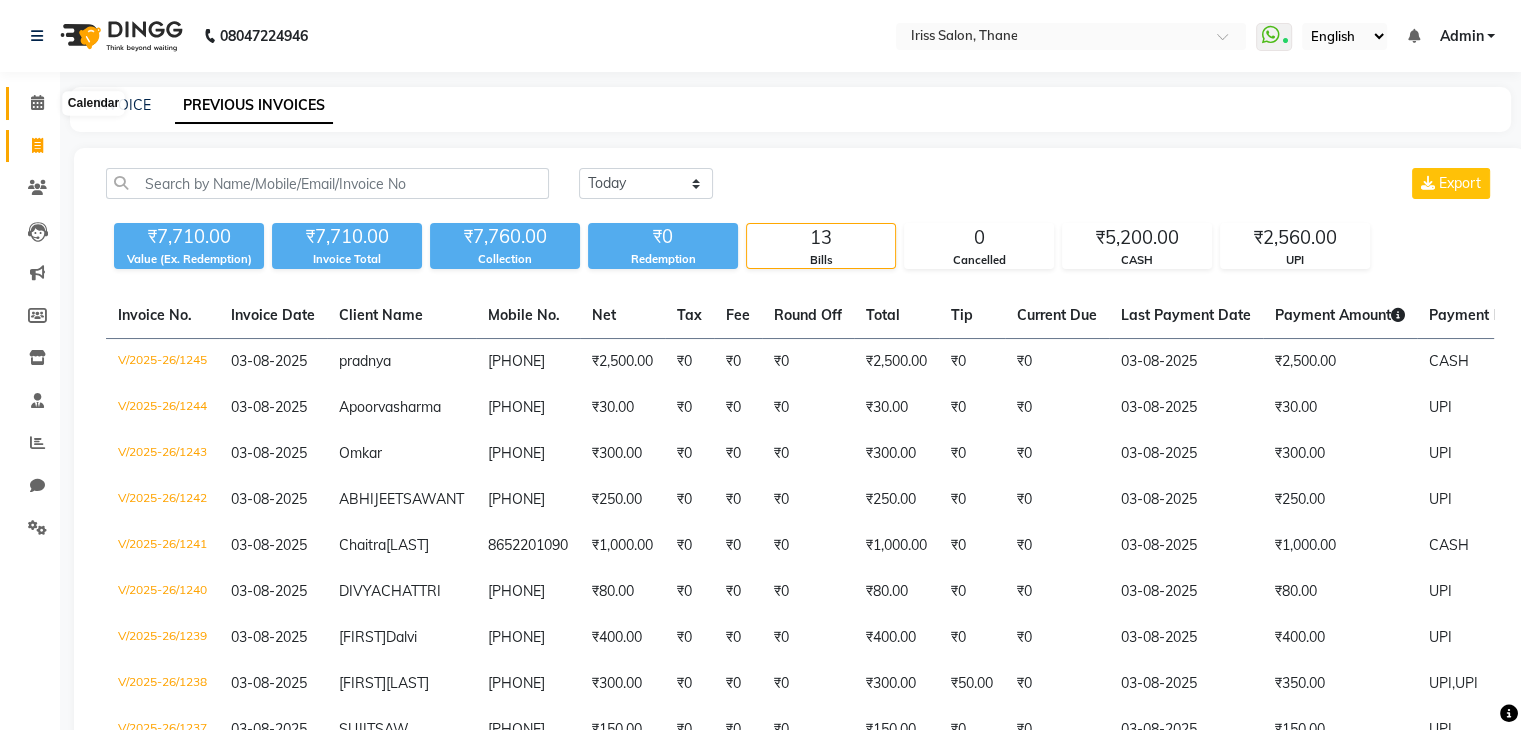 click 